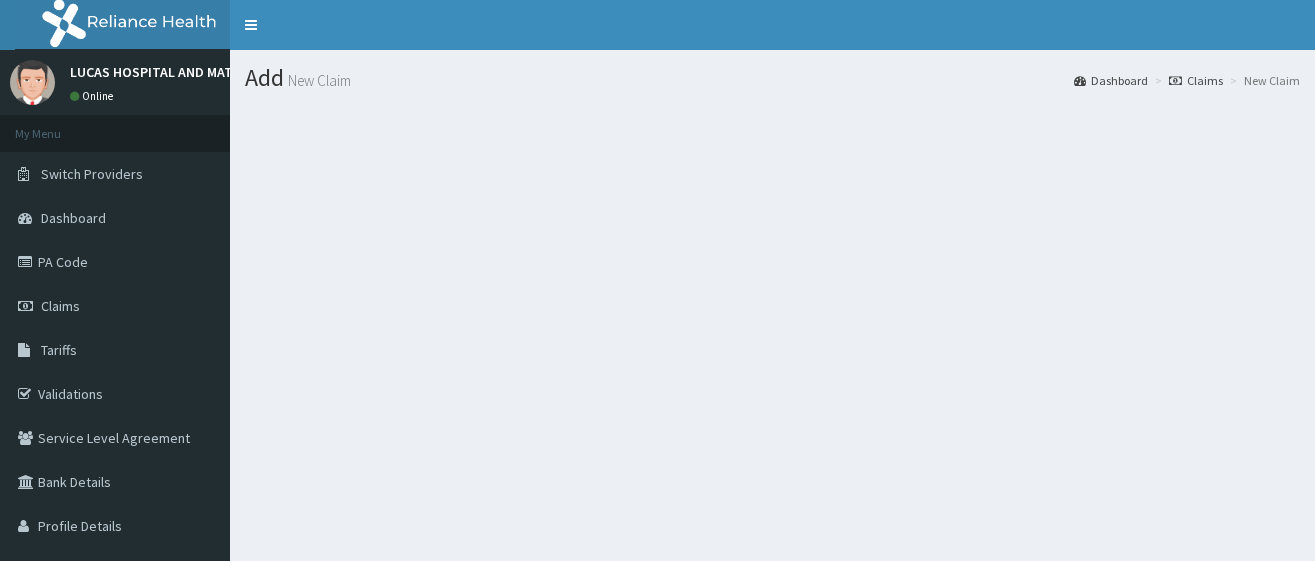 scroll, scrollTop: 0, scrollLeft: 0, axis: both 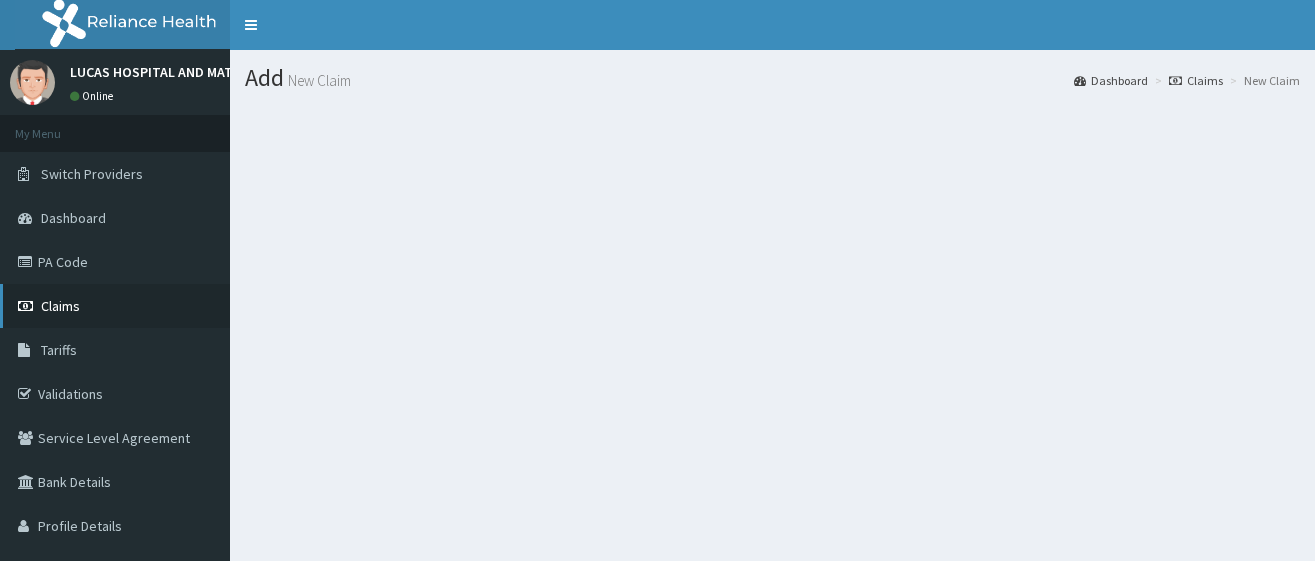 click on "Claims" at bounding box center (60, 306) 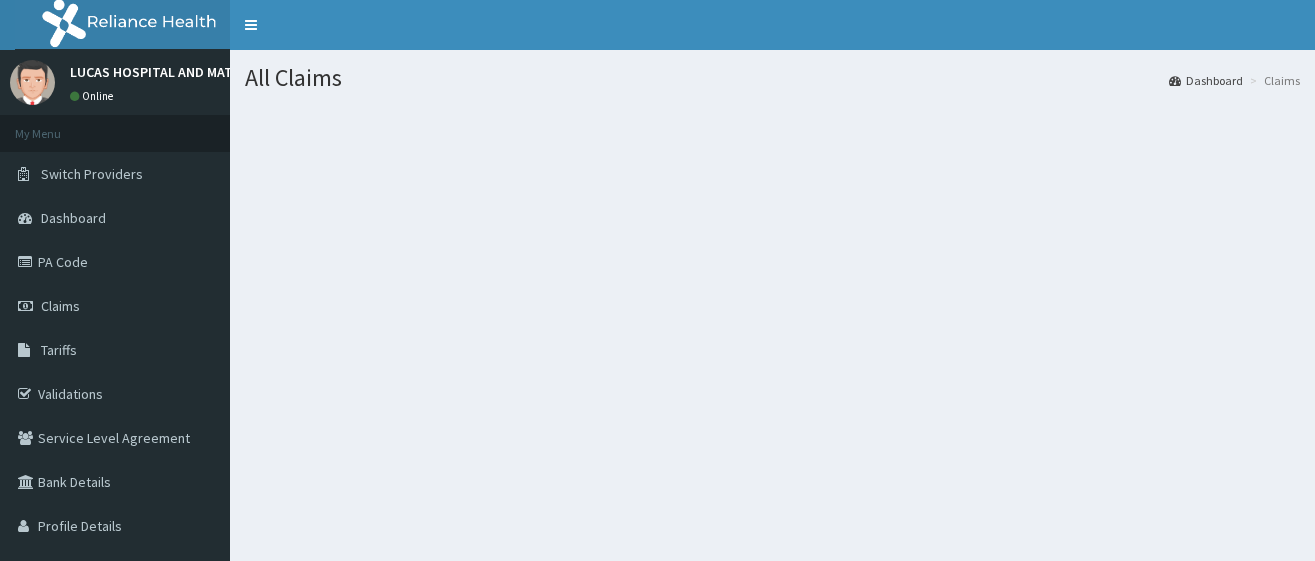 scroll, scrollTop: 0, scrollLeft: 0, axis: both 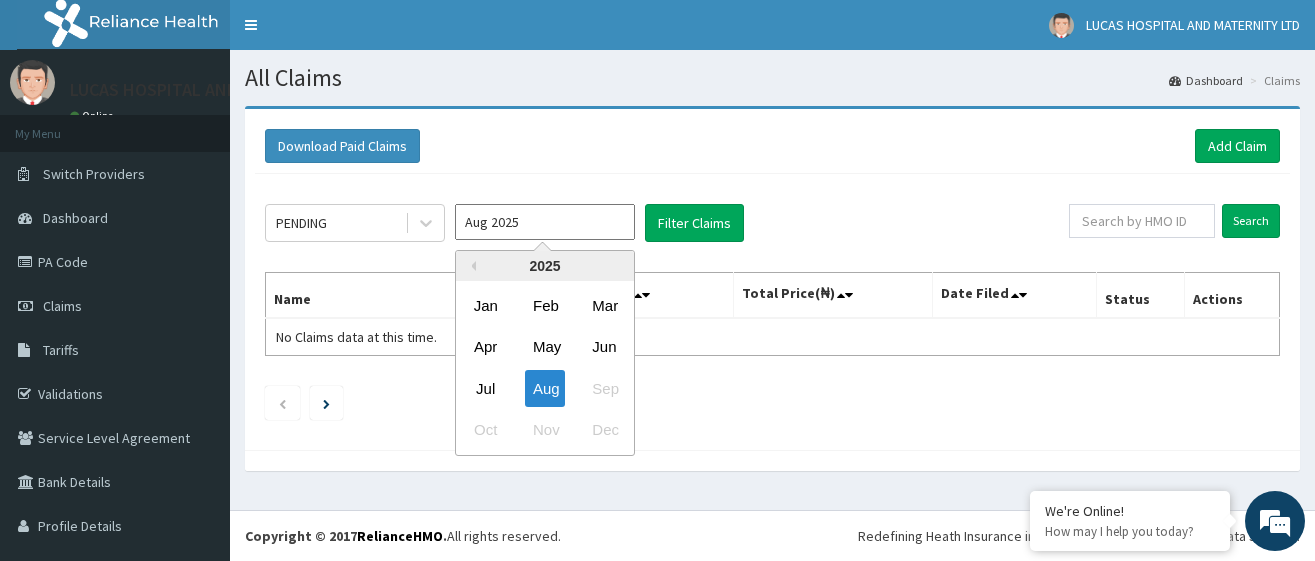 click on "Aug 2025" at bounding box center (545, 222) 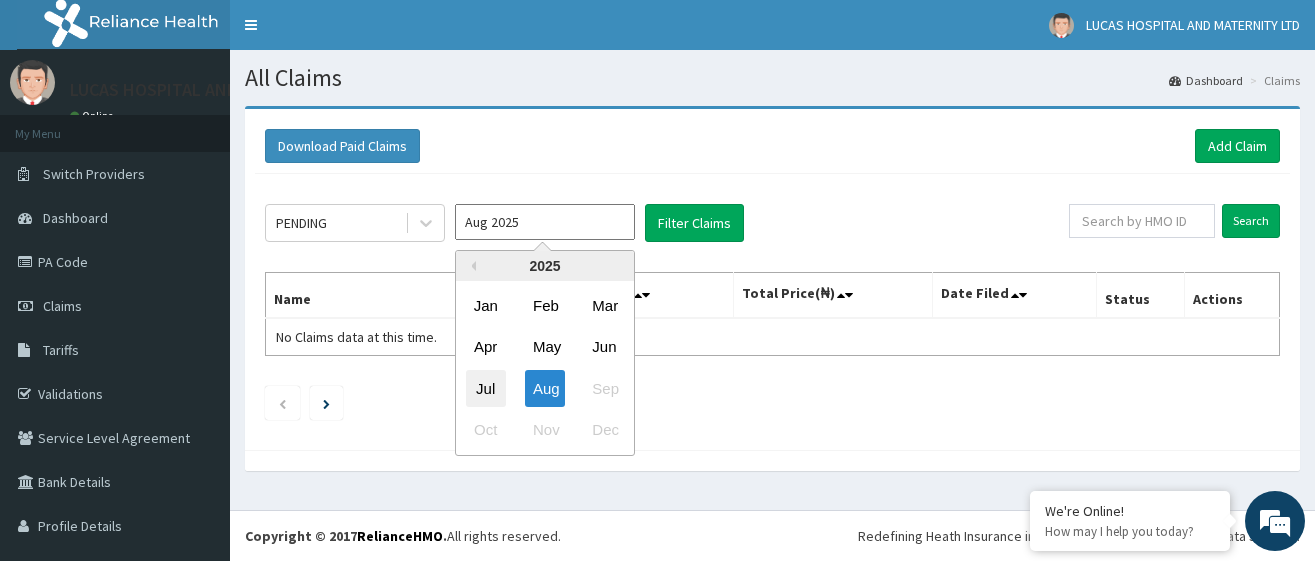 click on "Jul" at bounding box center (486, 388) 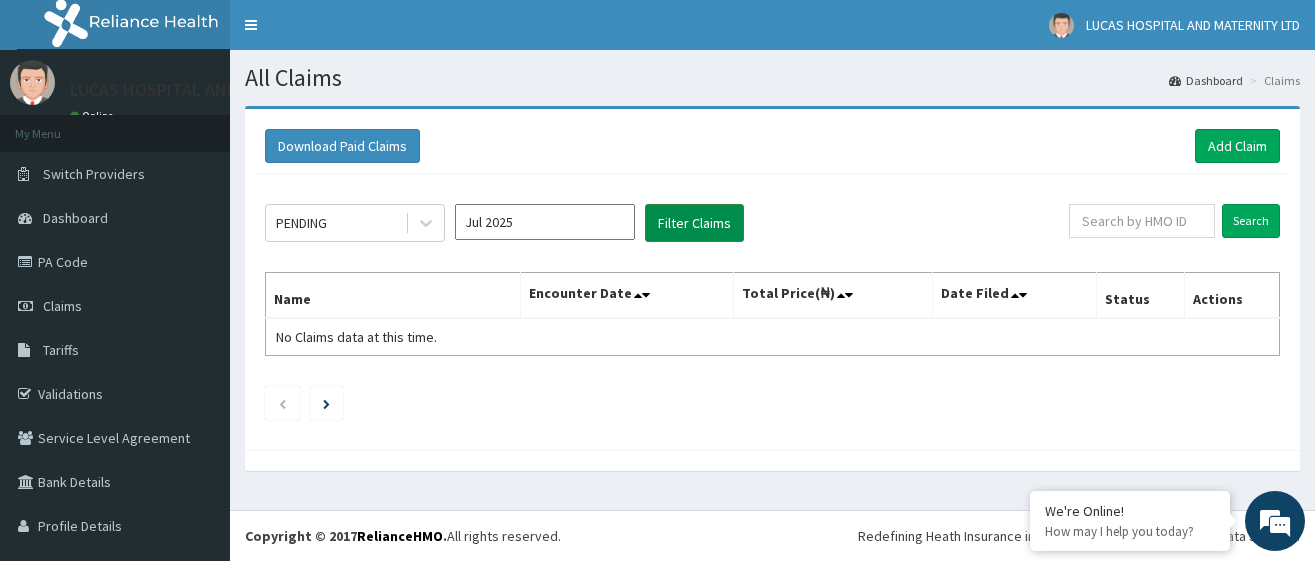 click on "Filter Claims" at bounding box center [694, 223] 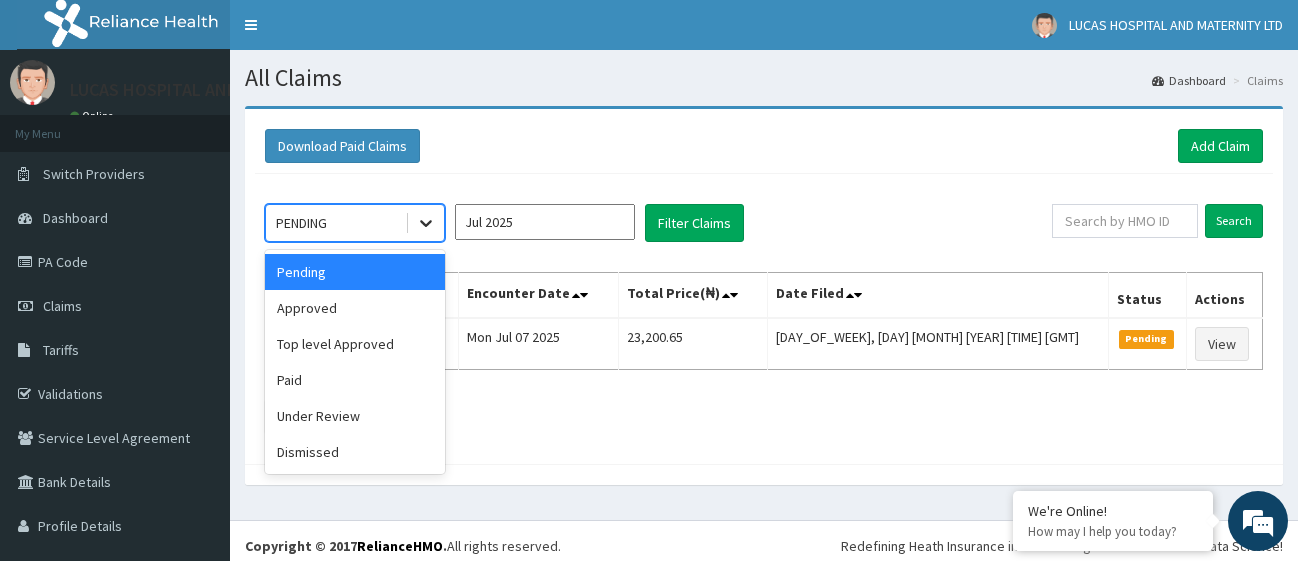 click 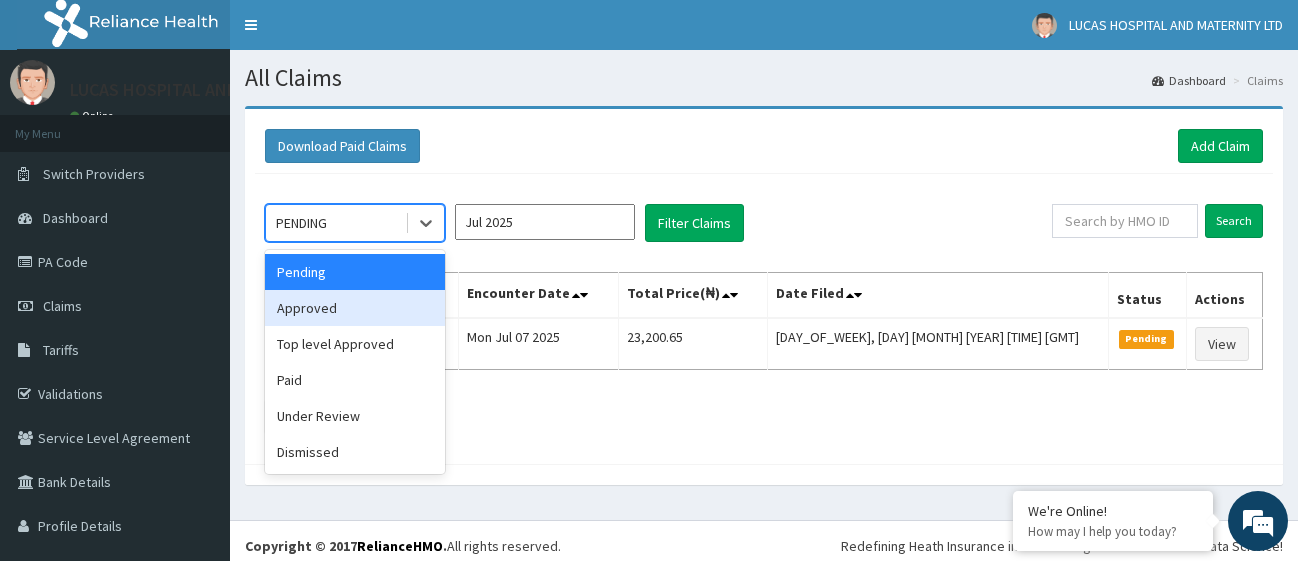 click on "Approved" at bounding box center [355, 308] 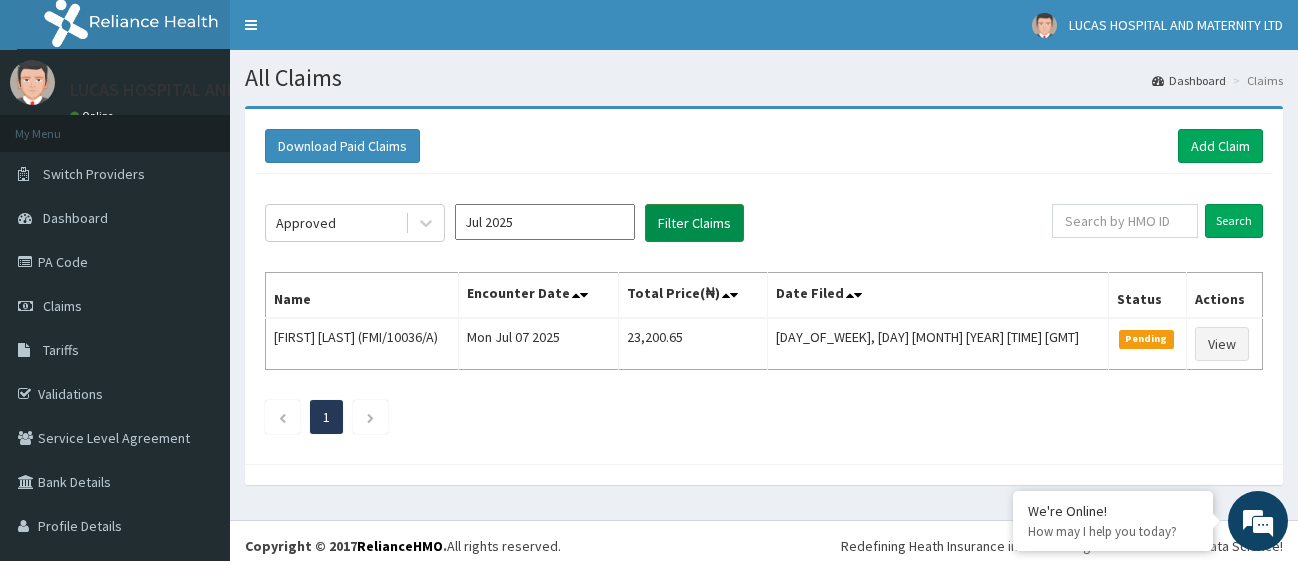 click on "Filter Claims" at bounding box center [694, 223] 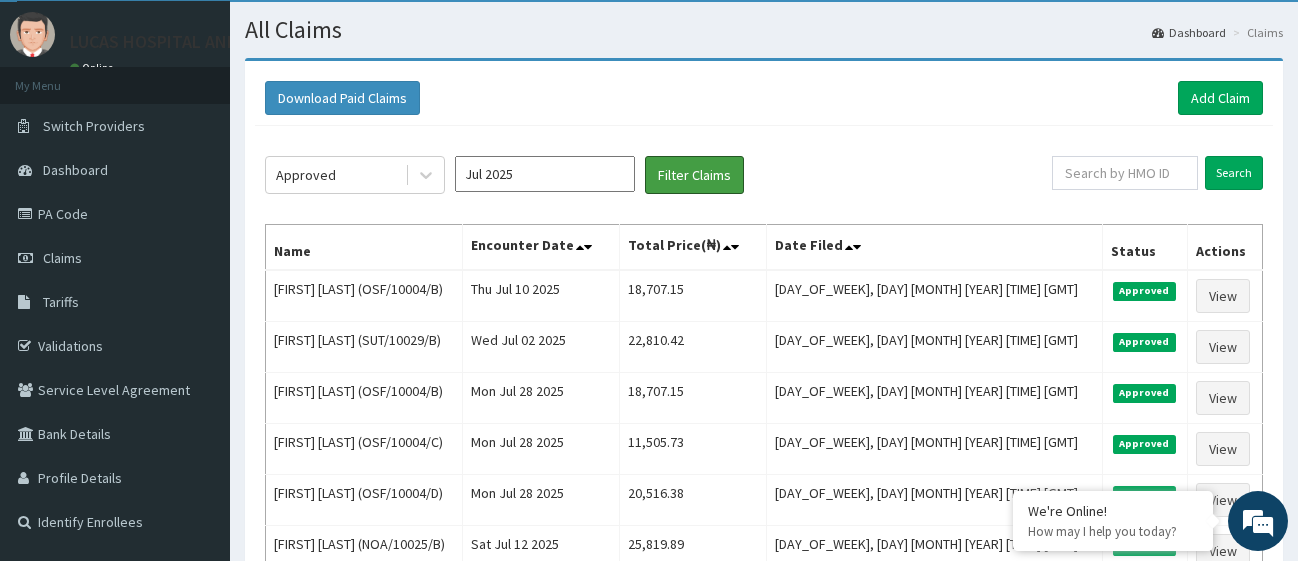 scroll, scrollTop: 0, scrollLeft: 0, axis: both 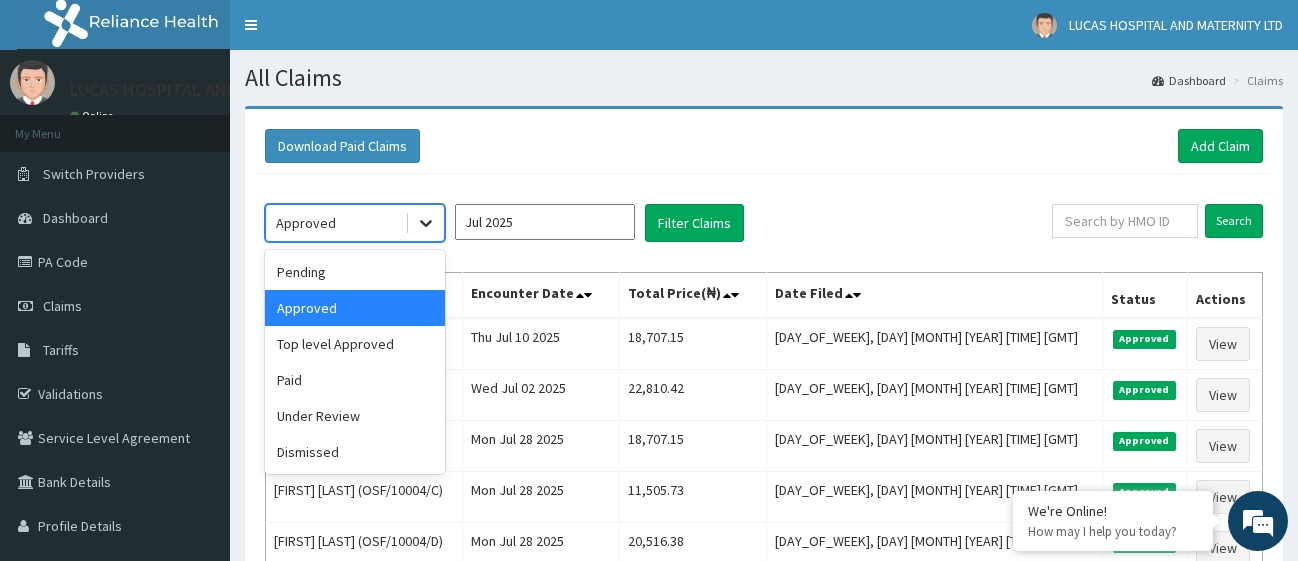 click 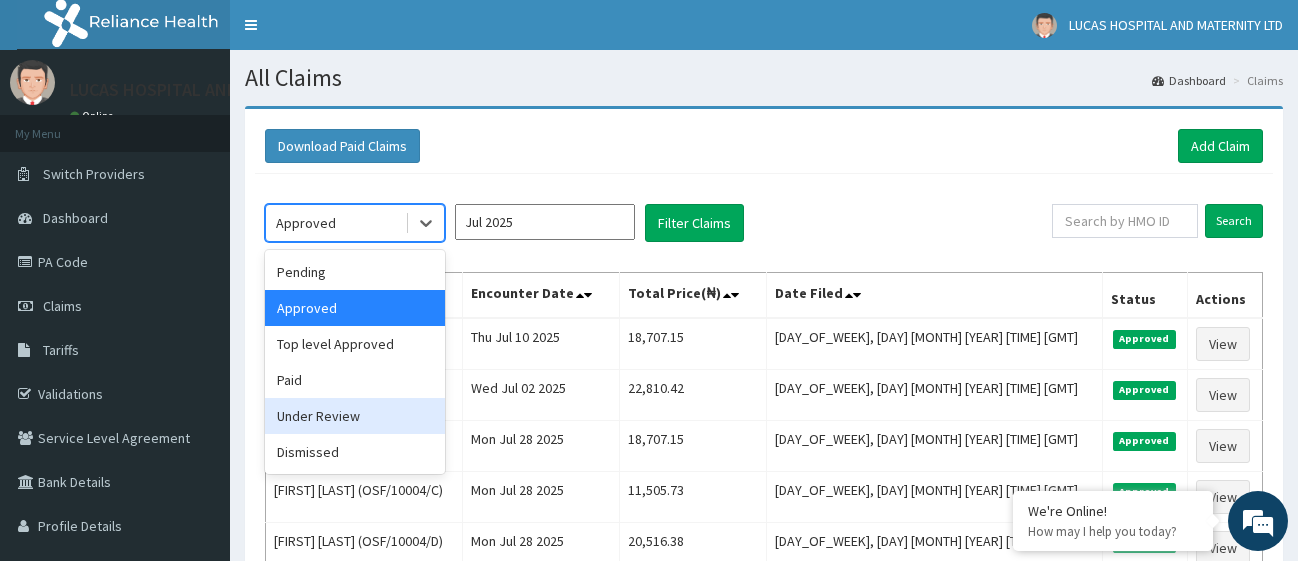 click on "Under Review" at bounding box center (355, 416) 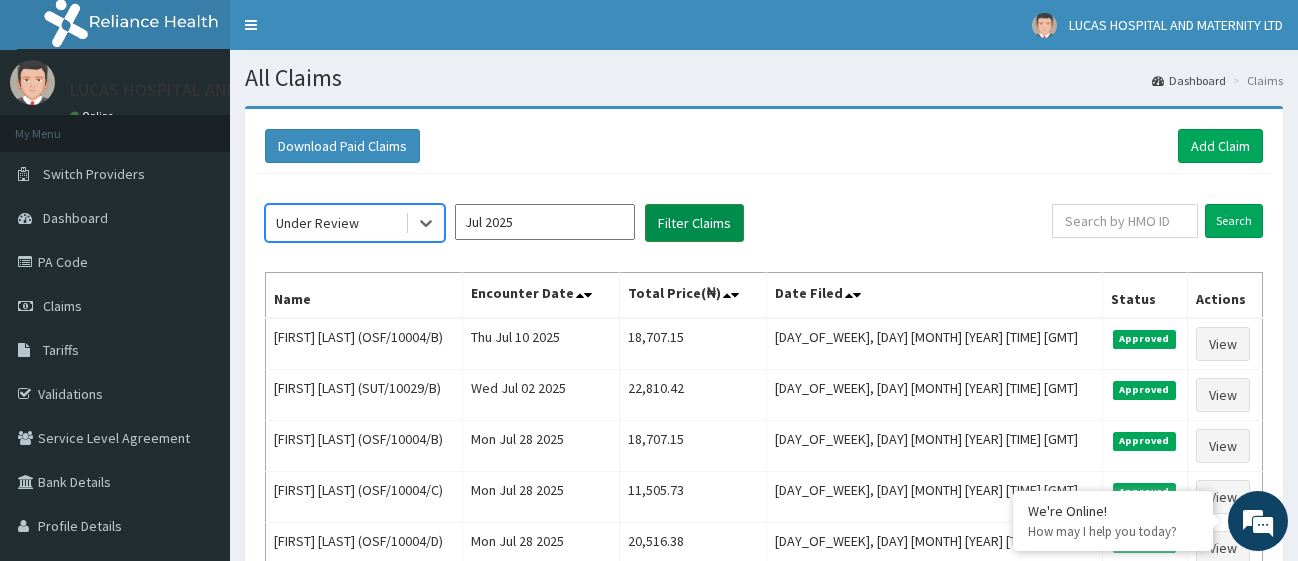 click on "Filter Claims" at bounding box center (694, 223) 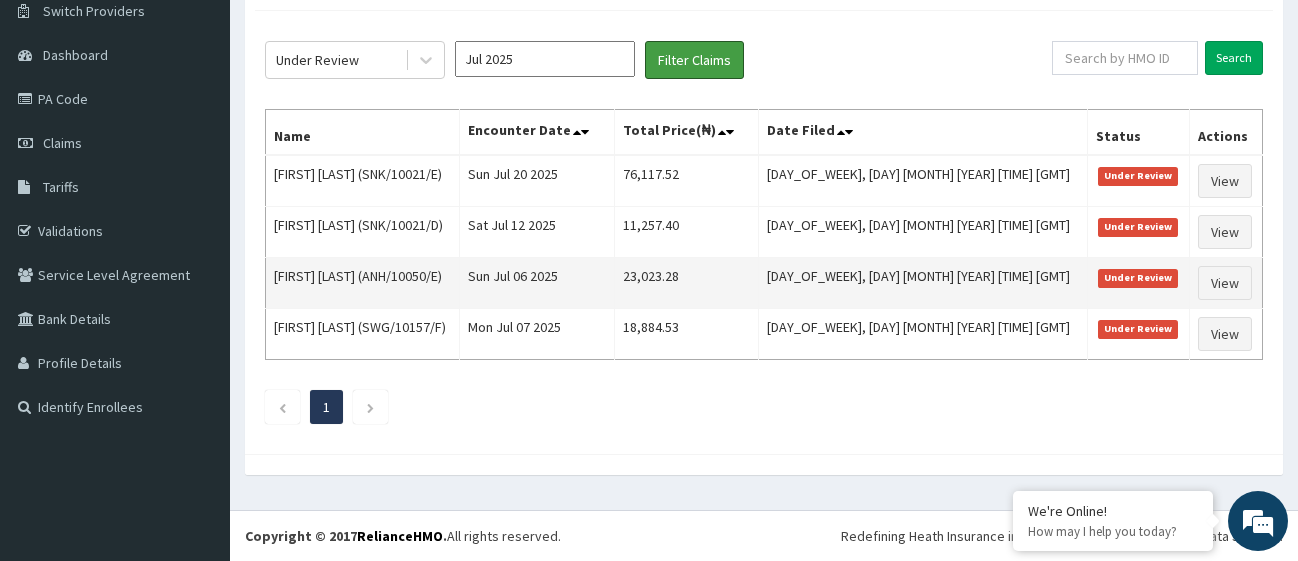 scroll, scrollTop: 61, scrollLeft: 0, axis: vertical 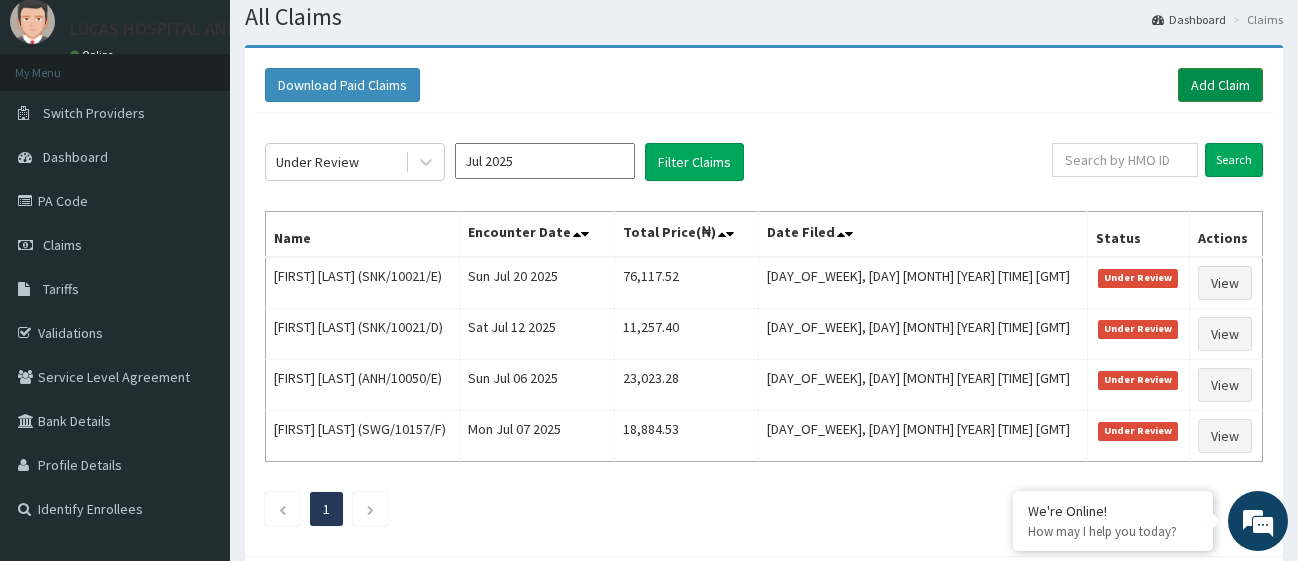 click on "Add Claim" at bounding box center [1220, 85] 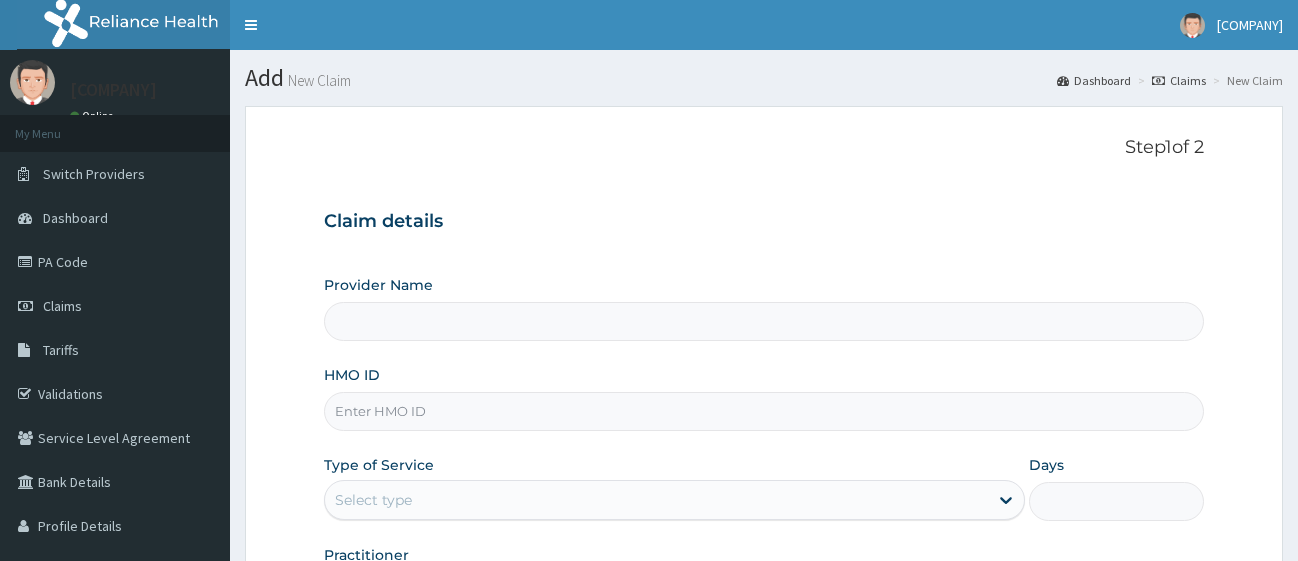 scroll, scrollTop: 0, scrollLeft: 0, axis: both 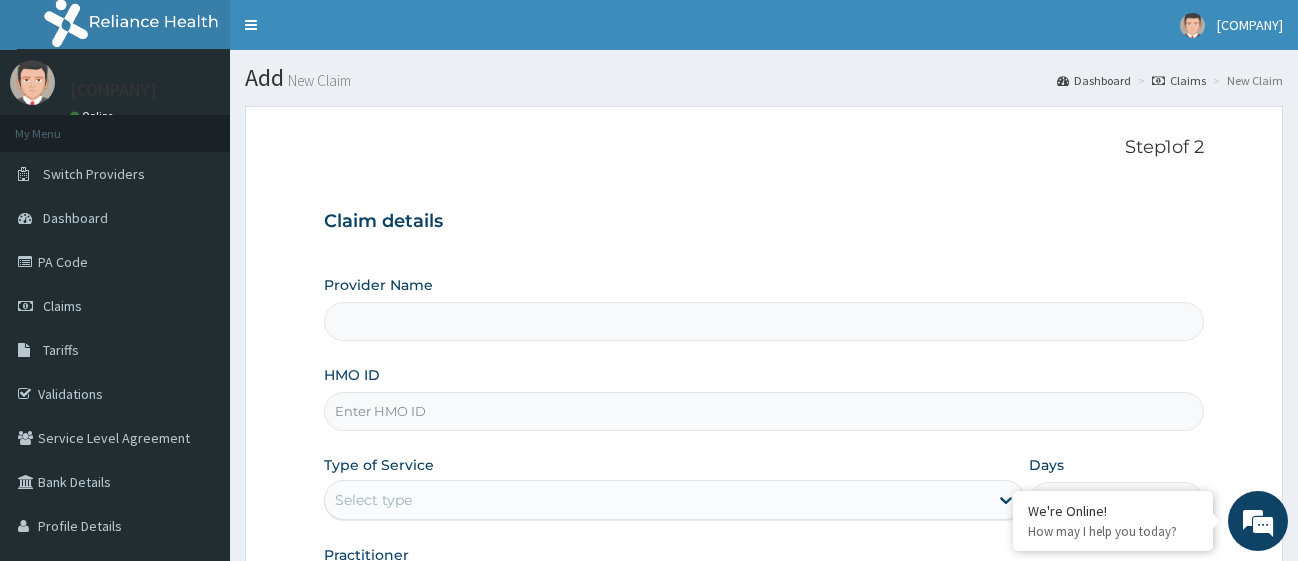 type on "LUCAS HOSPITAL AND MATERNITY" 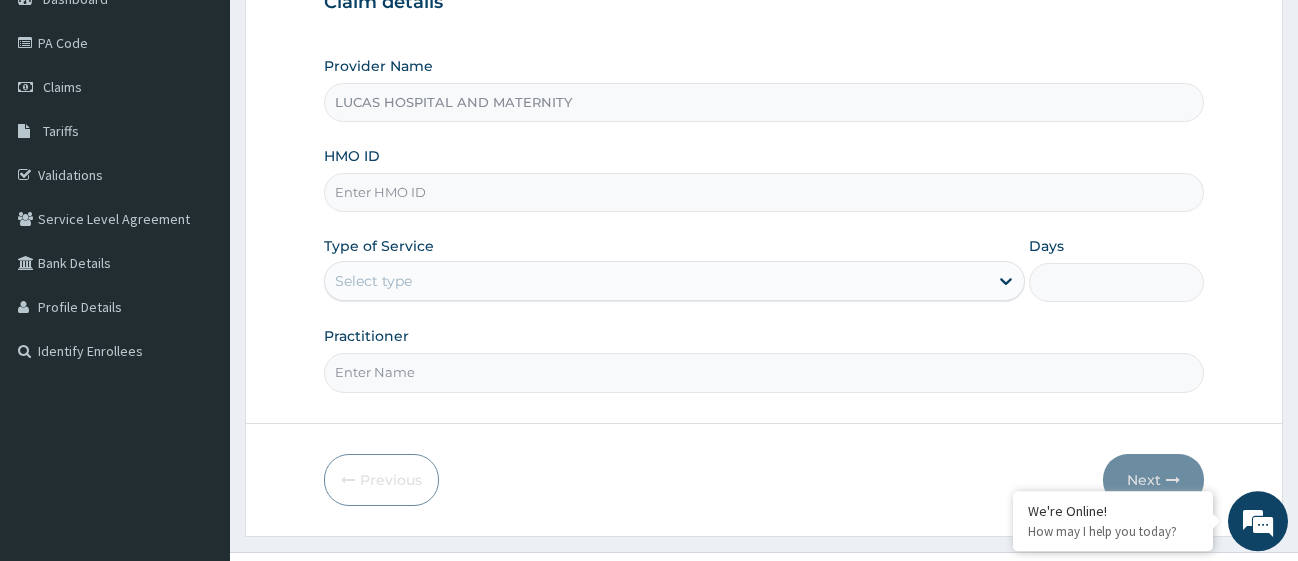 scroll, scrollTop: 261, scrollLeft: 0, axis: vertical 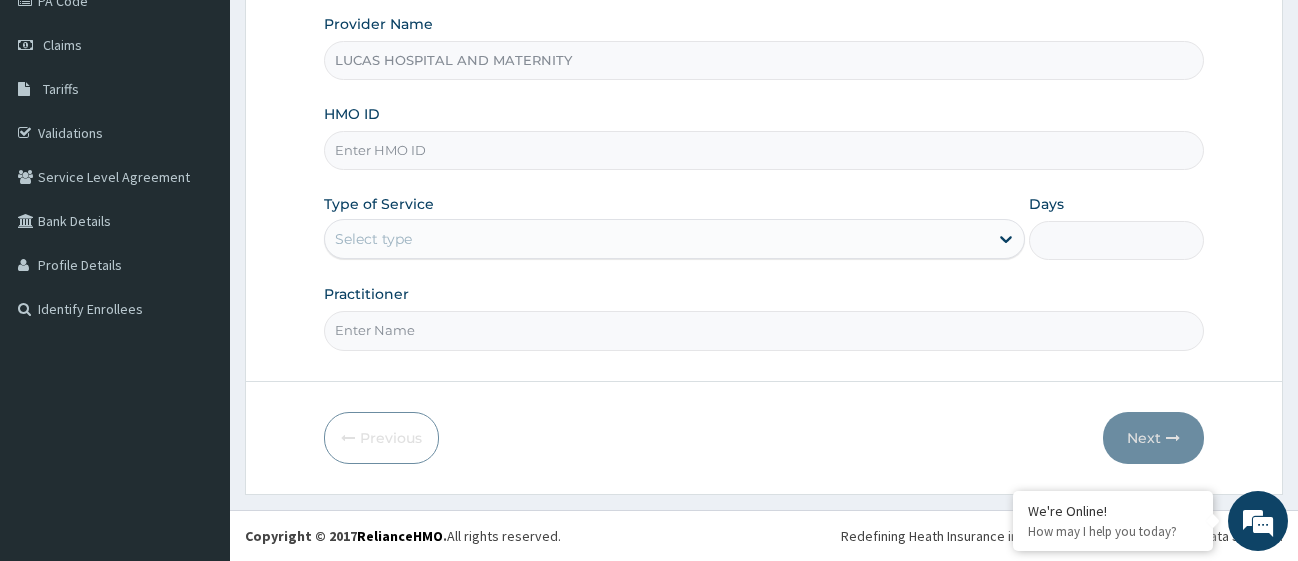 click on "HMO ID" at bounding box center (764, 150) 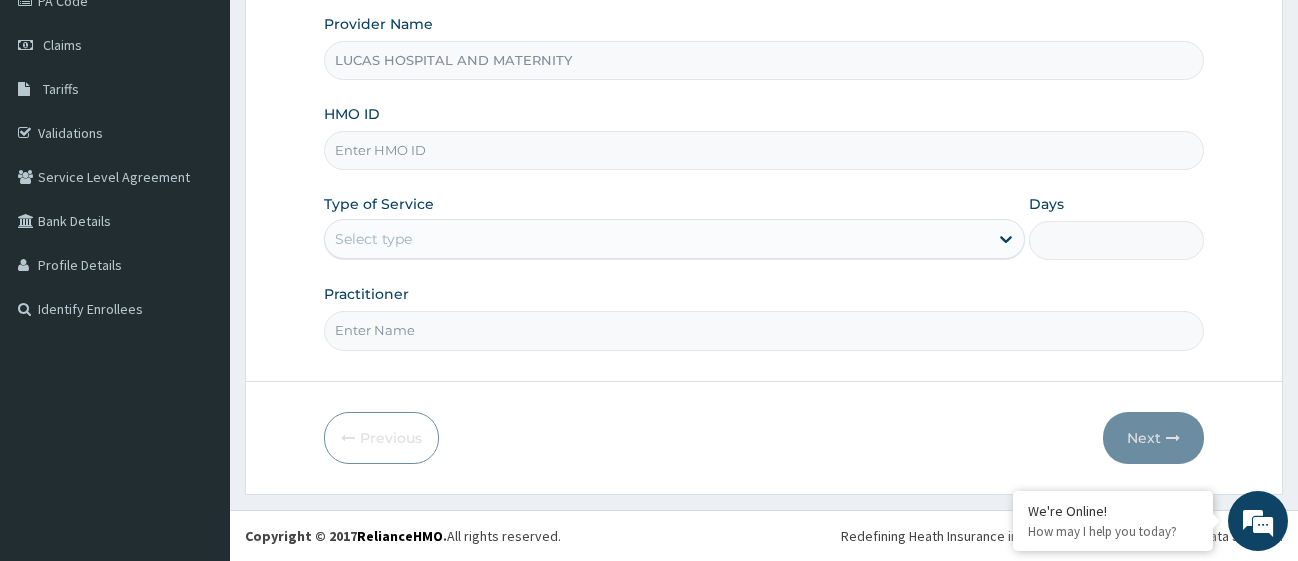 paste on "SWG/10157/B" 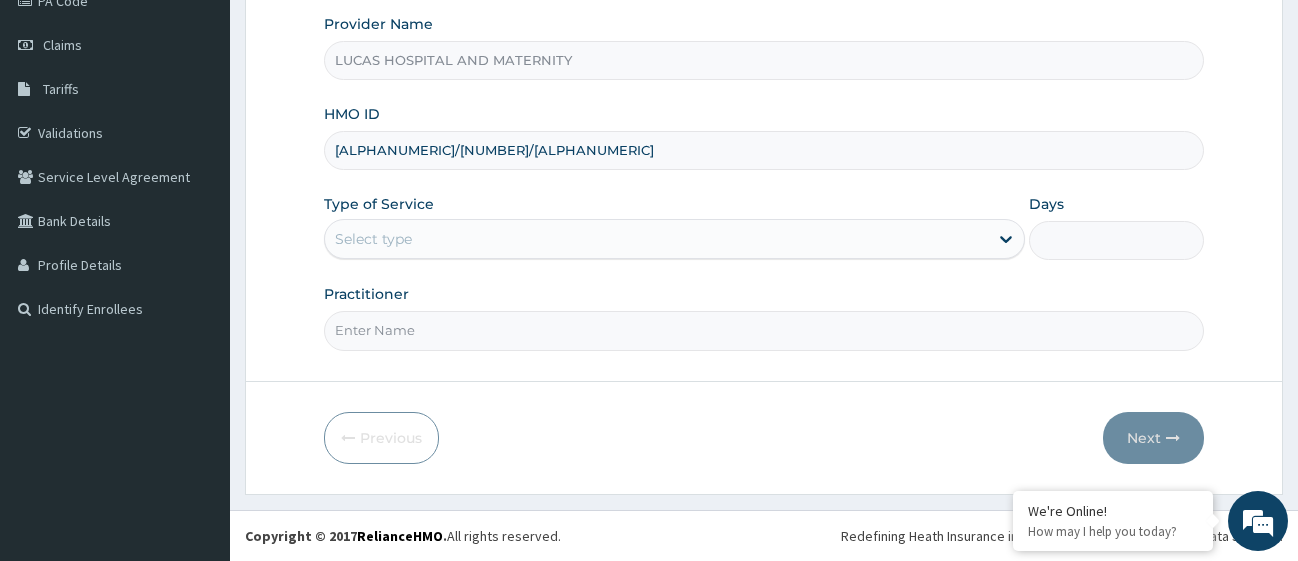 type on "SWG/10157/B" 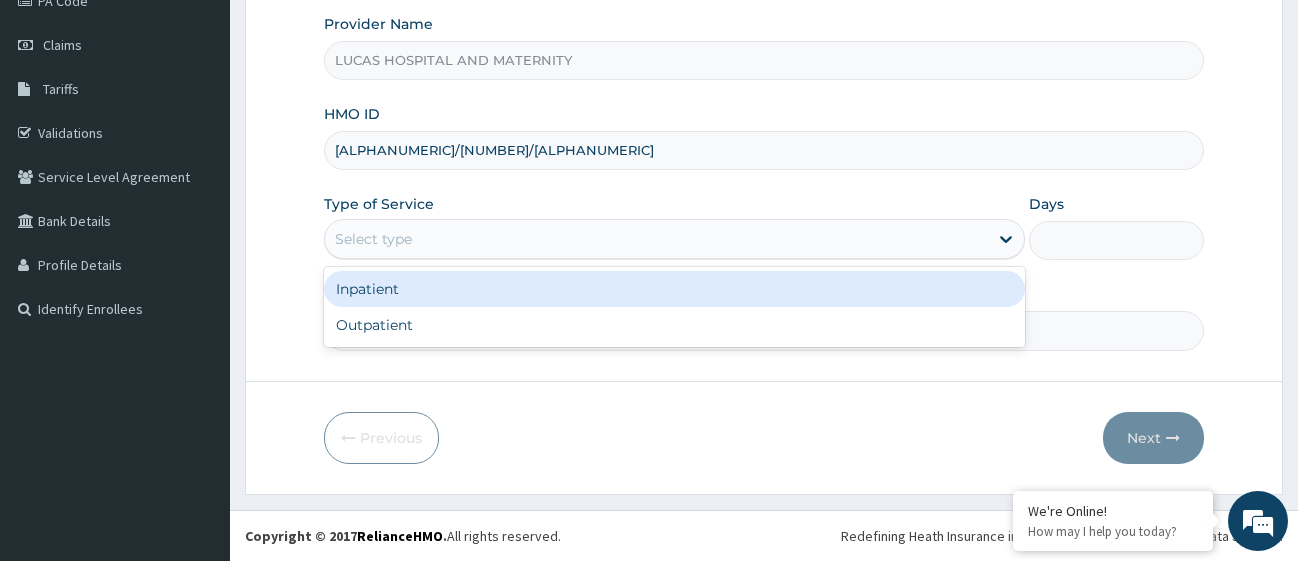 click on "Select type" at bounding box center [656, 239] 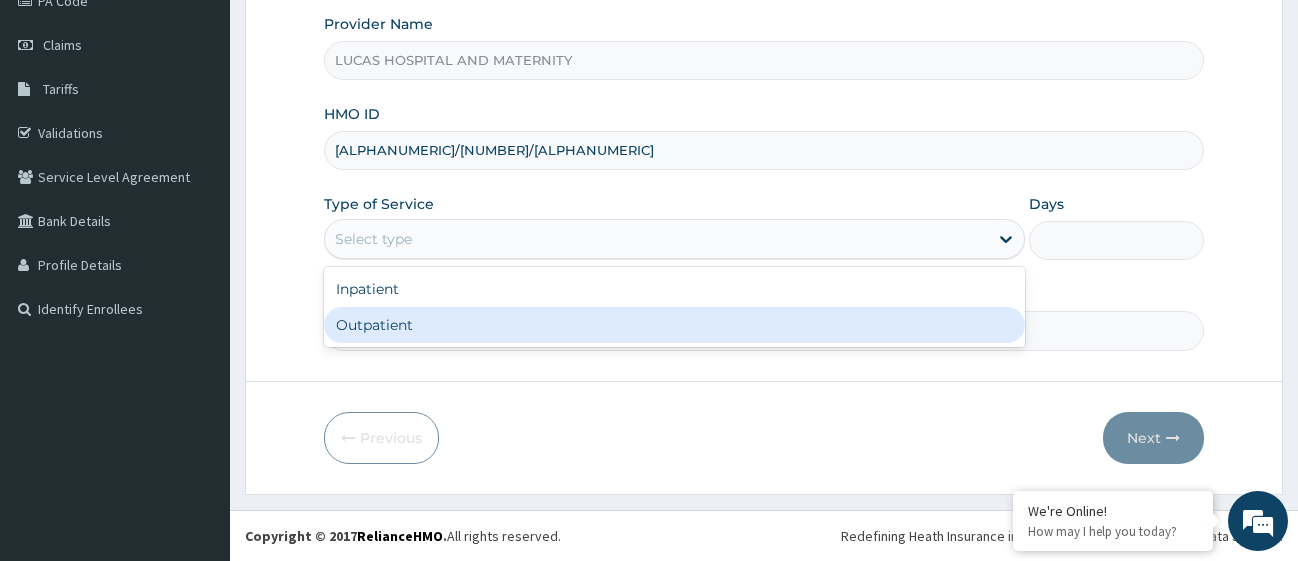 click on "Outpatient" at bounding box center (674, 325) 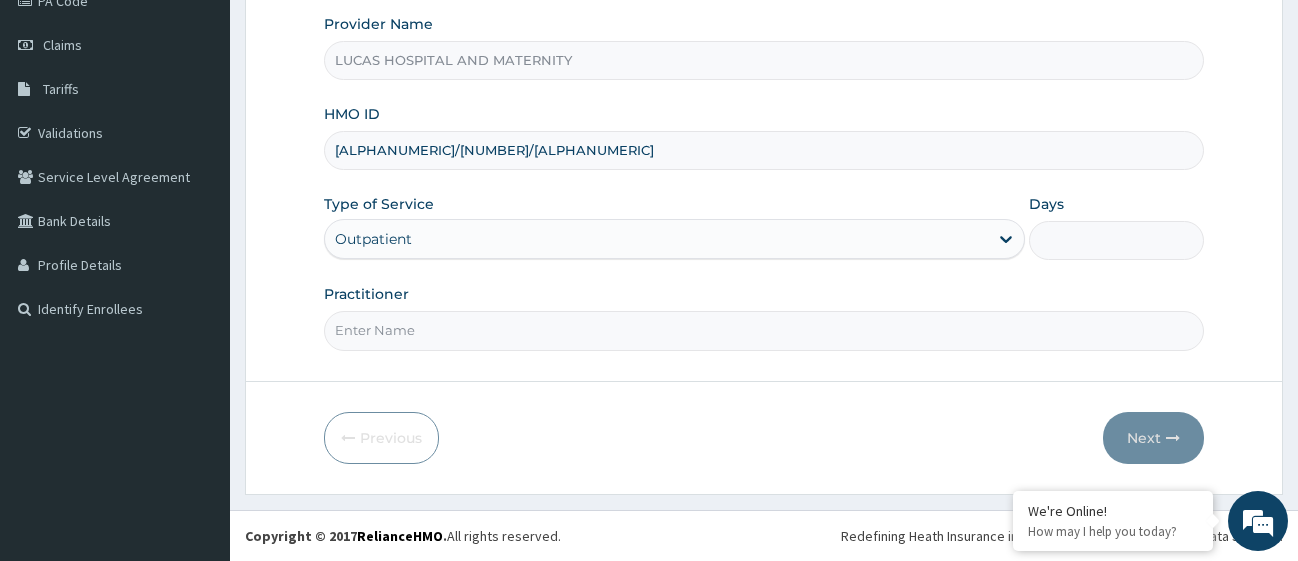 type on "1" 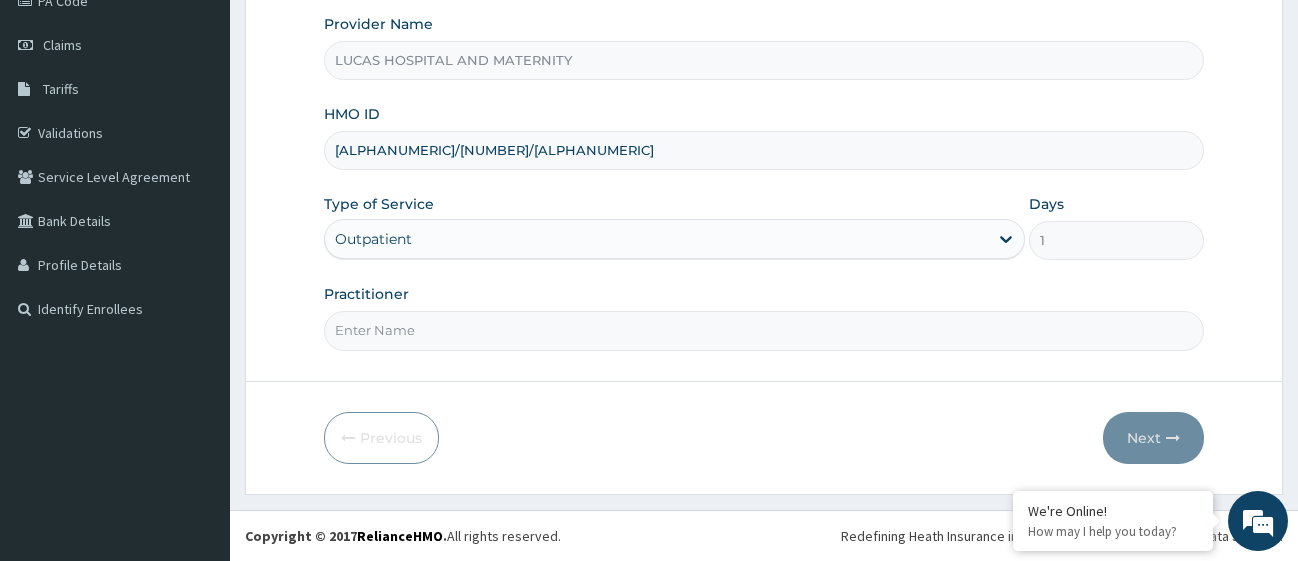 click on "Practitioner" at bounding box center [764, 330] 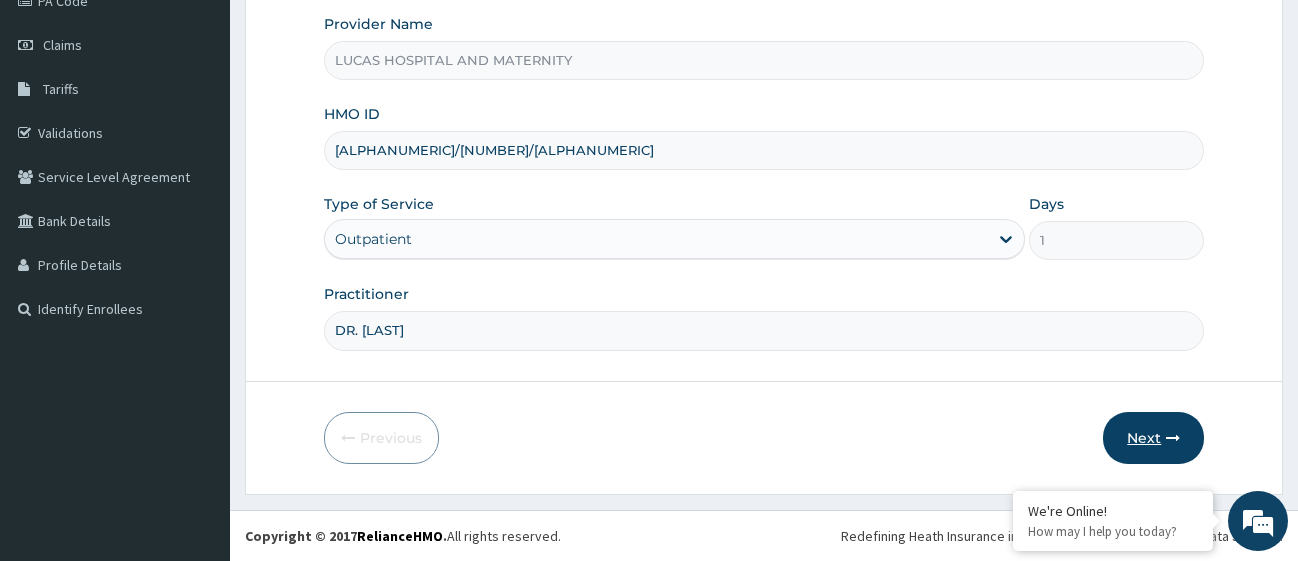 type on "DR. LUCAS" 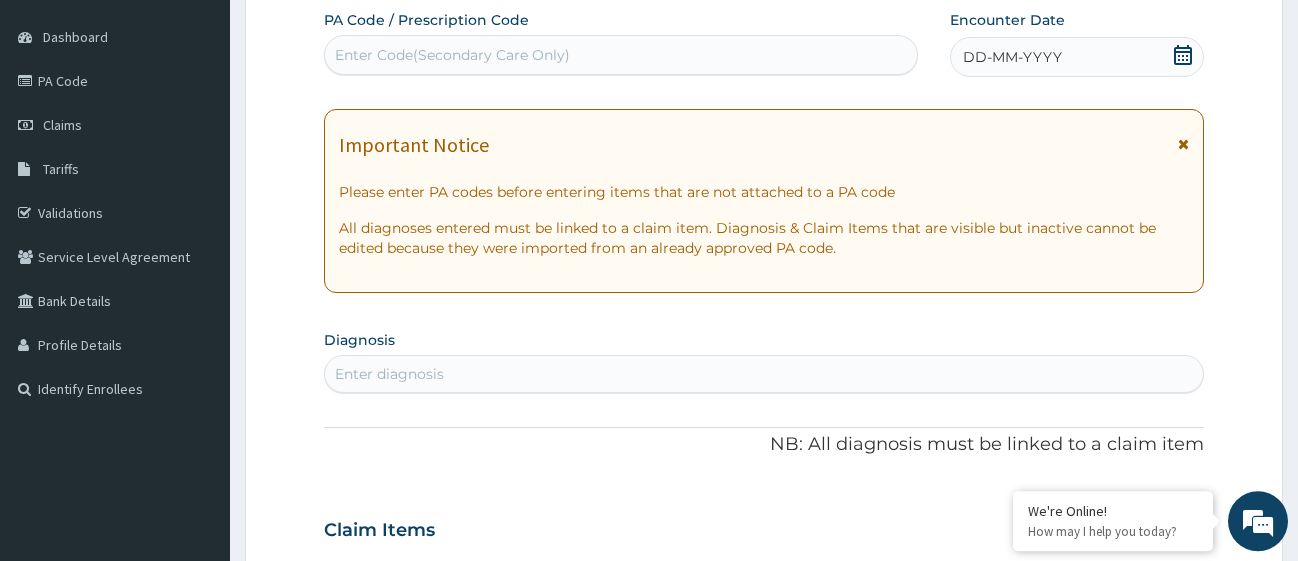 scroll, scrollTop: 57, scrollLeft: 0, axis: vertical 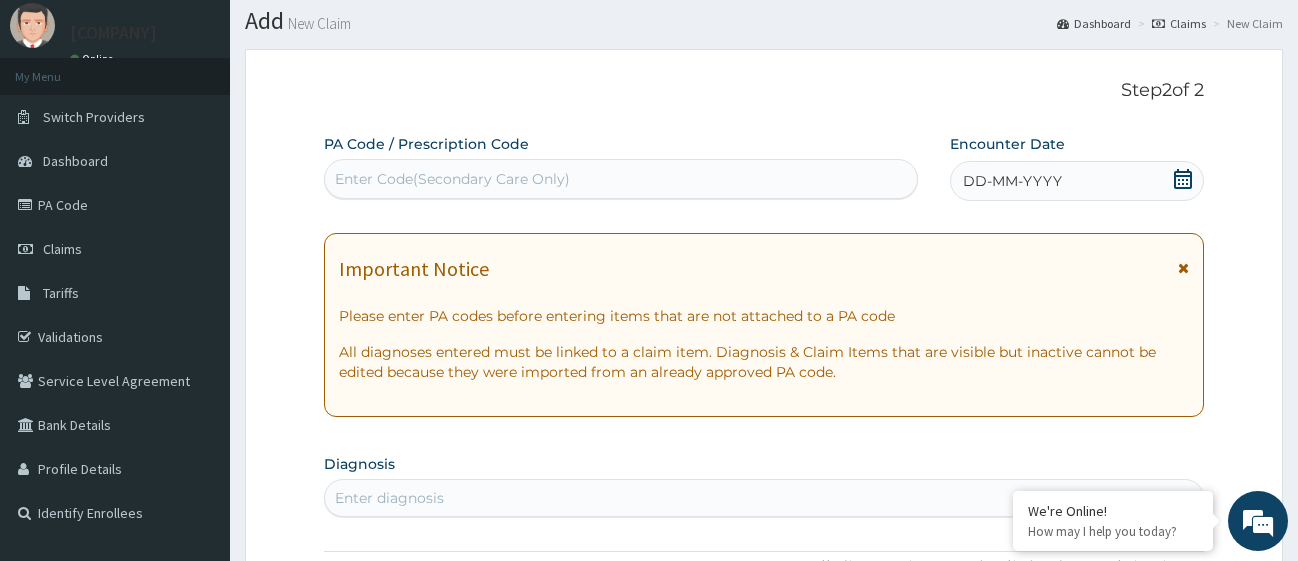 click on "Enter Code(Secondary Care Only)" at bounding box center [621, 179] 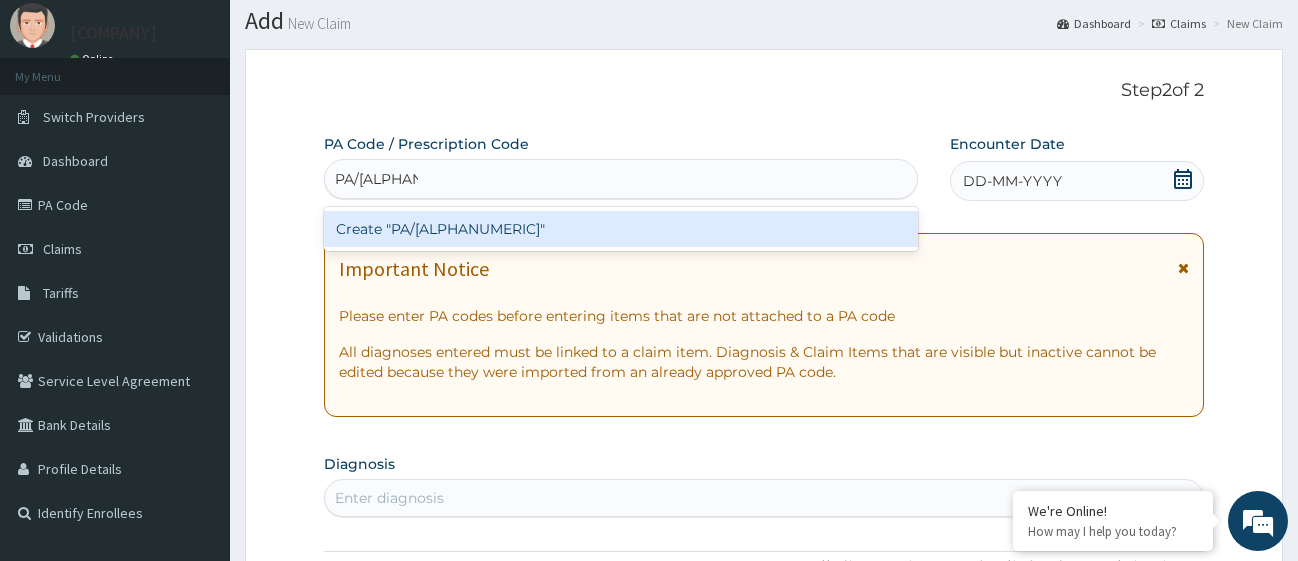 click on "Create "PA/8E8BAF"" at bounding box center [621, 229] 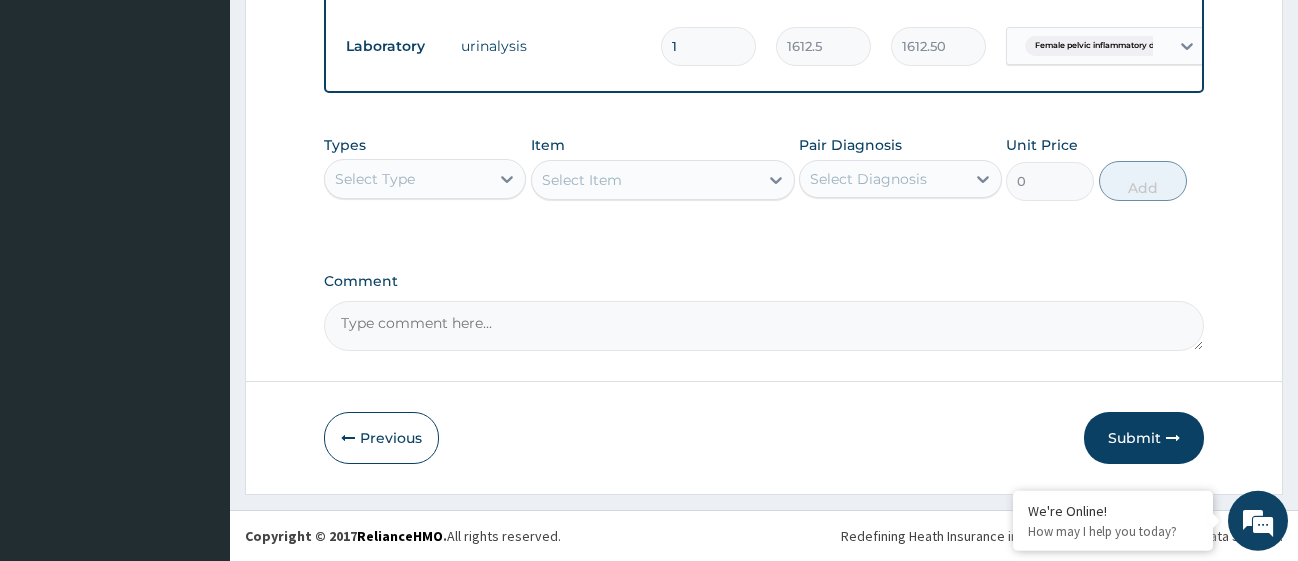 scroll, scrollTop: 1905, scrollLeft: 0, axis: vertical 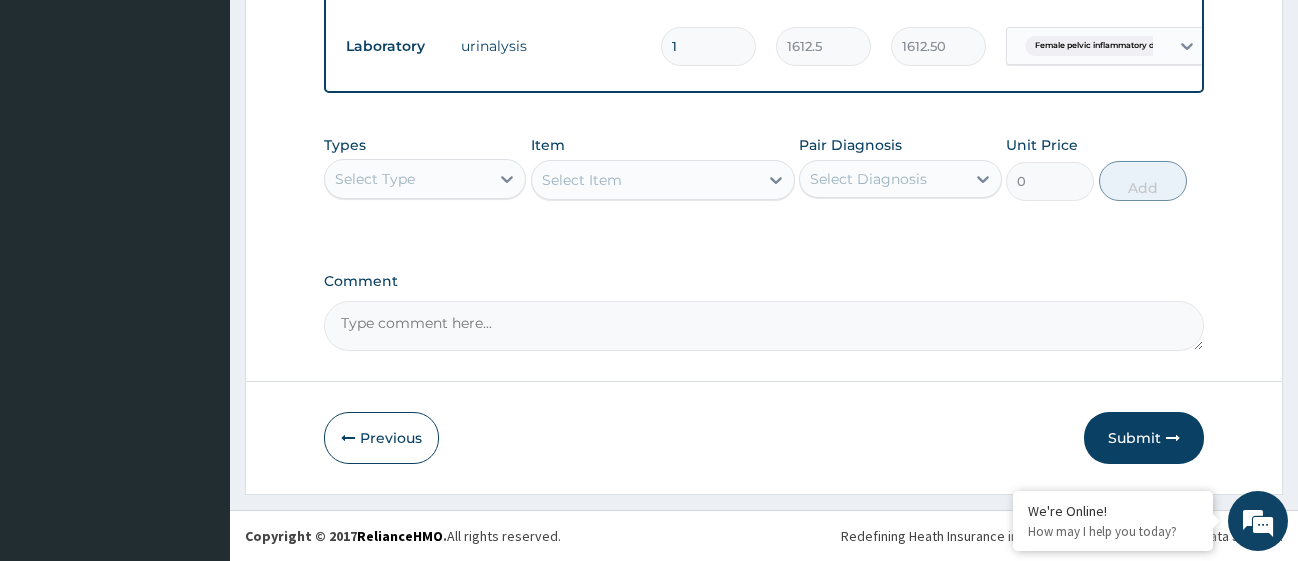click on "Comment" at bounding box center (764, 326) 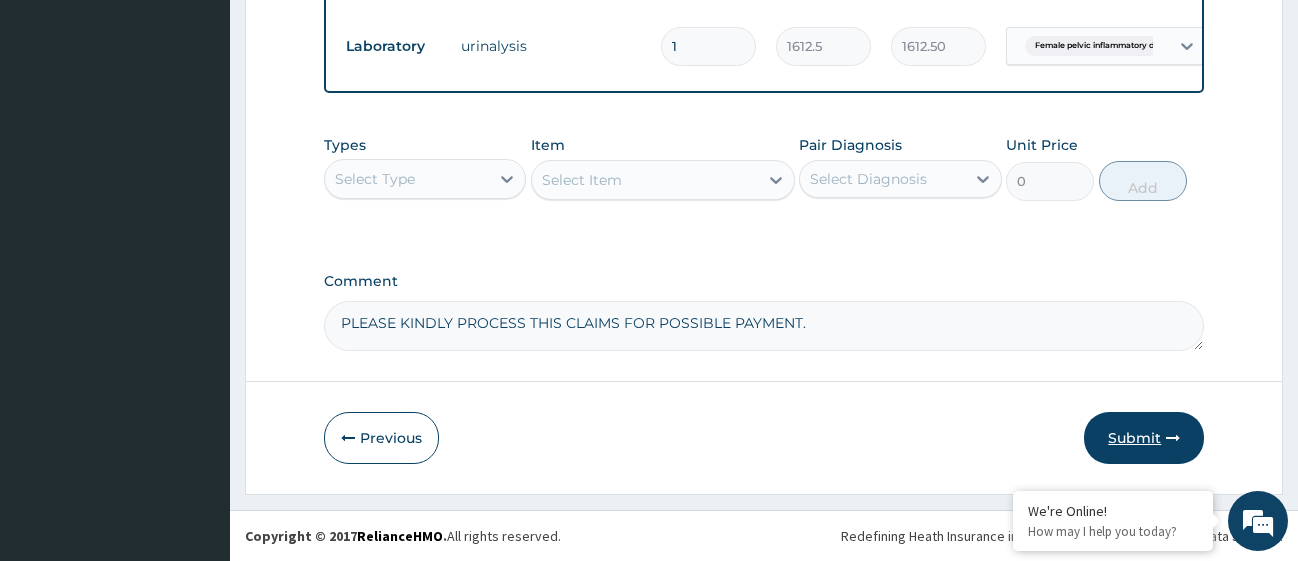type on "PLEASE KINDLY PROCESS THIS CLAIMS FOR POSSIBLE PAYMENT." 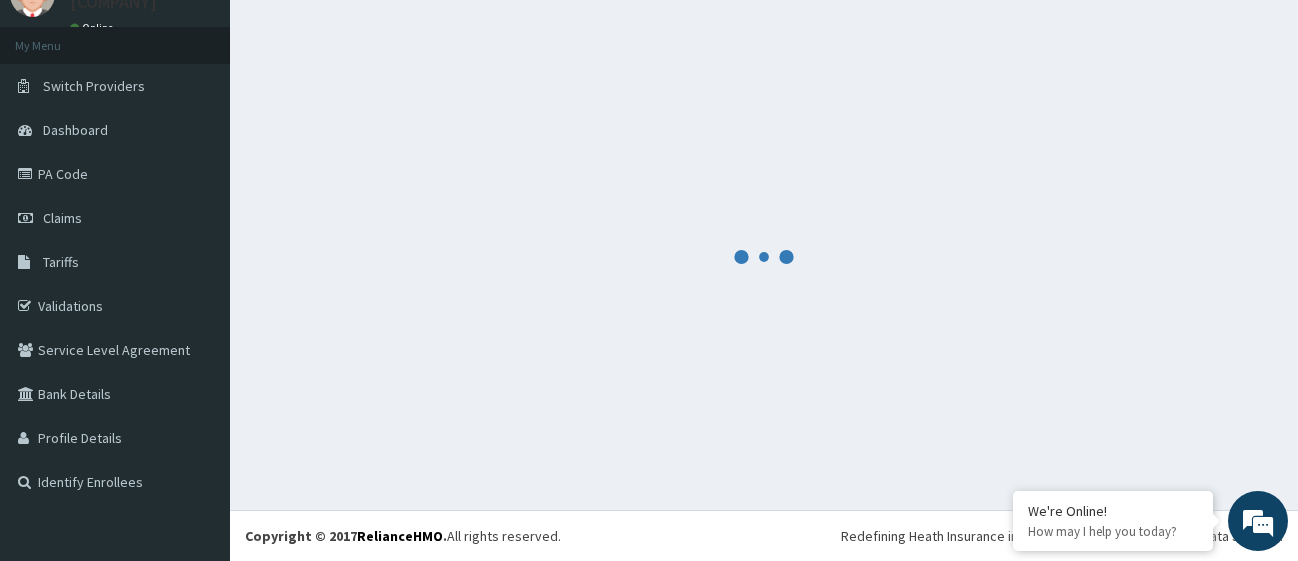 scroll, scrollTop: 88, scrollLeft: 0, axis: vertical 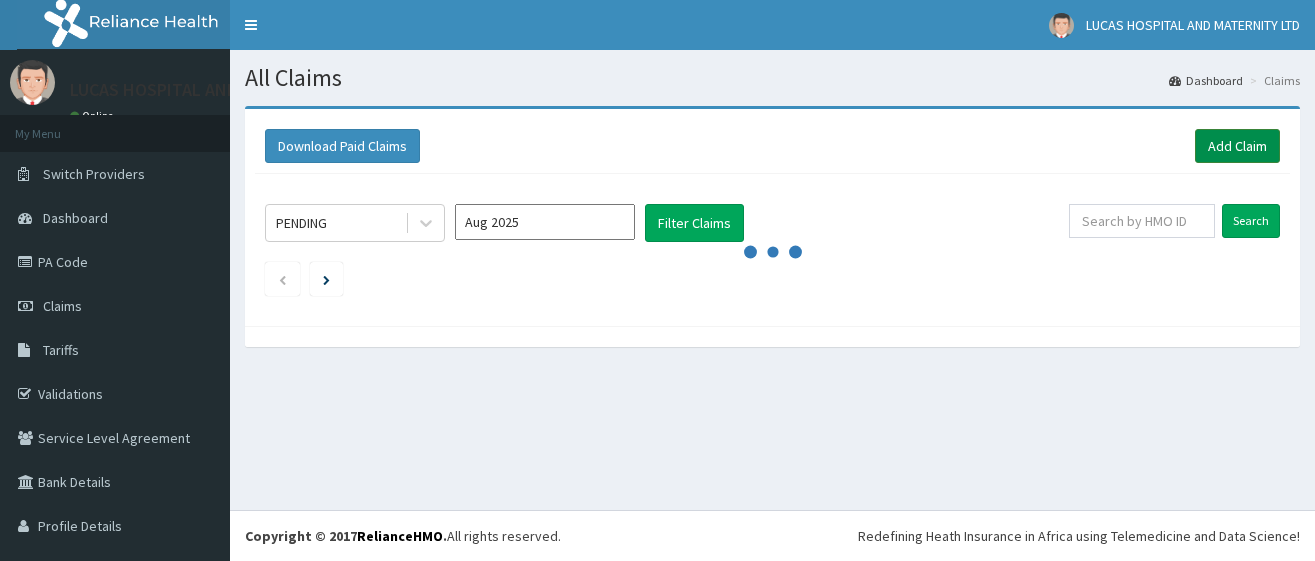 click on "Add Claim" at bounding box center [1237, 146] 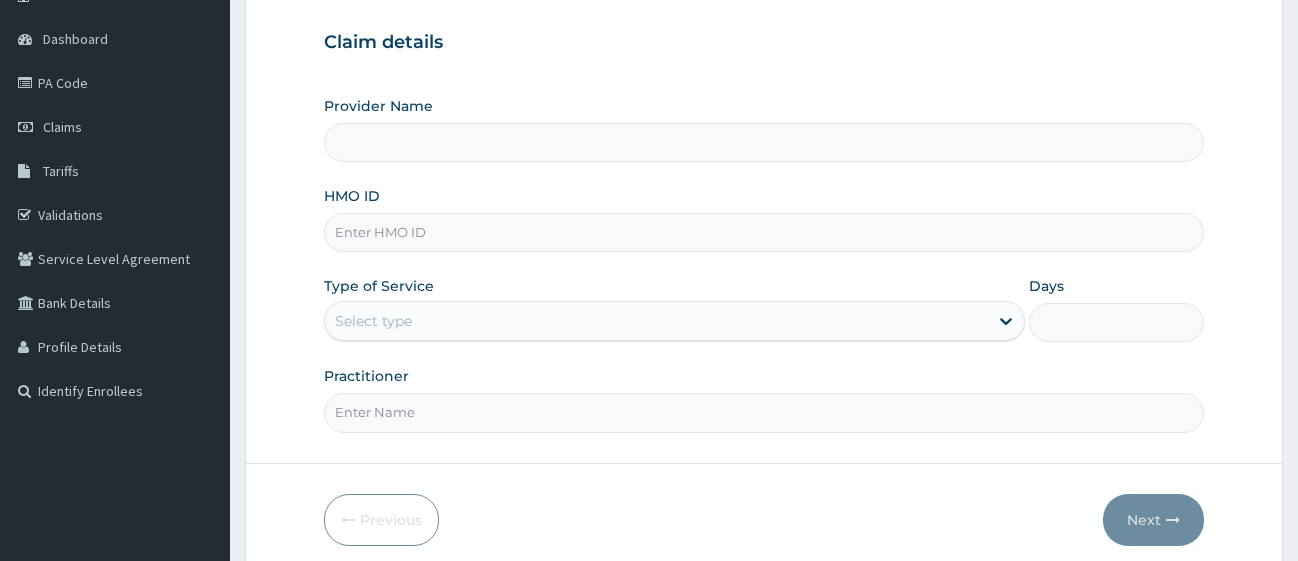 scroll, scrollTop: 204, scrollLeft: 0, axis: vertical 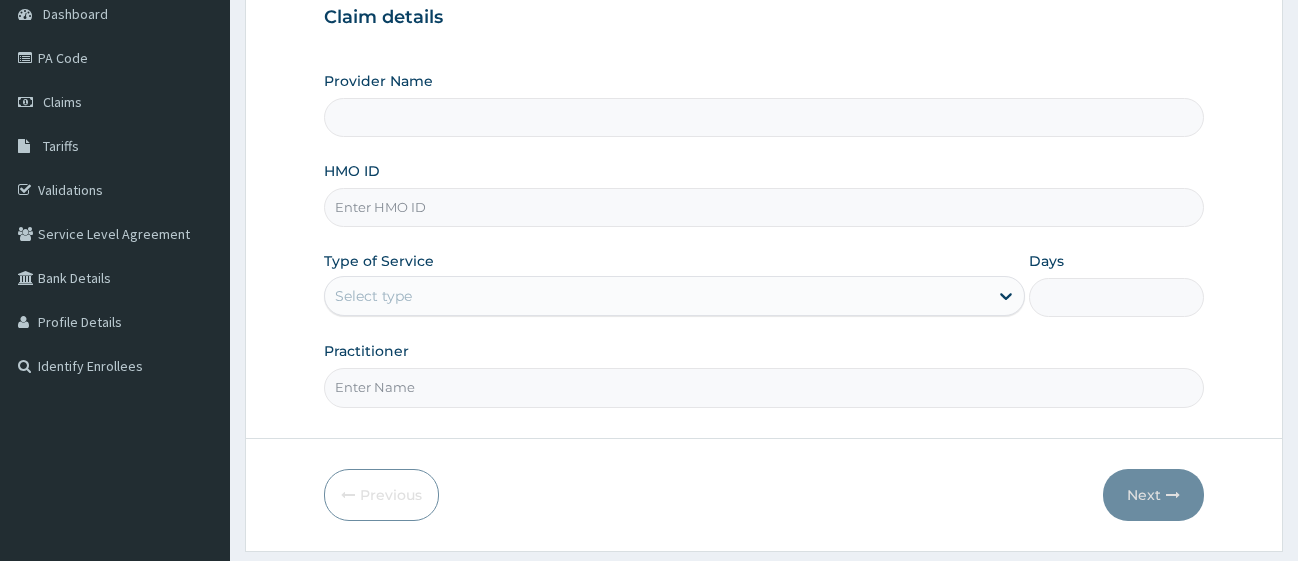 click on "HMO ID" at bounding box center (764, 207) 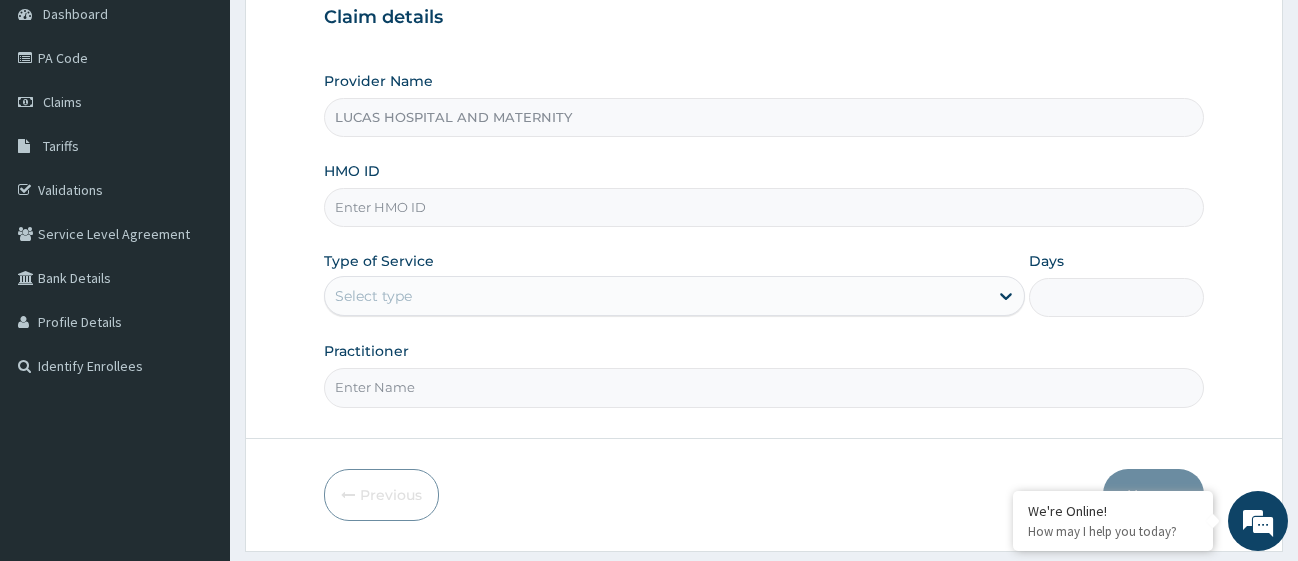 scroll, scrollTop: 0, scrollLeft: 0, axis: both 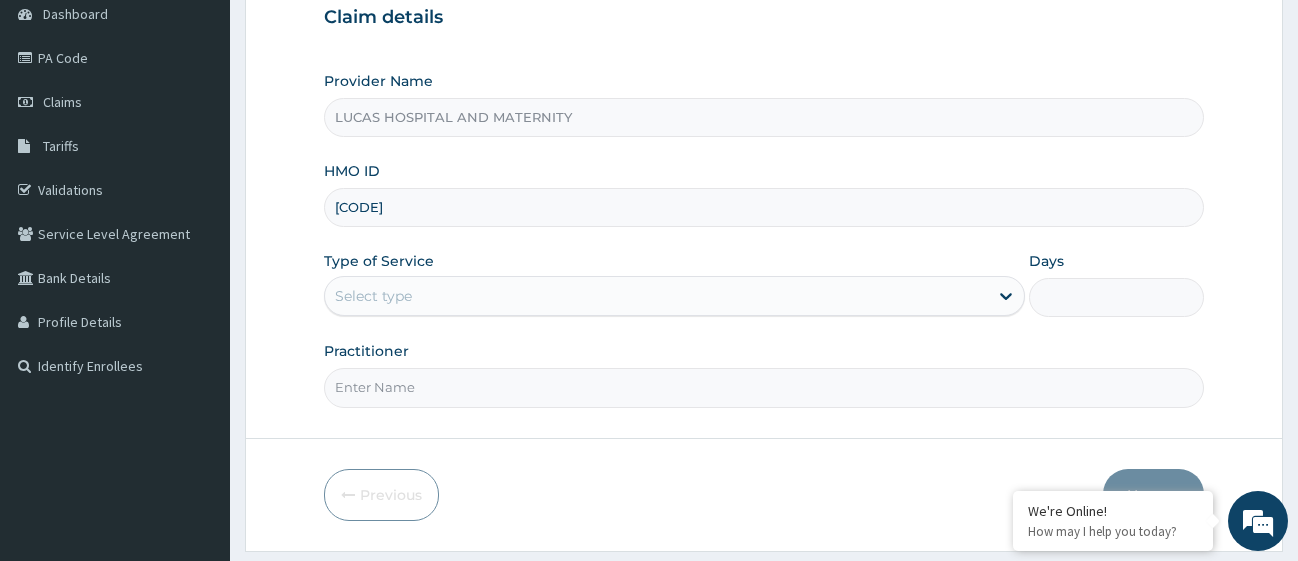 type on "NOA/10045/A" 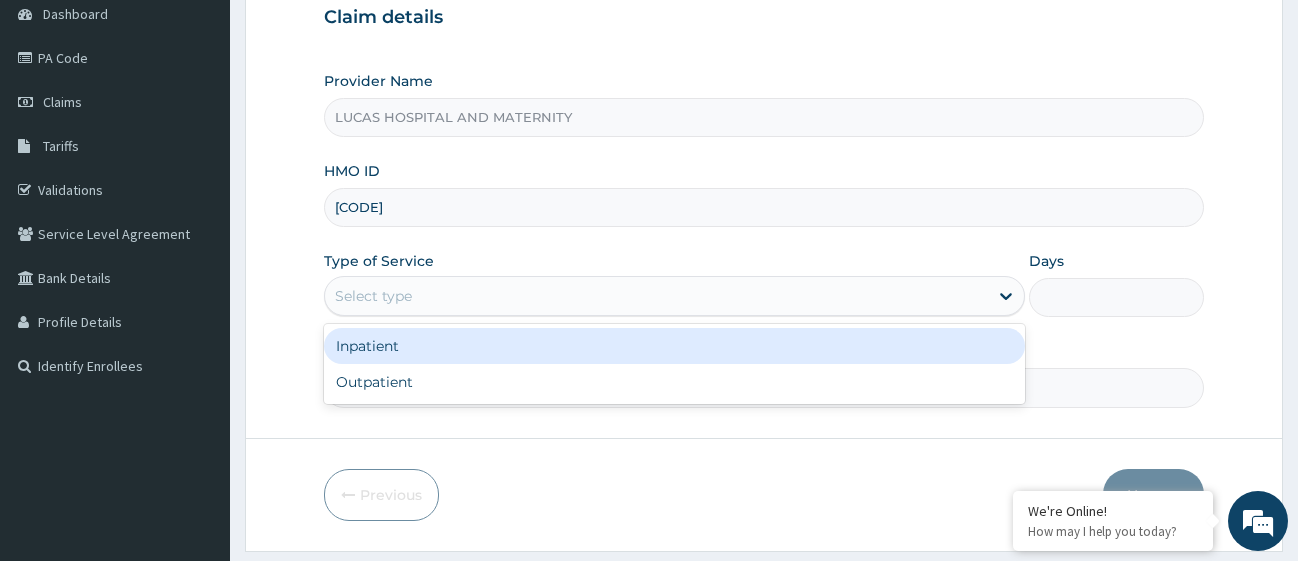 click on "Select type" at bounding box center [656, 296] 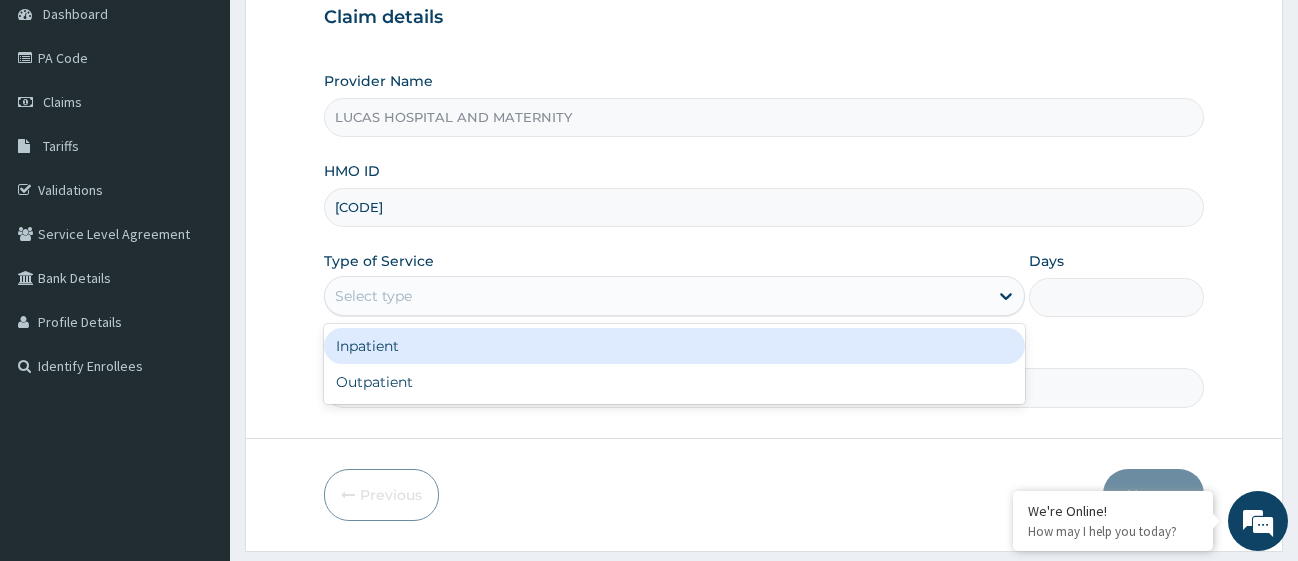 click on "Inpatient" at bounding box center (674, 346) 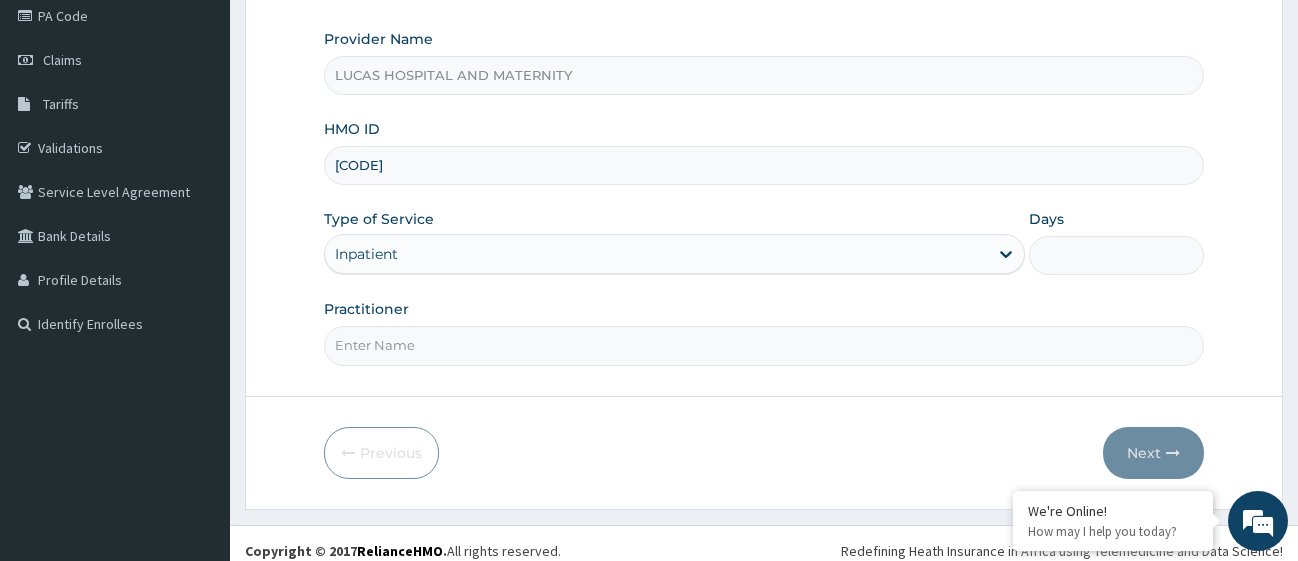 scroll, scrollTop: 261, scrollLeft: 0, axis: vertical 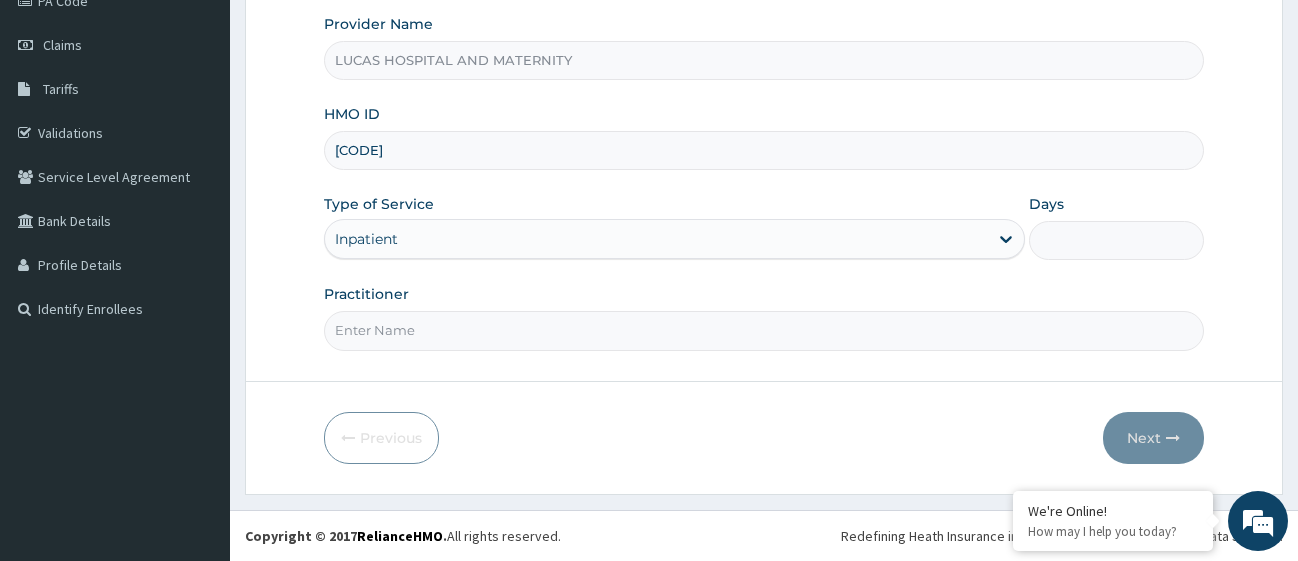 click on "Practitioner" at bounding box center [764, 330] 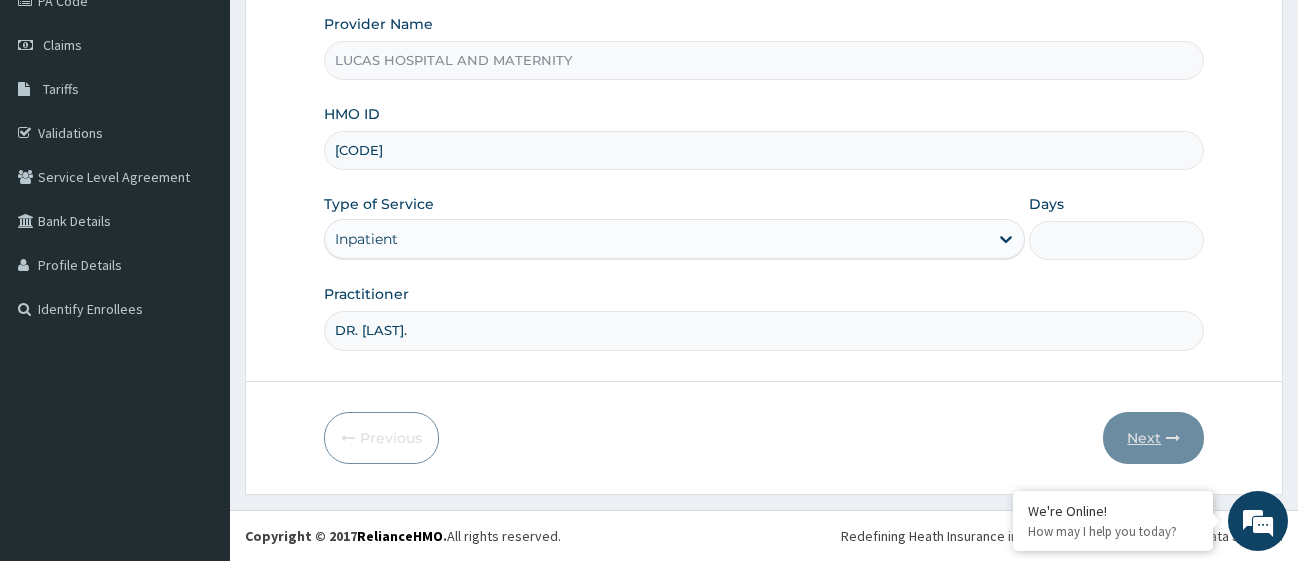 type on "DR. LUCAS." 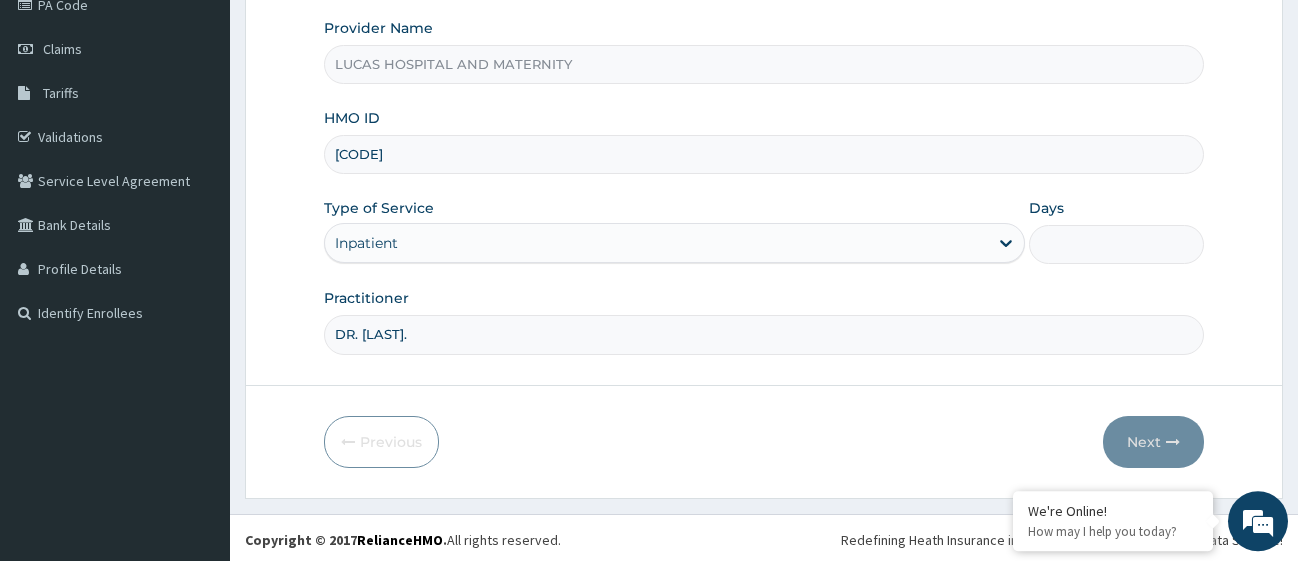 scroll, scrollTop: 261, scrollLeft: 0, axis: vertical 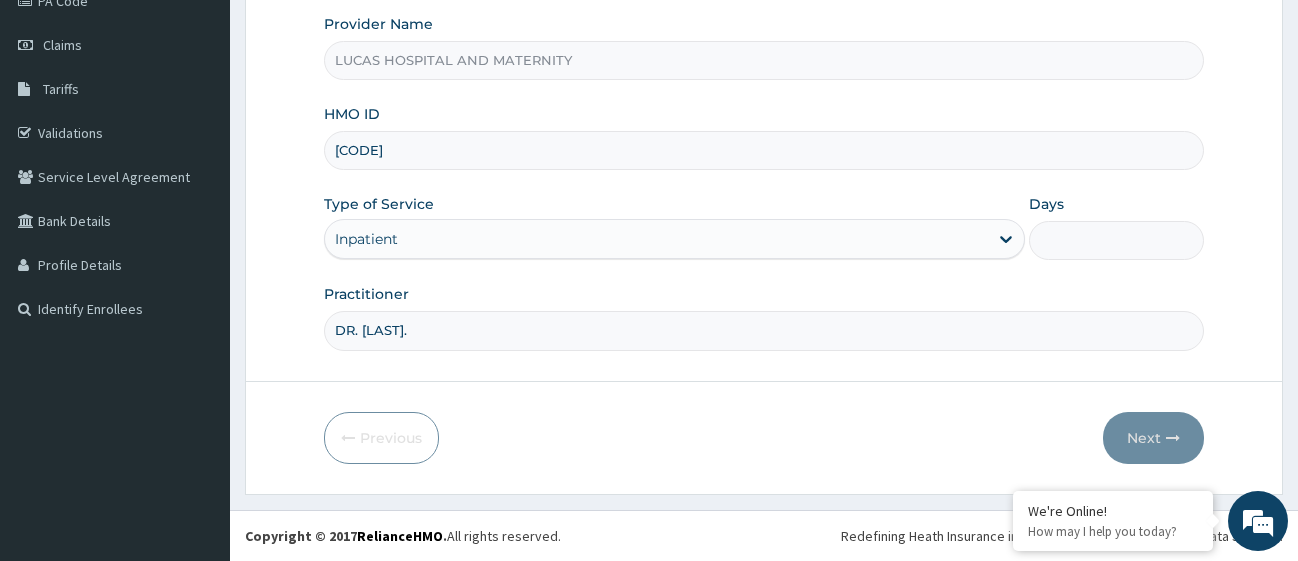 click on "Days" at bounding box center [1116, 240] 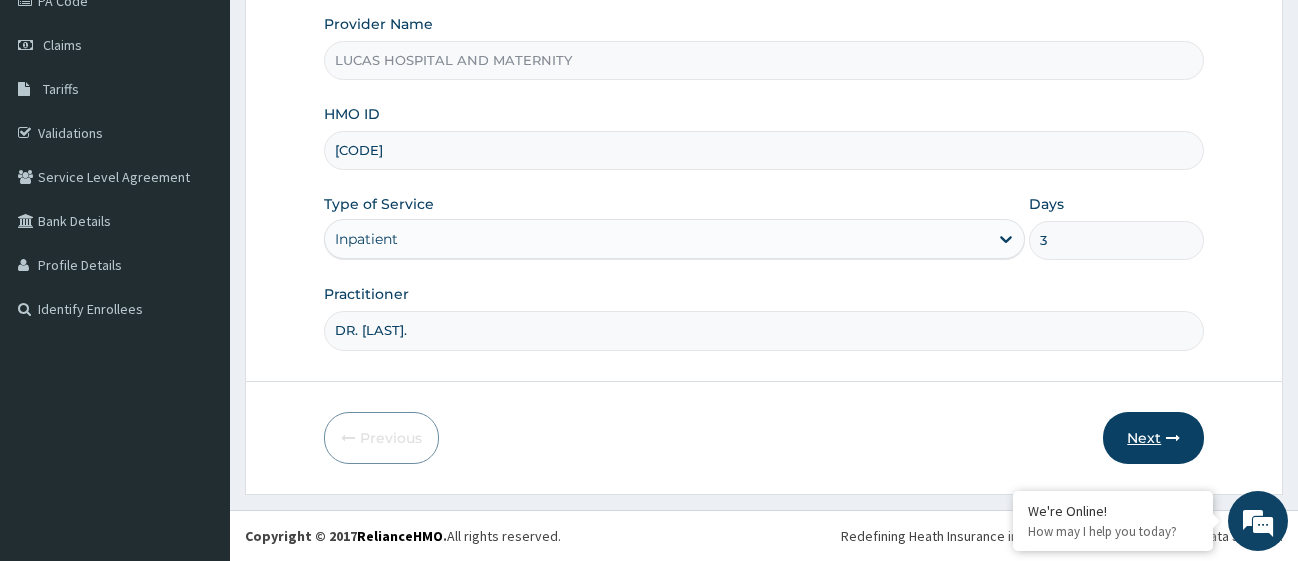 type on "3" 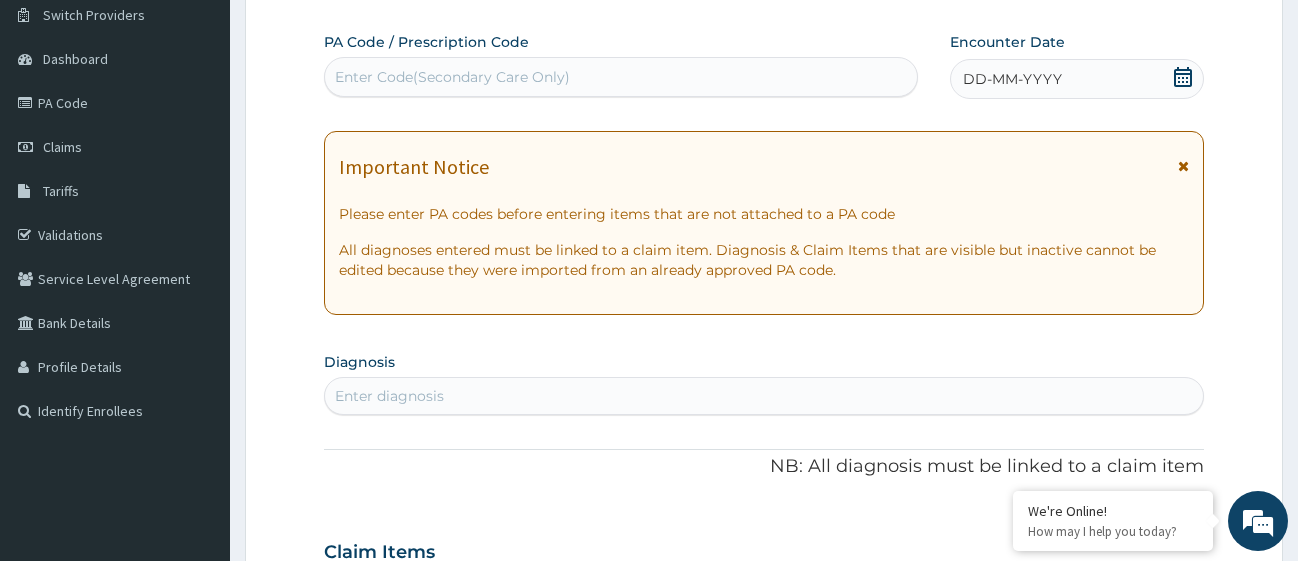 scroll, scrollTop: 0, scrollLeft: 0, axis: both 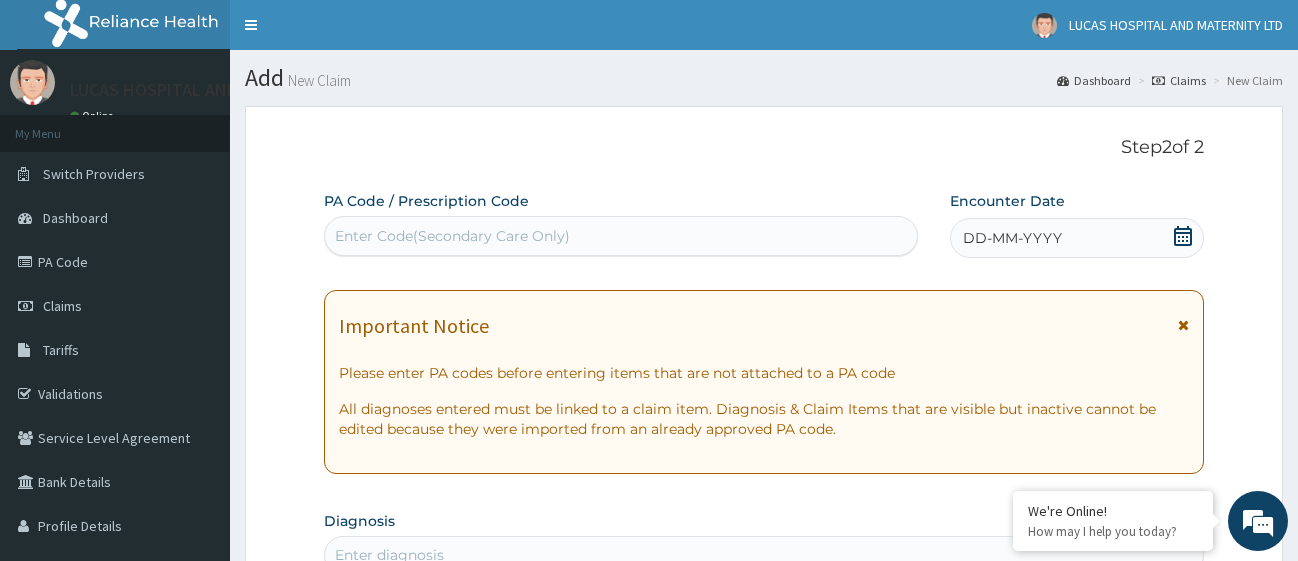 click on "Enter Code(Secondary Care Only)" at bounding box center (621, 236) 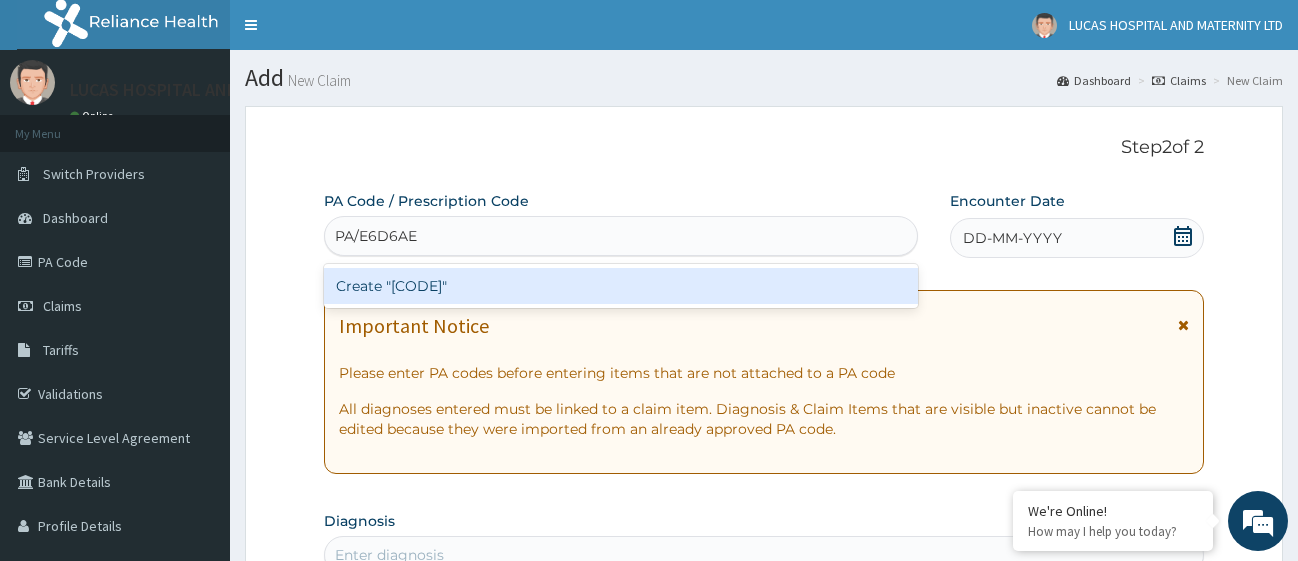 click on "Create "PA/E6D6AE"" at bounding box center [621, 286] 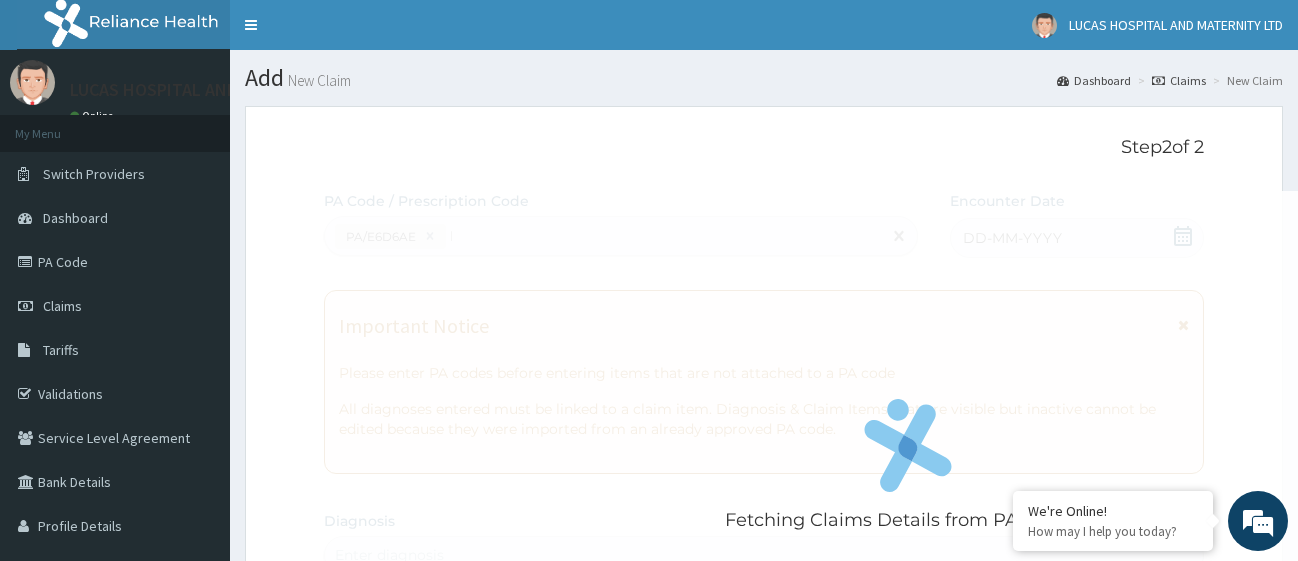 type 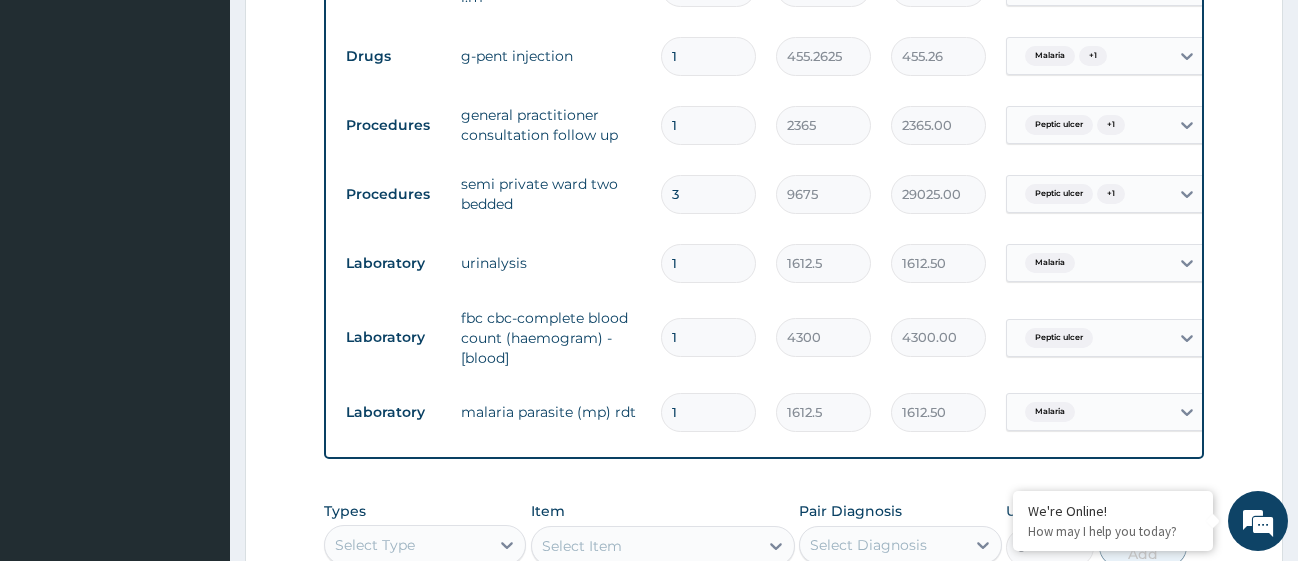 scroll, scrollTop: 875, scrollLeft: 0, axis: vertical 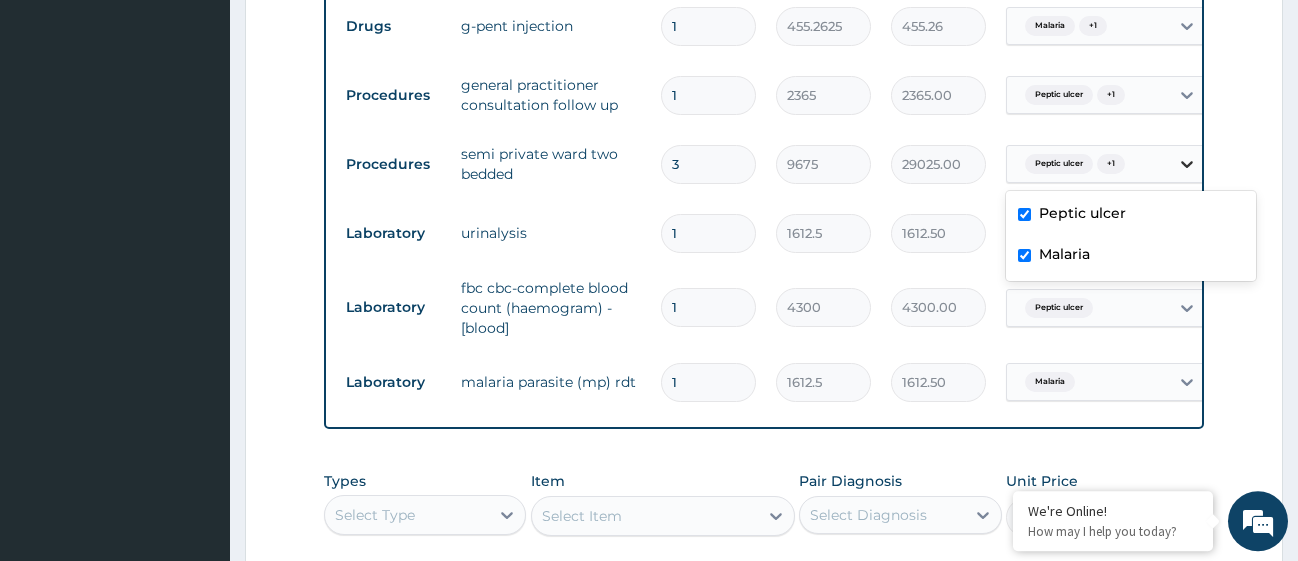 click 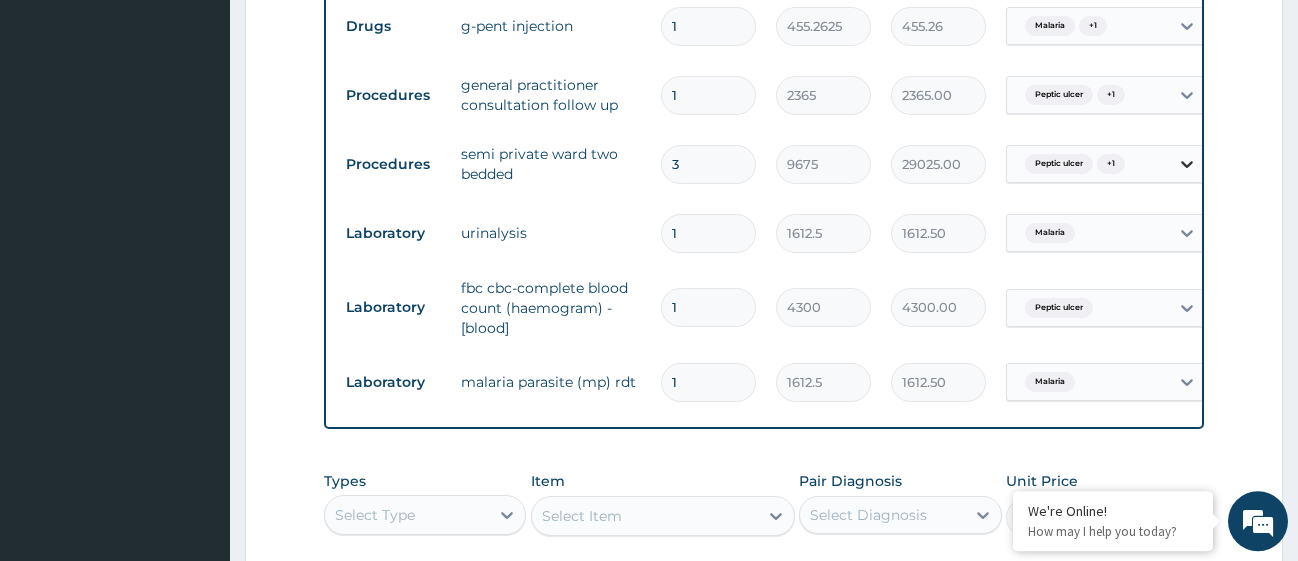 click 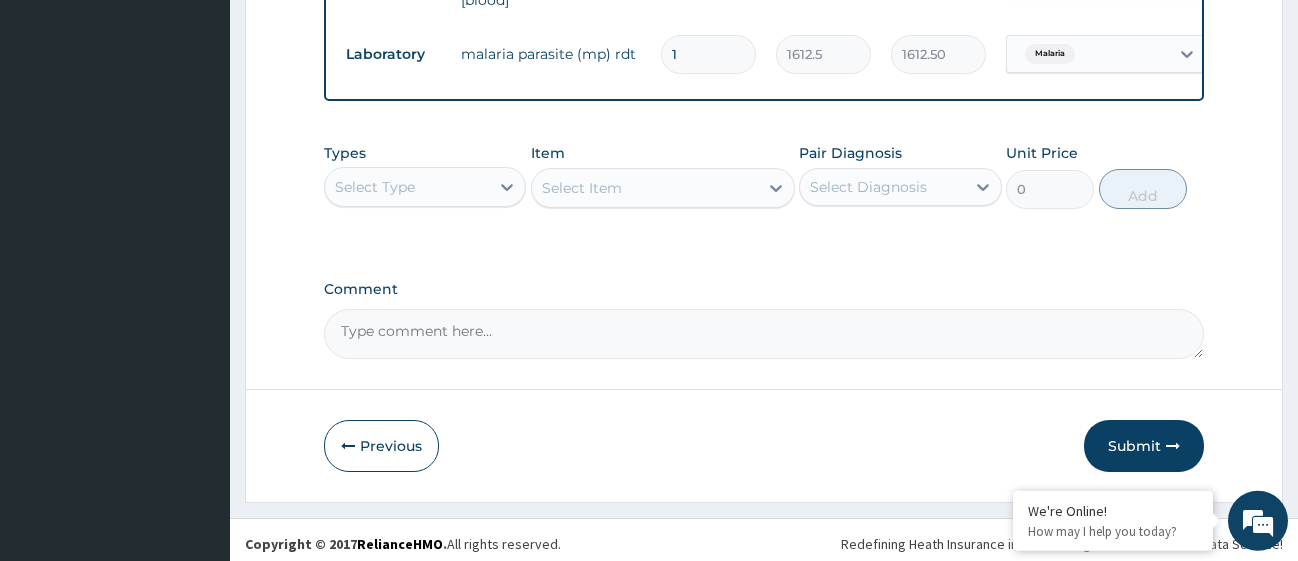 scroll, scrollTop: 1228, scrollLeft: 0, axis: vertical 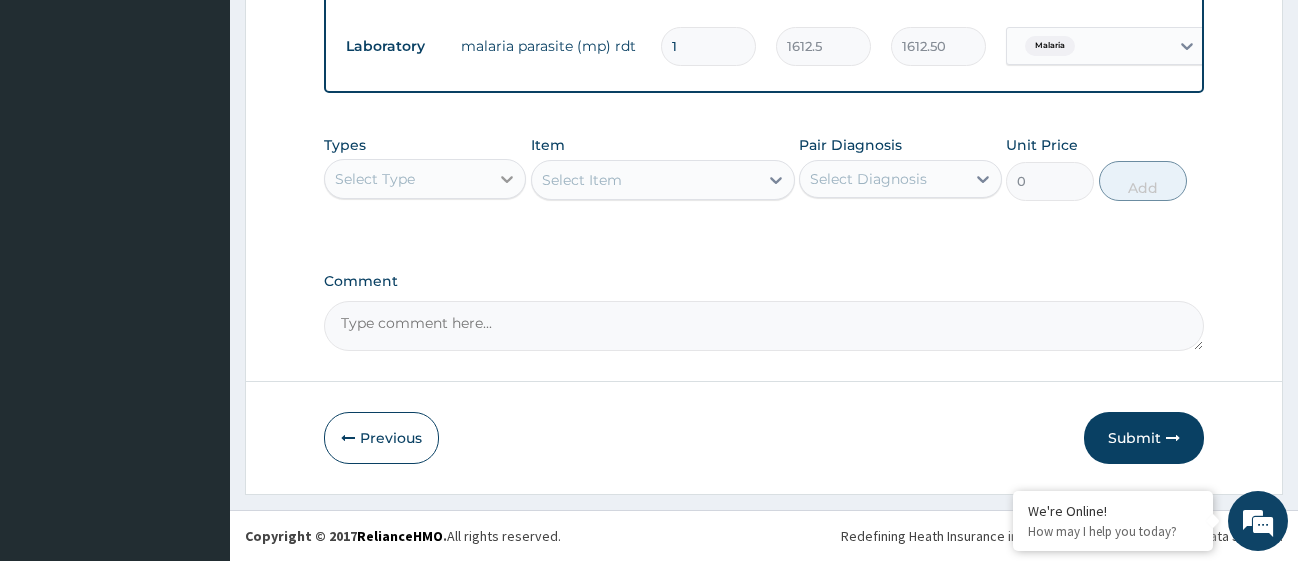 click 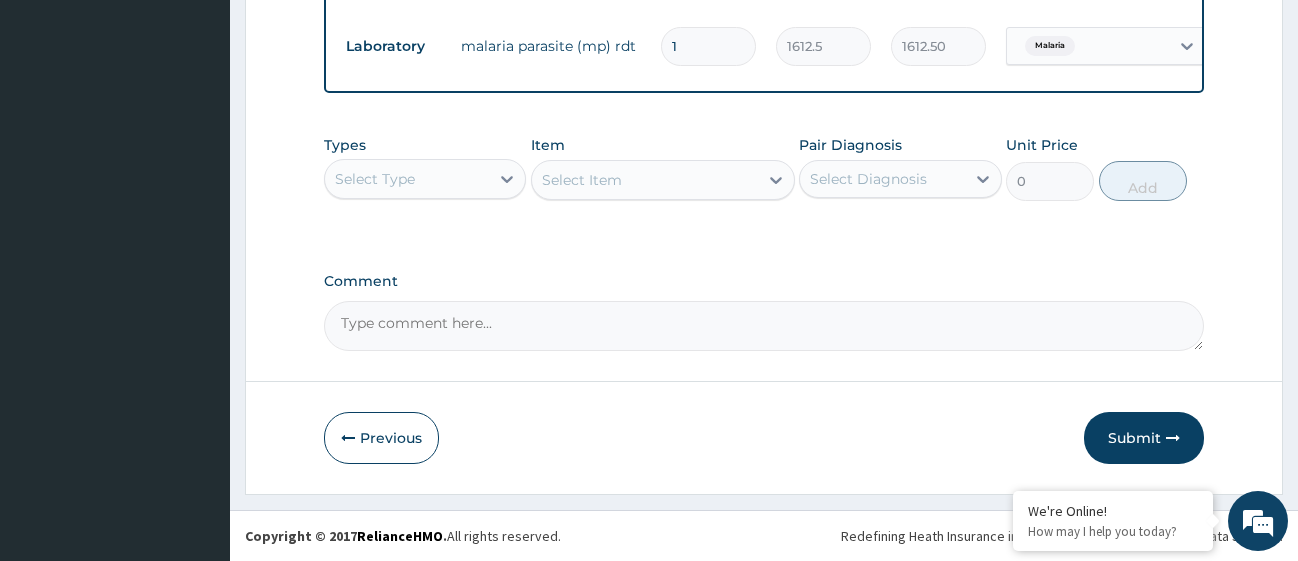 click on "PA Code / Prescription Code PA/E6D6AE Encounter Date 30-07-2025 Important Notice Please enter PA codes before entering items that are not attached to a PA code   All diagnoses entered must be linked to a claim item. Diagnosis & Claim Items that are visible but inactive cannot be edited because they were imported from an already approved PA code. Diagnosis Peptic ulcer query Malaria query NB: All diagnosis must be linked to a claim item Claim Items Type Name Quantity Unit Price Total Price Pair Diagnosis Actions Drugs rocephin ceftriaxone 1g i.m 6 8277.5 49665.00 Peptic ulcer  + 1 Delete Drugs g-pent injection 1 455.2625 455.26 Malaria  + 1 Delete Procedures general practitioner consultation follow up 1 2365 2365.00 Peptic ulcer  + 1 Delete Procedures semi private ward two bedded 3 9675 29025.00 Peptic ulcer  + 1 Delete Laboratory urinalysis 1 1612.5 1612.50 Malaria Delete Laboratory fbc cbc-complete blood count (haemogram) - [blood] 1 4300 4300.00 Peptic ulcer Delete Laboratory malaria parasite (mp) rdt 1 0" at bounding box center (764, -335) 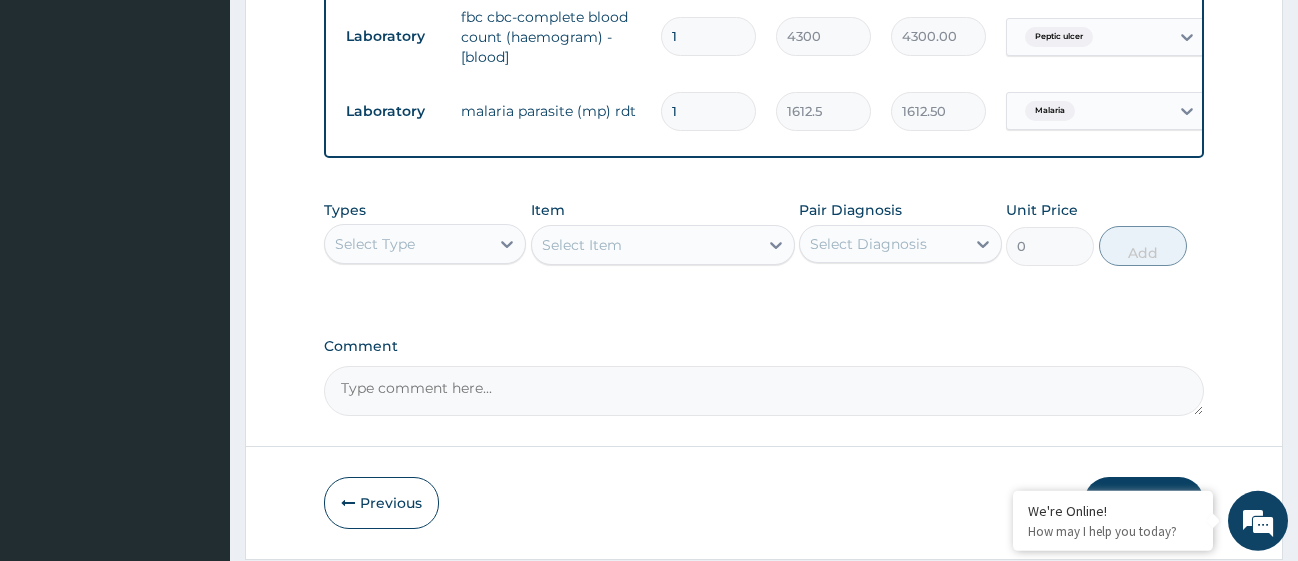 scroll, scrollTop: 1228, scrollLeft: 0, axis: vertical 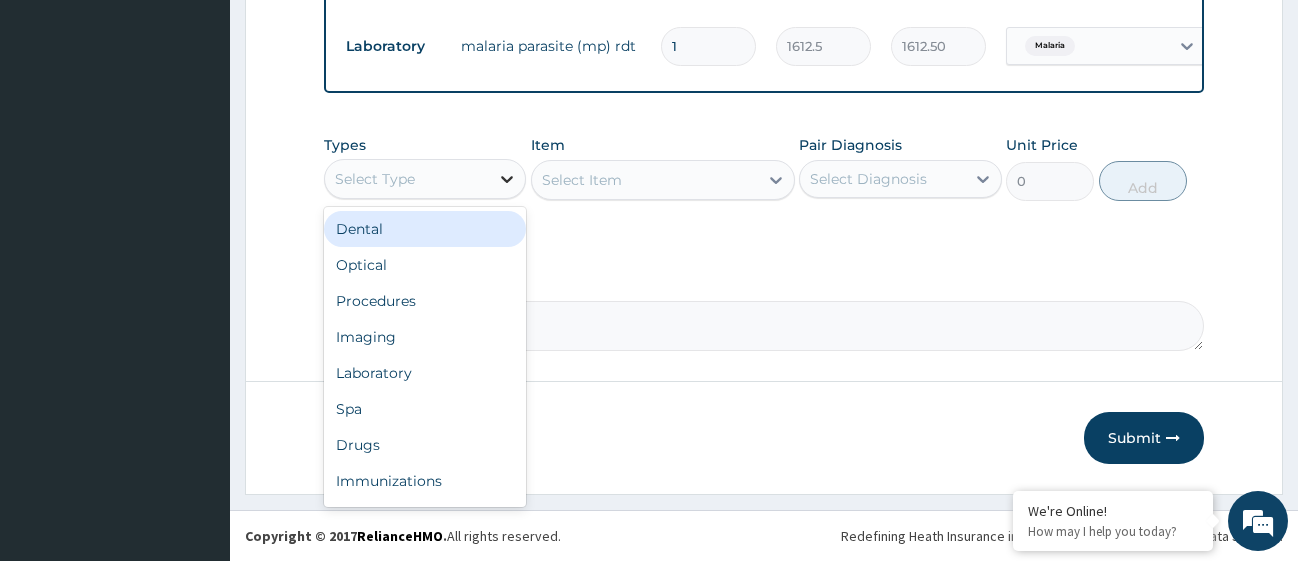 click 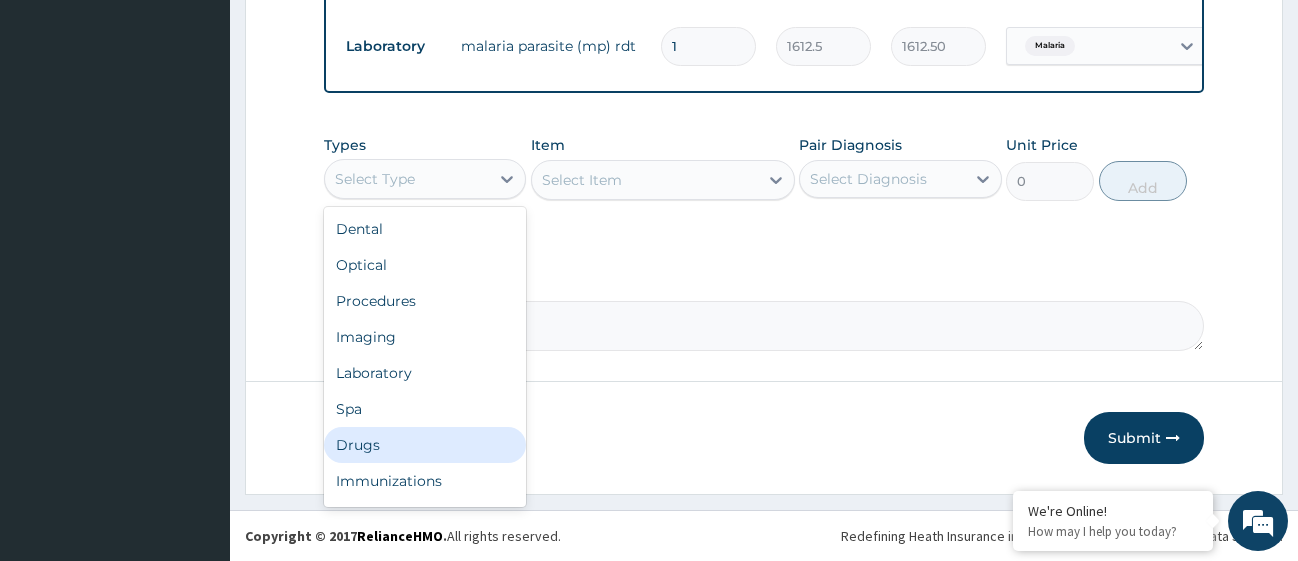 click on "Drugs" at bounding box center [425, 445] 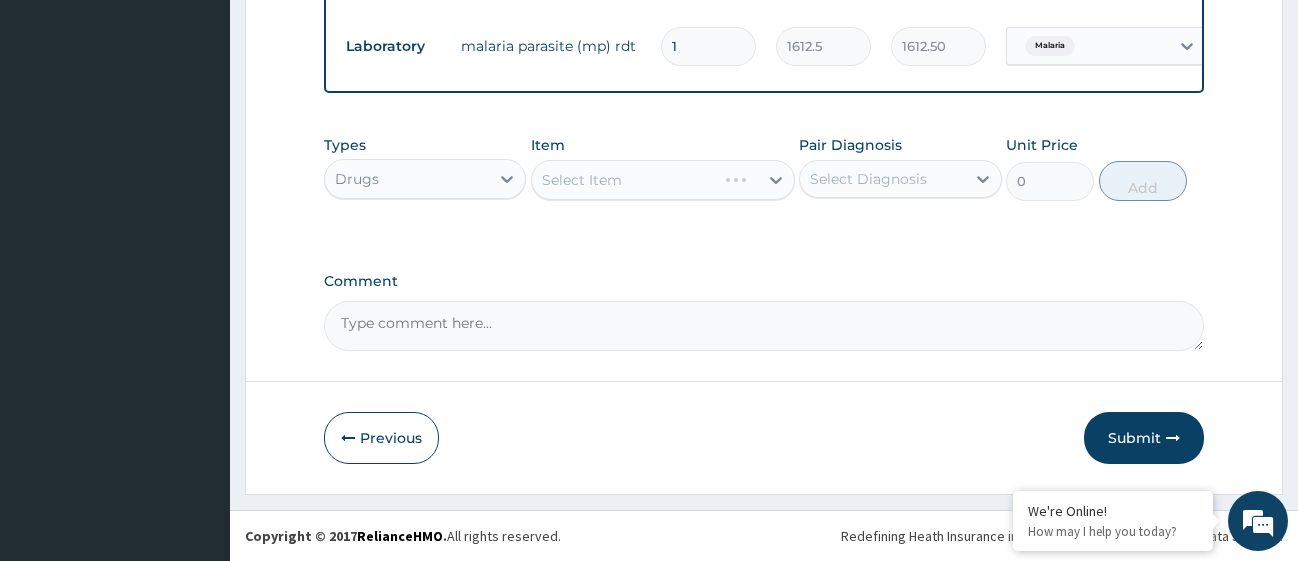 click on "Select Item" at bounding box center [663, 180] 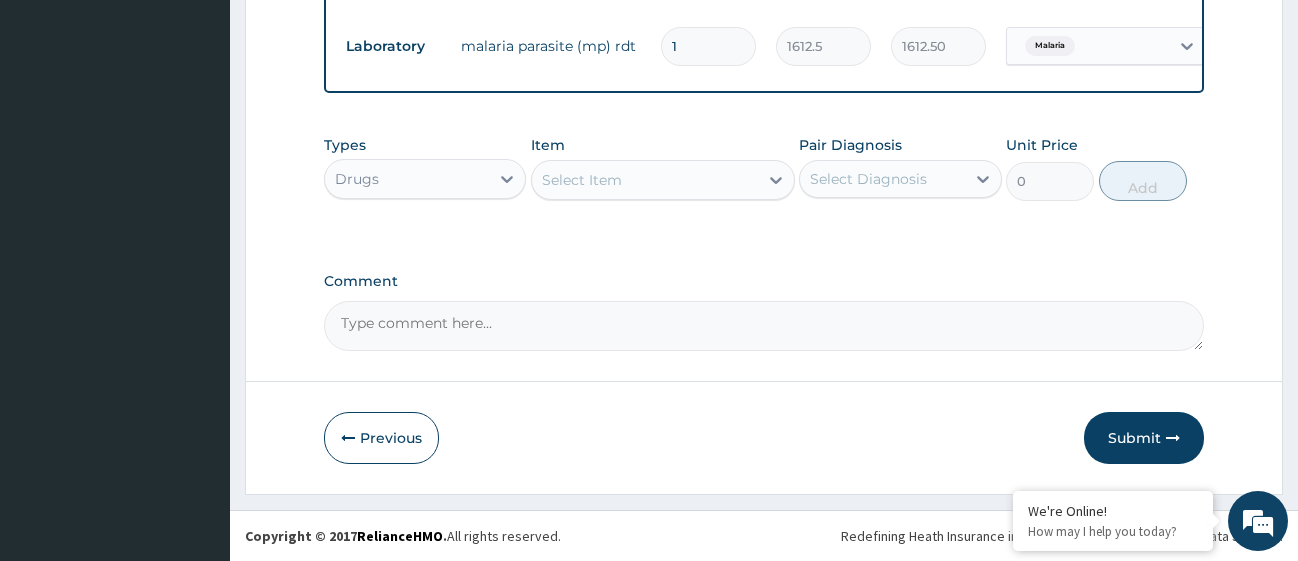click on "Select Item" at bounding box center (645, 180) 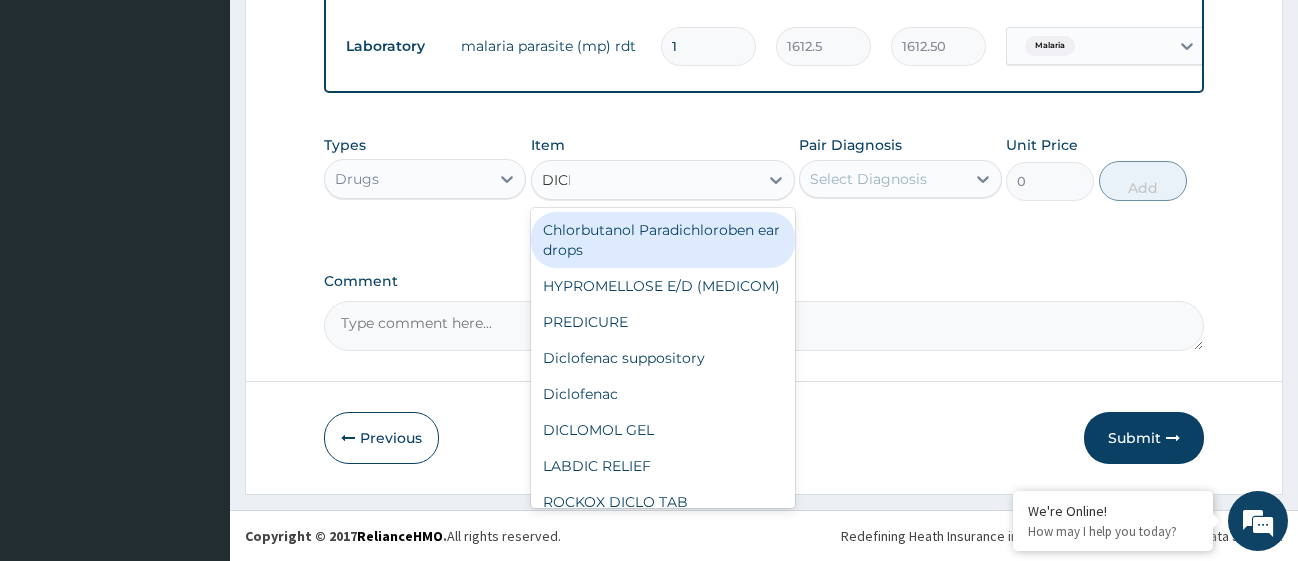 type on "DICLO" 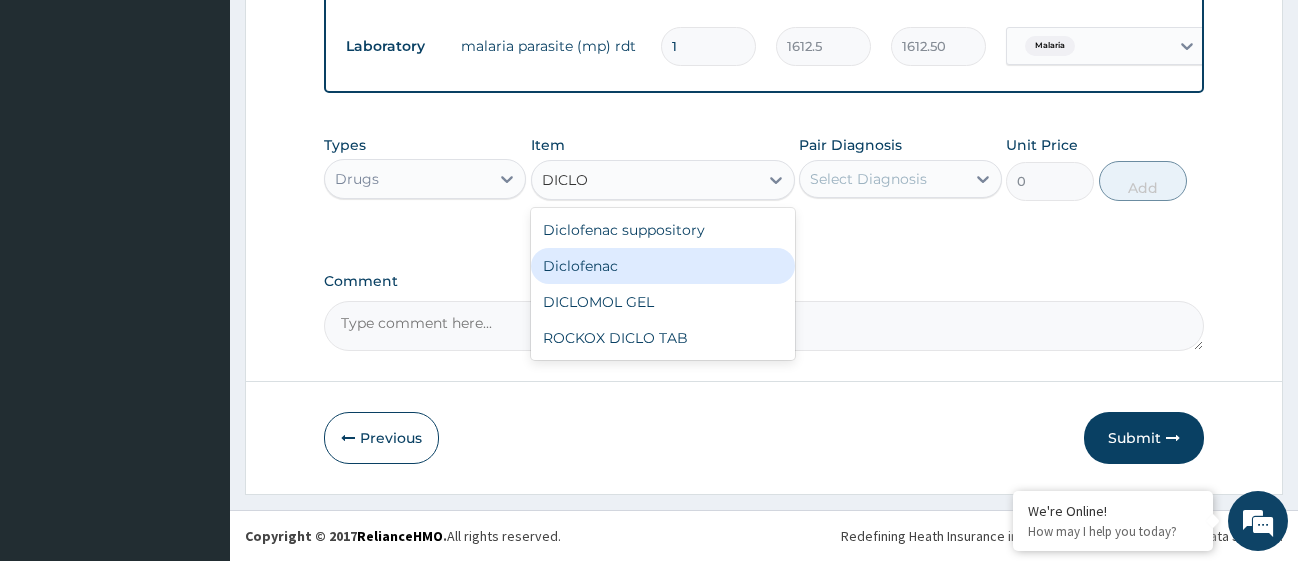 click on "Diclofenac" at bounding box center (663, 266) 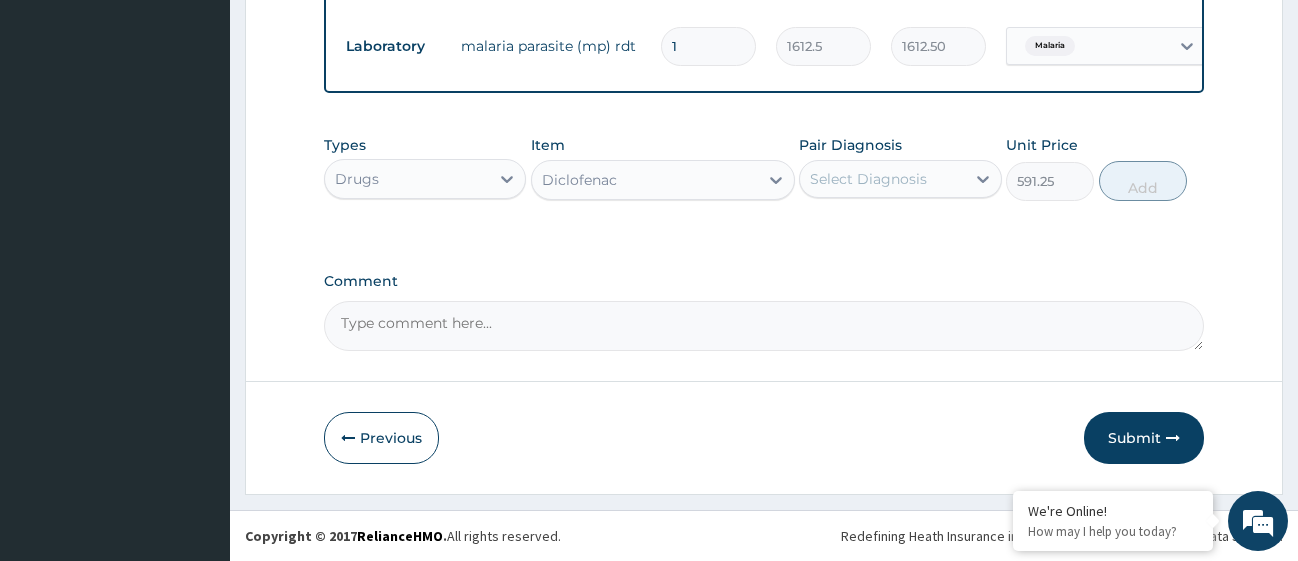 type 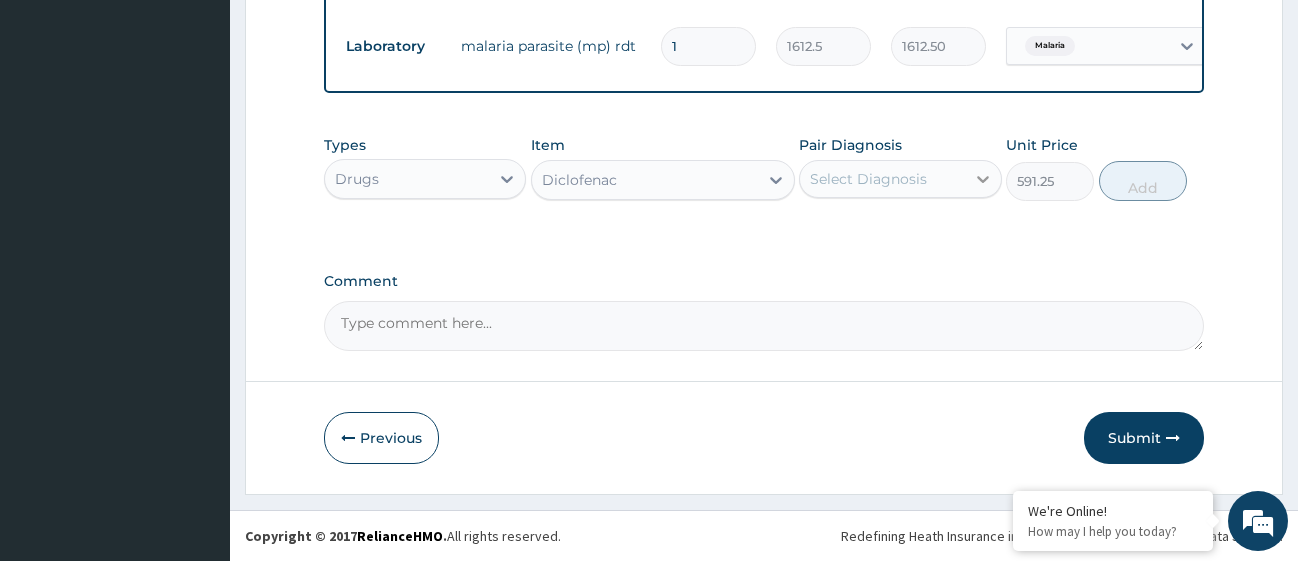 click 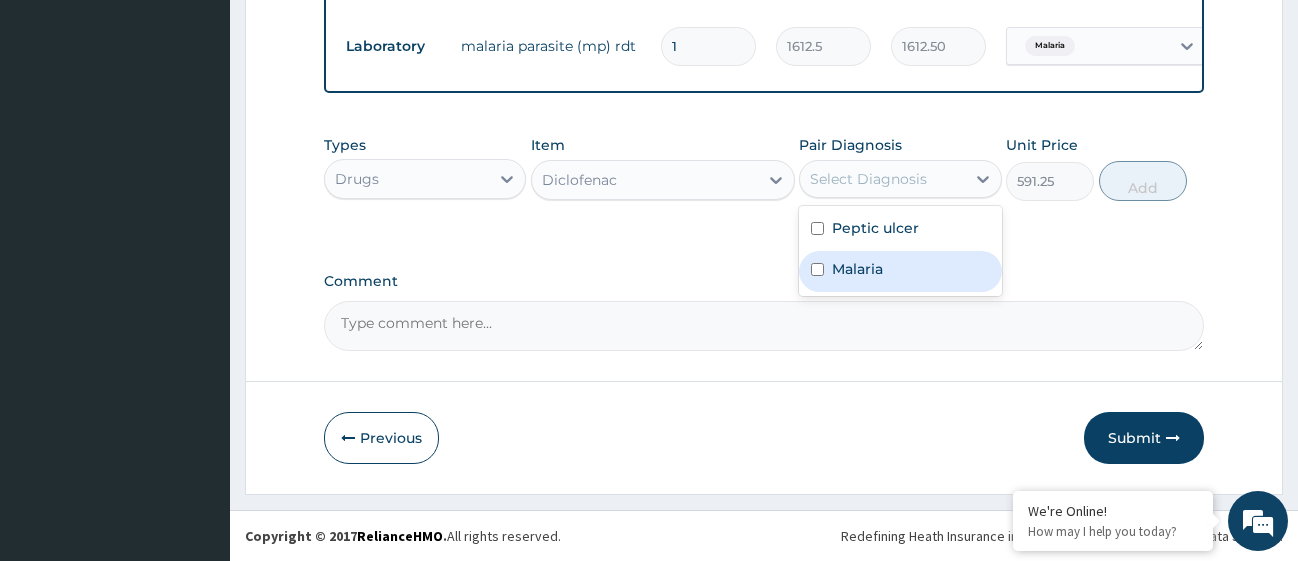 click at bounding box center [817, 269] 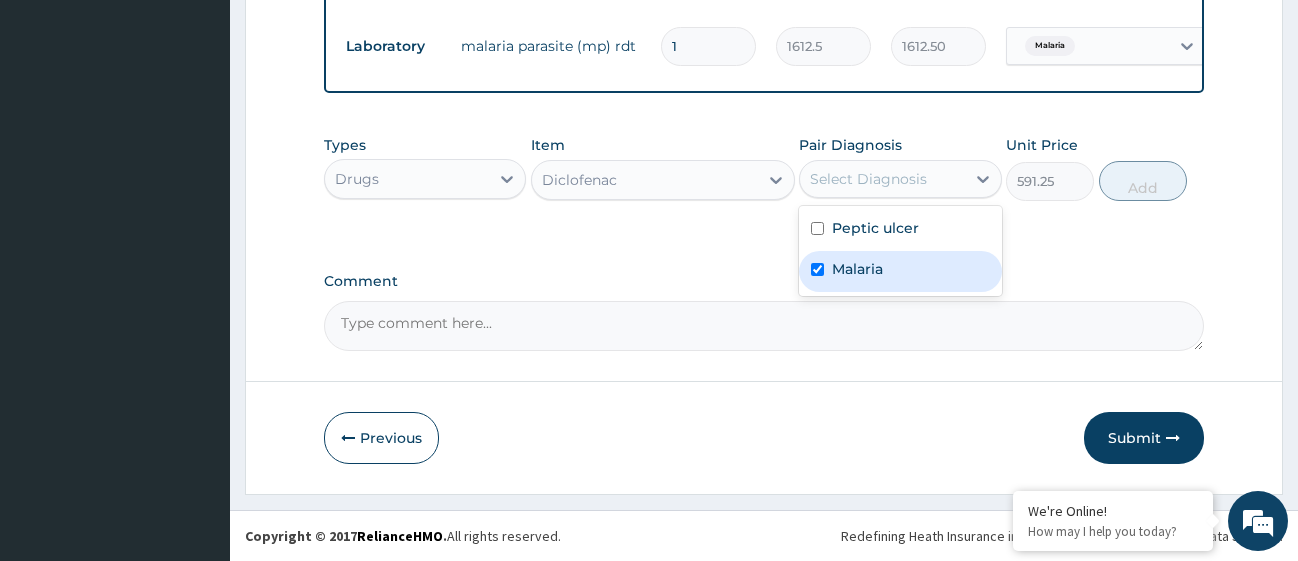 checkbox on "true" 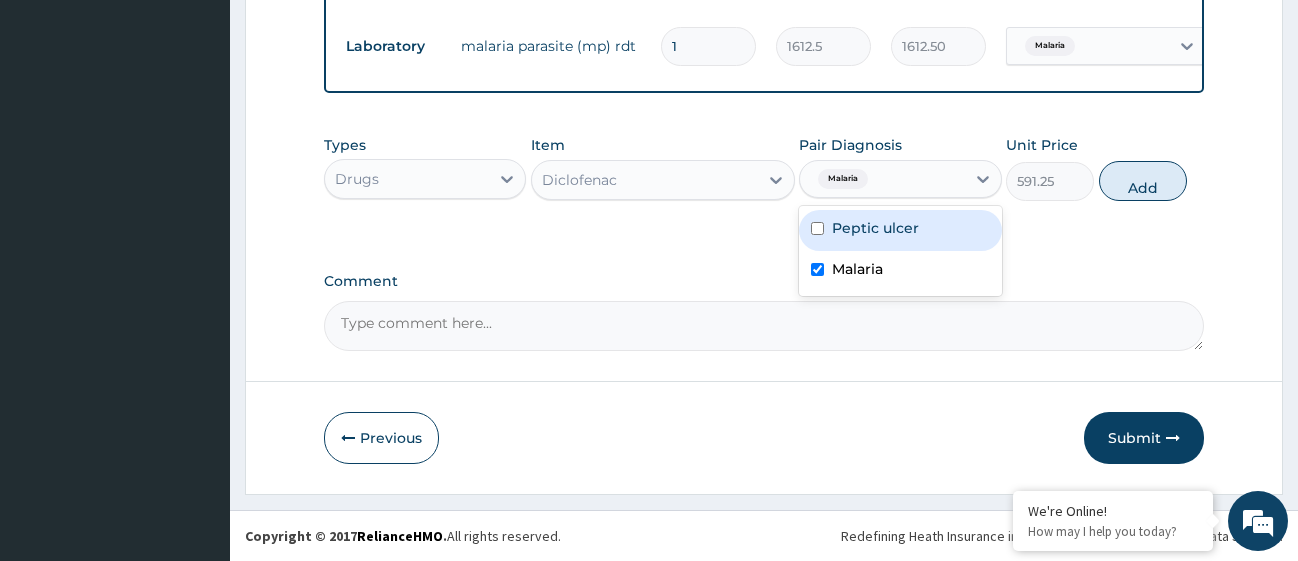 click at bounding box center (817, 228) 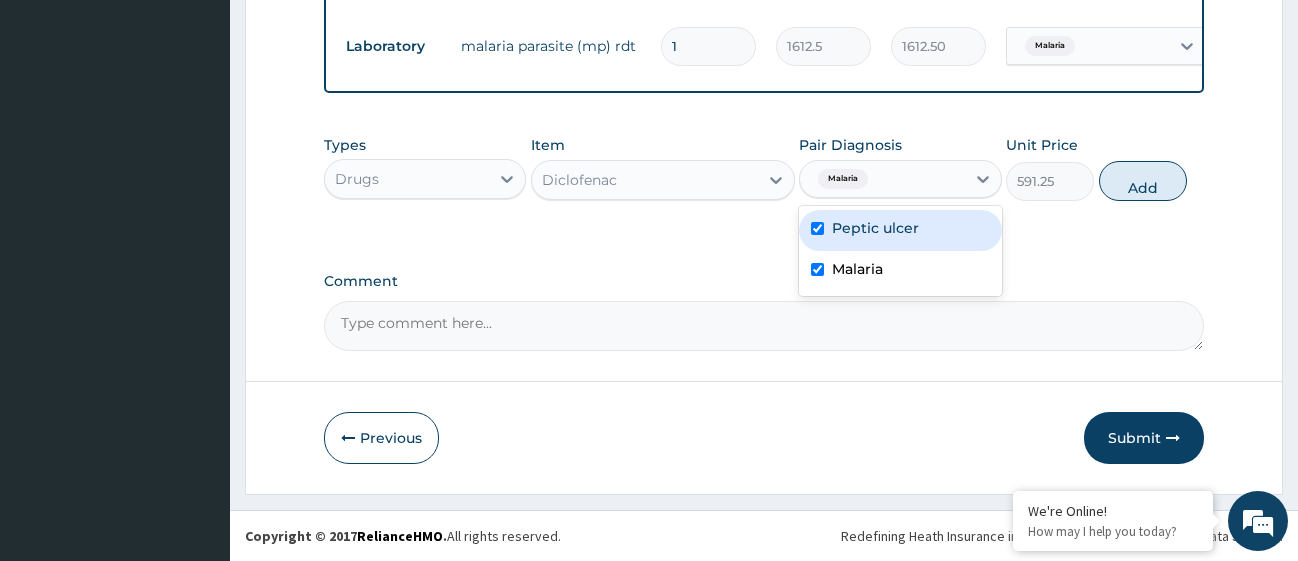 checkbox on "true" 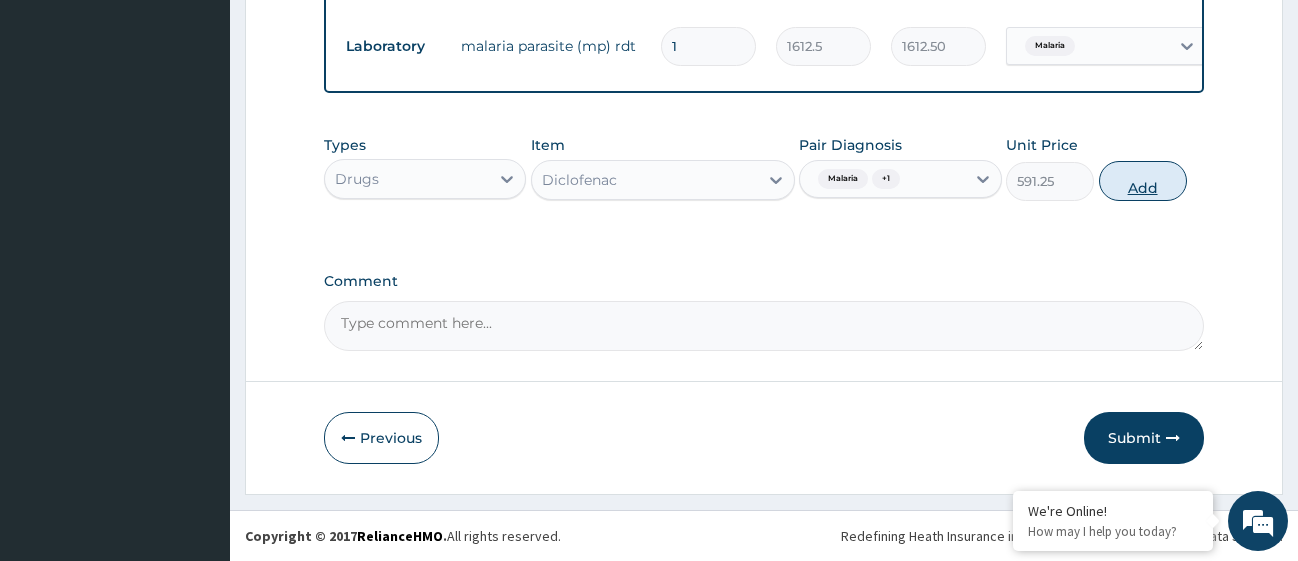 click on "Add" at bounding box center (1143, 181) 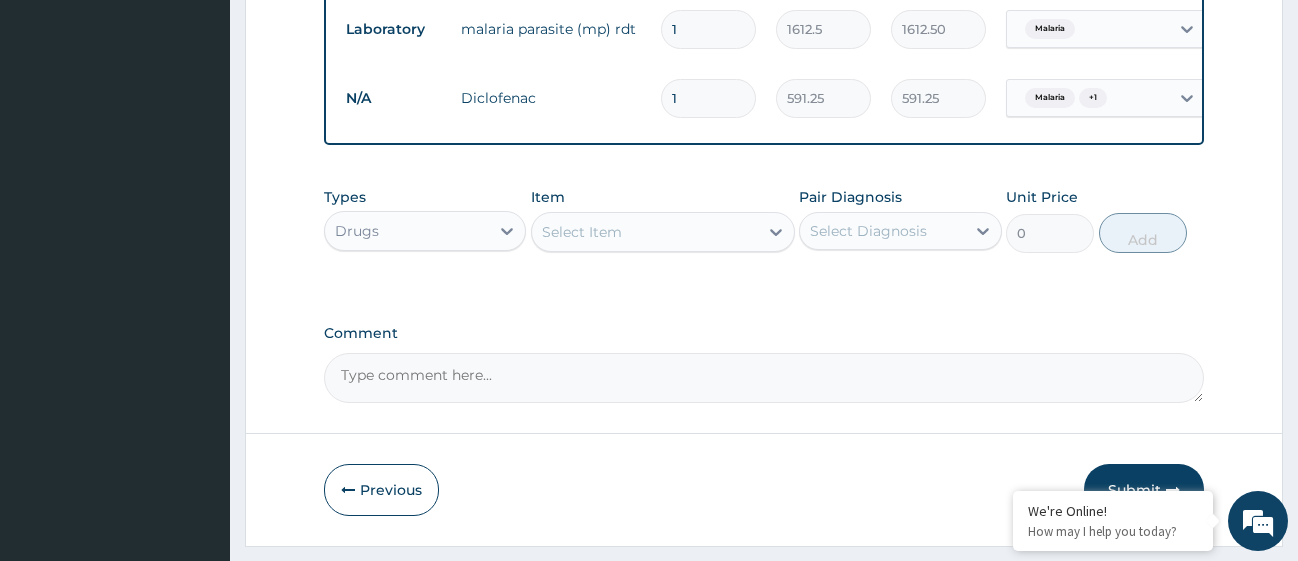 type 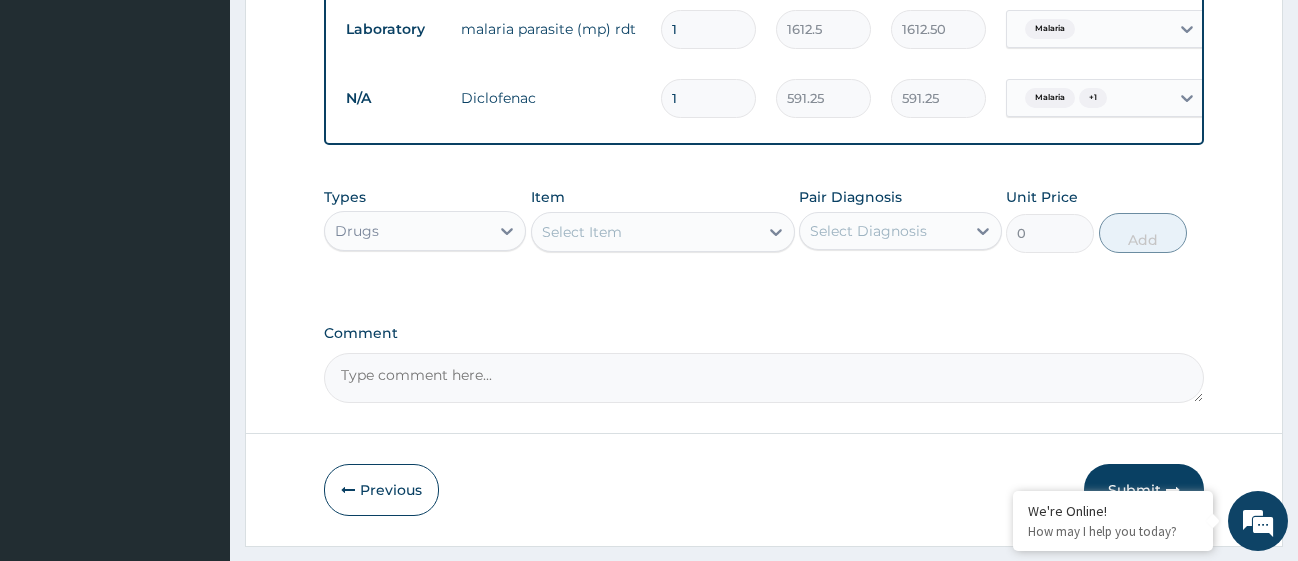 type on "0.00" 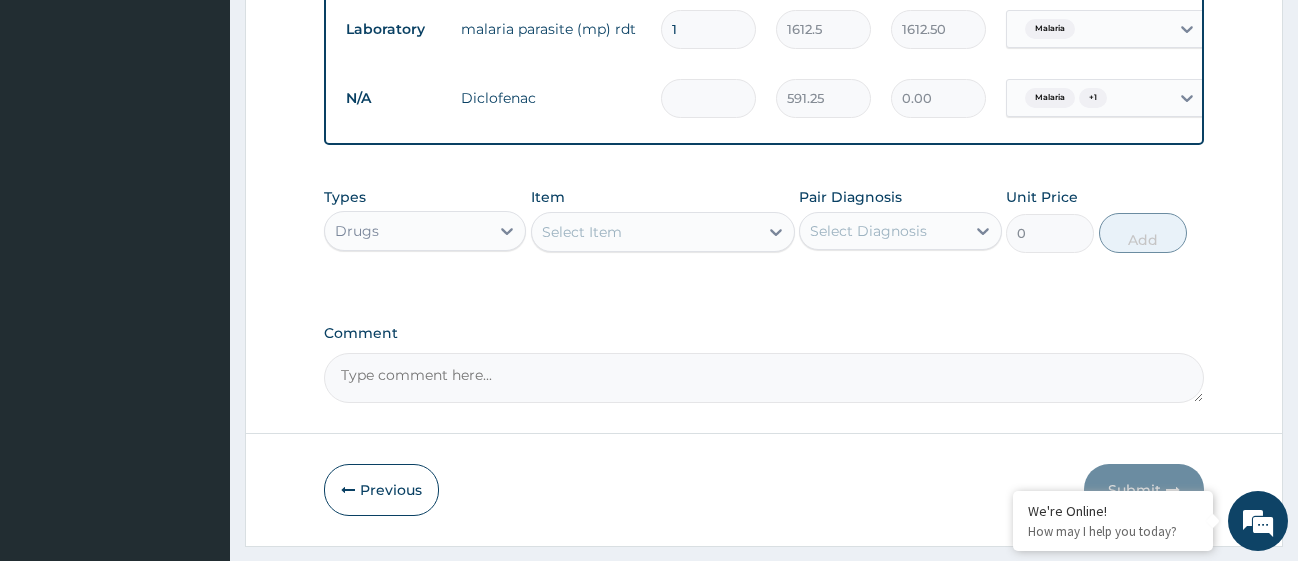 type on "3" 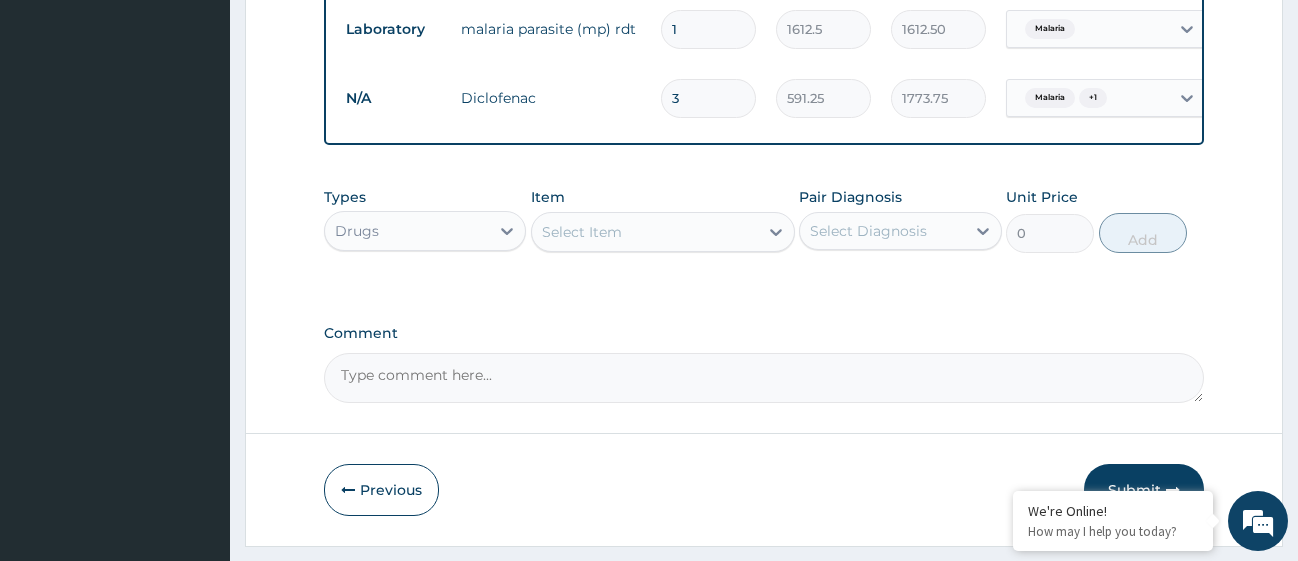 type on "3" 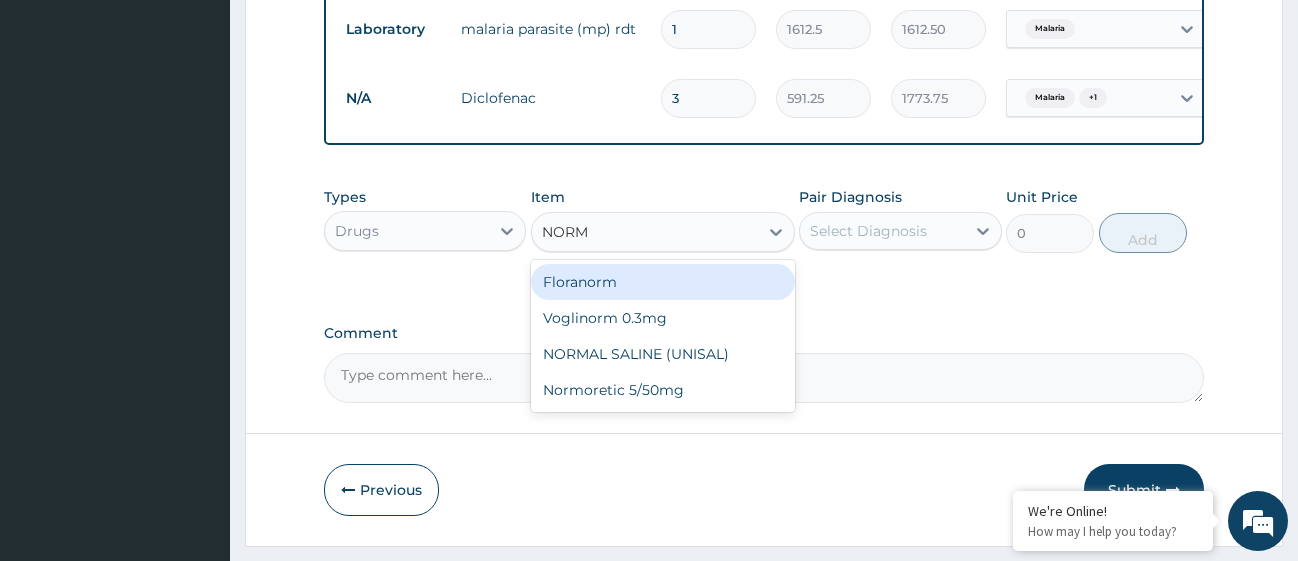 type on "NORMA" 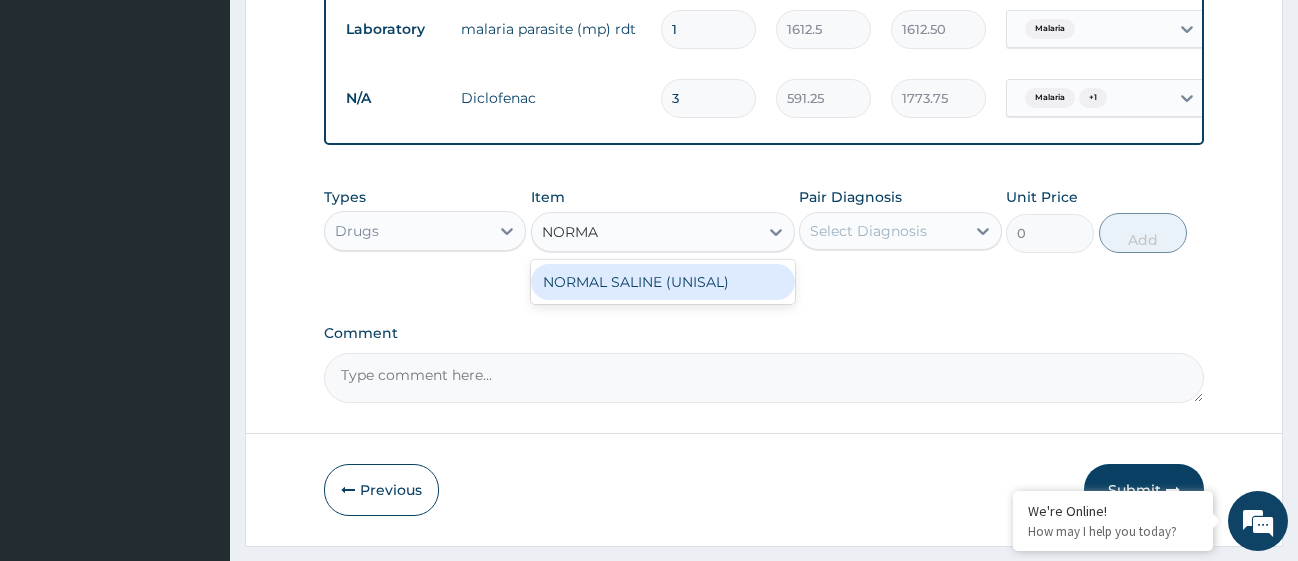 click on "NORMAL SALINE (UNISAL)" at bounding box center (663, 282) 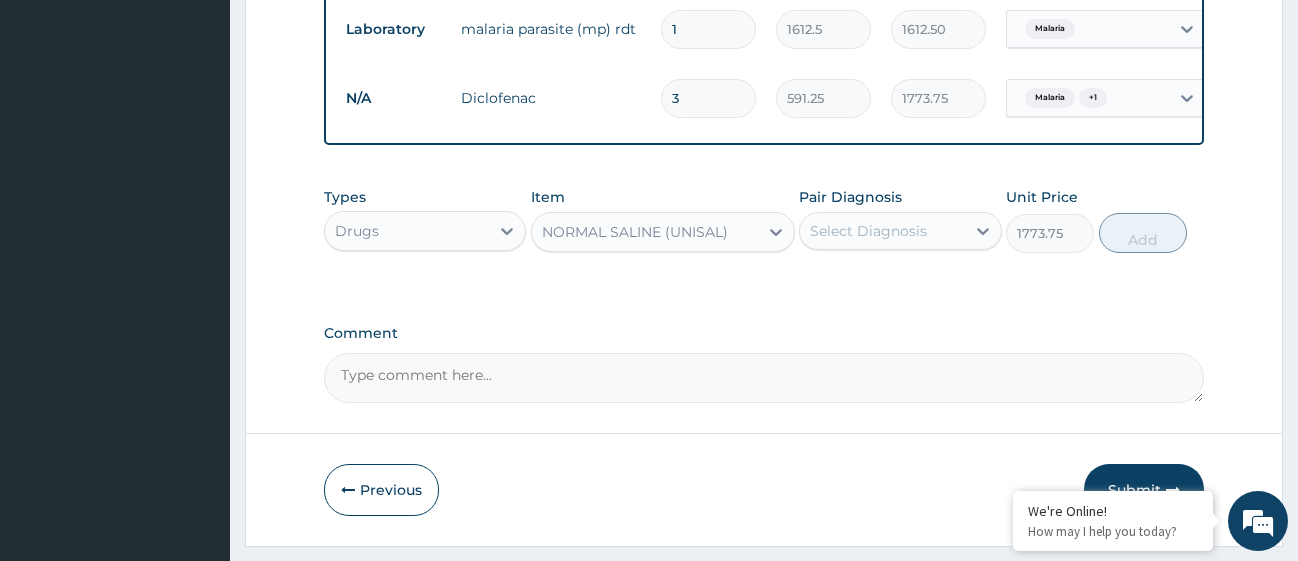 click on "Types Drugs Item NORMAL SALINE (UNISAL) Pair Diagnosis Select Diagnosis Unit Price 1773.75 Add" at bounding box center (764, 235) 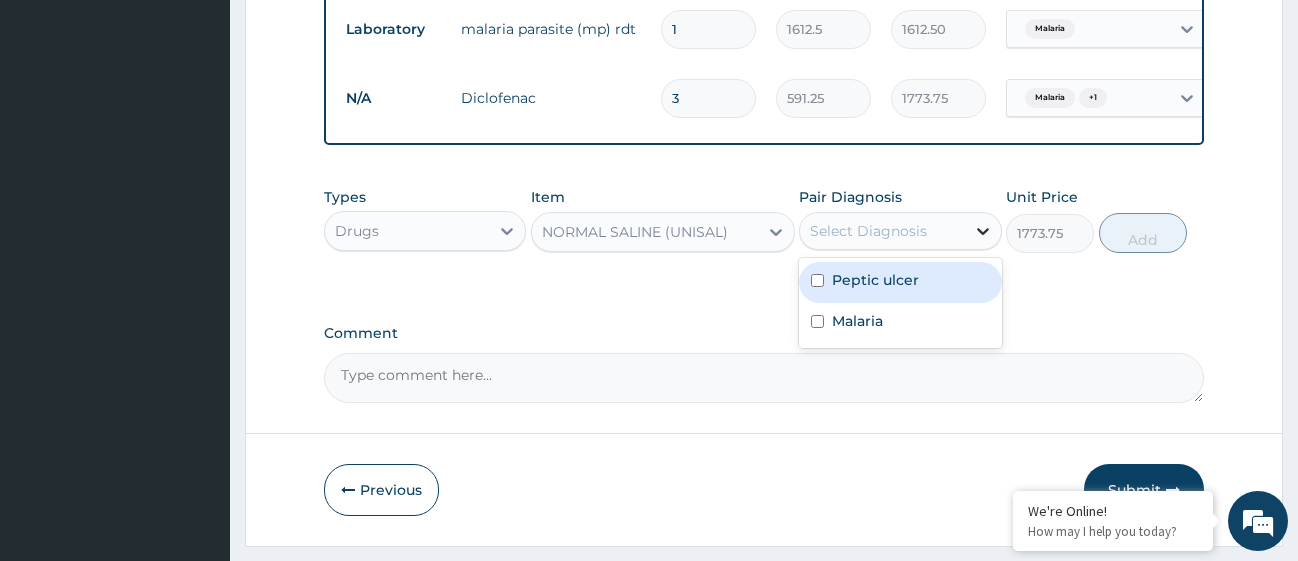 click 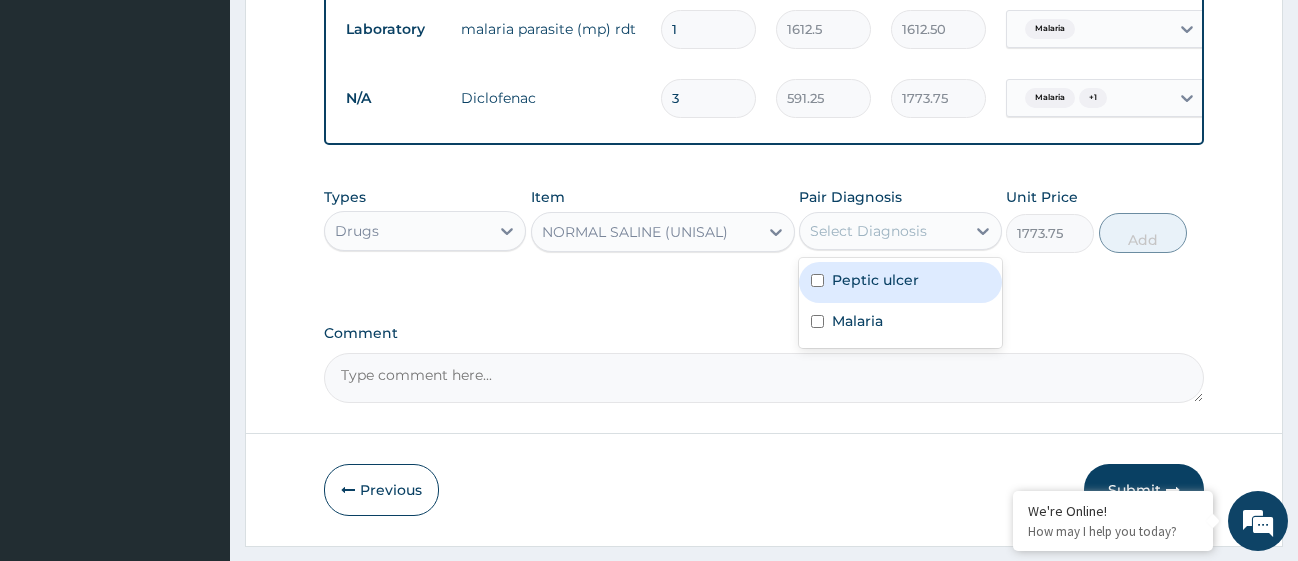 click on "Peptic ulcer" at bounding box center [900, 282] 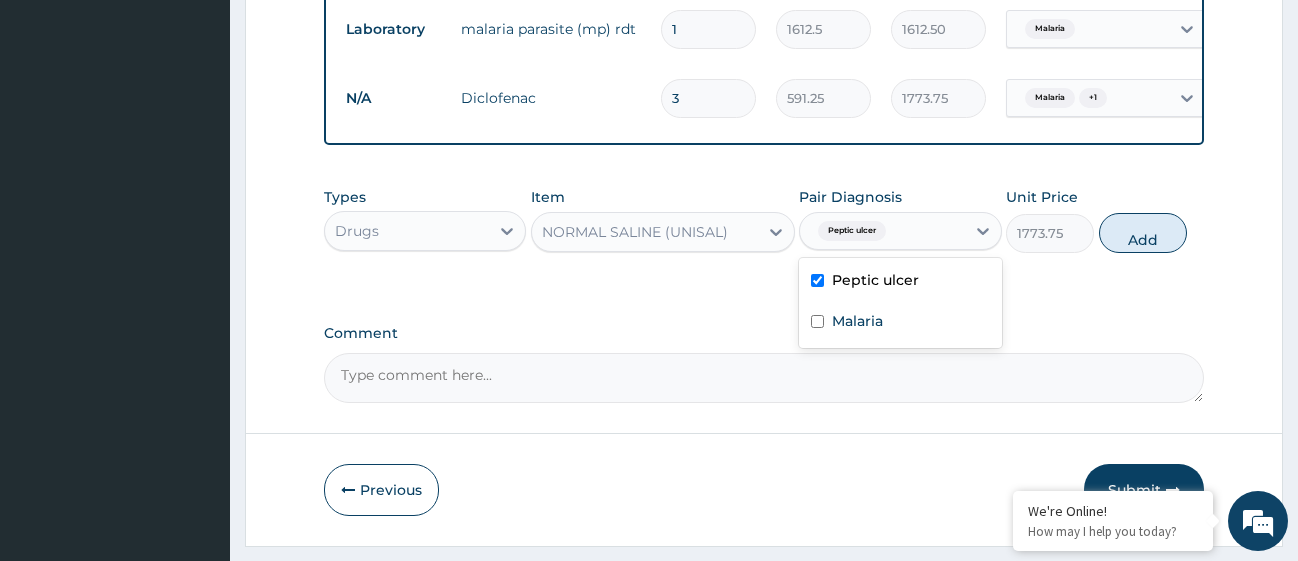 checkbox on "true" 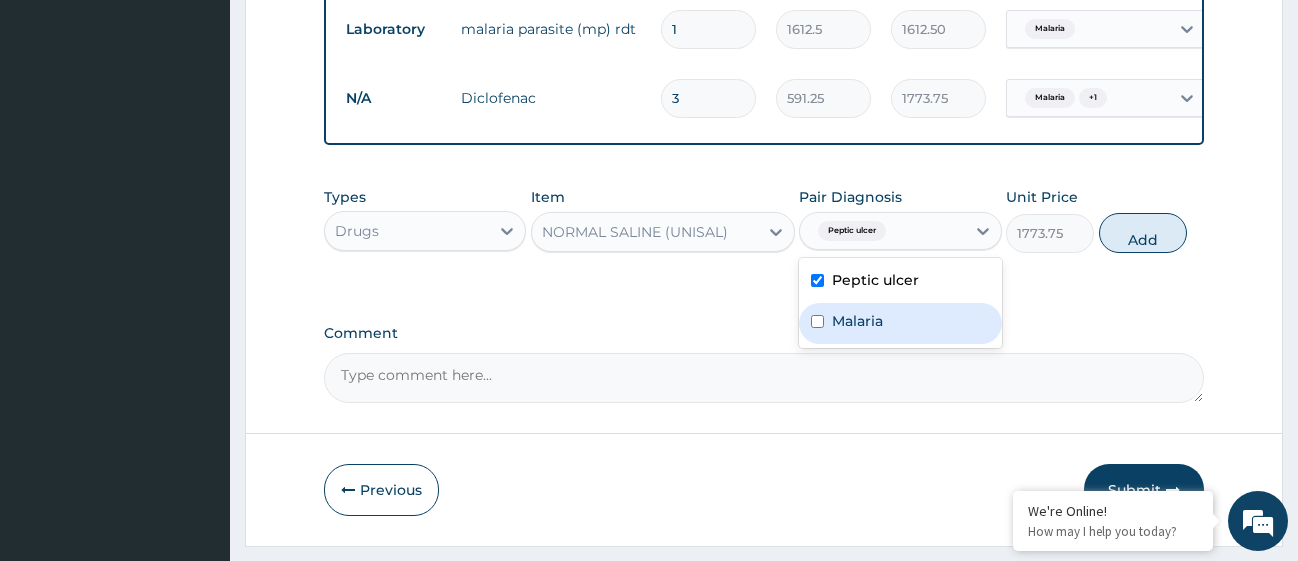 click at bounding box center [817, 321] 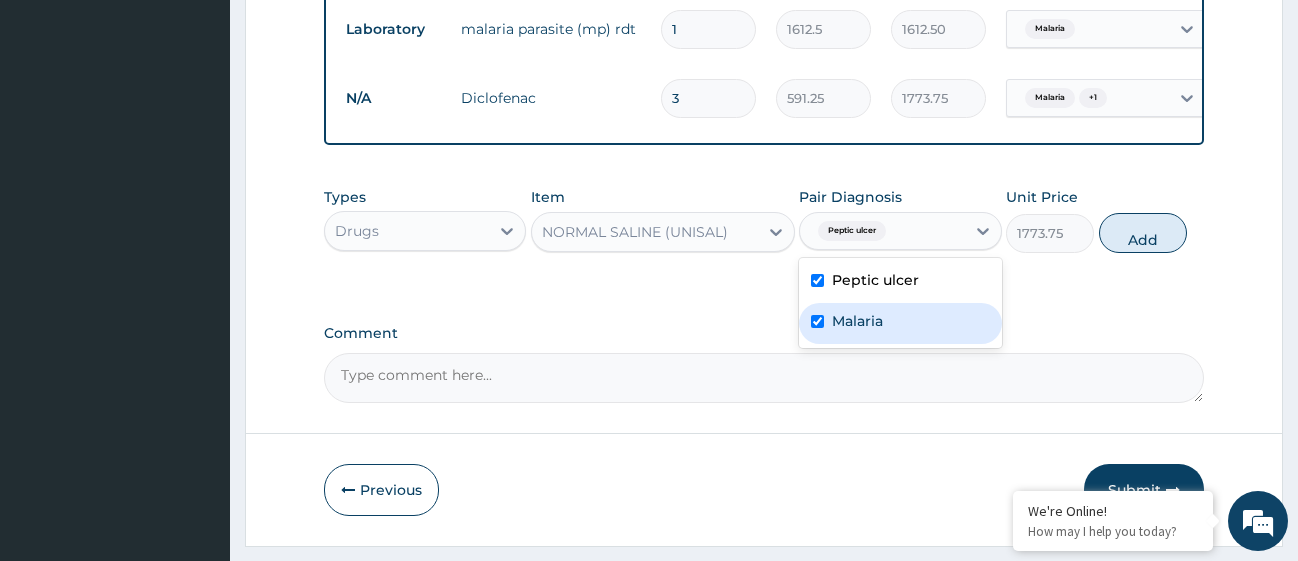checkbox on "true" 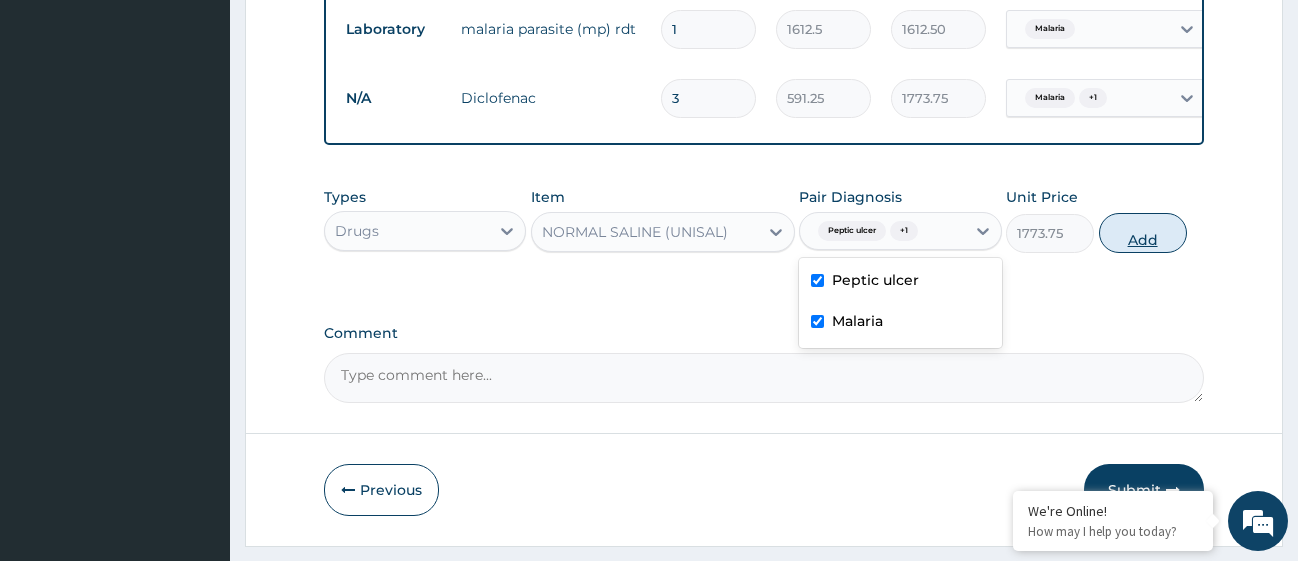 click on "Add" at bounding box center (1143, 233) 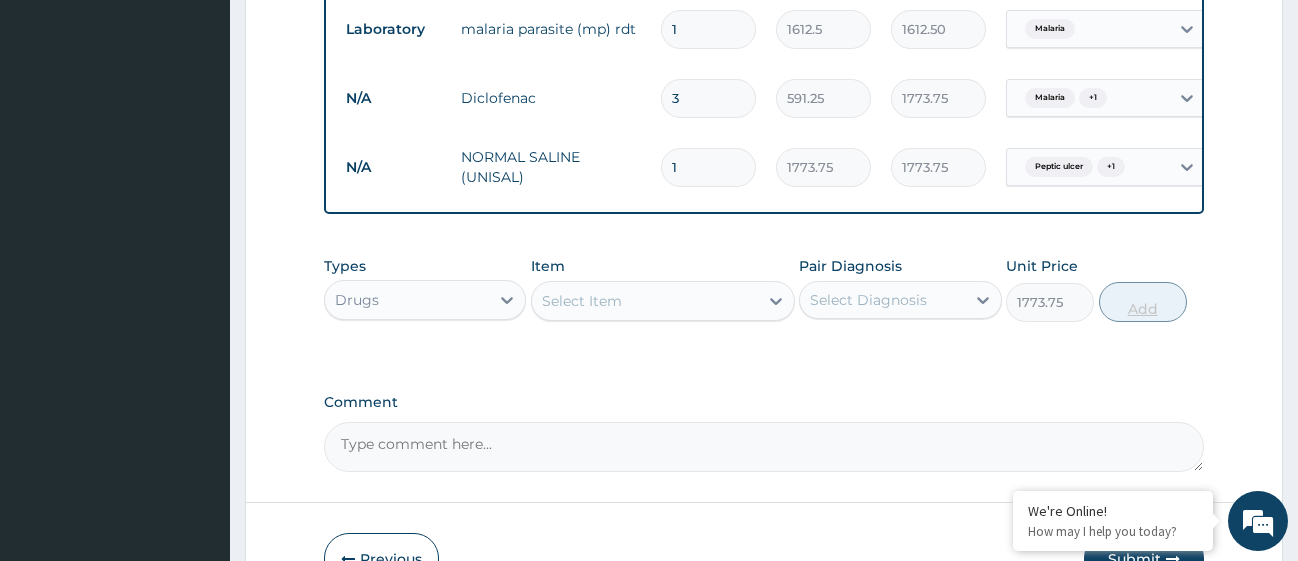 type on "0" 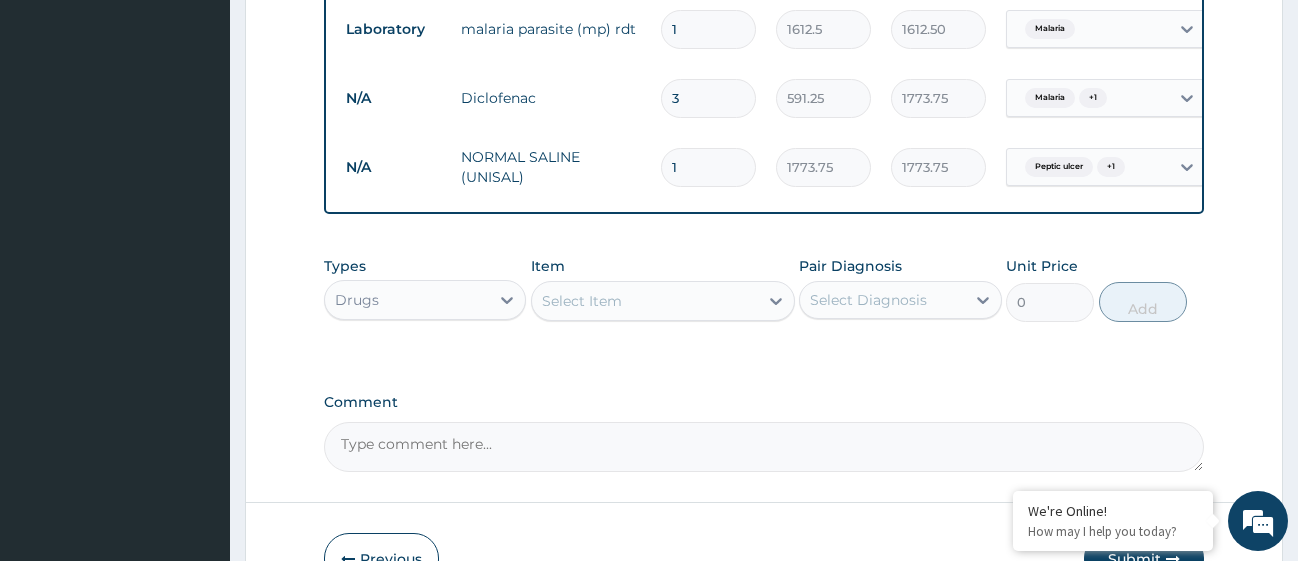 type 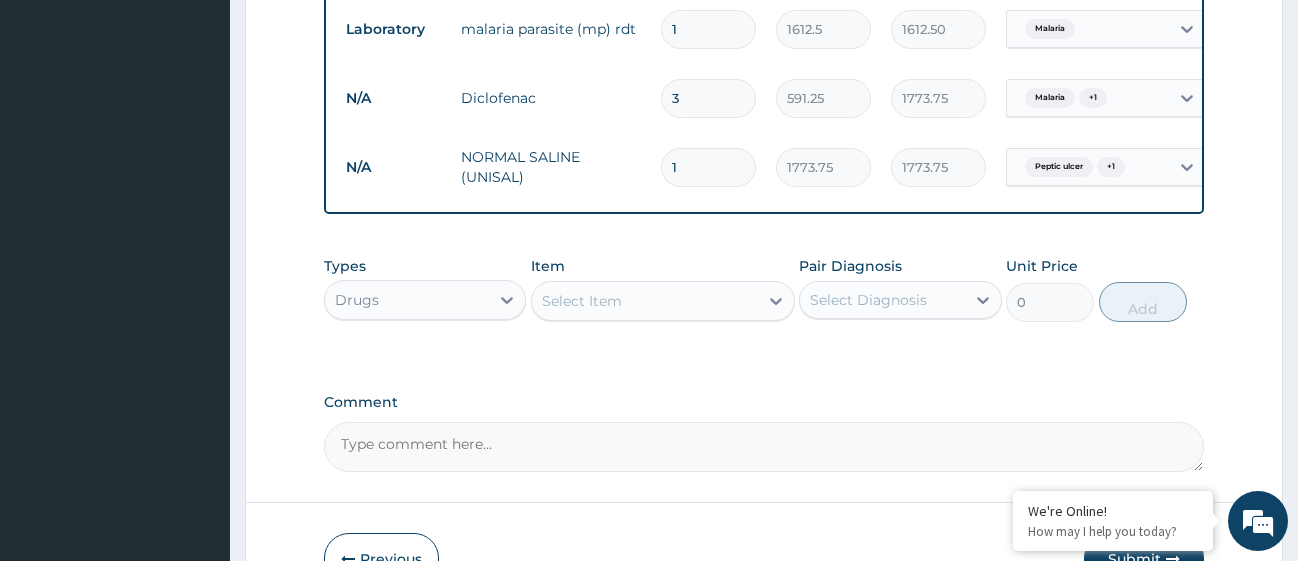 type on "0.00" 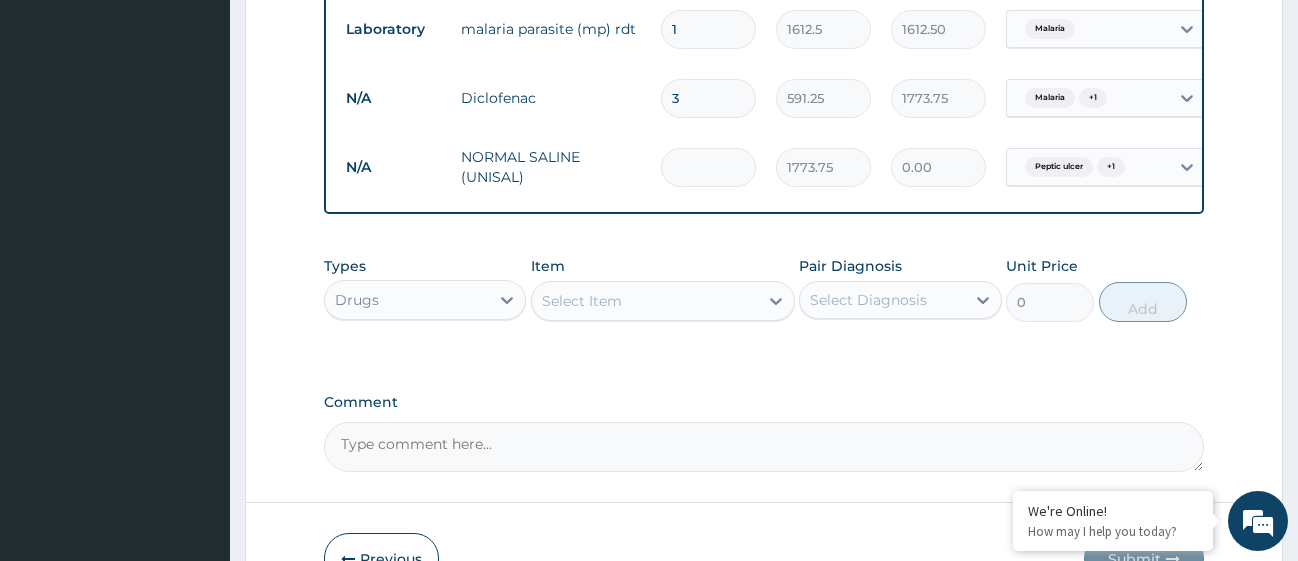 type on "2" 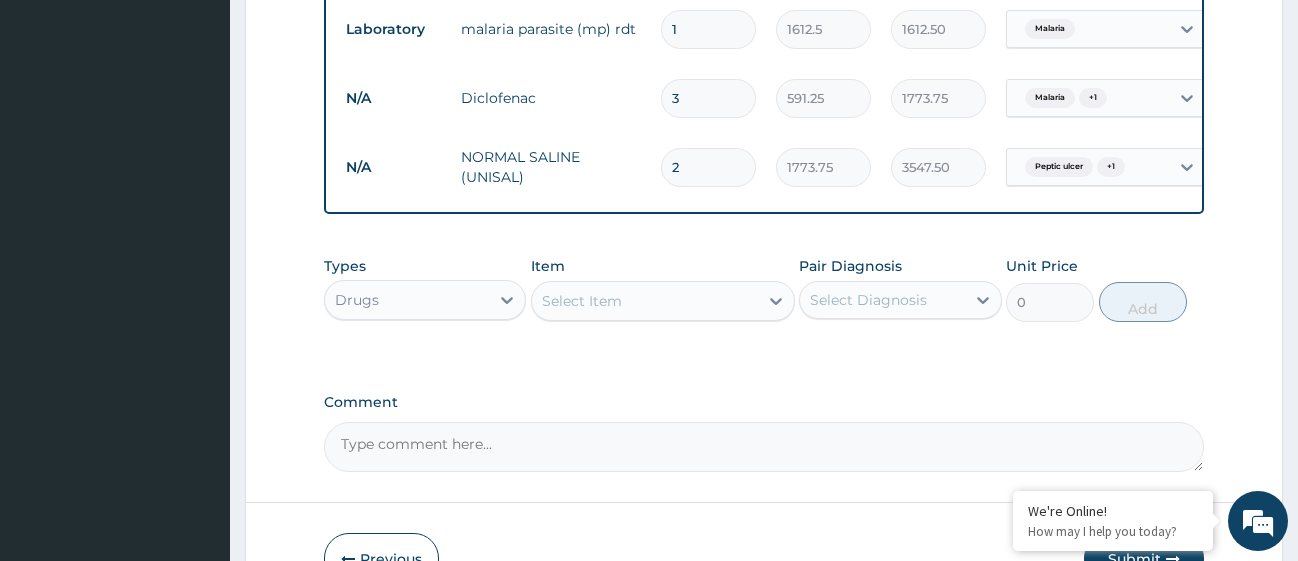 type on "2" 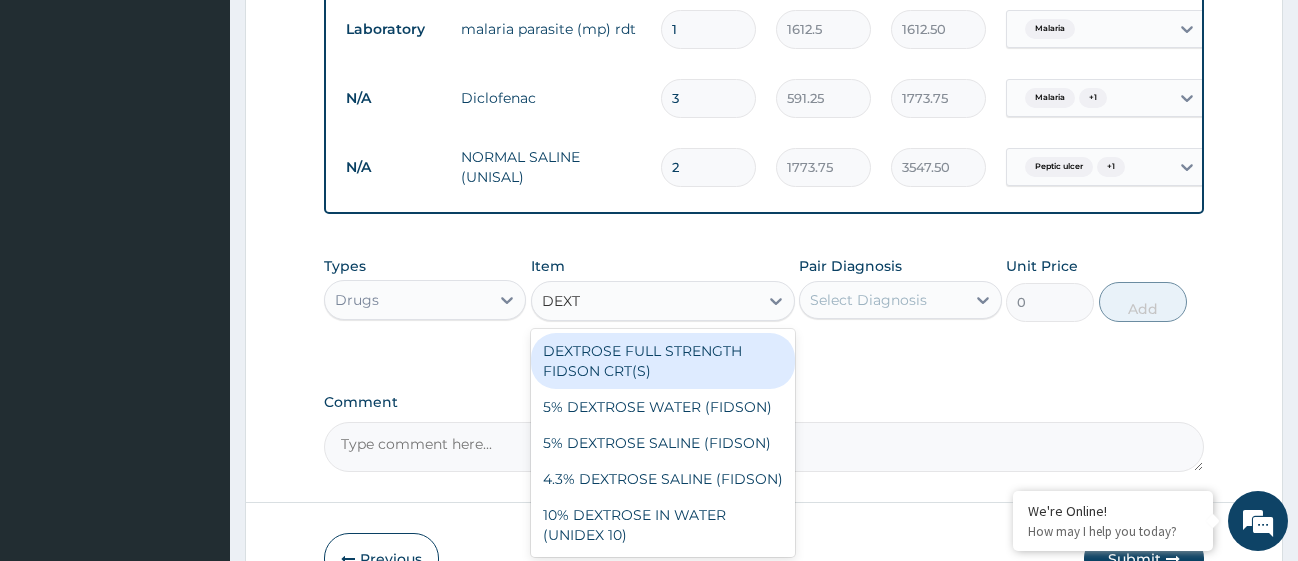 type on "DEXTR" 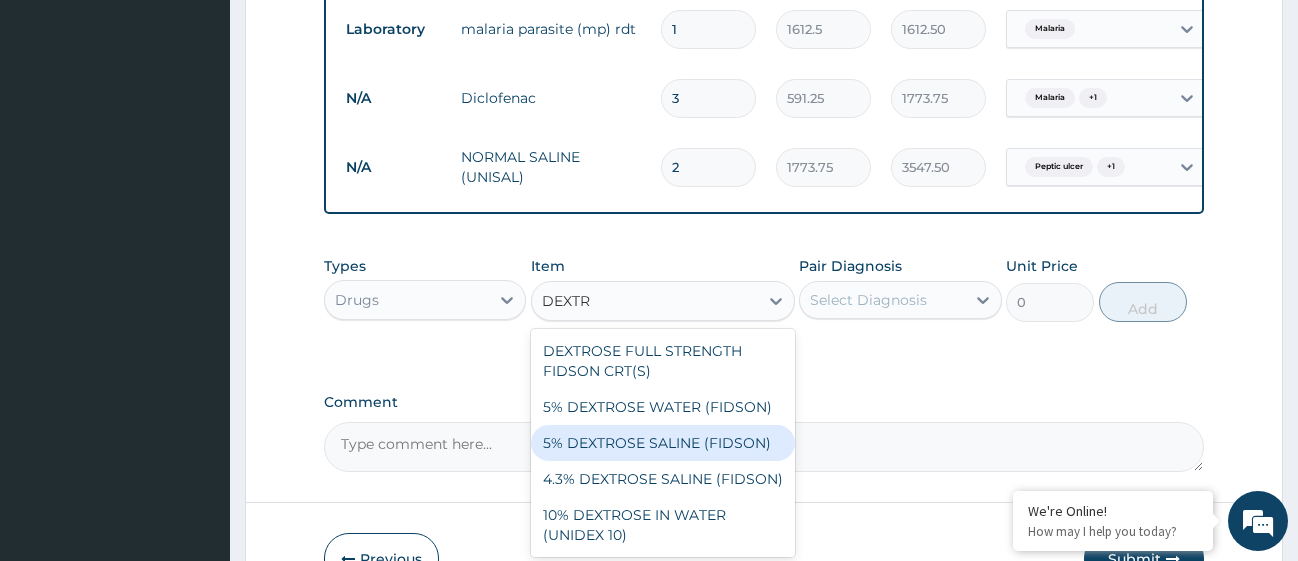 click on "5% DEXTROSE SALINE (FIDSON)" at bounding box center (663, 443) 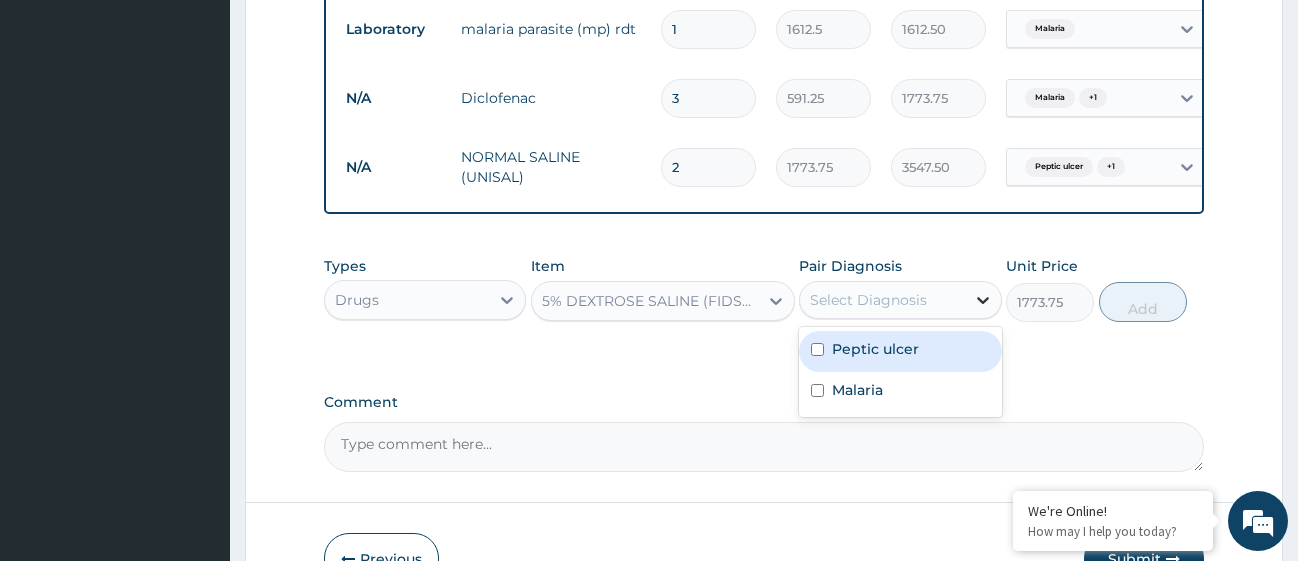 click at bounding box center (983, 300) 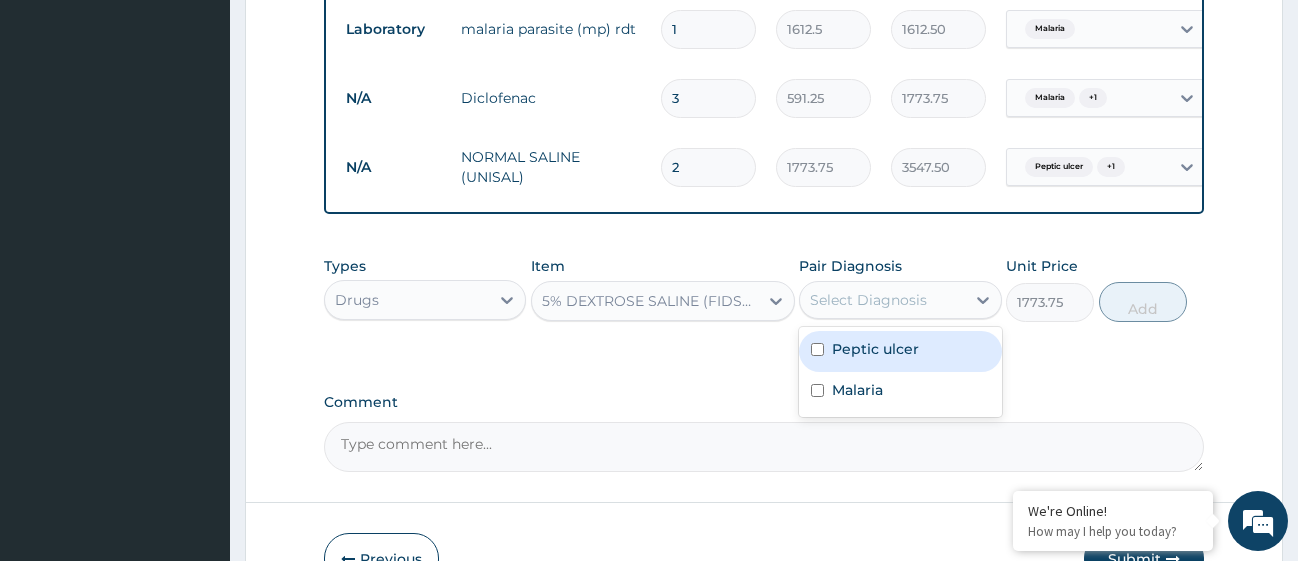 click at bounding box center [817, 349] 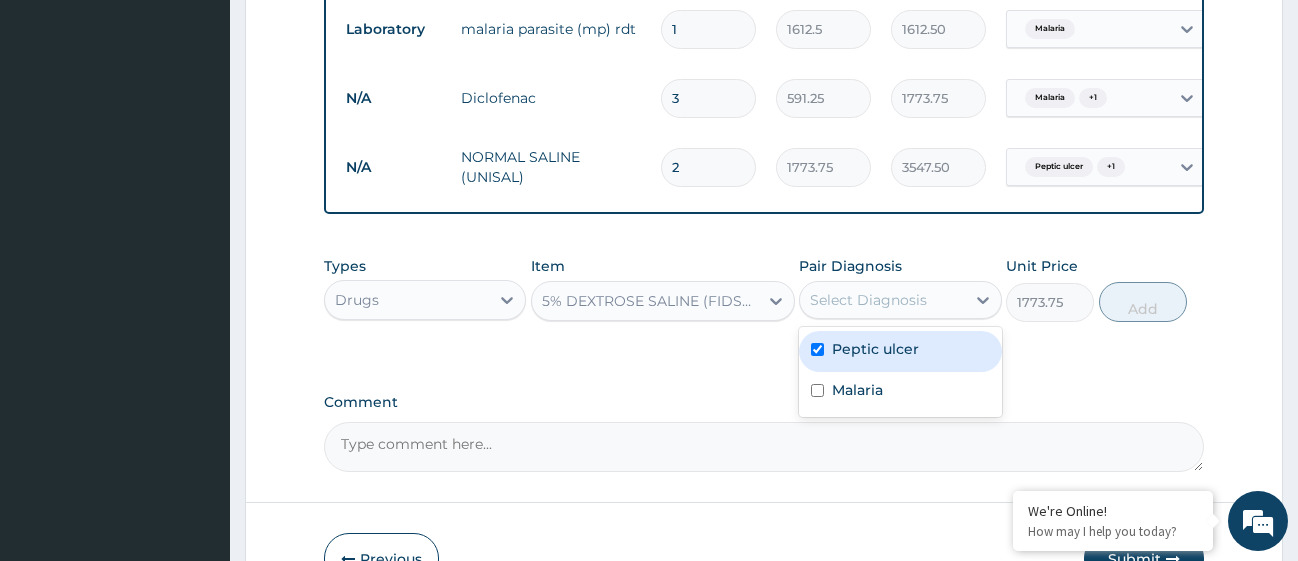 checkbox on "true" 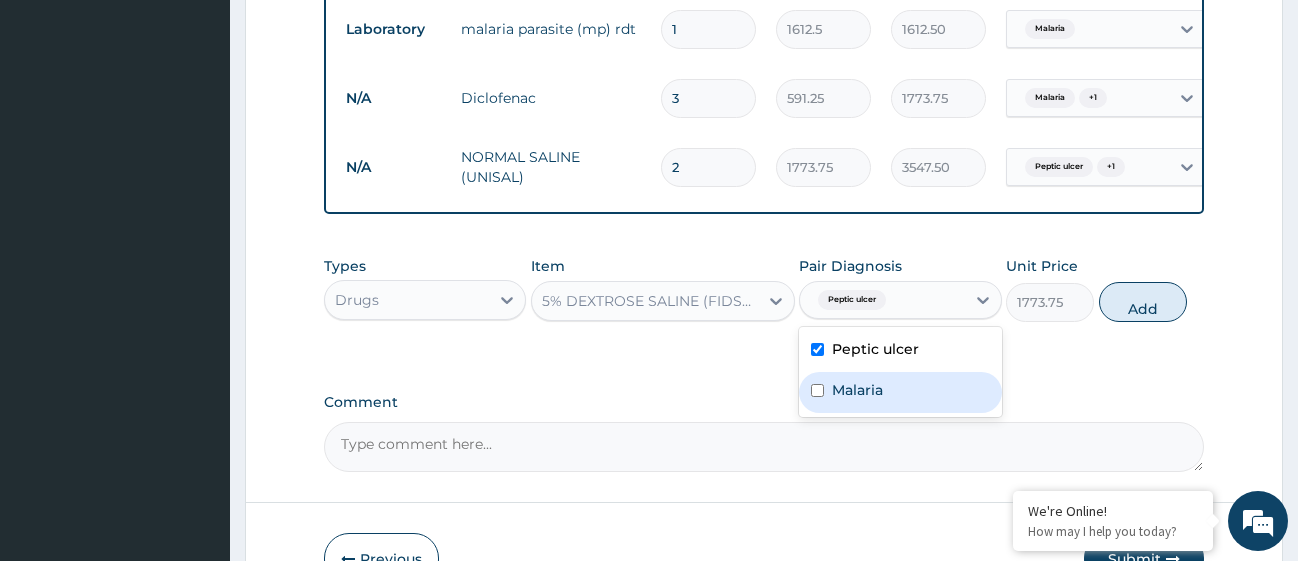 click at bounding box center [817, 390] 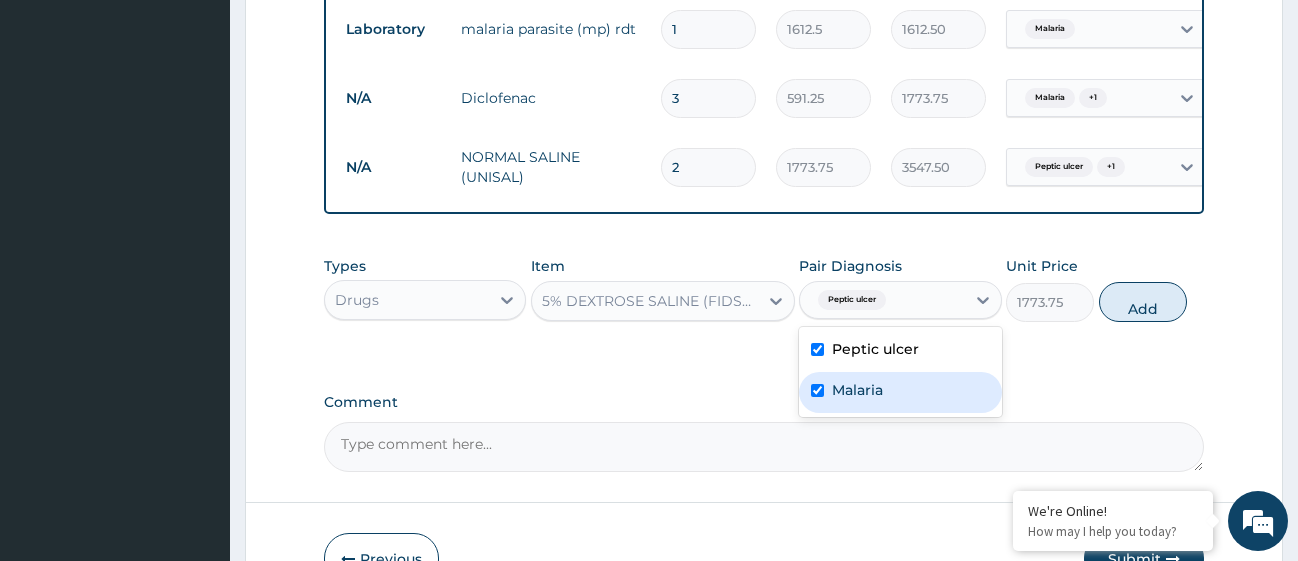 checkbox on "true" 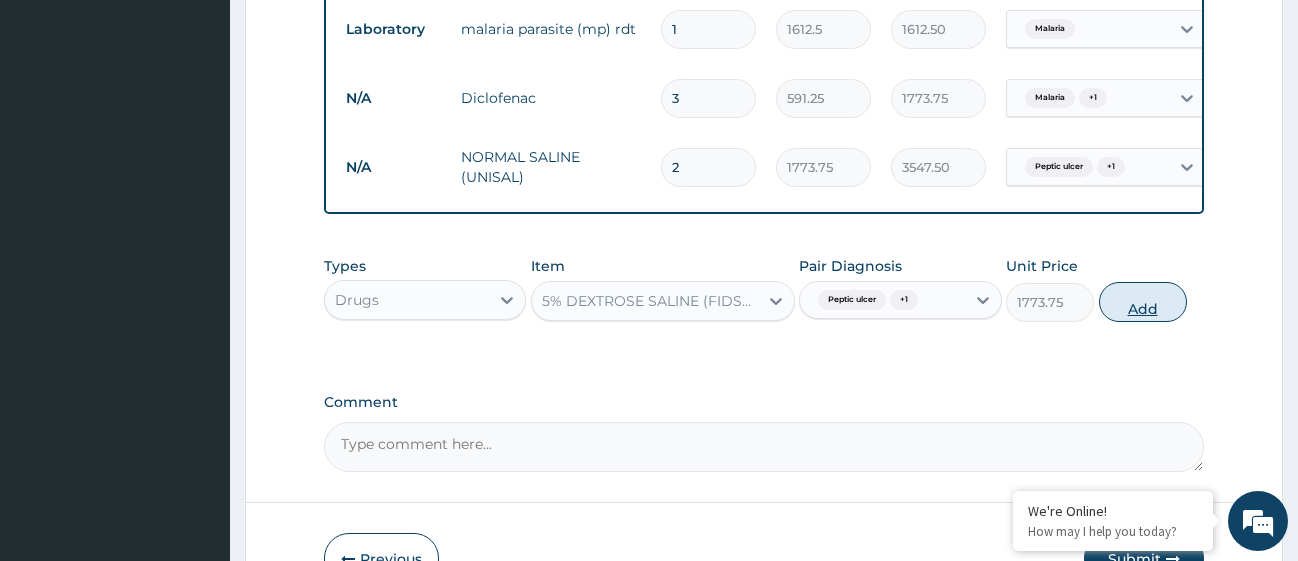 click on "Add" at bounding box center [1143, 302] 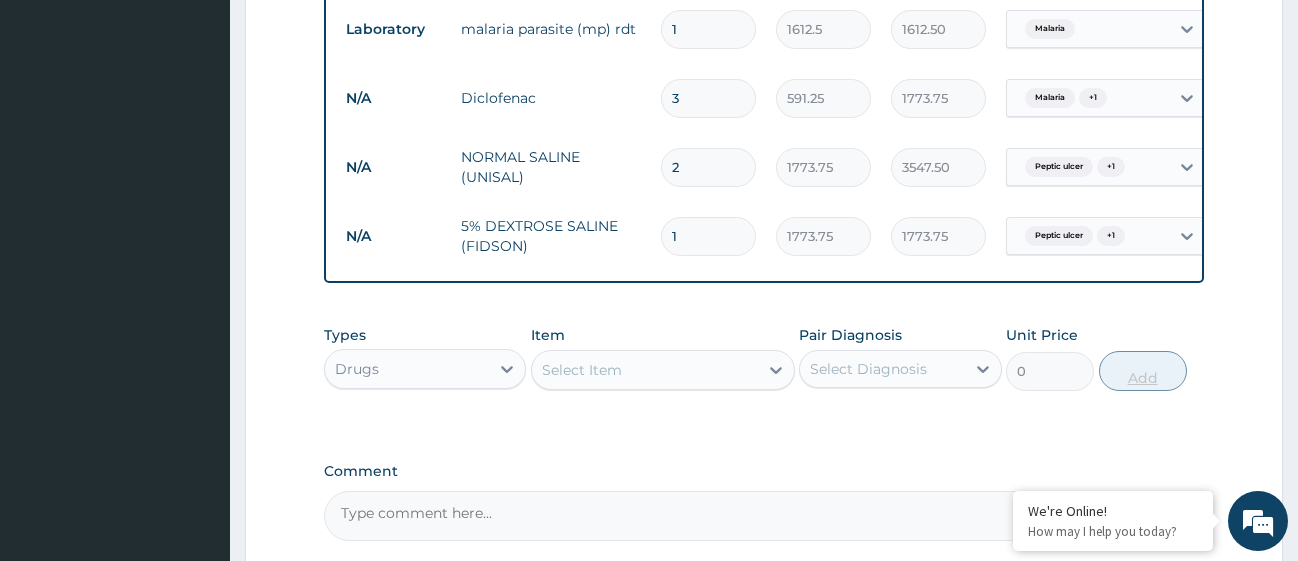 type 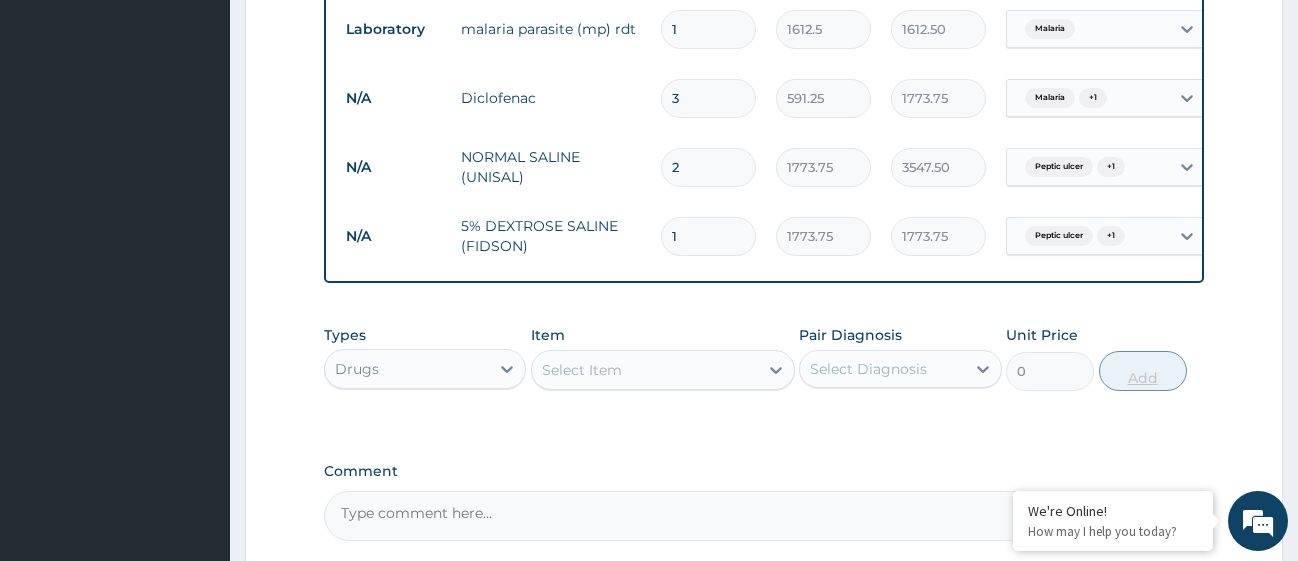 type on "0.00" 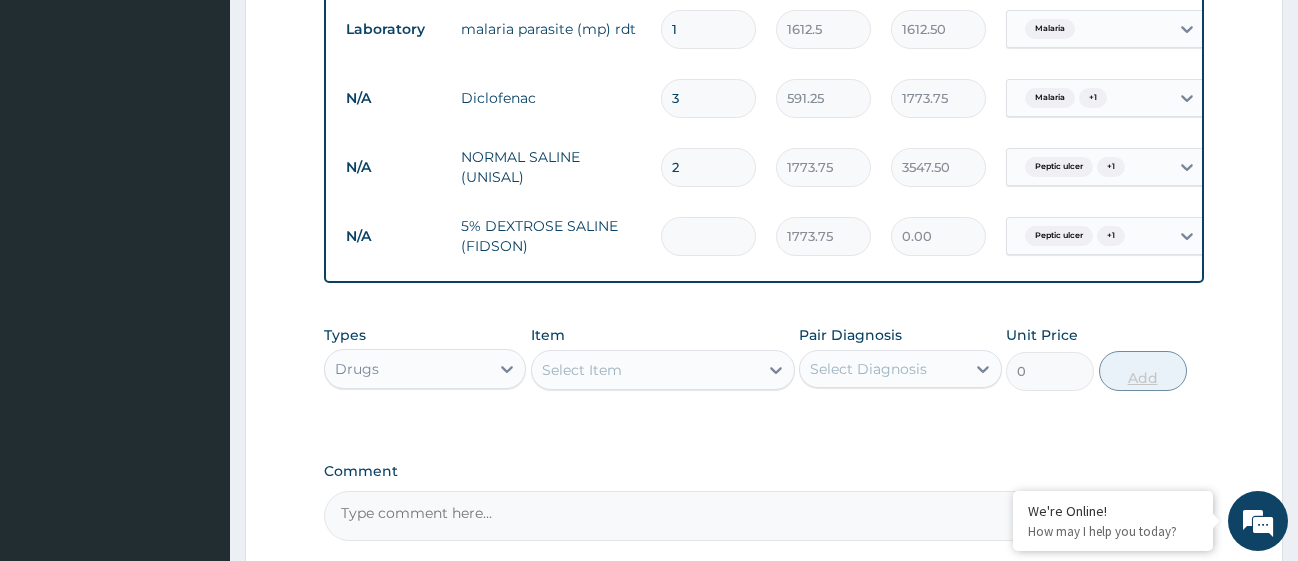 type on "2" 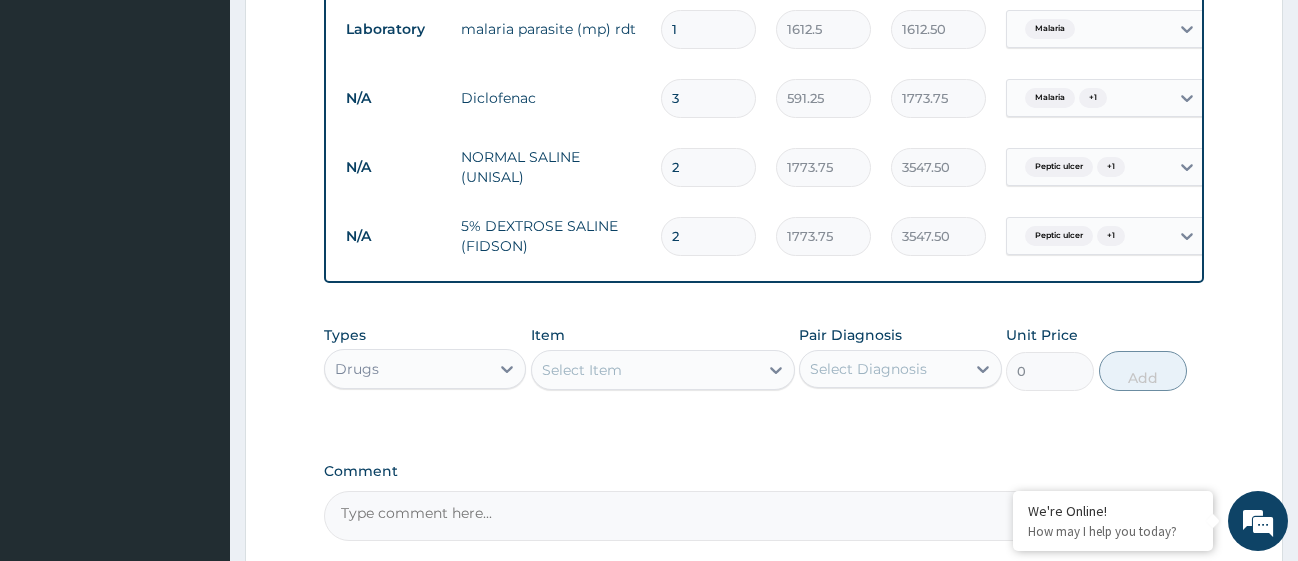 type on "2" 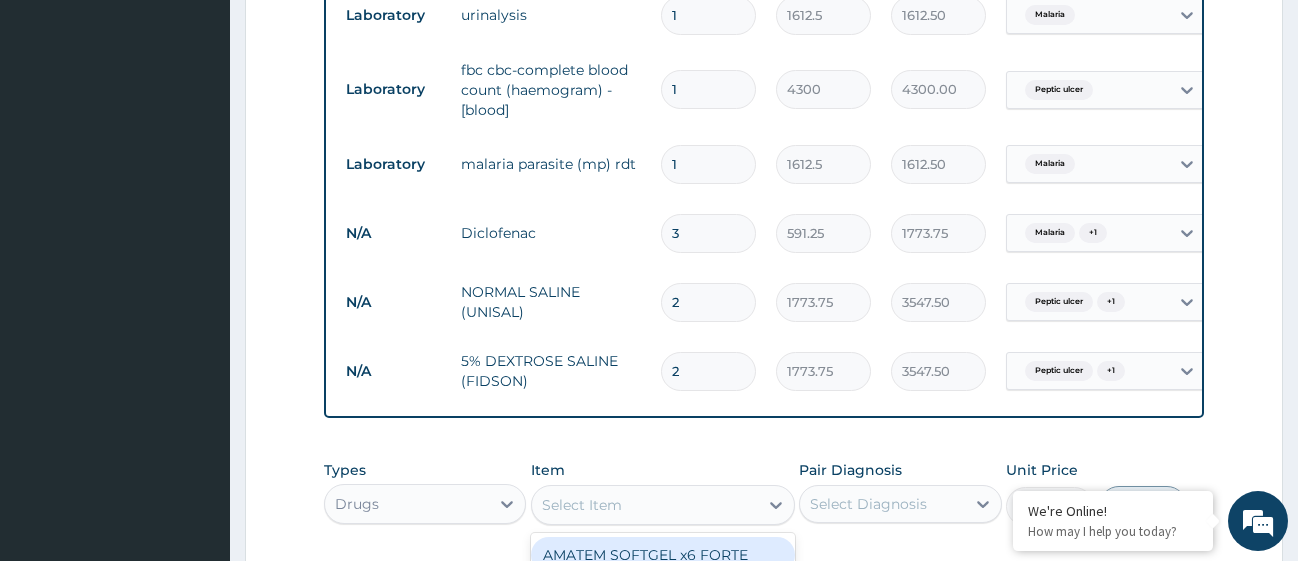 scroll, scrollTop: 1126, scrollLeft: 0, axis: vertical 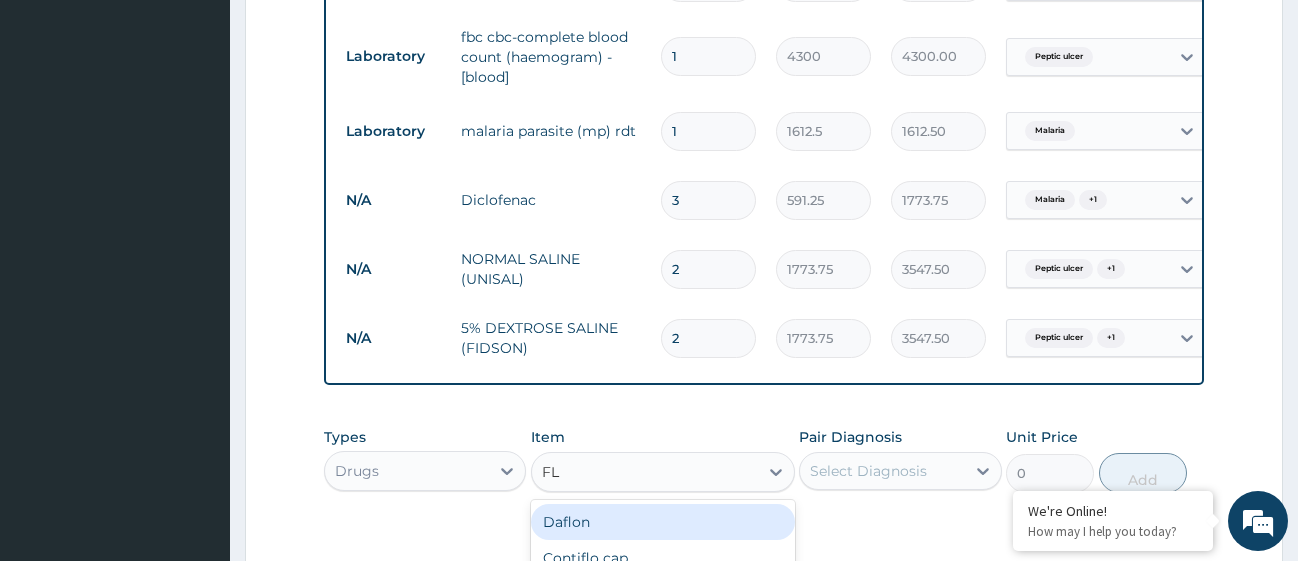 type on "FLA" 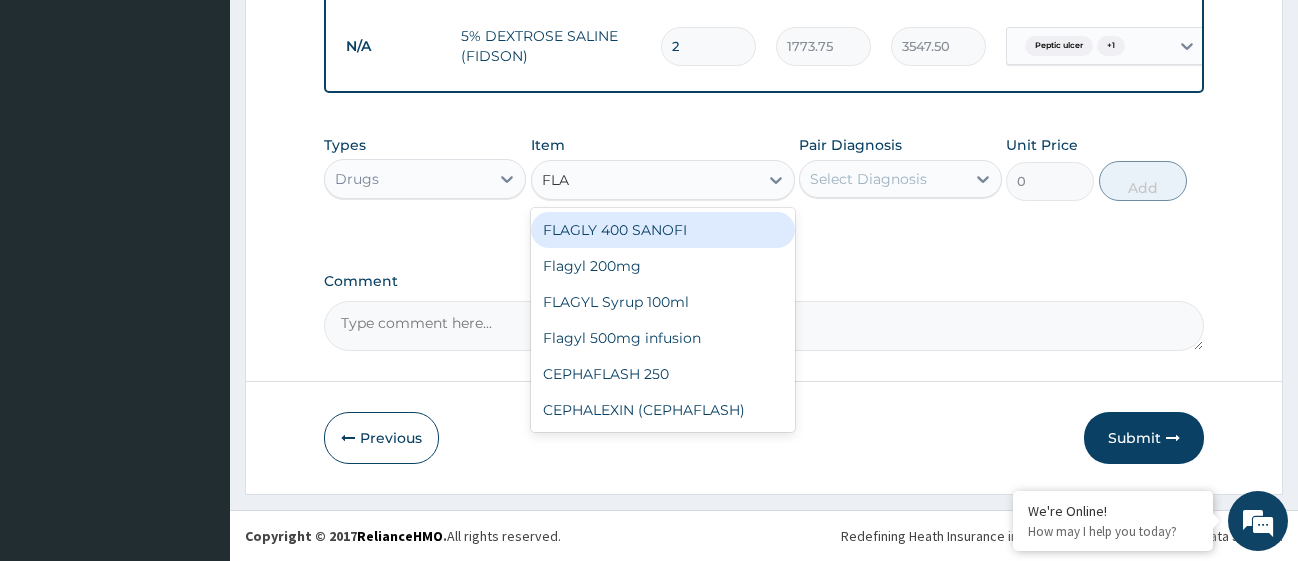 scroll, scrollTop: 1435, scrollLeft: 0, axis: vertical 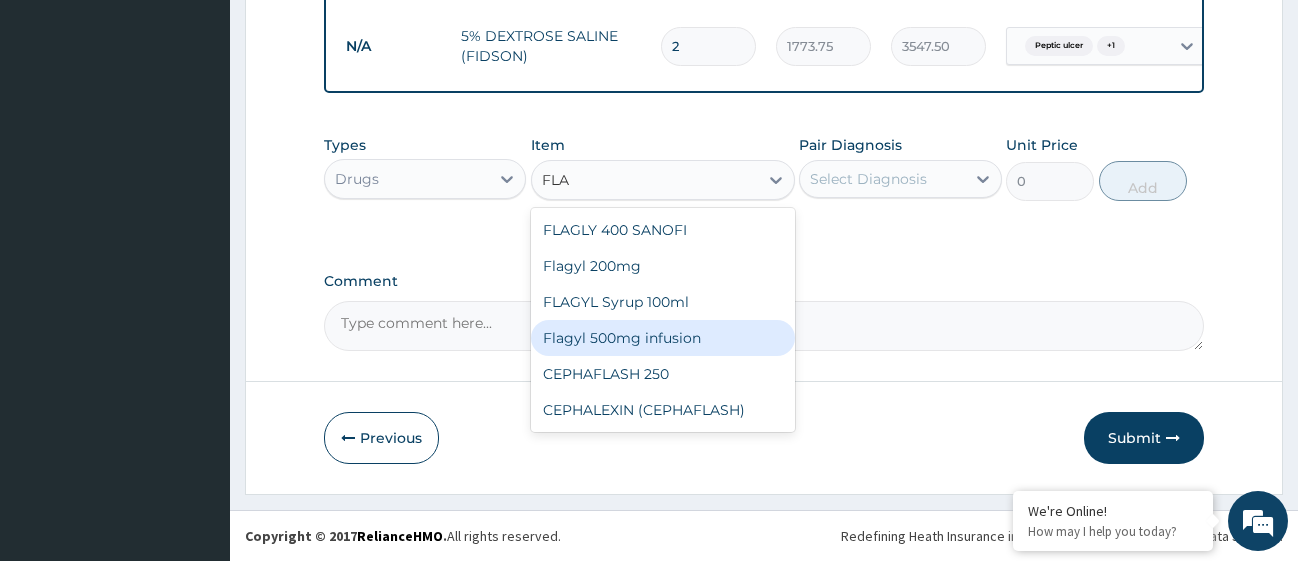 click on "Flagyl 500mg infusion" at bounding box center (663, 338) 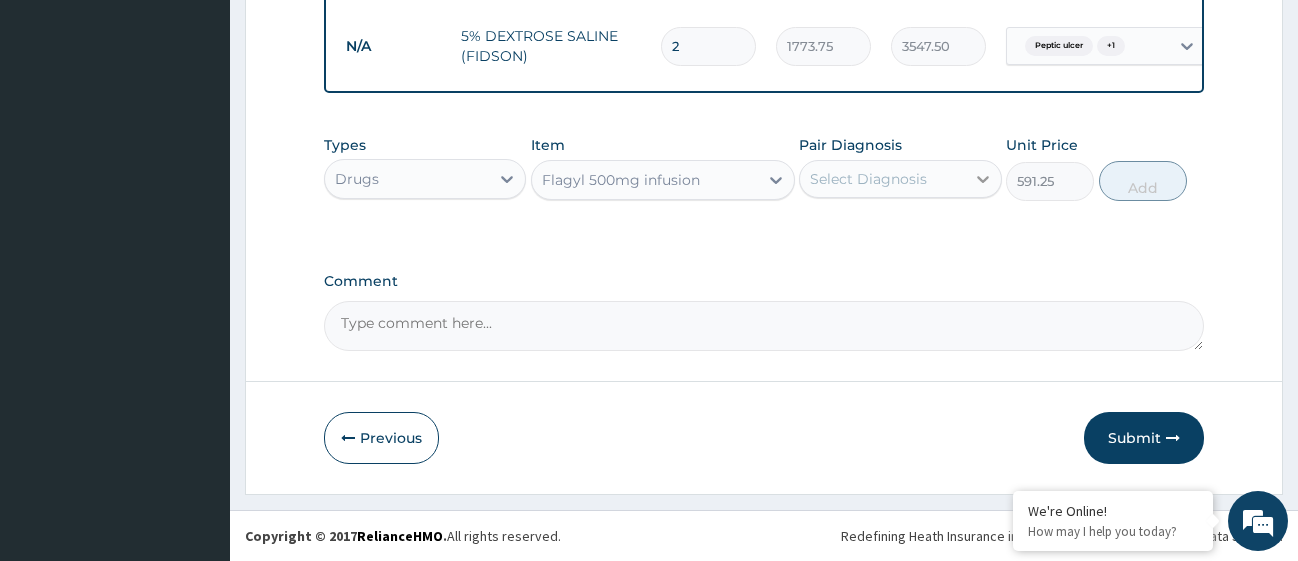 click at bounding box center (983, 179) 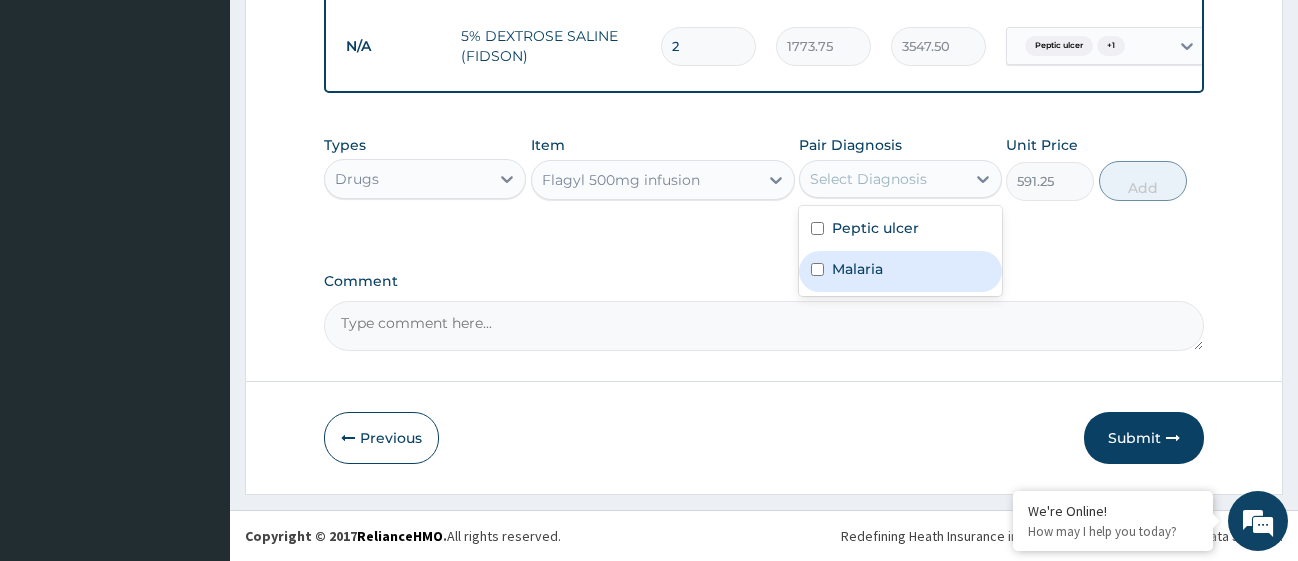 drag, startPoint x: 824, startPoint y: 264, endPoint x: 822, endPoint y: 239, distance: 25.079872 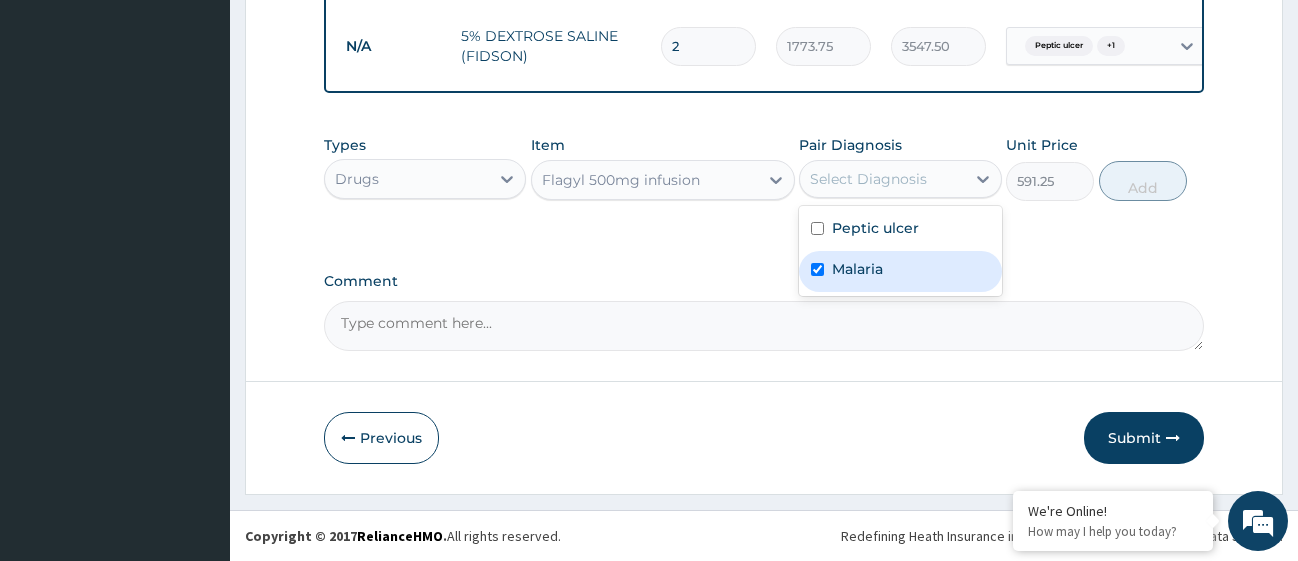 checkbox on "true" 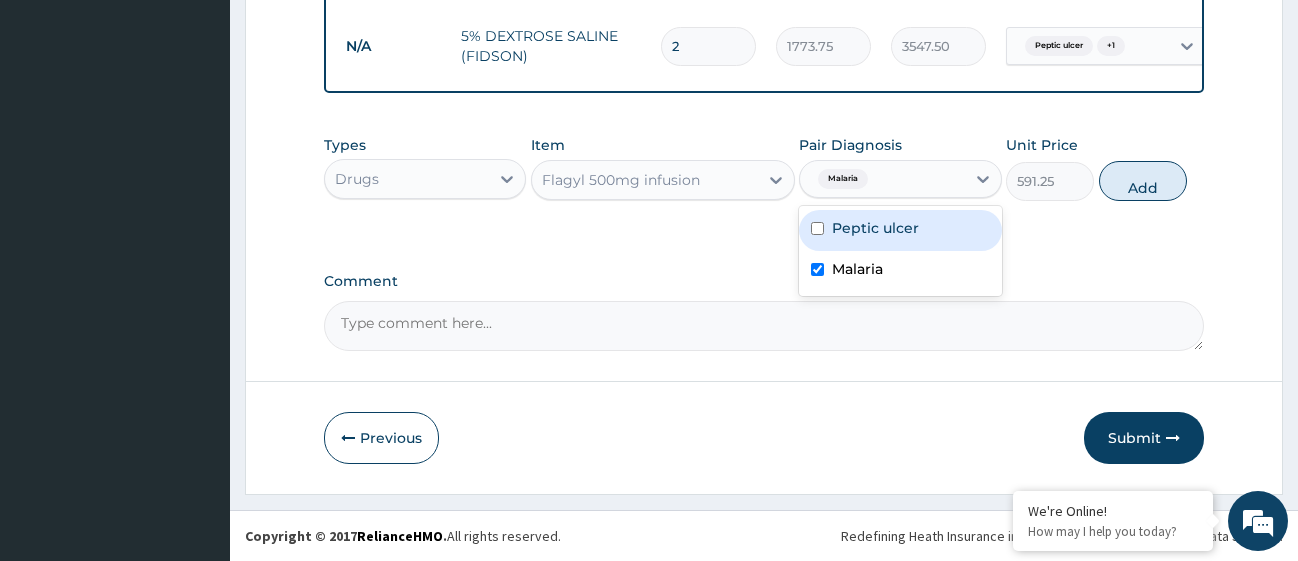 click on "Peptic ulcer" at bounding box center (900, 230) 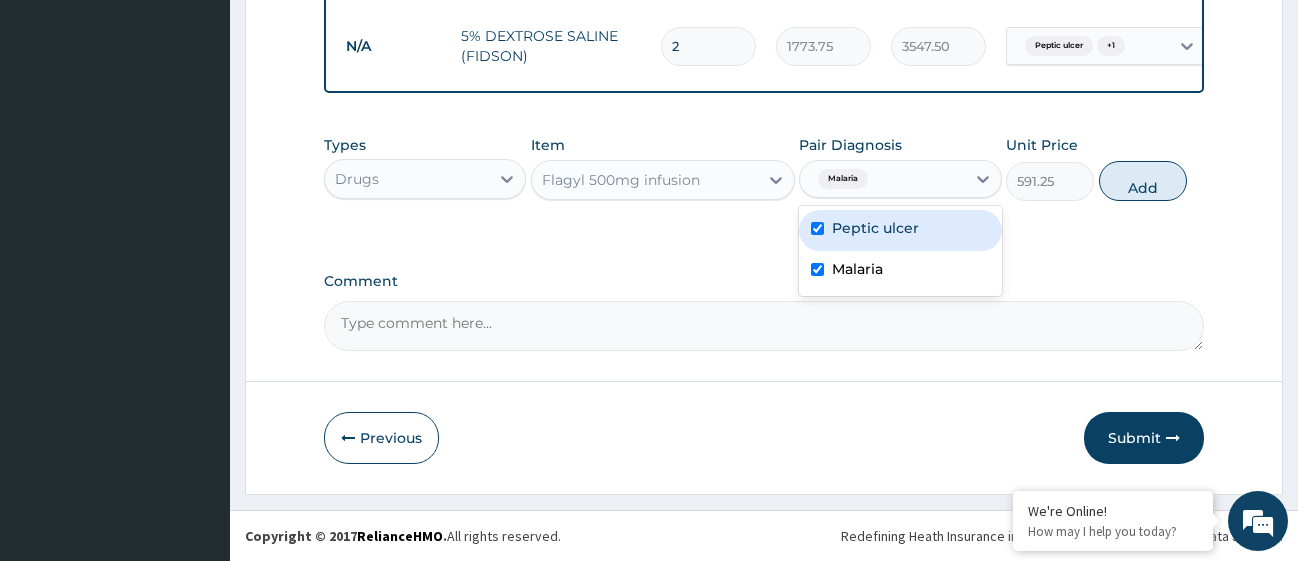 checkbox on "true" 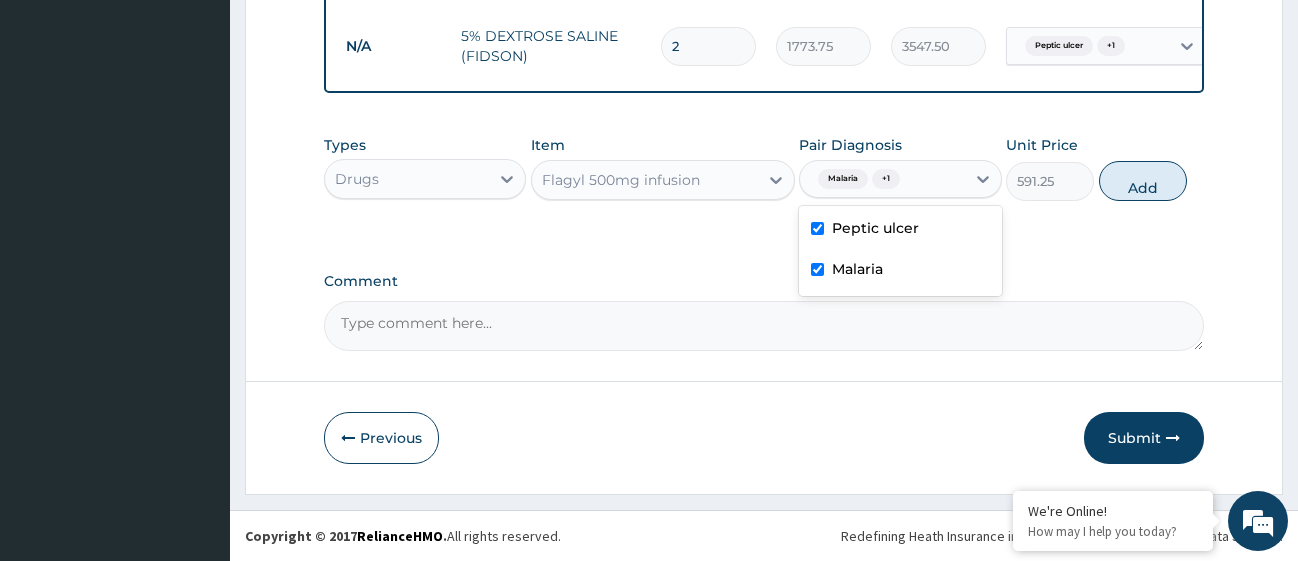 click at bounding box center (817, 269) 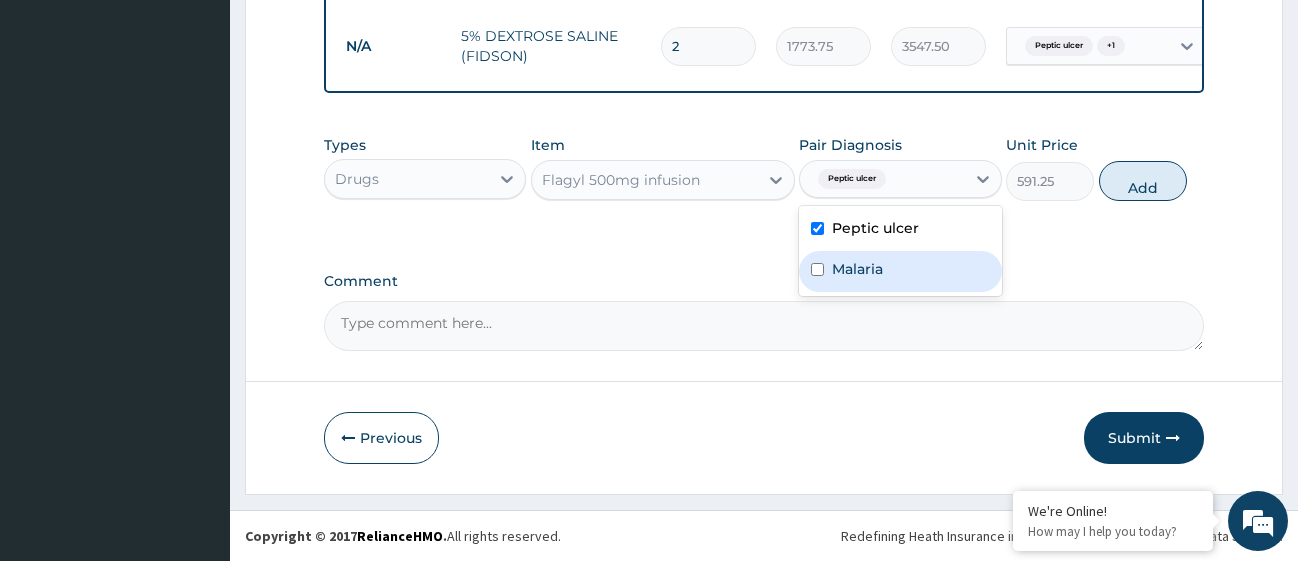 click at bounding box center [817, 269] 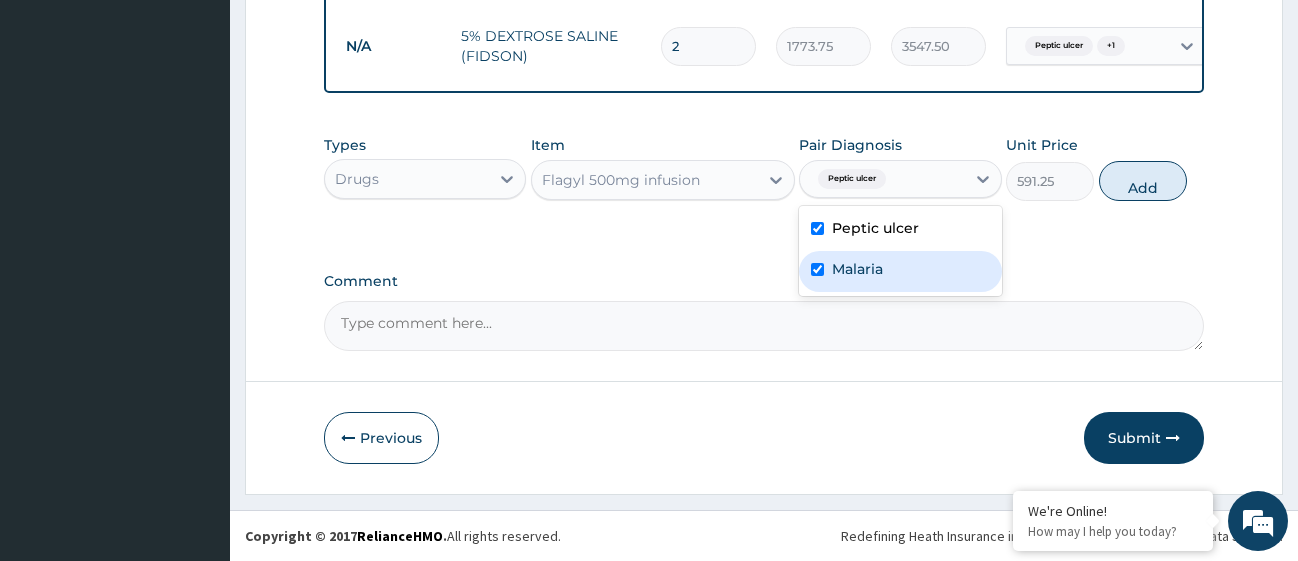 checkbox on "true" 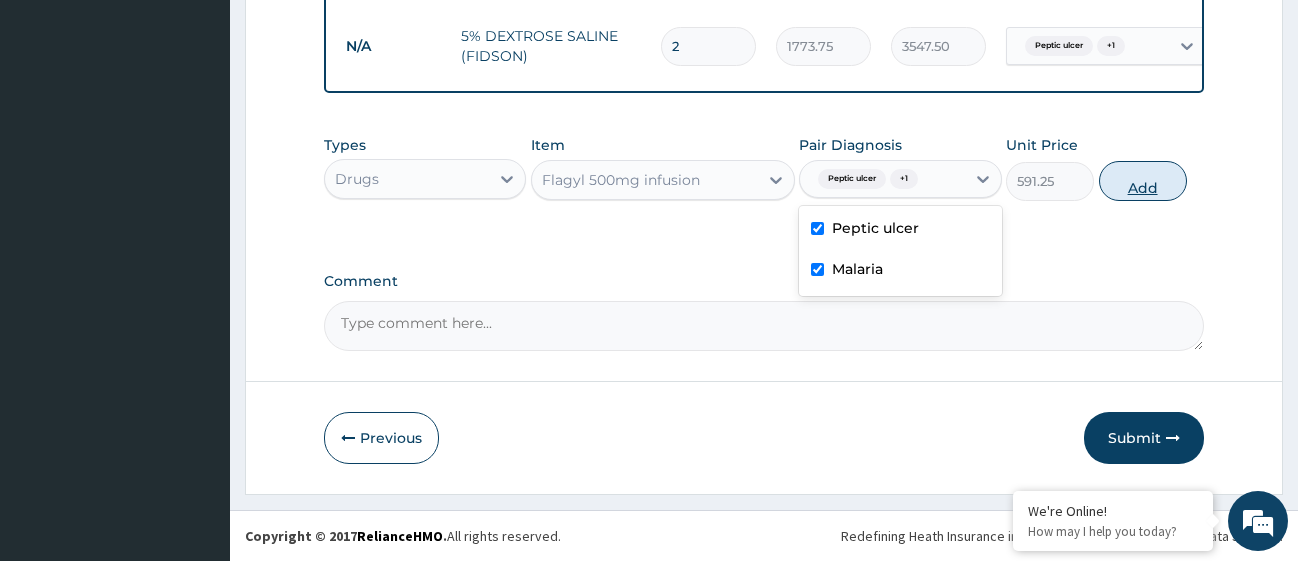 click on "Add" at bounding box center [1143, 181] 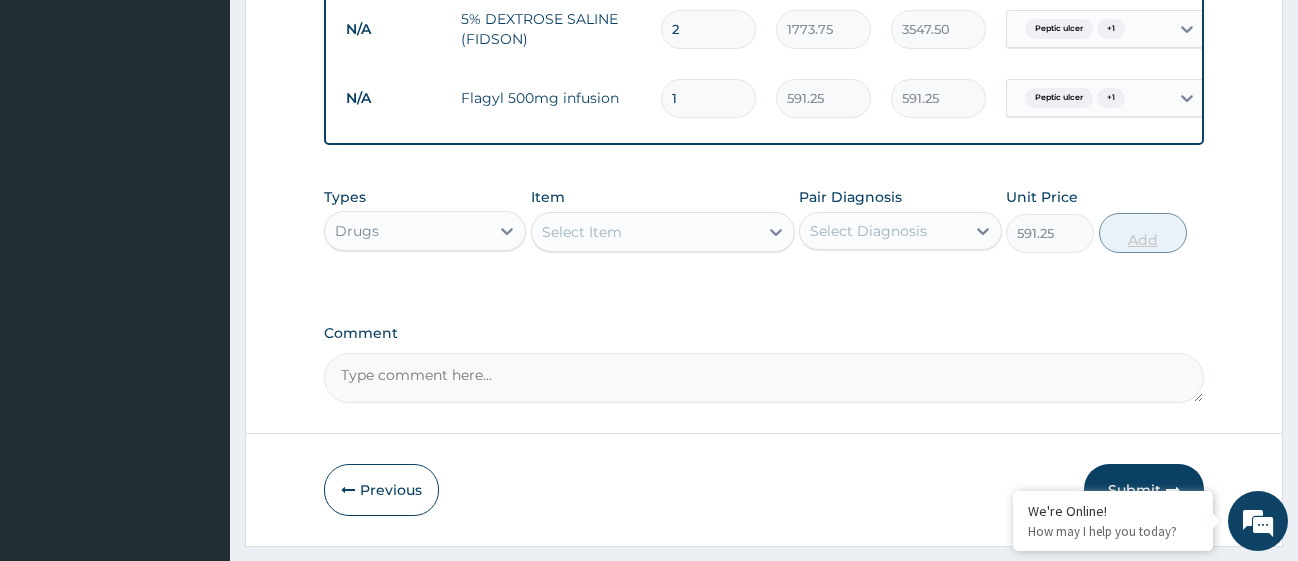 type on "0" 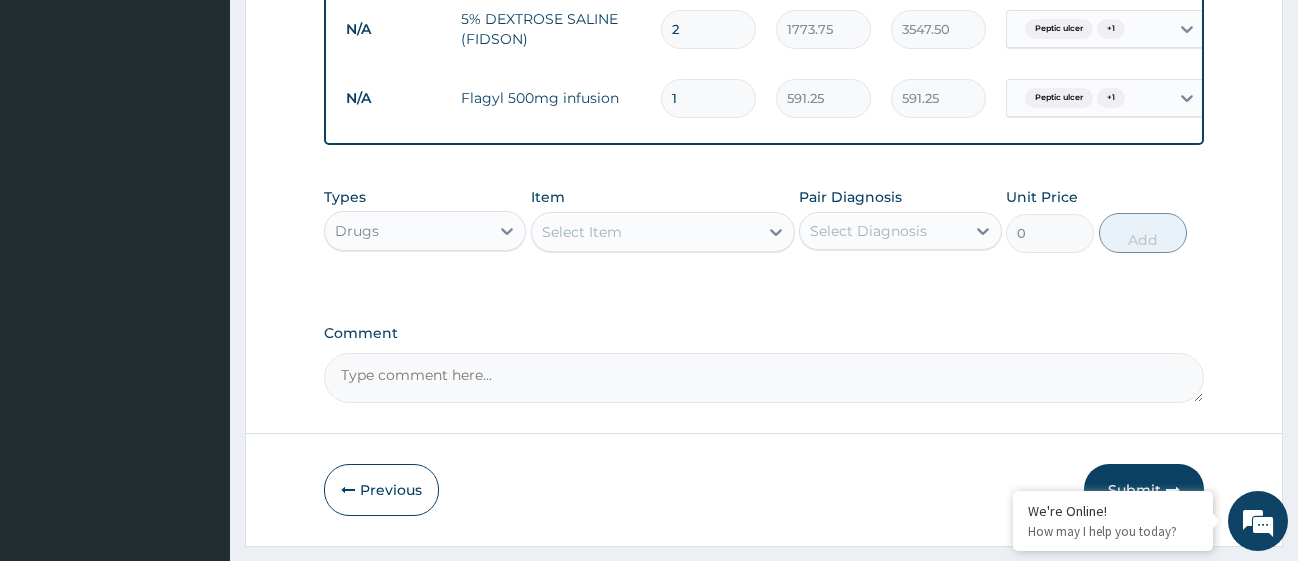 type 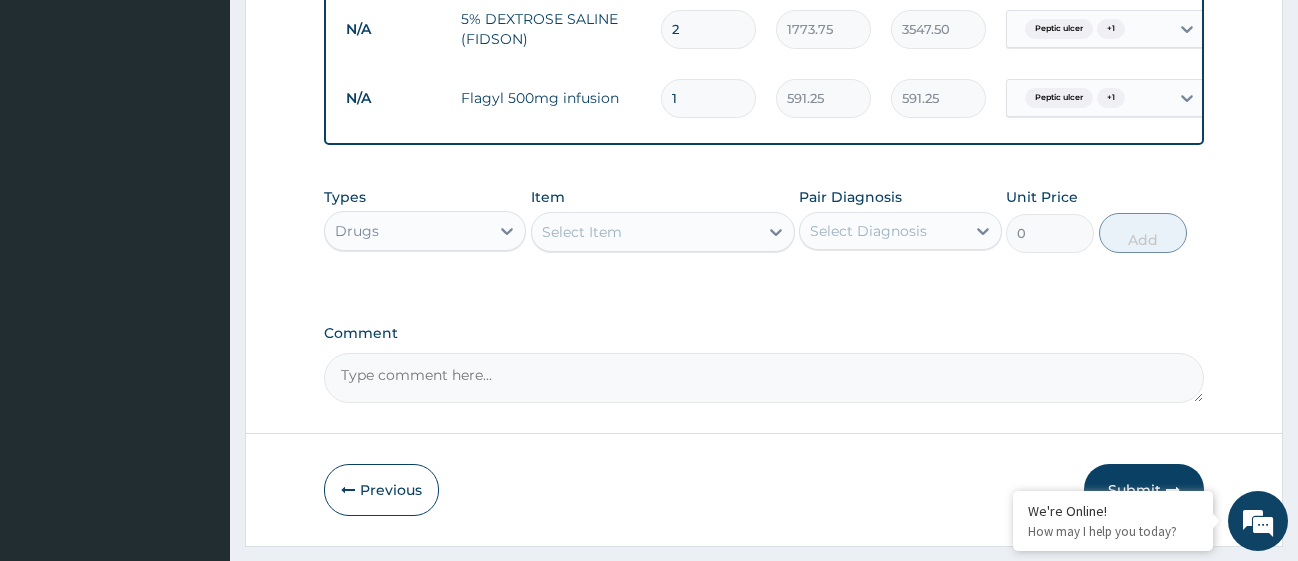 type on "0.00" 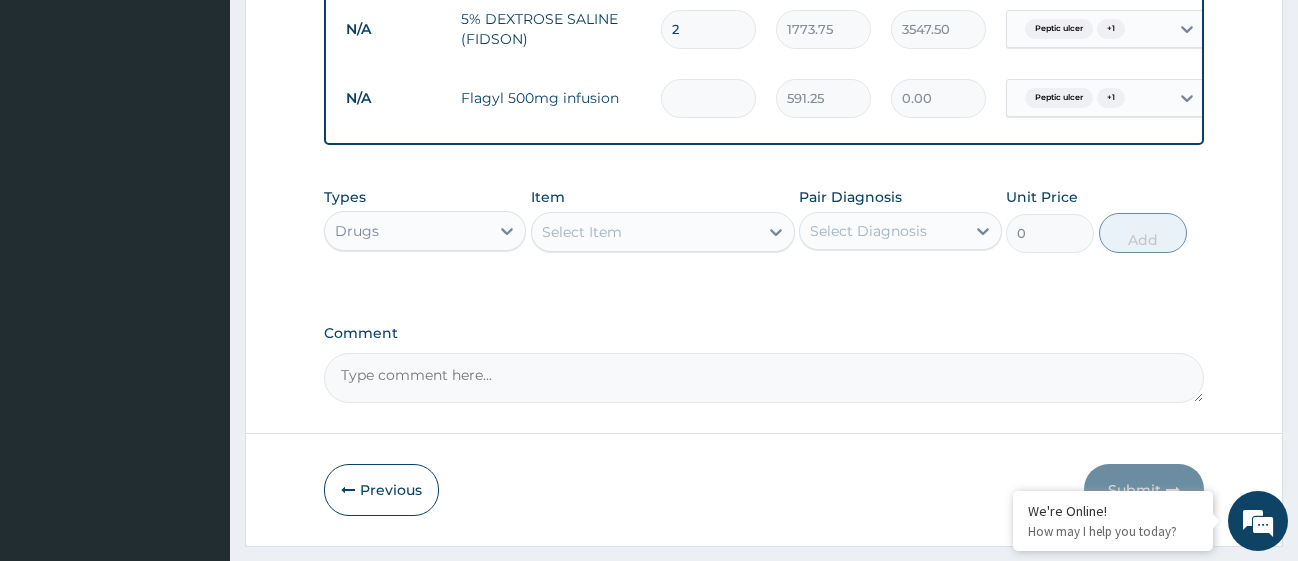 type on "3" 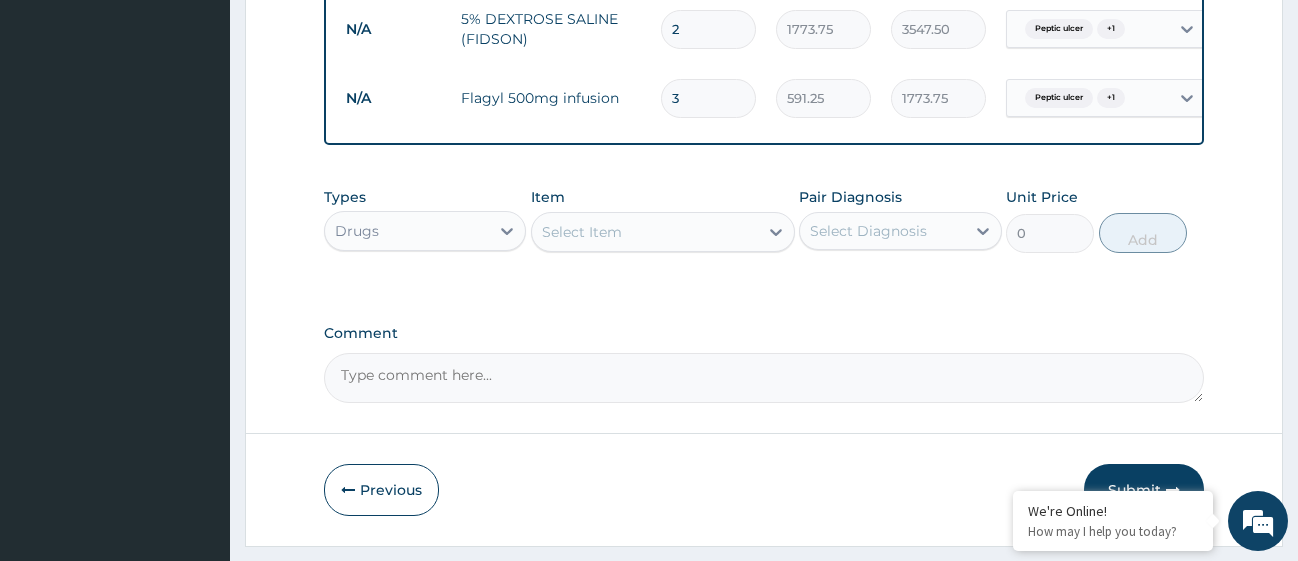 type on "3" 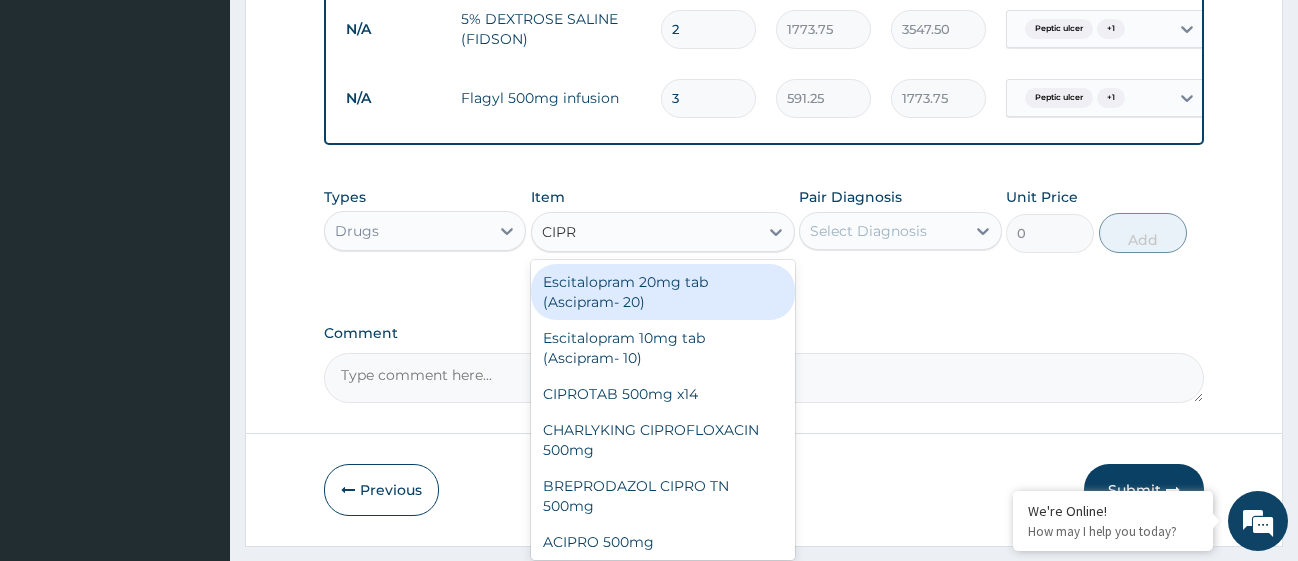 type on "CIPRO" 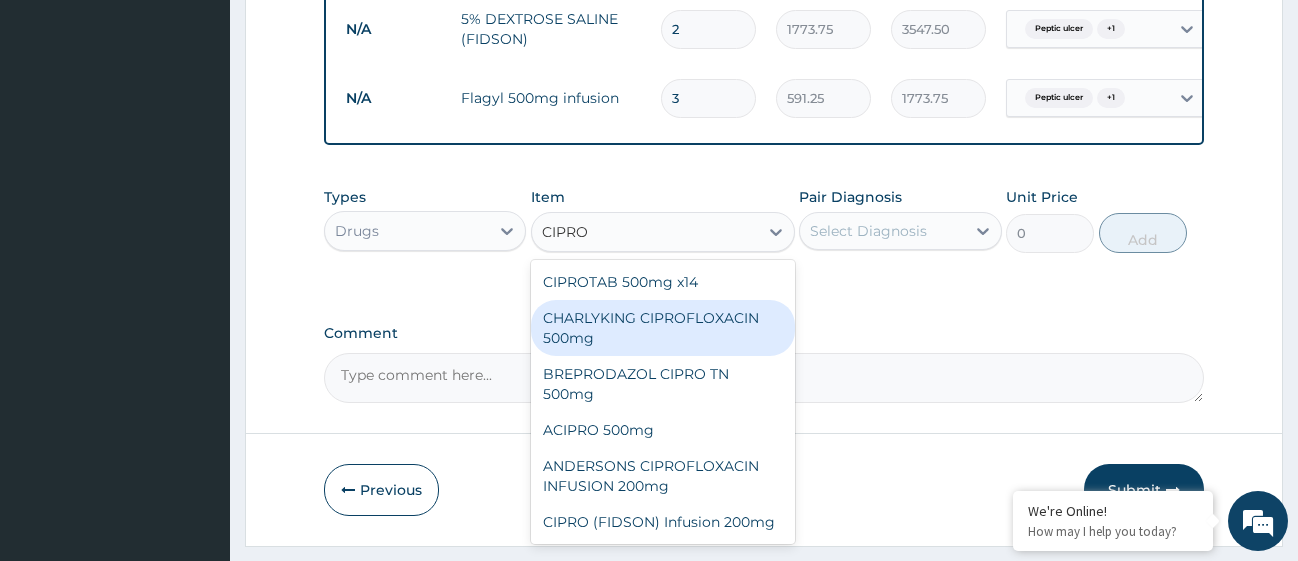 scroll, scrollTop: 4, scrollLeft: 0, axis: vertical 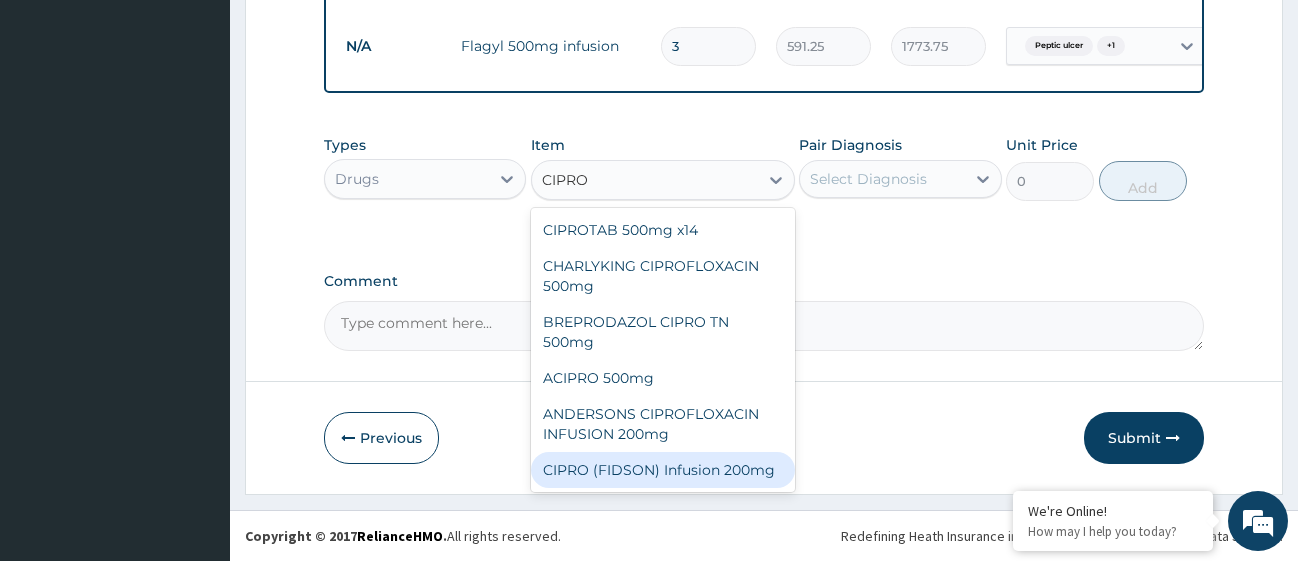 click on "CIPRO (FIDSON) Infusion 200mg" at bounding box center (663, 470) 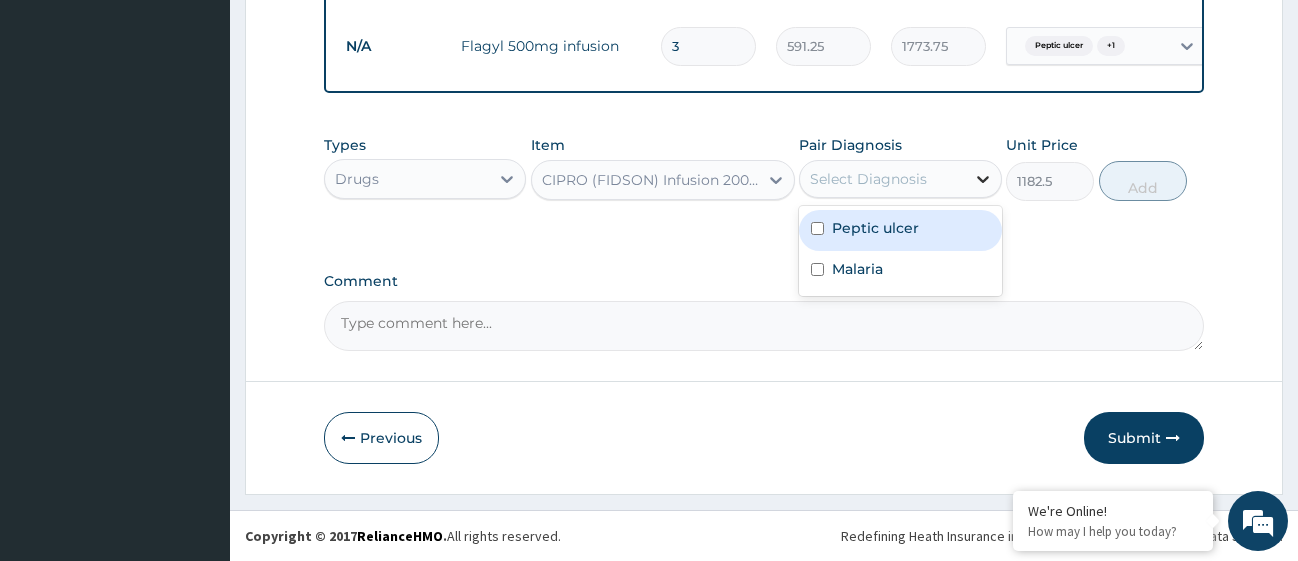 click 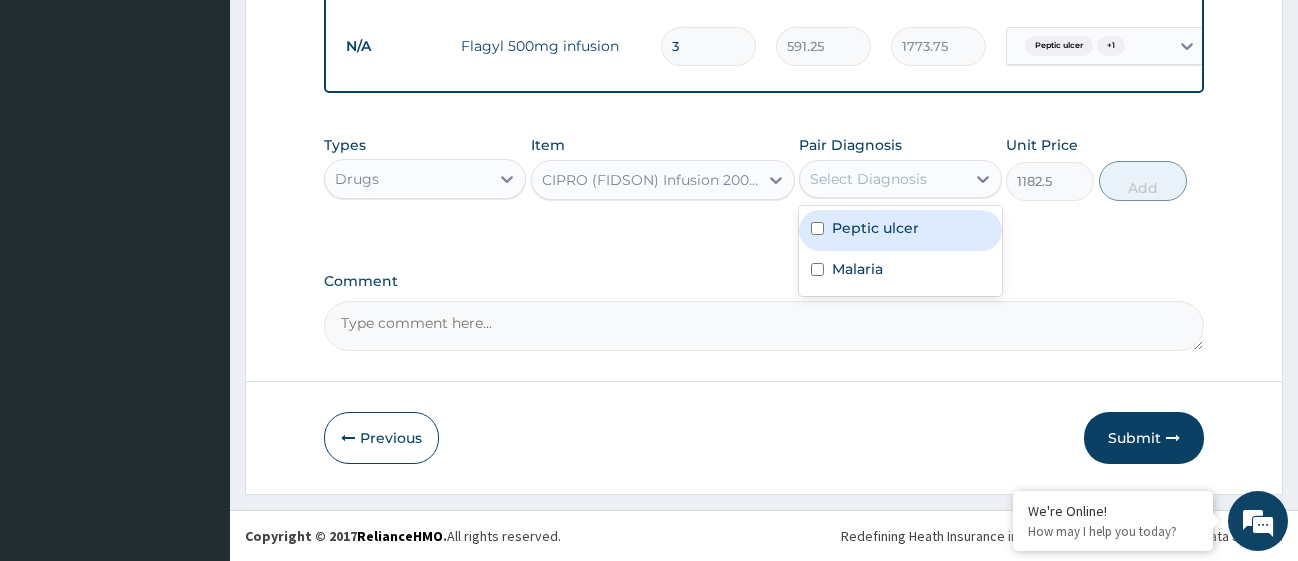click on "Peptic ulcer" at bounding box center [900, 230] 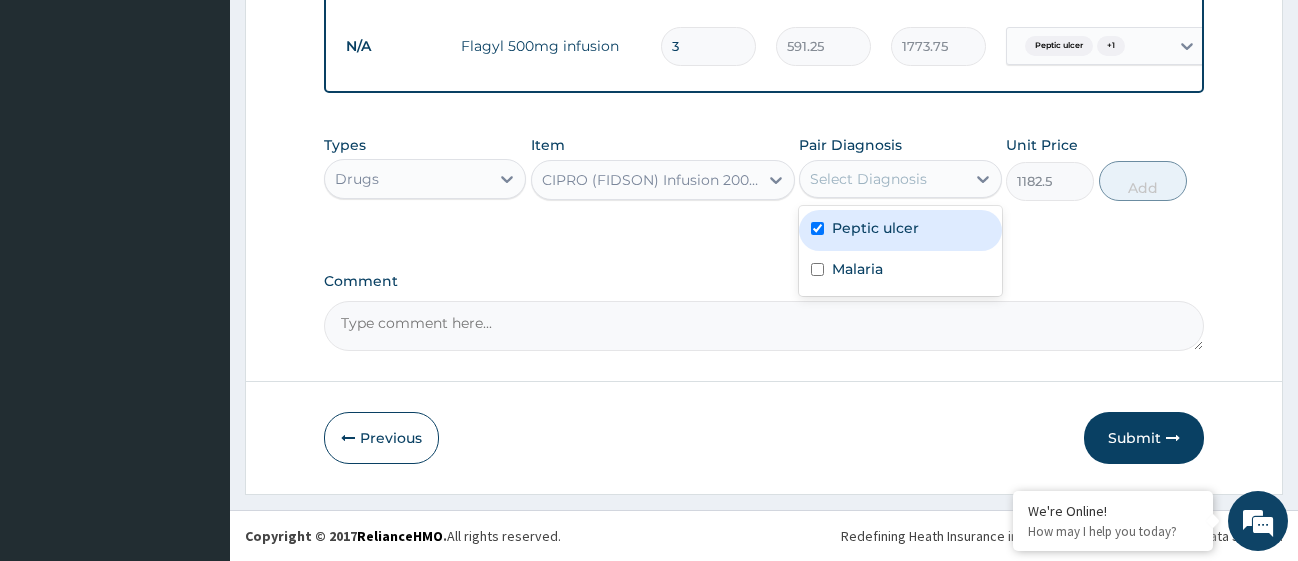 checkbox on "true" 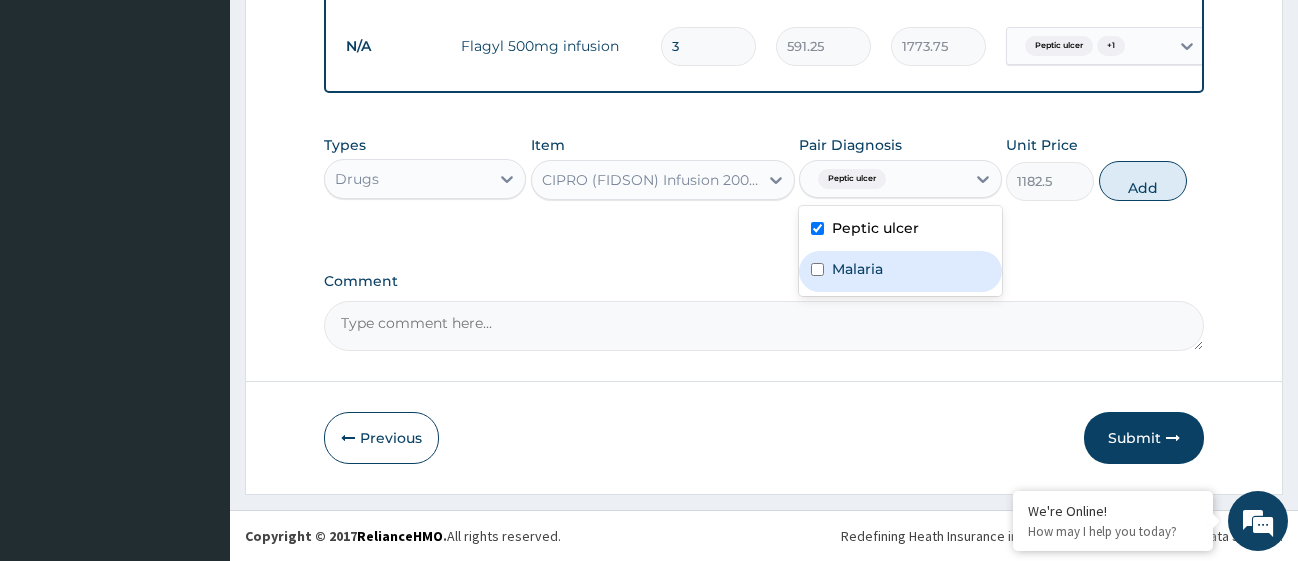 click on "Malaria" at bounding box center [900, 271] 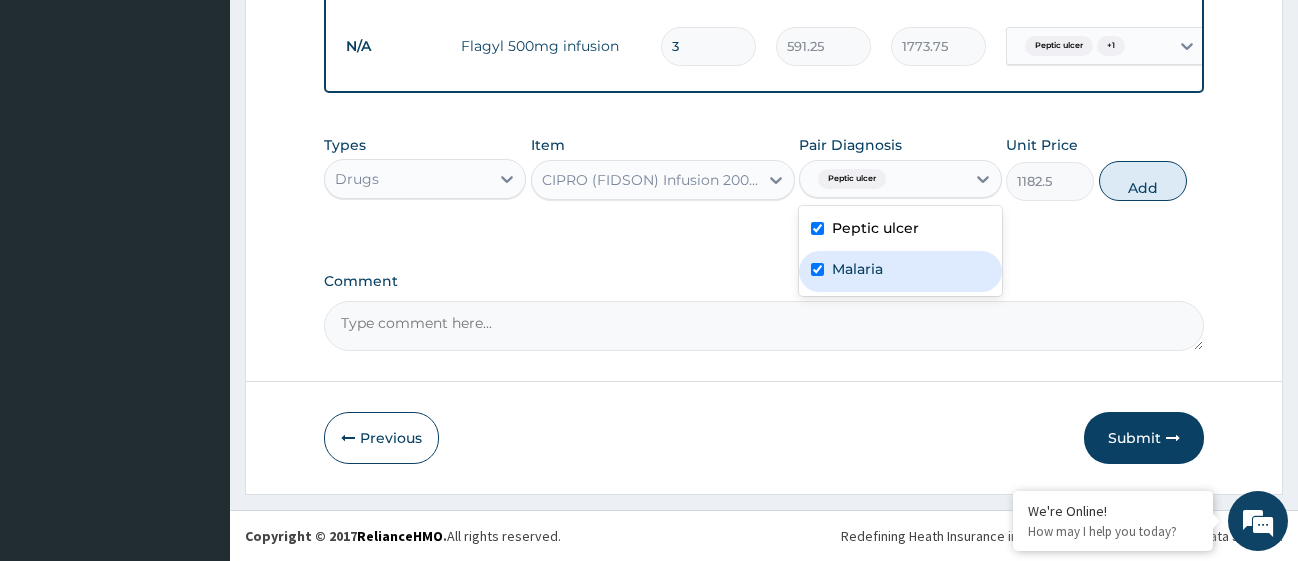 checkbox on "true" 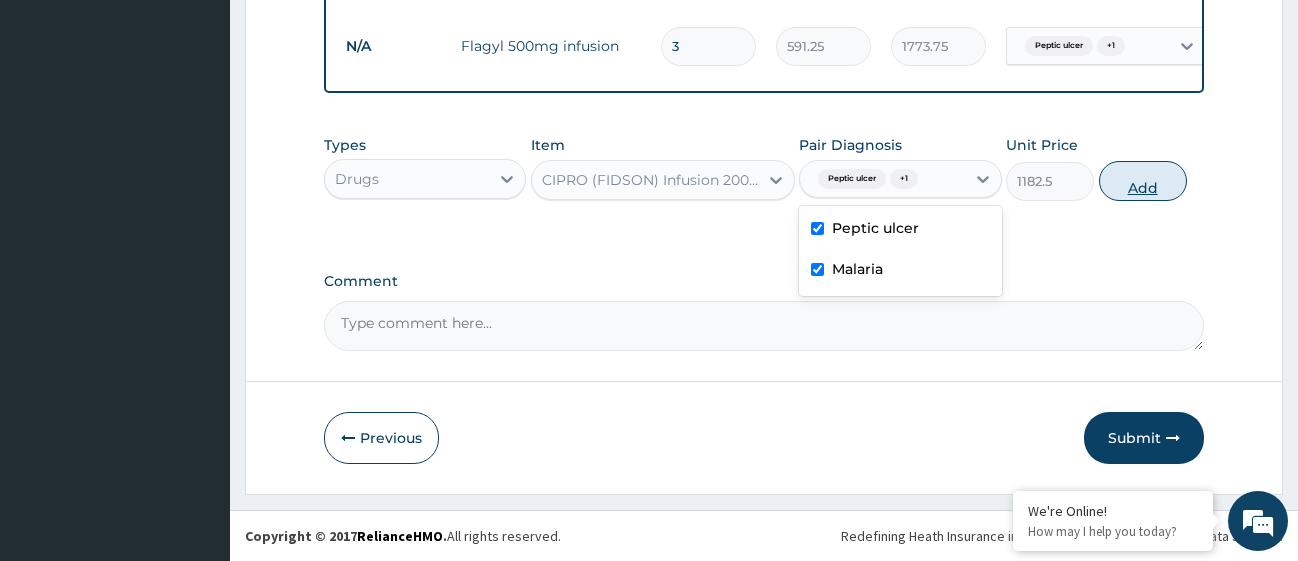 click on "Add" at bounding box center [1143, 181] 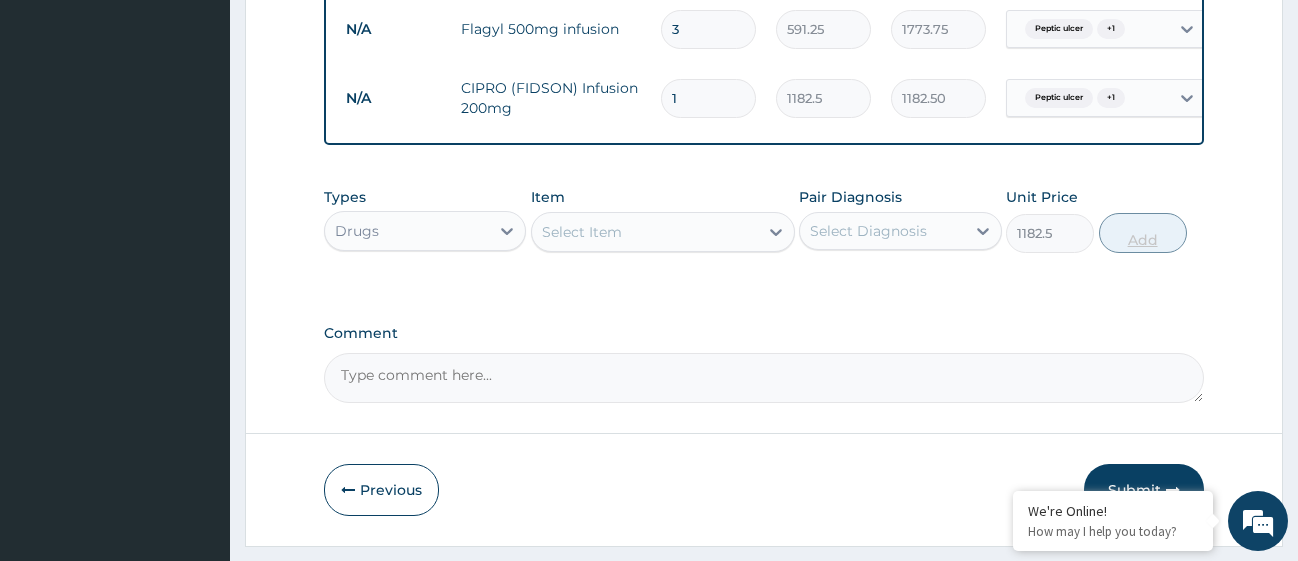 type on "0" 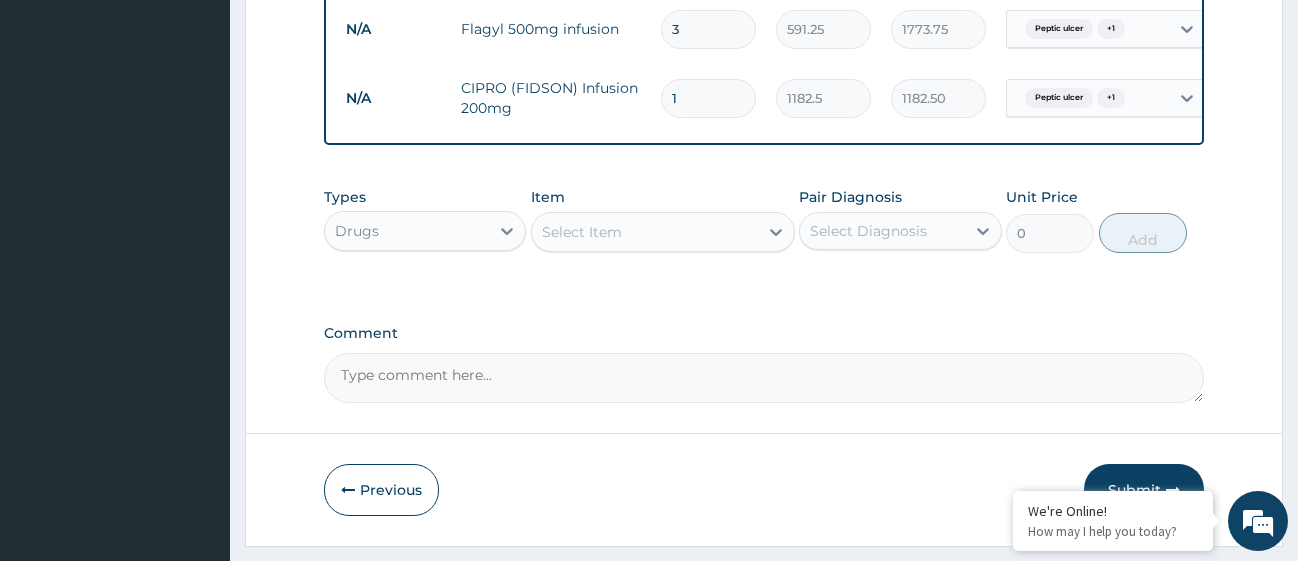 type 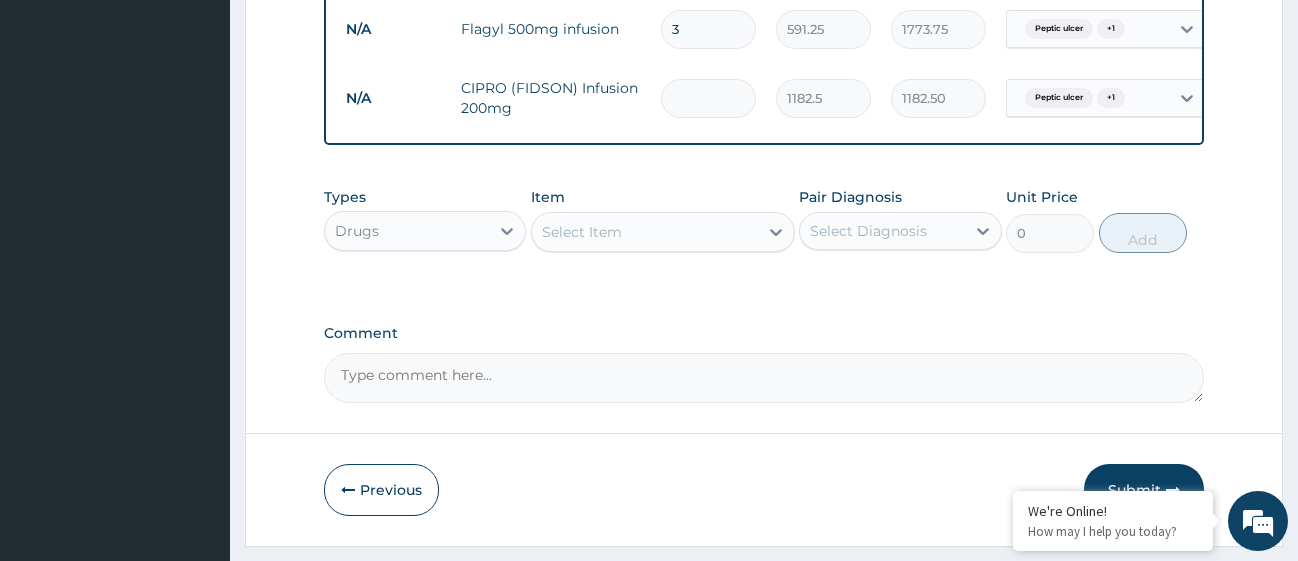 type on "0.00" 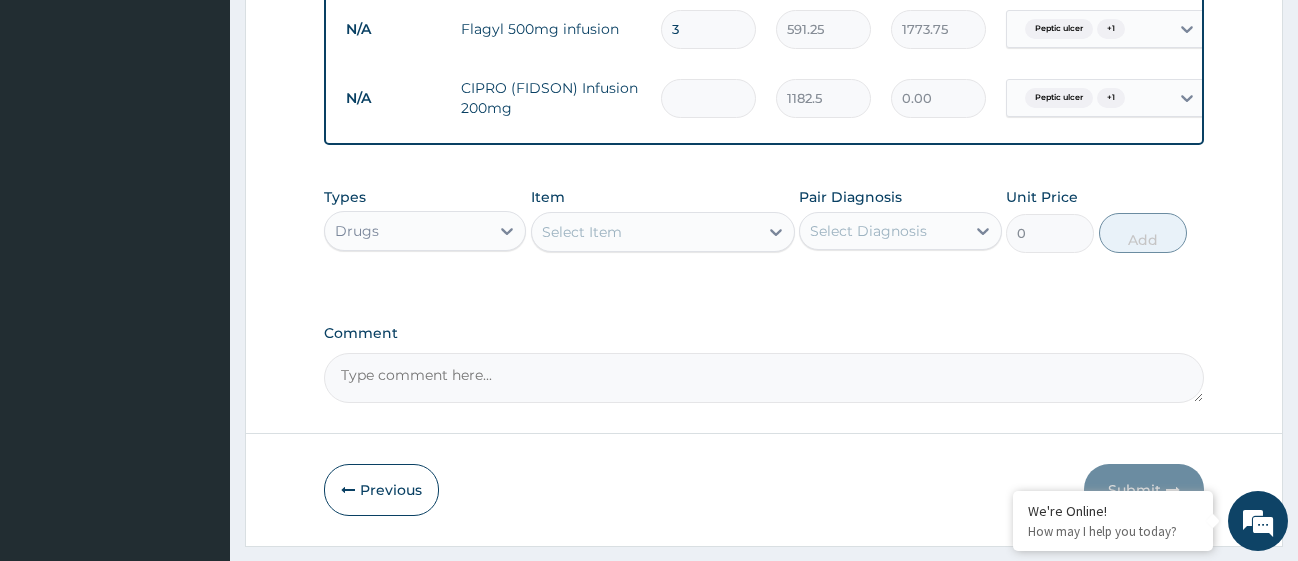 type on "6" 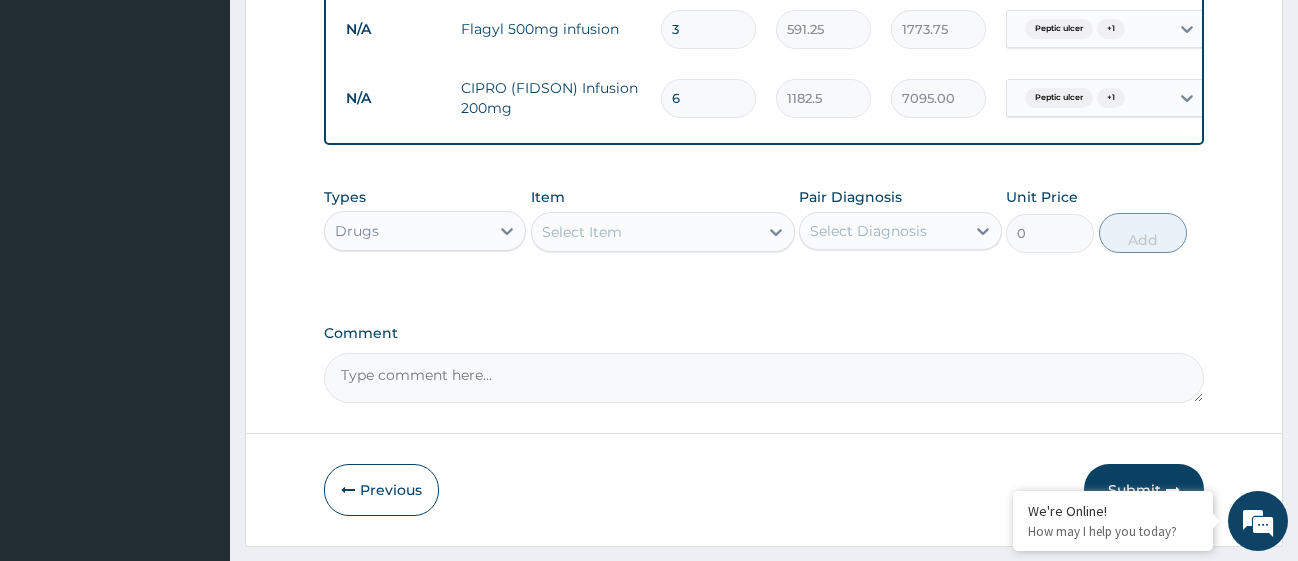 type on "6" 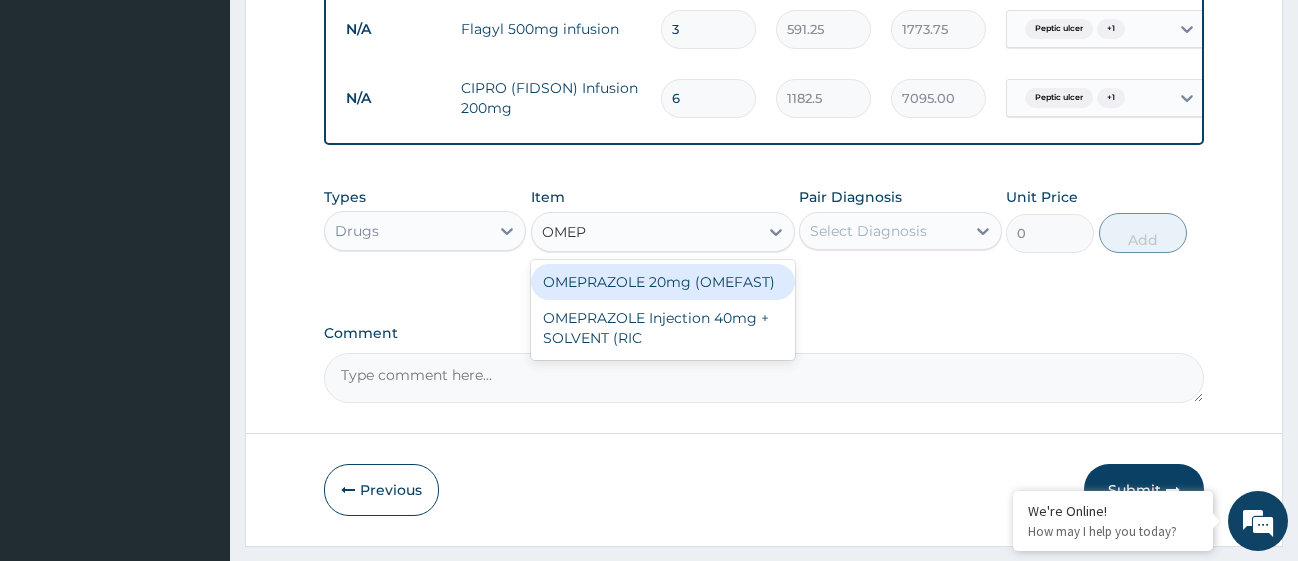 type on "OMEPR" 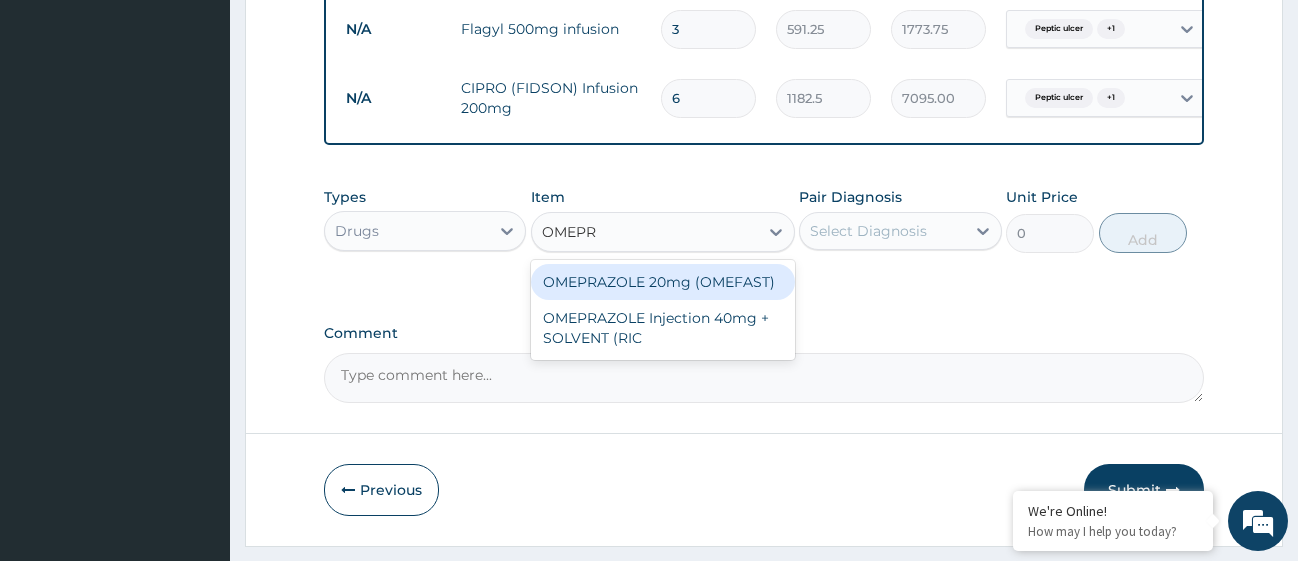 click on "OMEPRAZOLE 20mg (OMEFAST)" at bounding box center (663, 282) 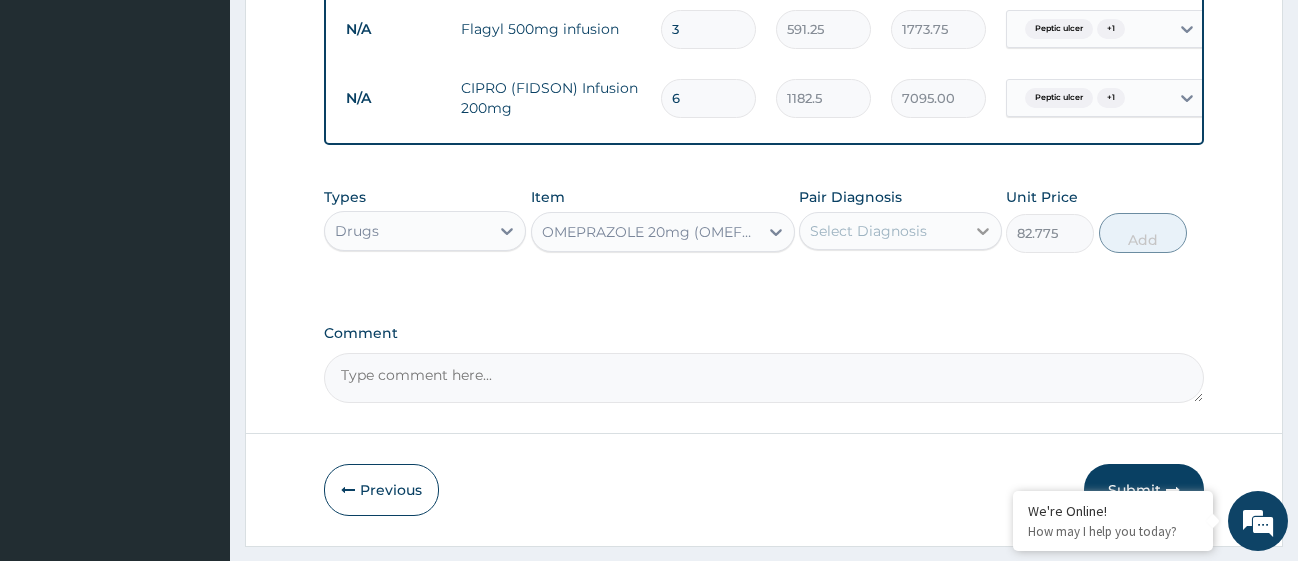 click 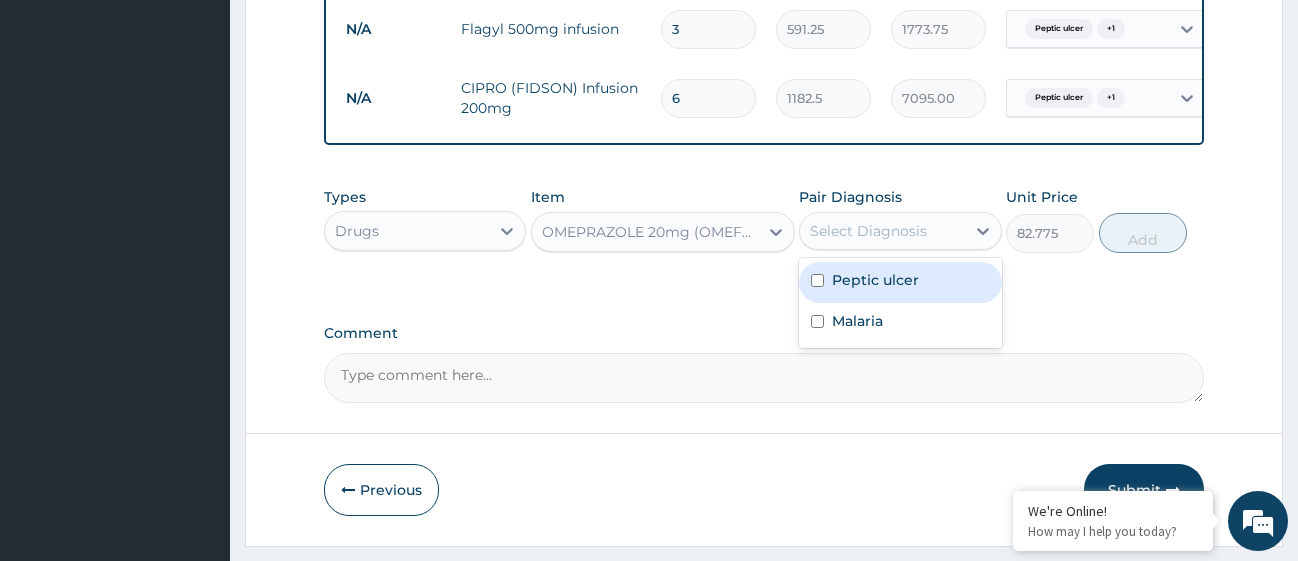 click at bounding box center (817, 280) 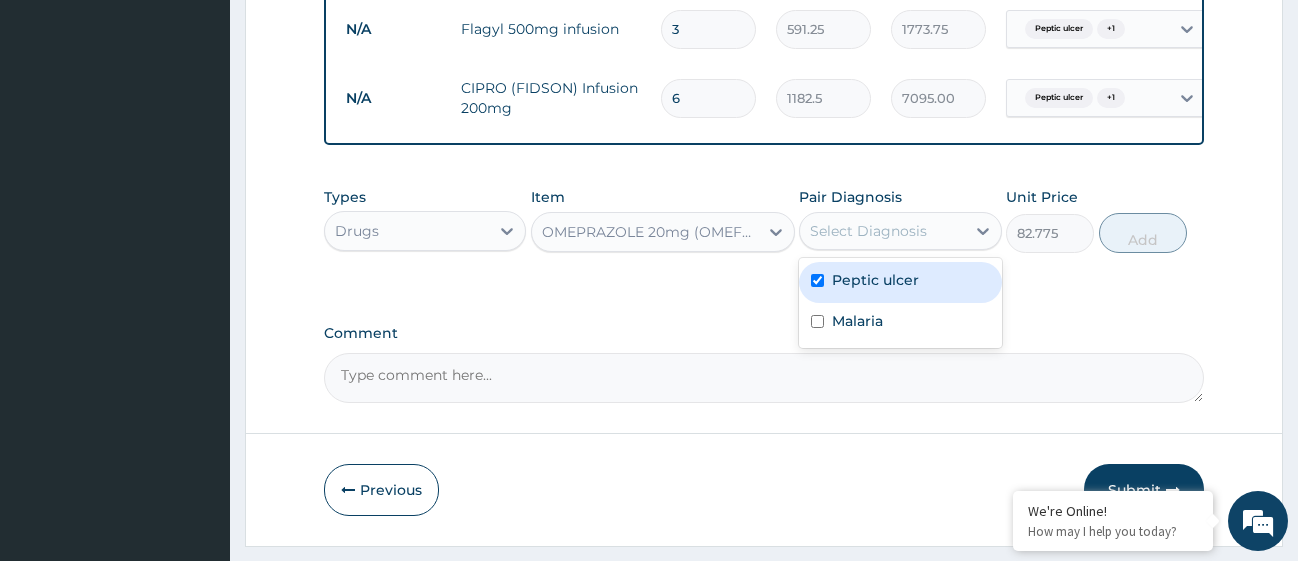 checkbox on "true" 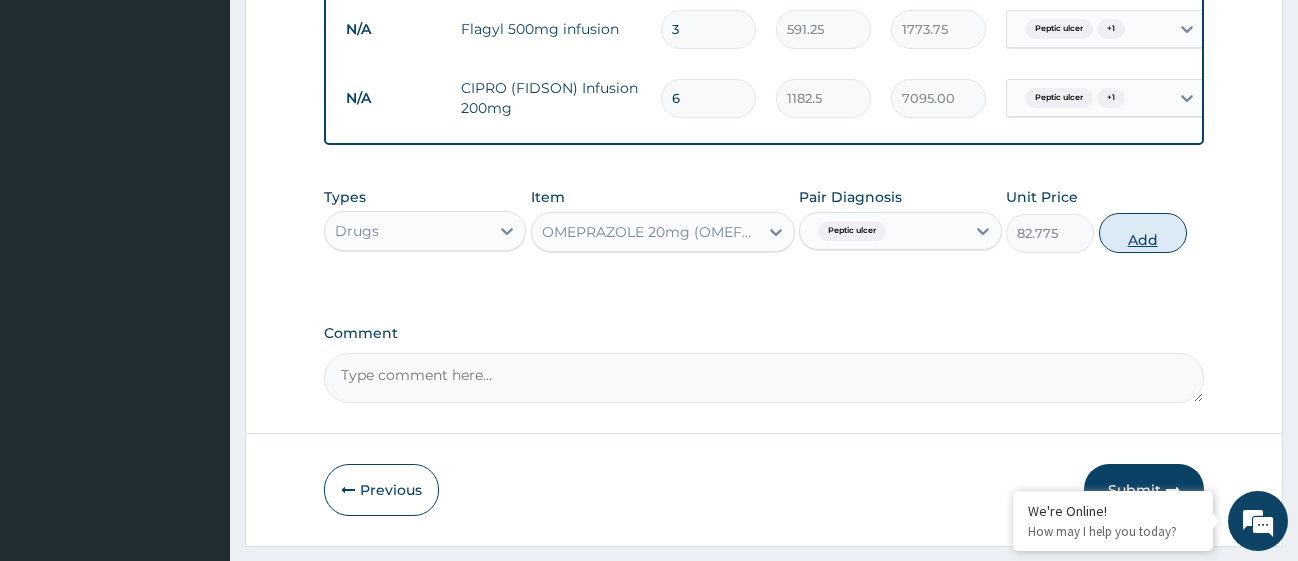 click on "Add" at bounding box center (1143, 233) 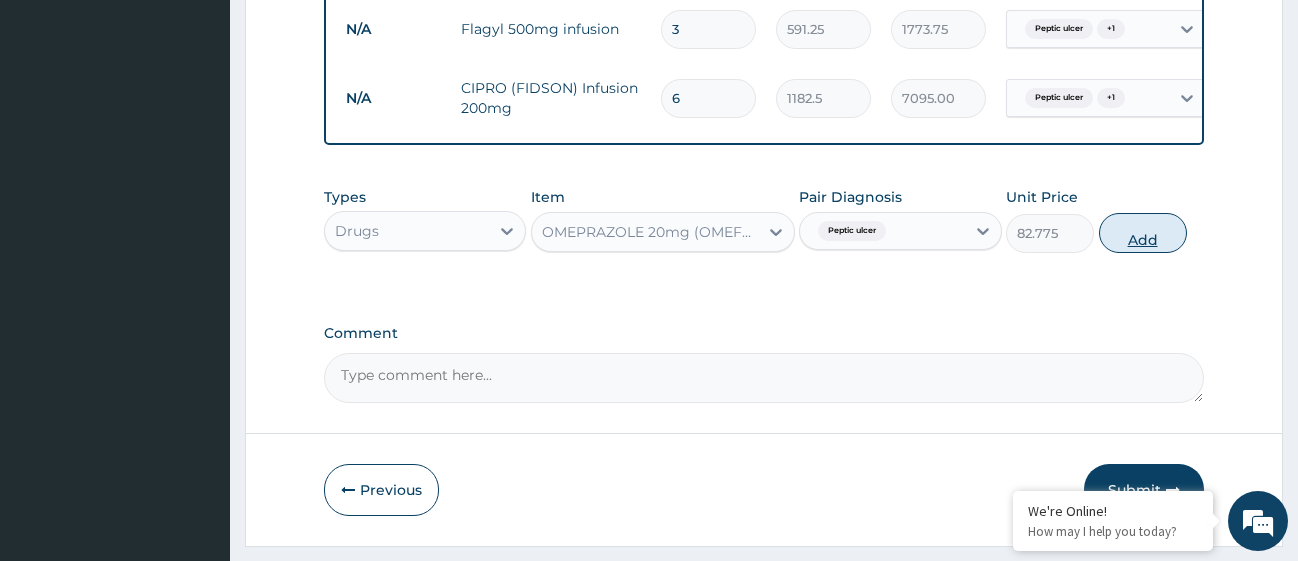 type on "0" 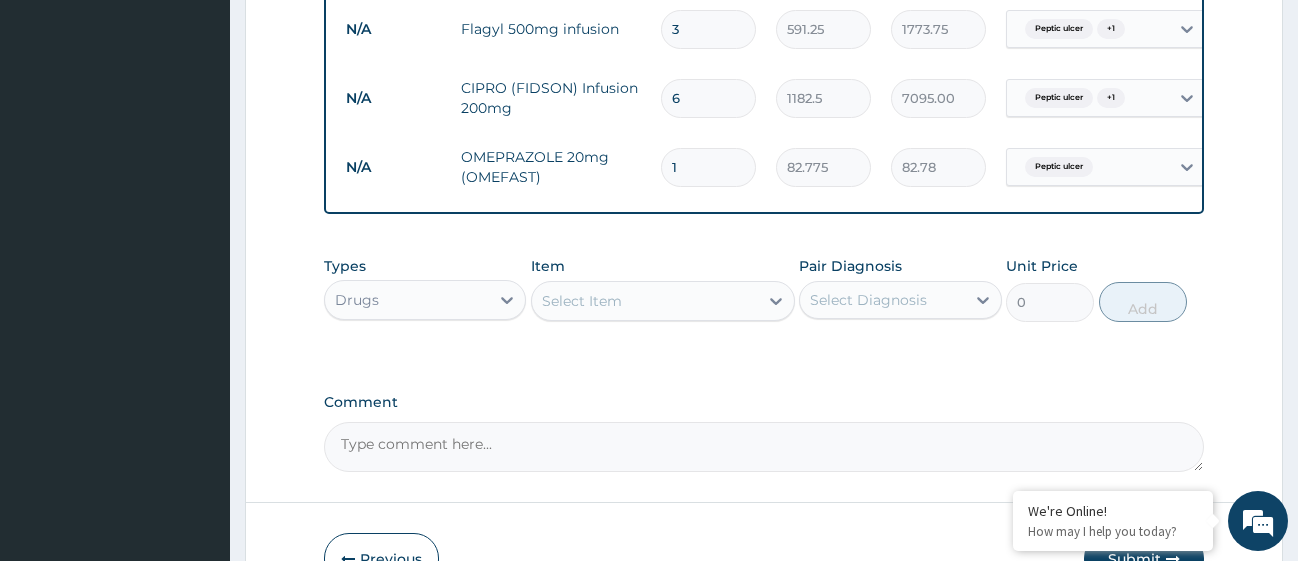 type on "14" 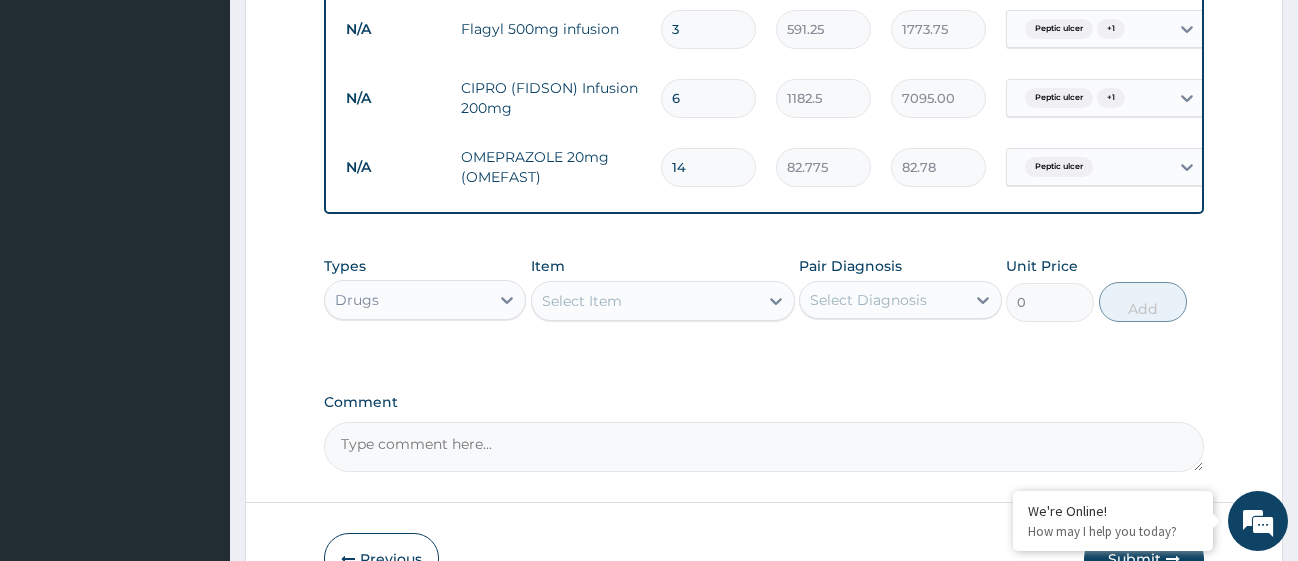 type on "1158.85" 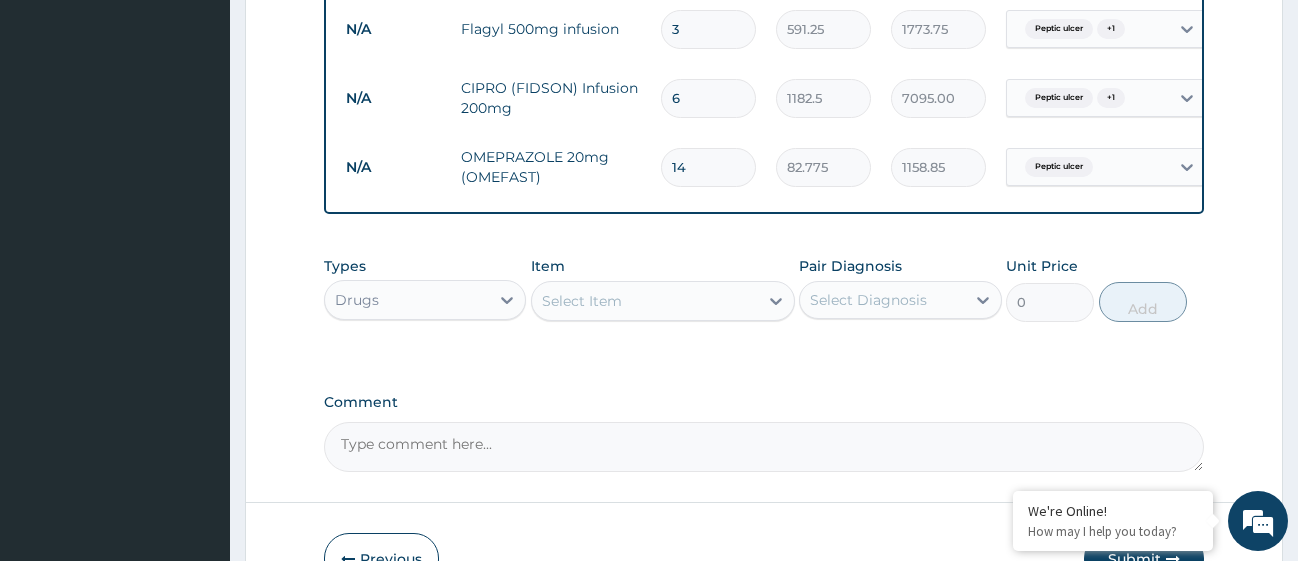type on "14" 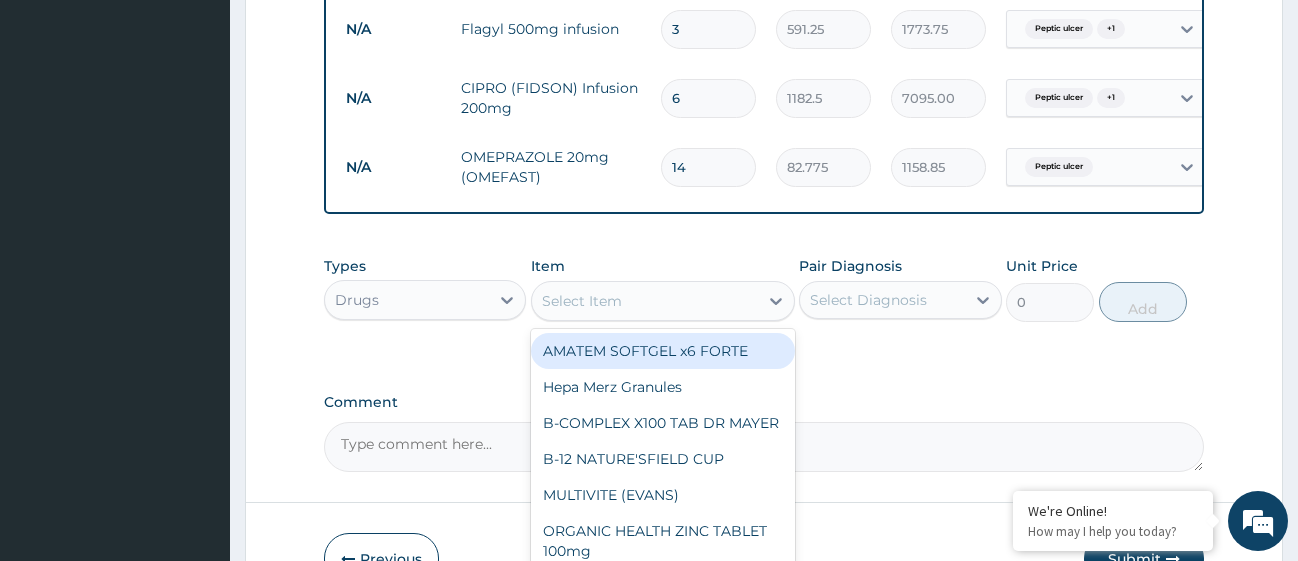 click on "Select Item" at bounding box center [645, 301] 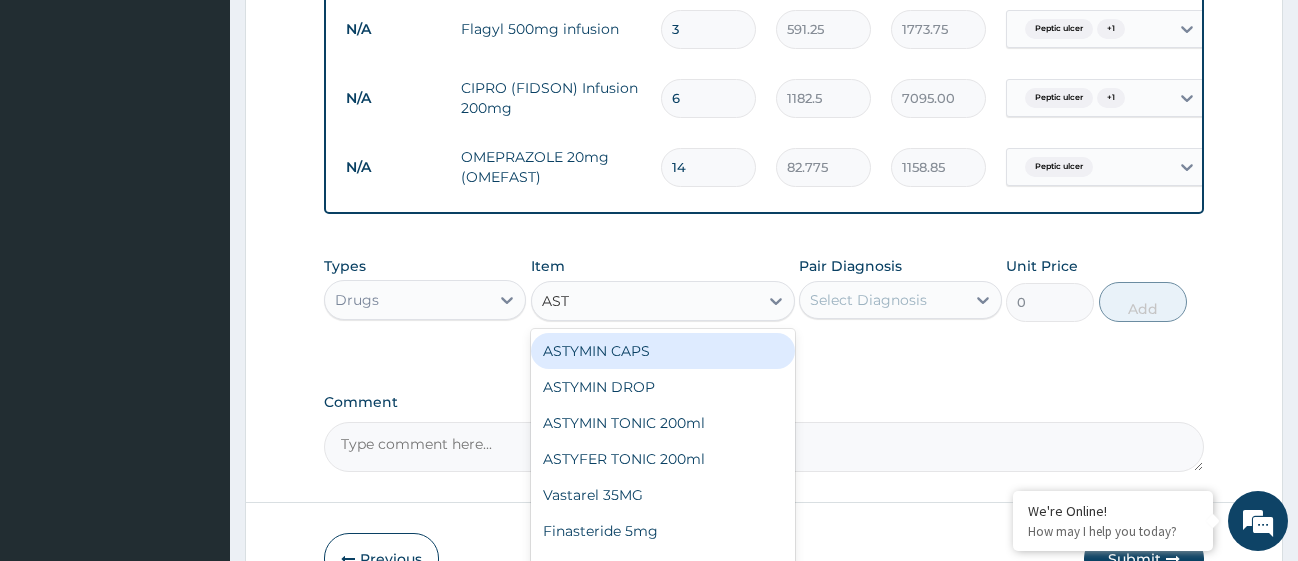 type on "ASTY" 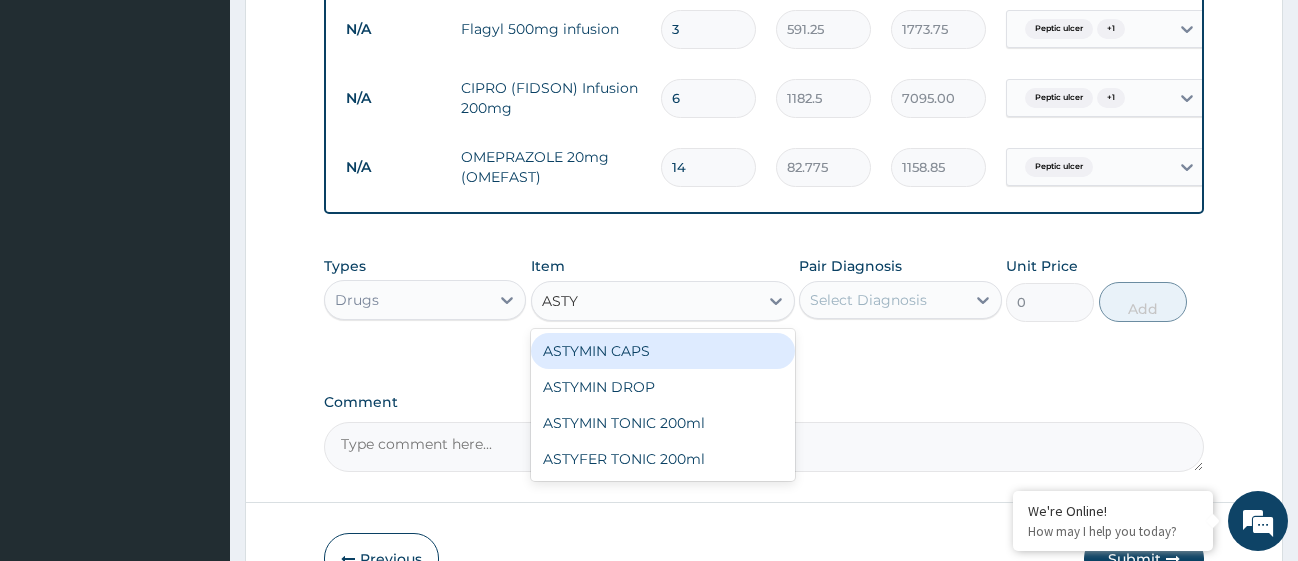 click on "ASTYMIN CAPS" at bounding box center [663, 351] 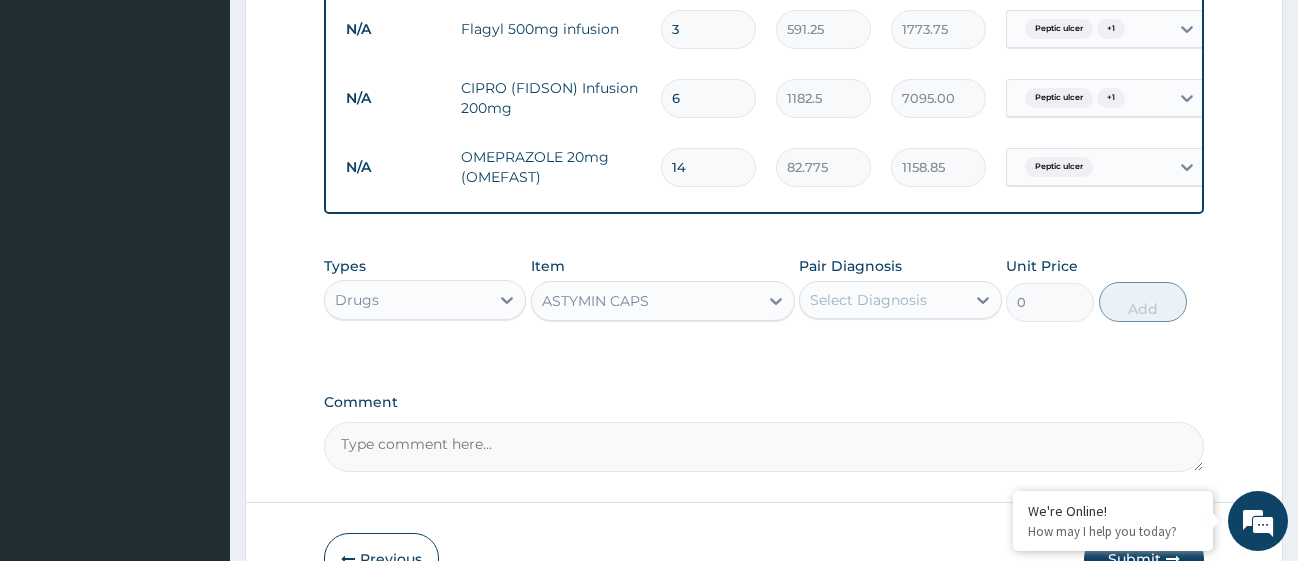 type 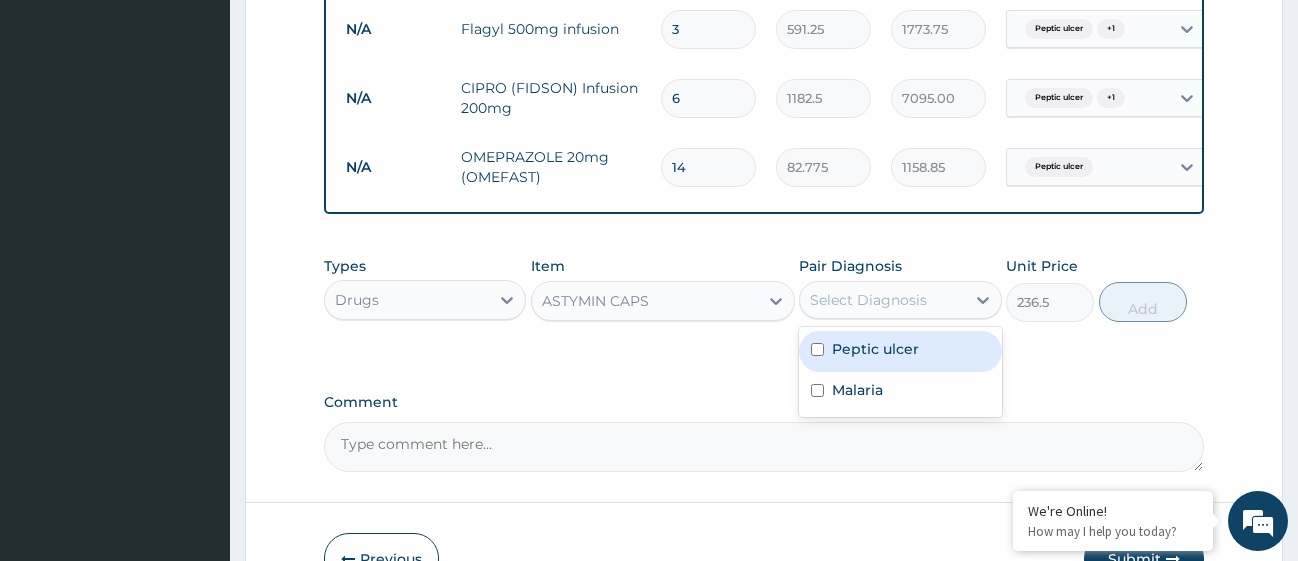 click on "Select Diagnosis" at bounding box center (882, 300) 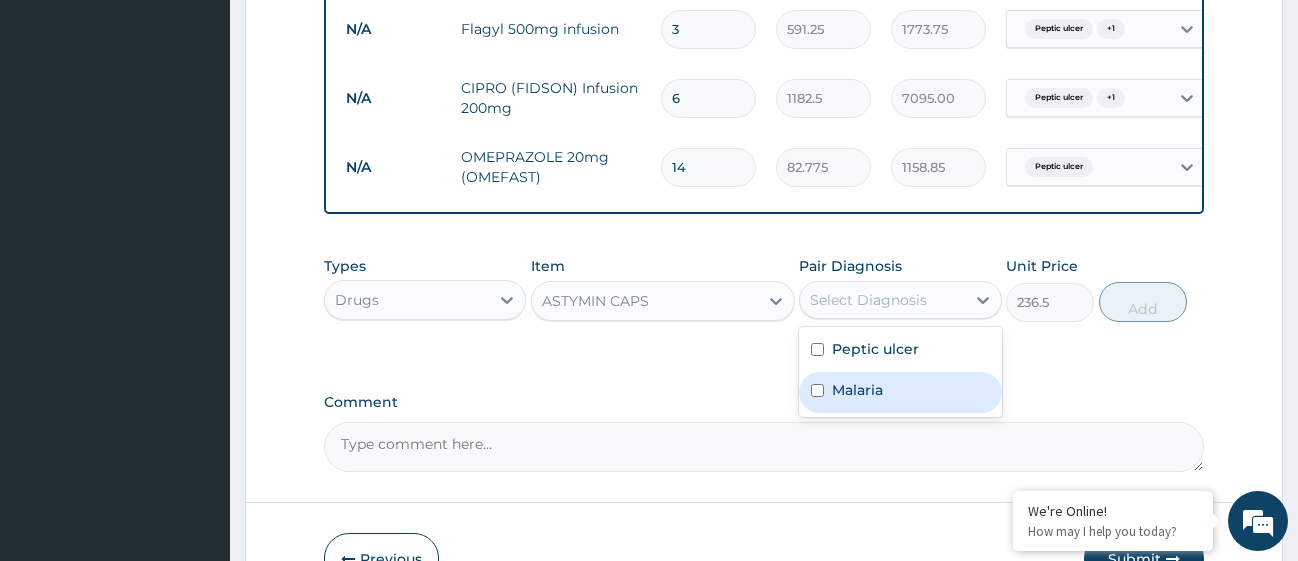 click at bounding box center (817, 390) 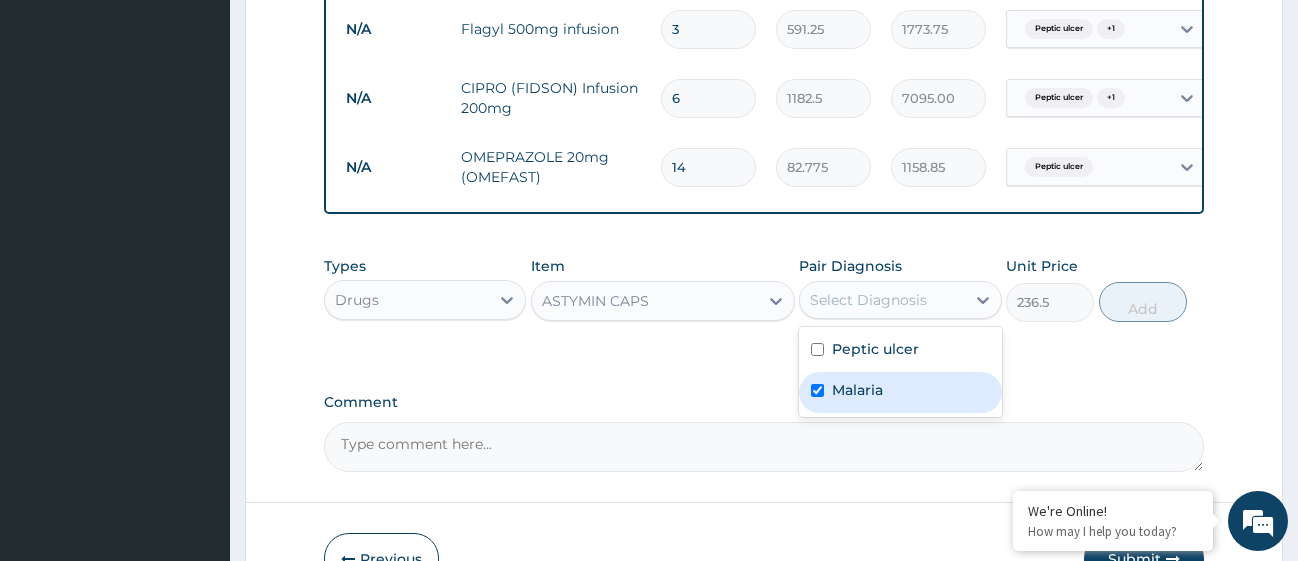 checkbox on "true" 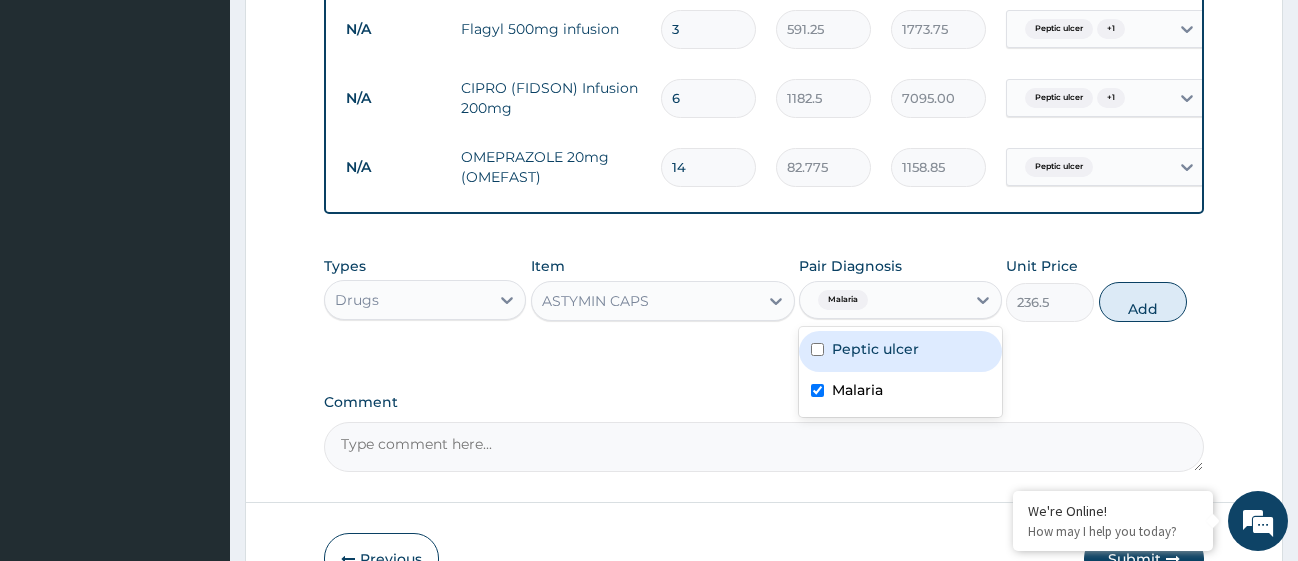 click on "Peptic ulcer" at bounding box center (900, 351) 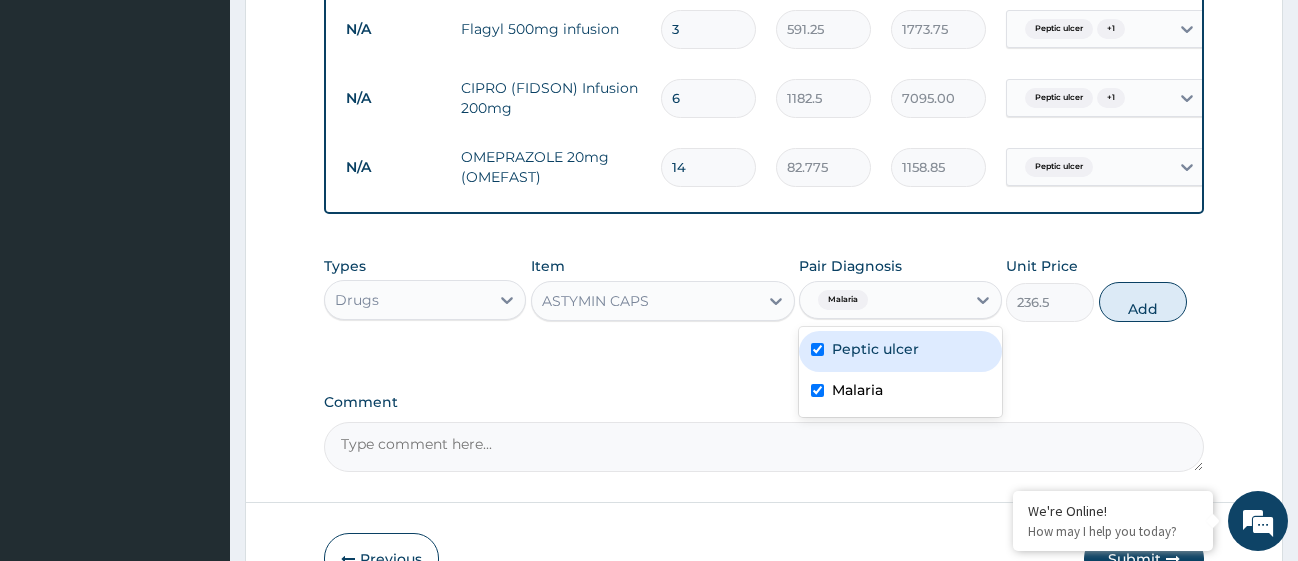 checkbox on "true" 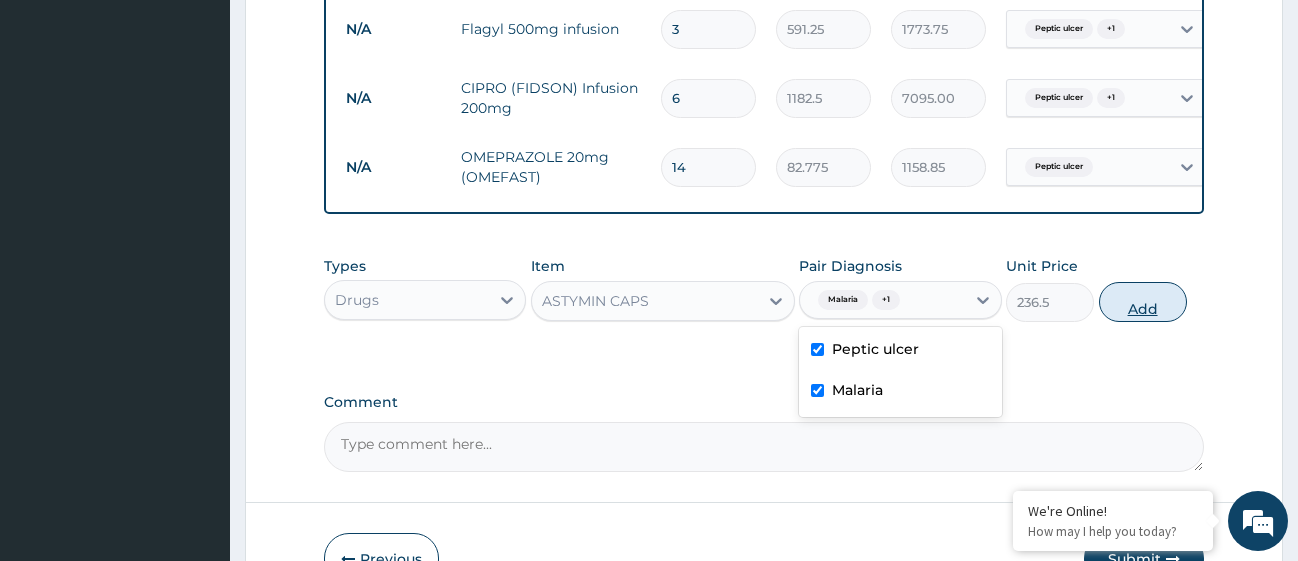 click on "Add" at bounding box center (1143, 302) 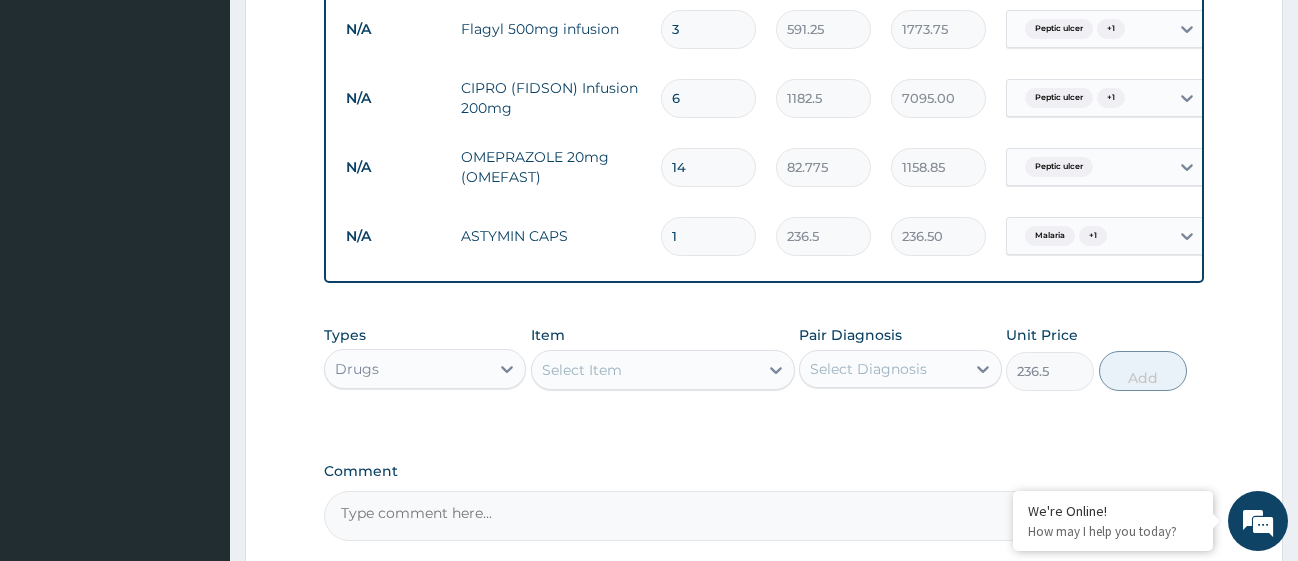 type on "0" 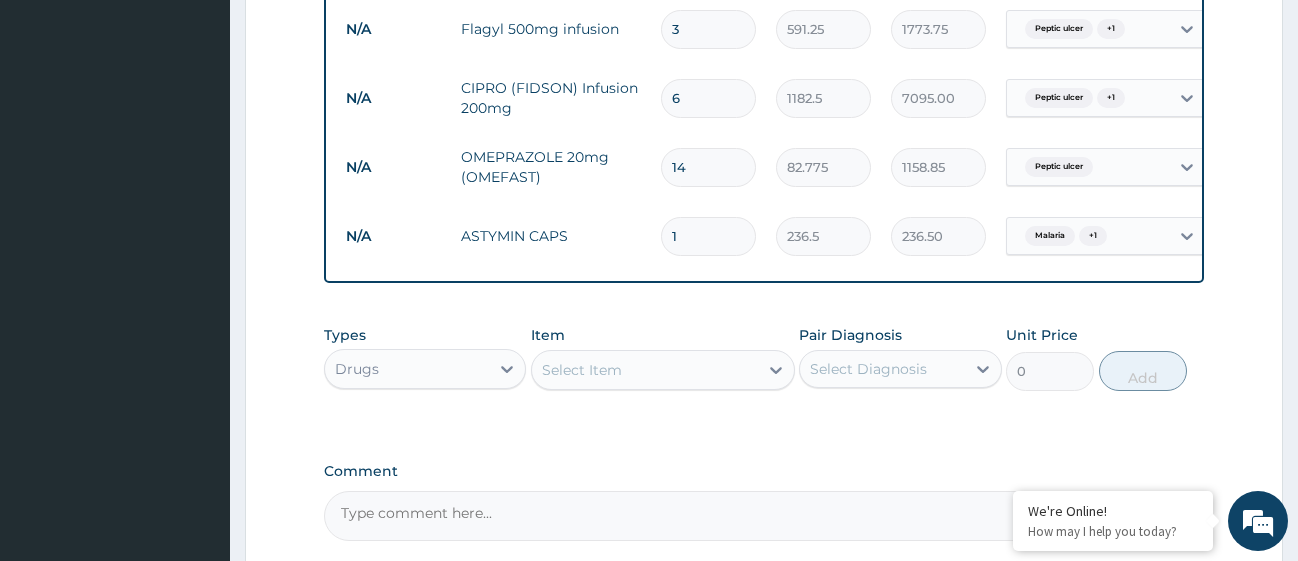 type on "14" 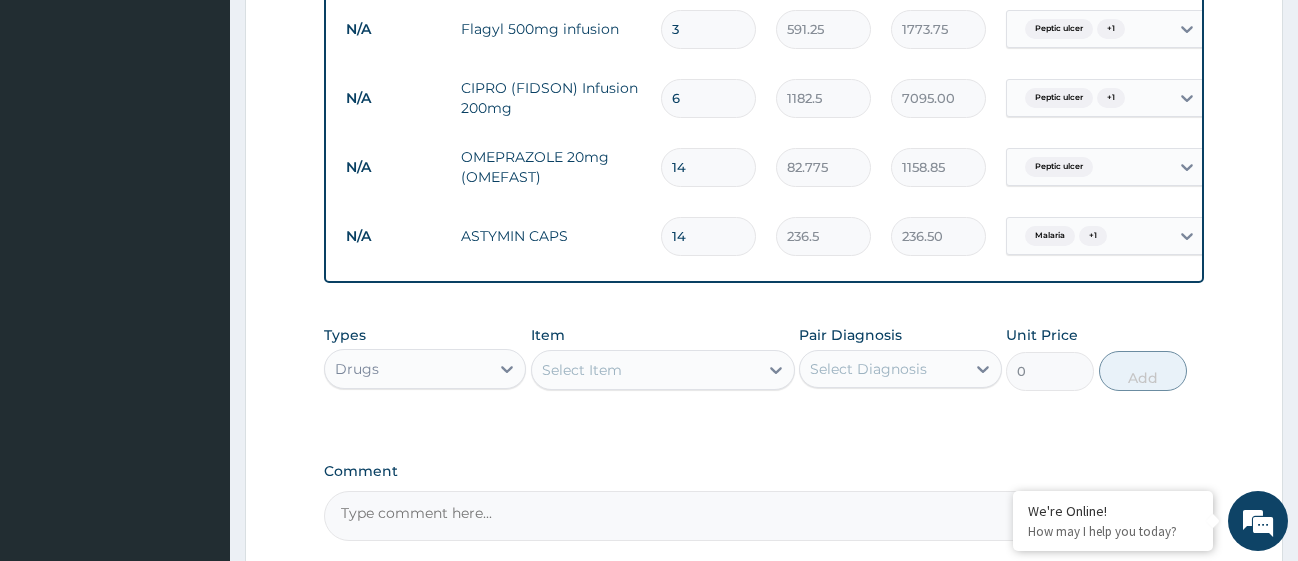 type on "3311.00" 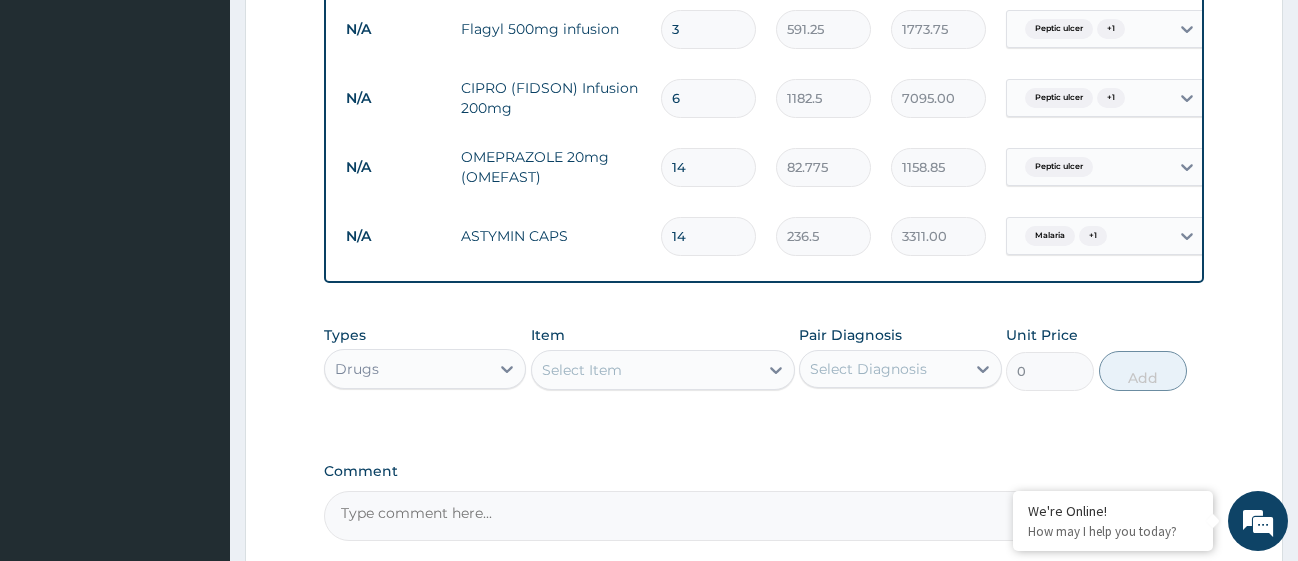 type on "14" 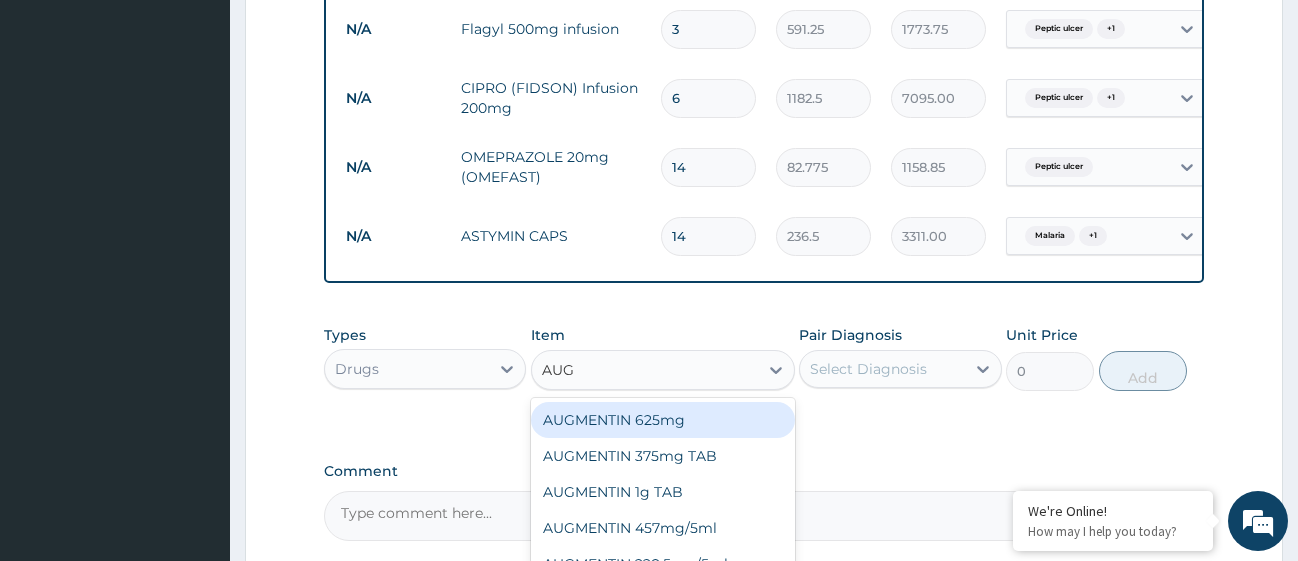 type on "AUGM" 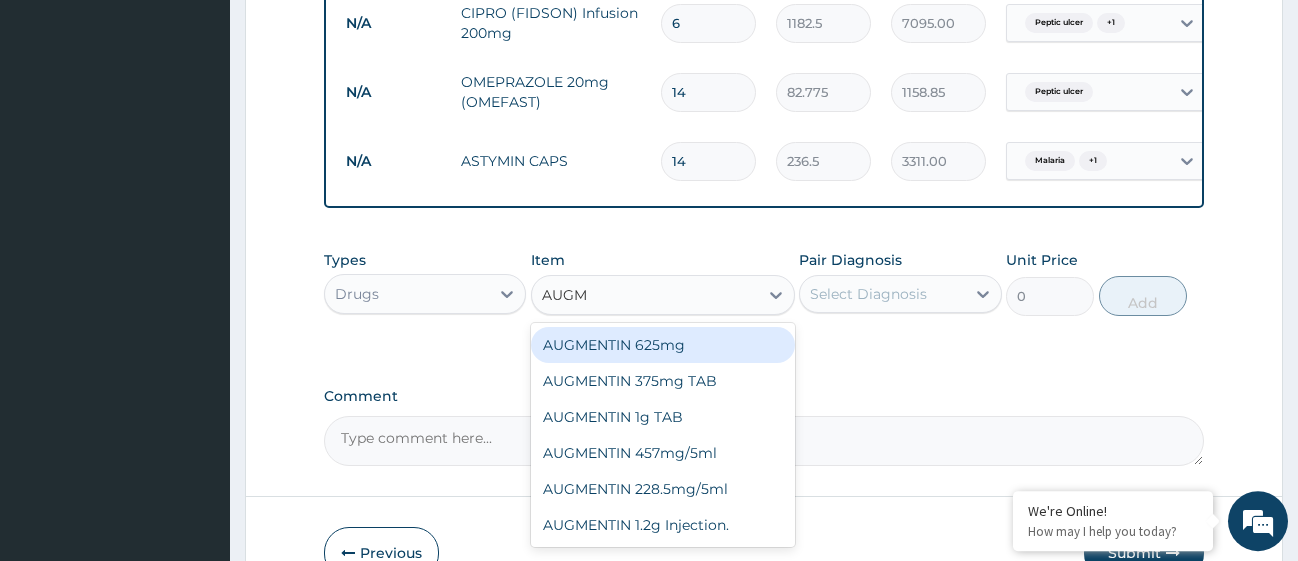 scroll, scrollTop: 1606, scrollLeft: 0, axis: vertical 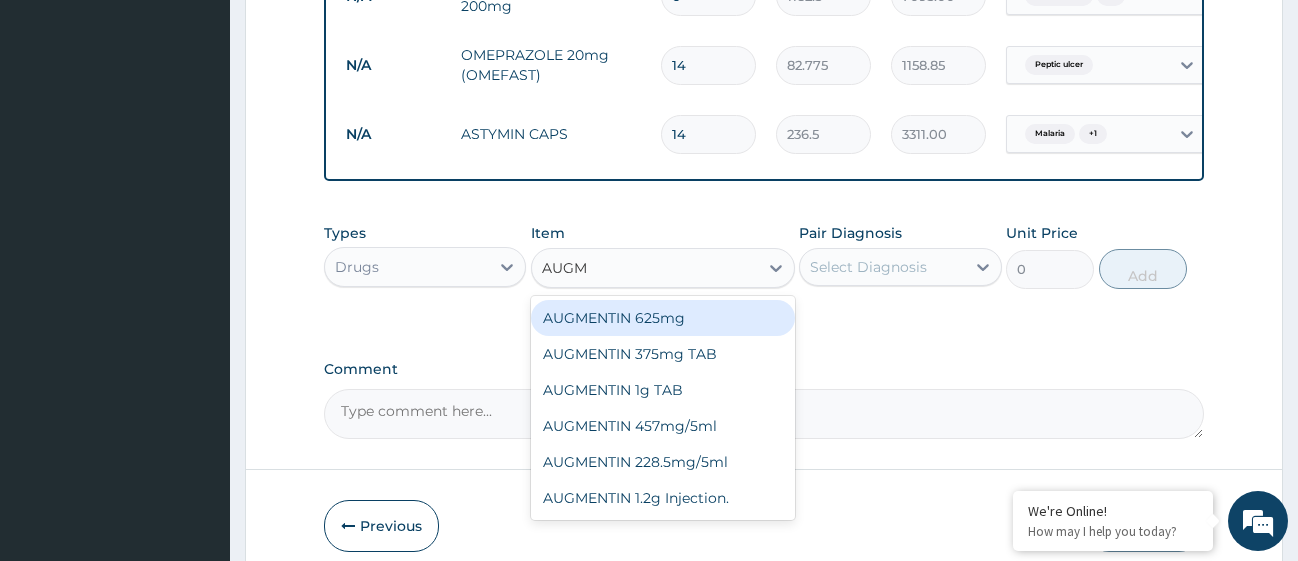 click on "AUGMENTIN 625mg" at bounding box center (663, 318) 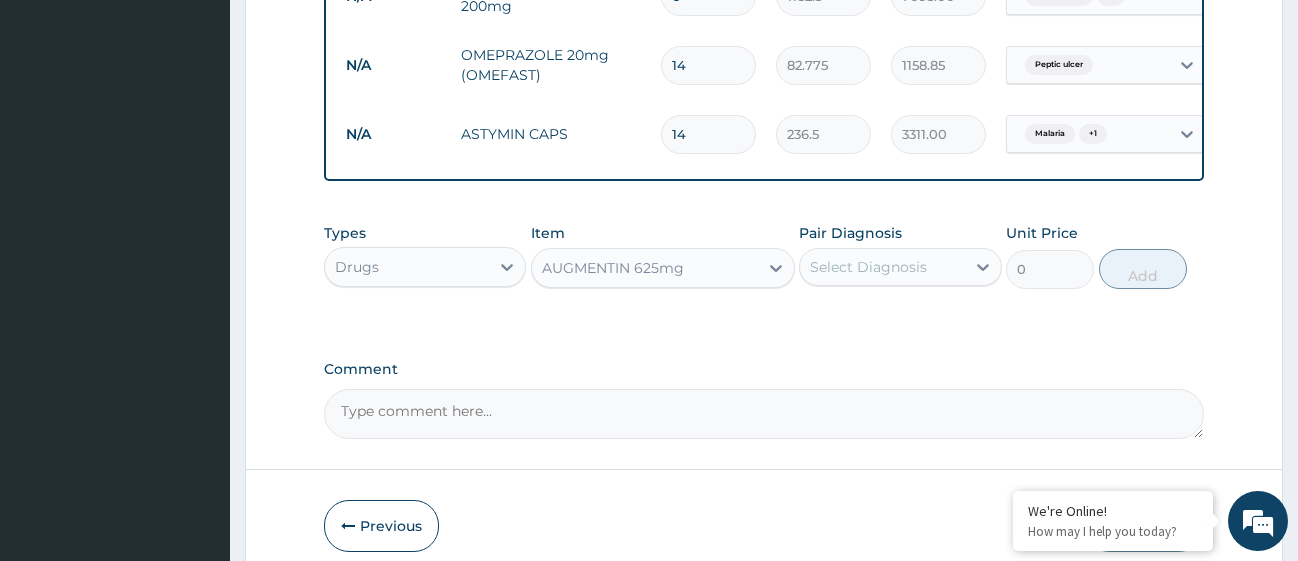 type 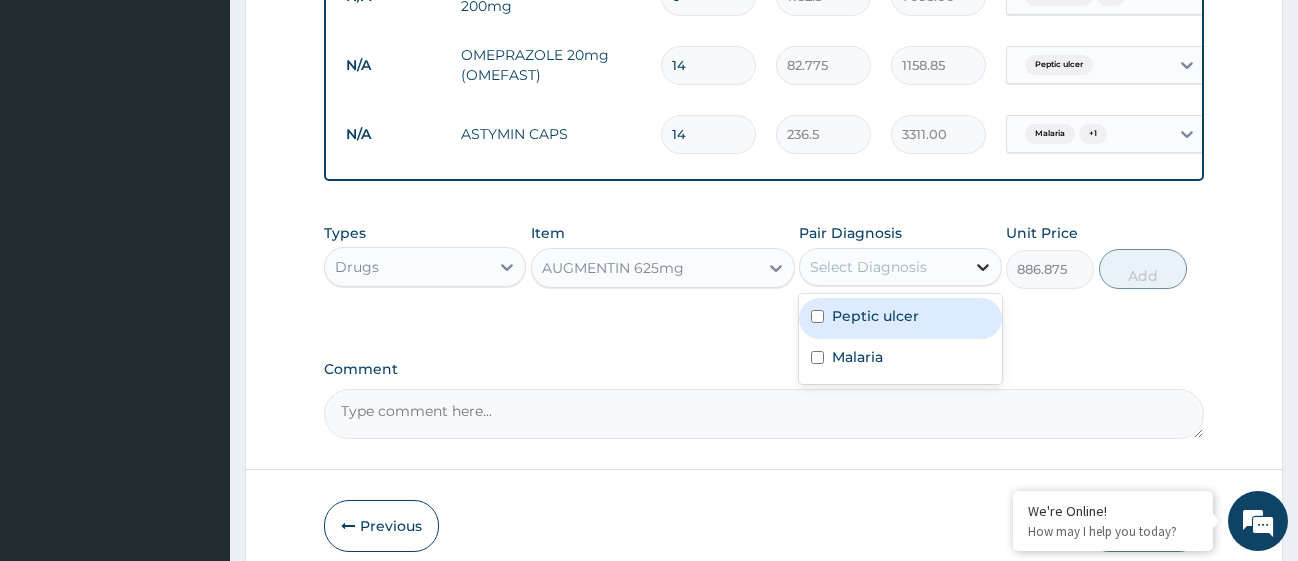 click 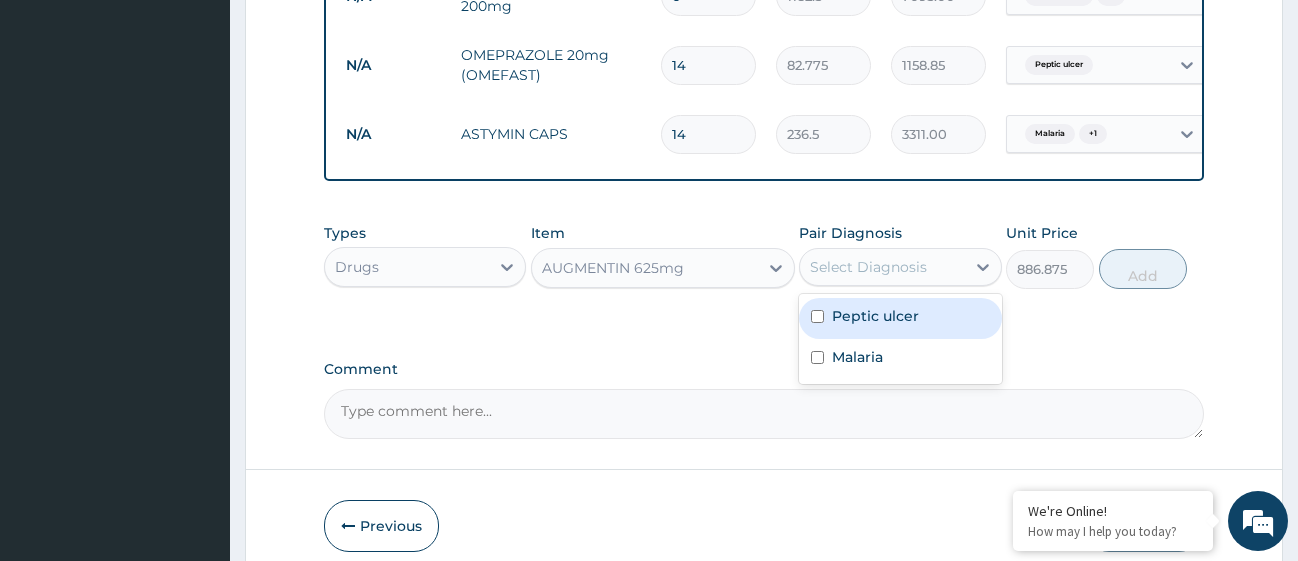 click at bounding box center [817, 316] 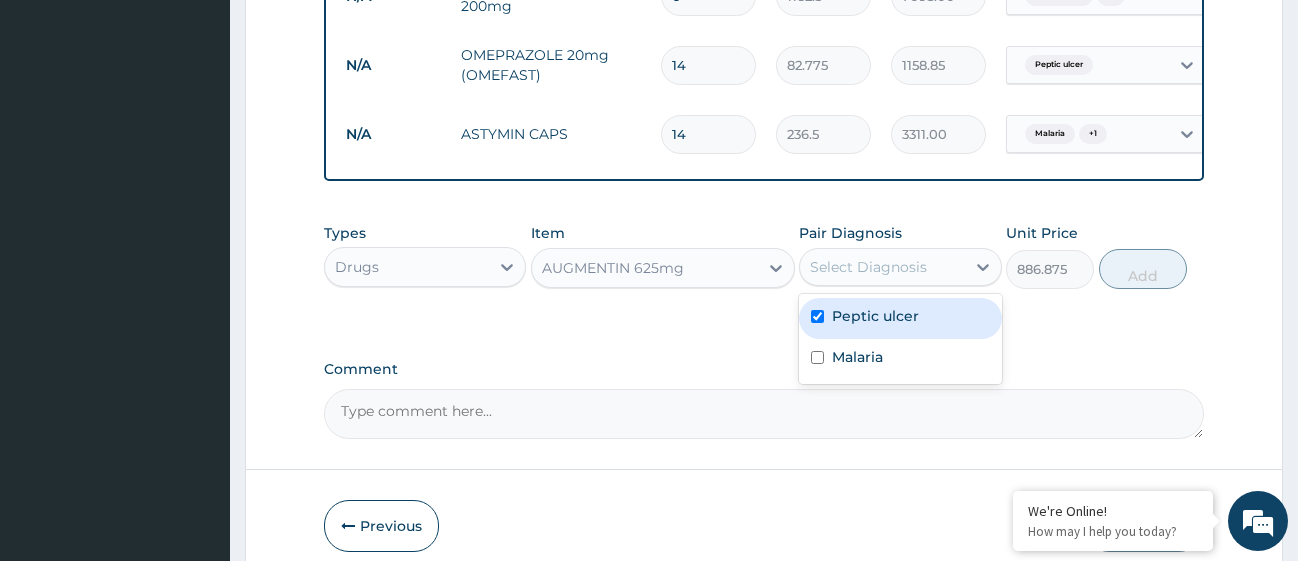 checkbox on "true" 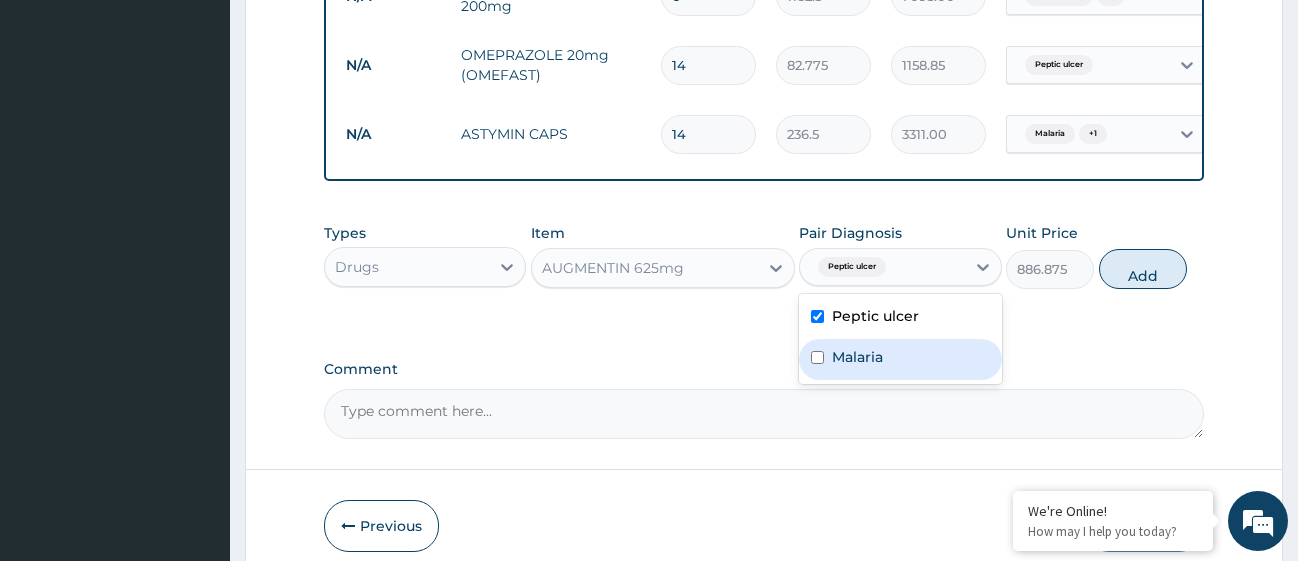 click at bounding box center (817, 357) 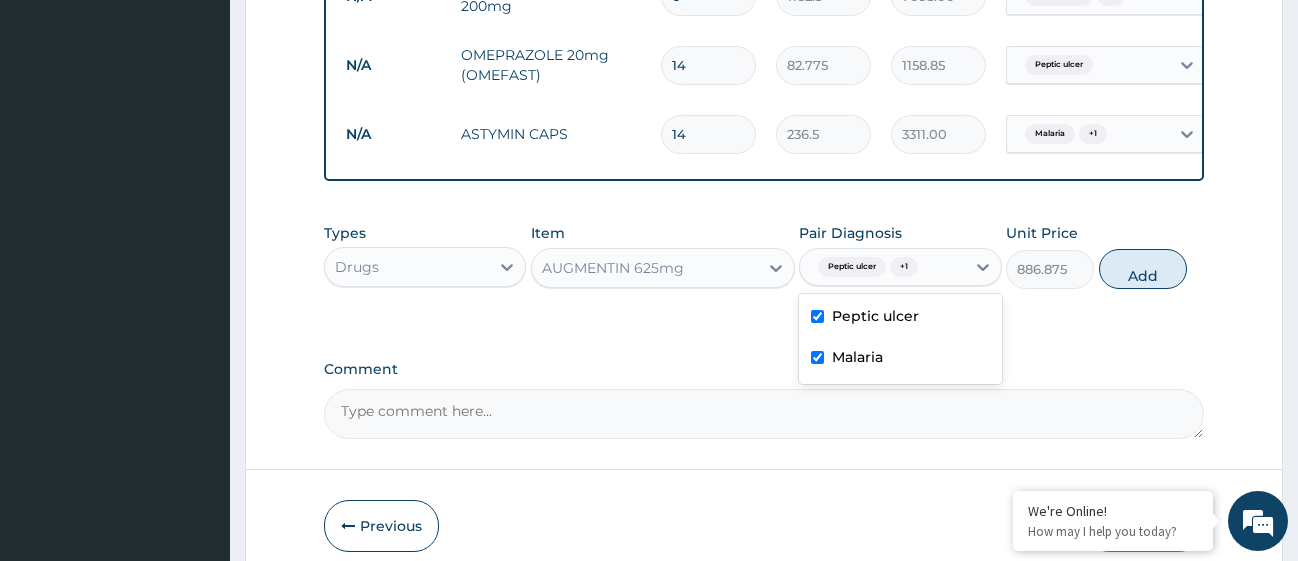 drag, startPoint x: 815, startPoint y: 373, endPoint x: 839, endPoint y: 365, distance: 25.298222 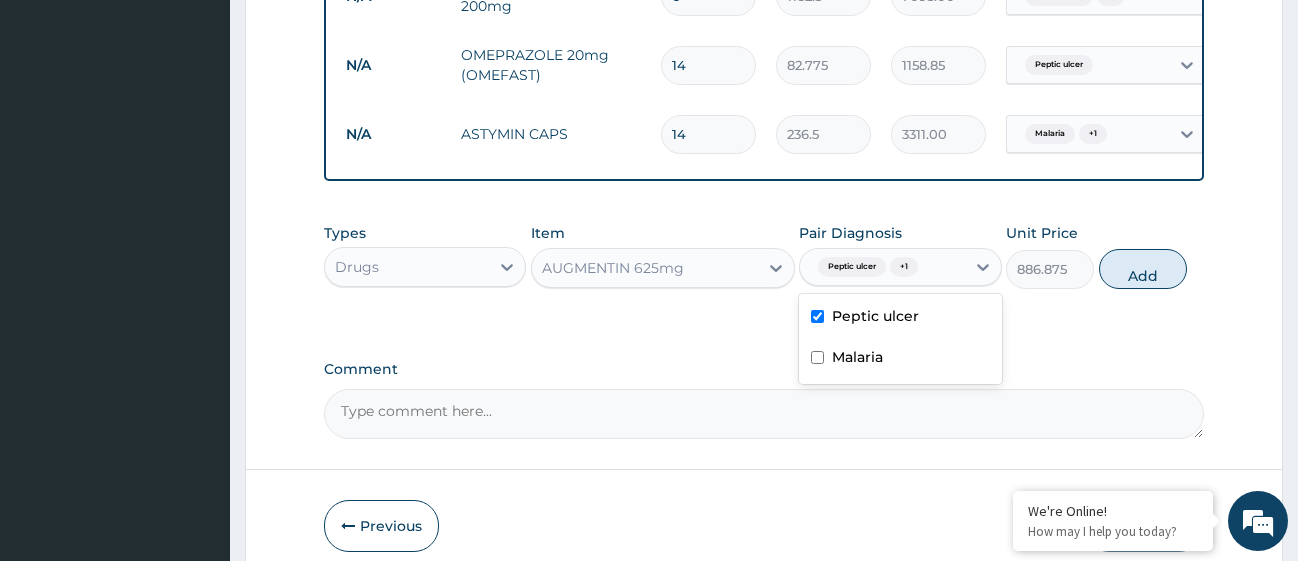 checkbox on "false" 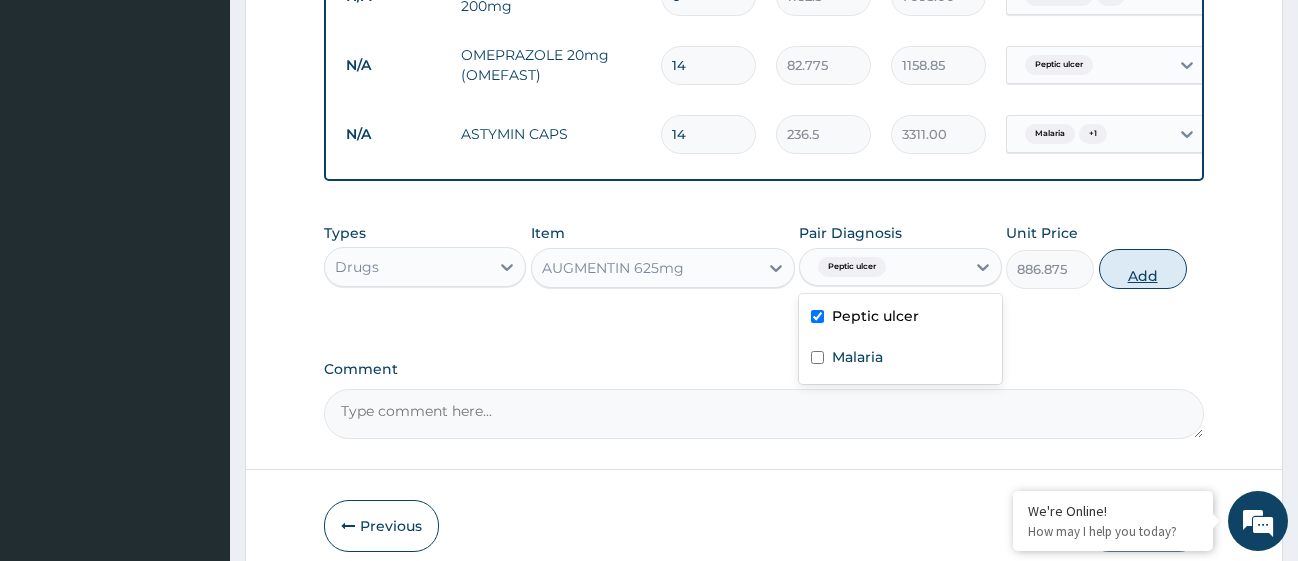 click on "Add" at bounding box center [1143, 269] 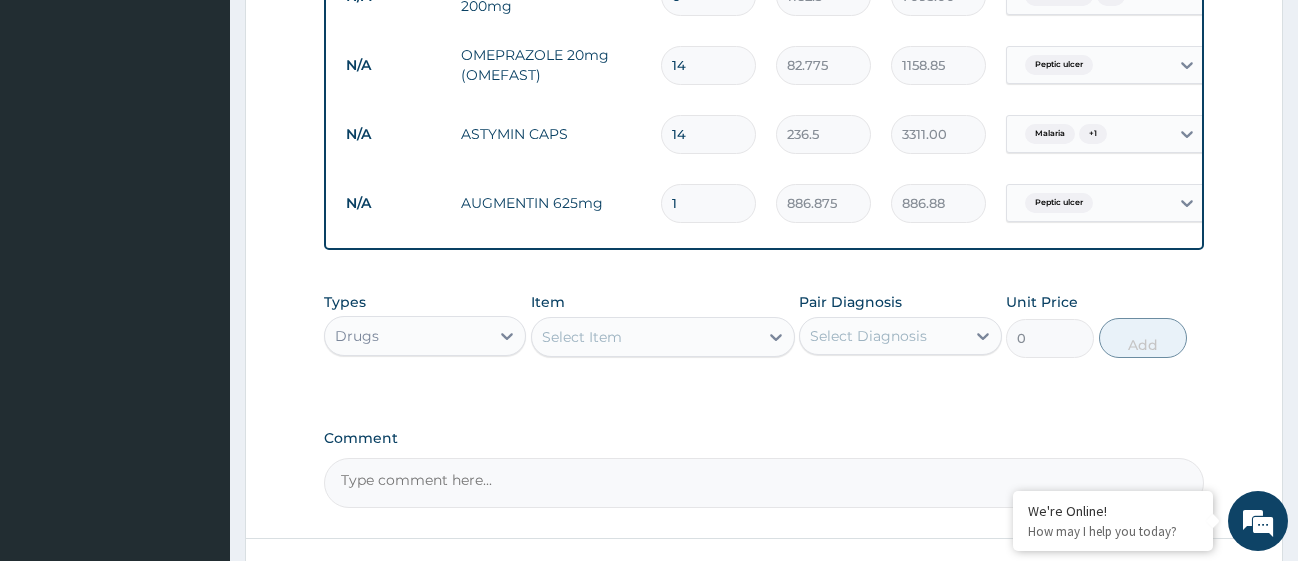 type on "14" 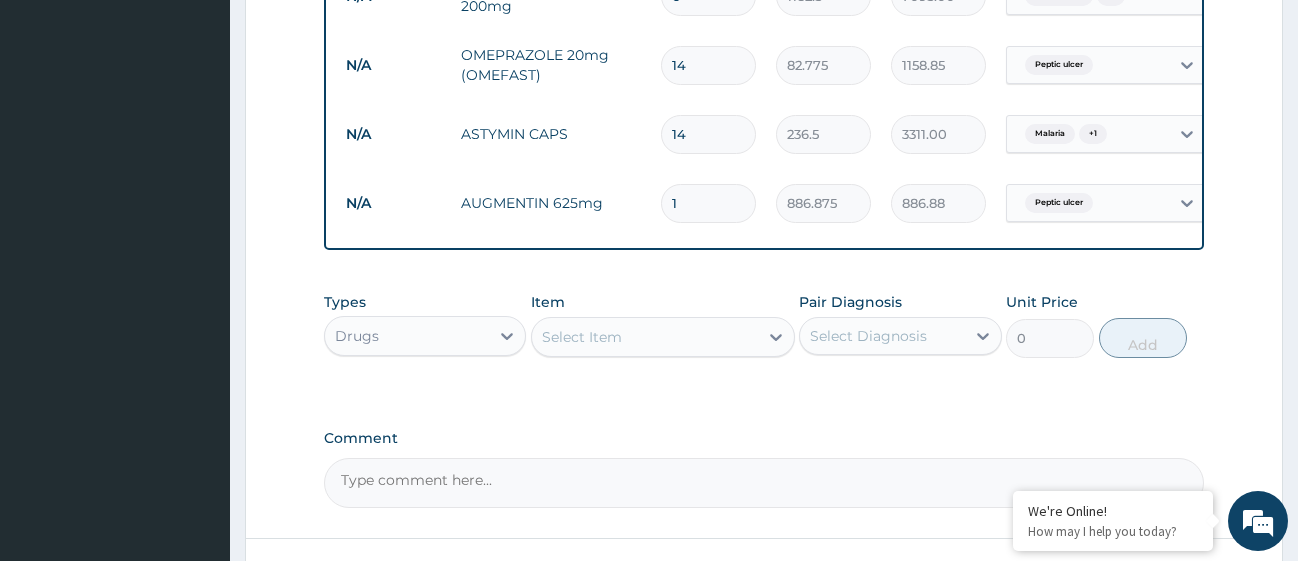 type on "12416.25" 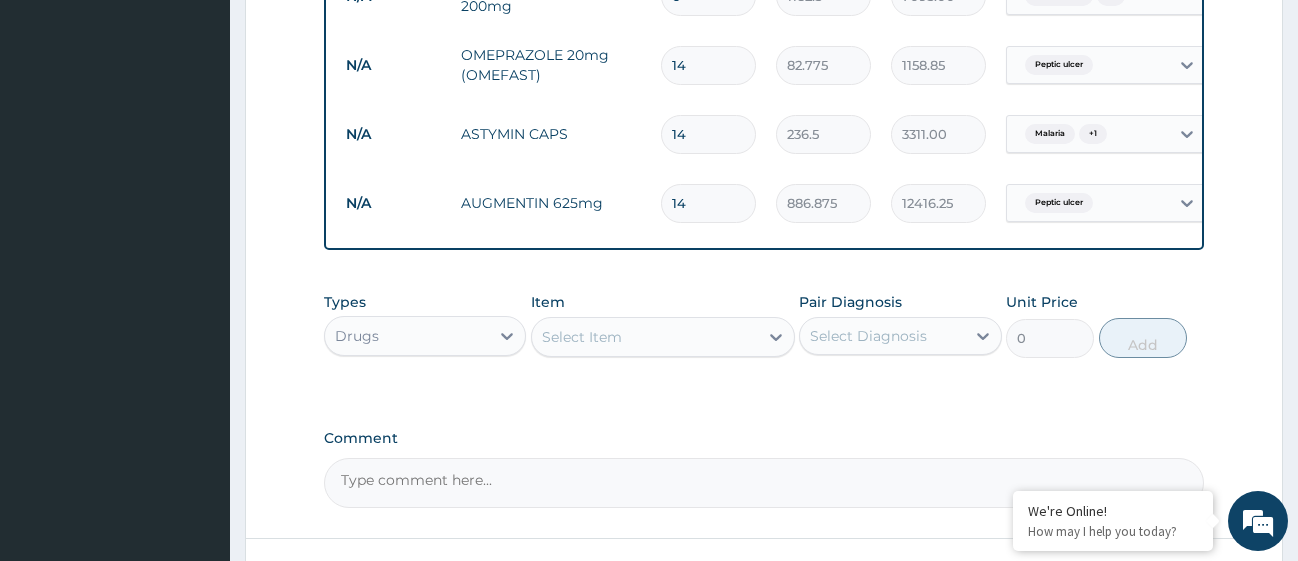 type on "14" 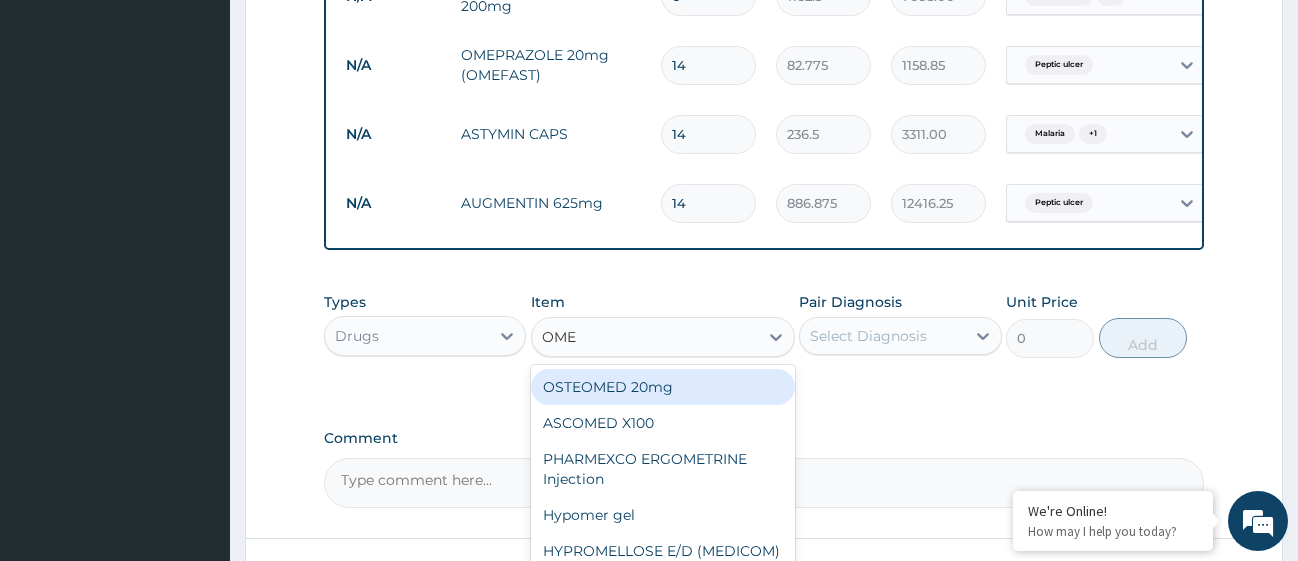 type on "OMEP" 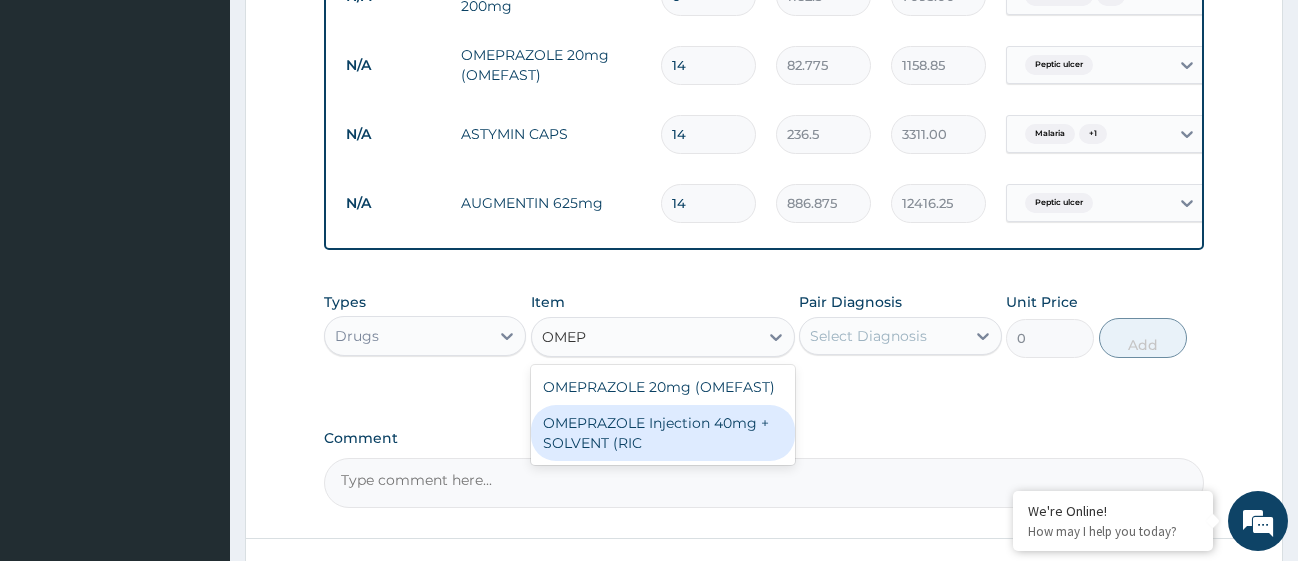 click on "OMEPRAZOLE Injection 40mg + SOLVENT (RIC" at bounding box center (663, 433) 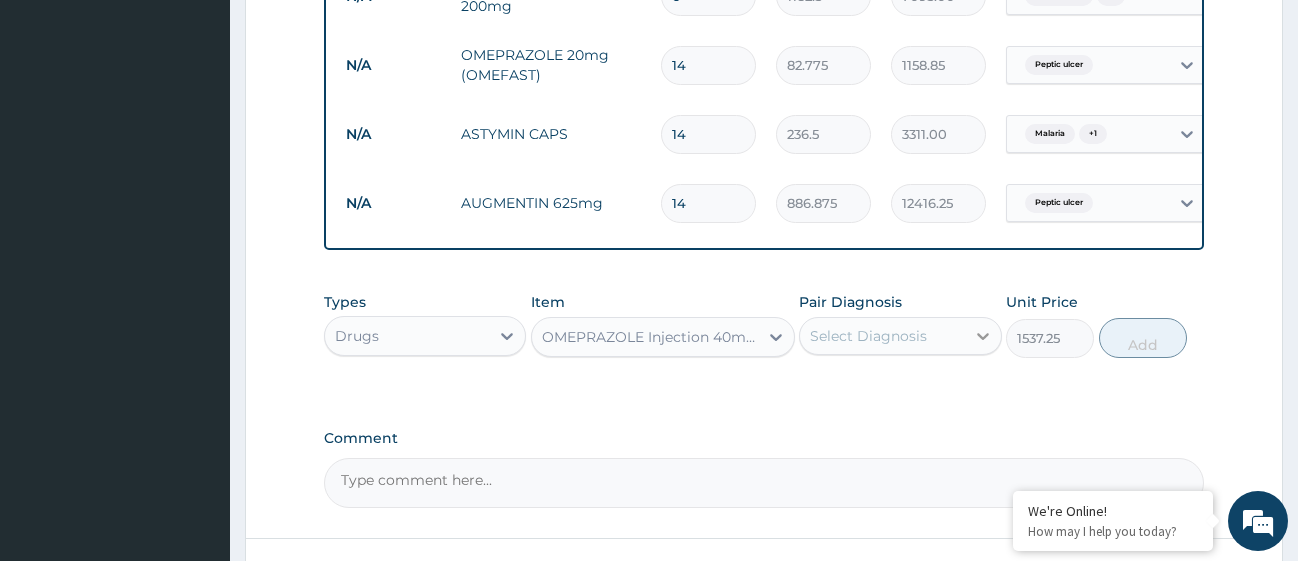 click 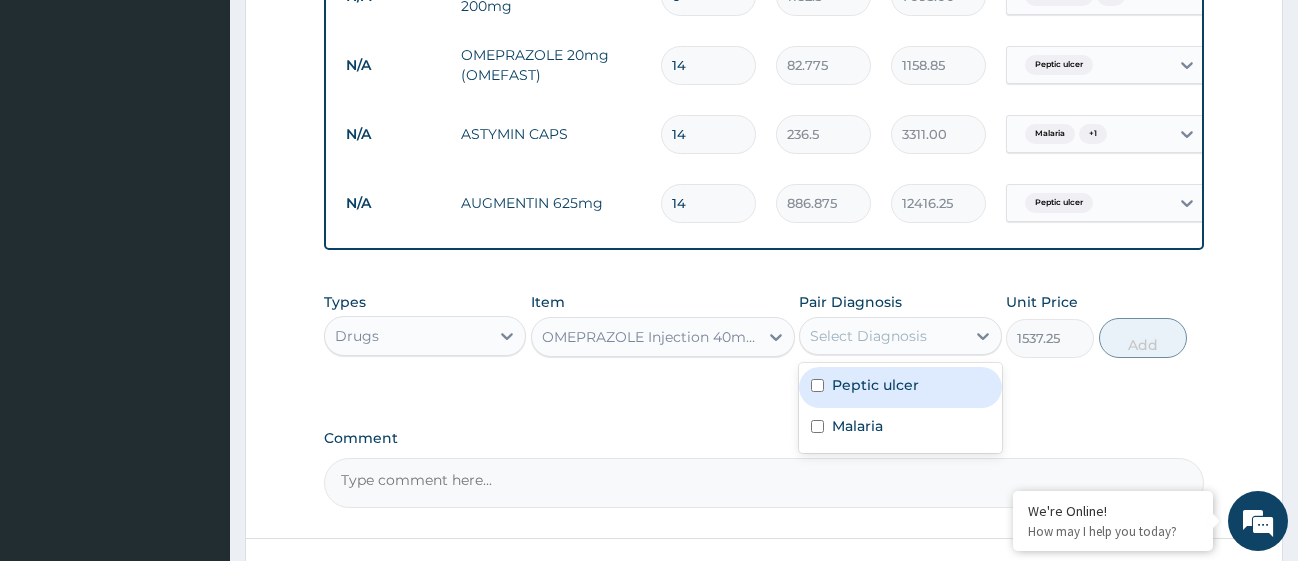 click at bounding box center (817, 385) 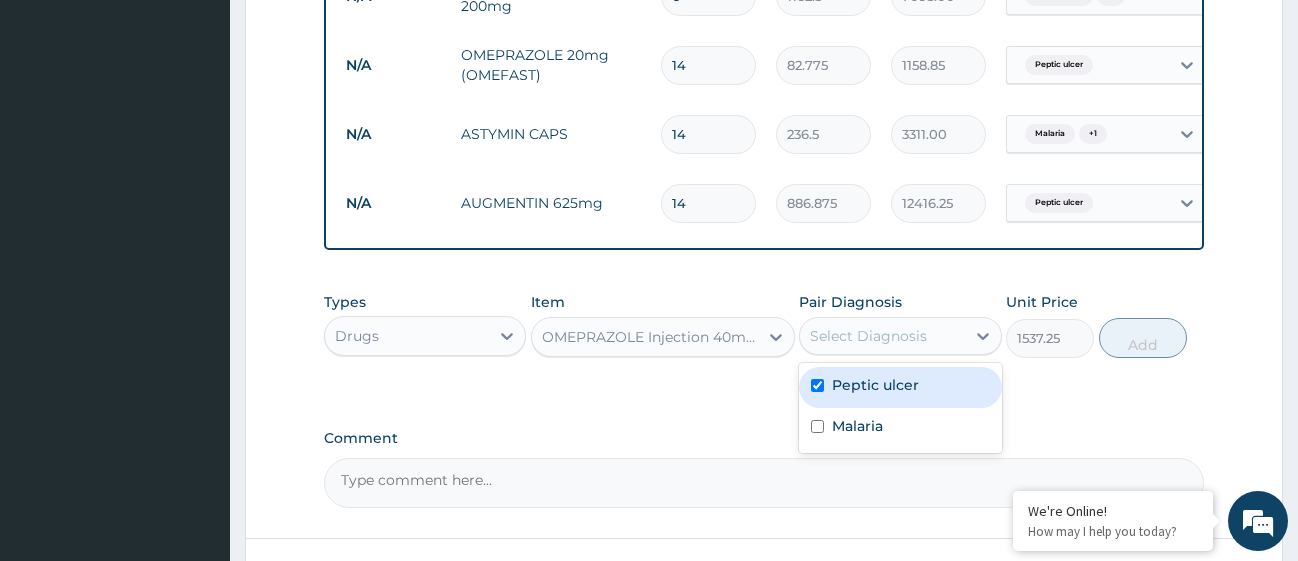 checkbox on "true" 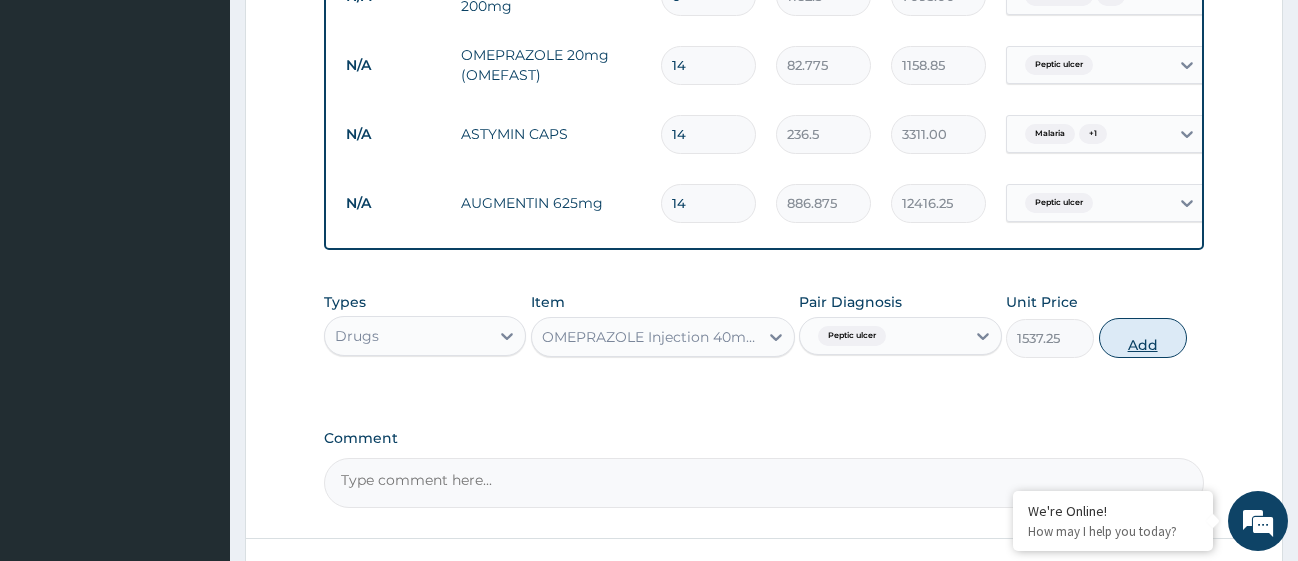 click on "Add" at bounding box center [1143, 338] 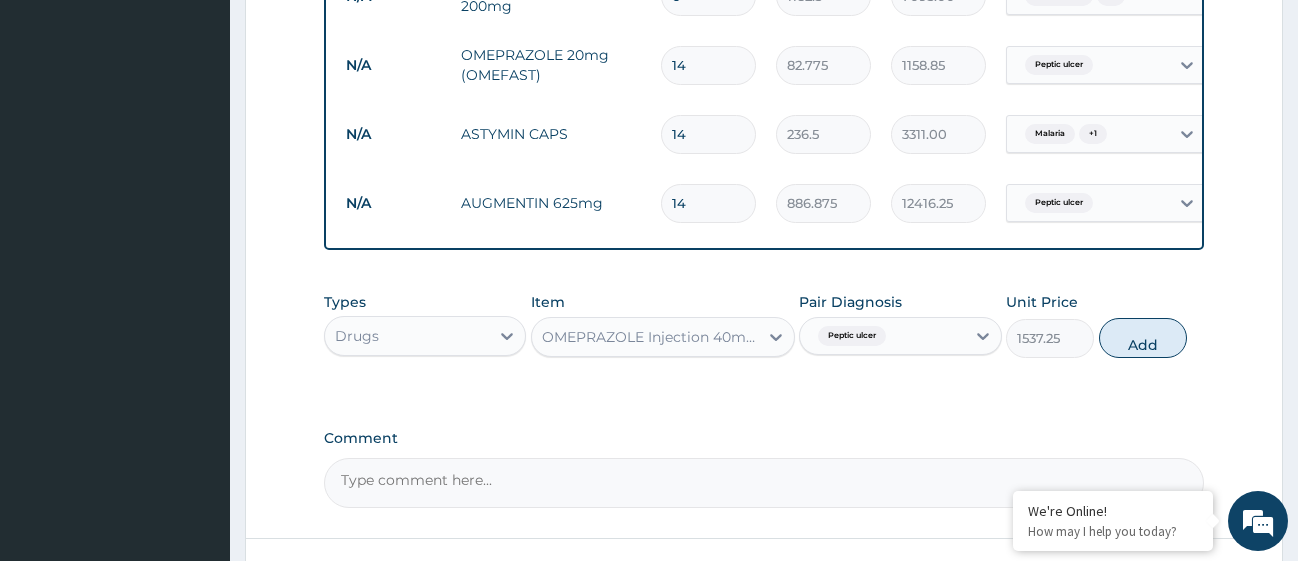 type on "0" 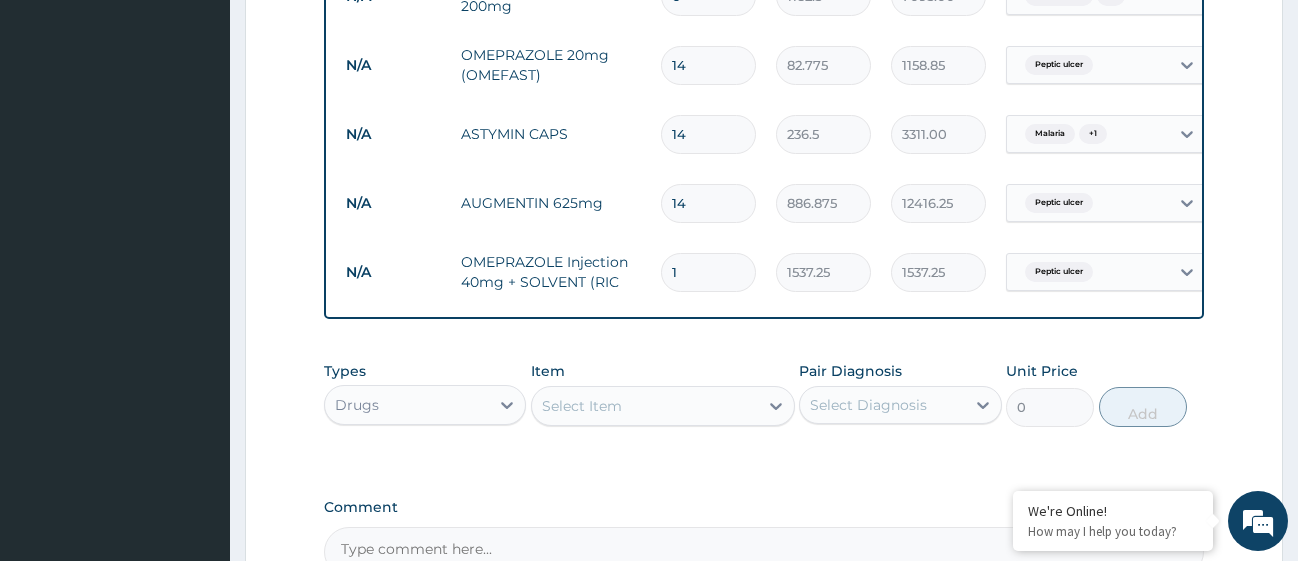 type 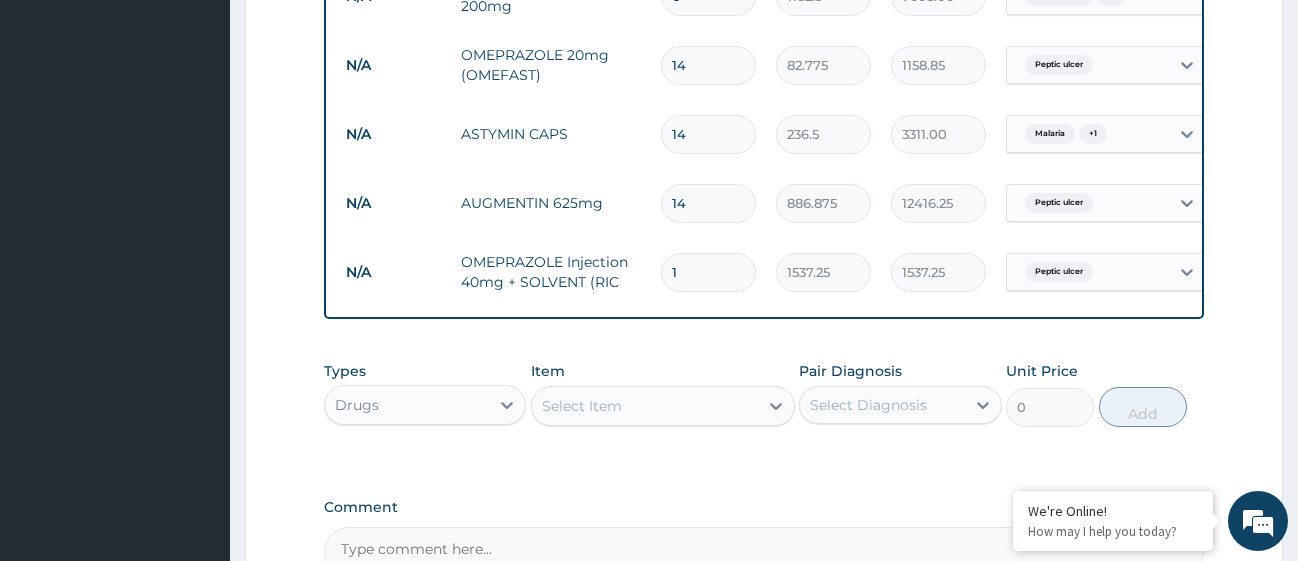 type on "0.00" 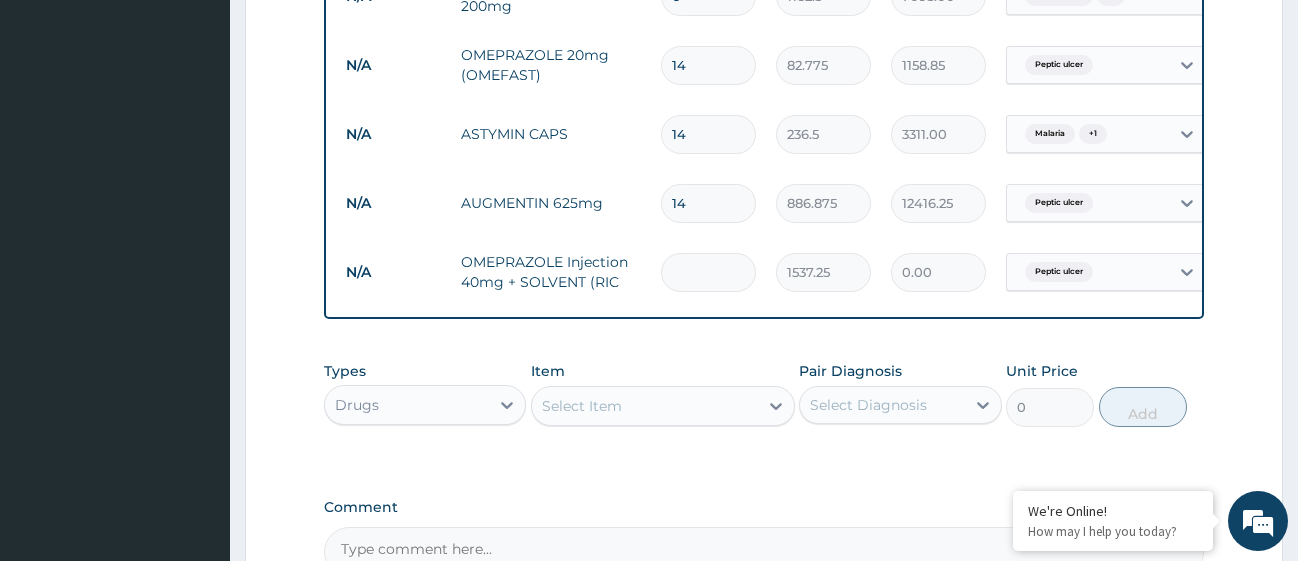 type on "4" 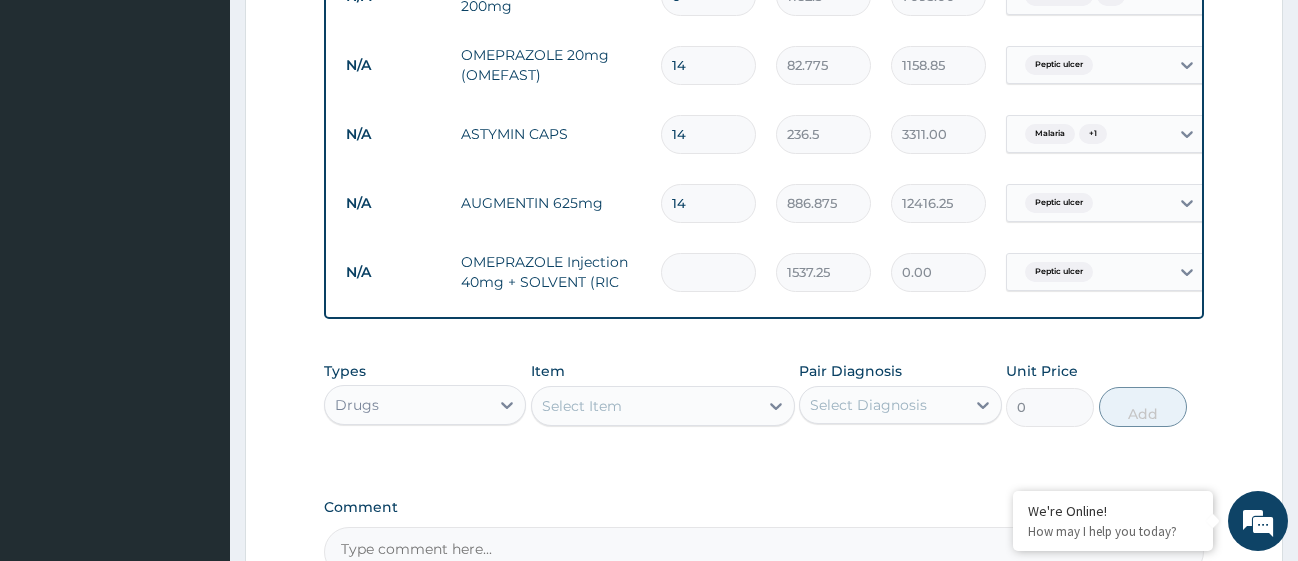 type on "6149.00" 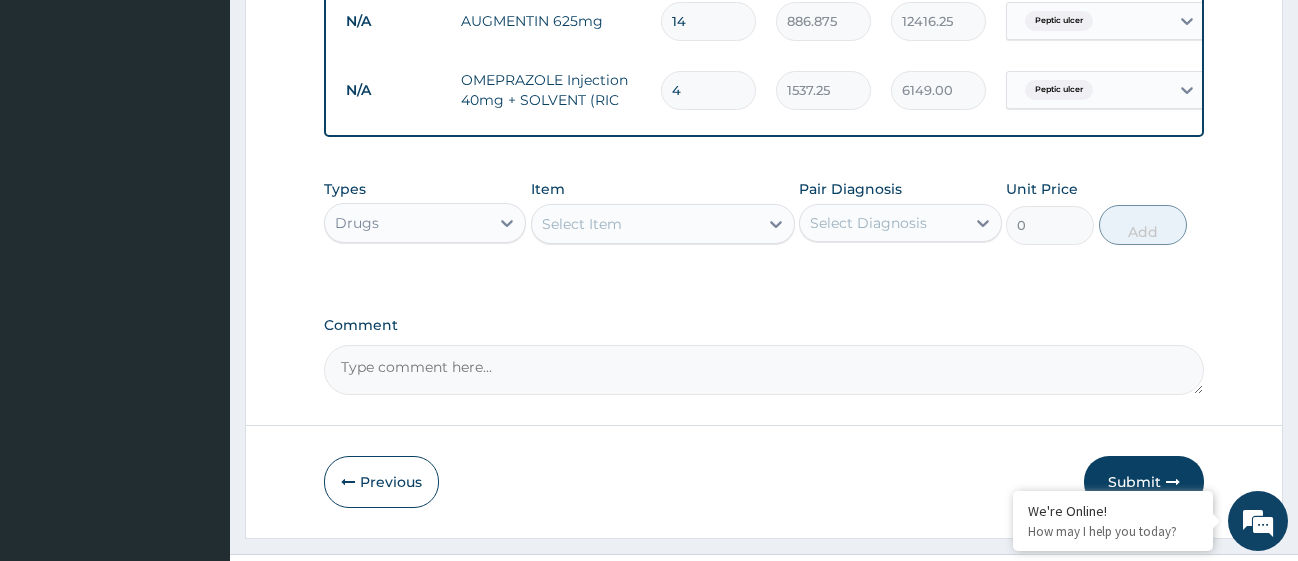 scroll, scrollTop: 1810, scrollLeft: 0, axis: vertical 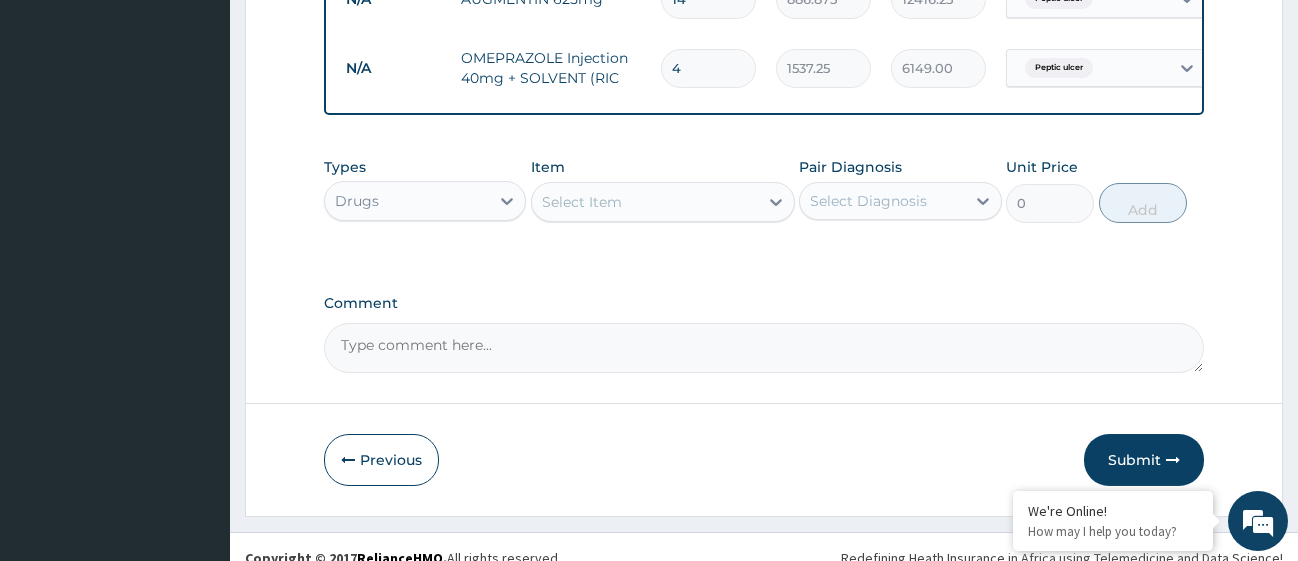 type on "4" 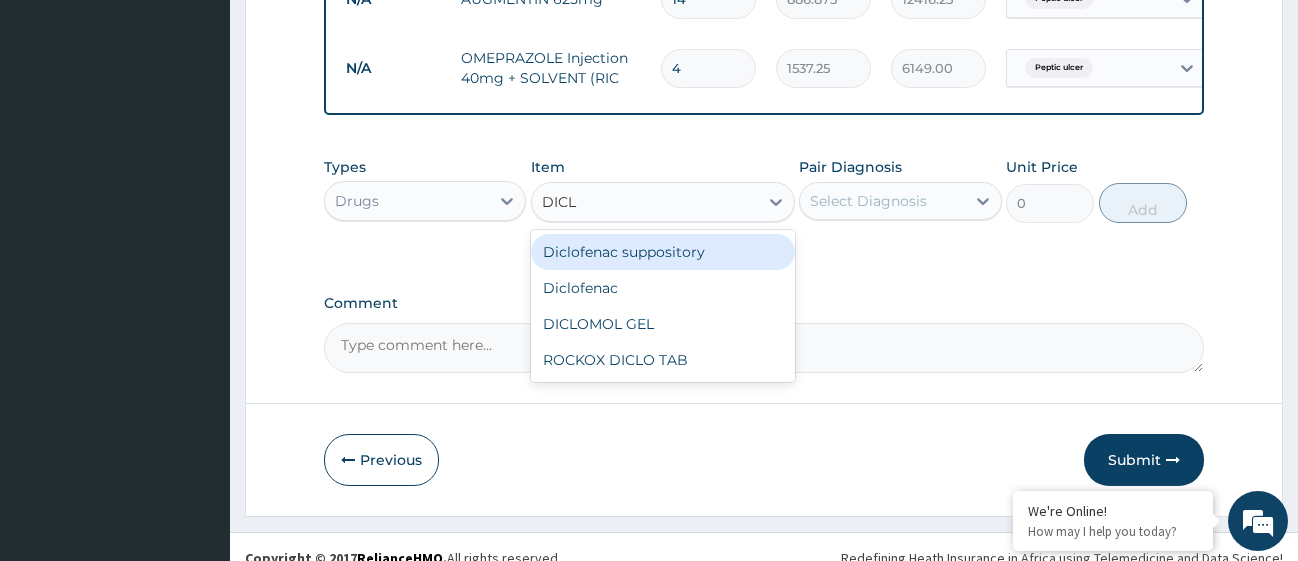type on "DICLO" 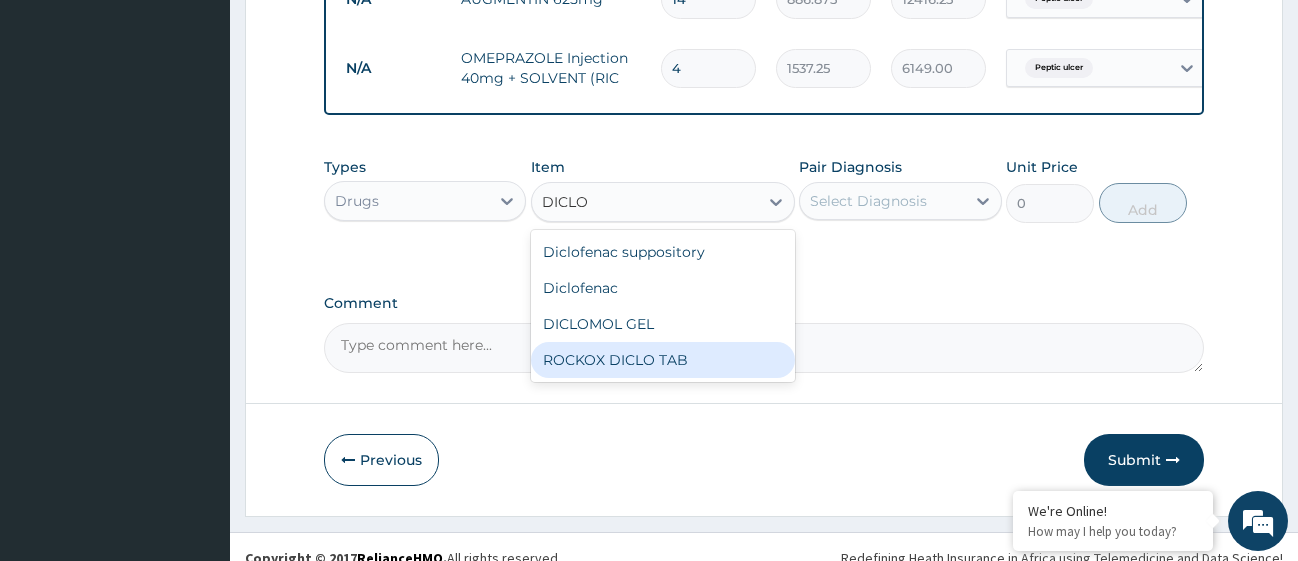 click on "ROCKOX DICLO TAB" at bounding box center [663, 360] 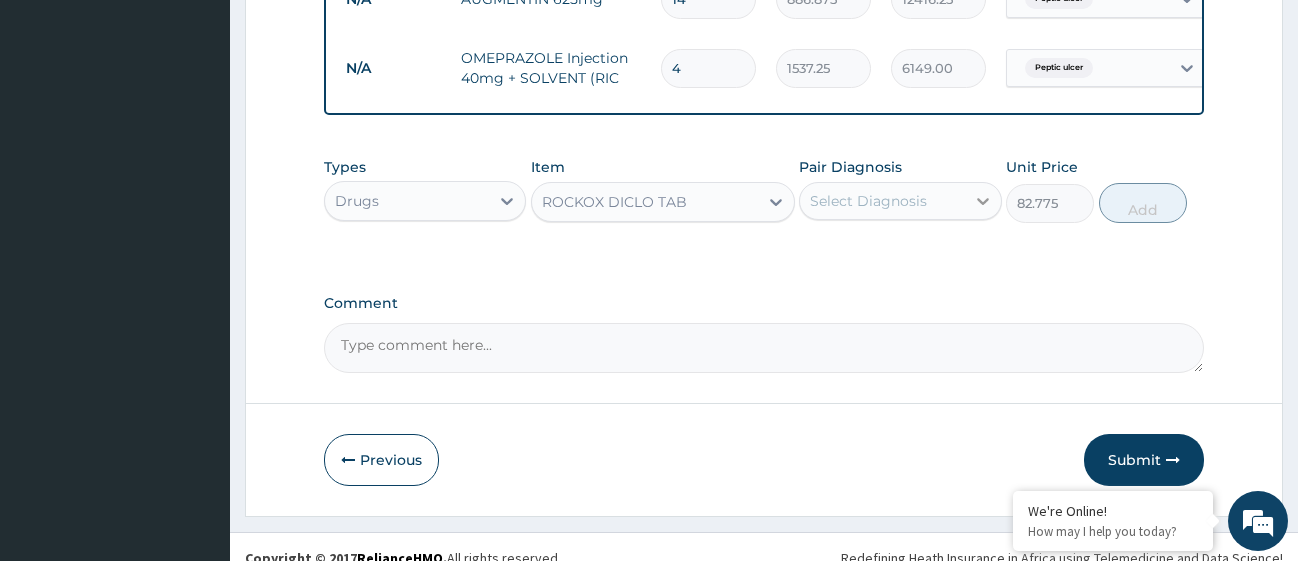 click 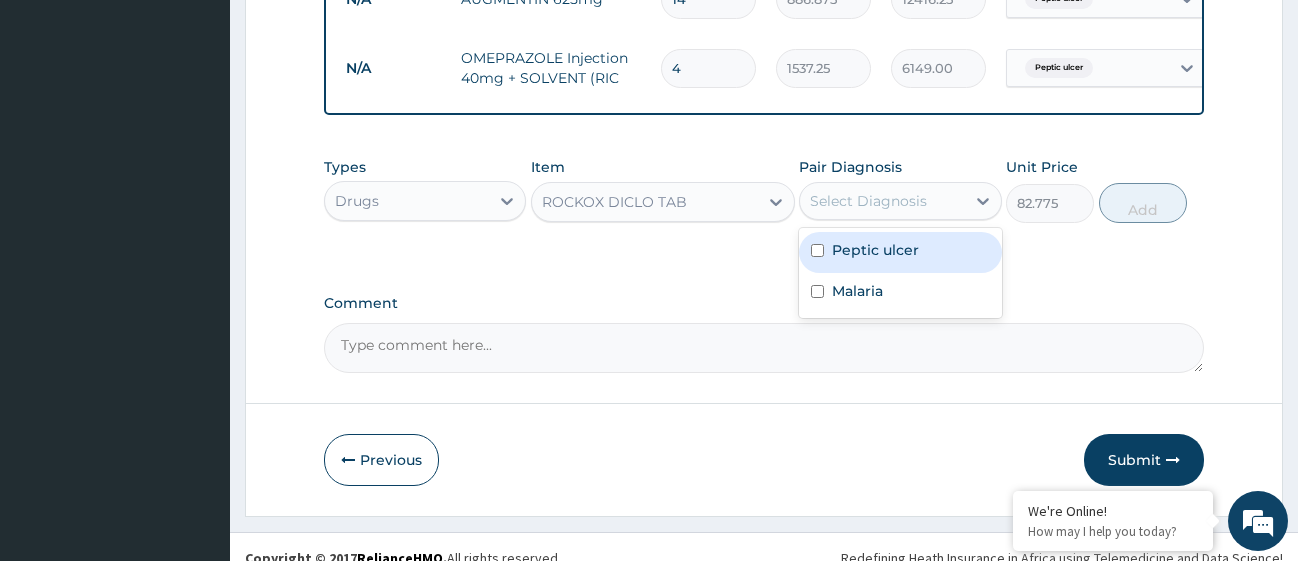 click at bounding box center [817, 250] 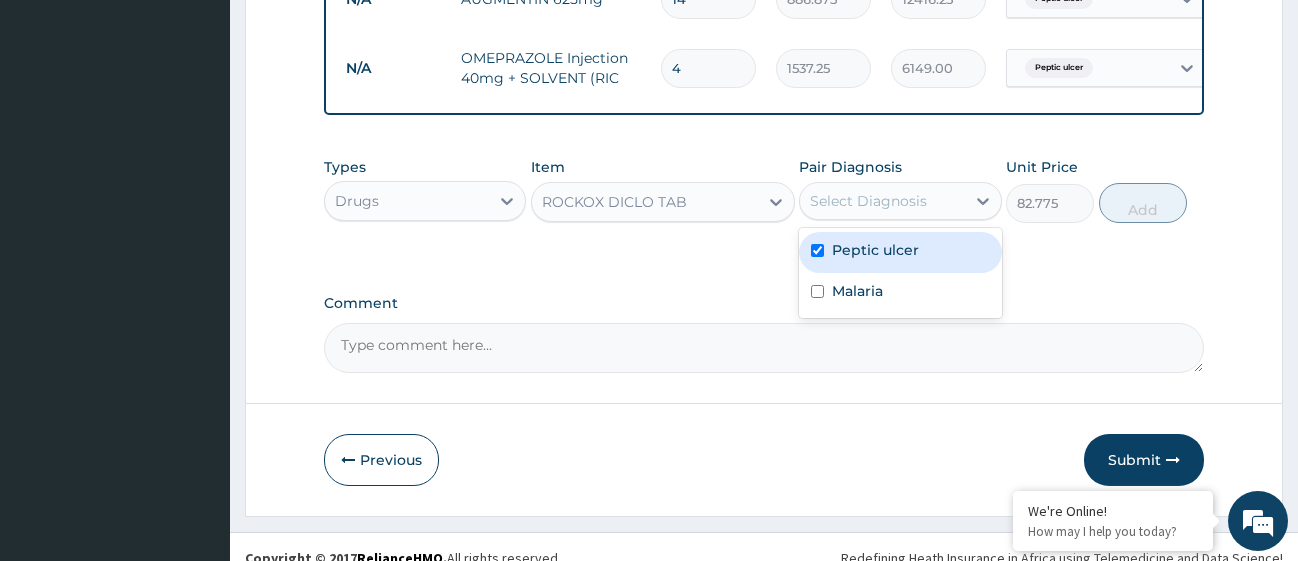 checkbox on "true" 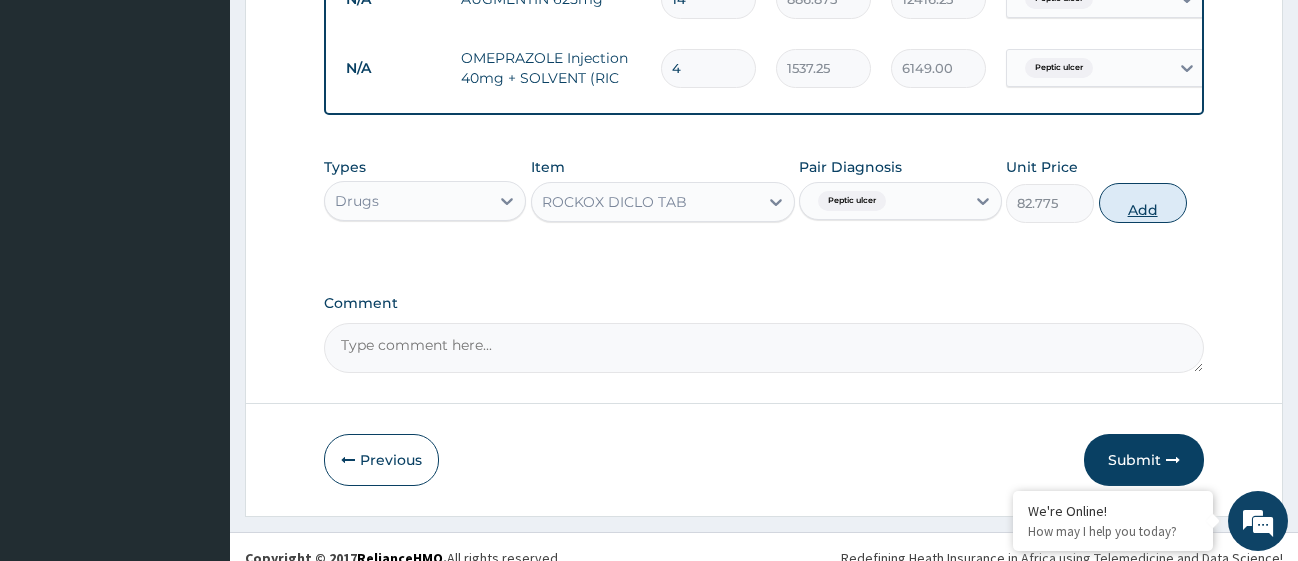 click on "Add" at bounding box center [1143, 203] 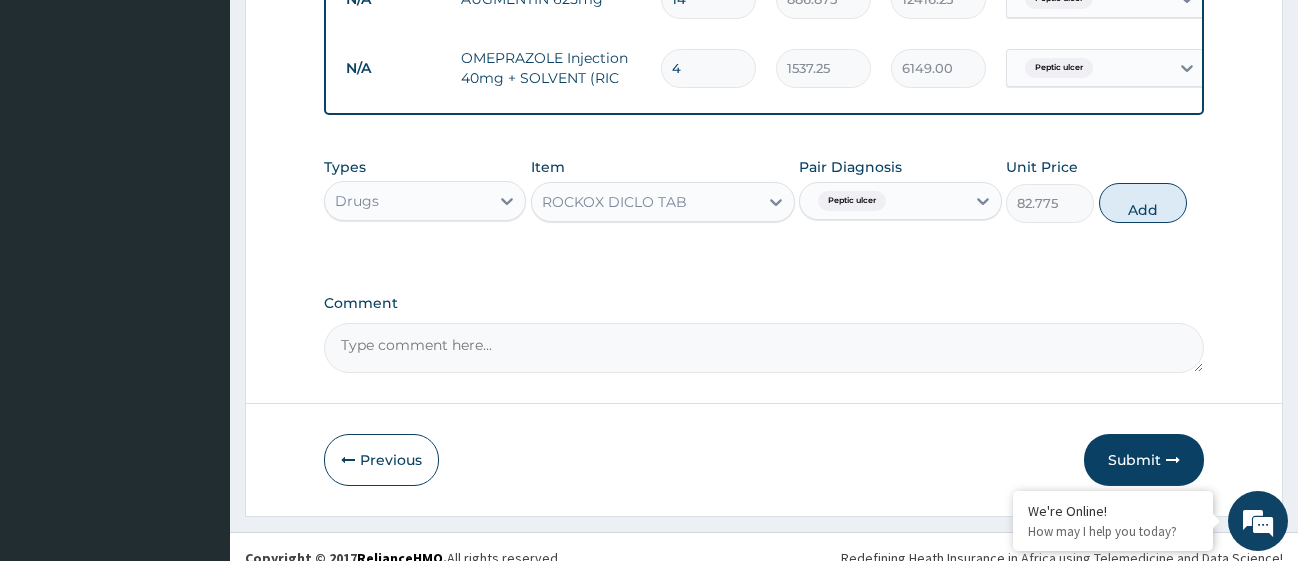 type on "0" 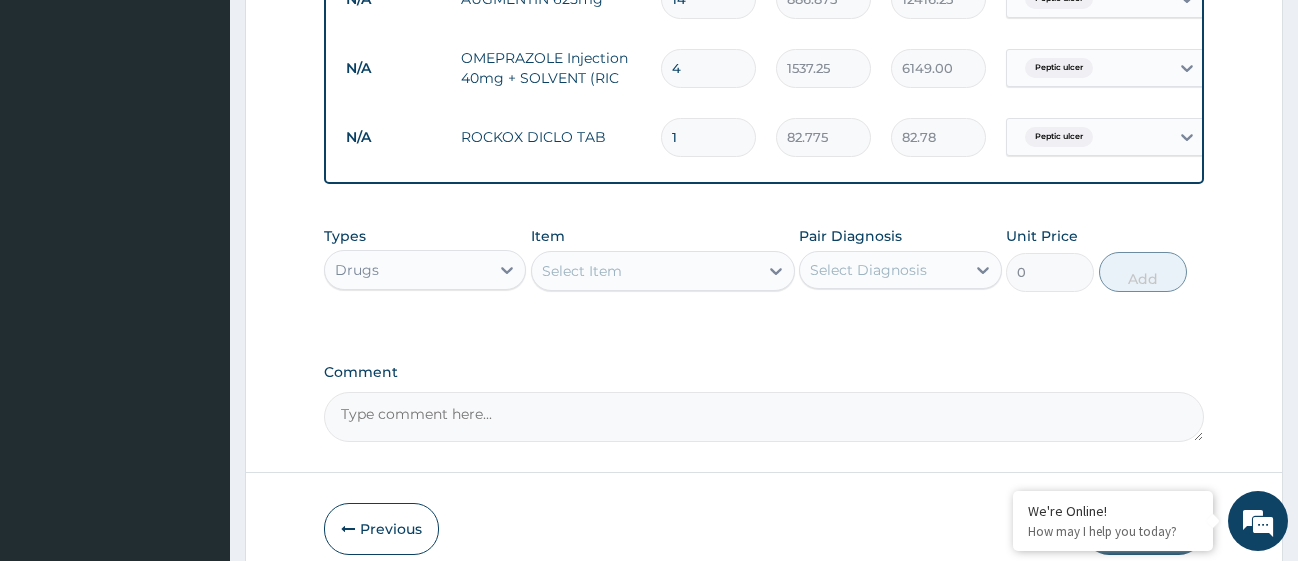 type on "15" 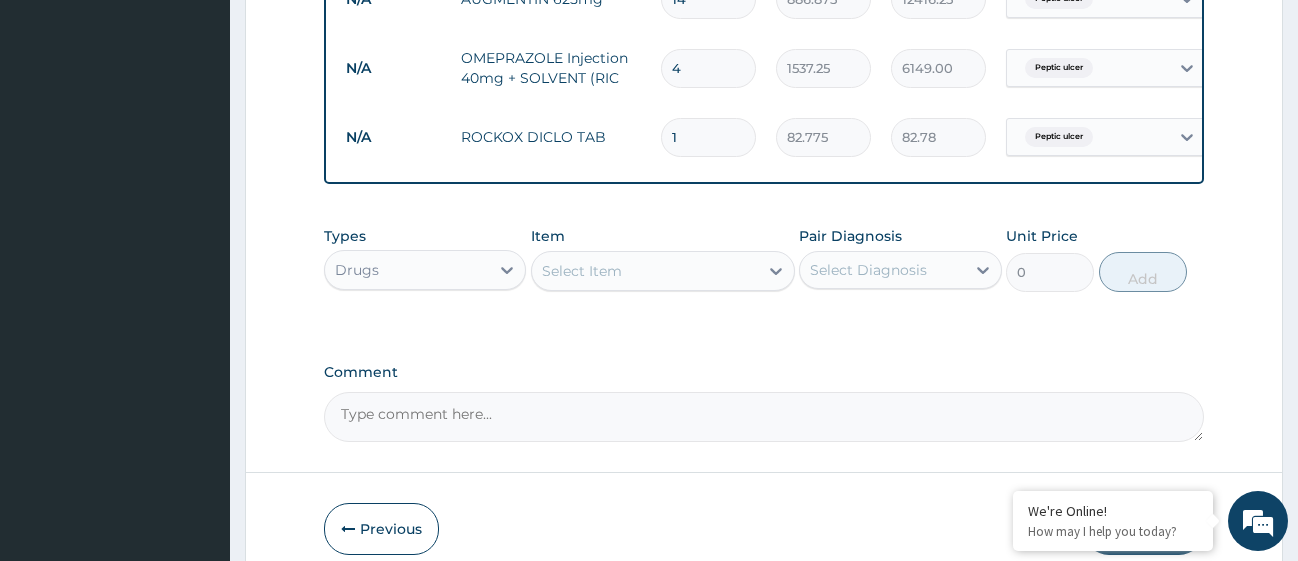type on "1241.63" 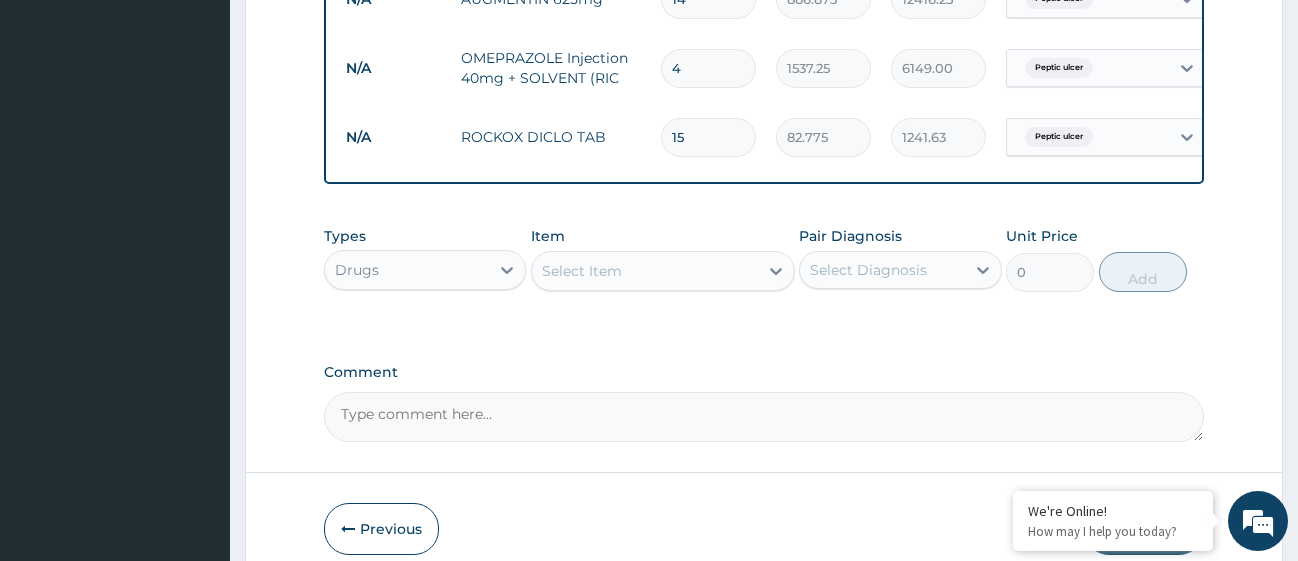 type on "15" 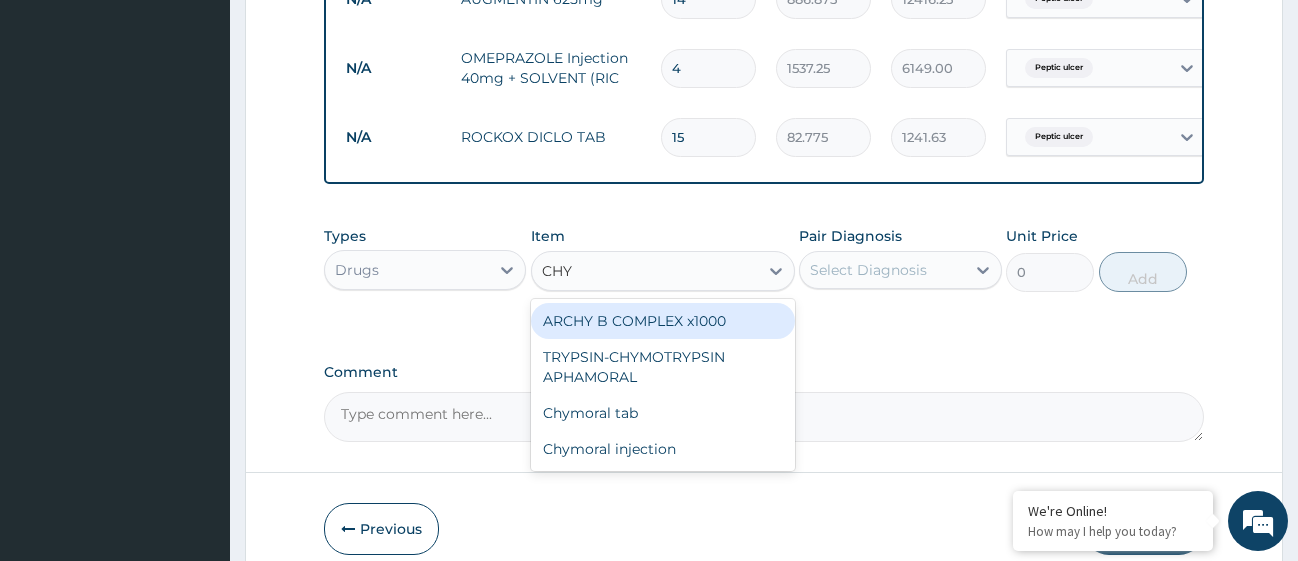 type on "CHYM" 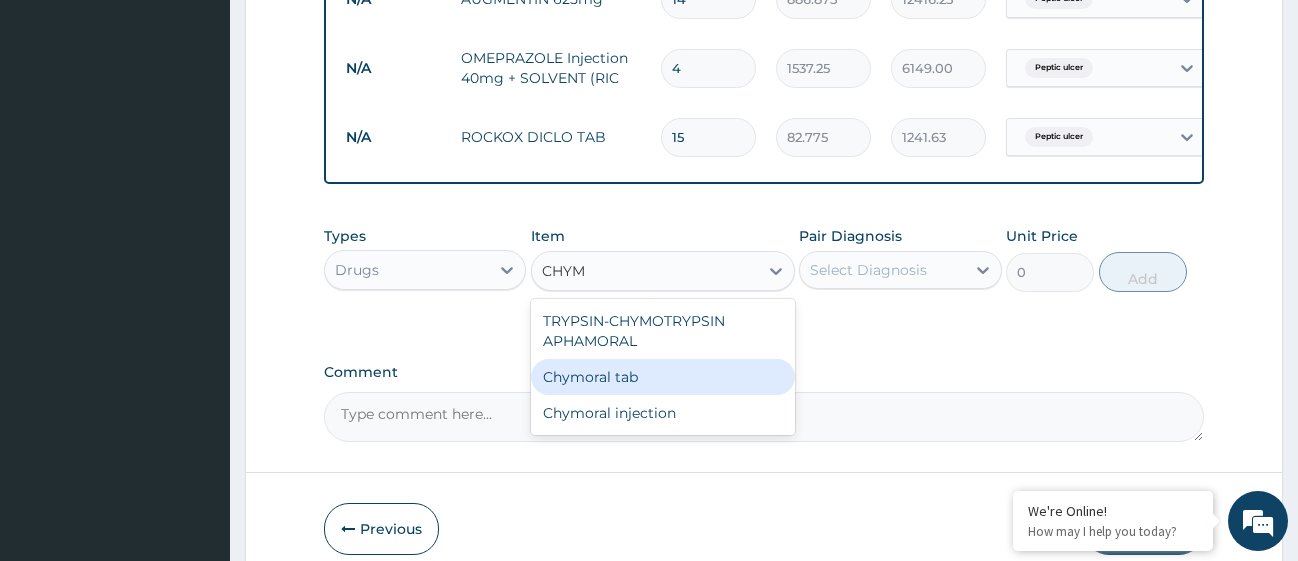 click on "Chymoral tab" at bounding box center [663, 377] 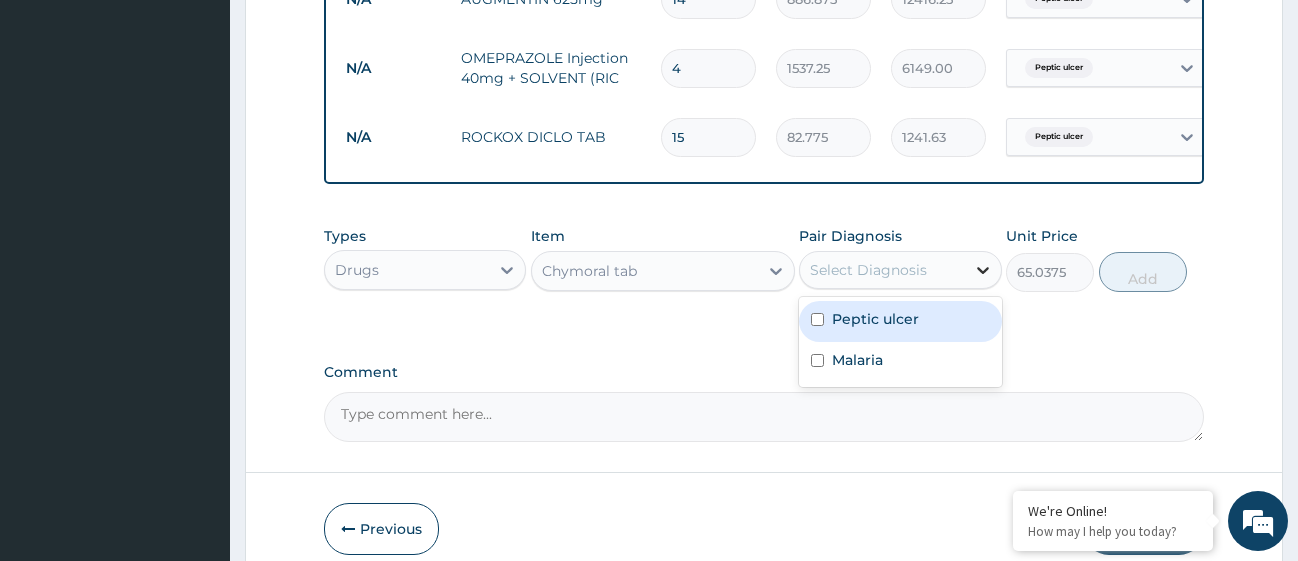 click 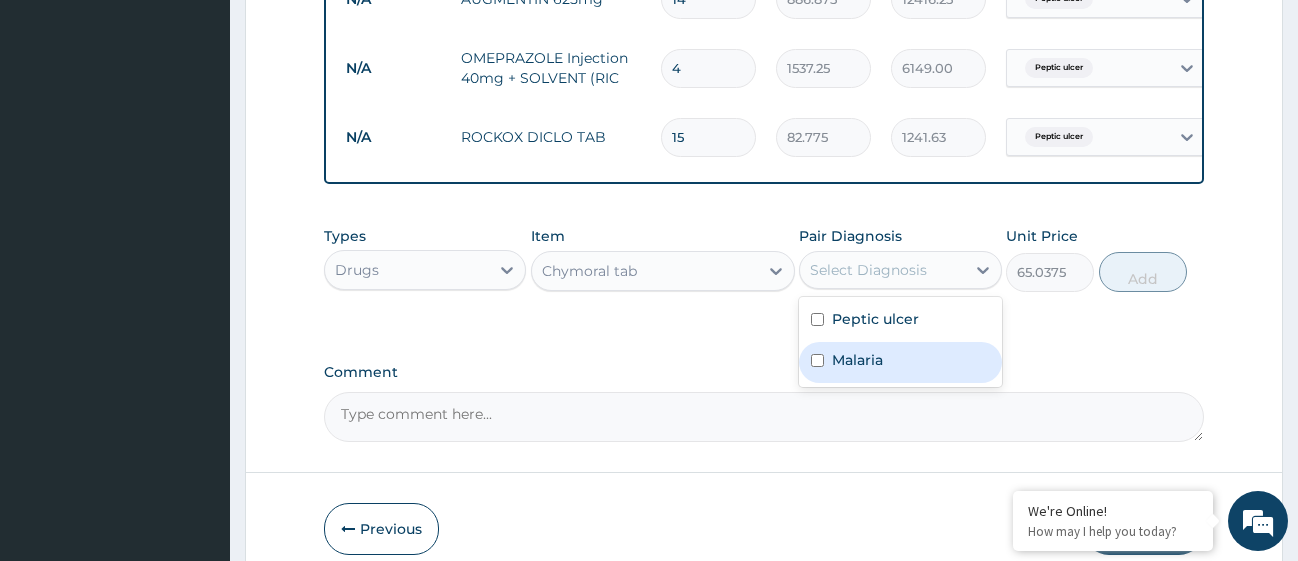 click at bounding box center [817, 360] 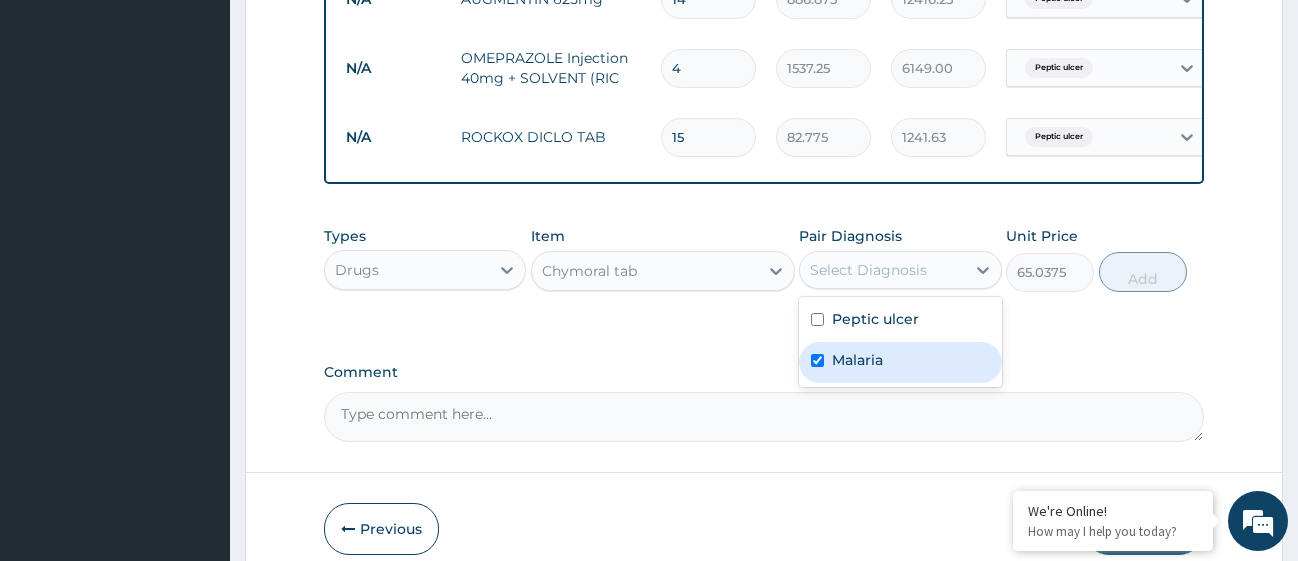 checkbox on "true" 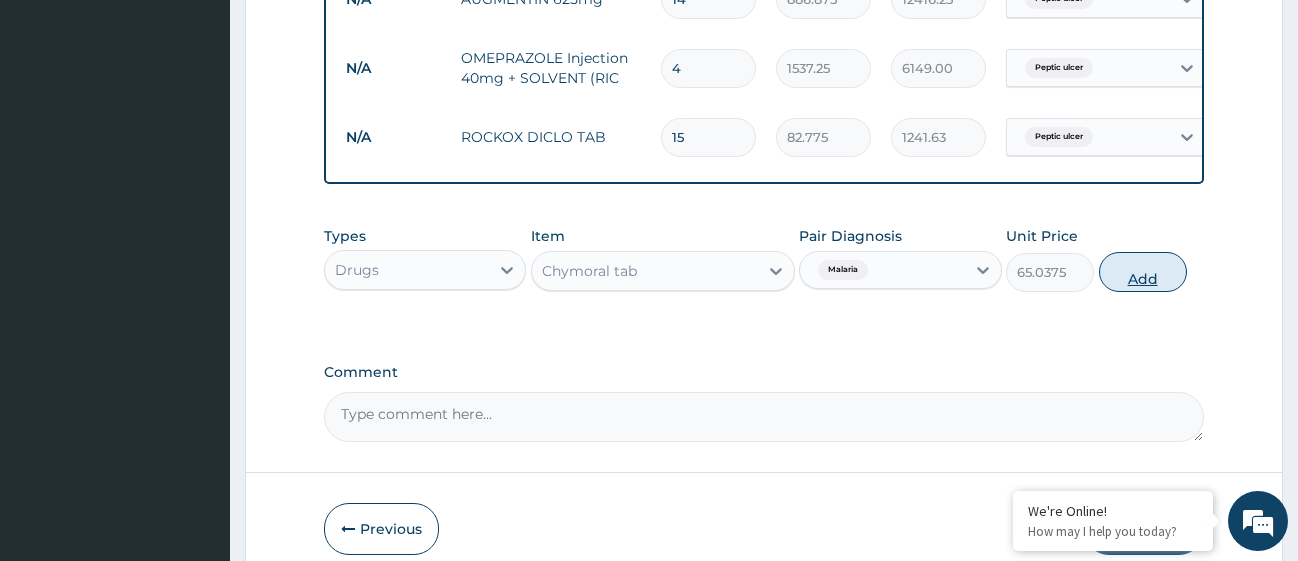 click on "Add" at bounding box center [1143, 272] 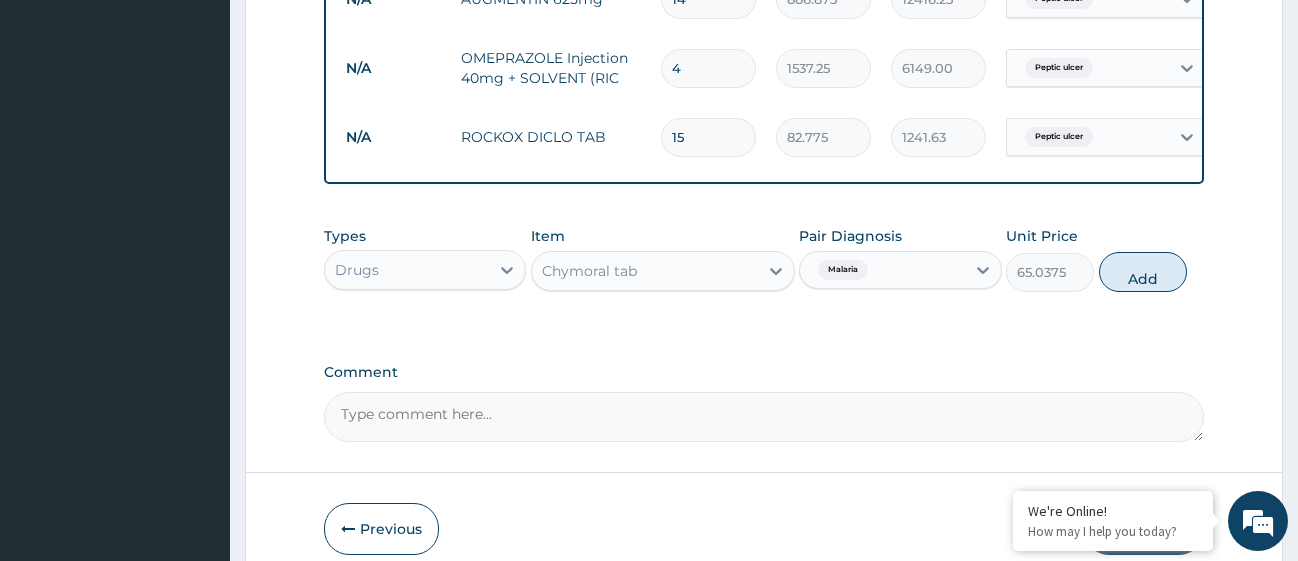 type on "0" 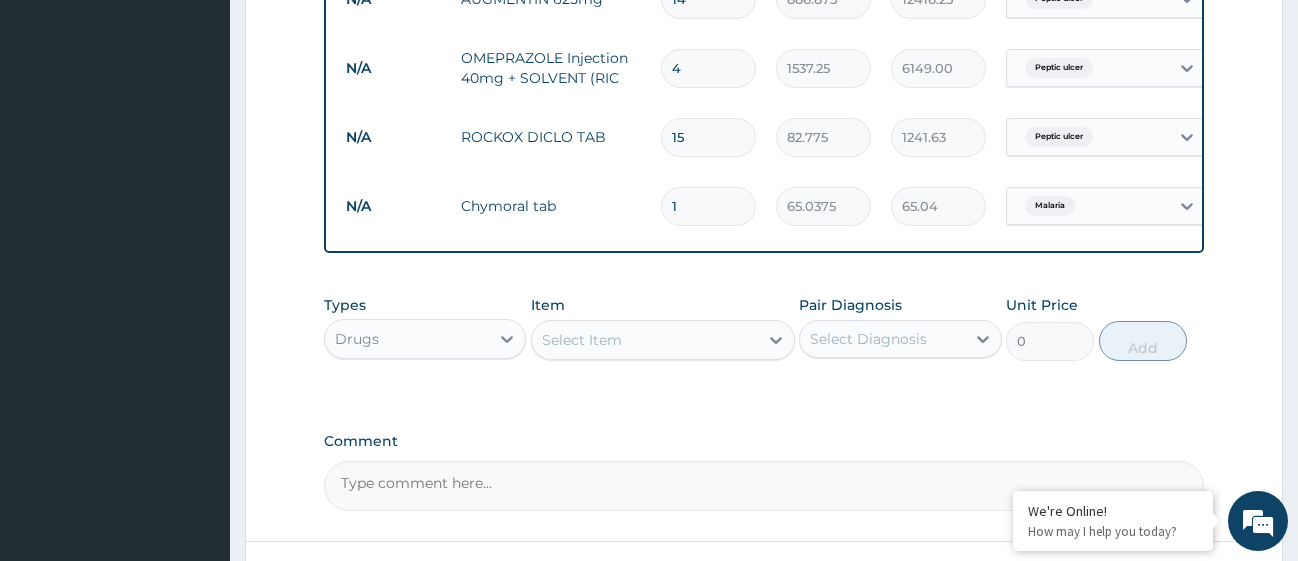 type 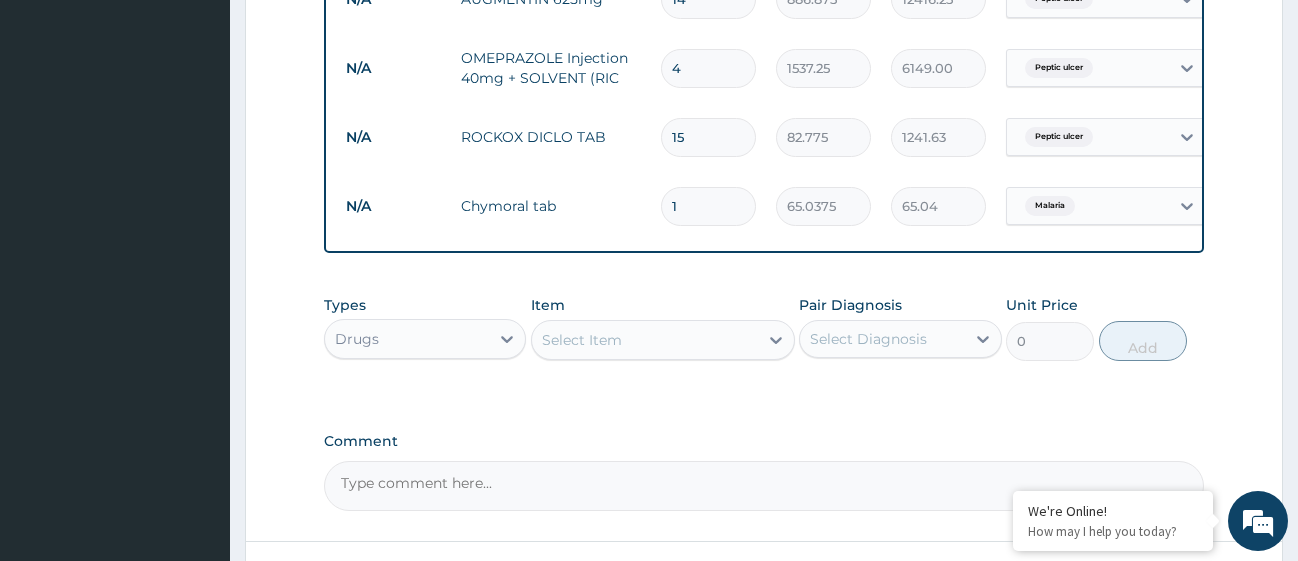 type on "0.00" 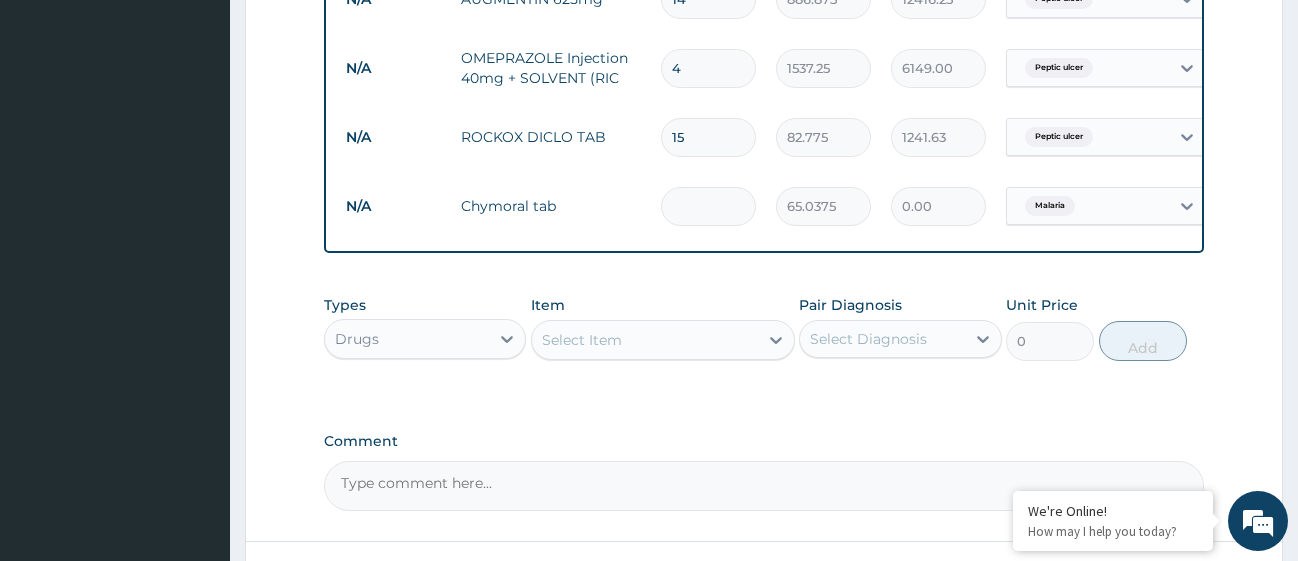 type on "3" 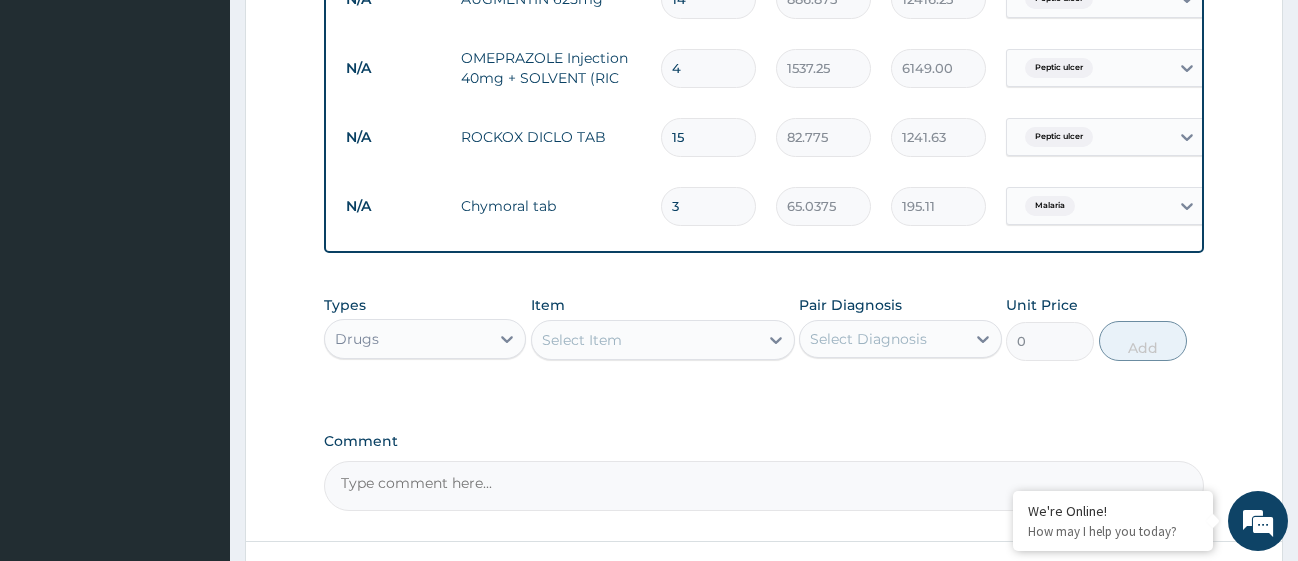 type on "30" 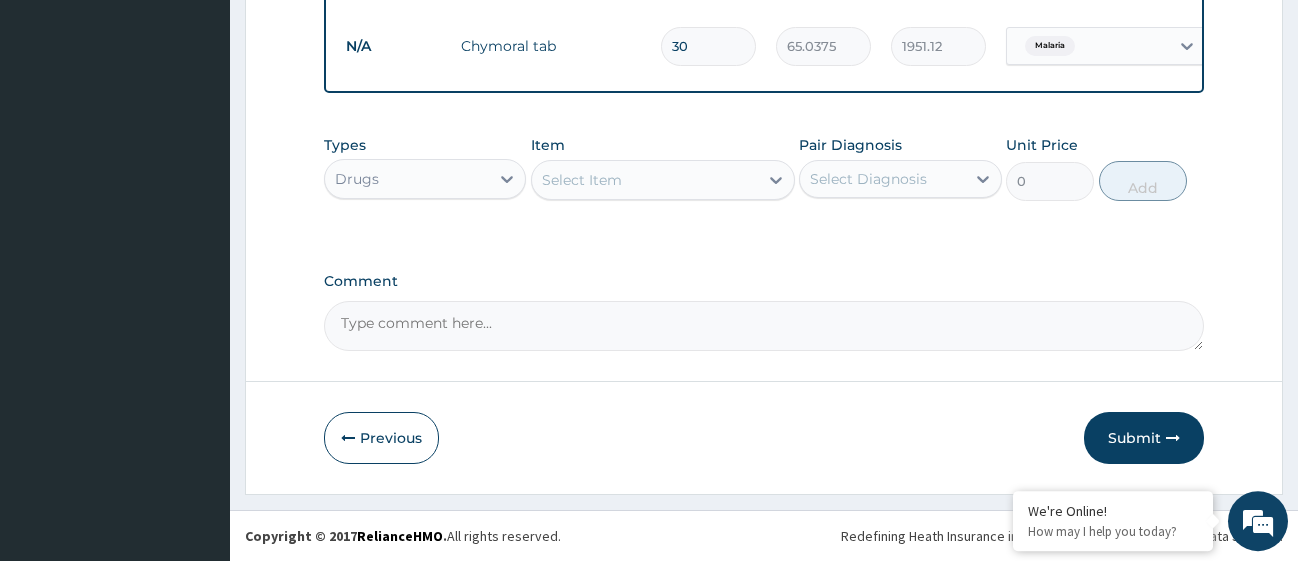 scroll, scrollTop: 1987, scrollLeft: 0, axis: vertical 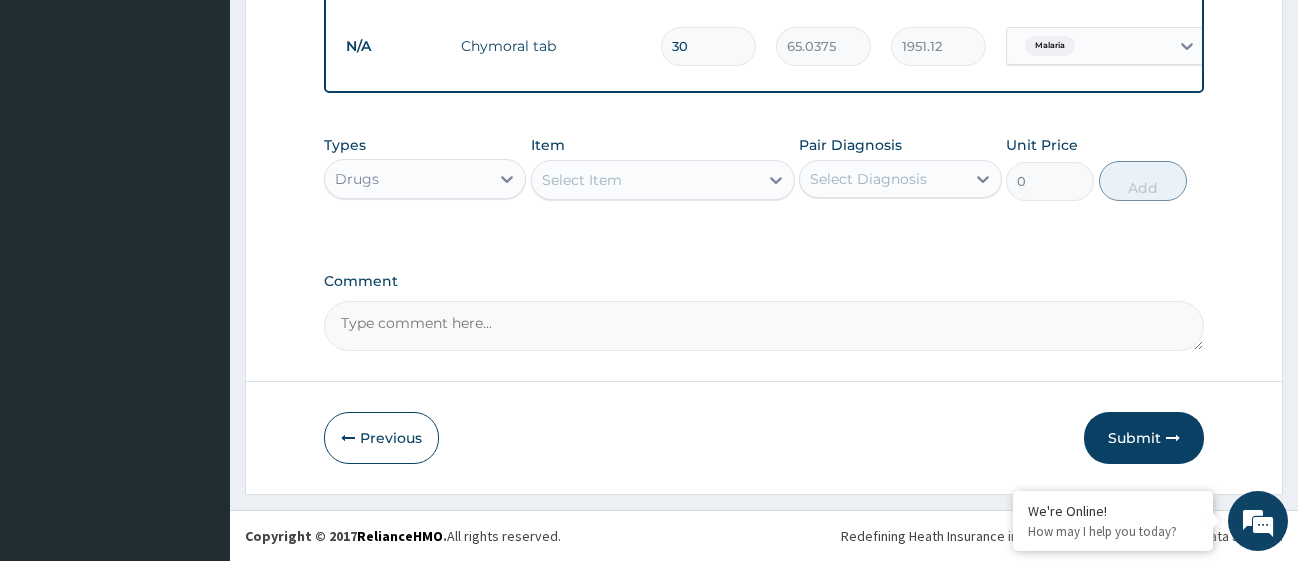 type on "30" 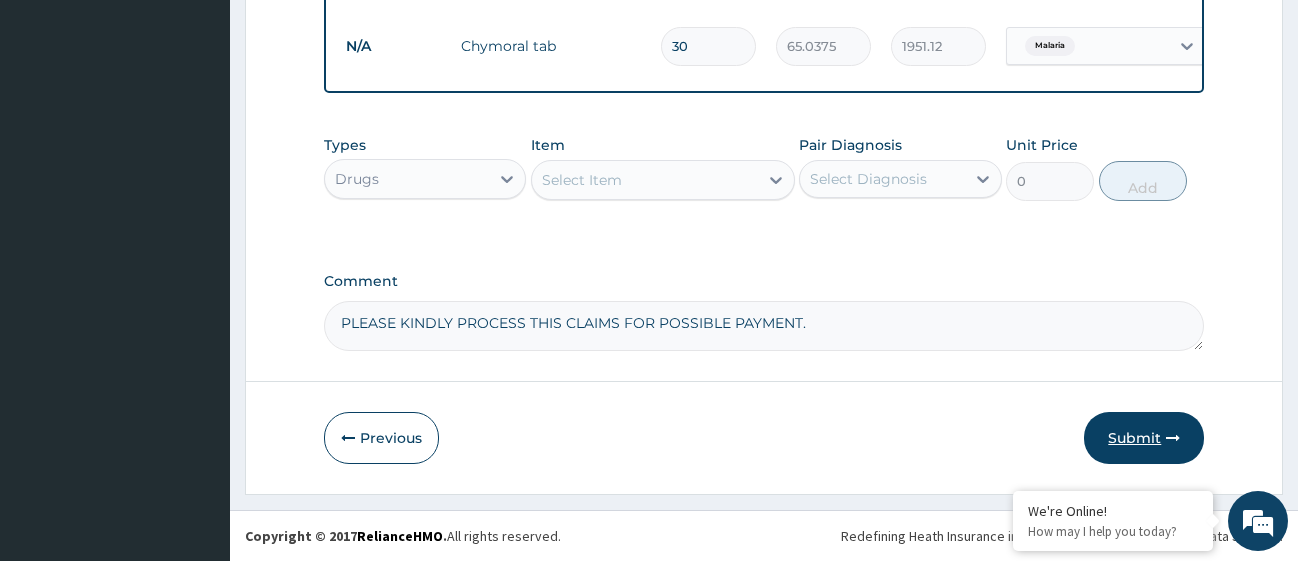 type on "PLEASE KINDLY PROCESS THIS CLAIMS FOR POSSIBLE PAYMENT." 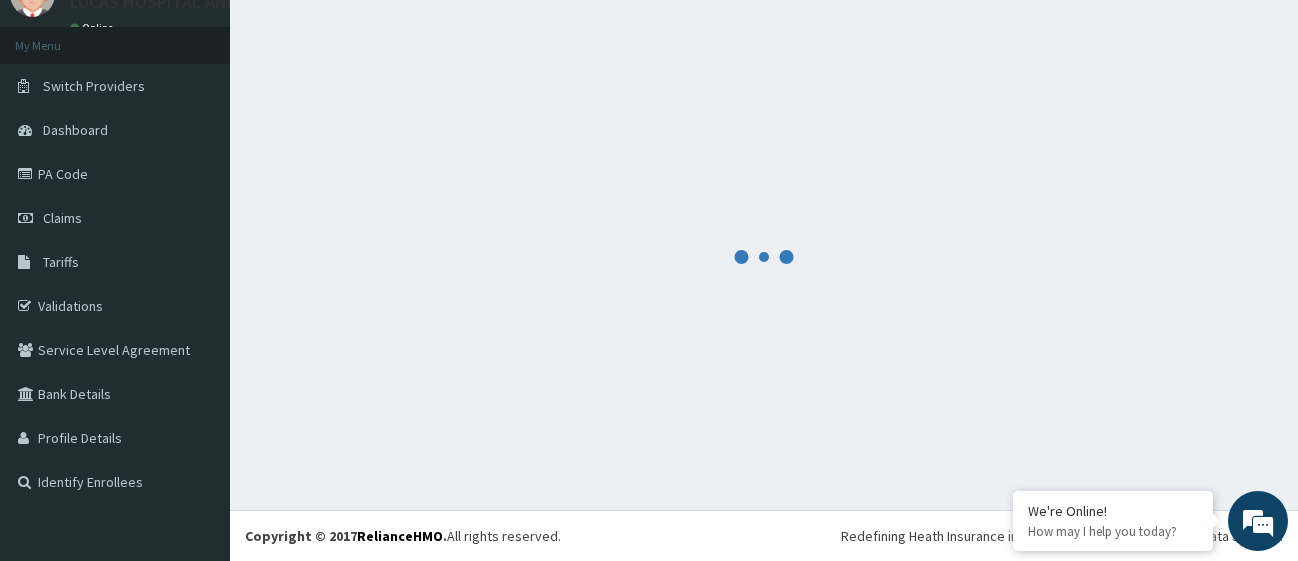 scroll, scrollTop: 88, scrollLeft: 0, axis: vertical 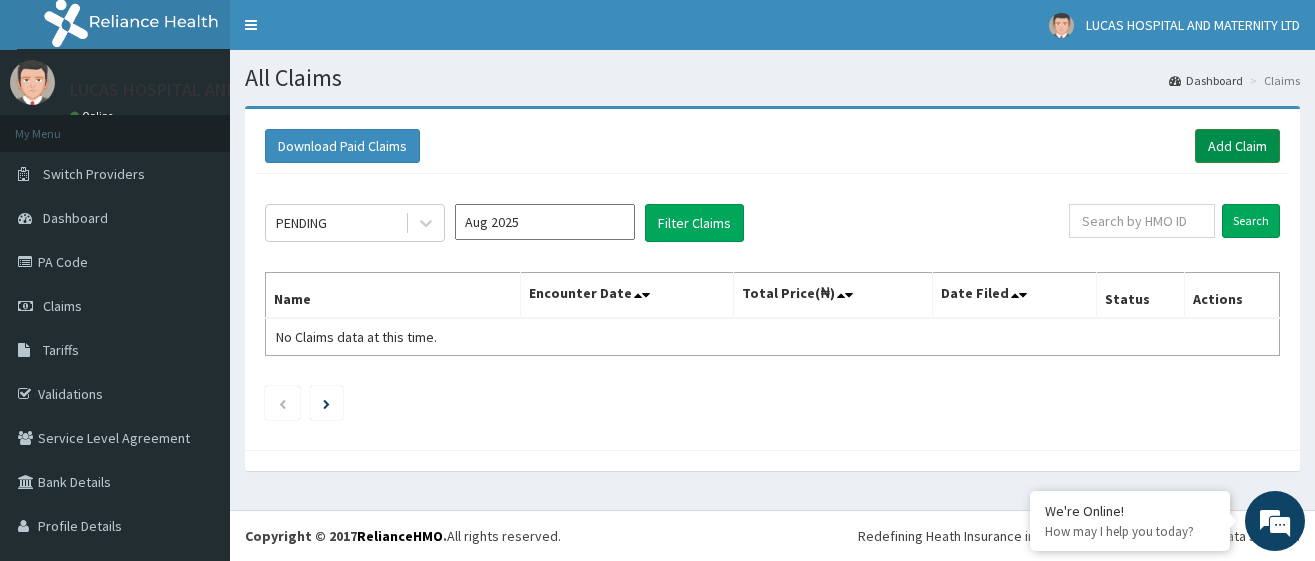 click on "Add Claim" at bounding box center [1237, 146] 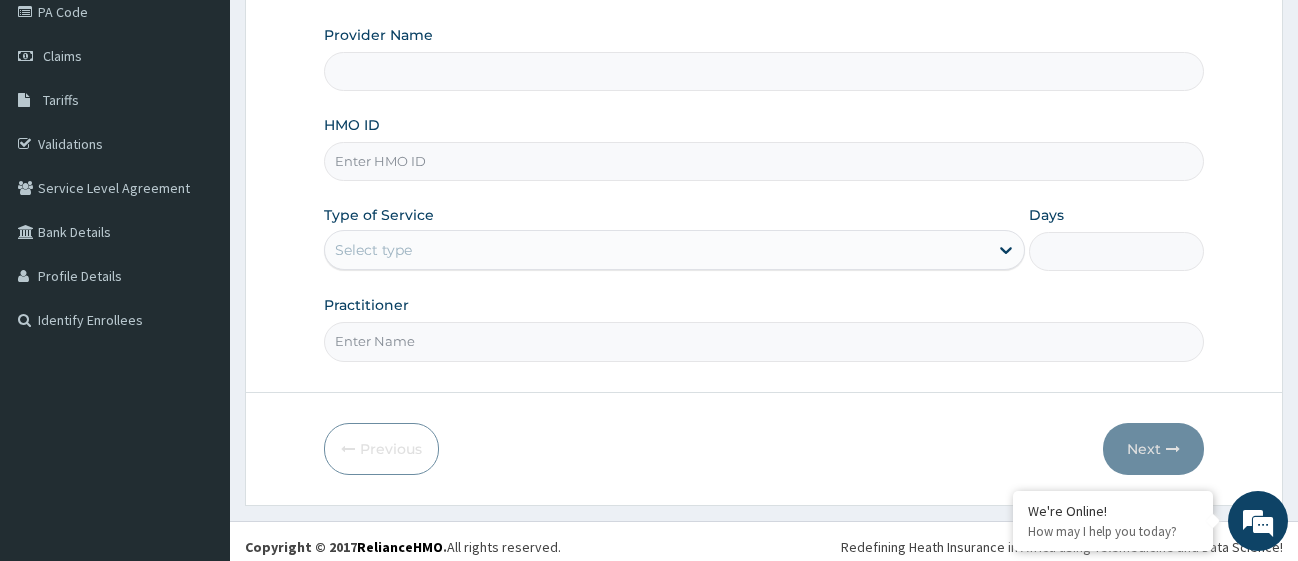 scroll, scrollTop: 261, scrollLeft: 0, axis: vertical 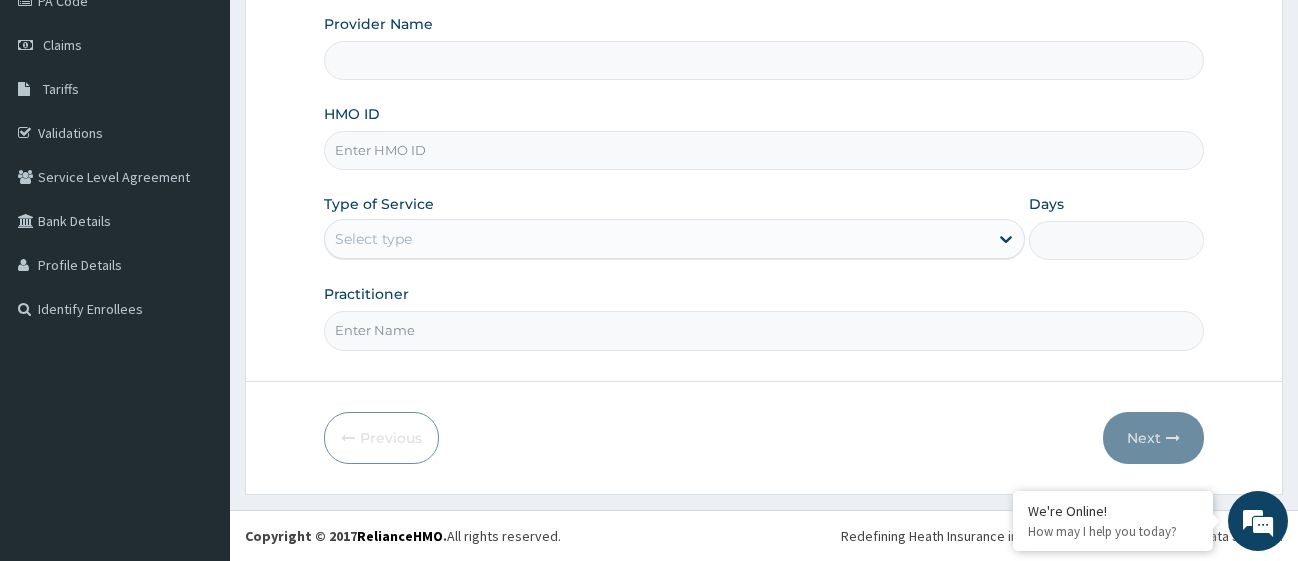 type on "LUCAS HOSPITAL AND MATERNITY" 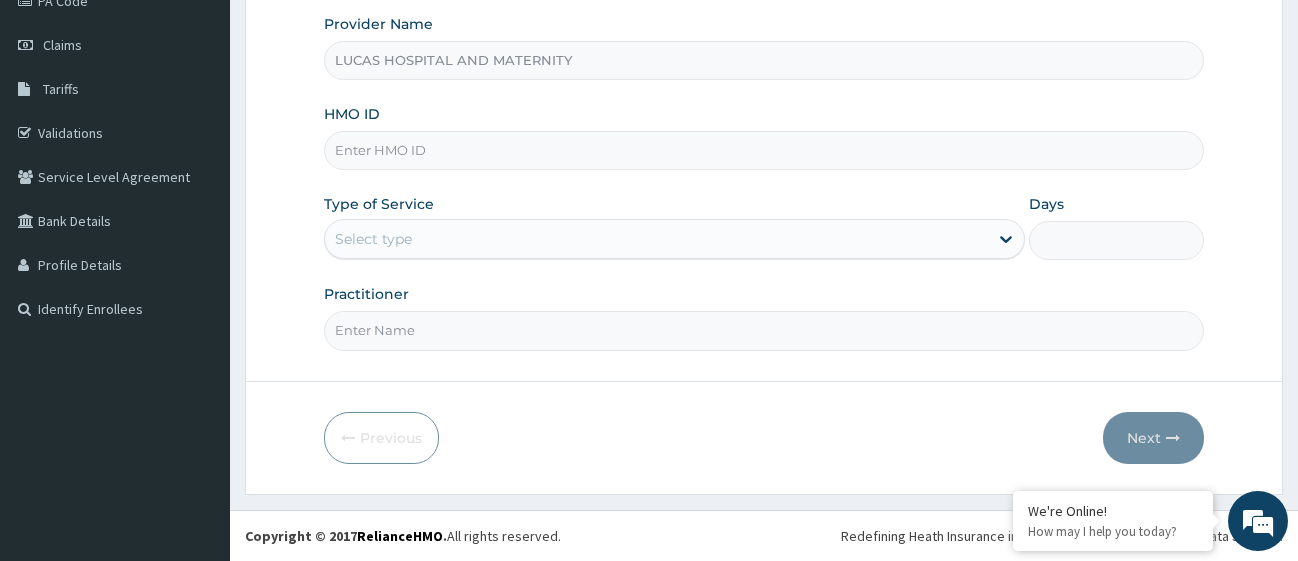 click on "HMO ID" at bounding box center [764, 150] 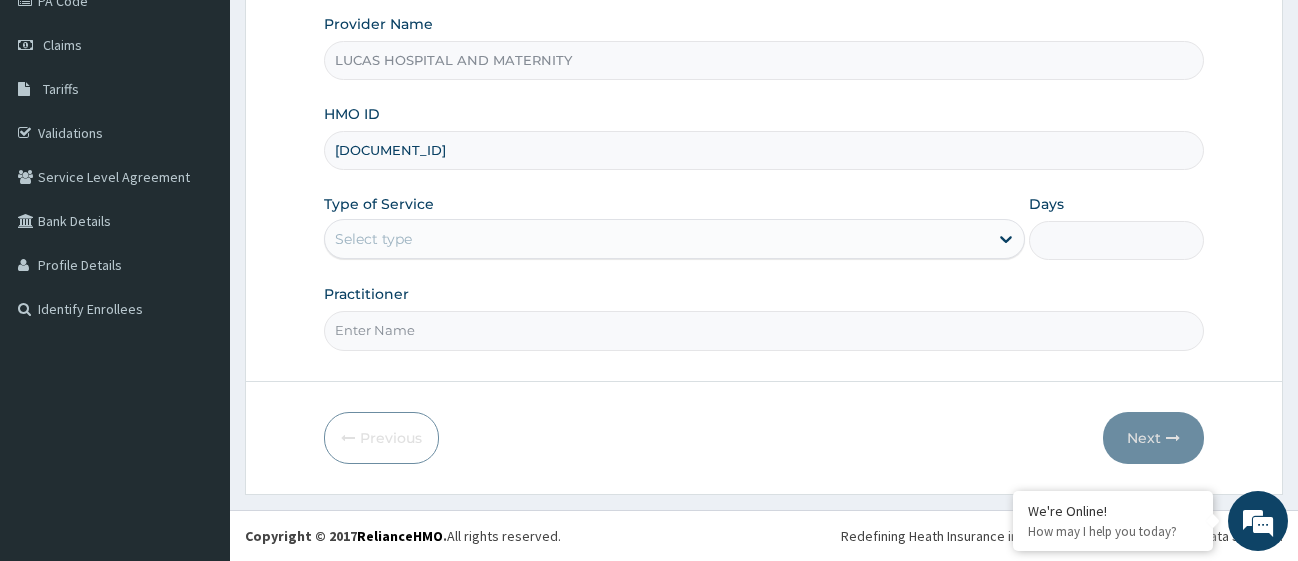 type on "ANH/10050/D" 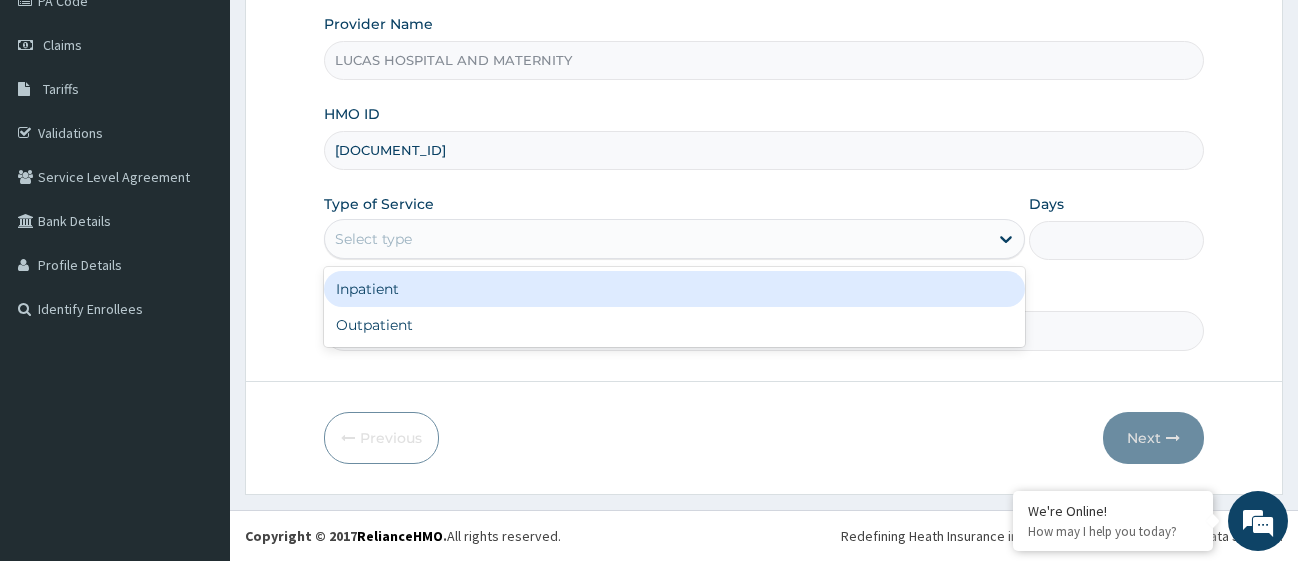 click on "Select type" at bounding box center (656, 239) 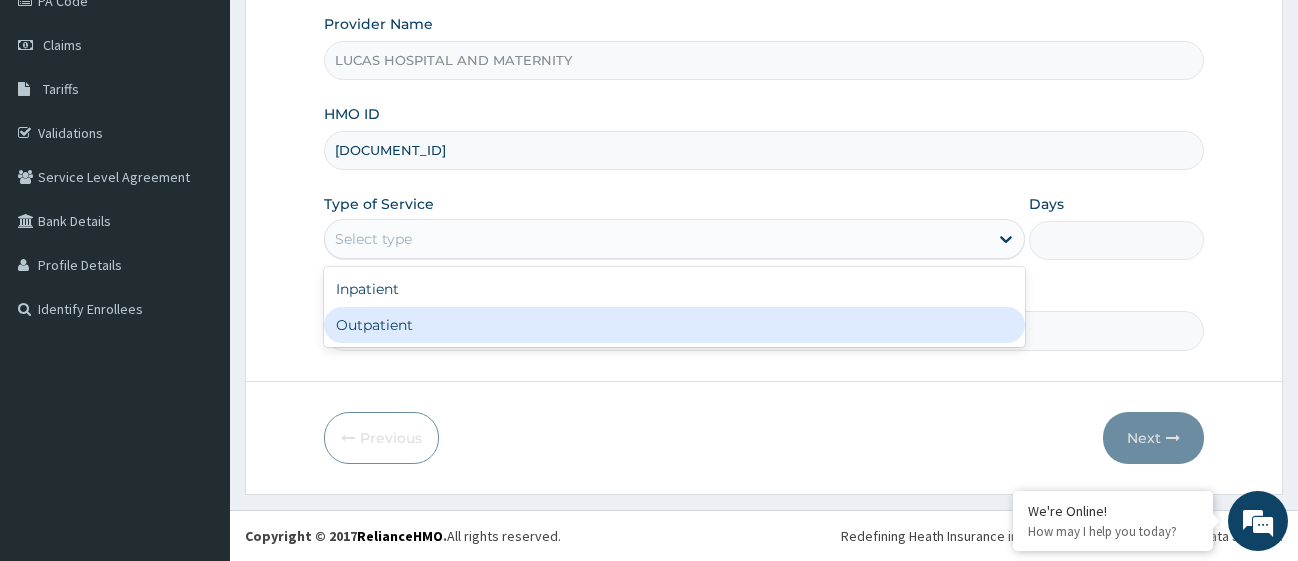 click on "Outpatient" at bounding box center (674, 325) 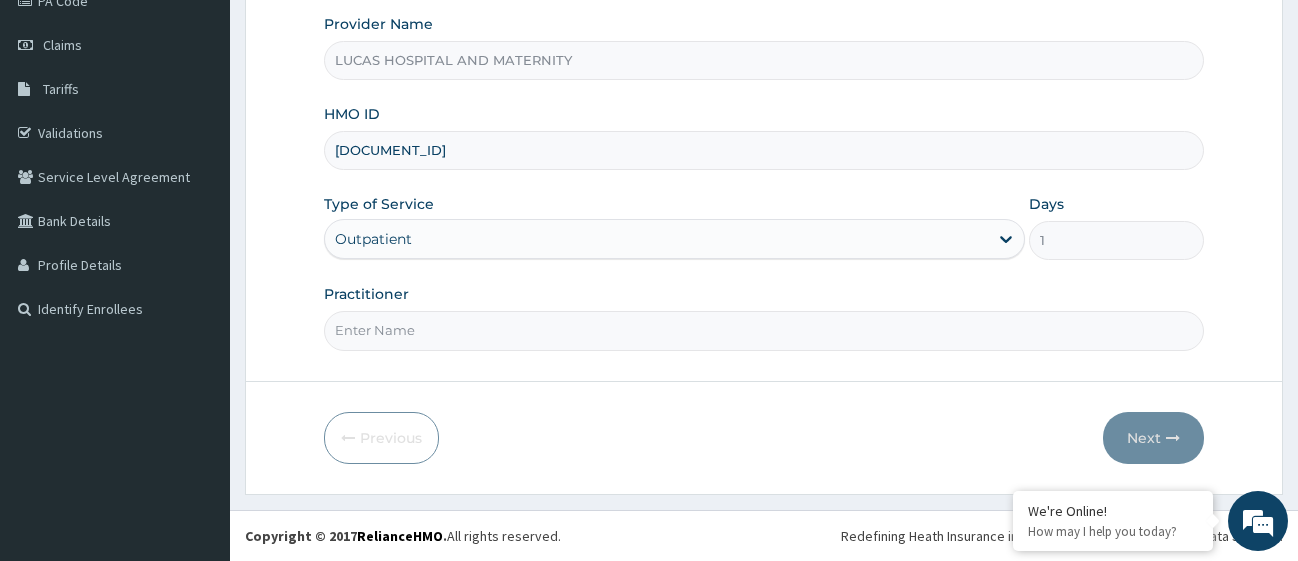 click on "Practitioner" at bounding box center [764, 330] 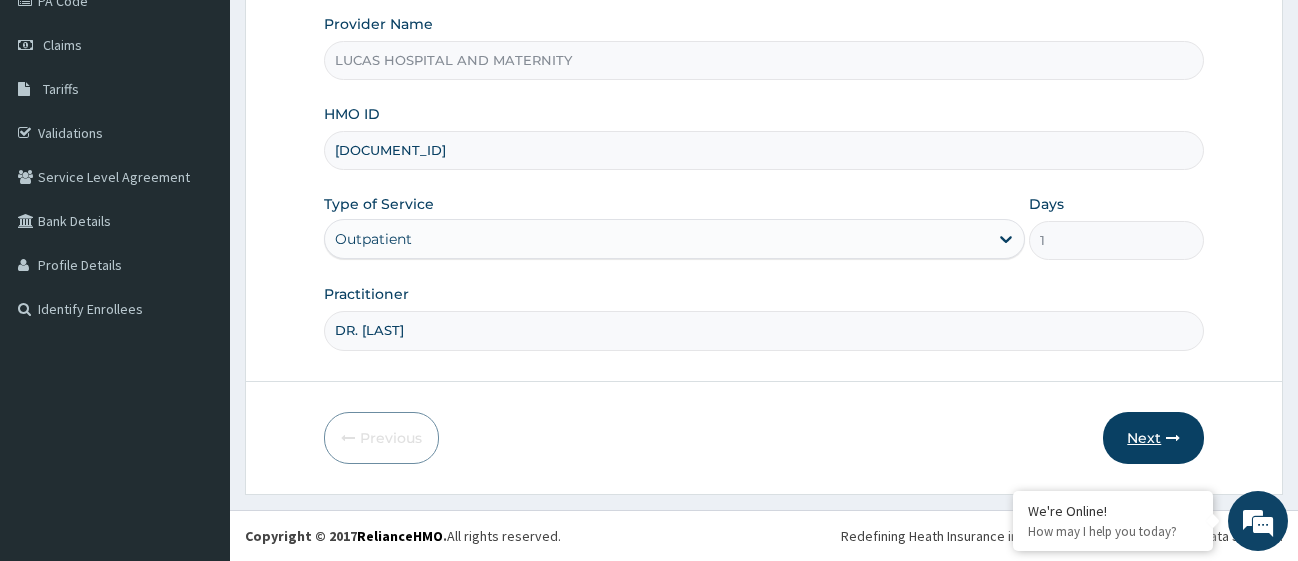 type on "DR. [LAST]" 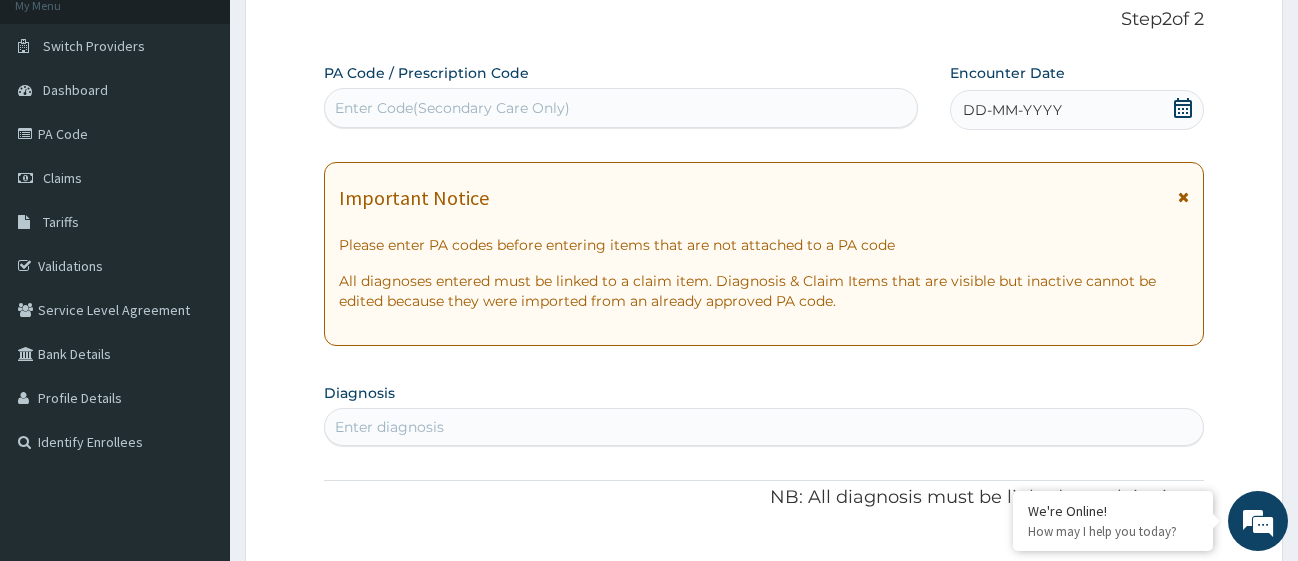 scroll, scrollTop: 57, scrollLeft: 0, axis: vertical 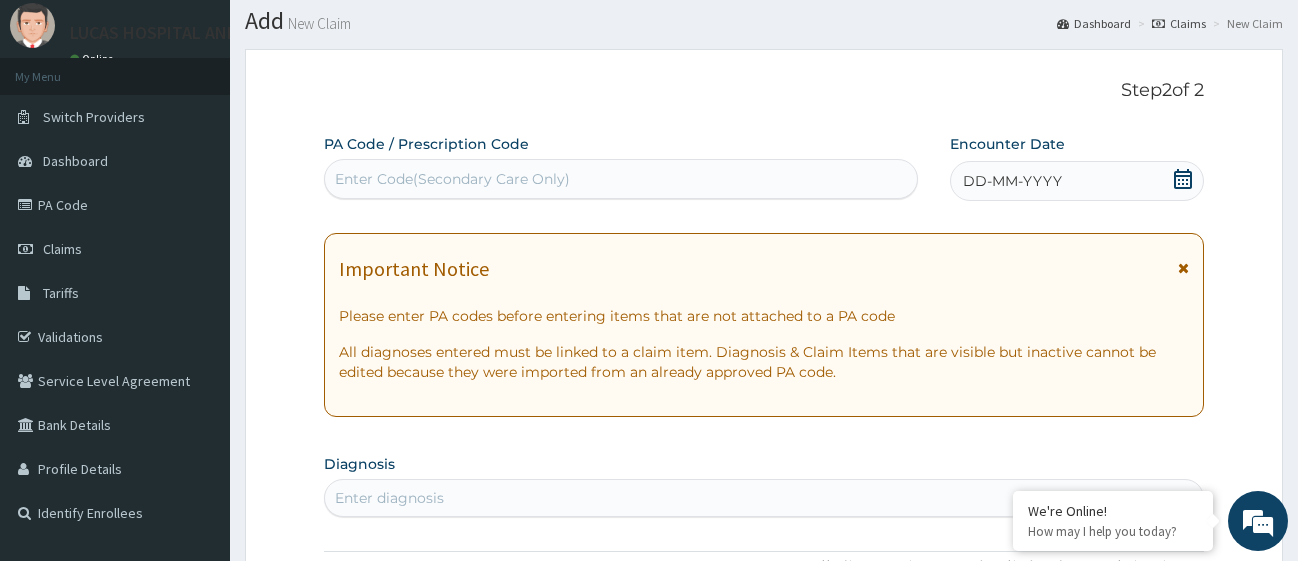 click on "Enter Code(Secondary Care Only)" at bounding box center [621, 179] 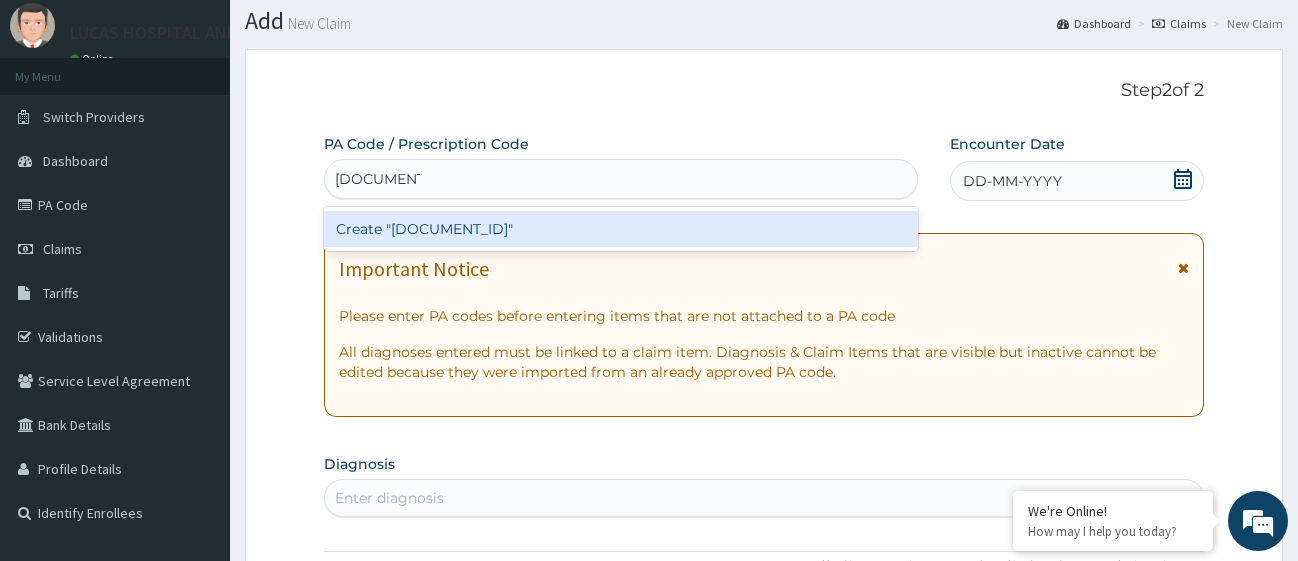 click on "Create "PA/D3AD49"" at bounding box center (621, 229) 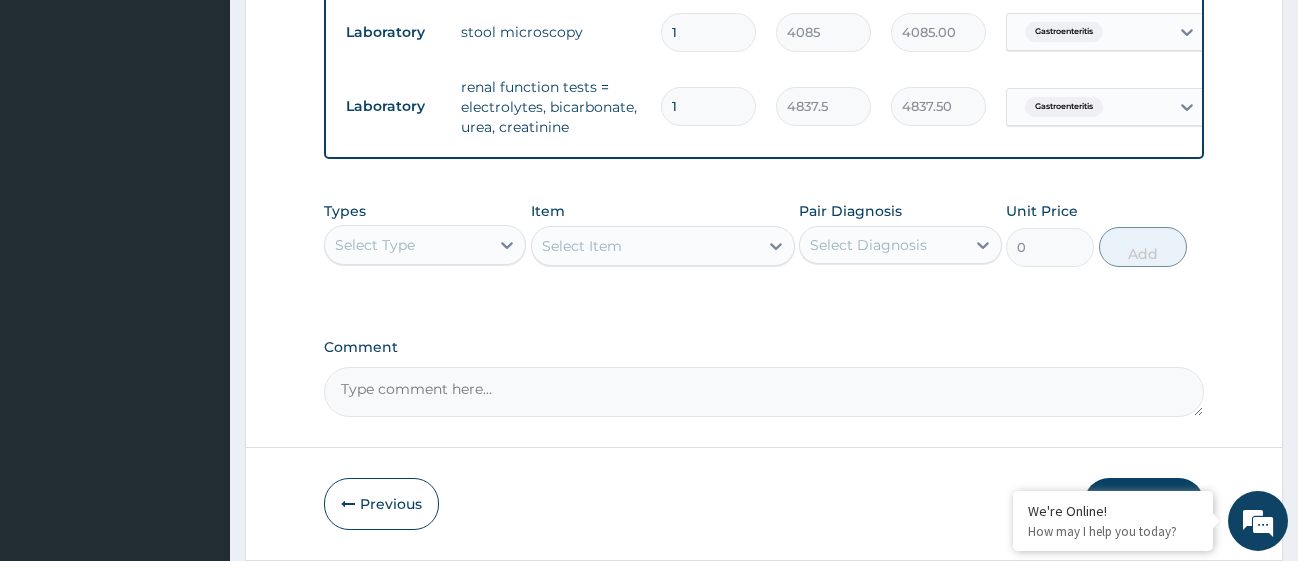 scroll, scrollTop: 1377, scrollLeft: 0, axis: vertical 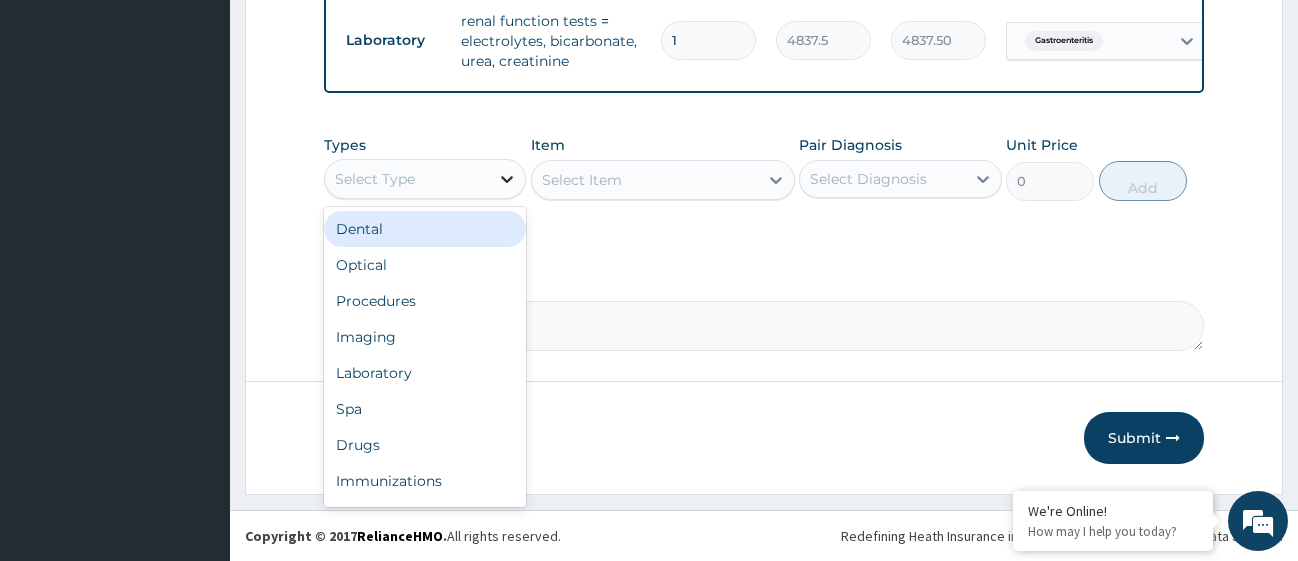 click 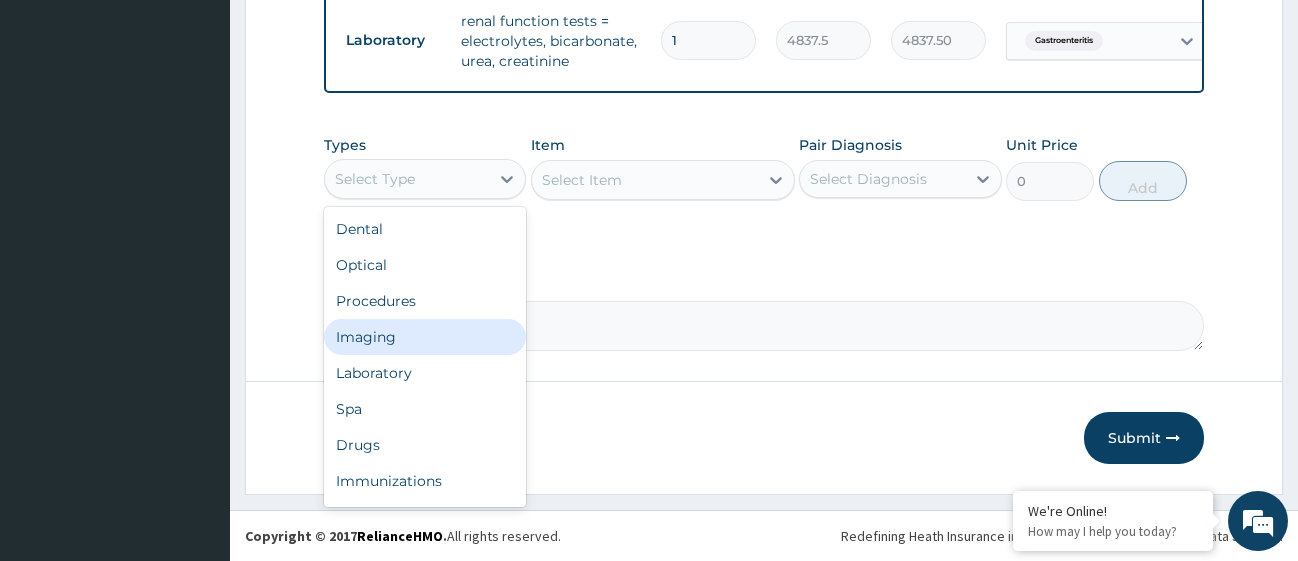 scroll, scrollTop: 68, scrollLeft: 0, axis: vertical 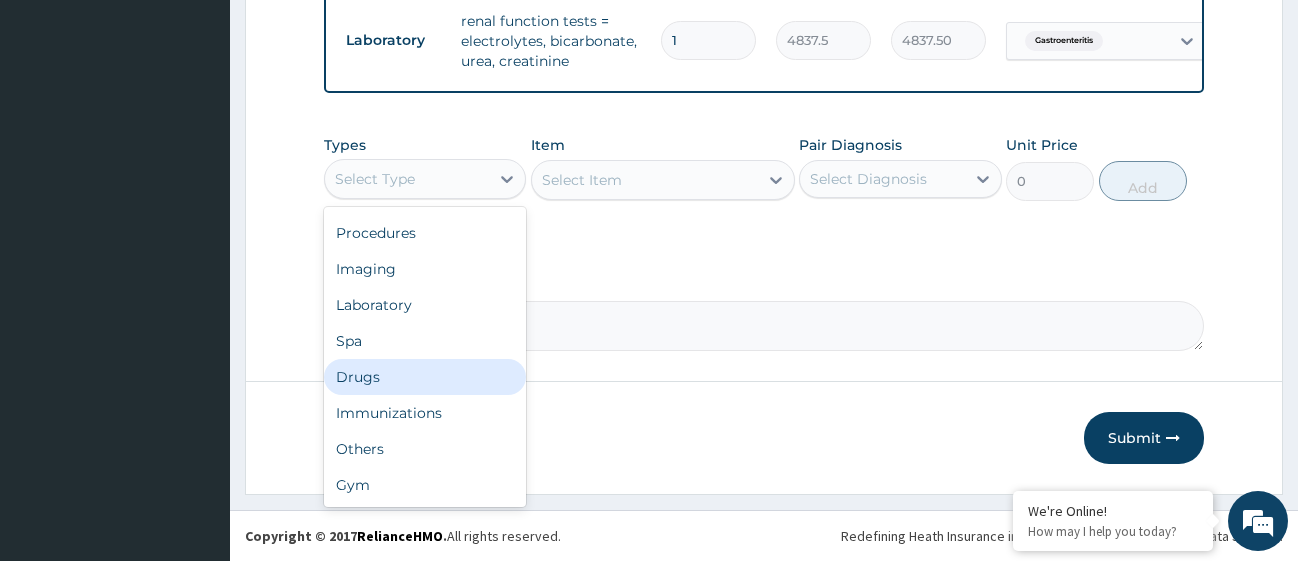 click on "Drugs" at bounding box center [425, 377] 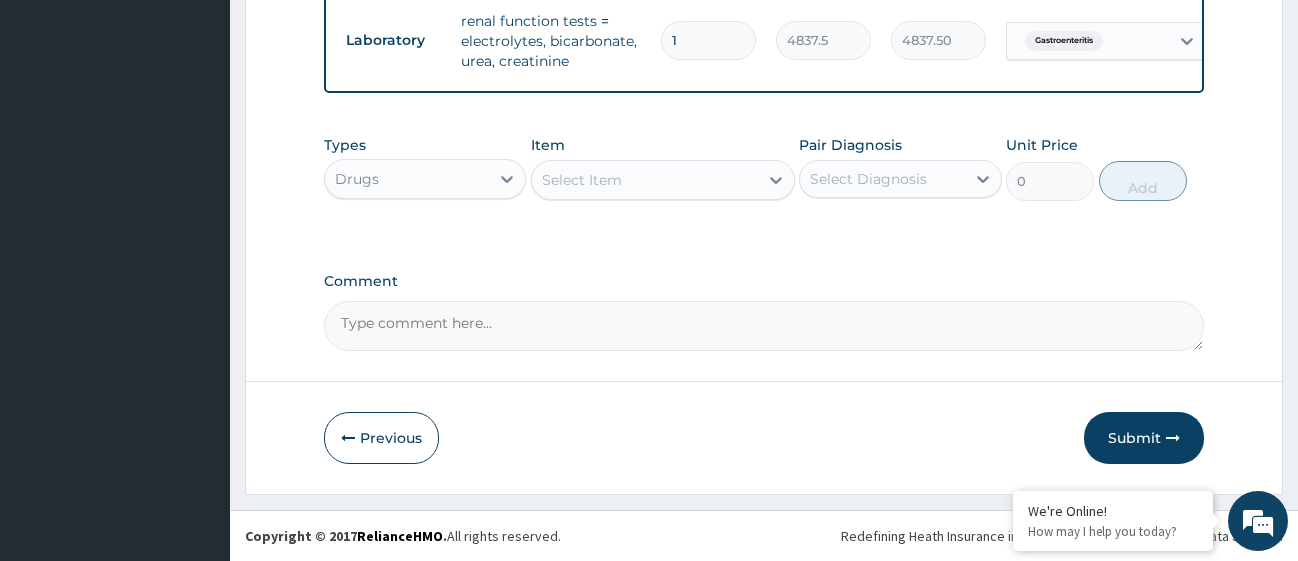 click on "Select Item" at bounding box center [645, 180] 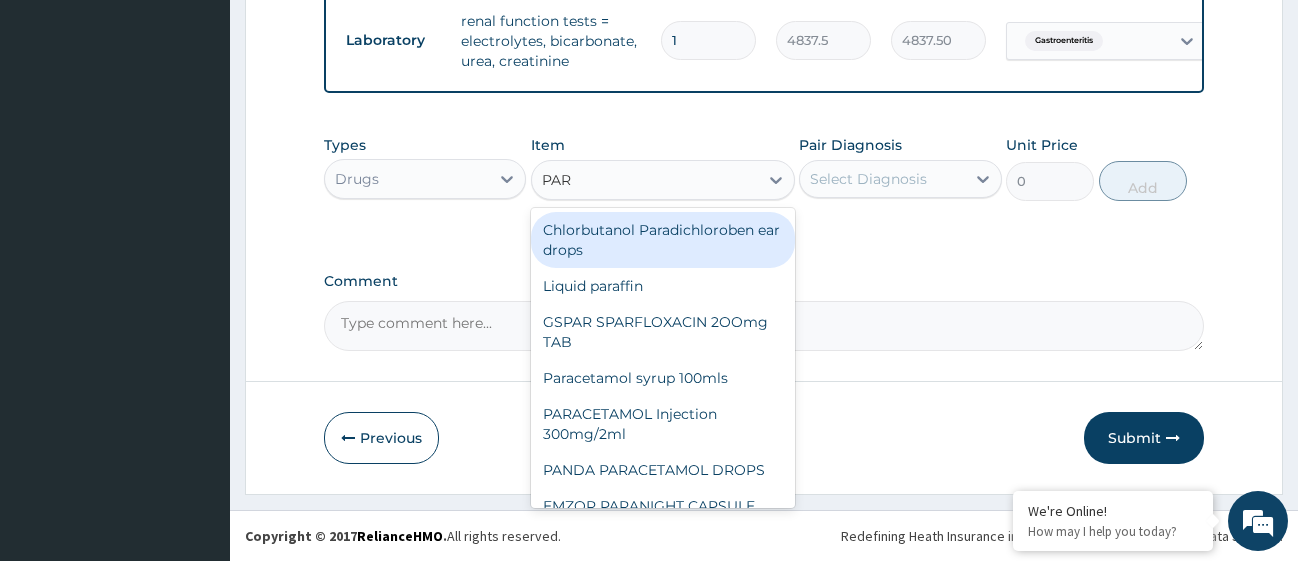 type on "PARA" 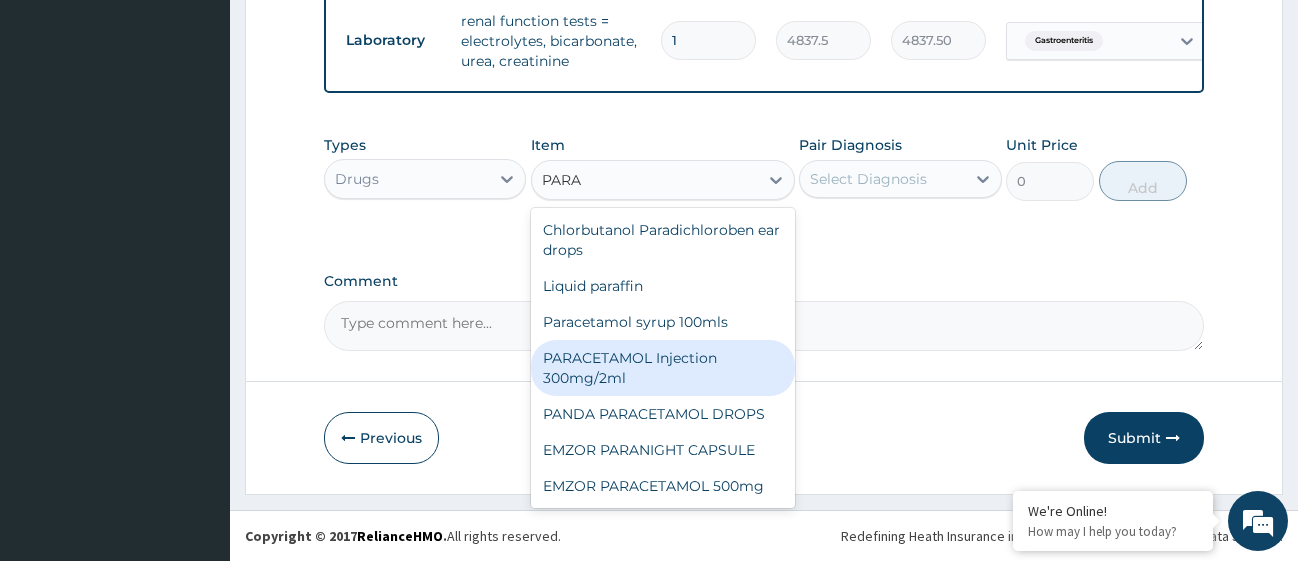 click on "PARACETAMOL Injection 300mg/2ml" at bounding box center [663, 368] 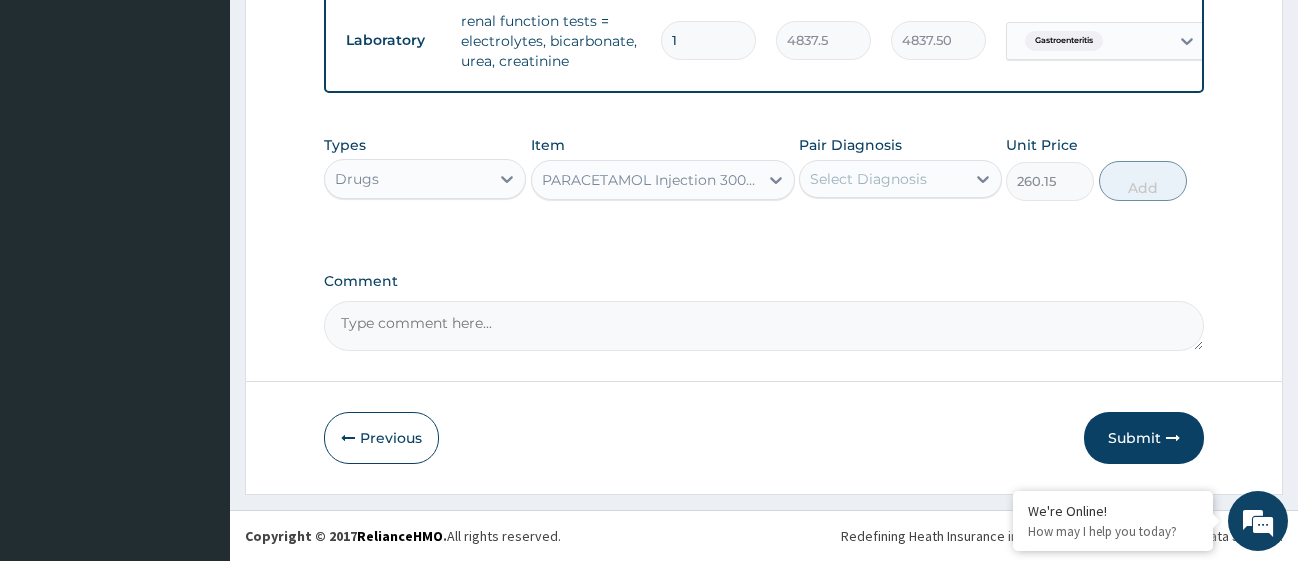 type 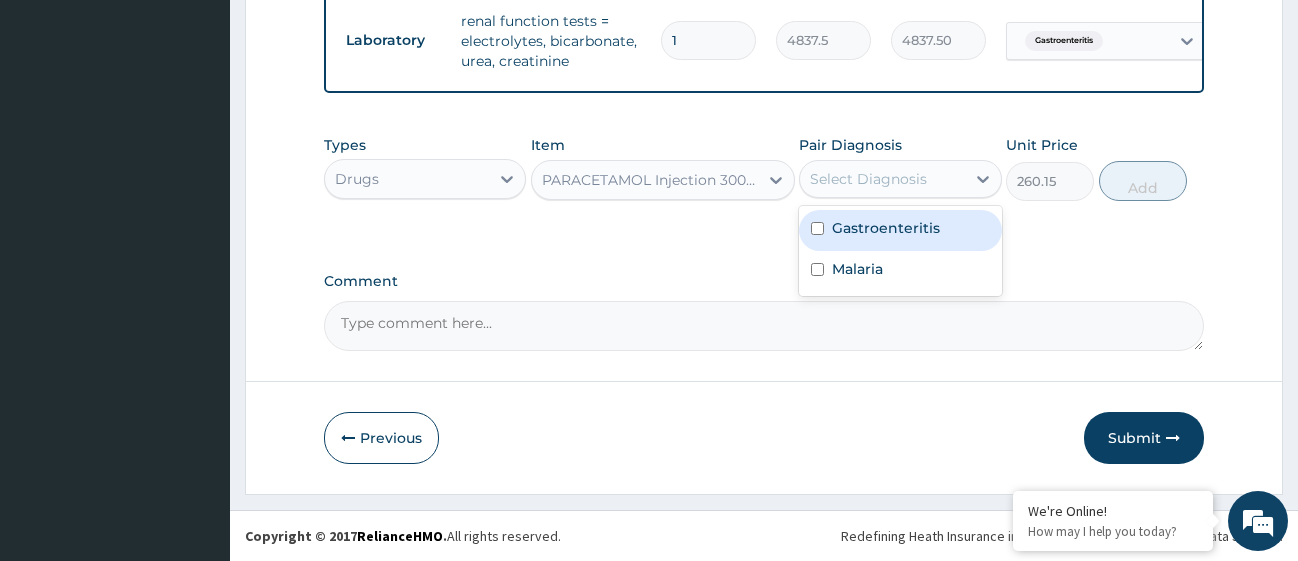 click on "Select Diagnosis" at bounding box center [882, 179] 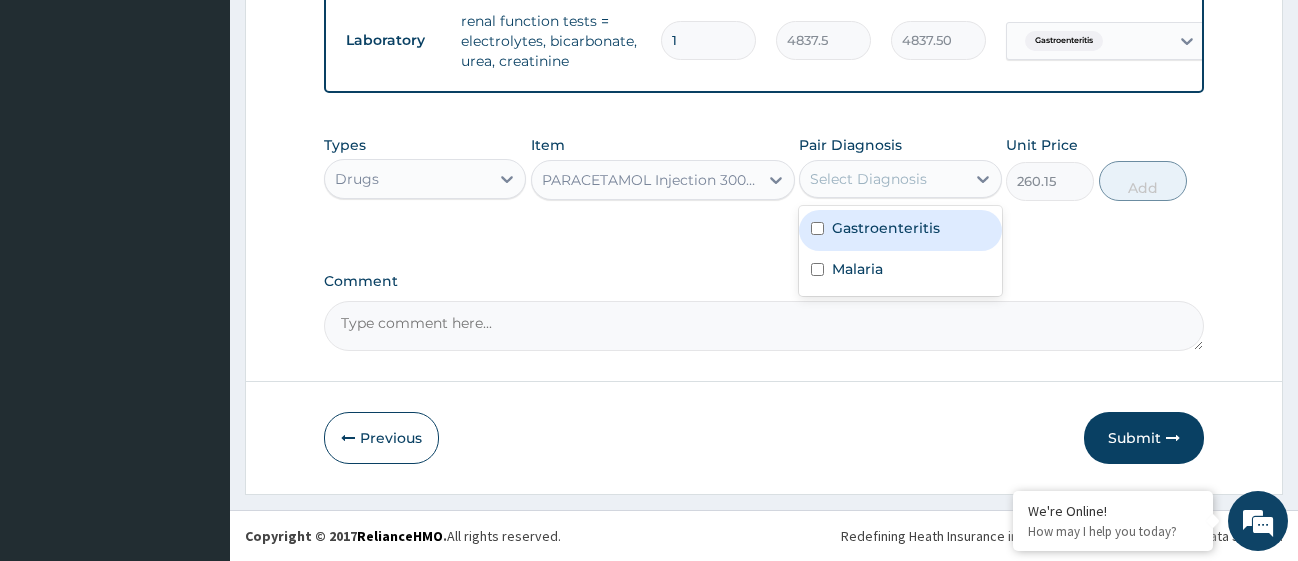click at bounding box center (817, 228) 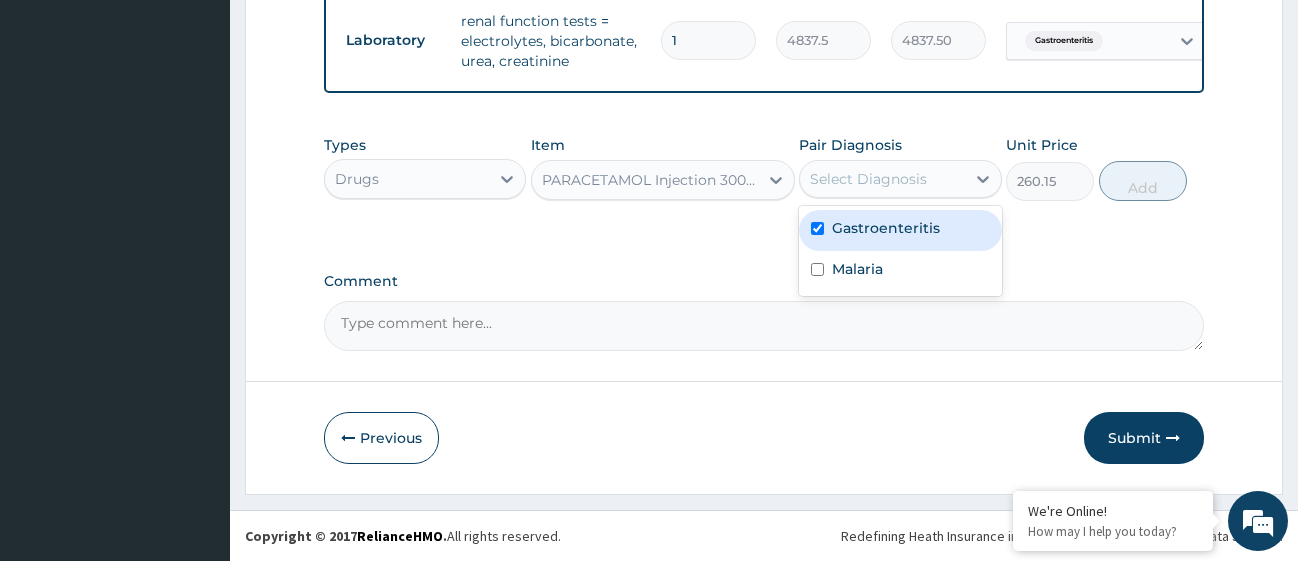 checkbox on "true" 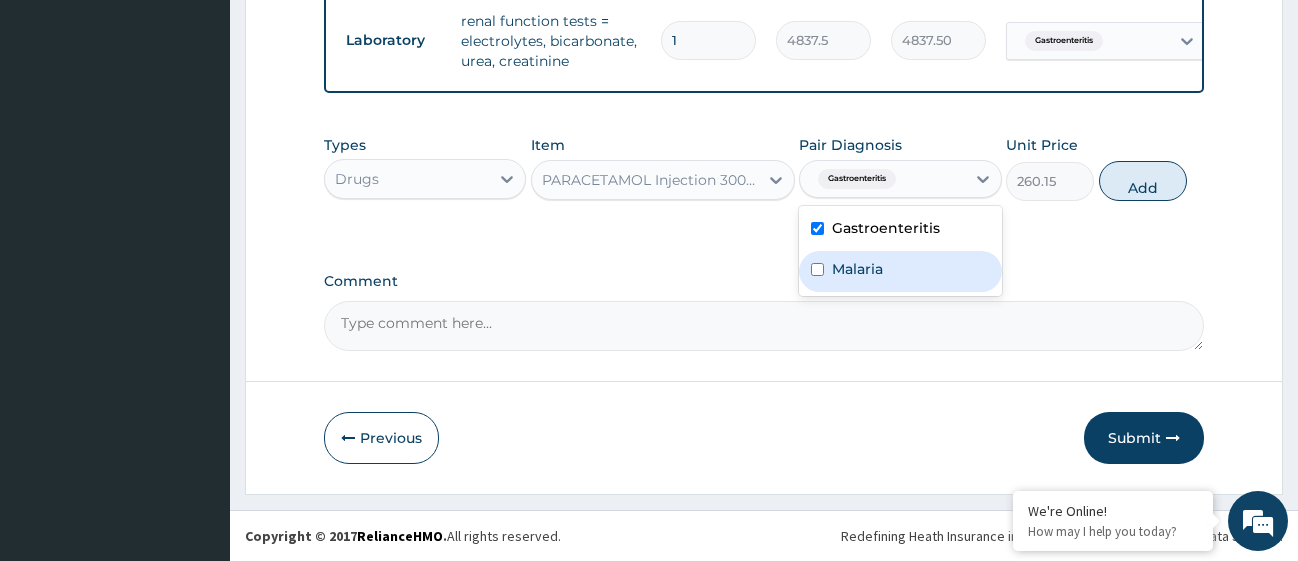 click at bounding box center (817, 269) 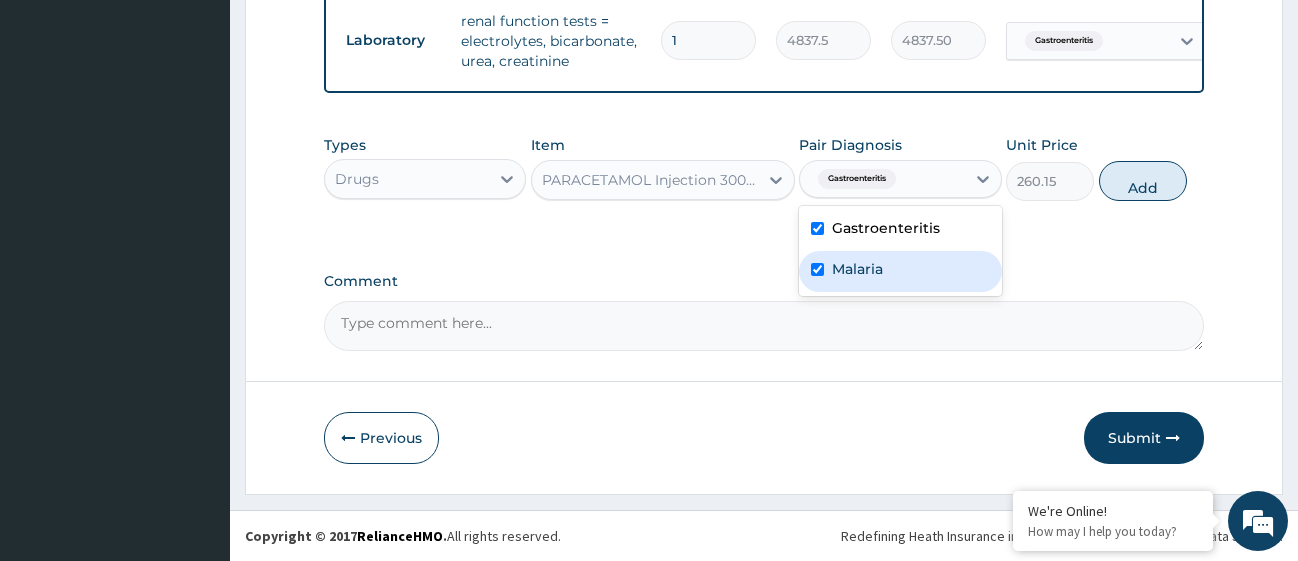 checkbox on "true" 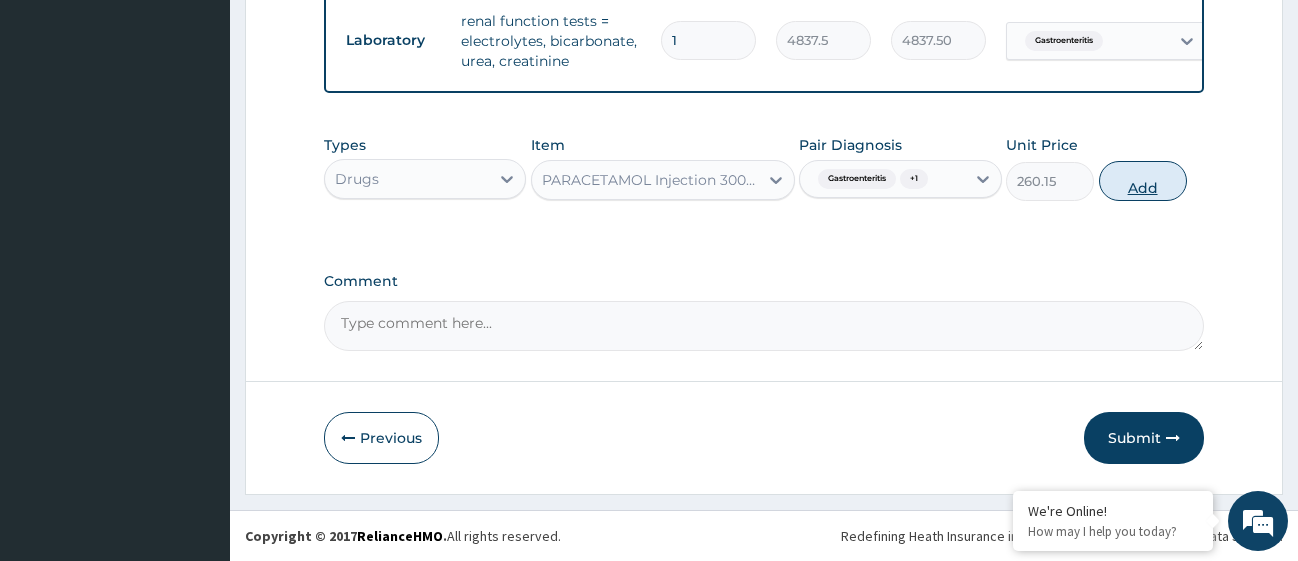 click on "Add" at bounding box center [1143, 181] 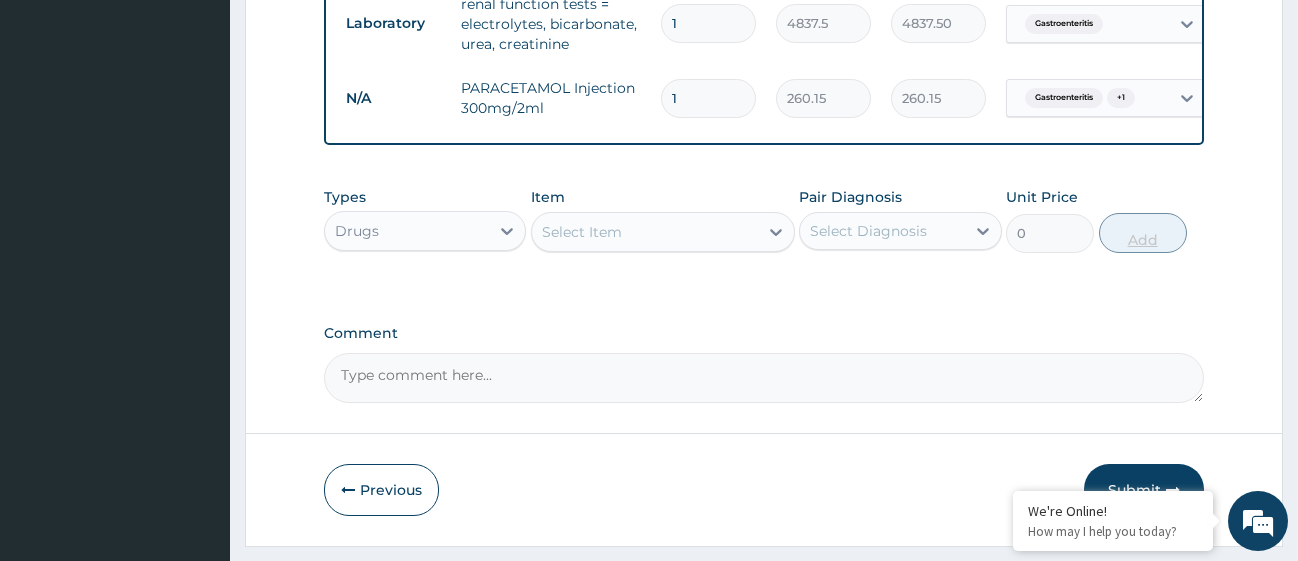 type 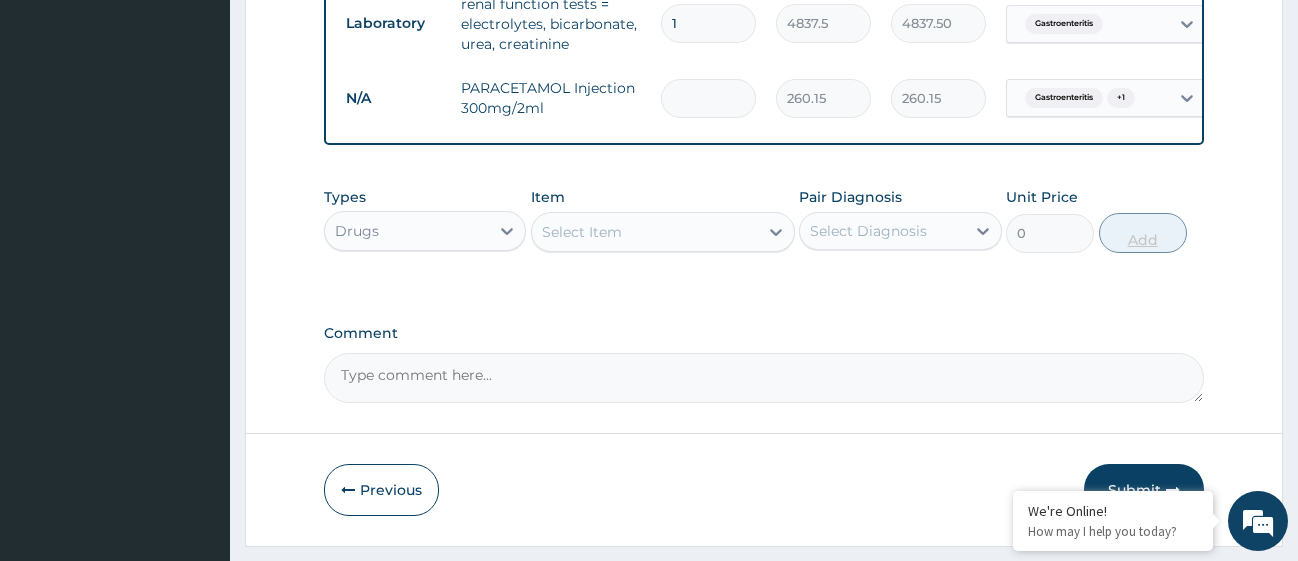 type on "0.00" 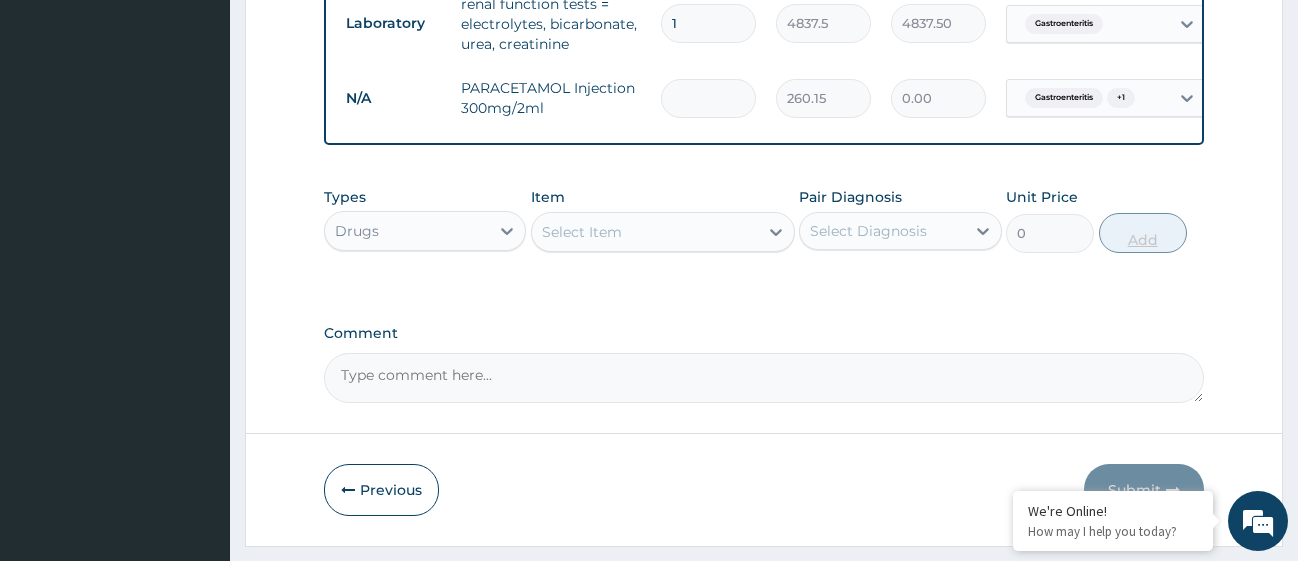 type on "2" 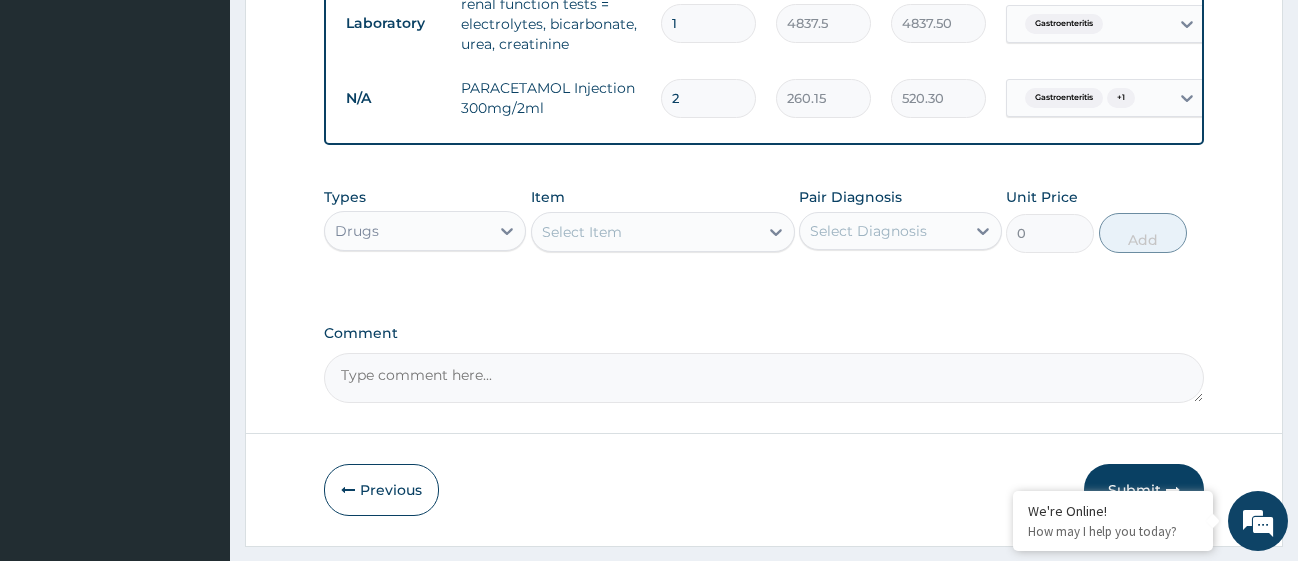 type on "2" 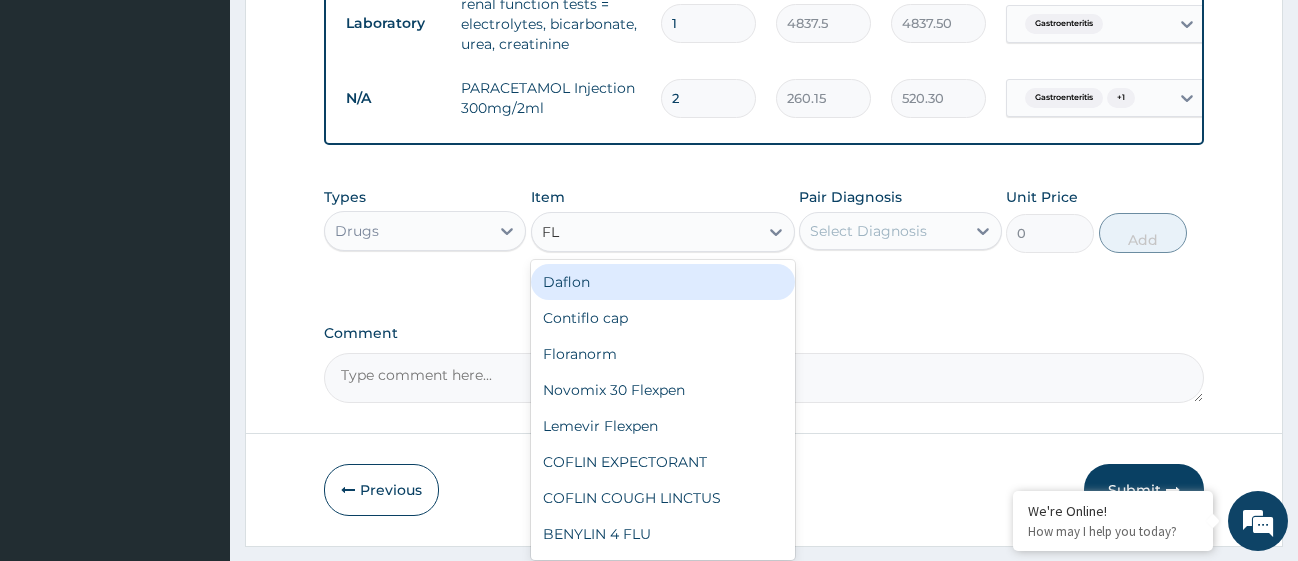 type on "FLA" 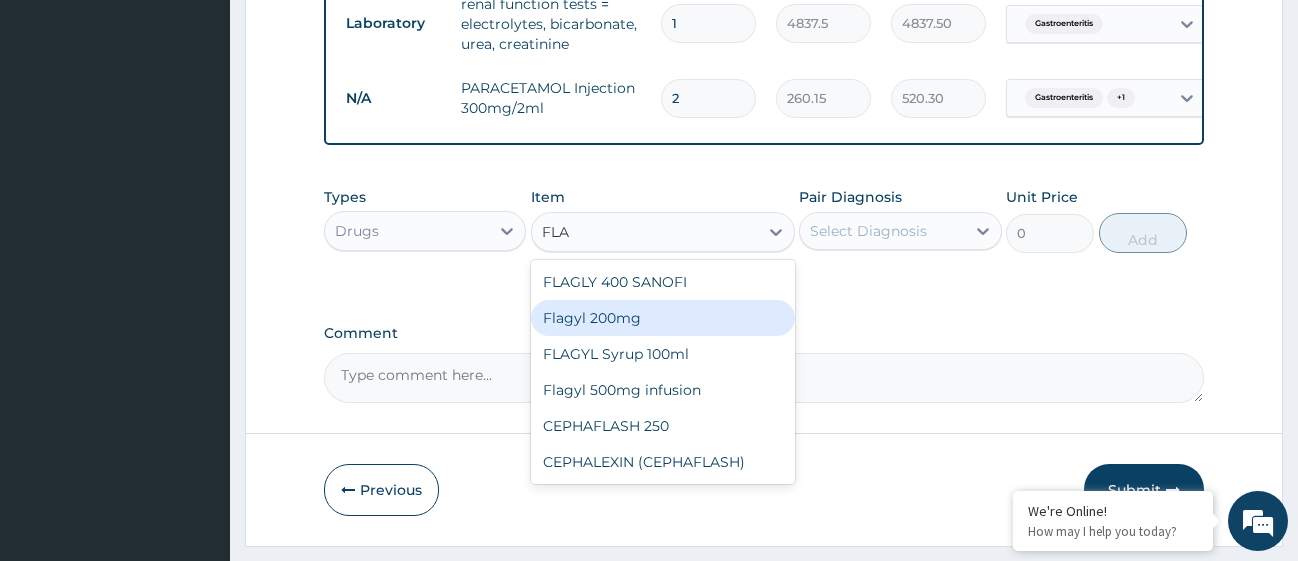 click on "Flagyl 200mg" at bounding box center [663, 318] 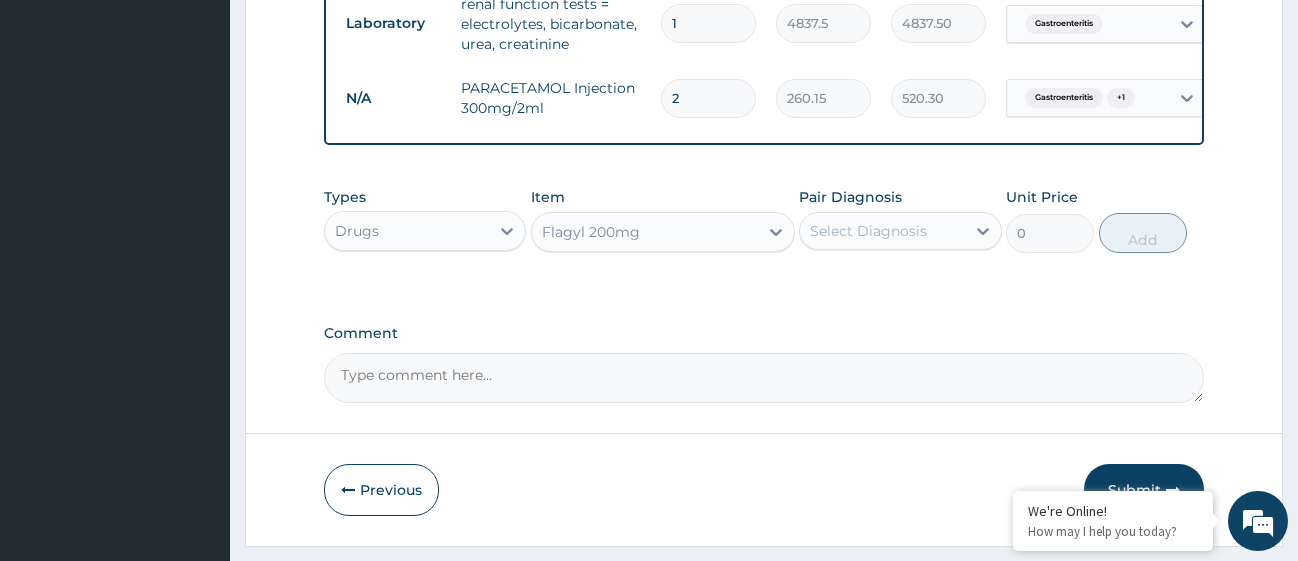 type 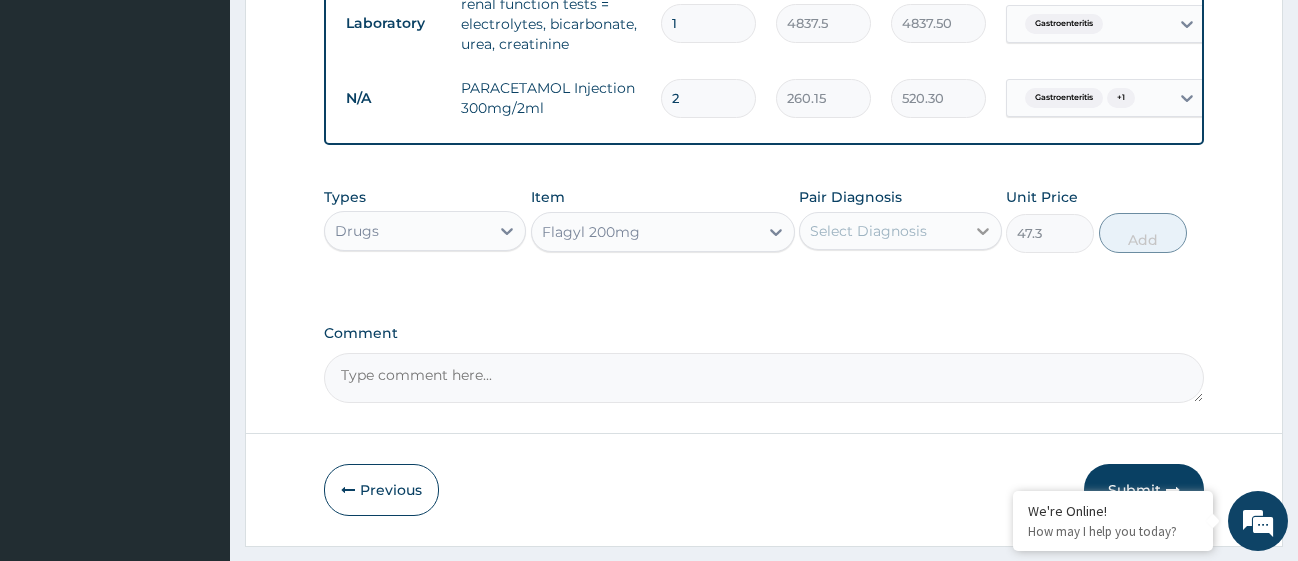 click 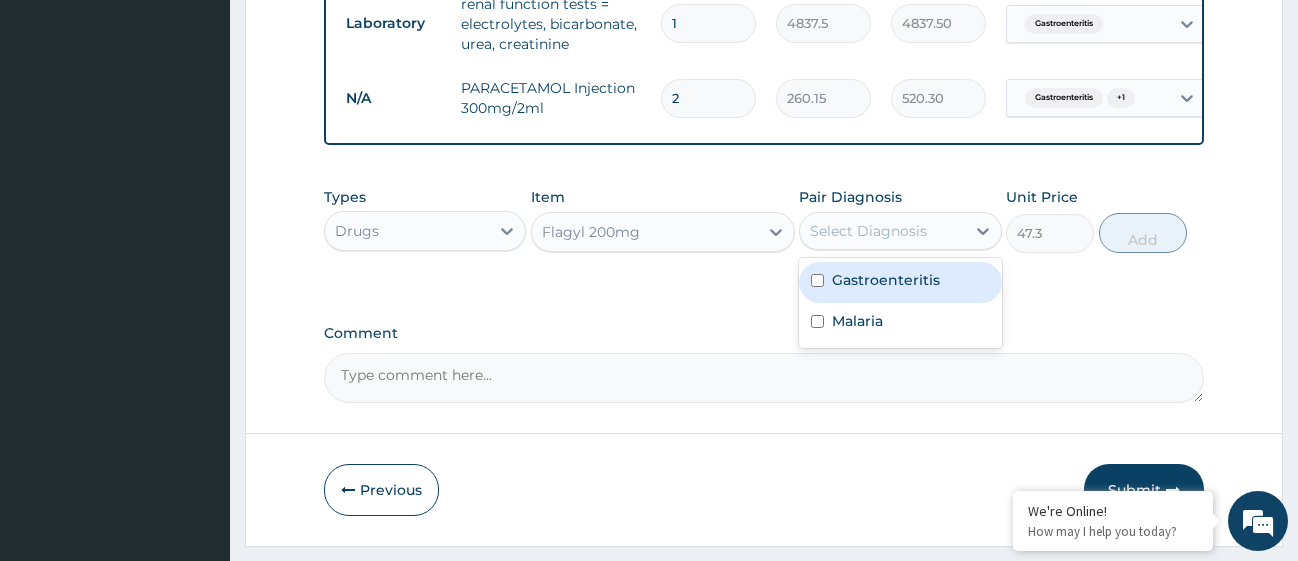 click at bounding box center (817, 280) 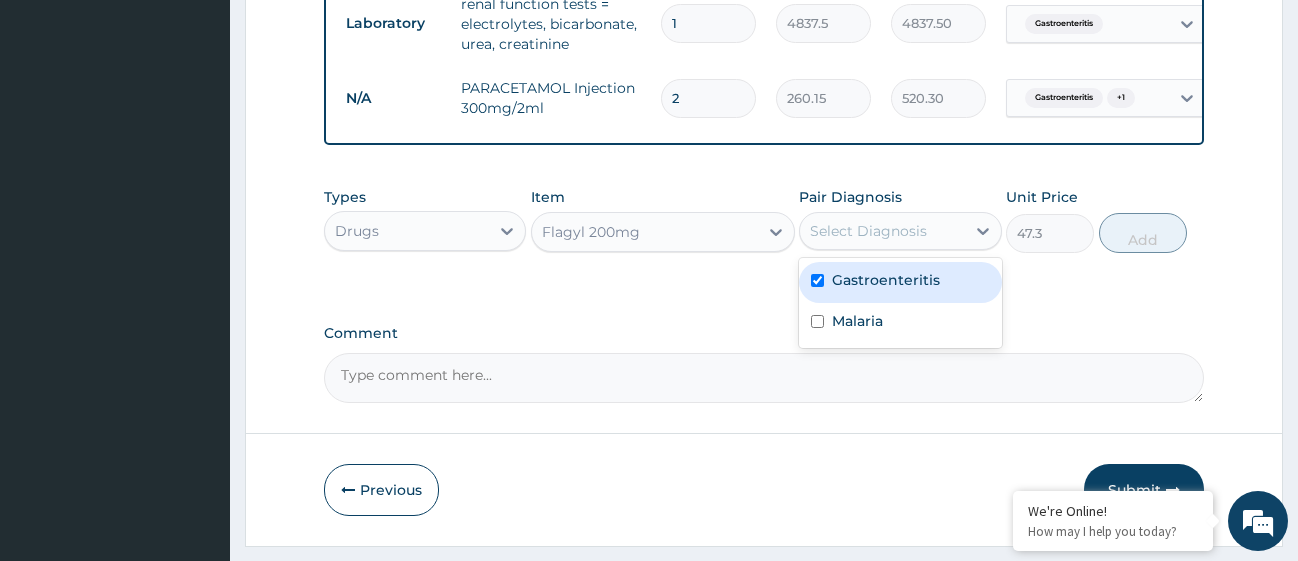 checkbox on "true" 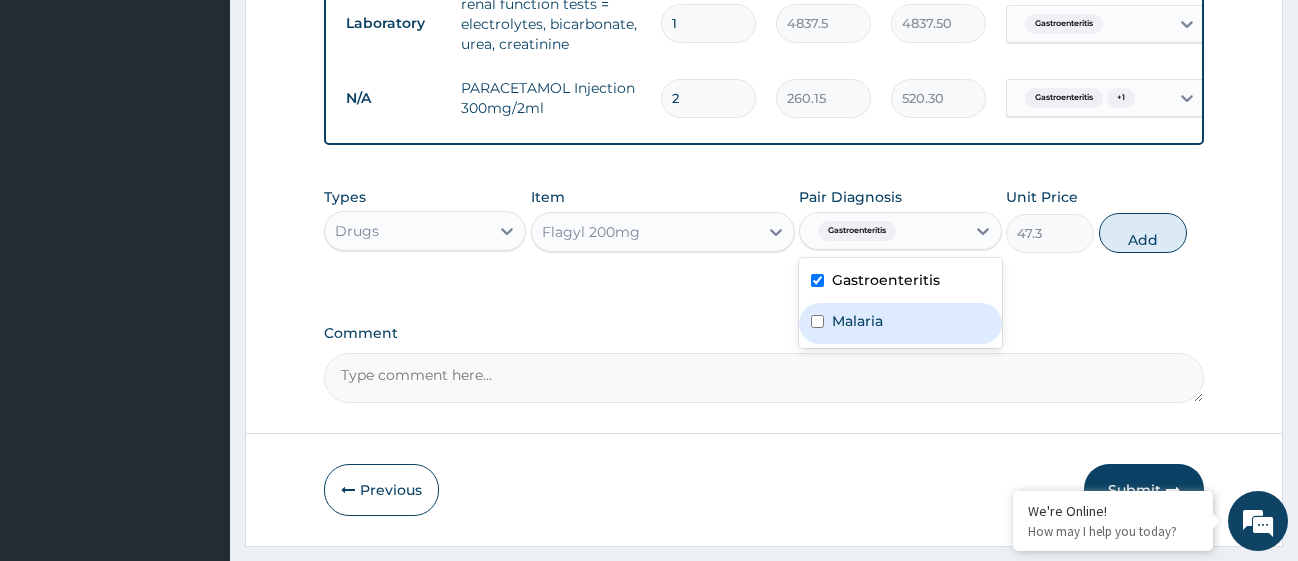 click at bounding box center [817, 321] 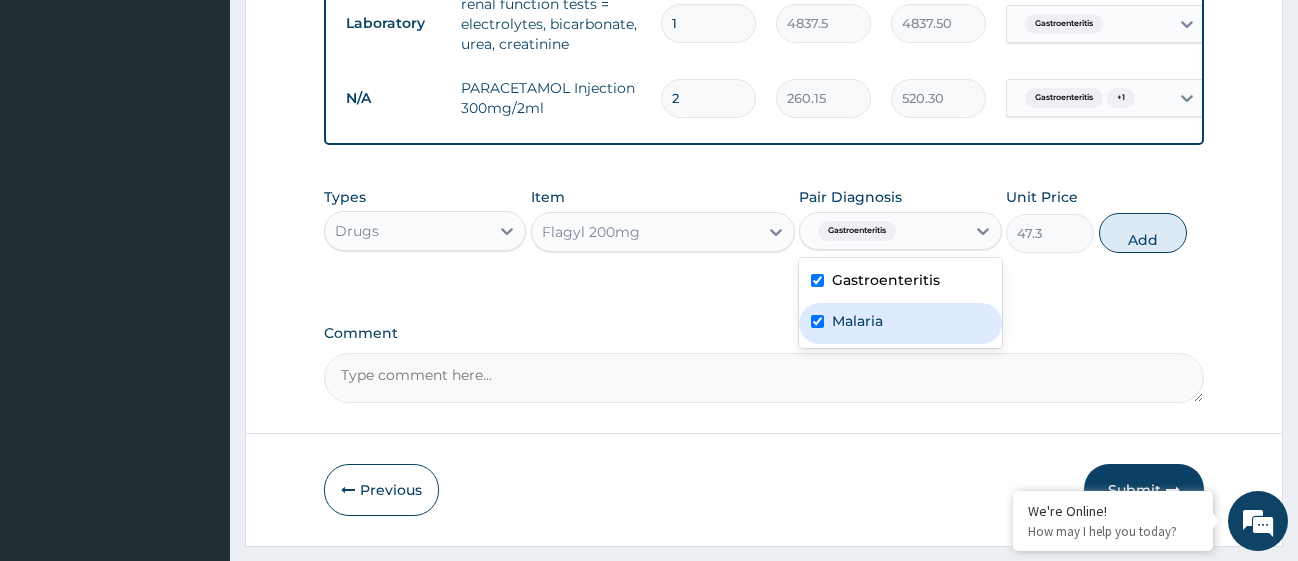 checkbox on "true" 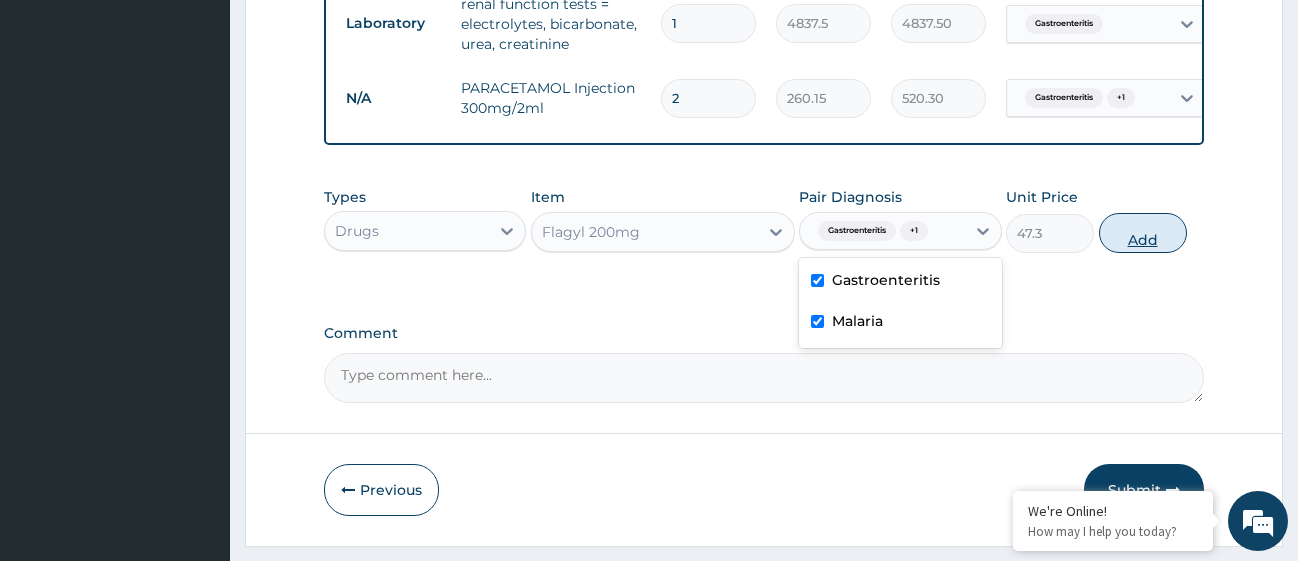 click on "Add" at bounding box center (1143, 233) 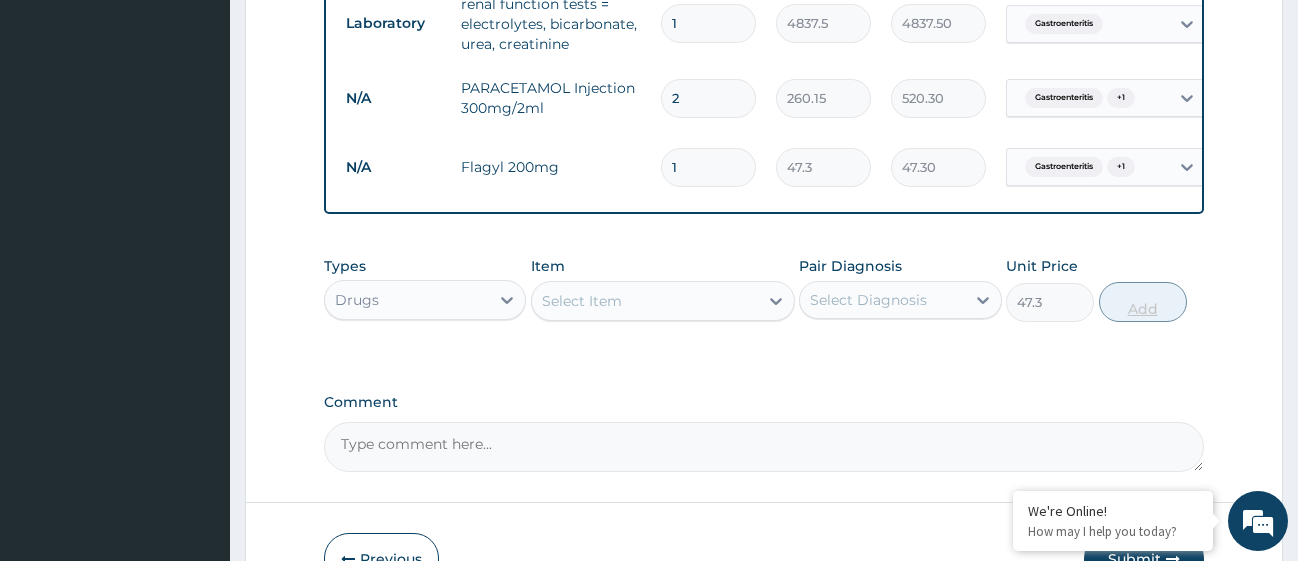 type on "0" 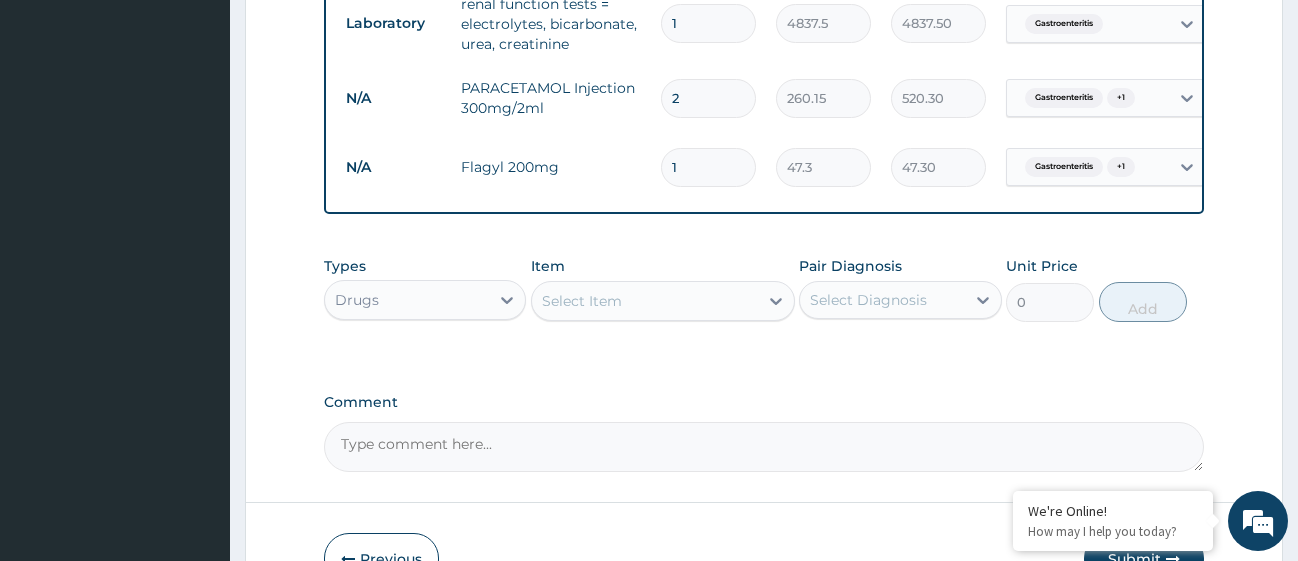 type on "15" 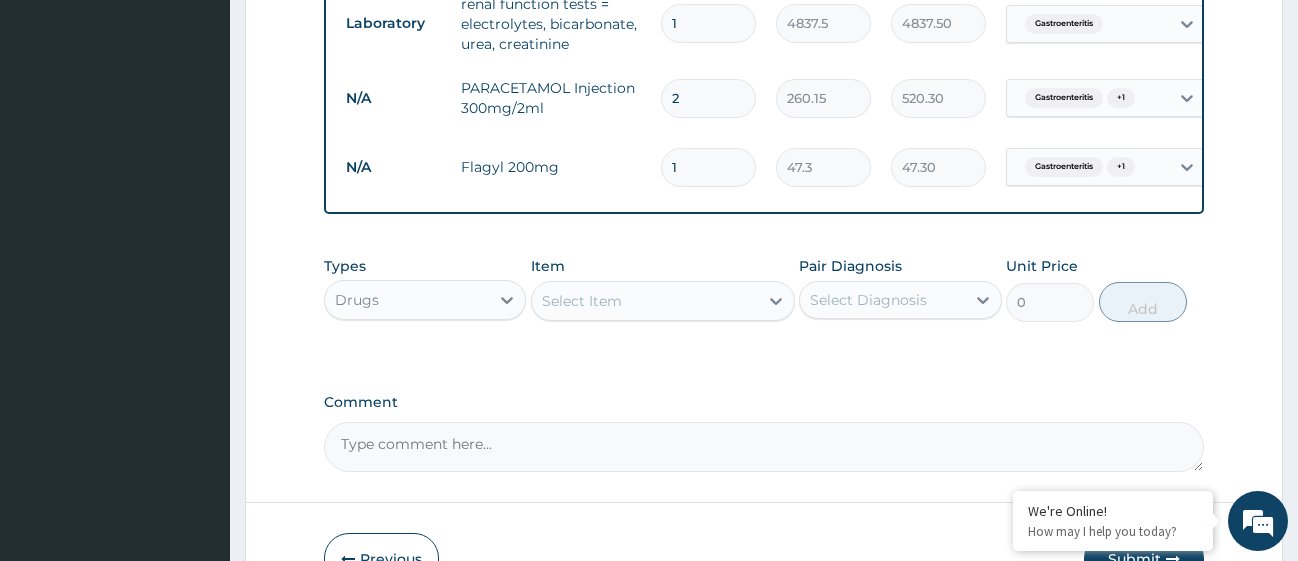 type on "709.50" 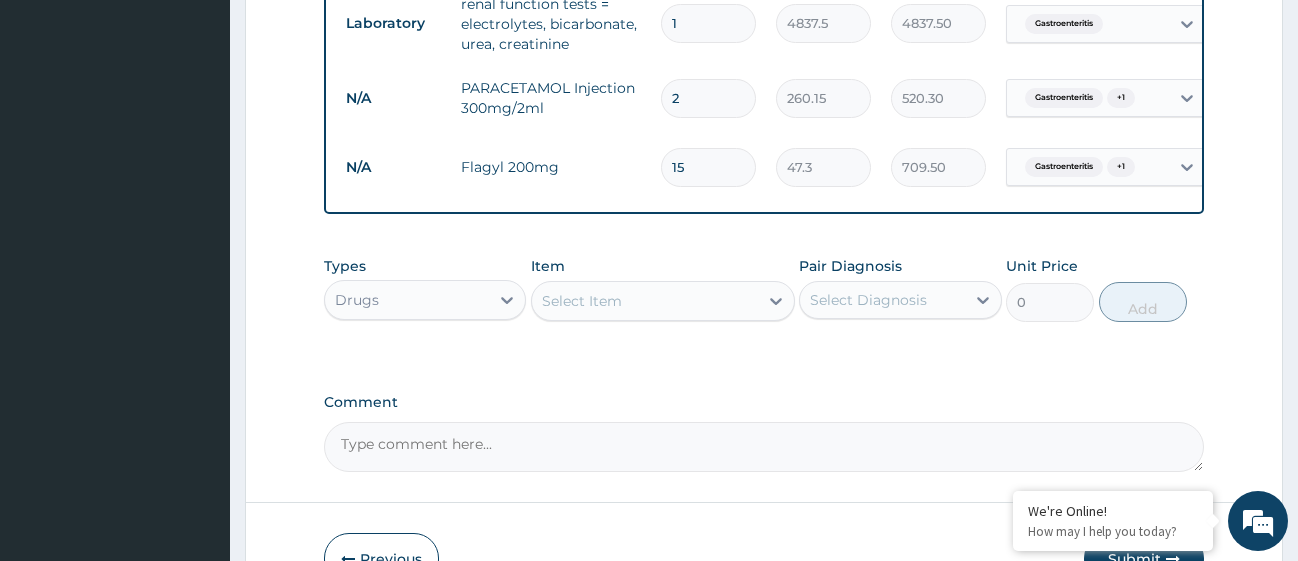 type on "15" 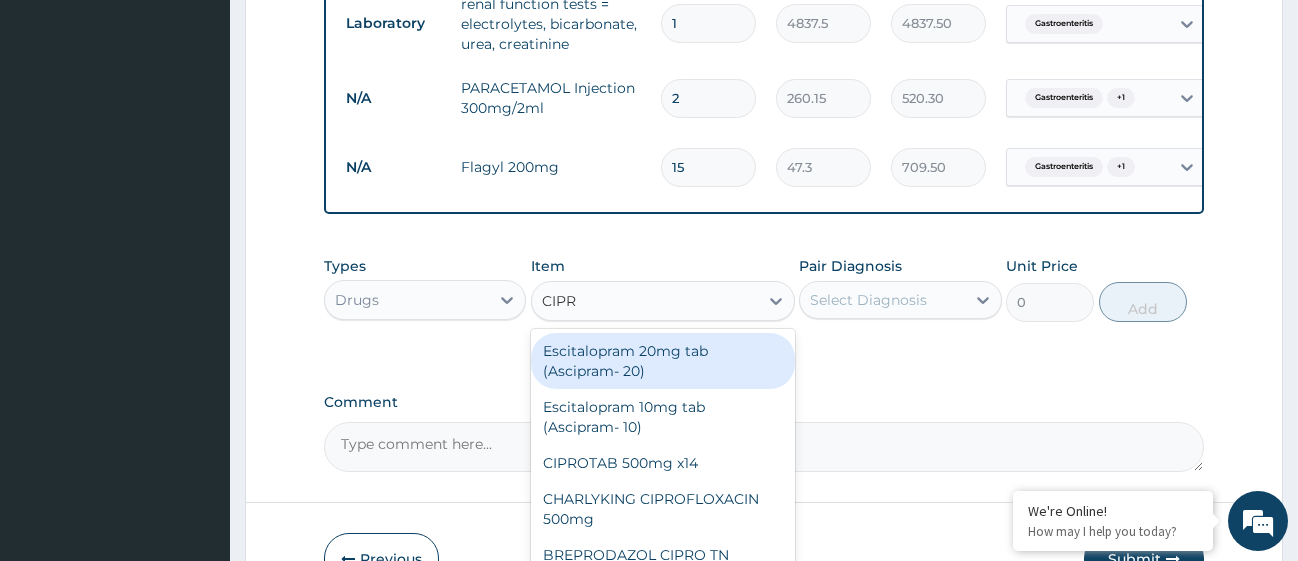 type on "CIPRO" 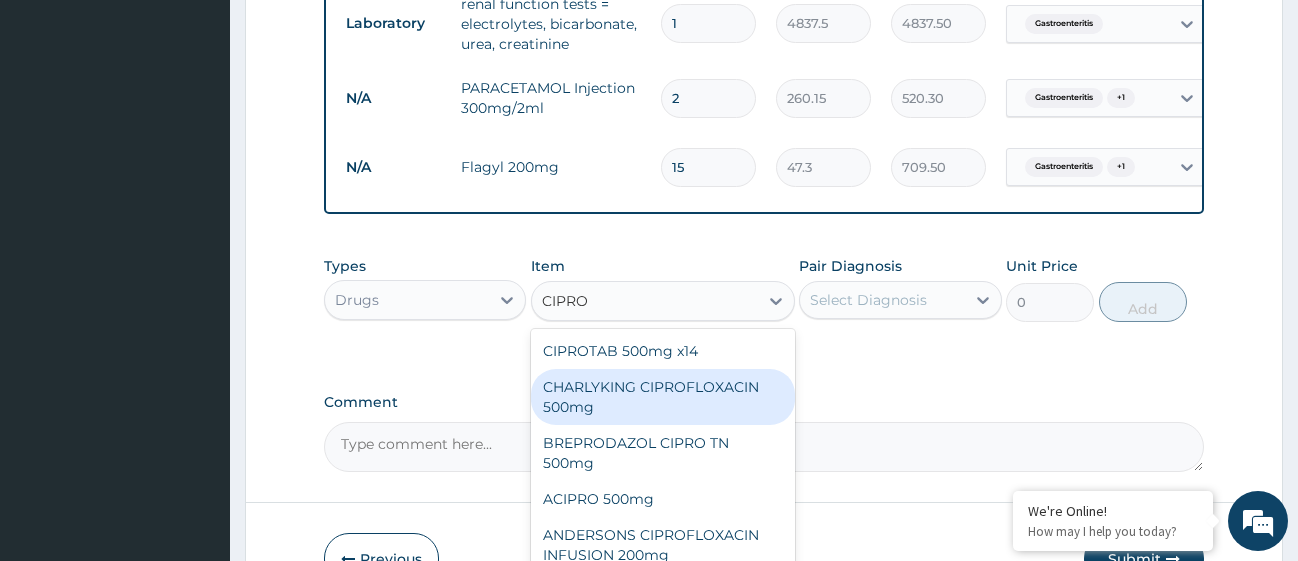 scroll, scrollTop: 4, scrollLeft: 0, axis: vertical 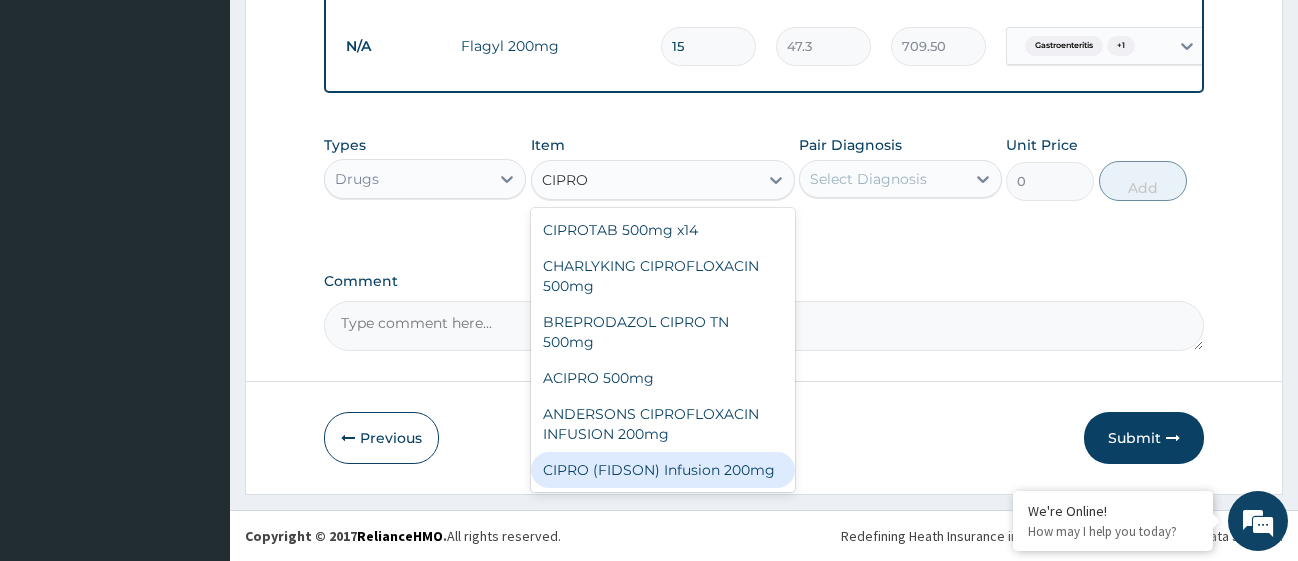 click on "CIPRO (FIDSON) Infusion 200mg" at bounding box center (663, 470) 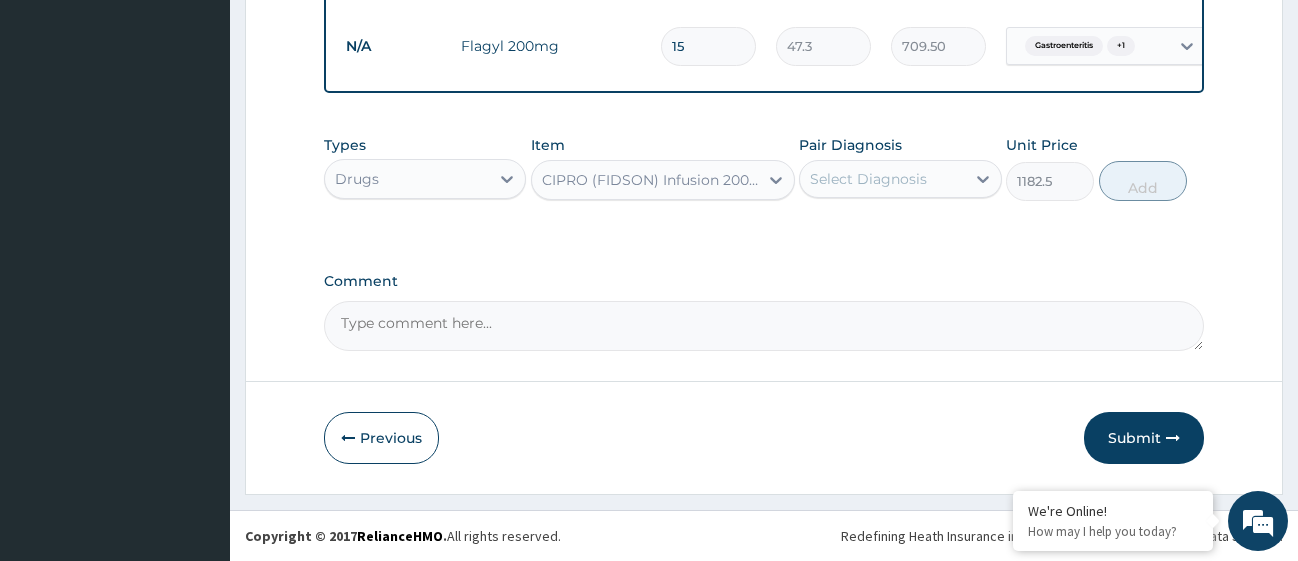 click on "Select Diagnosis" at bounding box center [882, 179] 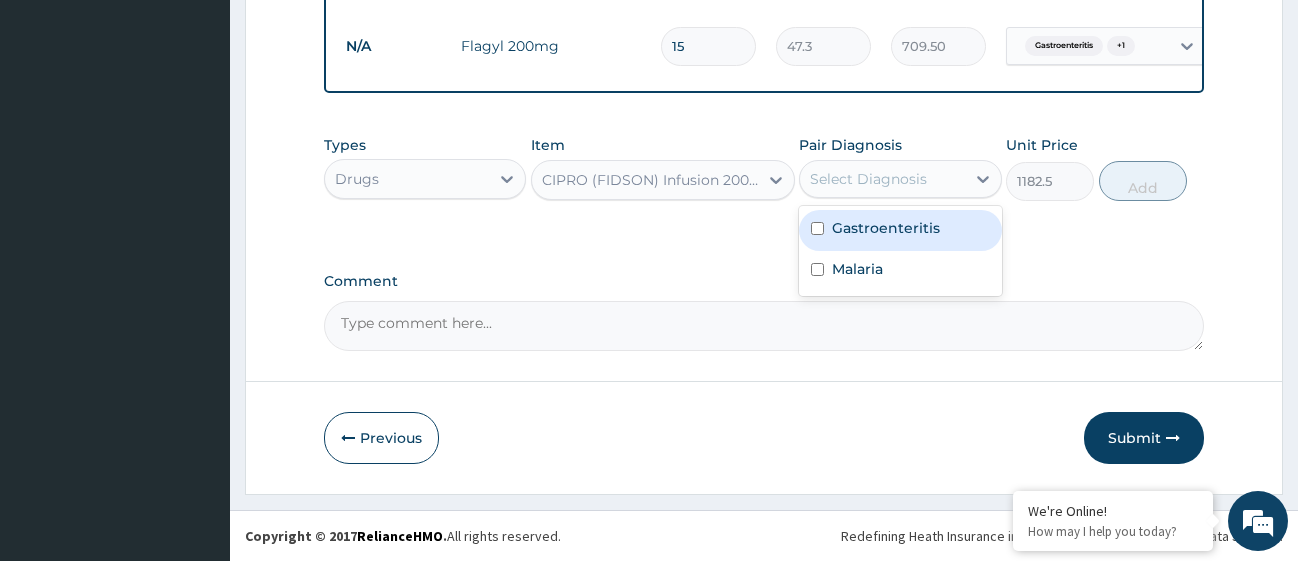 click on "Gastroenteritis" at bounding box center (900, 230) 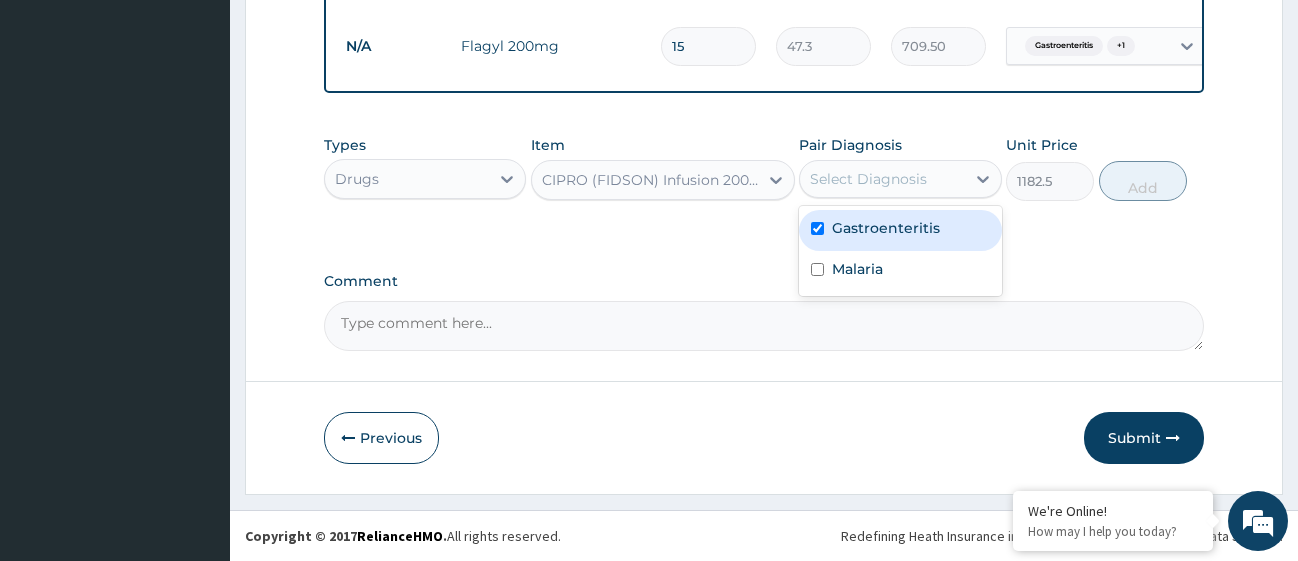 checkbox on "true" 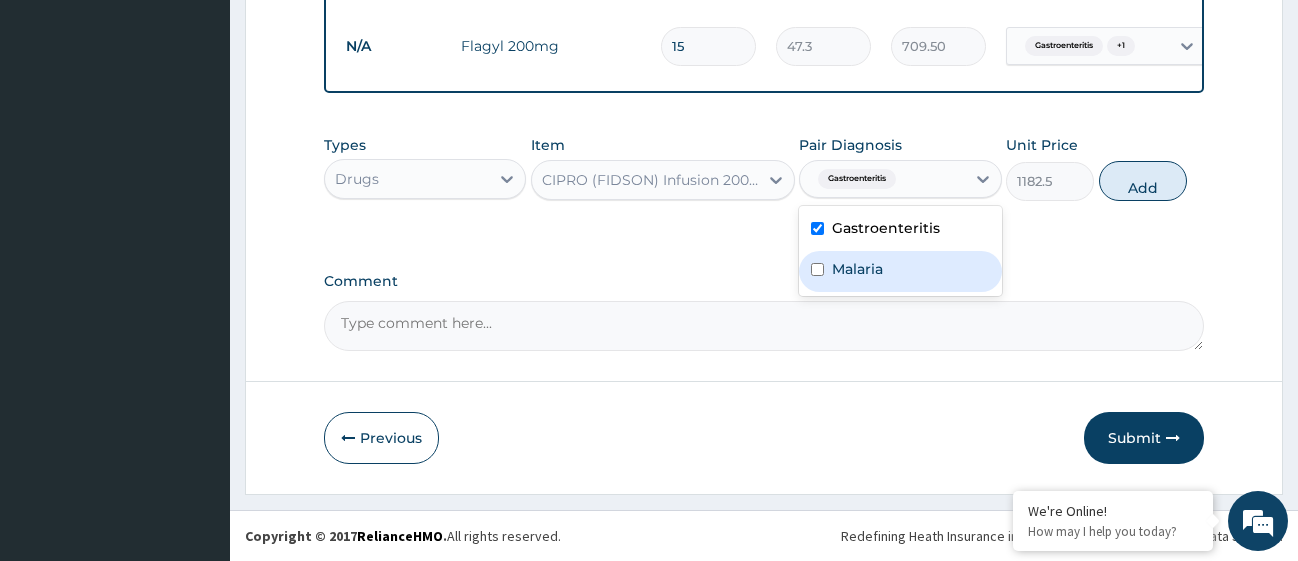 click on "Malaria" at bounding box center [900, 271] 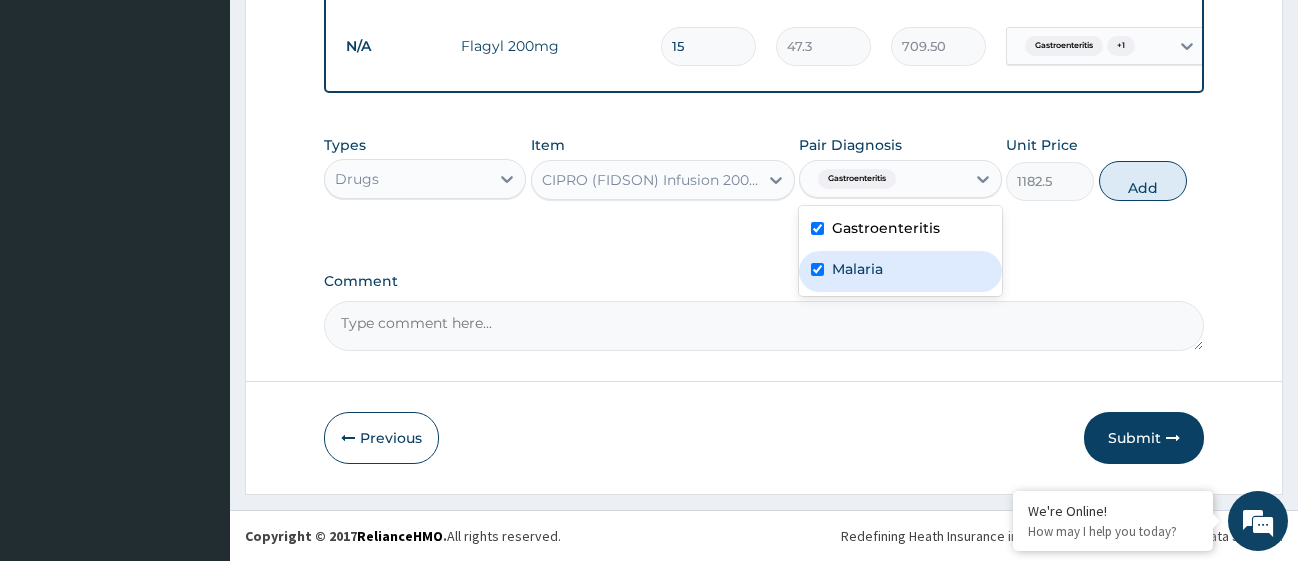 checkbox on "true" 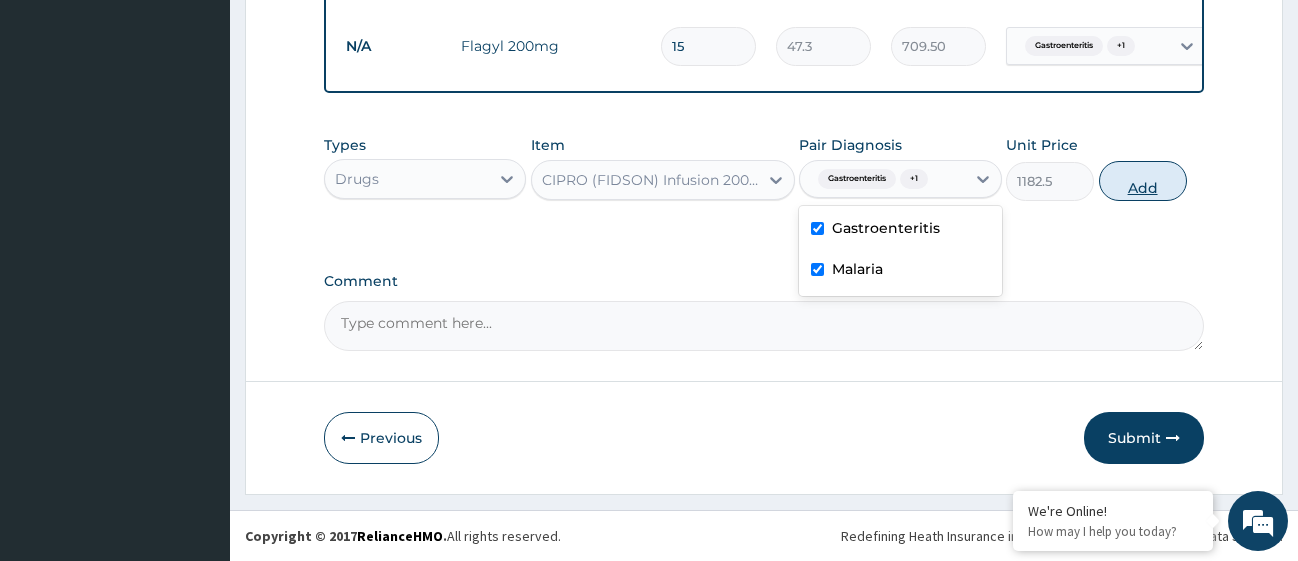 click on "Add" at bounding box center [1143, 181] 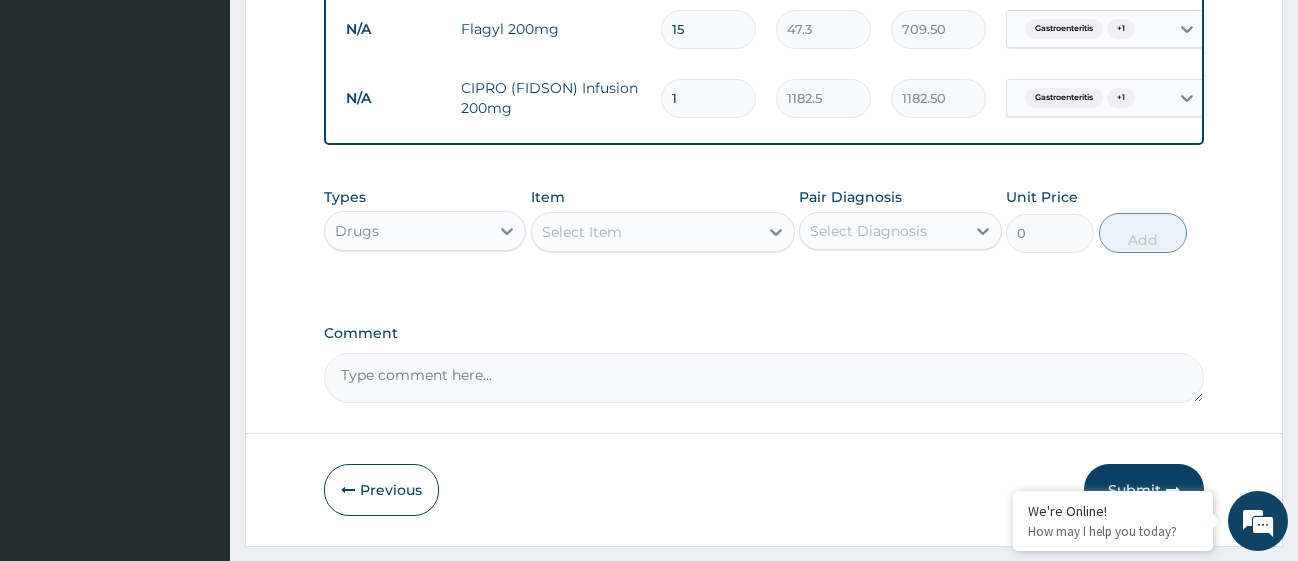 click on "Select Item" at bounding box center [645, 232] 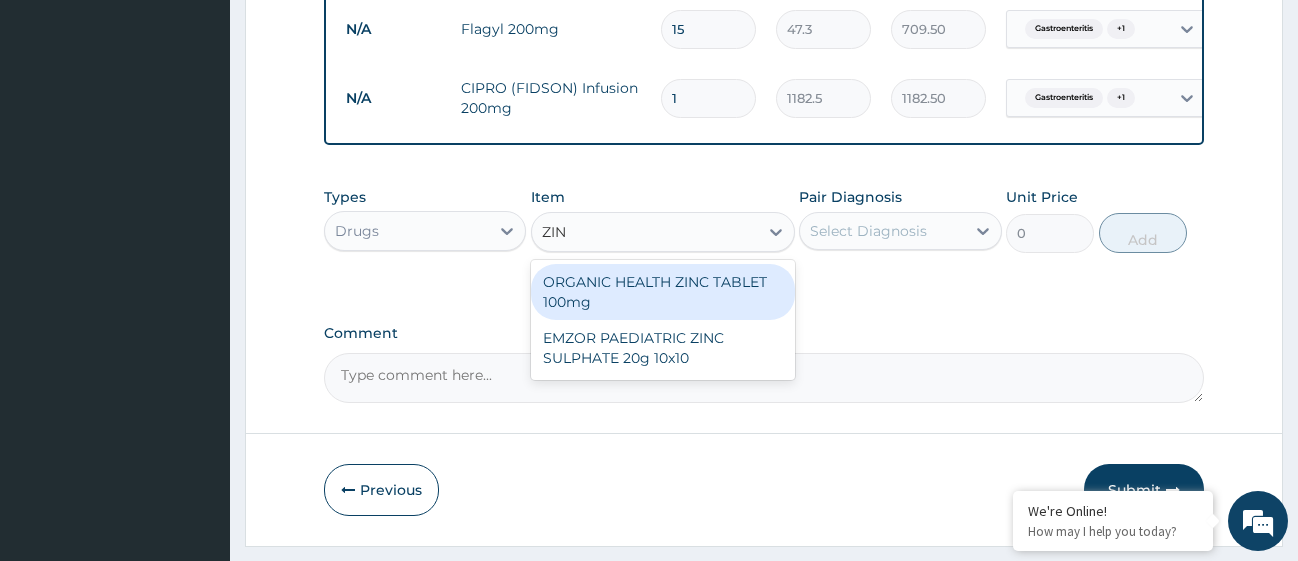 type on "ZINC" 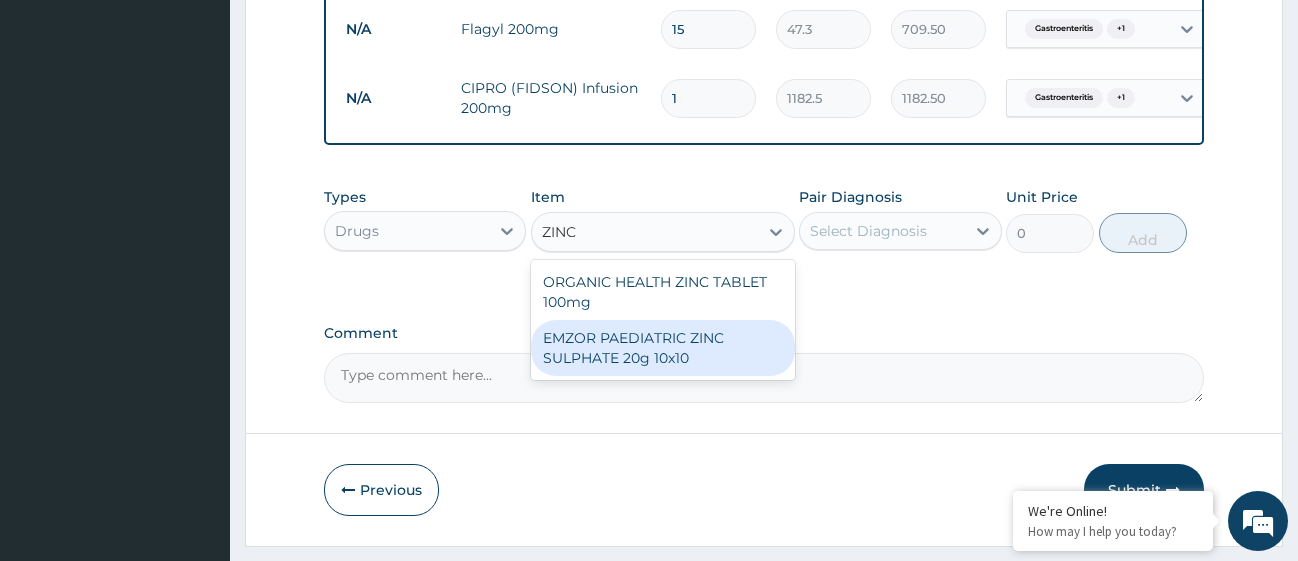 click on "EMZOR PAEDIATRIC ZINC SULPHATE 20g 10x10" at bounding box center [663, 348] 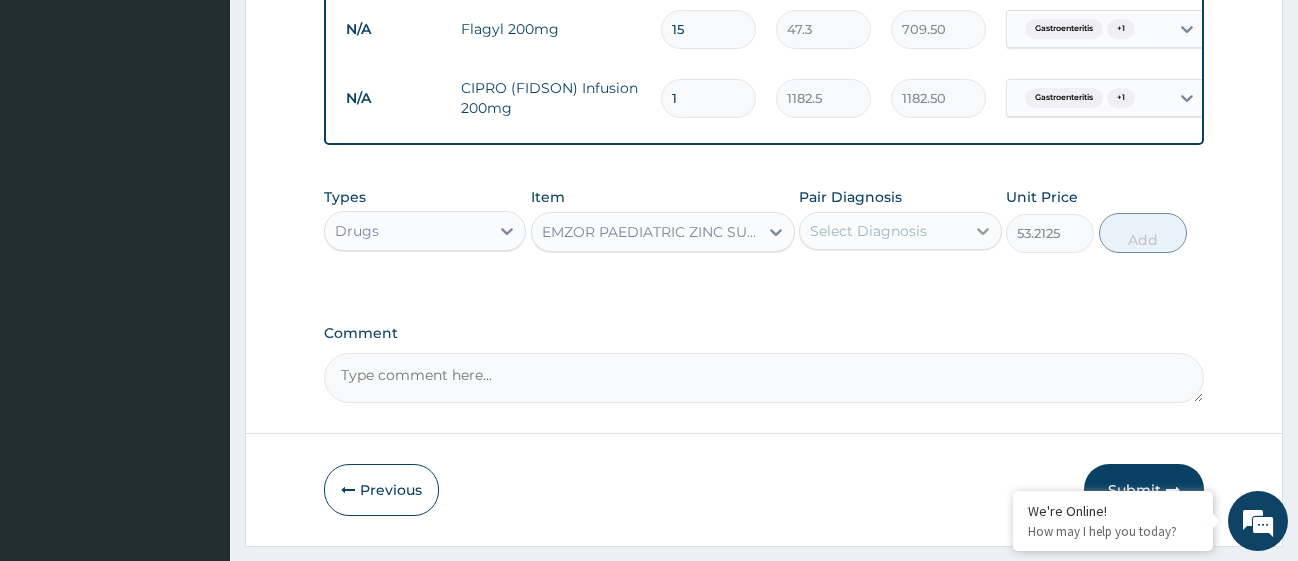 click 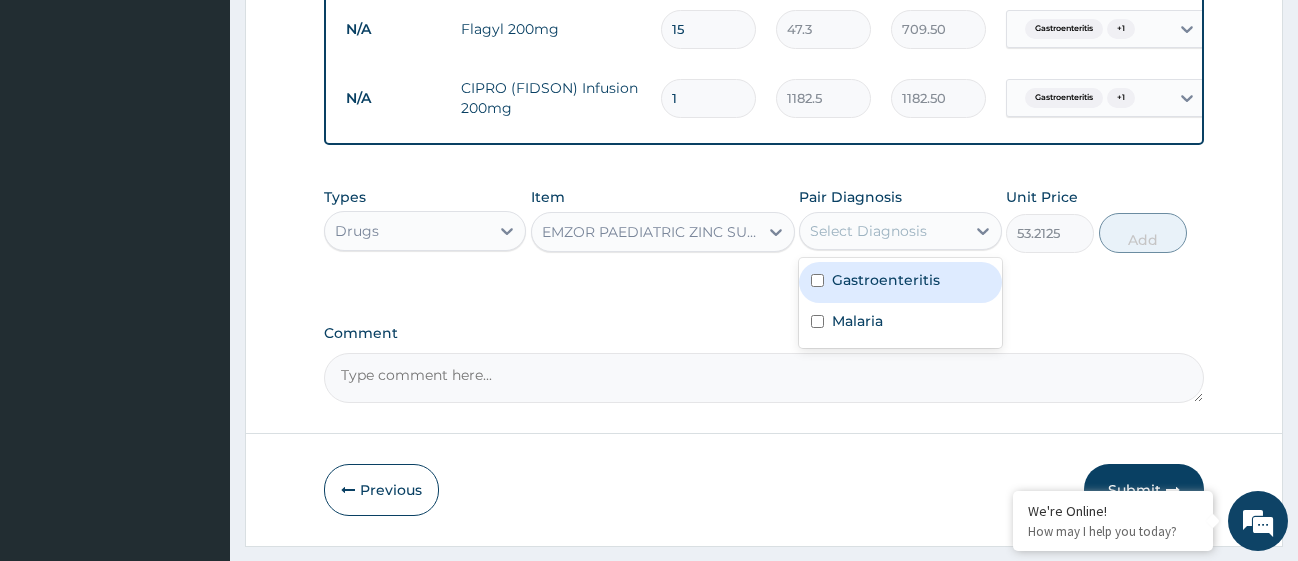 drag, startPoint x: 822, startPoint y: 306, endPoint x: 822, endPoint y: 317, distance: 11 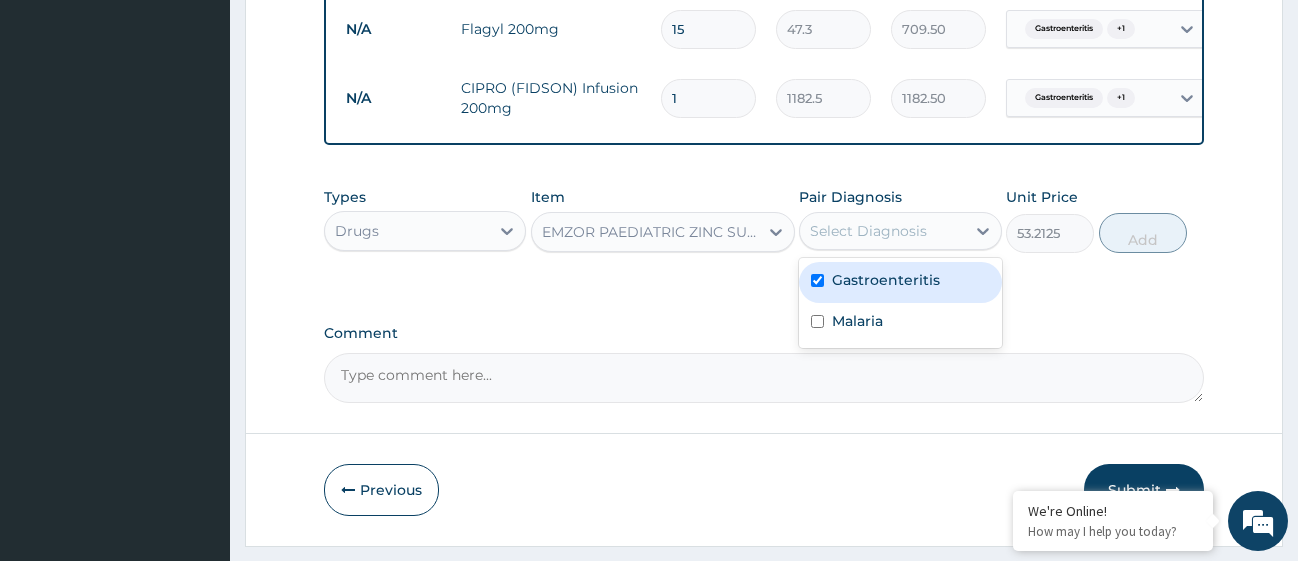 checkbox on "true" 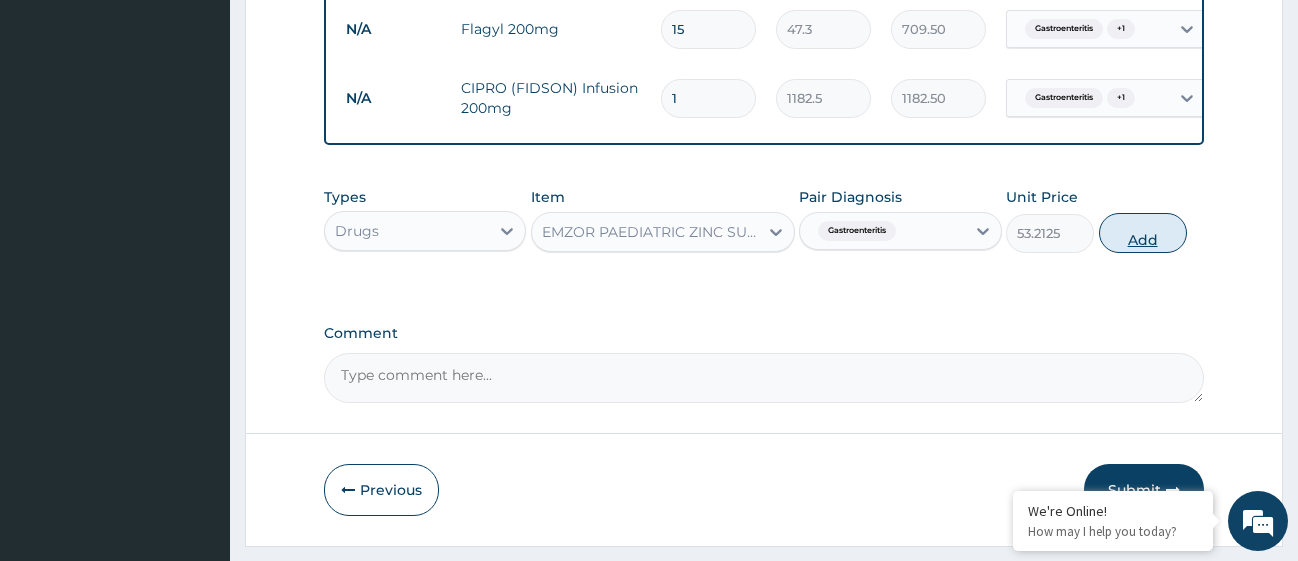 click on "Add" at bounding box center [1143, 233] 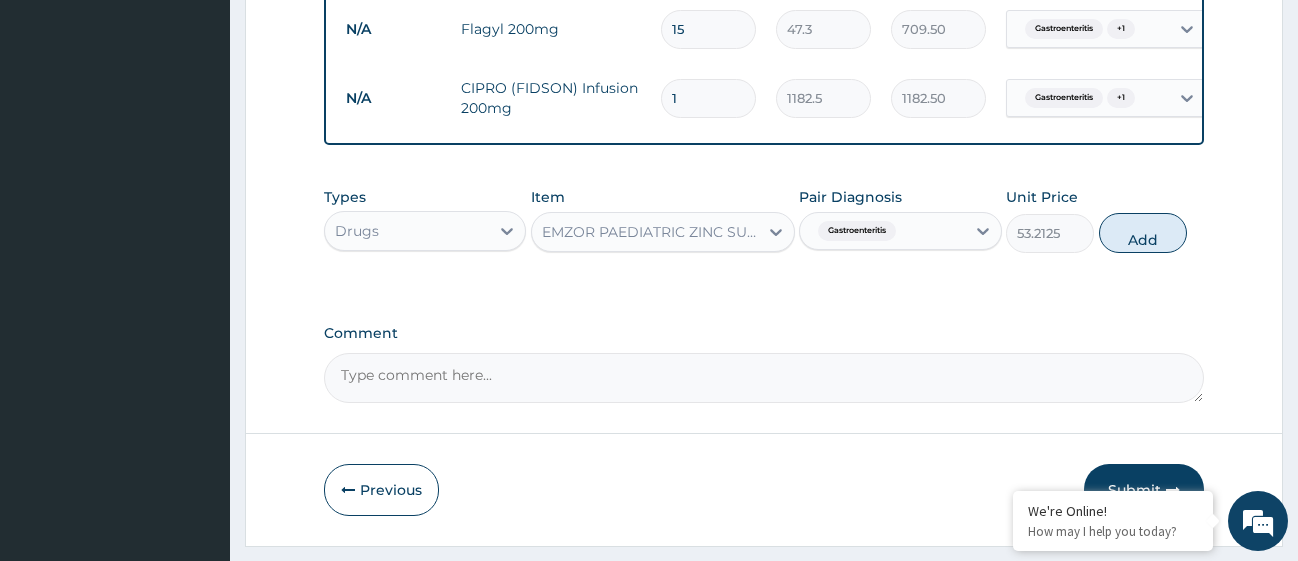 type on "0" 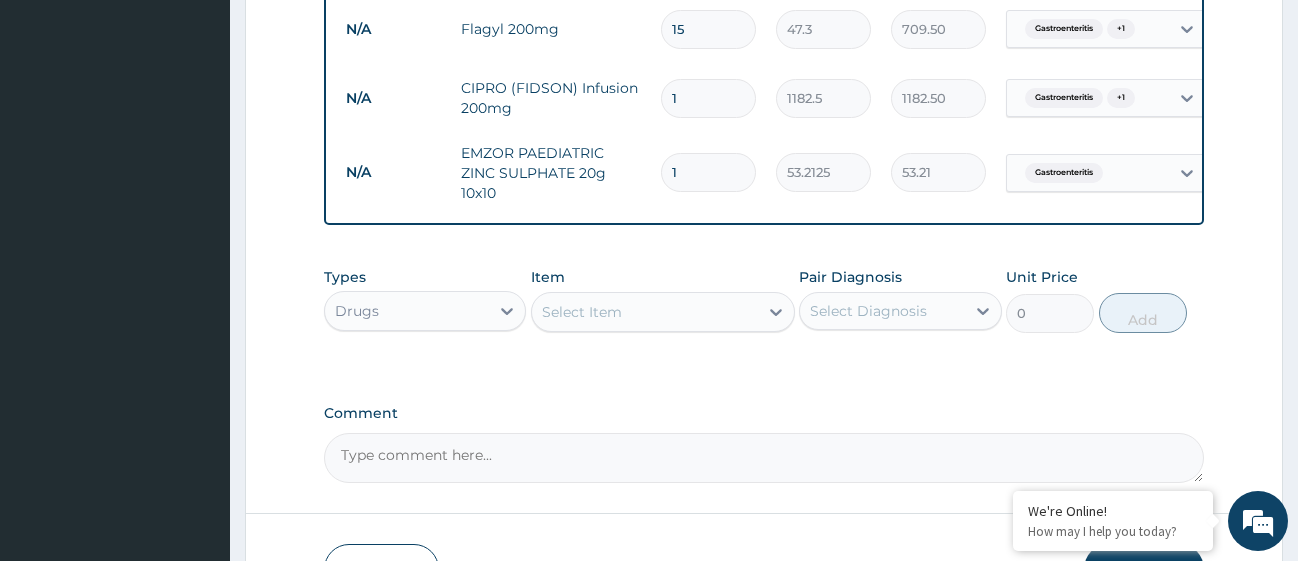 type on "14" 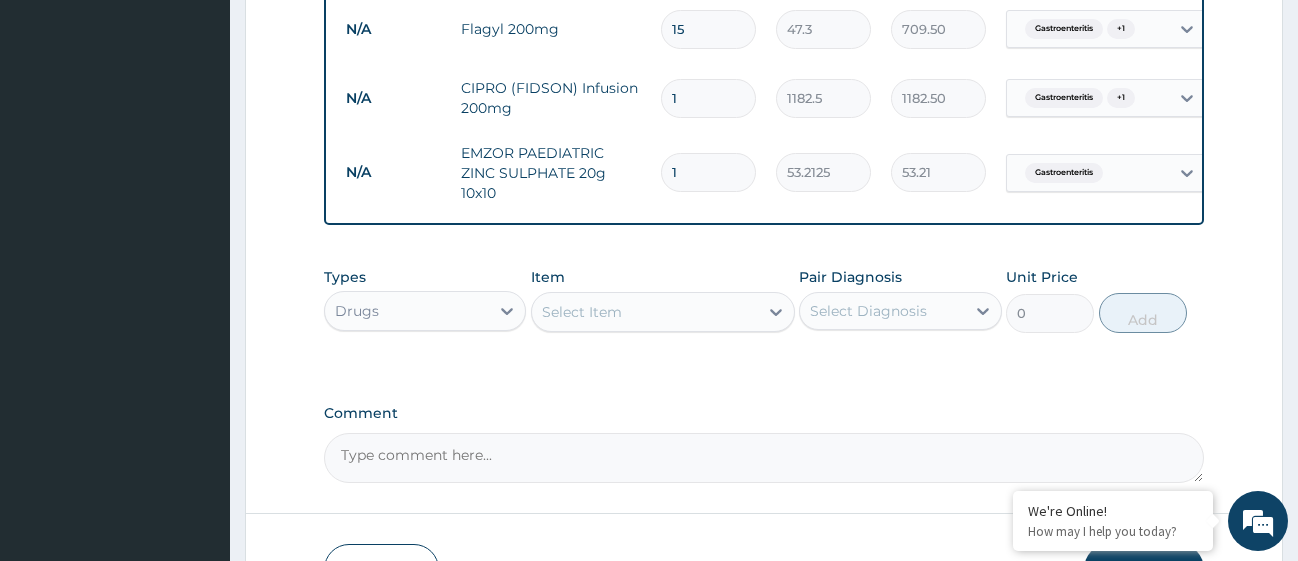 type on "744.98" 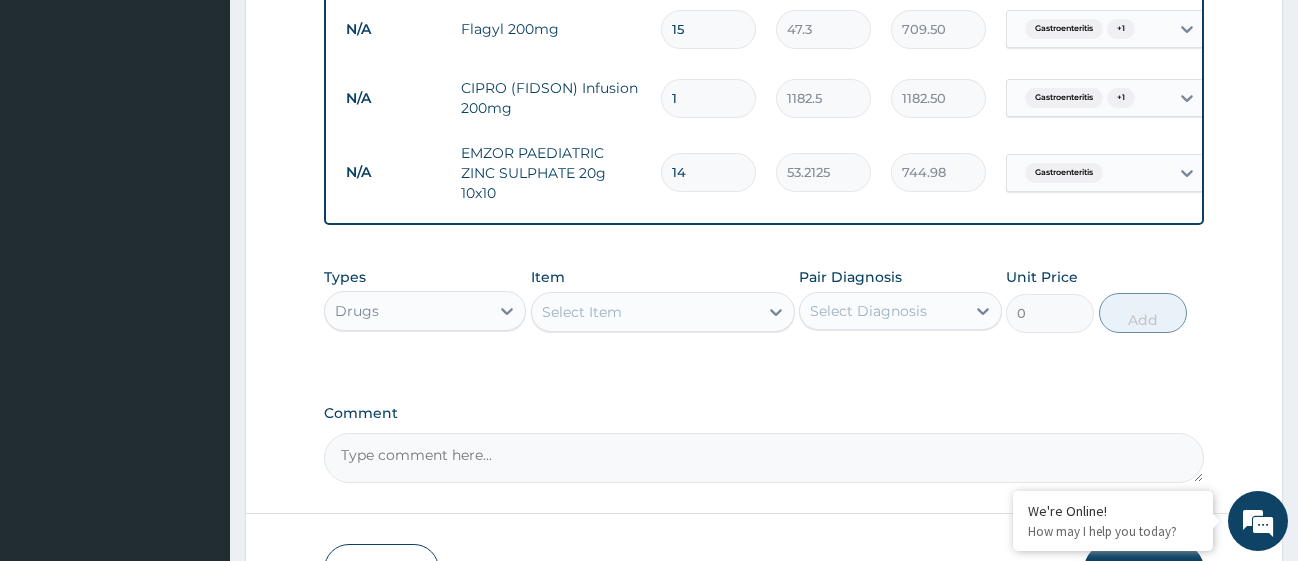 type on "14" 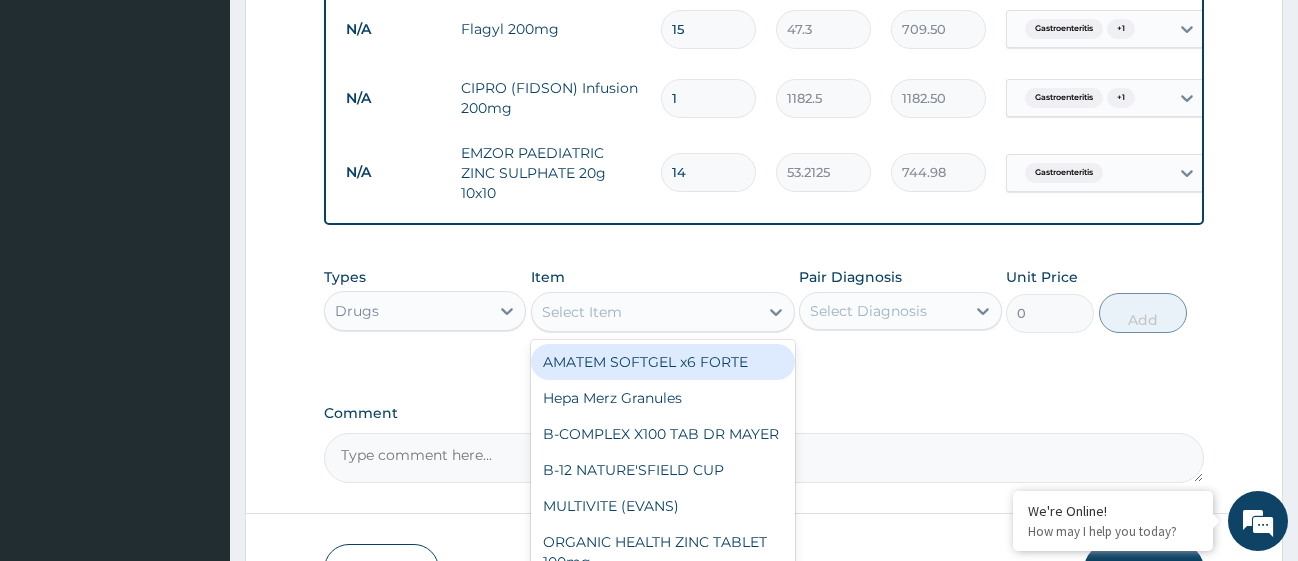 click on "Select Item" at bounding box center (645, 312) 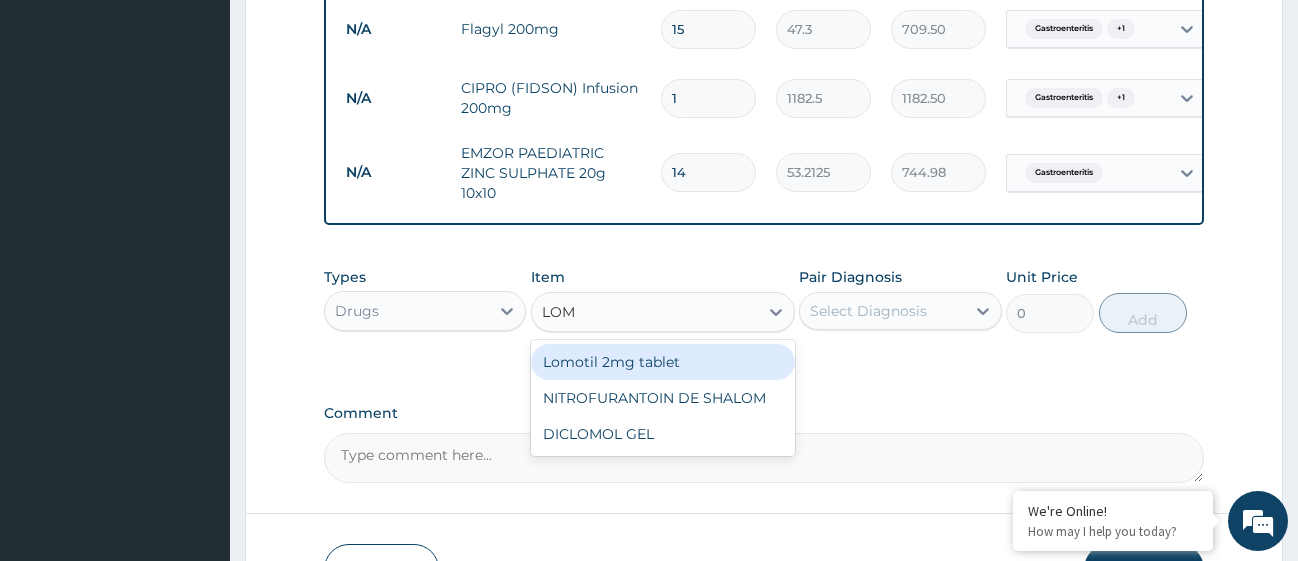 type on "LOMO" 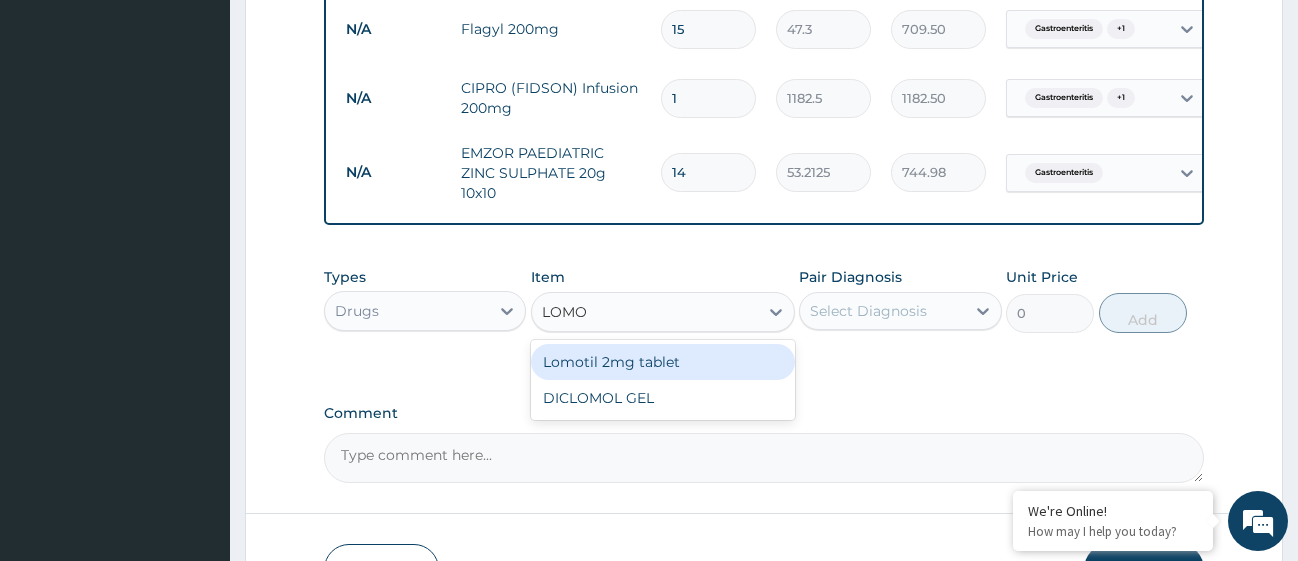 click on "Lomotil 2mg tablet" at bounding box center [663, 362] 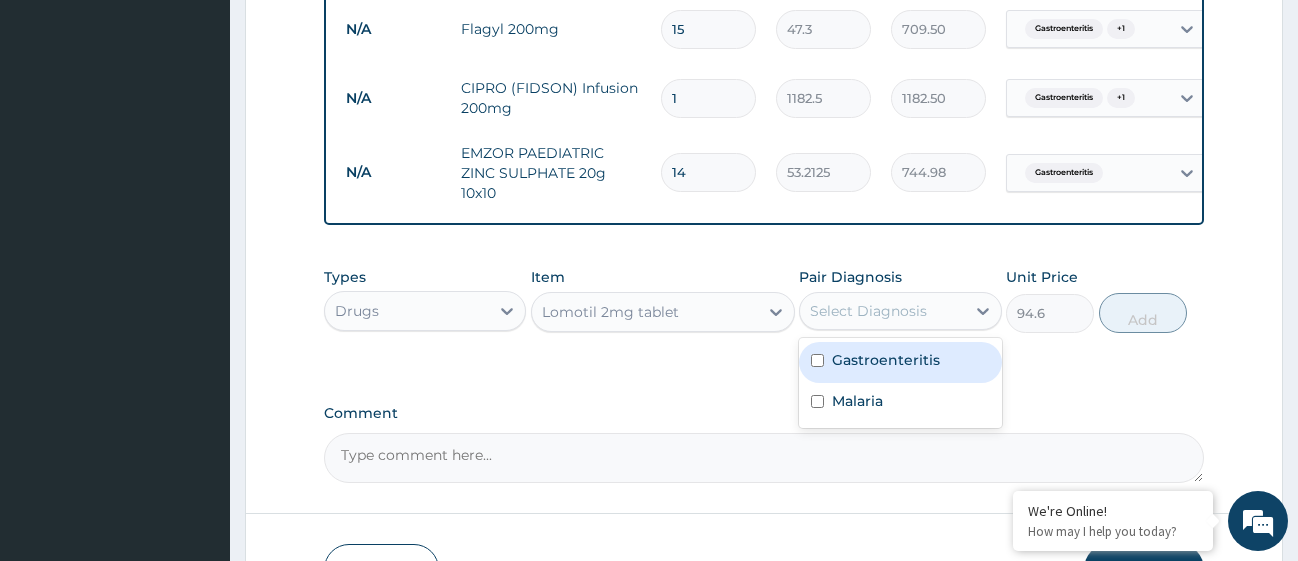 click on "Select Diagnosis" at bounding box center (882, 311) 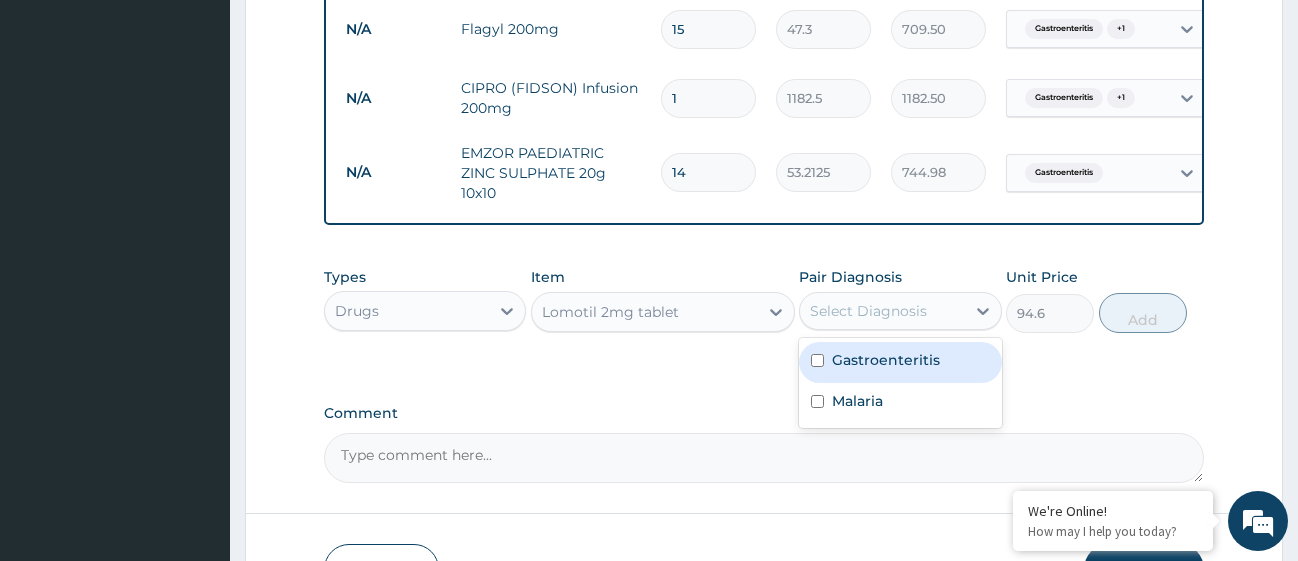 drag, startPoint x: 814, startPoint y: 372, endPoint x: 815, endPoint y: 385, distance: 13.038404 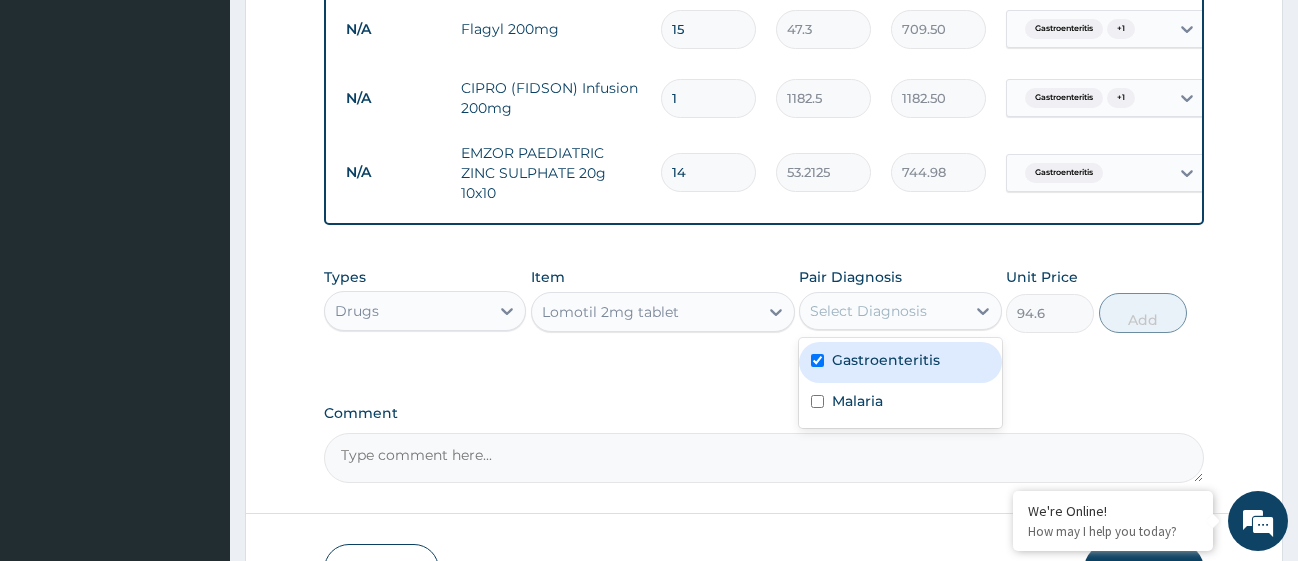checkbox on "true" 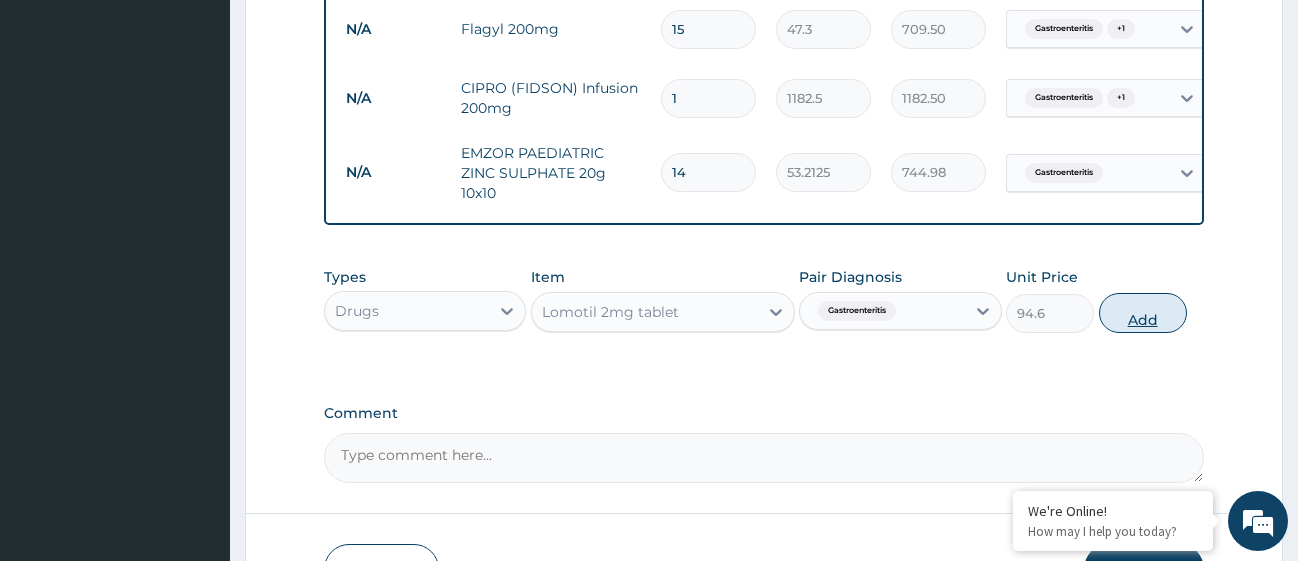 click on "Add" at bounding box center [1143, 313] 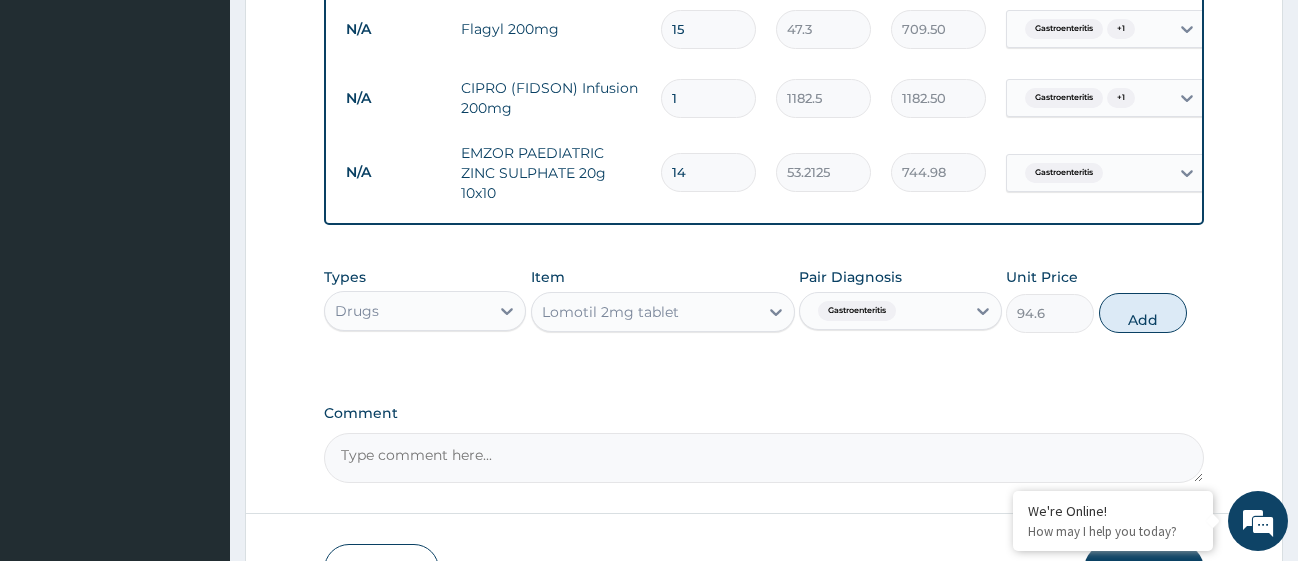 type on "0" 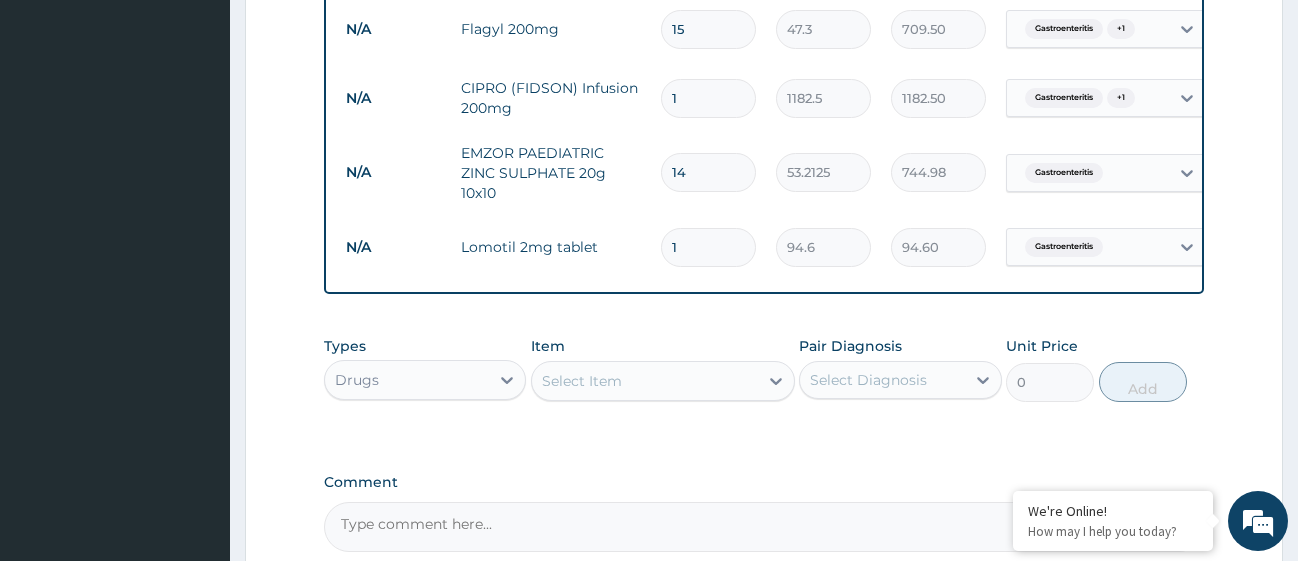 type on "18" 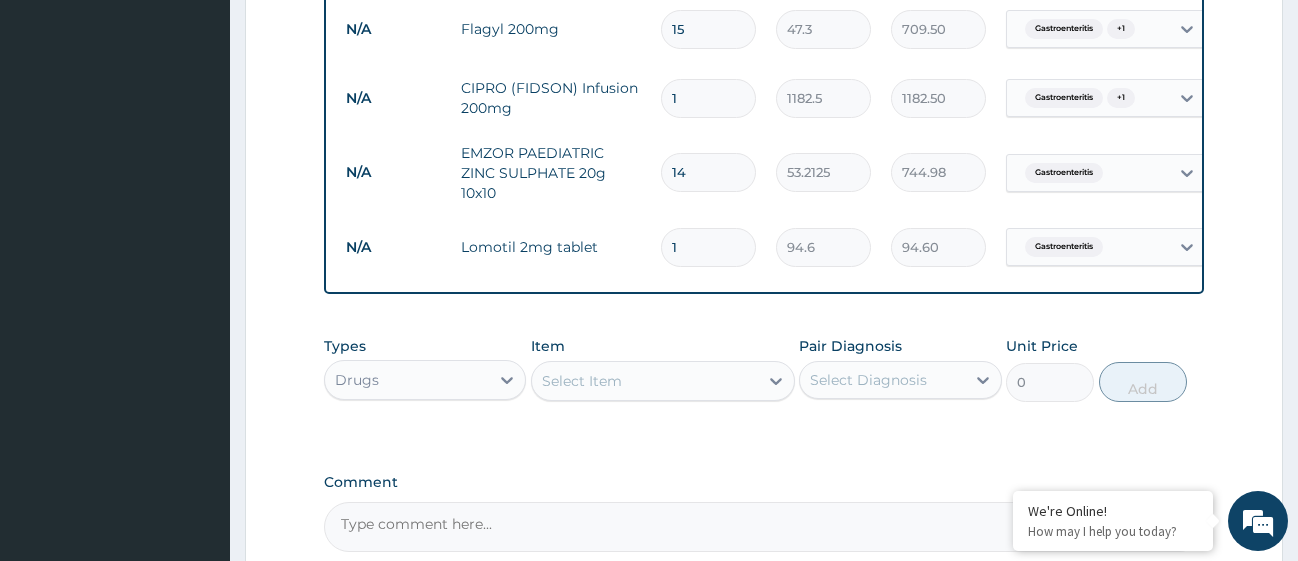 type on "1702.80" 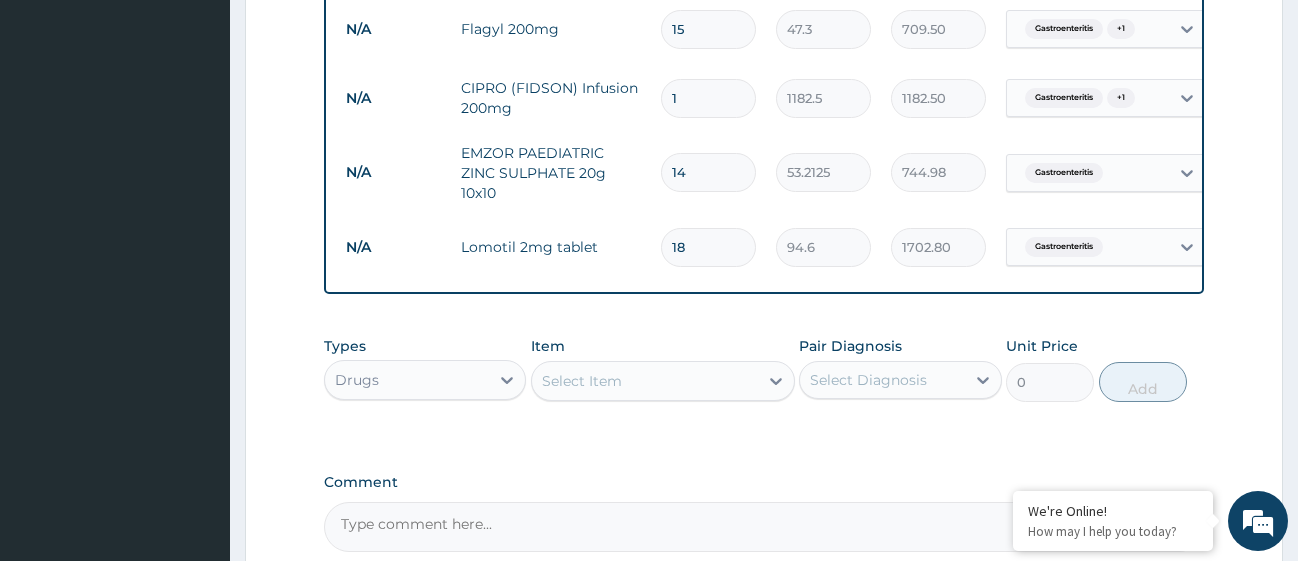 type on "18" 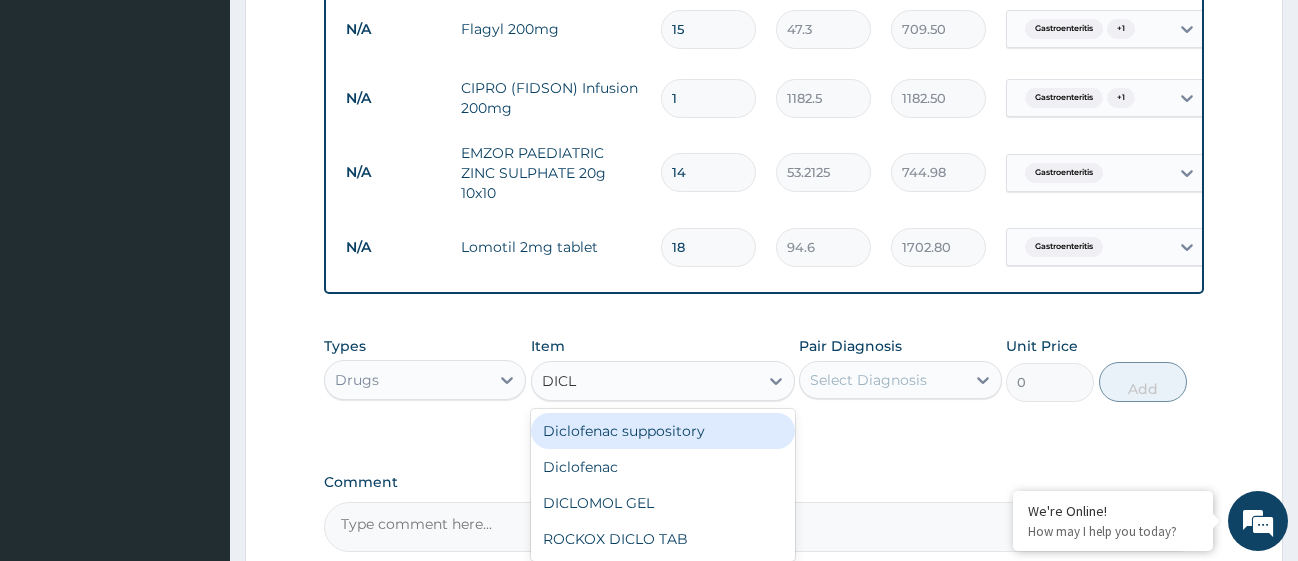 type on "DICLO" 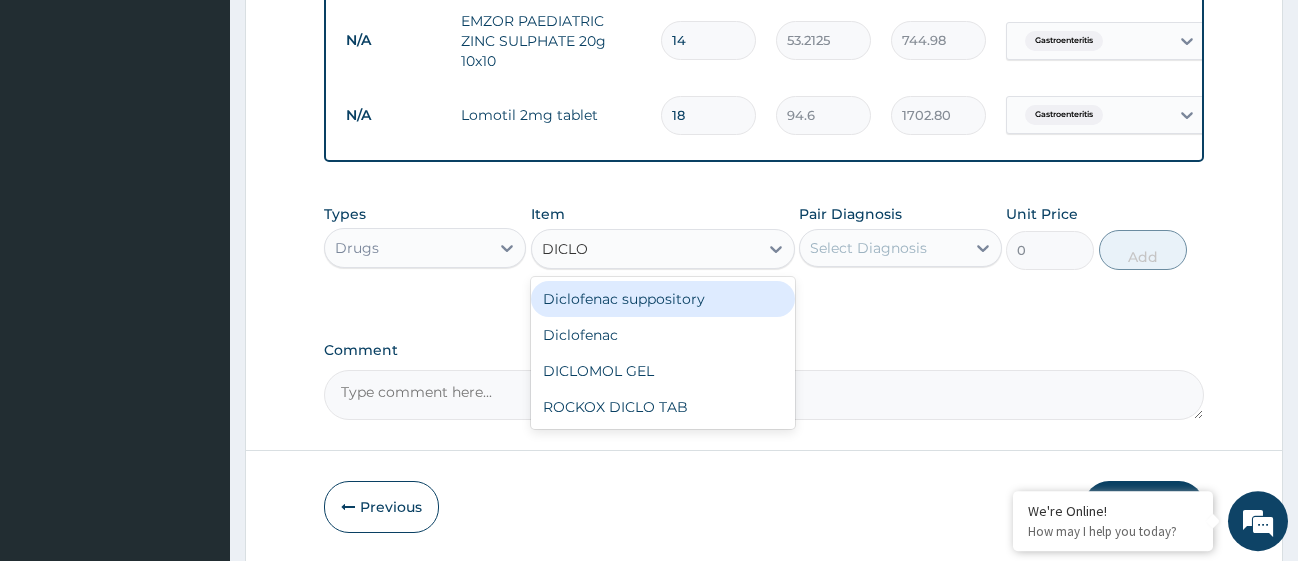 scroll, scrollTop: 1733, scrollLeft: 0, axis: vertical 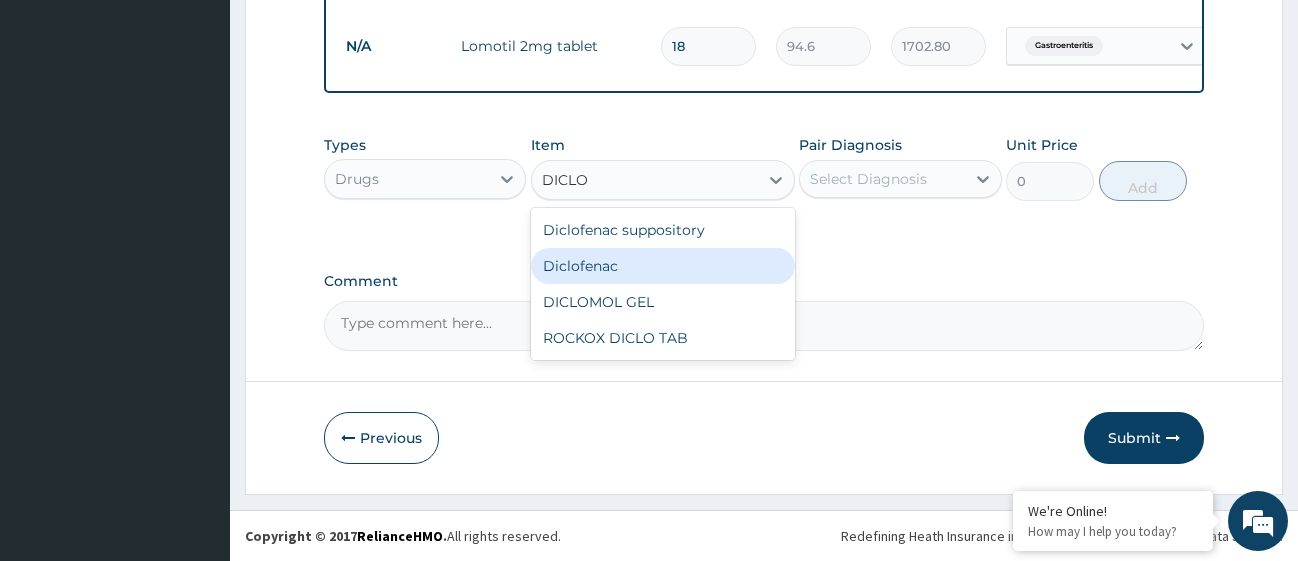 click on "Diclofenac" at bounding box center (663, 266) 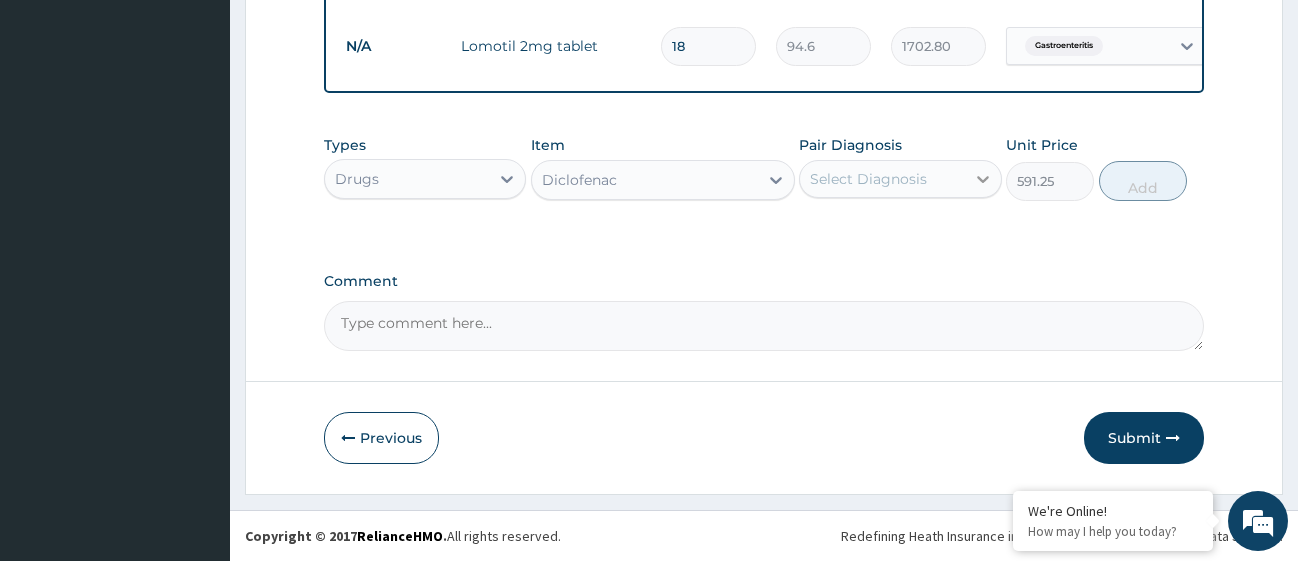 click 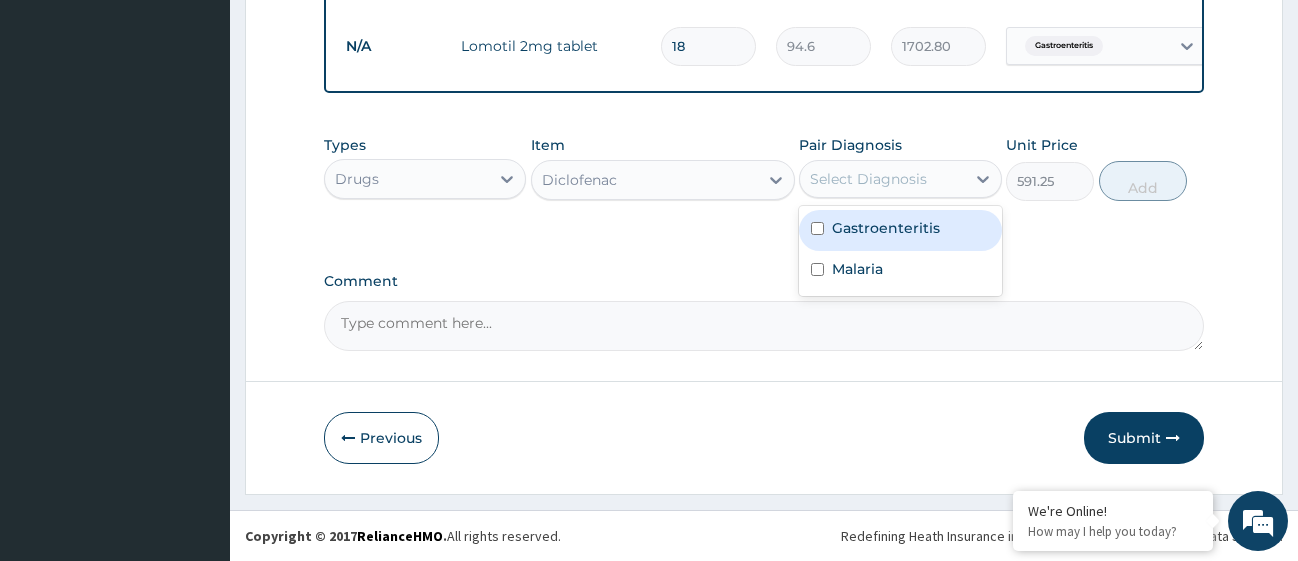 click at bounding box center [817, 228] 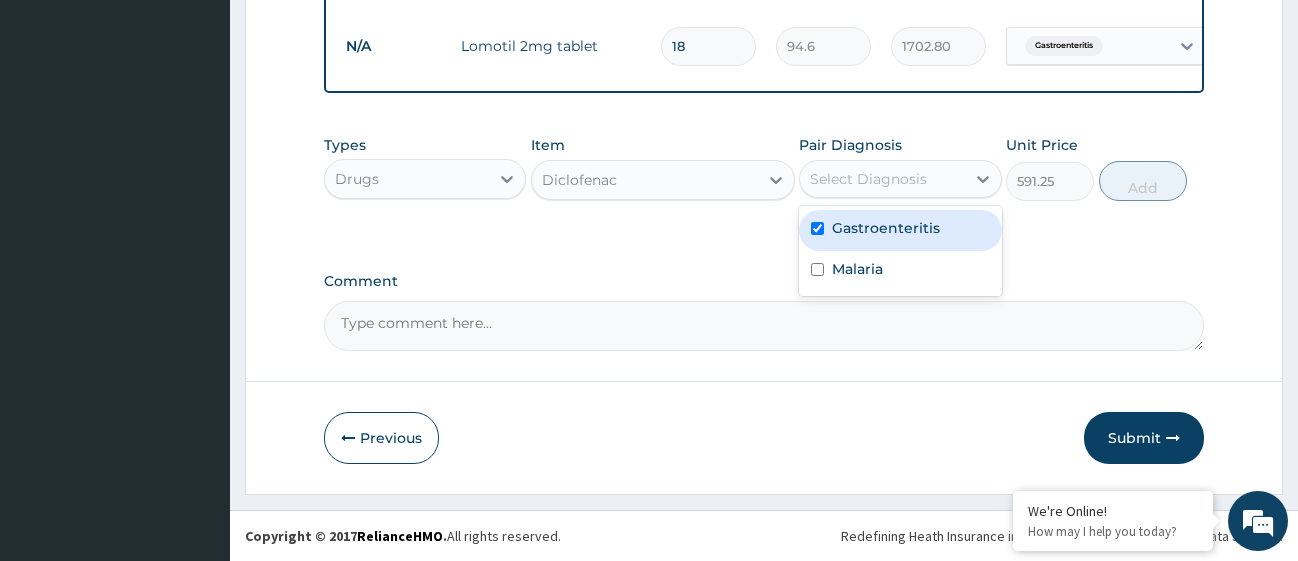checkbox on "true" 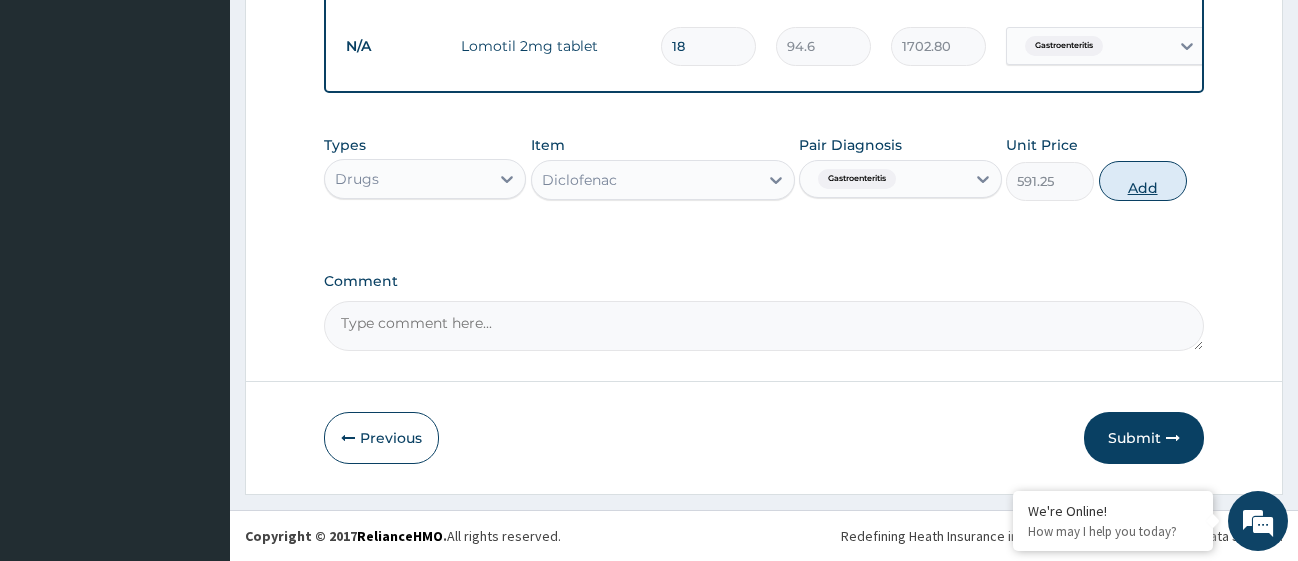 click on "Add" at bounding box center (1143, 181) 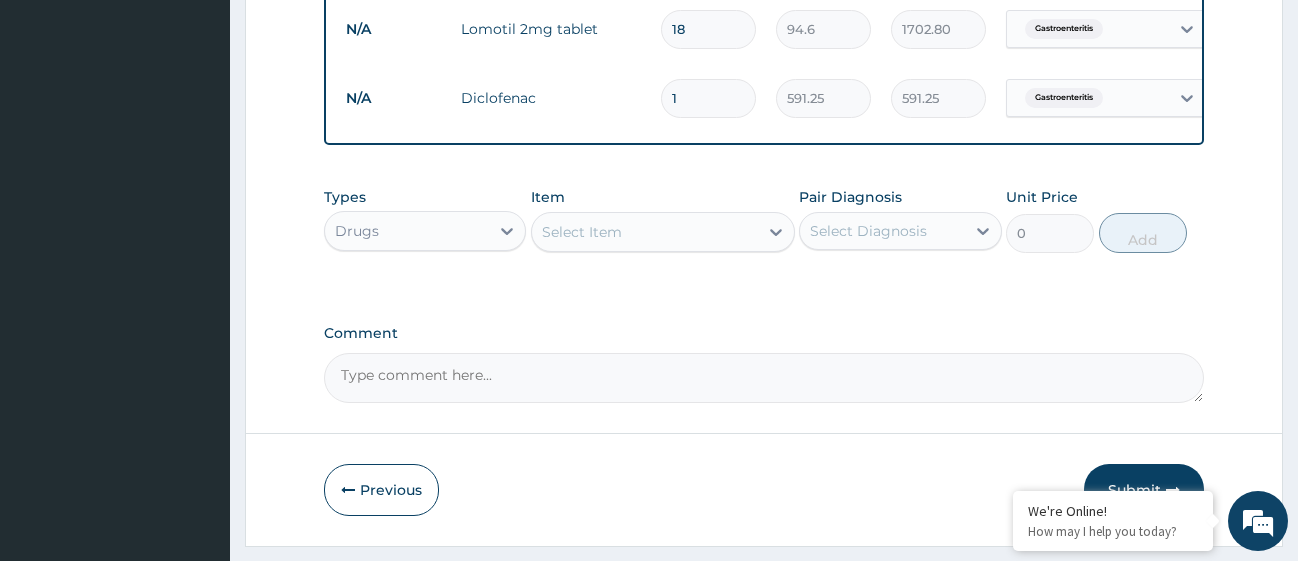 type on "15" 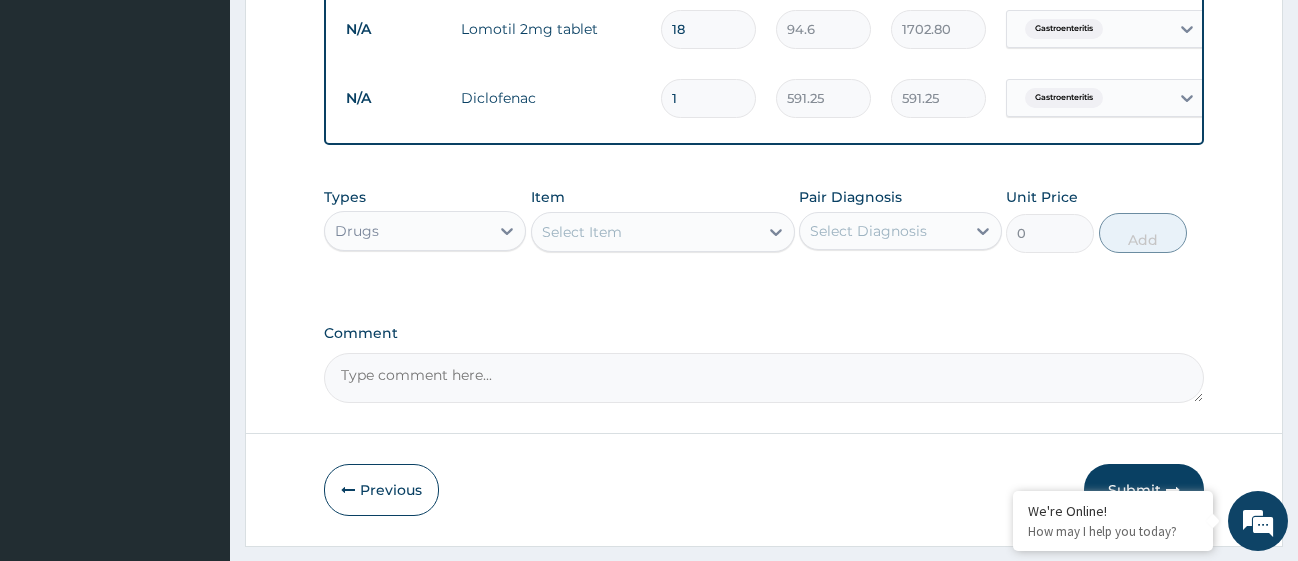 type on "8868.75" 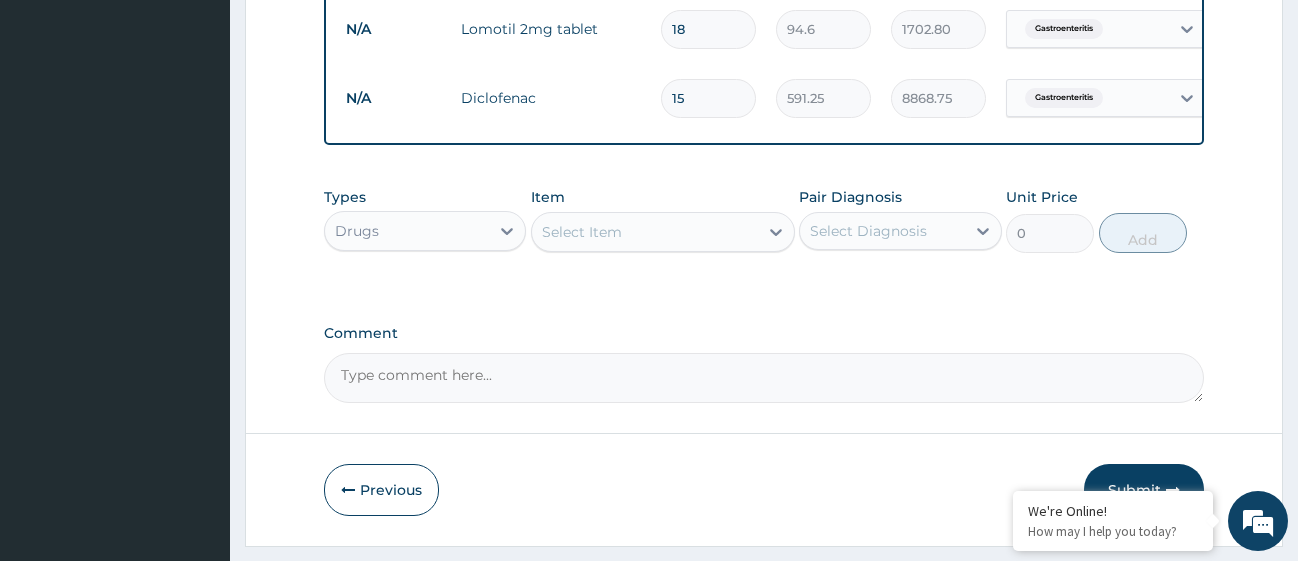type on "15" 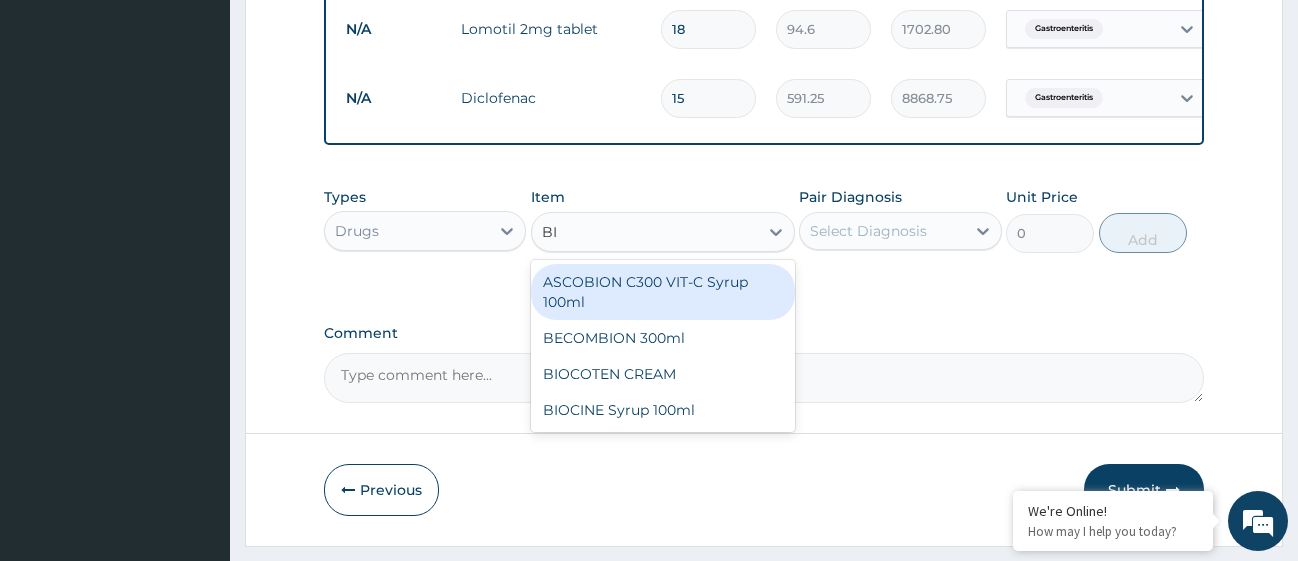 type on "B" 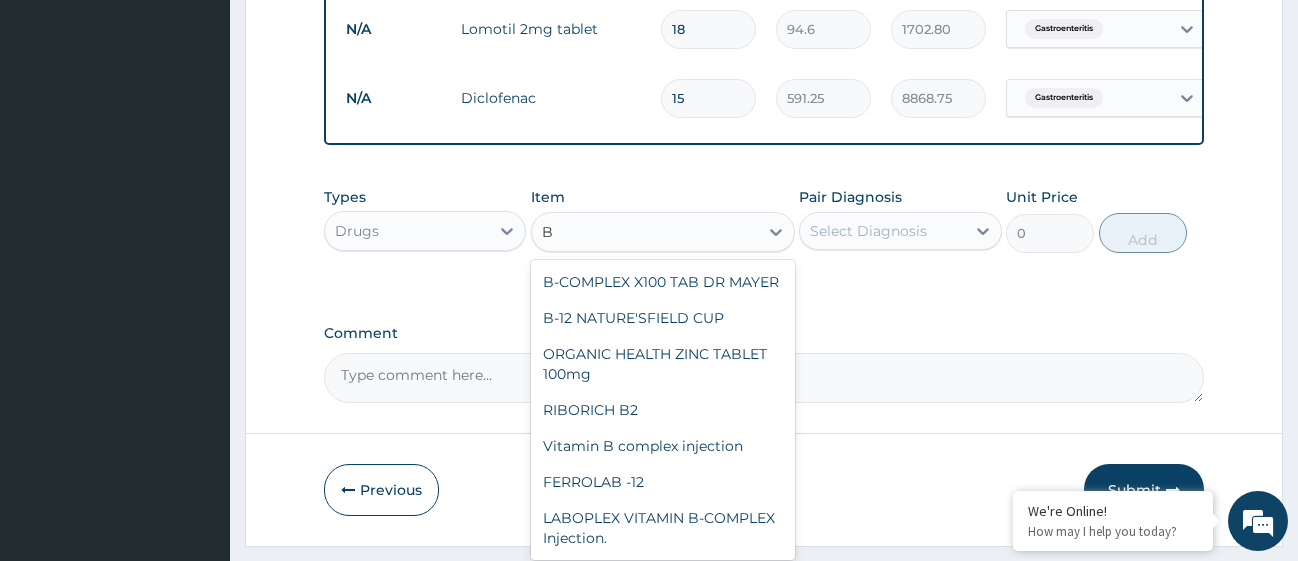 type 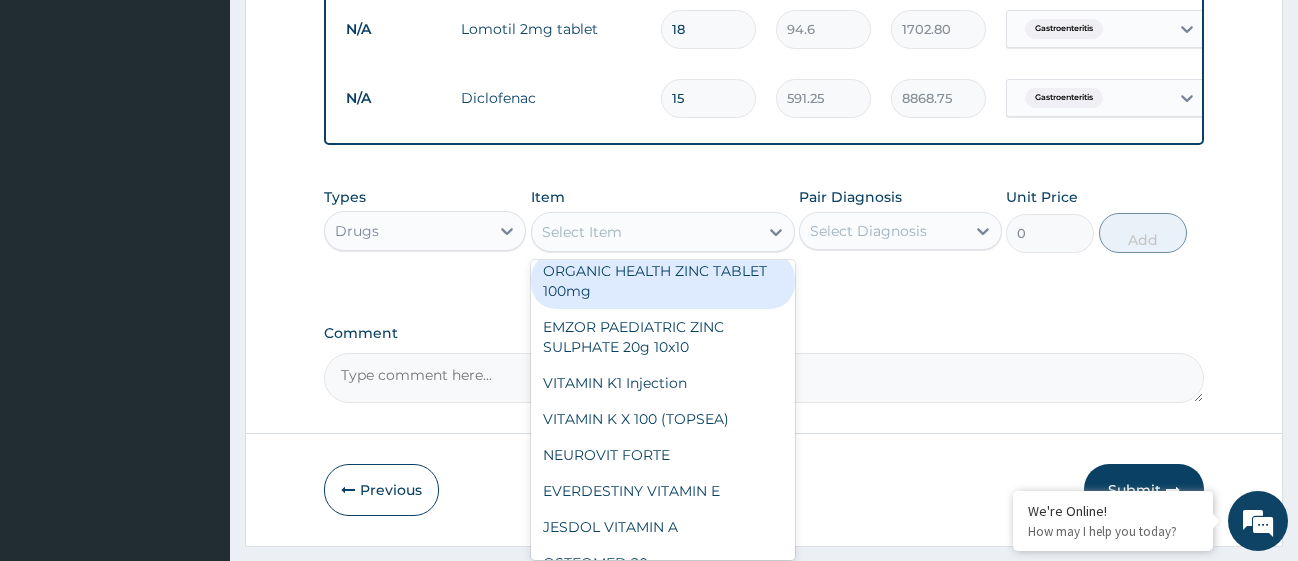 scroll, scrollTop: 216, scrollLeft: 0, axis: vertical 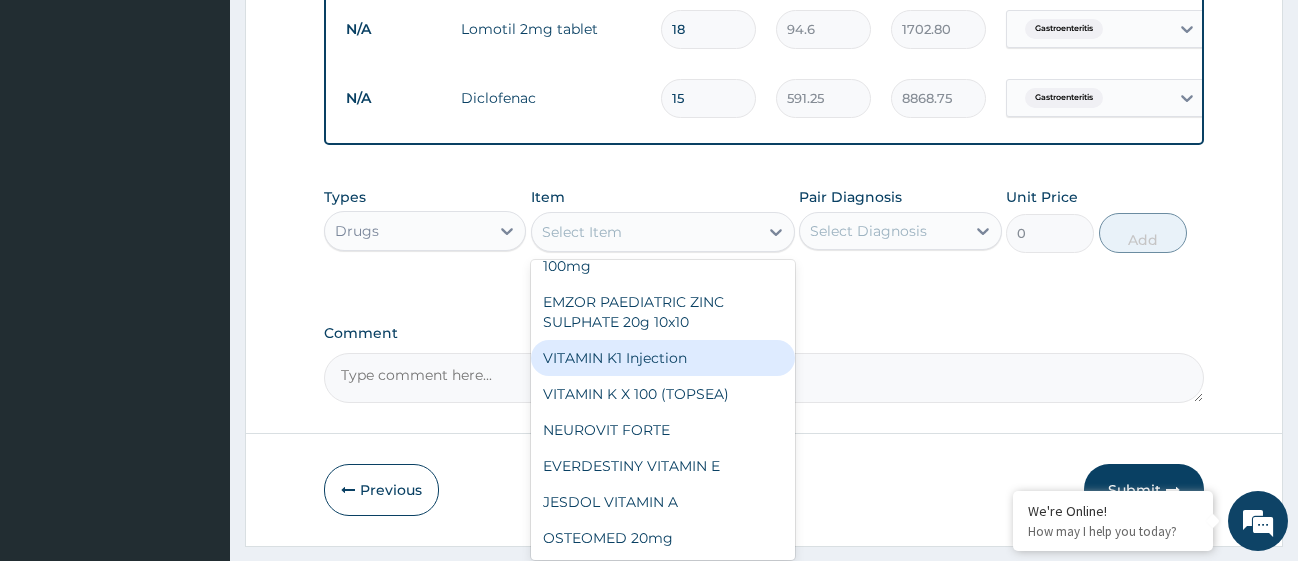click on "Comment" at bounding box center (764, 333) 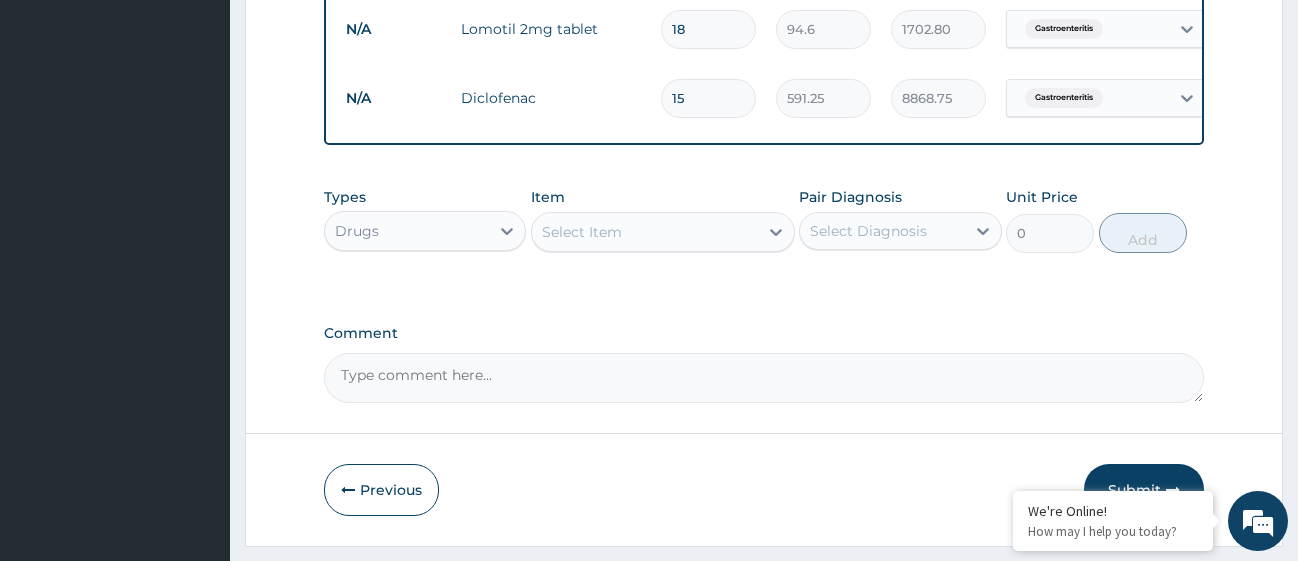 click on "Comment" at bounding box center [764, 378] 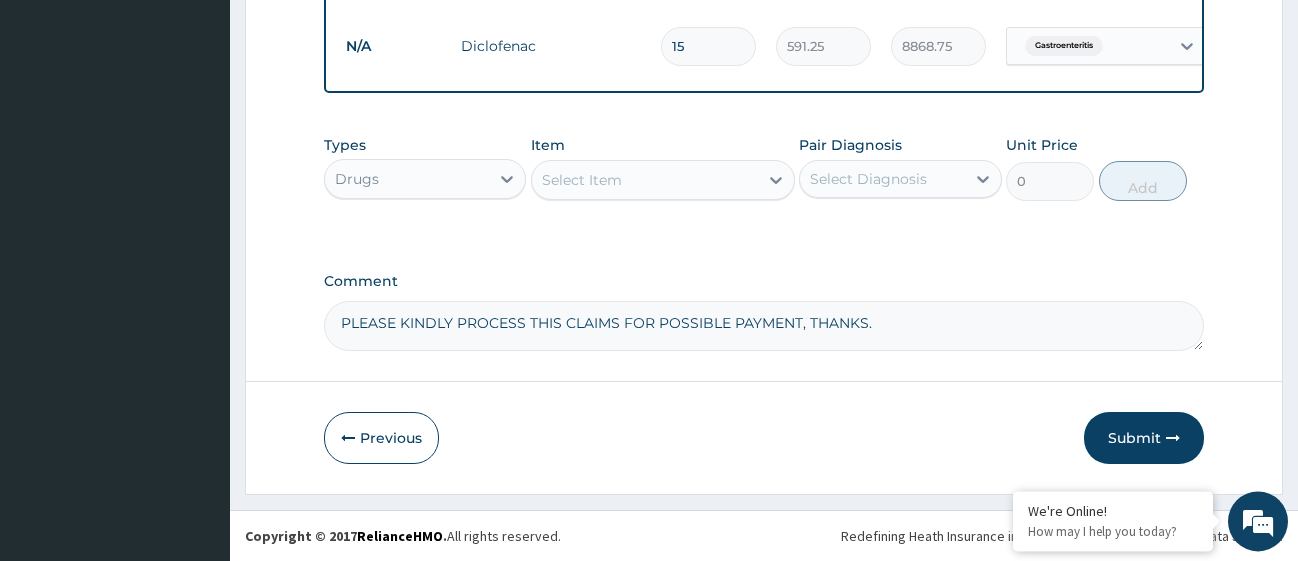 scroll, scrollTop: 1802, scrollLeft: 0, axis: vertical 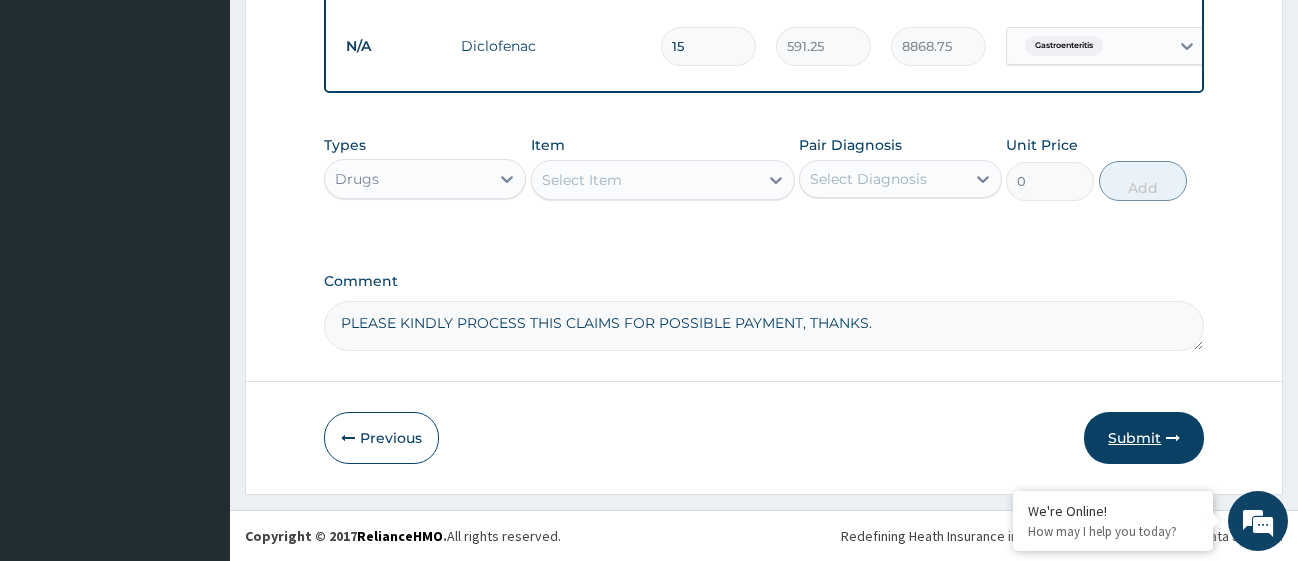 type on "PLEASE KINDLY PROCESS THIS CLAIMS FOR POSSIBLE PAYMENT, THANKS." 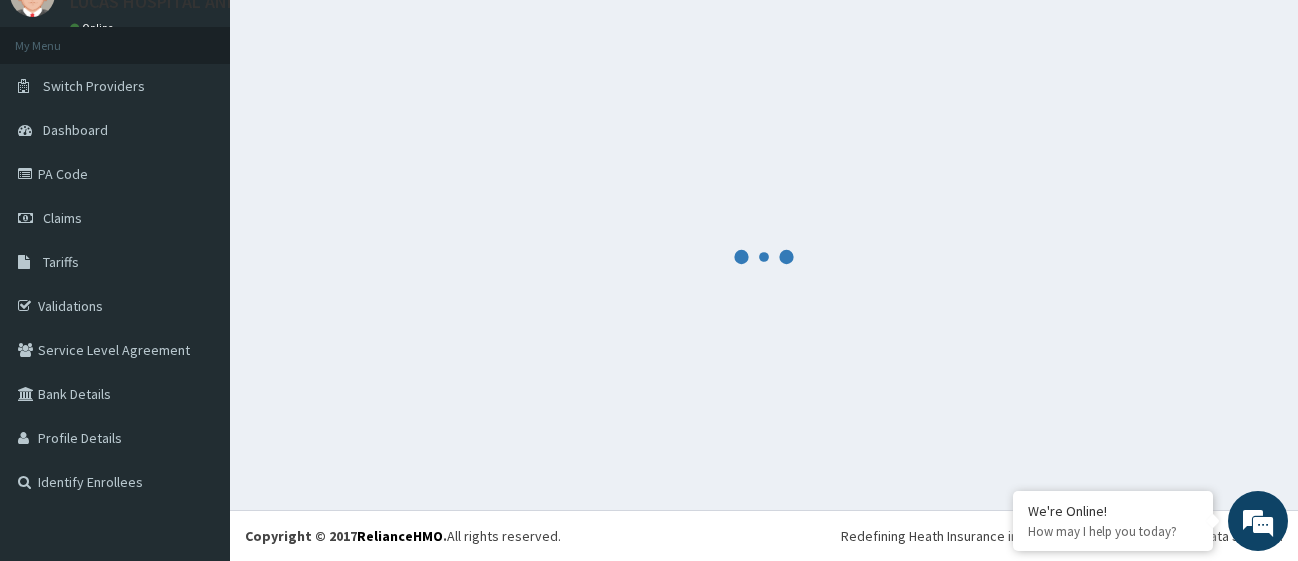scroll, scrollTop: 88, scrollLeft: 0, axis: vertical 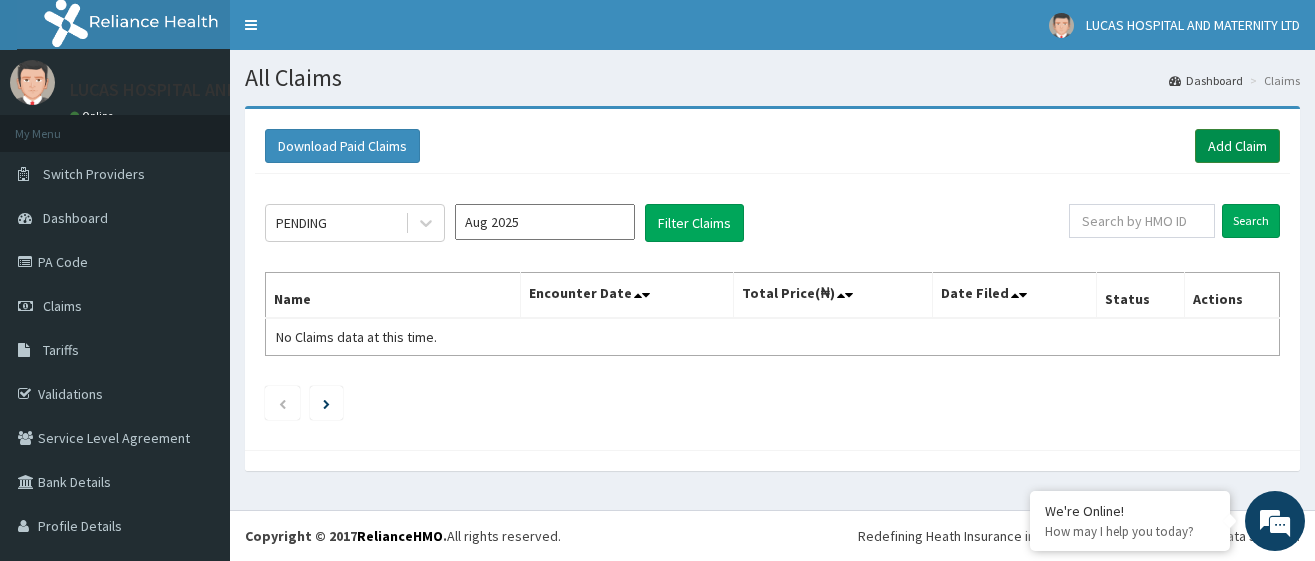 click on "Add Claim" at bounding box center [1237, 146] 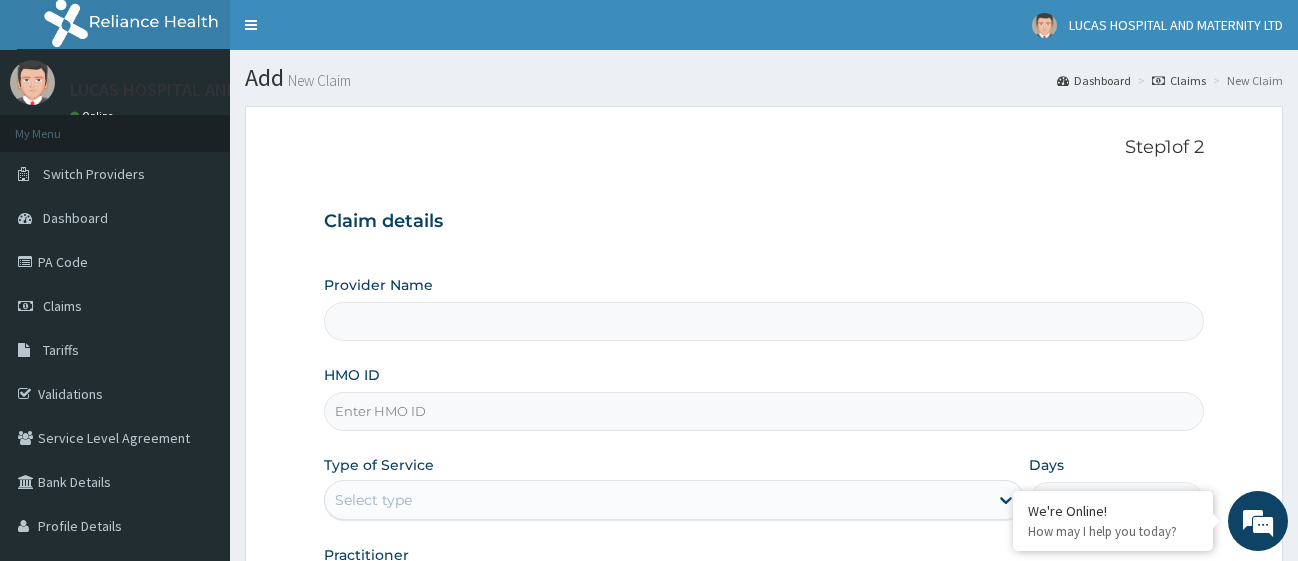scroll, scrollTop: 0, scrollLeft: 0, axis: both 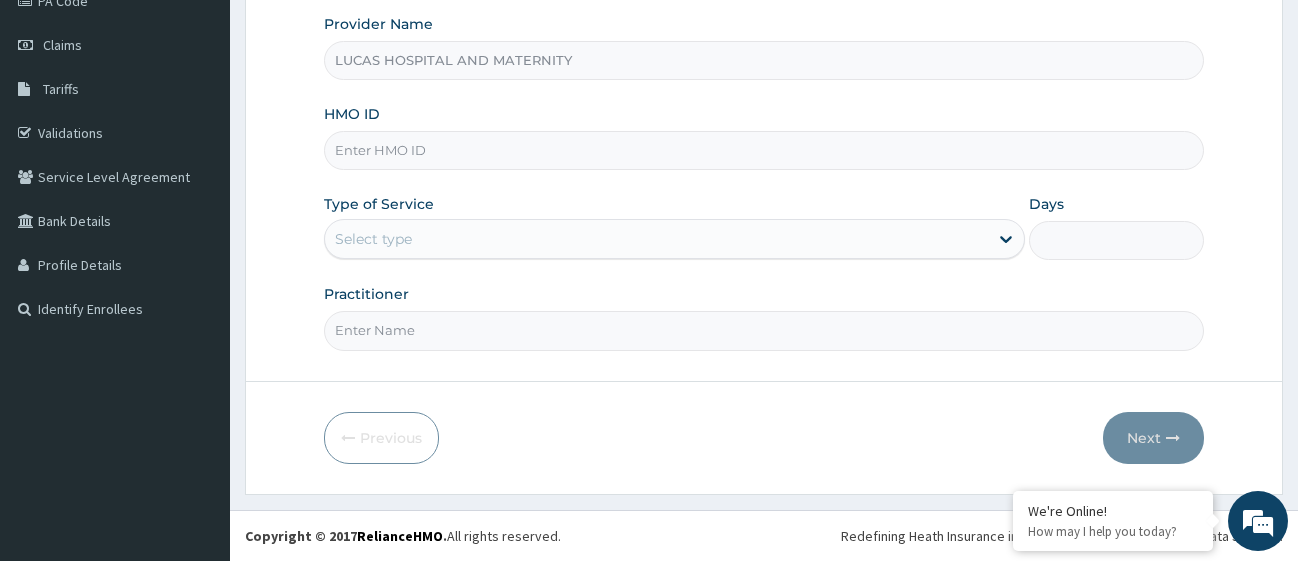 click on "HMO ID" at bounding box center [764, 150] 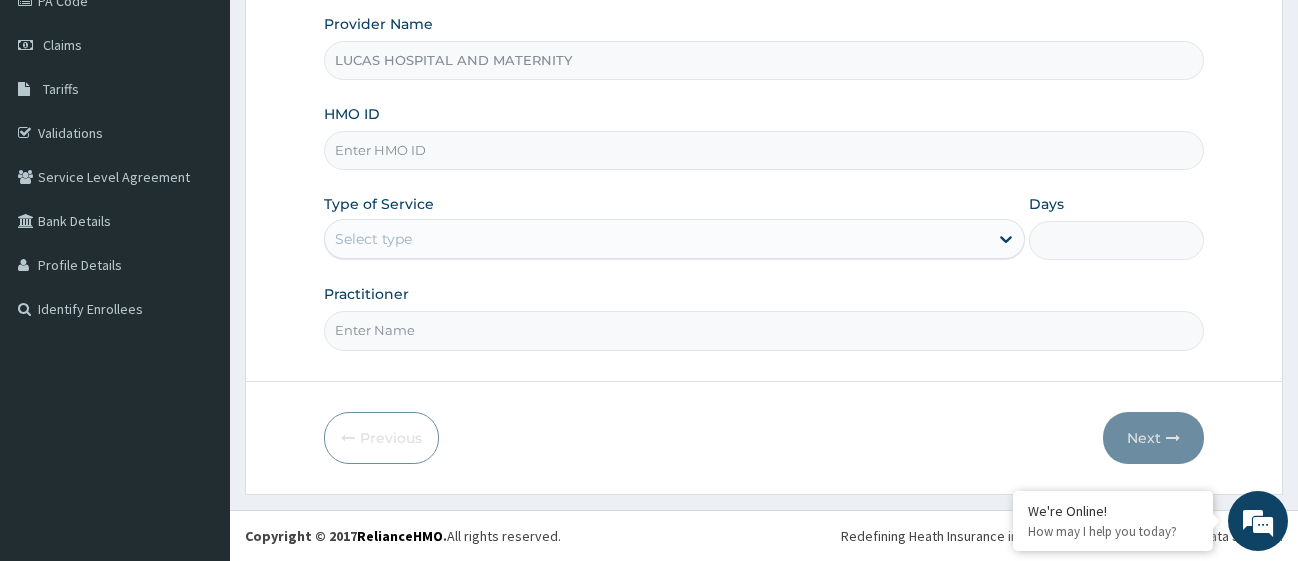 paste on "KLN/10014/A" 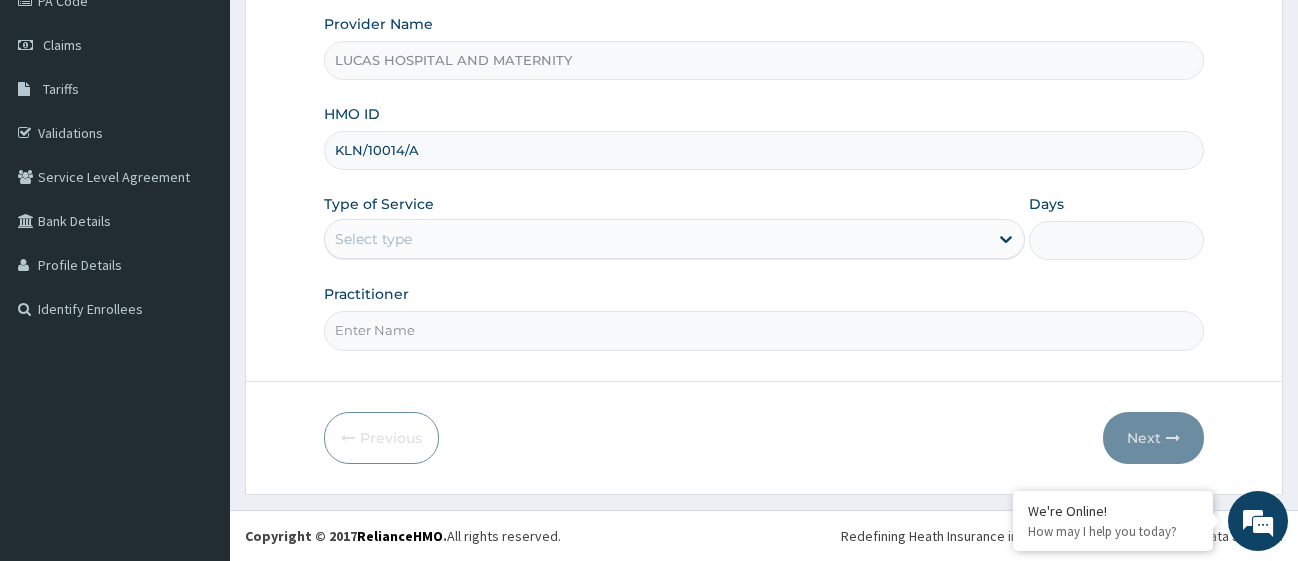 scroll, scrollTop: 0, scrollLeft: 0, axis: both 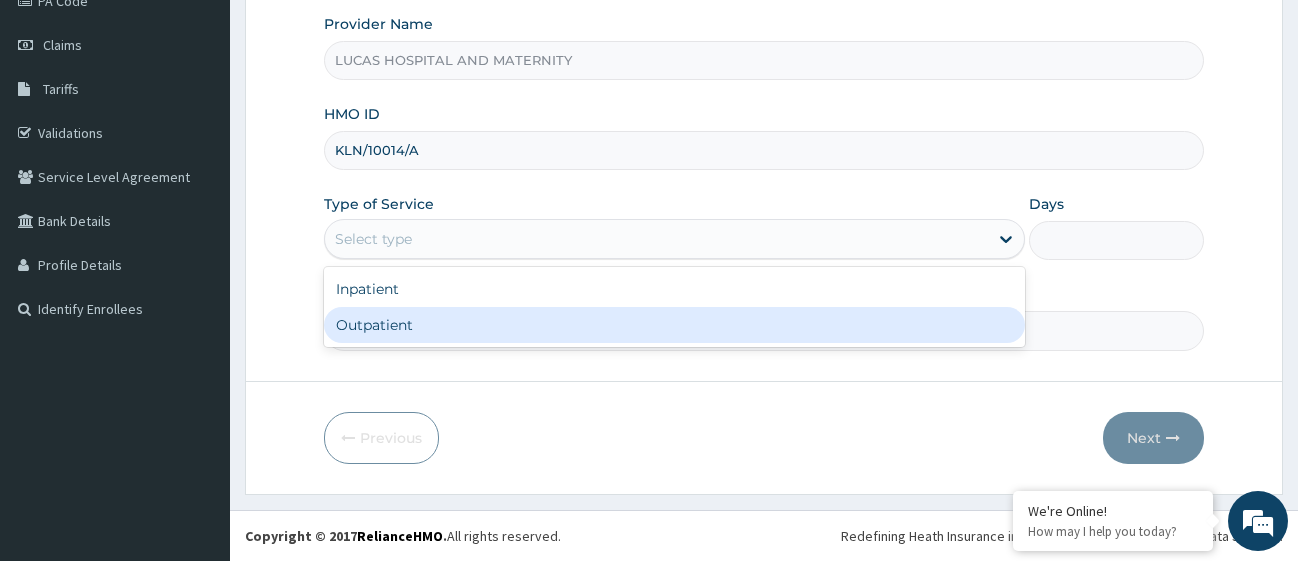click on "Outpatient" at bounding box center (674, 325) 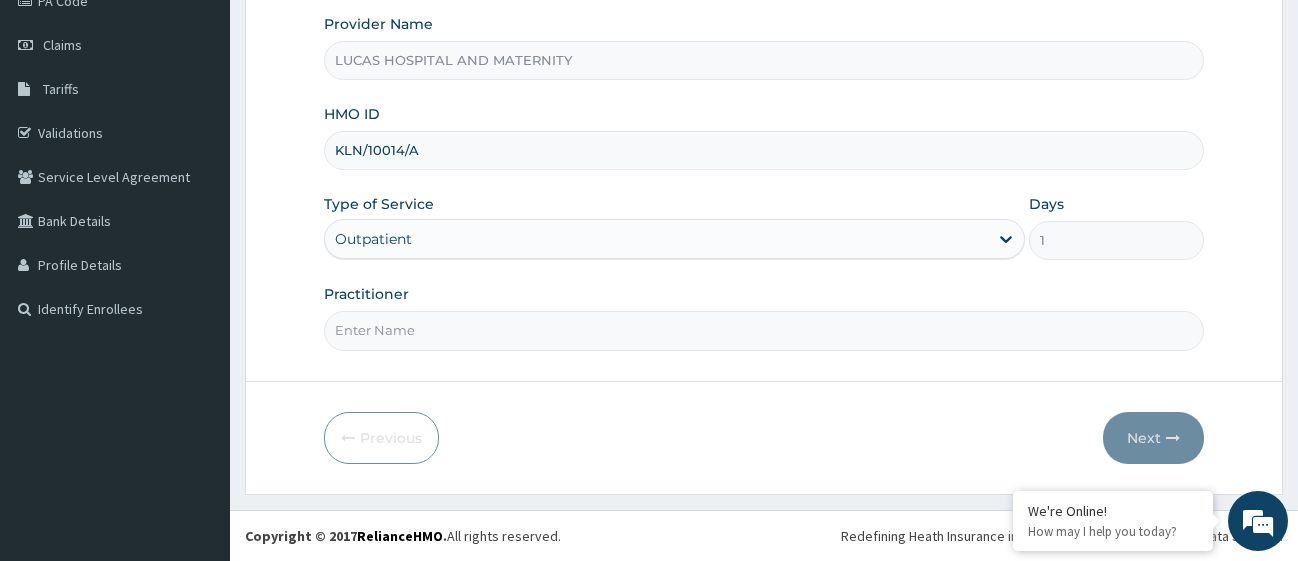 click on "Practitioner" at bounding box center (764, 330) 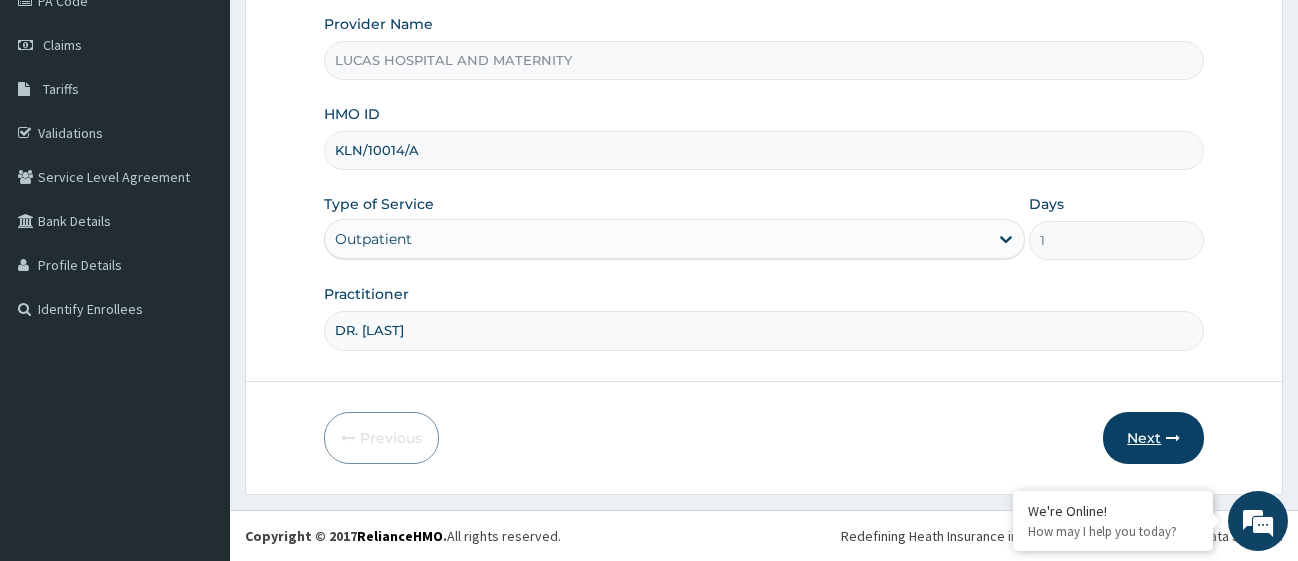 type on "DR. LUCAS" 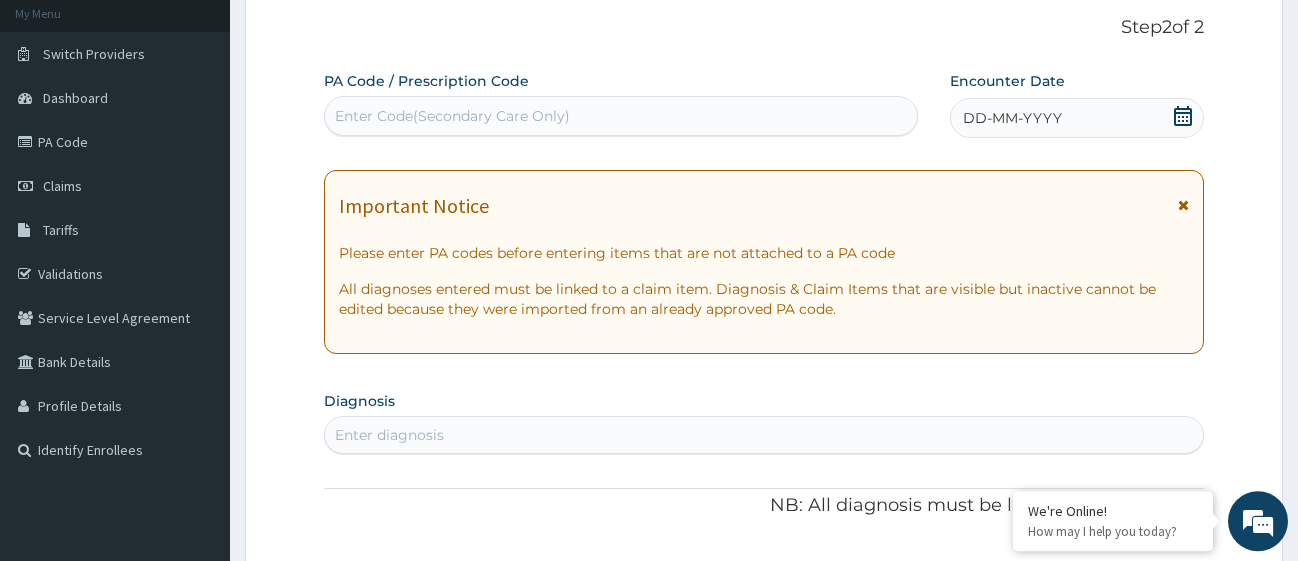scroll, scrollTop: 57, scrollLeft: 0, axis: vertical 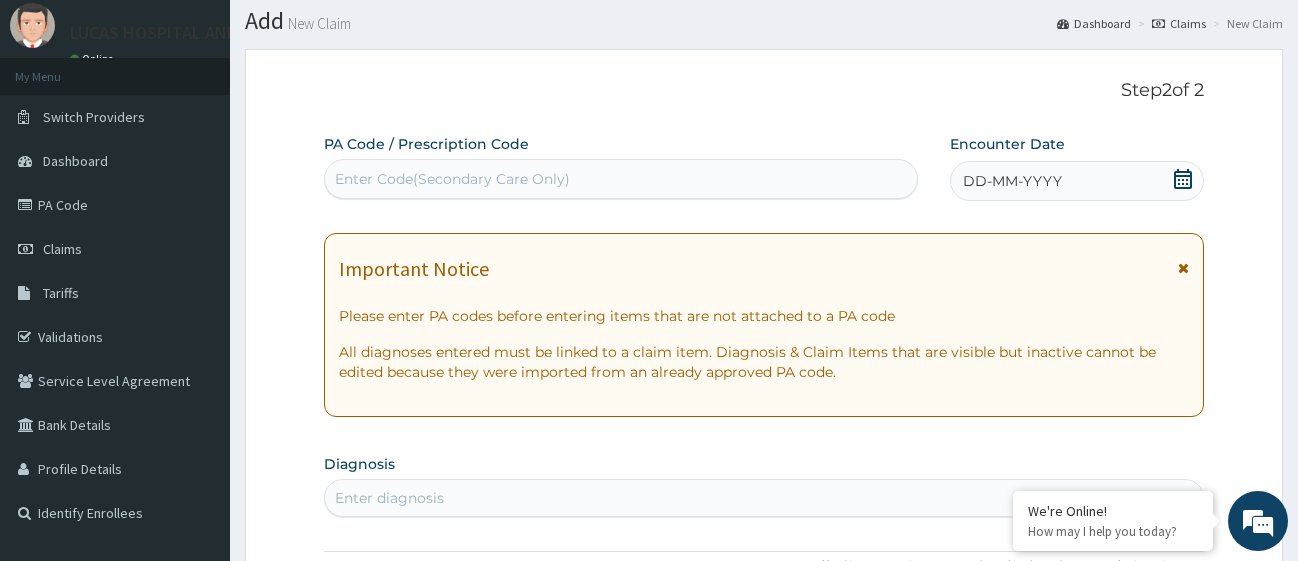 click on "Enter Code(Secondary Care Only)" at bounding box center [621, 179] 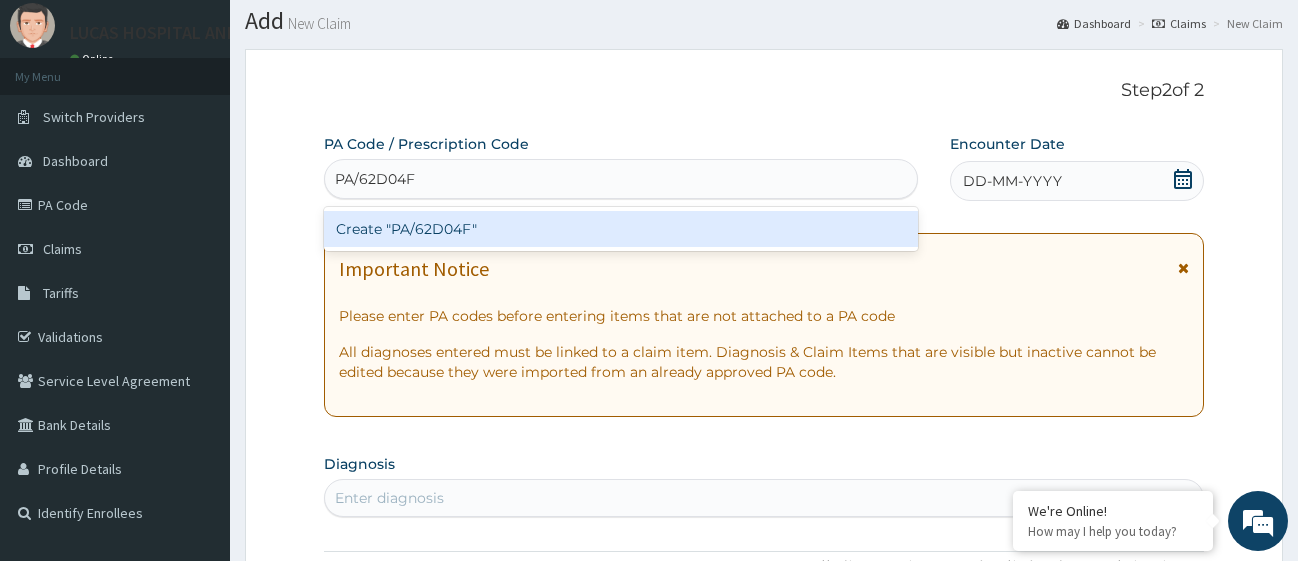 click on "Create "PA/62D04F"" at bounding box center (621, 229) 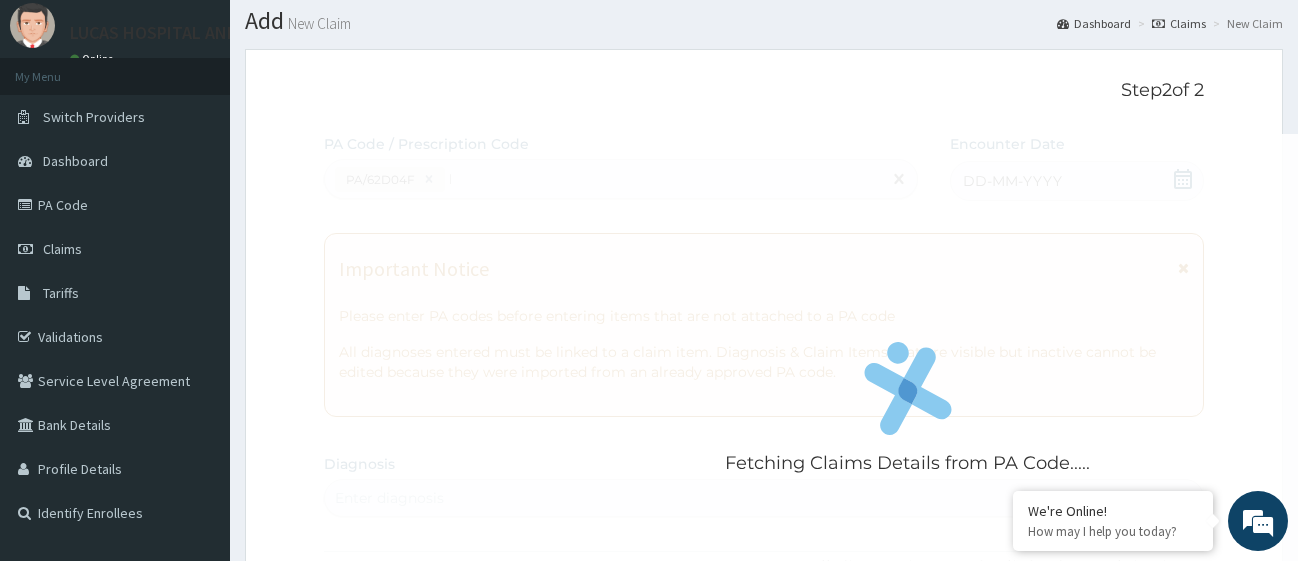type 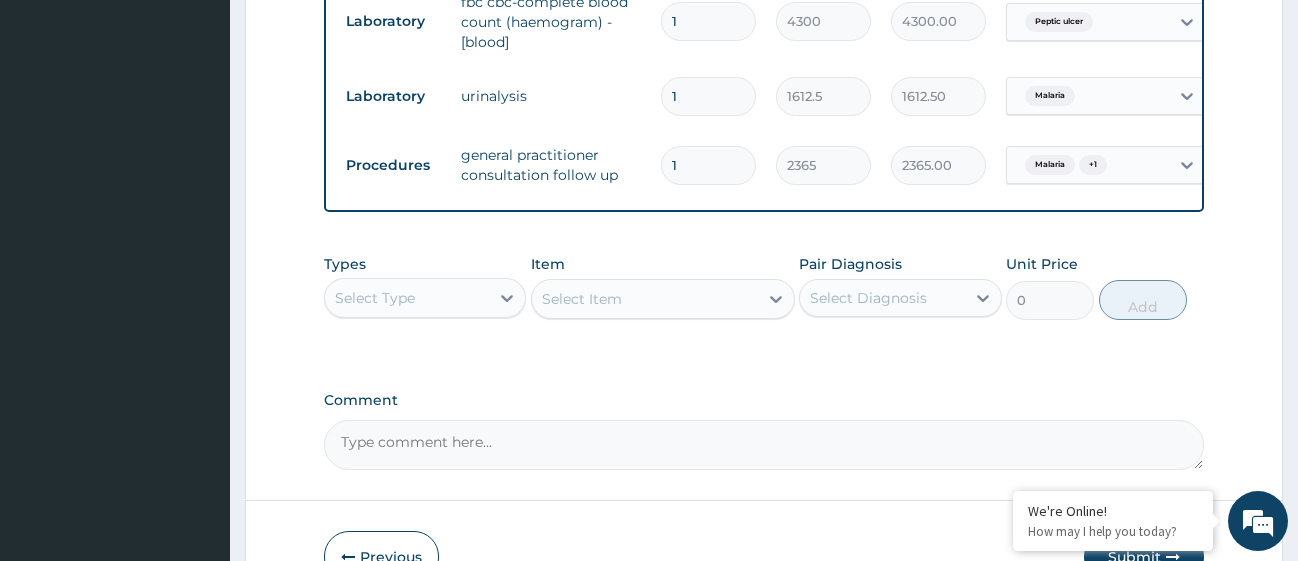 scroll, scrollTop: 1159, scrollLeft: 0, axis: vertical 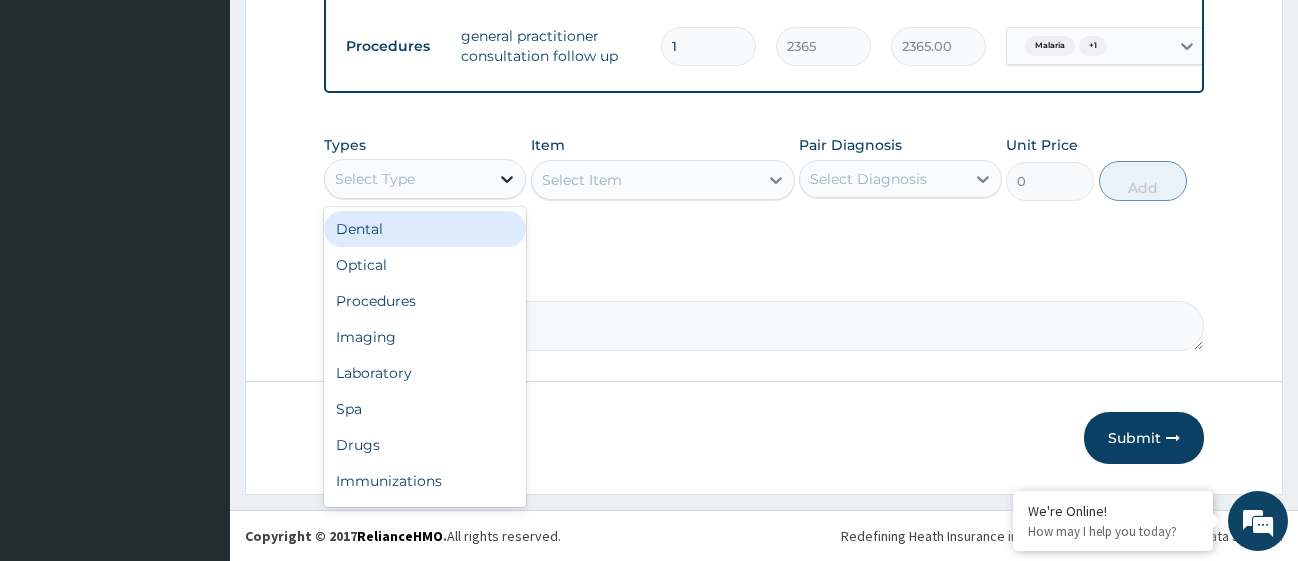 click 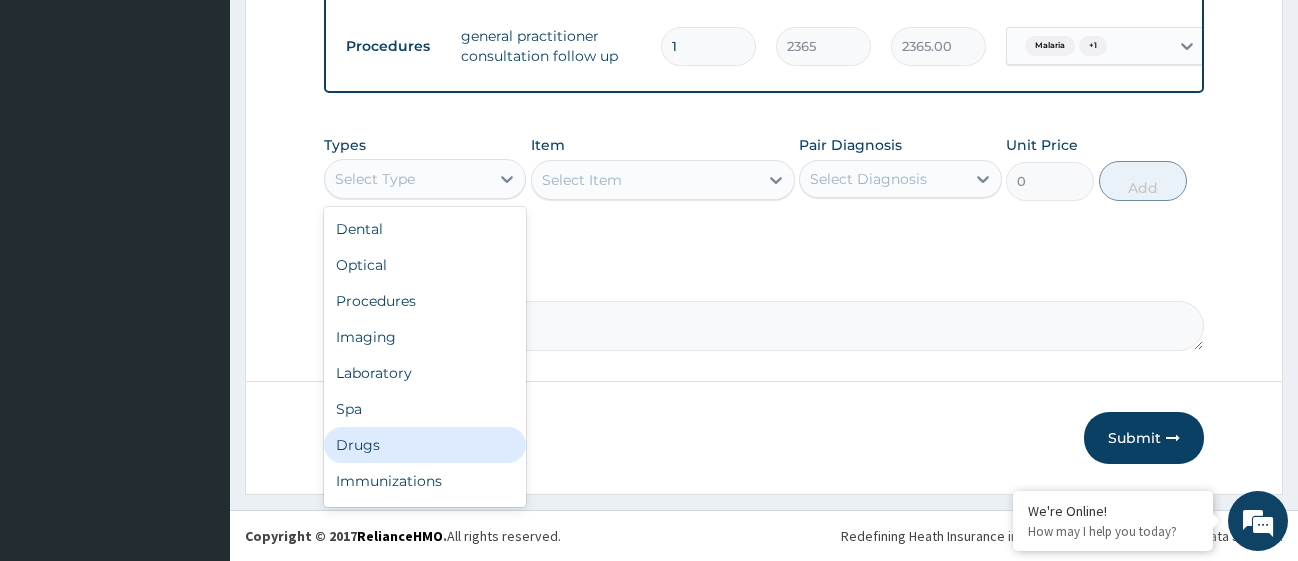 click on "Drugs" at bounding box center (425, 445) 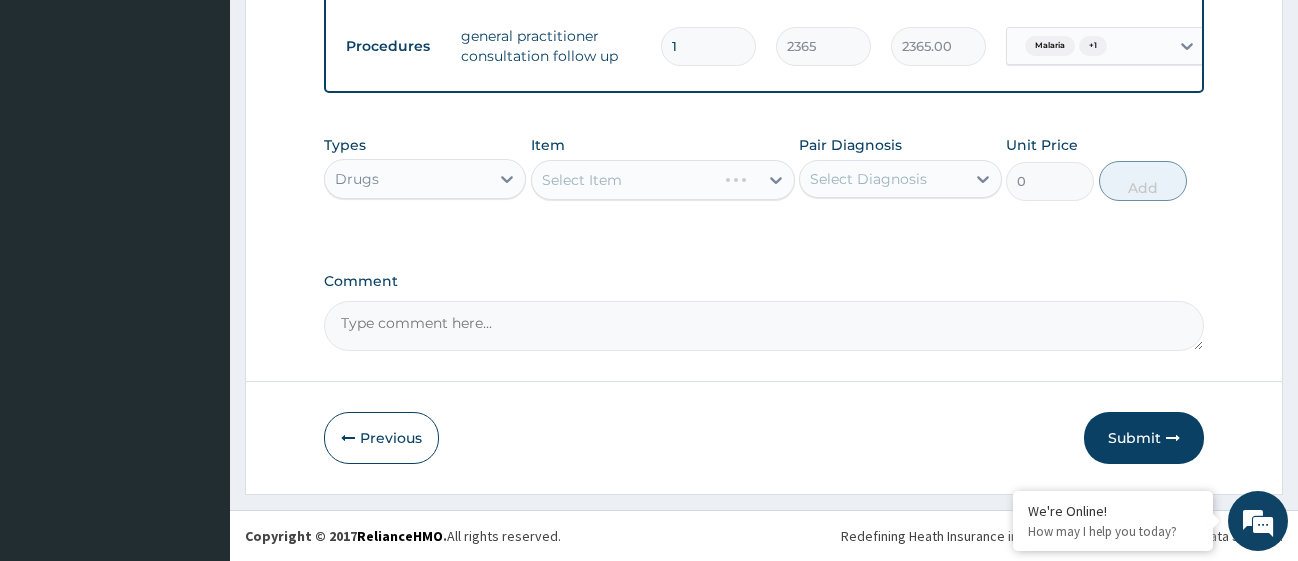 click on "Select Item" at bounding box center (663, 180) 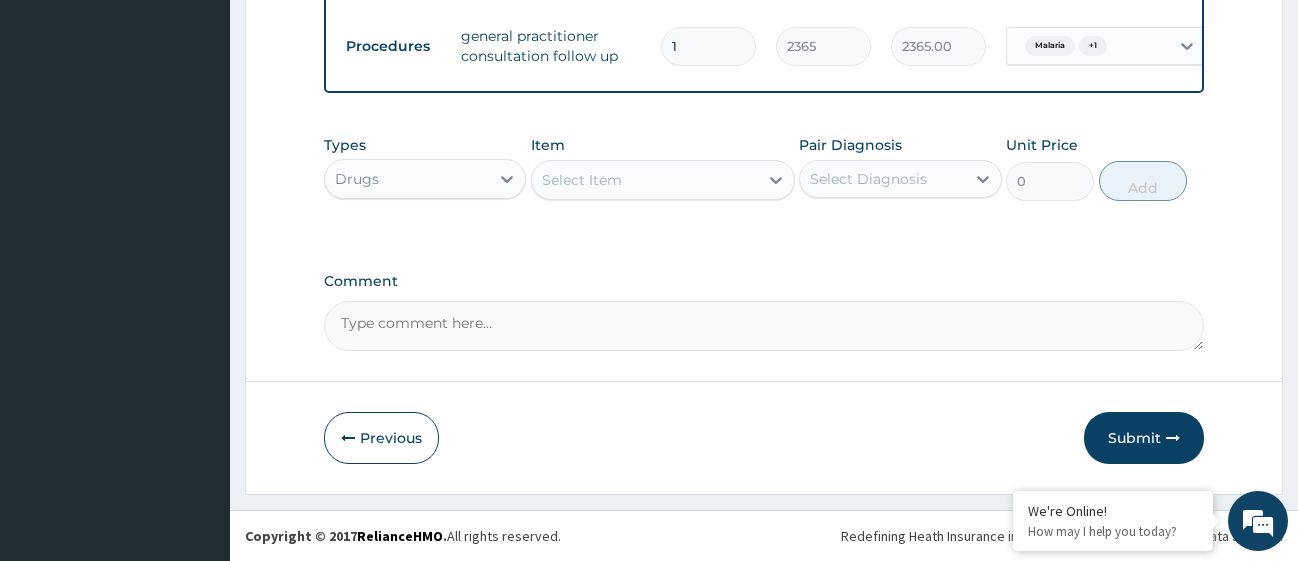 click on "Select Item" at bounding box center (645, 180) 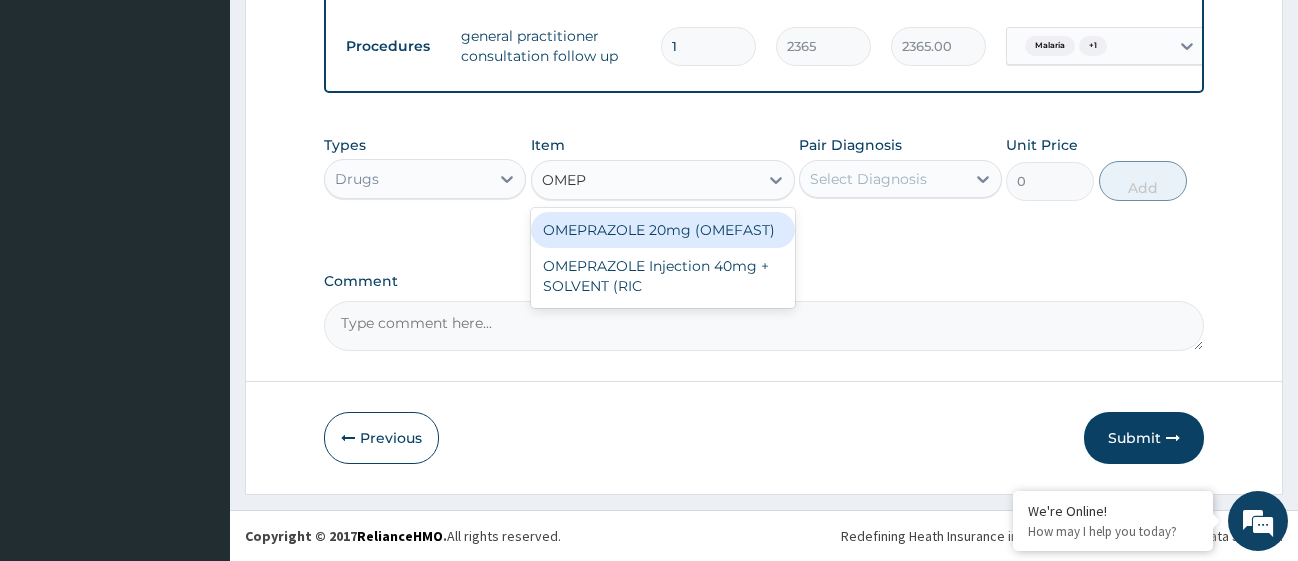 type on "OMEPR" 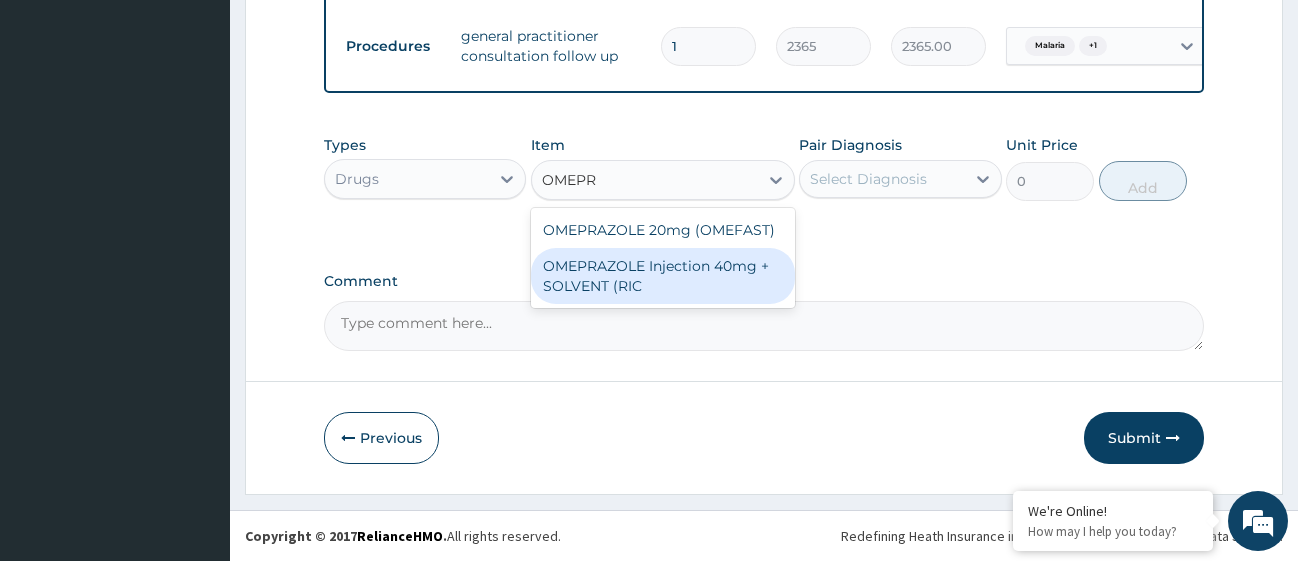 click on "OMEPRAZOLE Injection 40mg + SOLVENT (RIC" at bounding box center (663, 276) 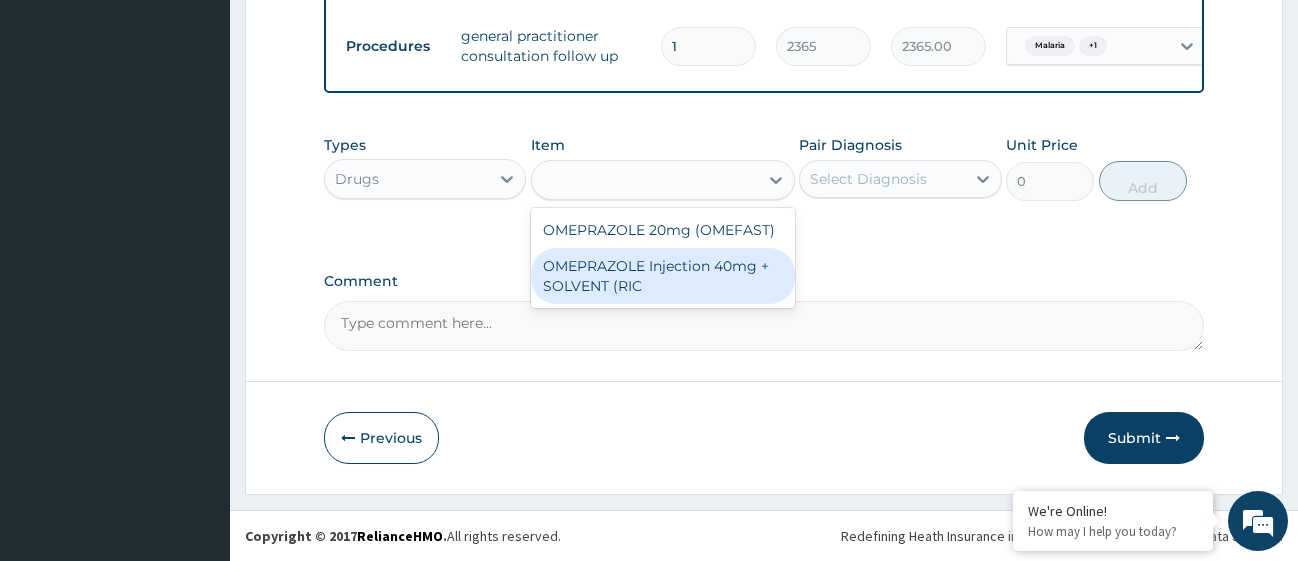 type on "1537.25" 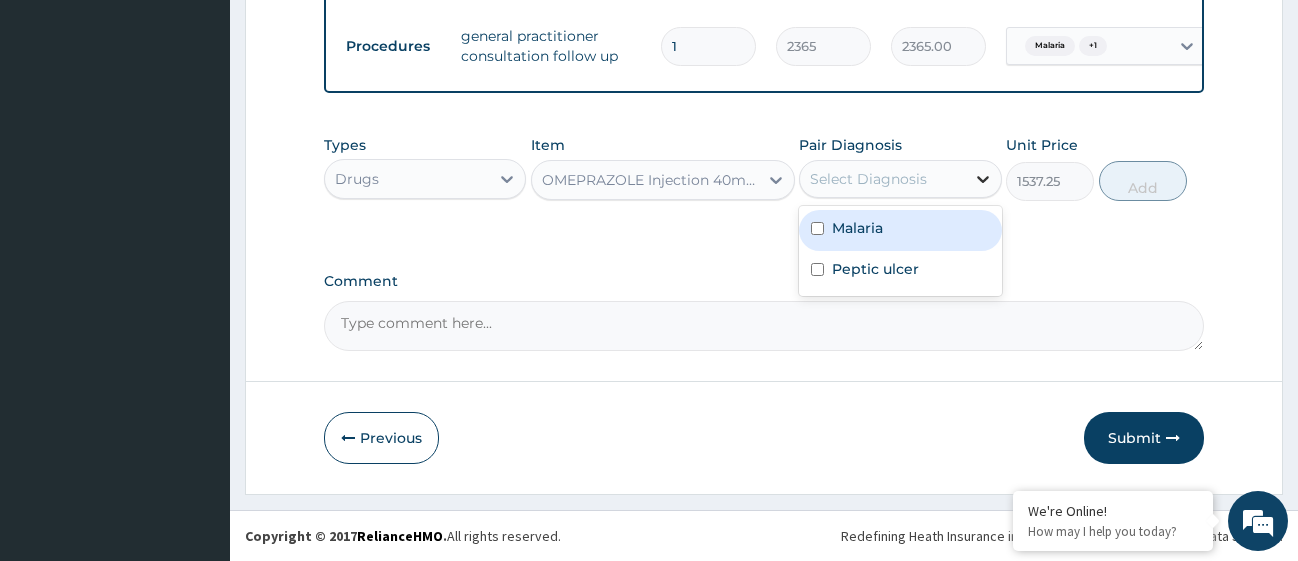 click at bounding box center [983, 179] 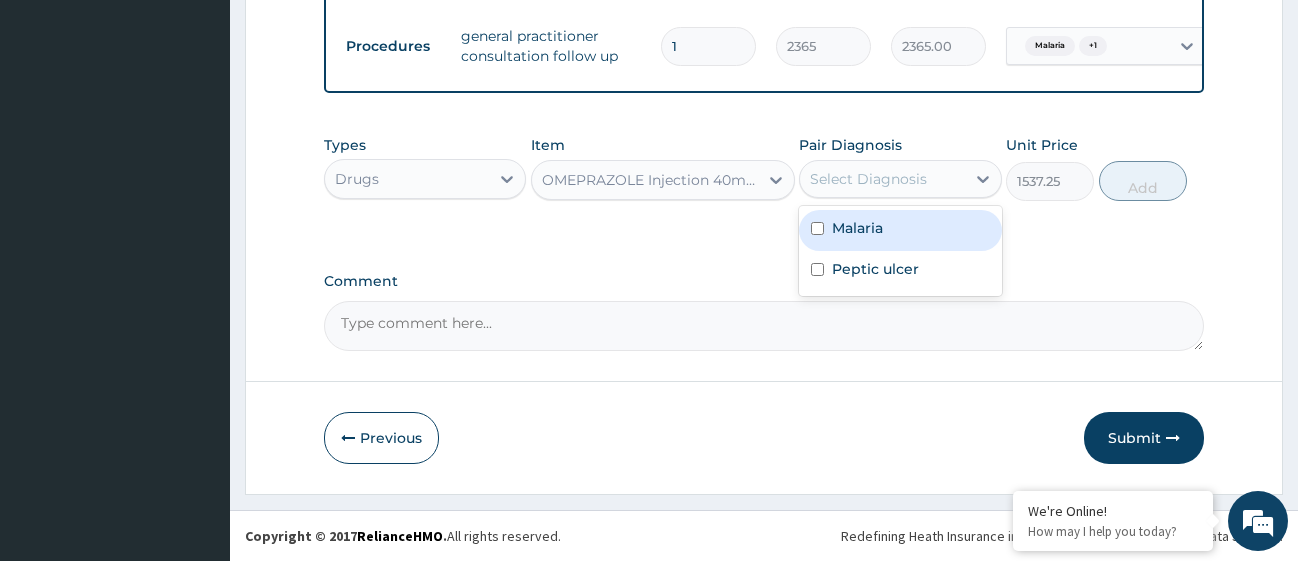 click on "Select Diagnosis" at bounding box center (882, 179) 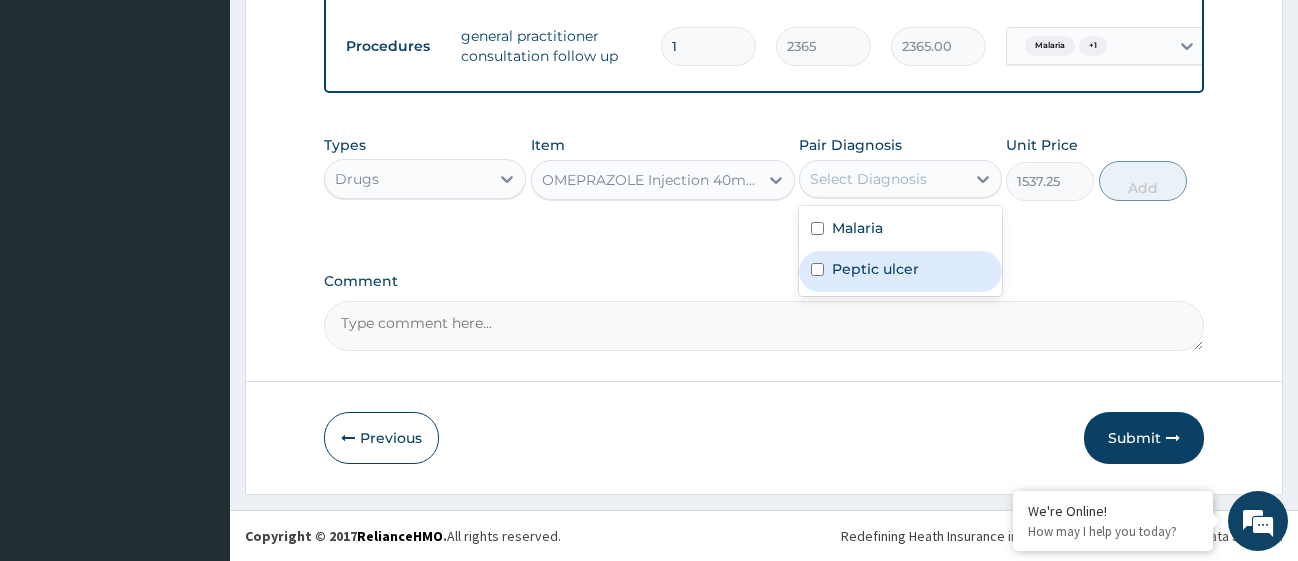 click at bounding box center (817, 269) 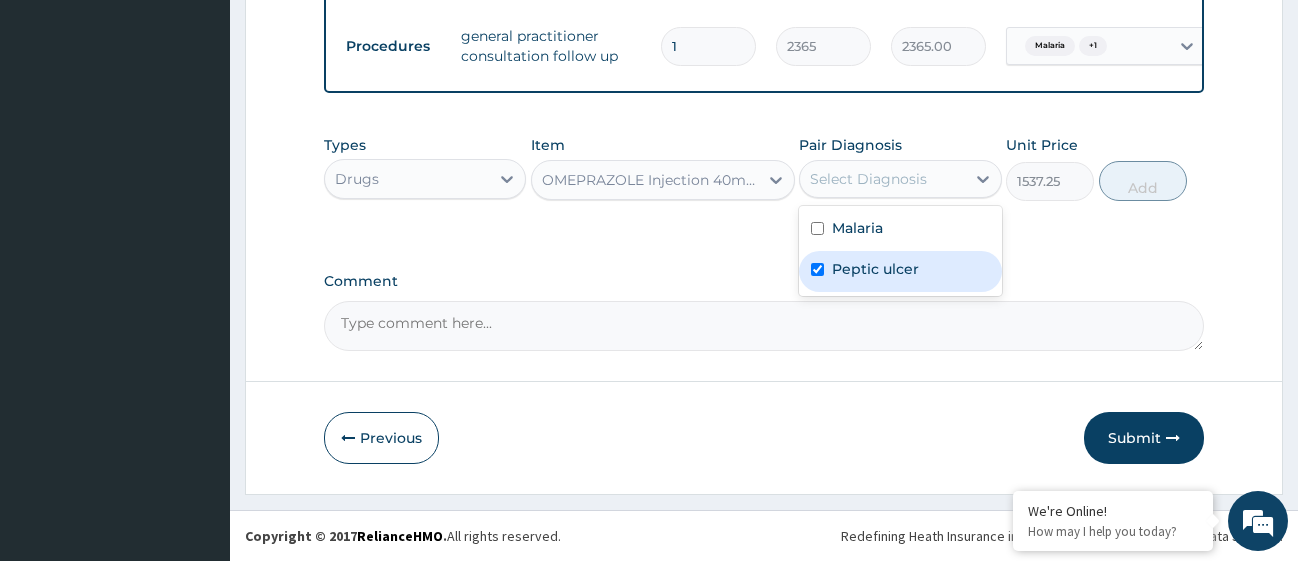checkbox on "true" 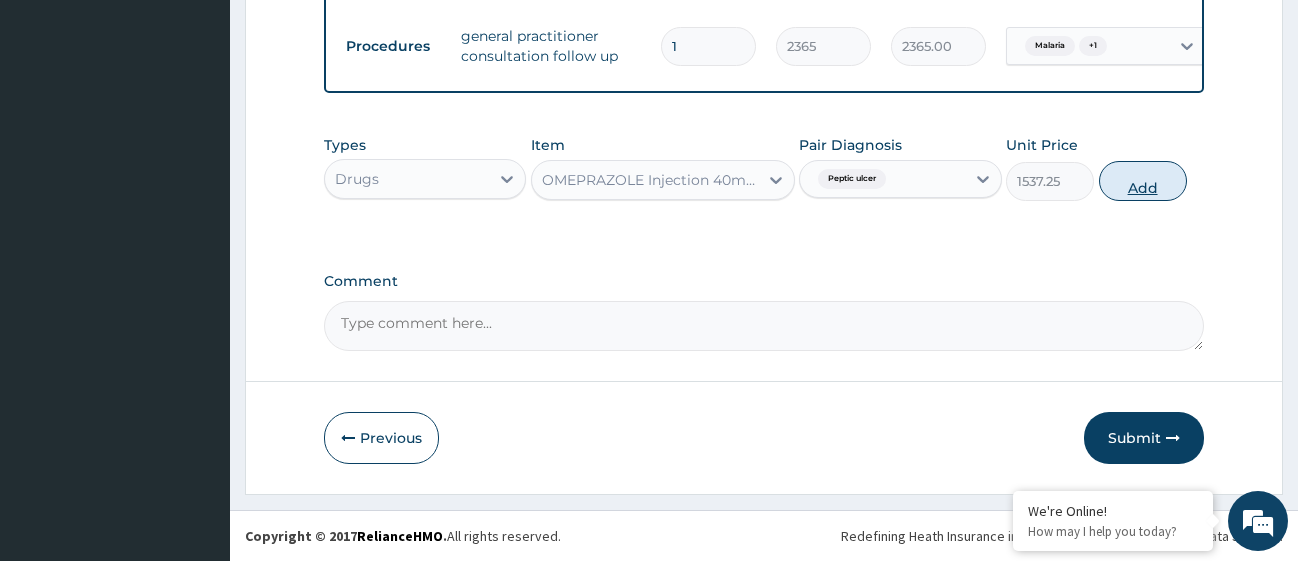 click on "Add" at bounding box center (1143, 181) 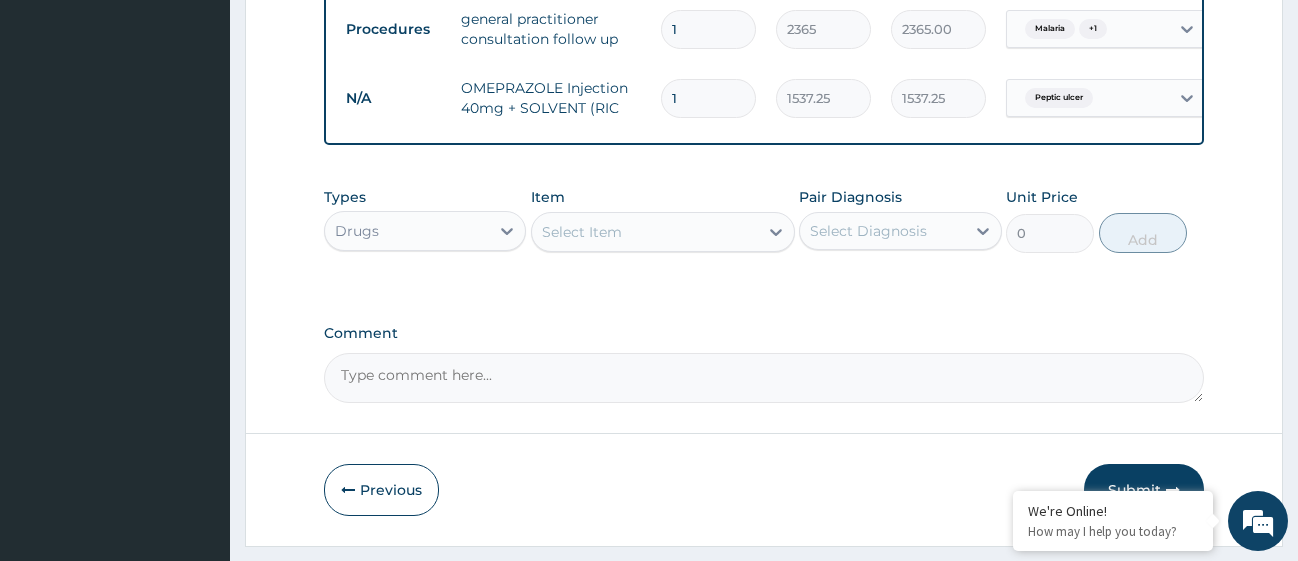 click on "Select Item" at bounding box center [645, 232] 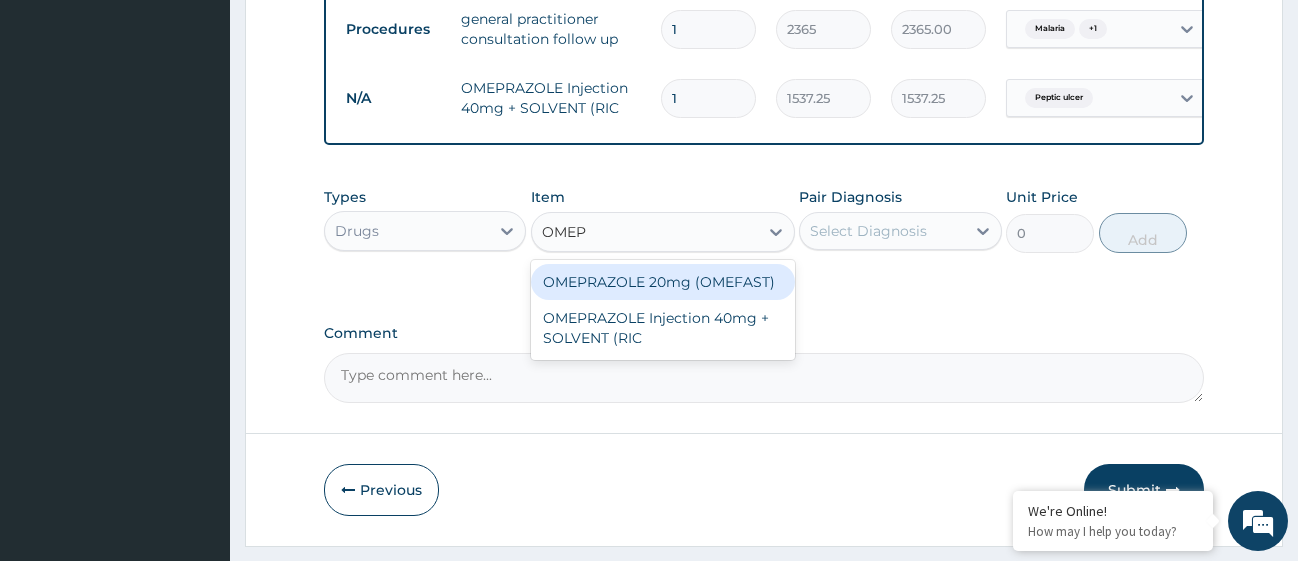 type on "OMEPR" 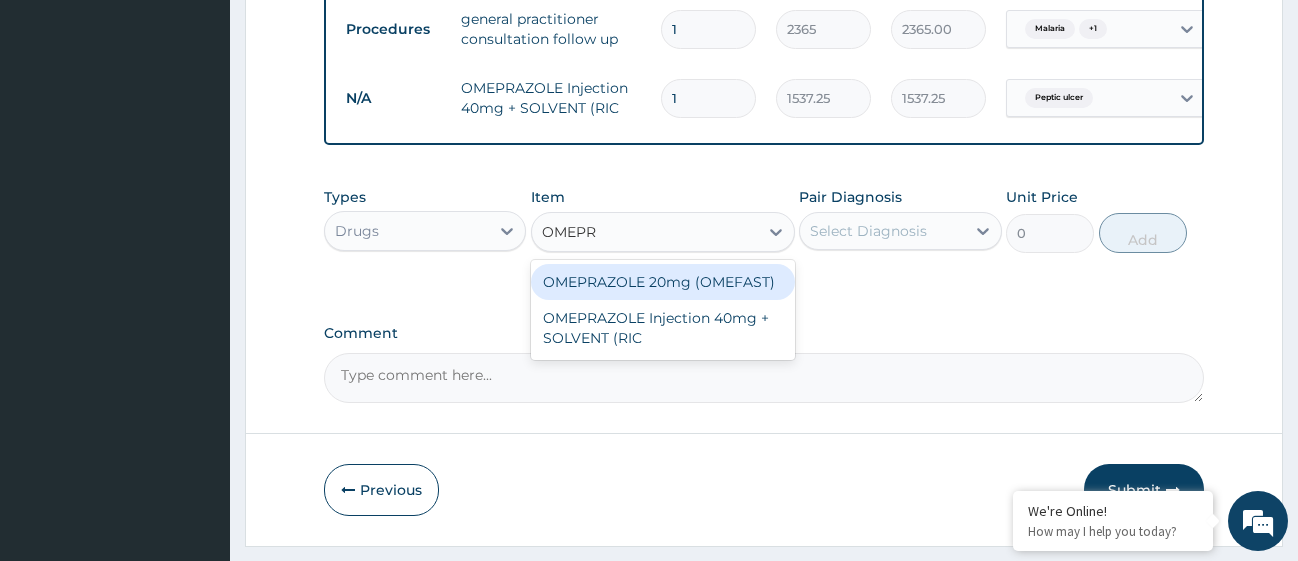 click on "OMEPRAZOLE 20mg (OMEFAST)" at bounding box center [663, 282] 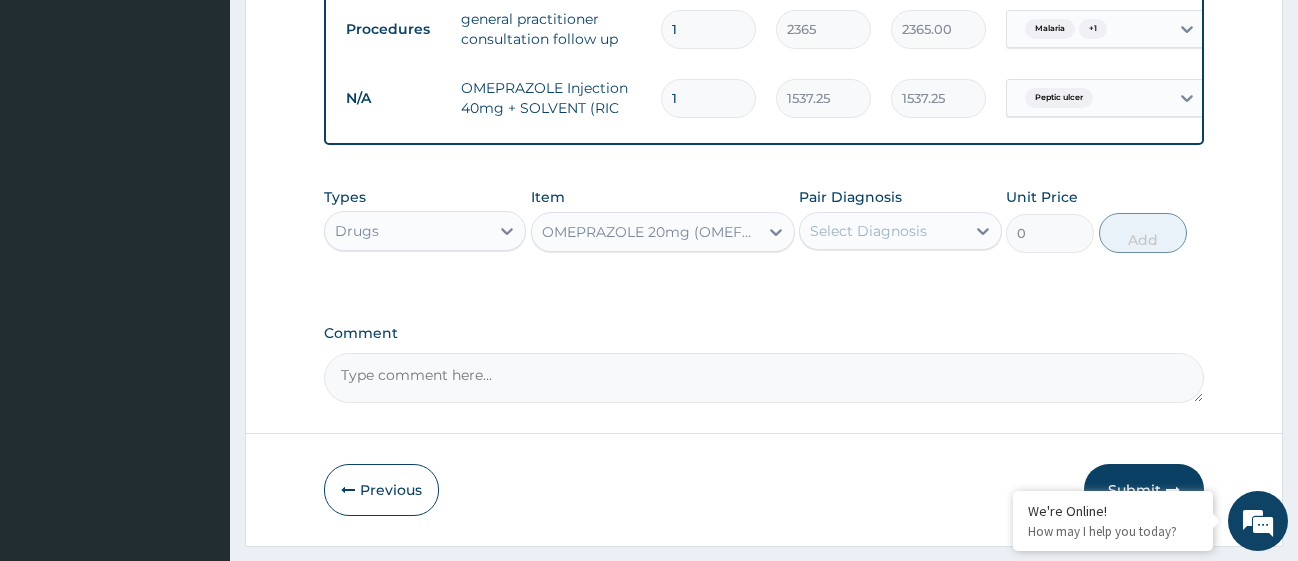 type 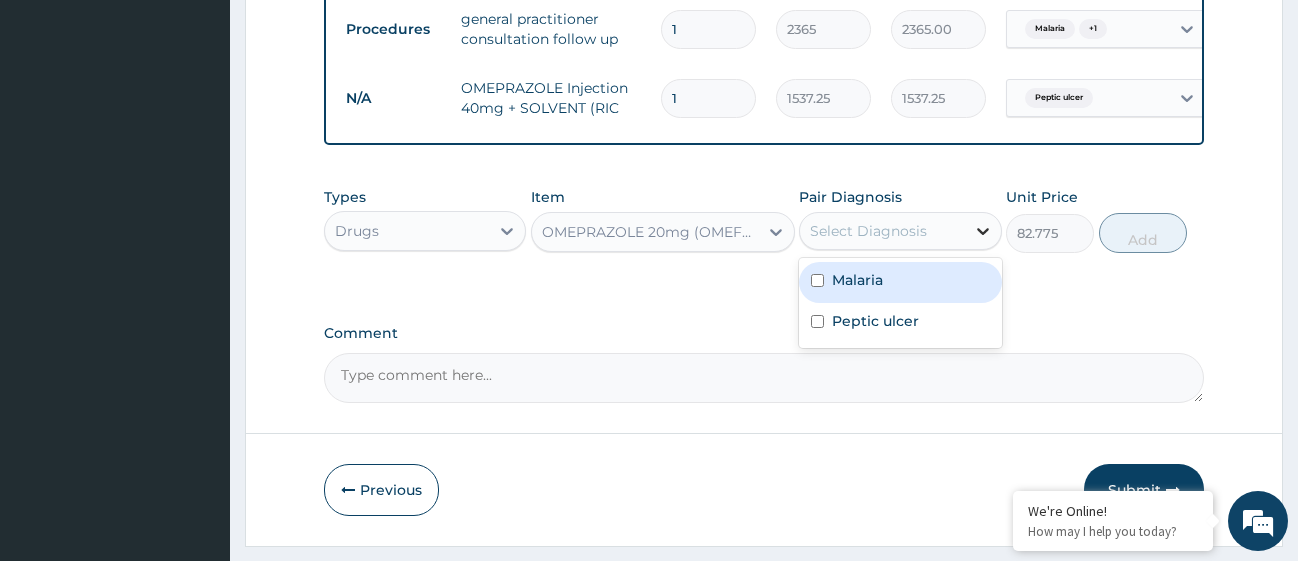 click at bounding box center [983, 231] 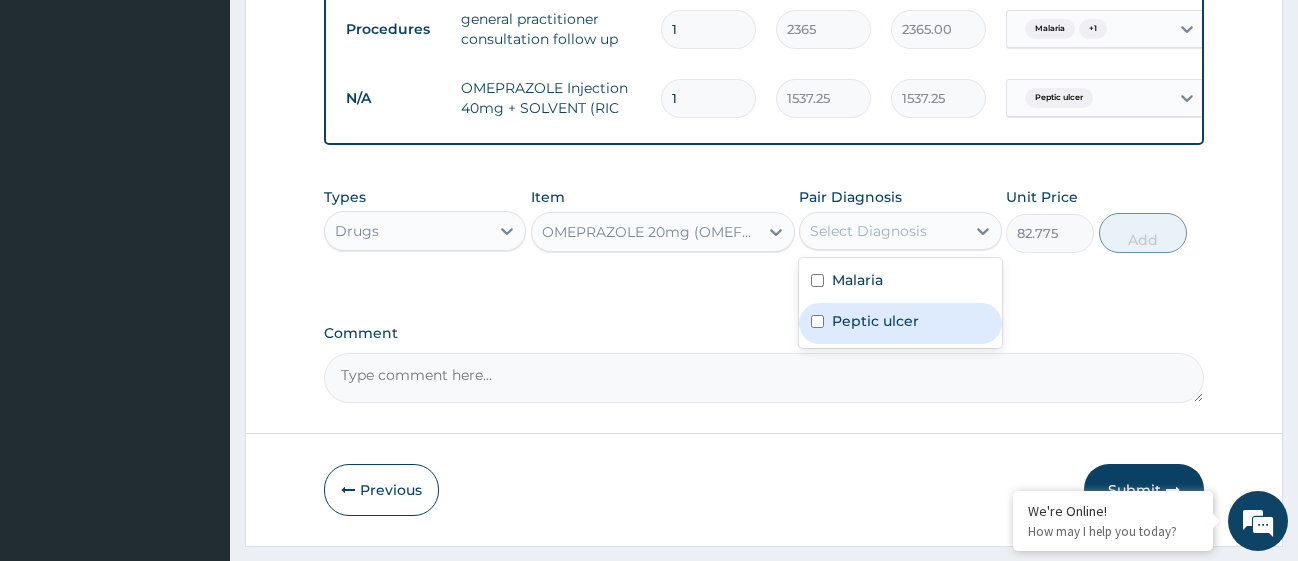 click at bounding box center (817, 321) 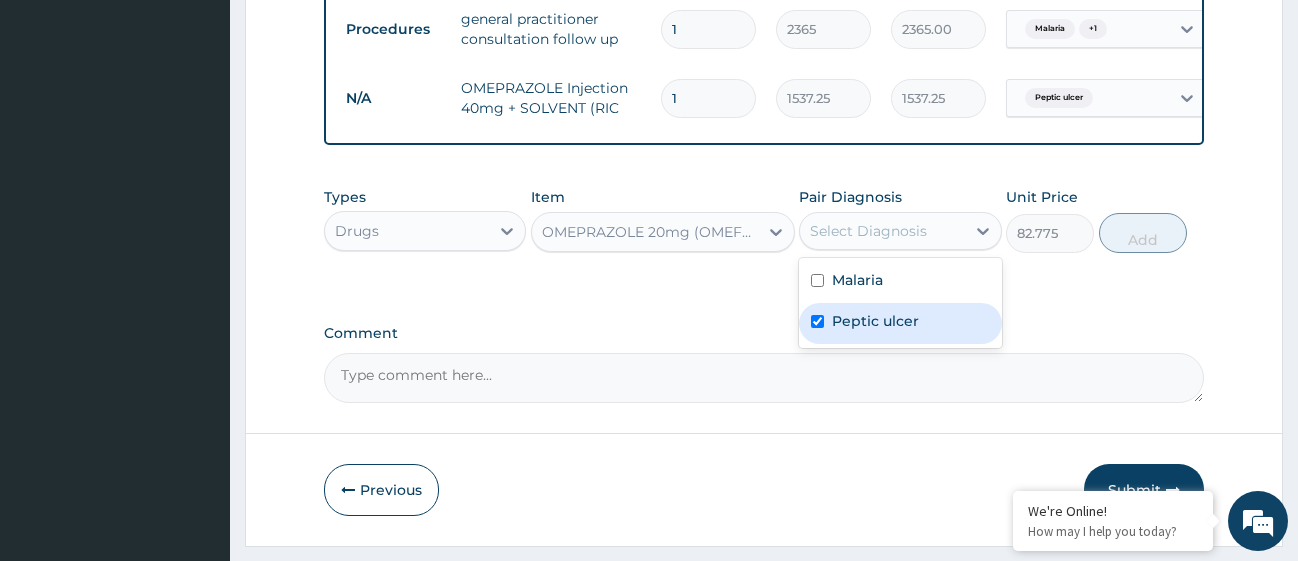 checkbox on "true" 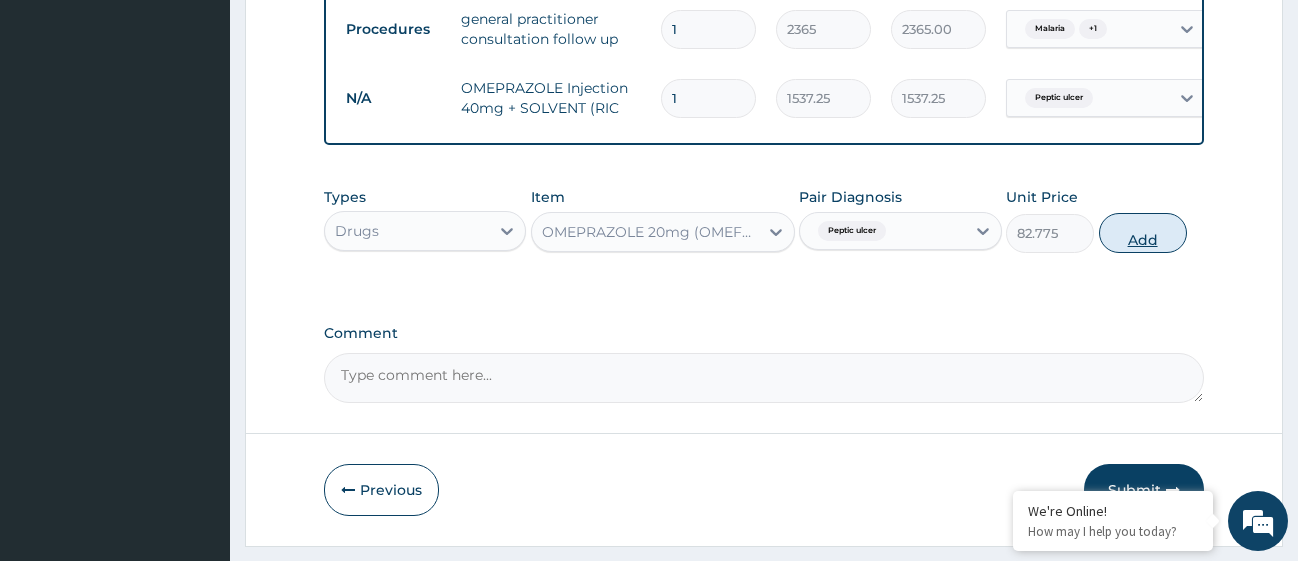 click on "Add" at bounding box center [1143, 233] 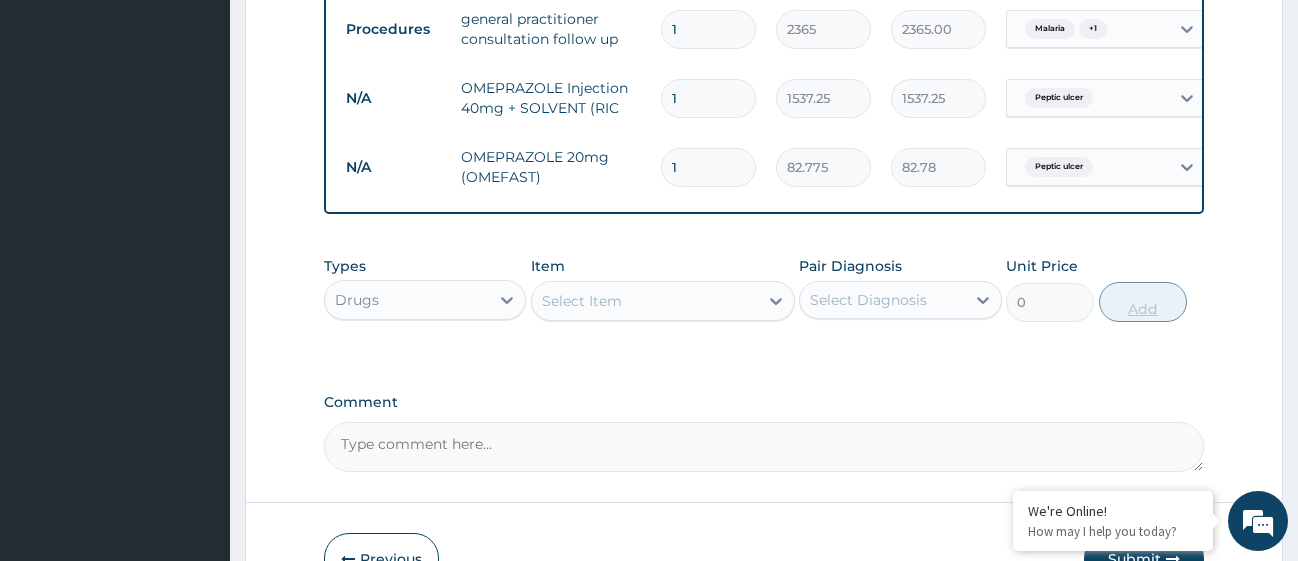 type on "14" 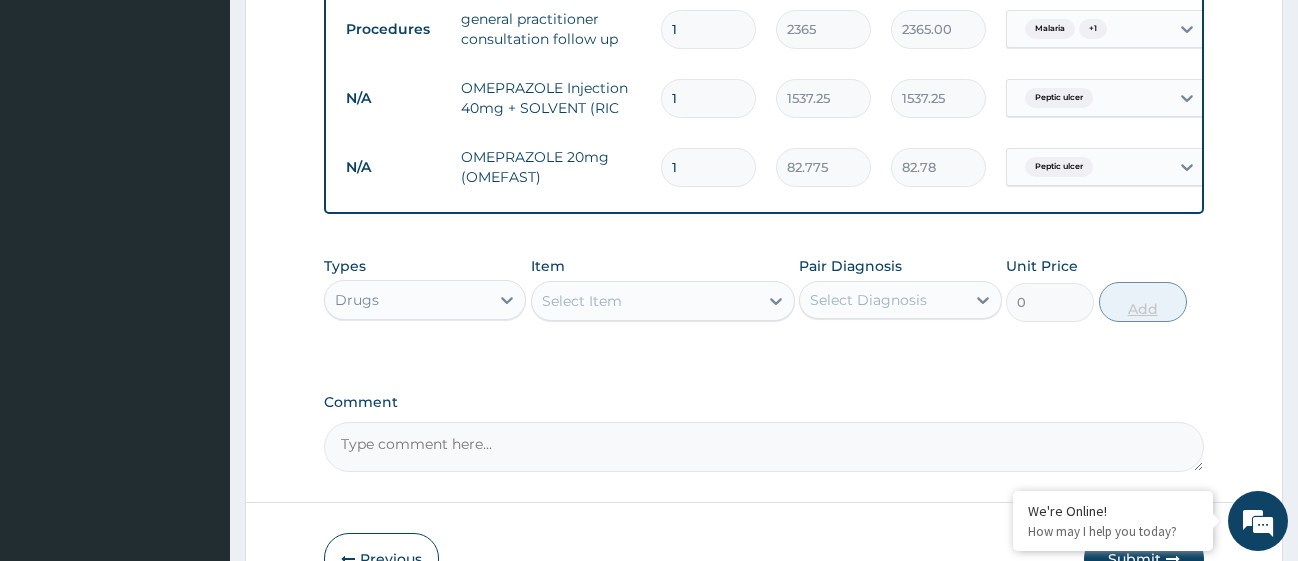 type on "1158.85" 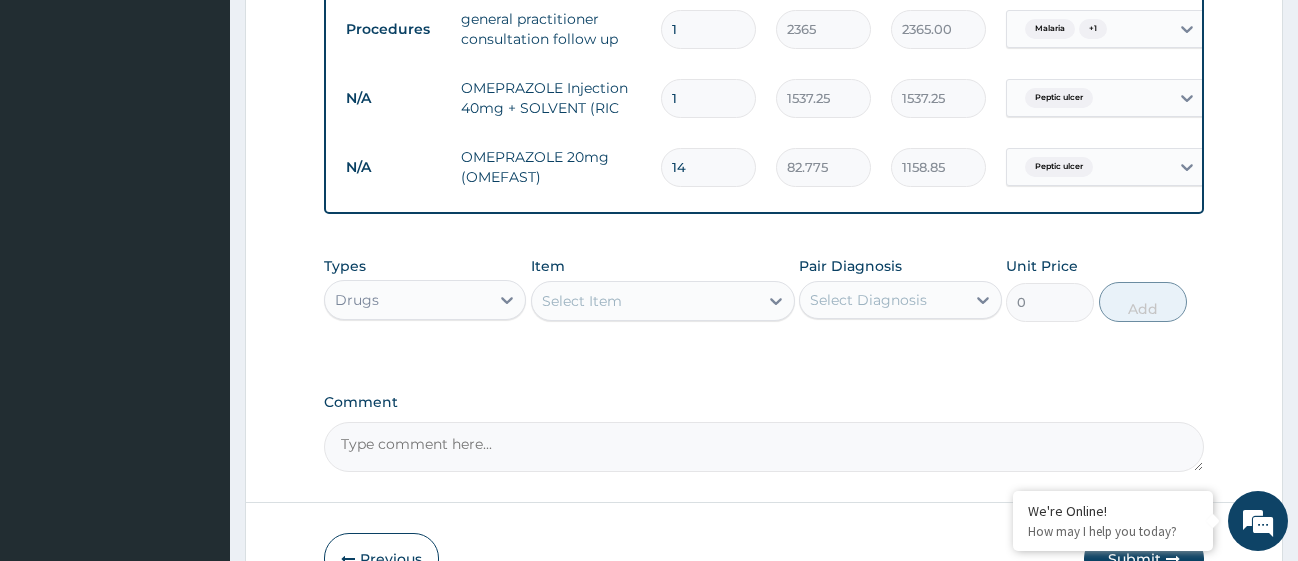 type on "14" 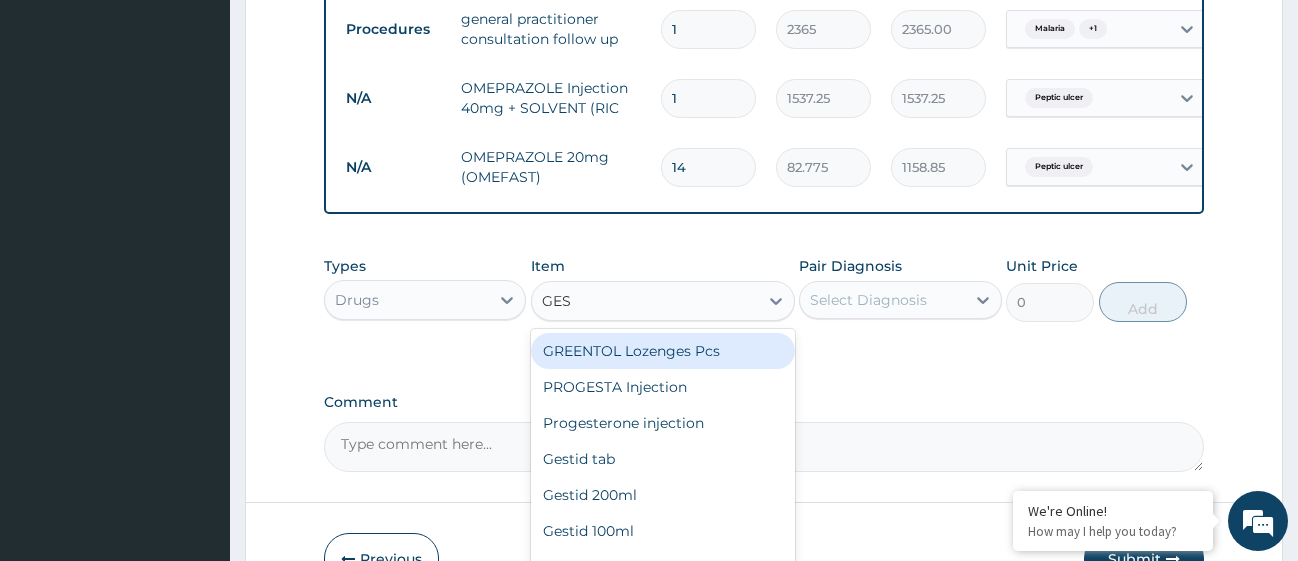 type on "GEST" 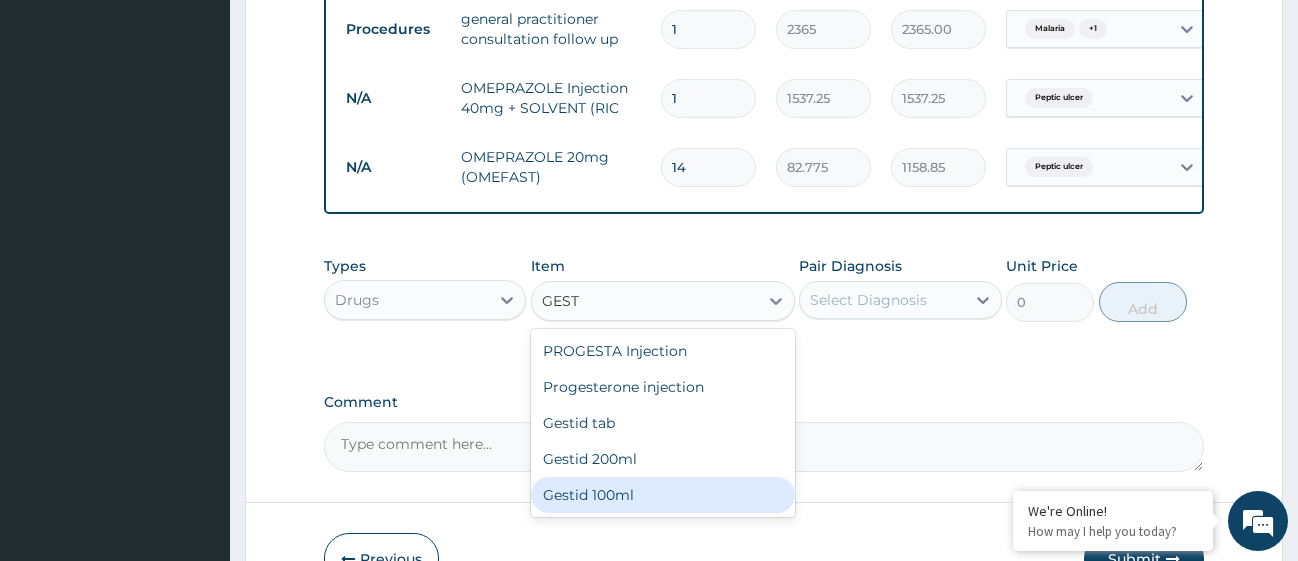 click on "Gestid 100ml" at bounding box center (663, 495) 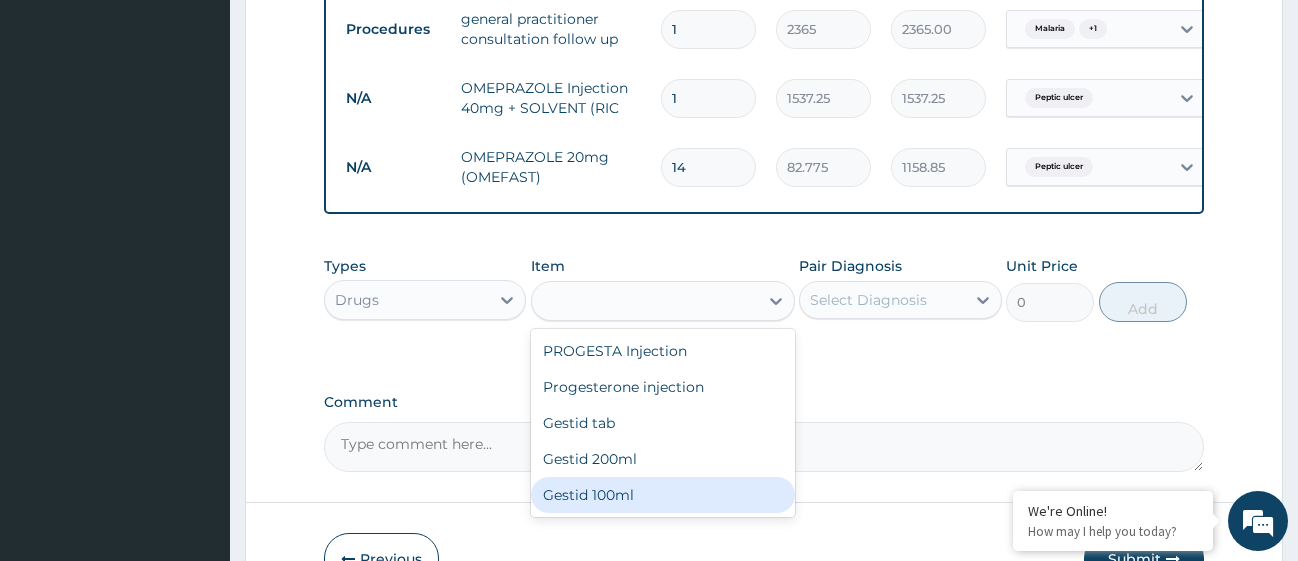 type on "827.75" 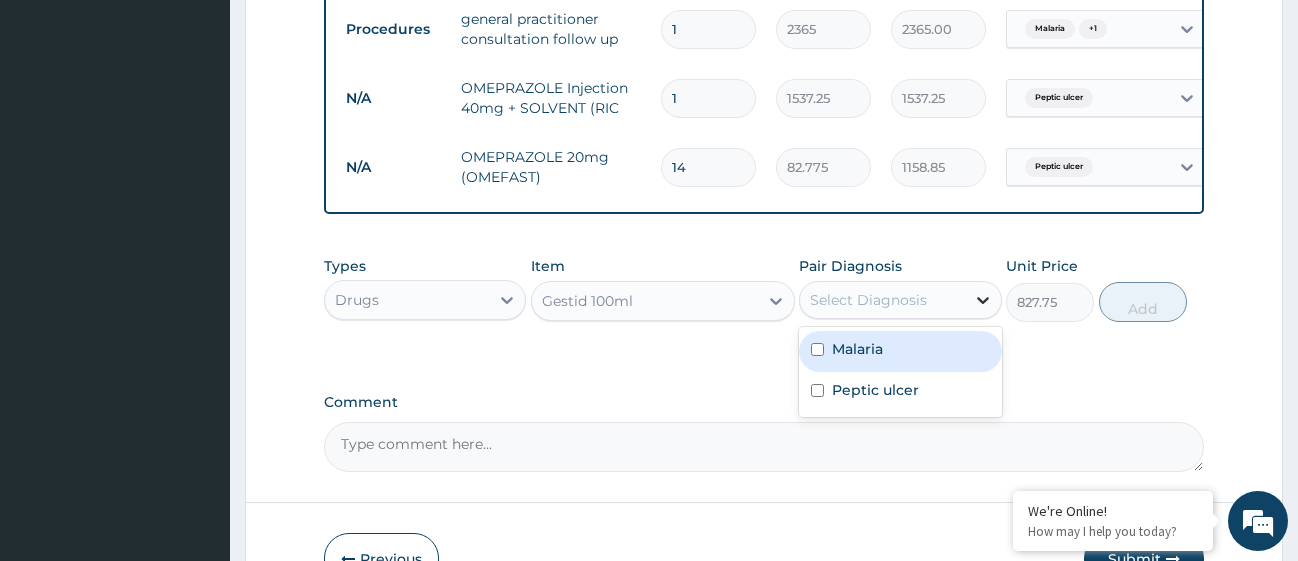 click 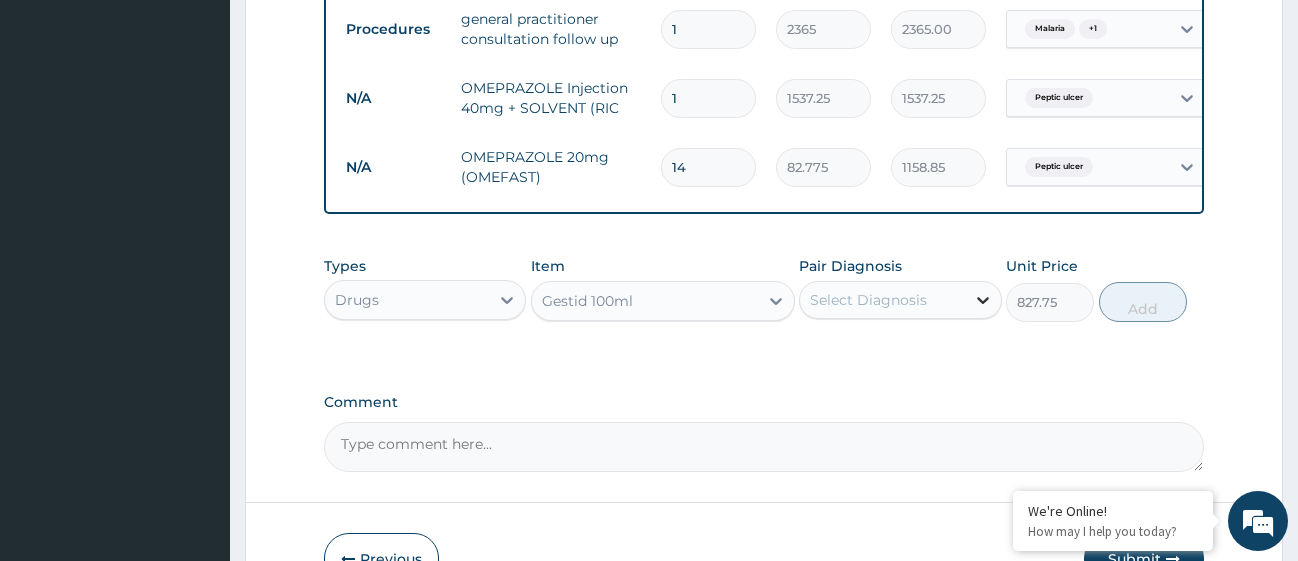 click 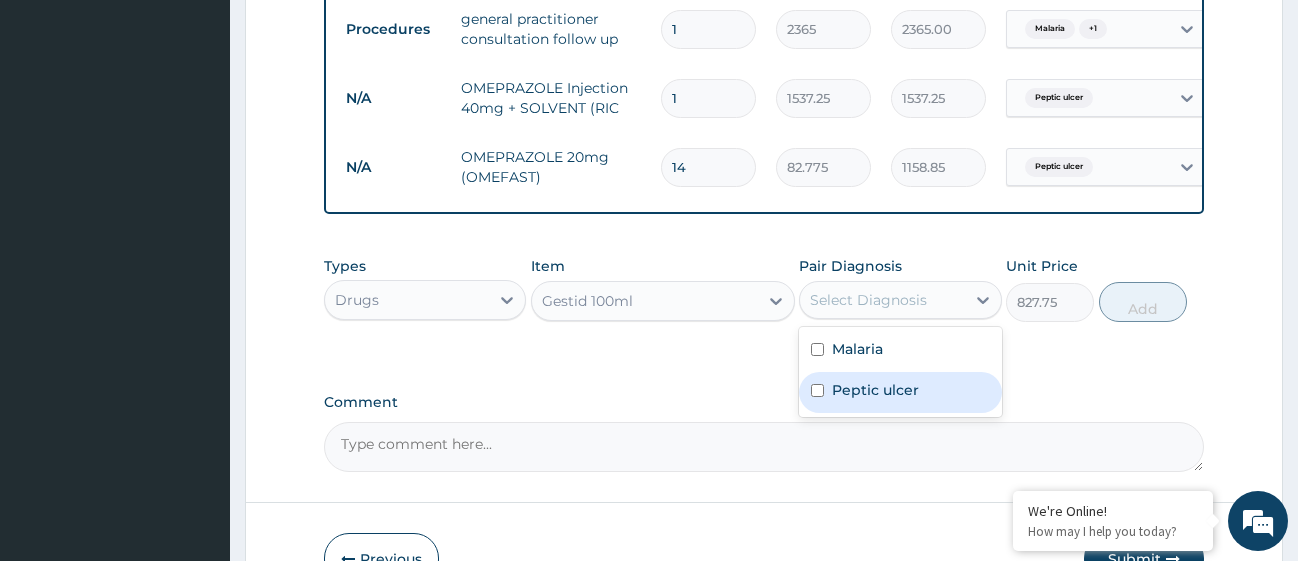 click at bounding box center (817, 390) 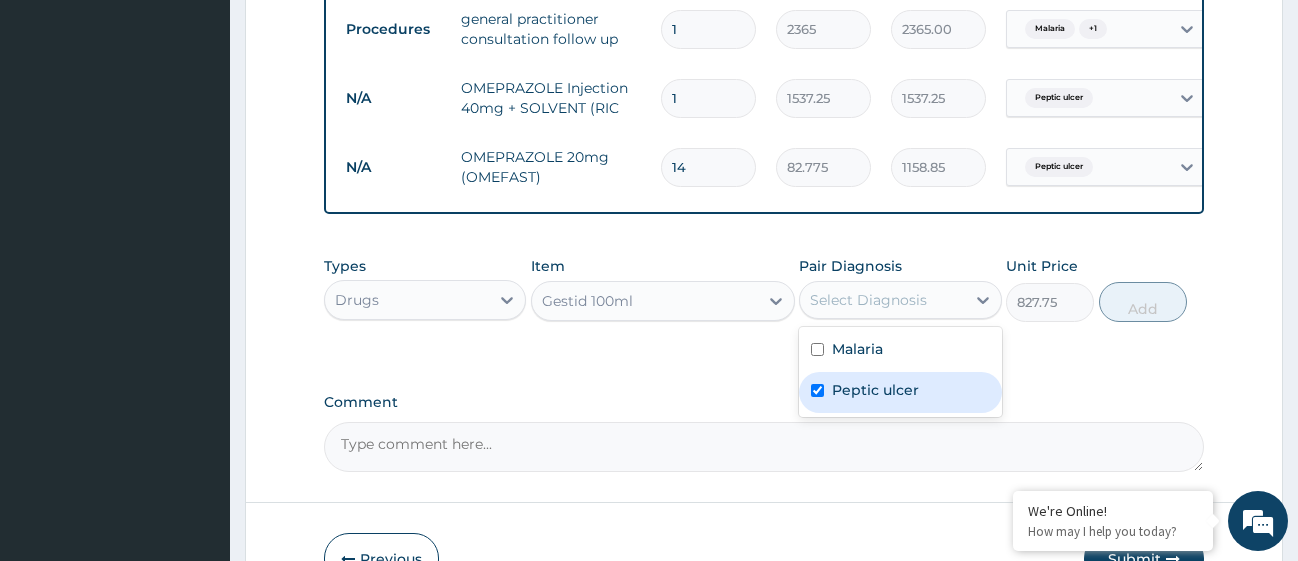 checkbox on "true" 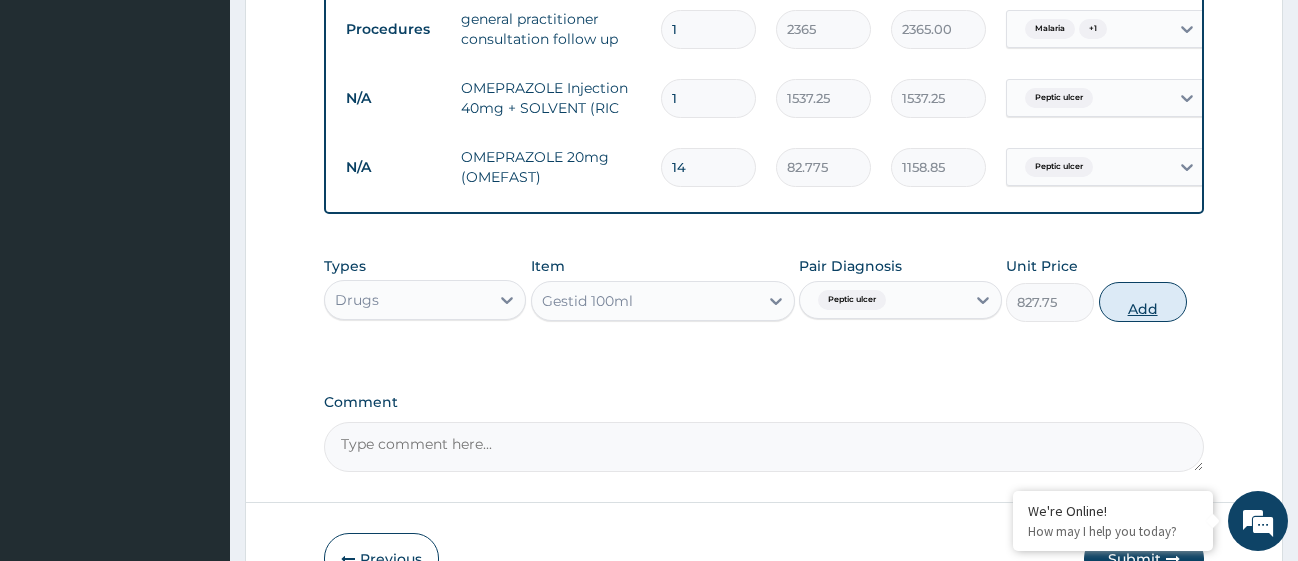 click on "Add" at bounding box center [1143, 302] 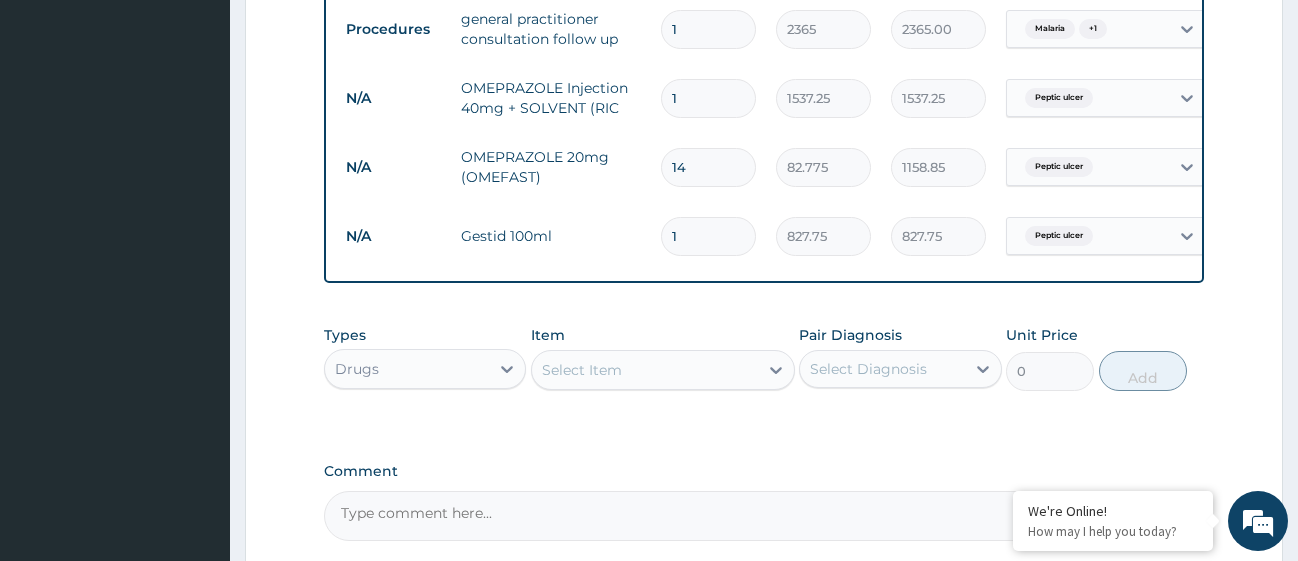 click on "Select Item" at bounding box center (645, 370) 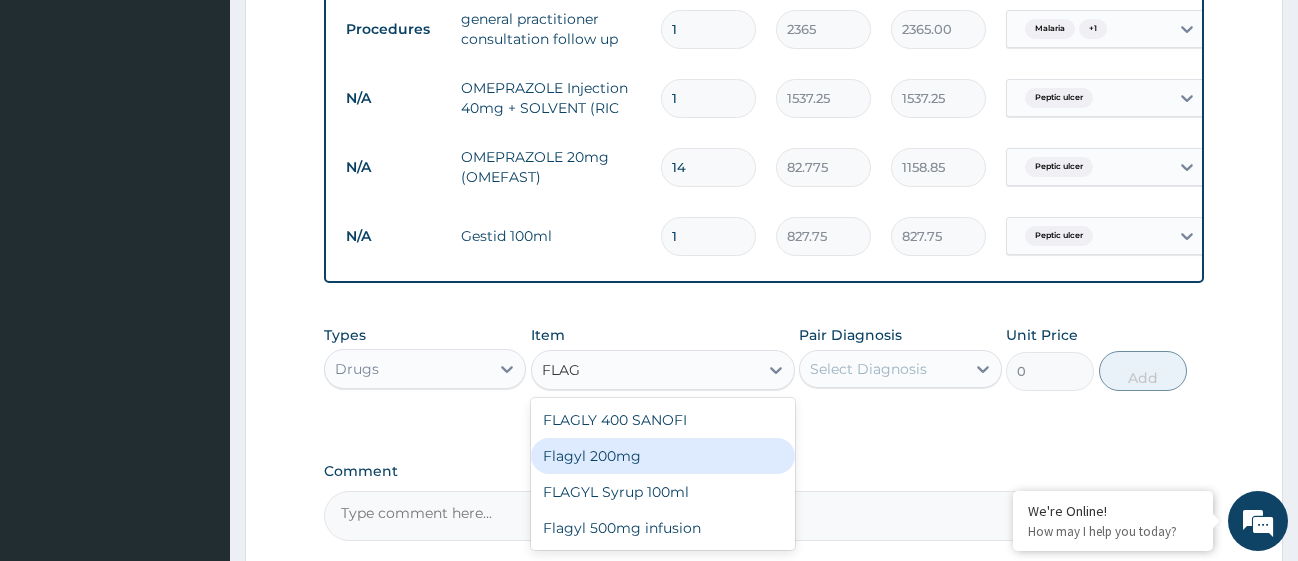 type on "FLA" 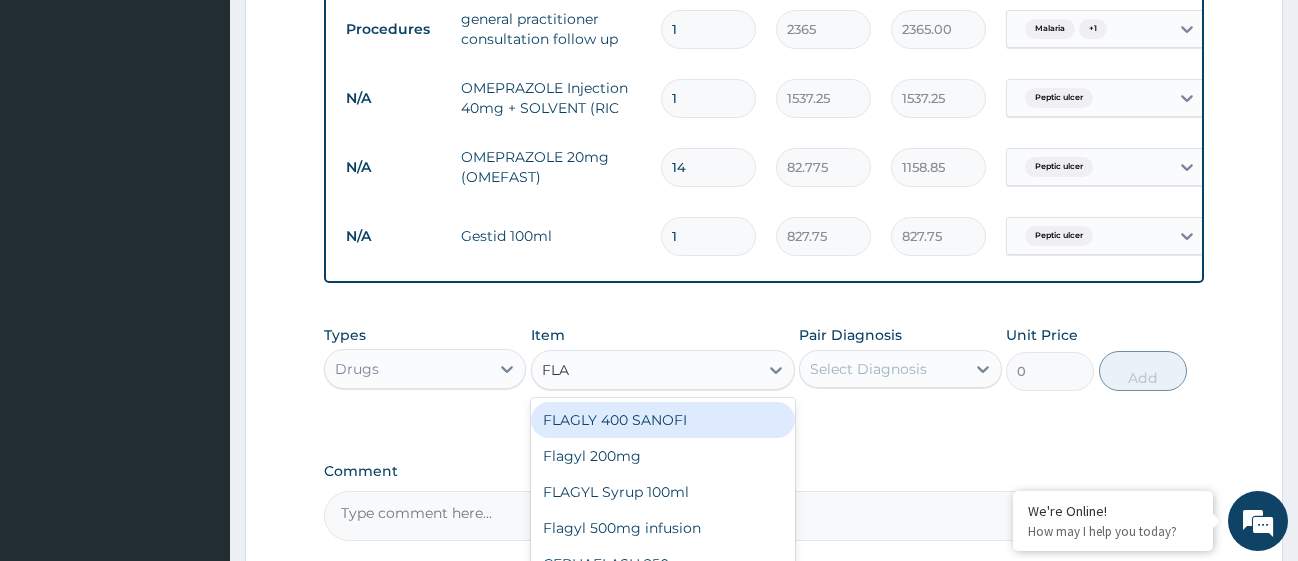 click on "FLAGLY 400 SANOFI" at bounding box center (663, 420) 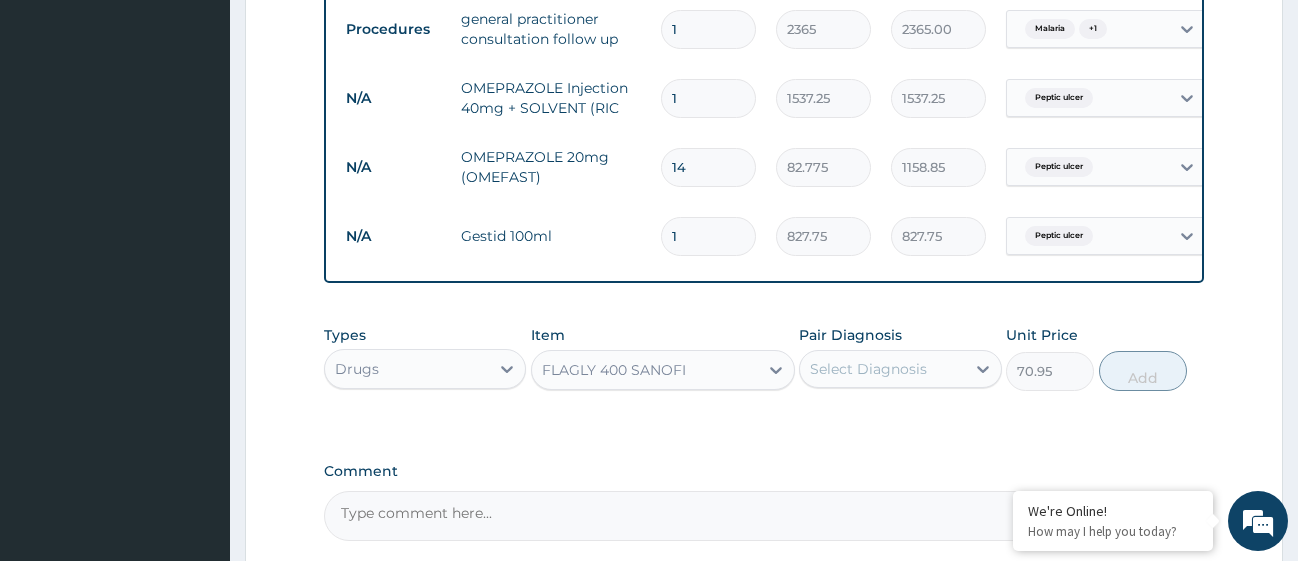 click on "Select Diagnosis" at bounding box center [882, 369] 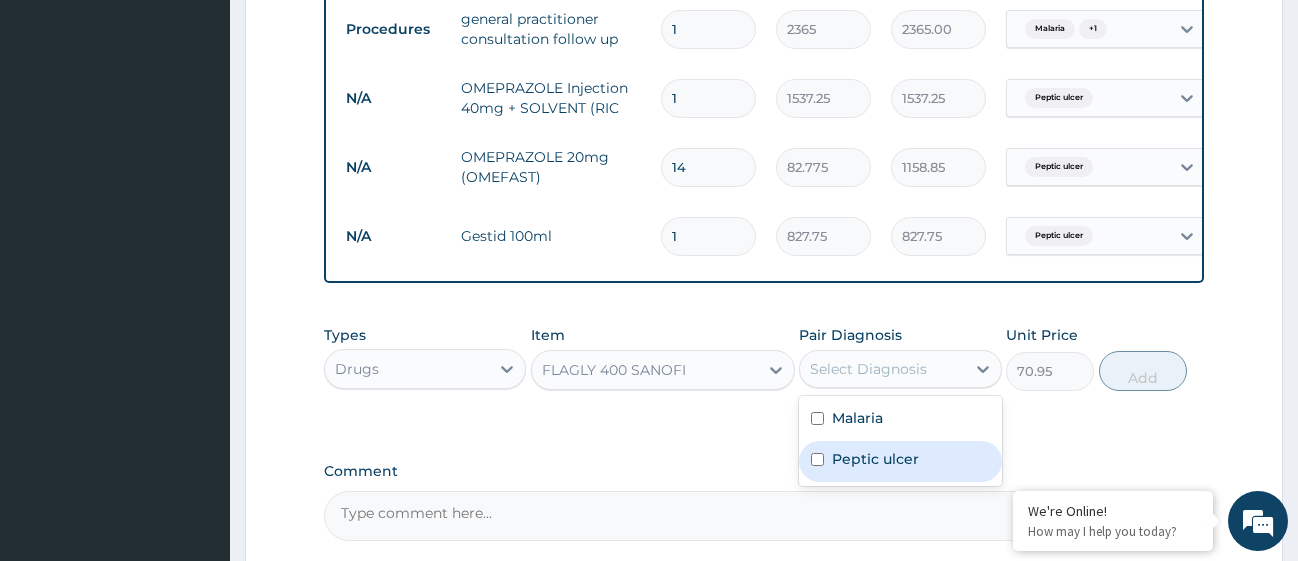 click at bounding box center (817, 459) 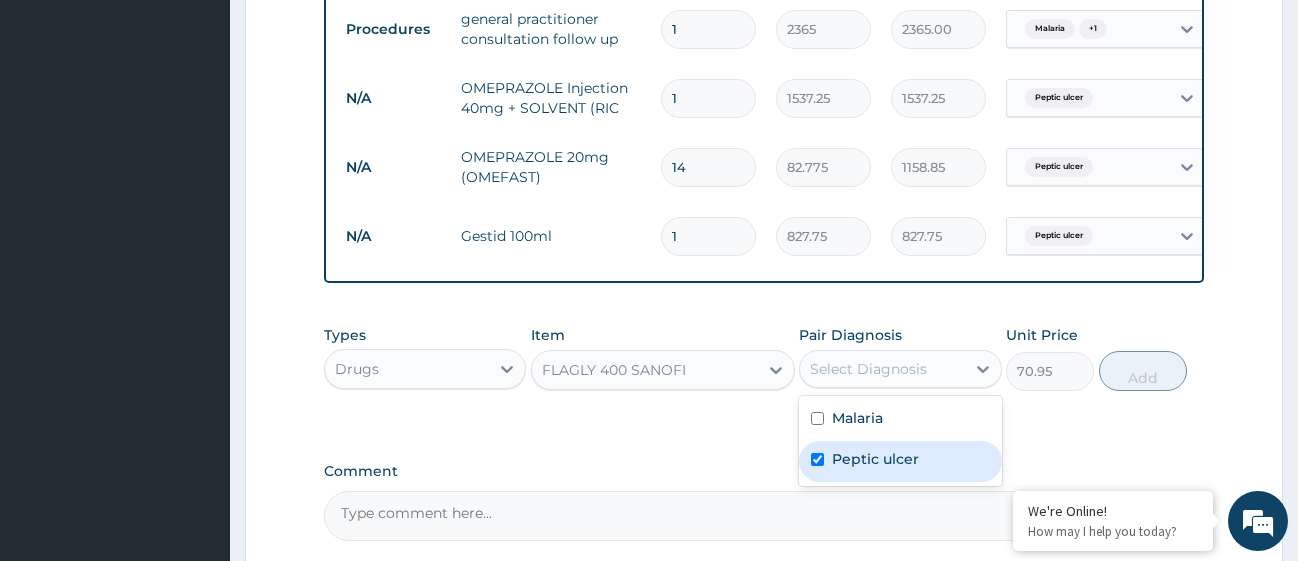 checkbox on "true" 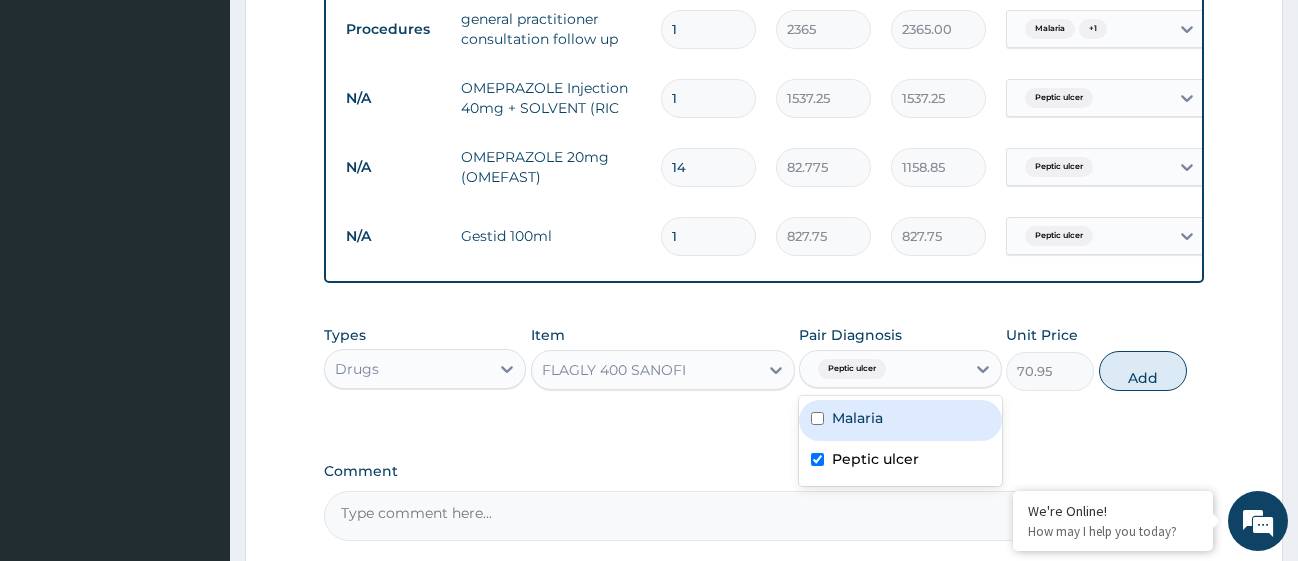 click on "Malaria" at bounding box center [900, 420] 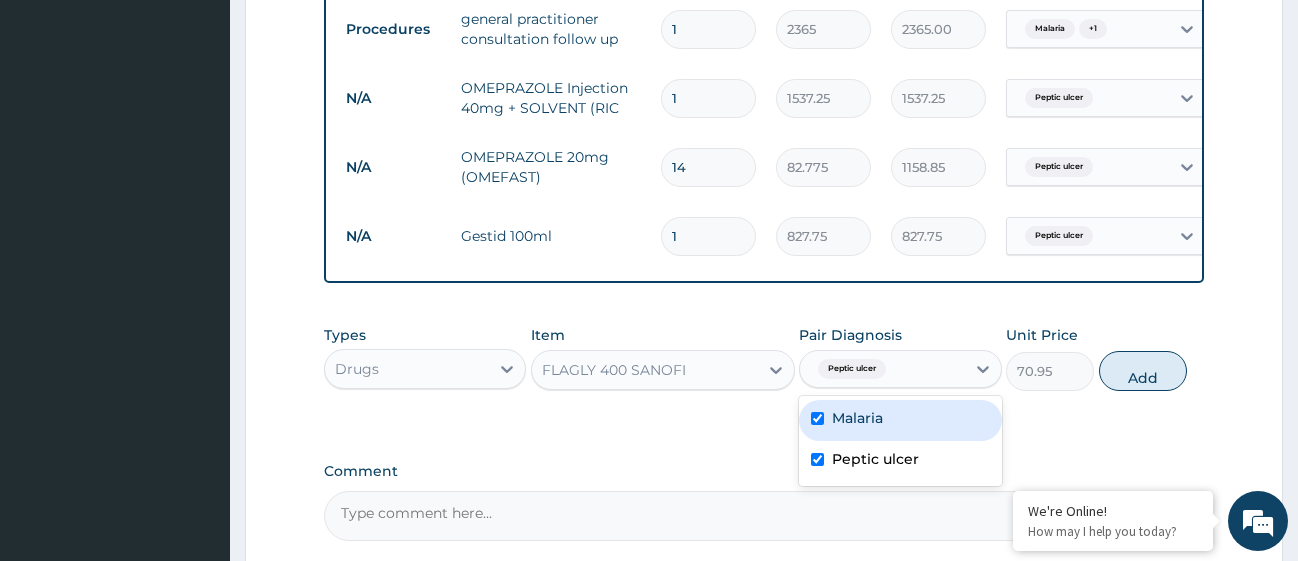 checkbox on "true" 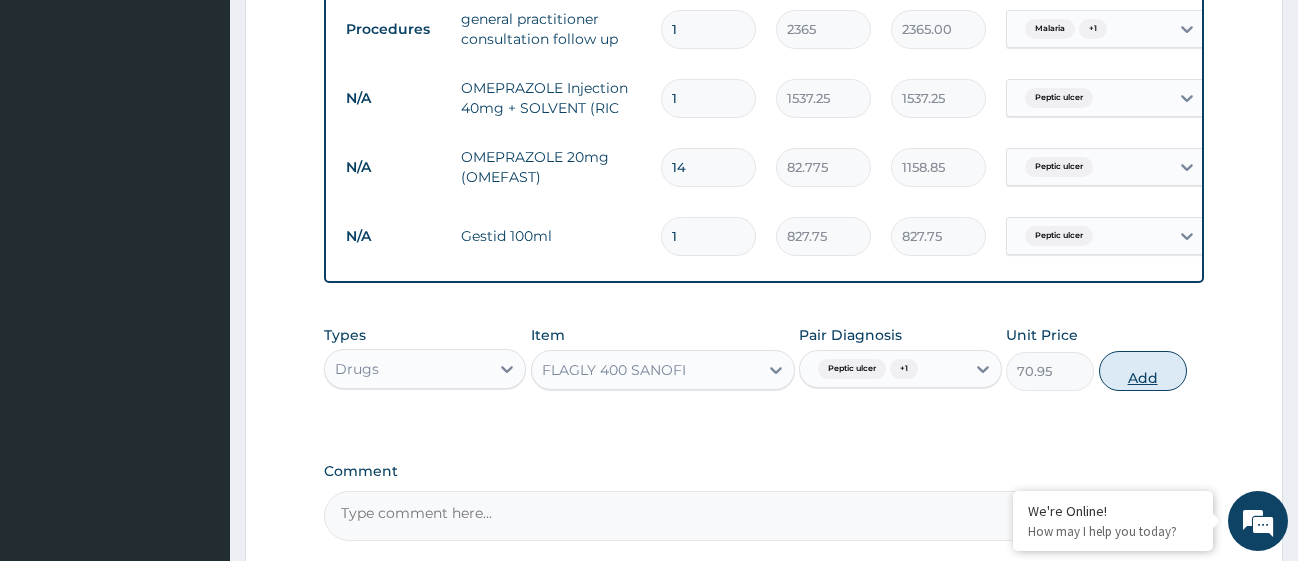 click on "Add" at bounding box center (1143, 371) 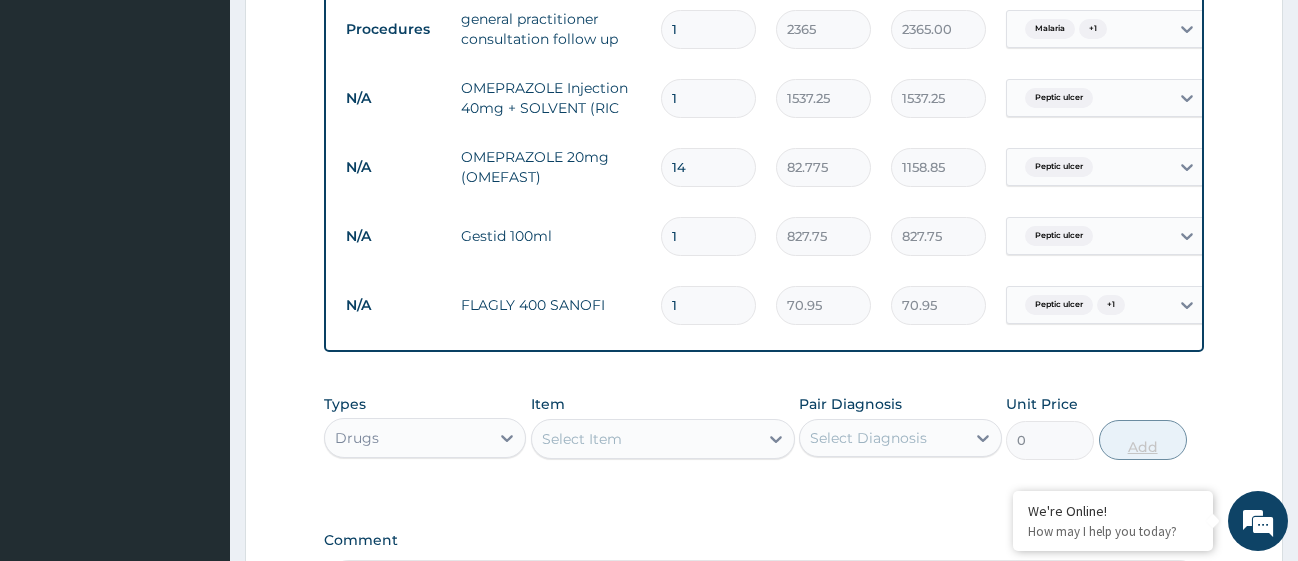 type on "14" 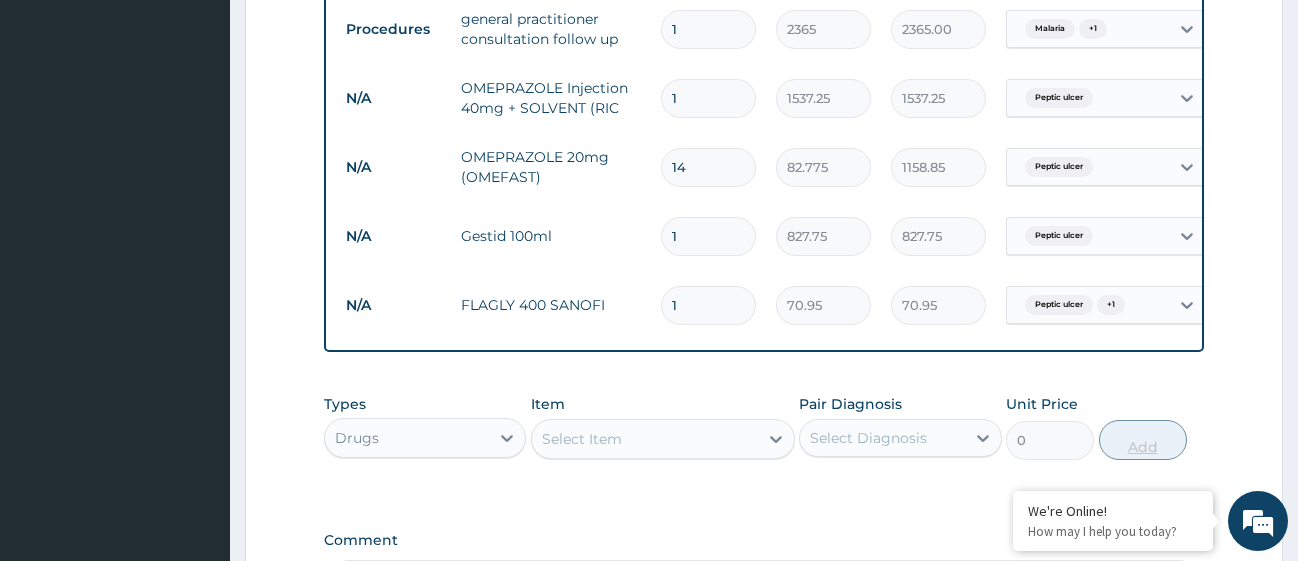 type on "993.30" 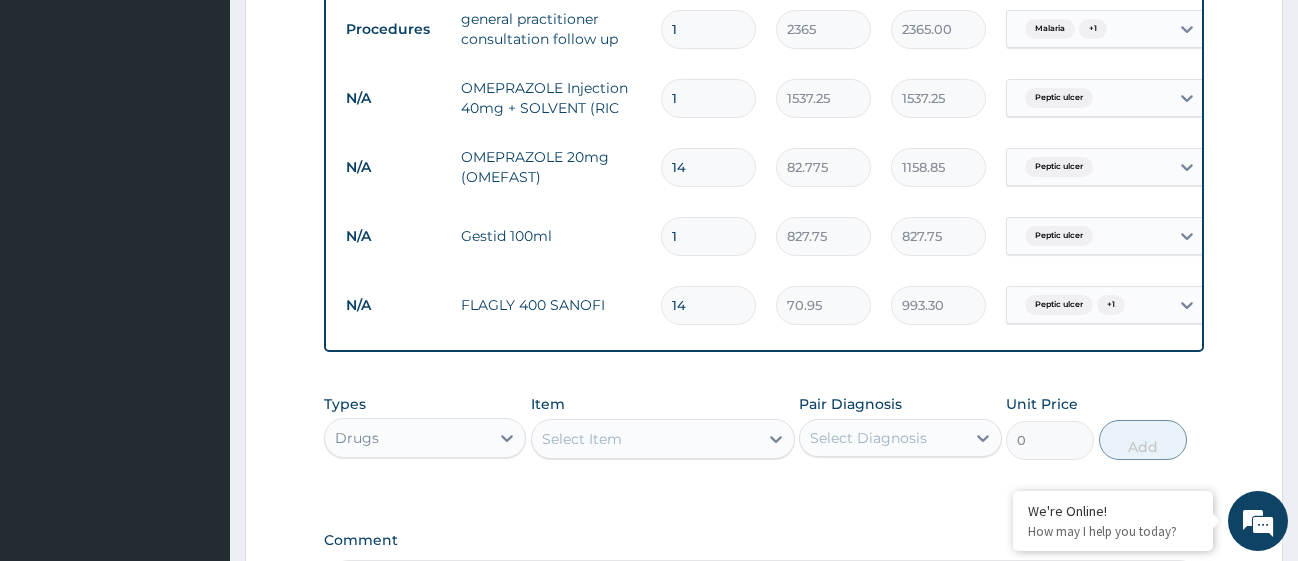 type on "1" 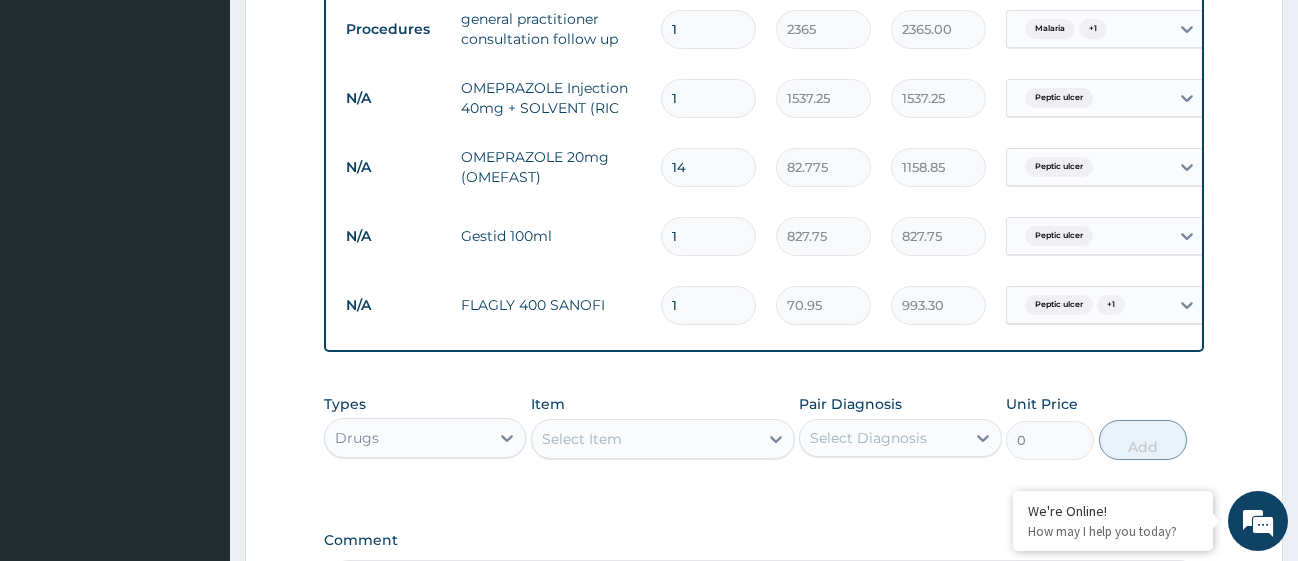 type on "70.95" 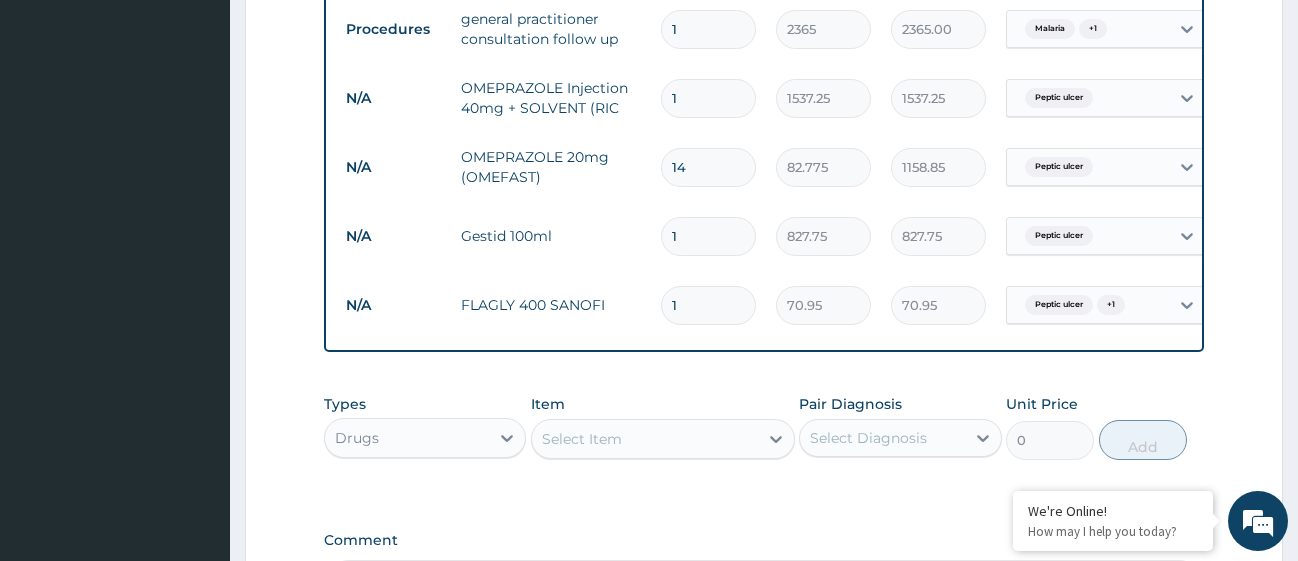 type on "15" 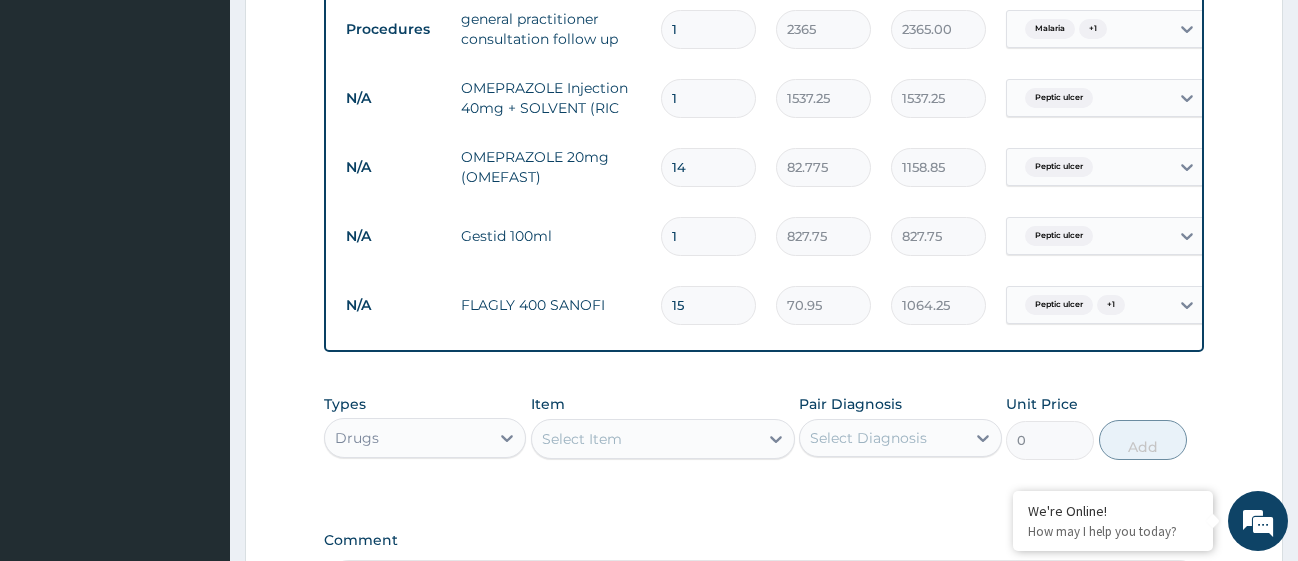 type on "15" 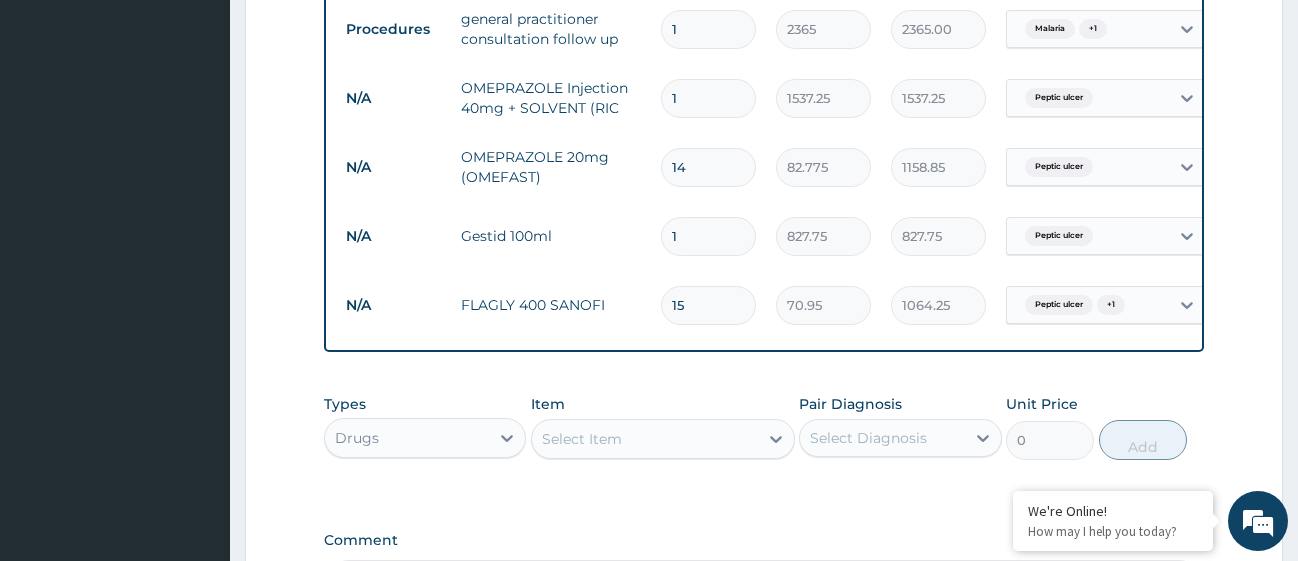 click on "Select Item" at bounding box center [582, 439] 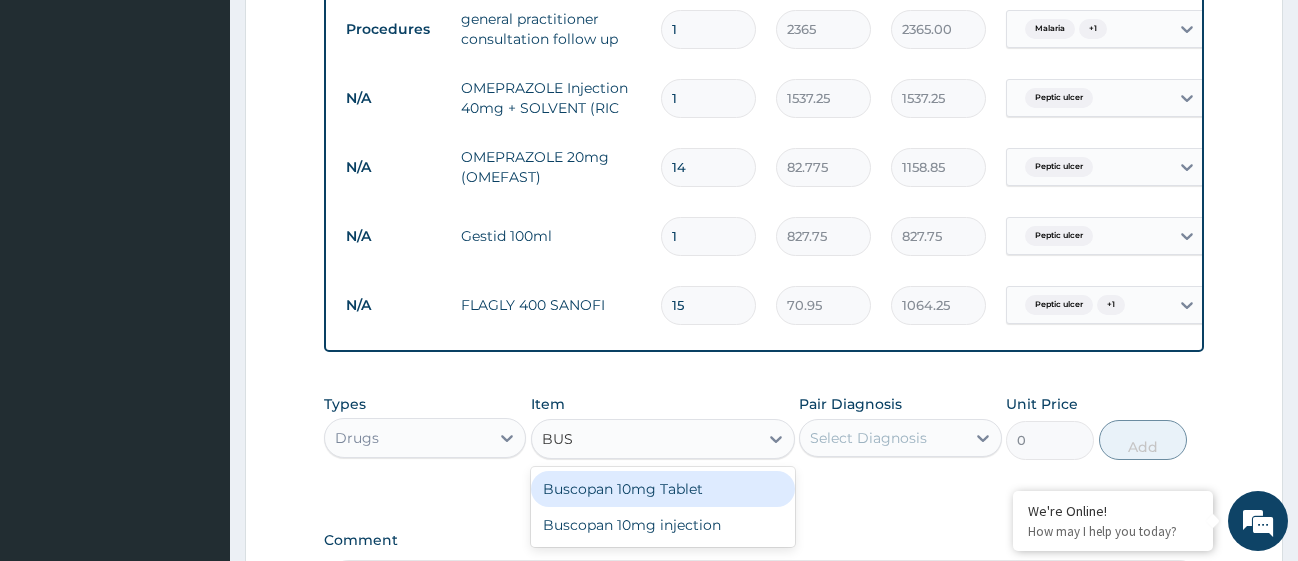 type on "BUSC" 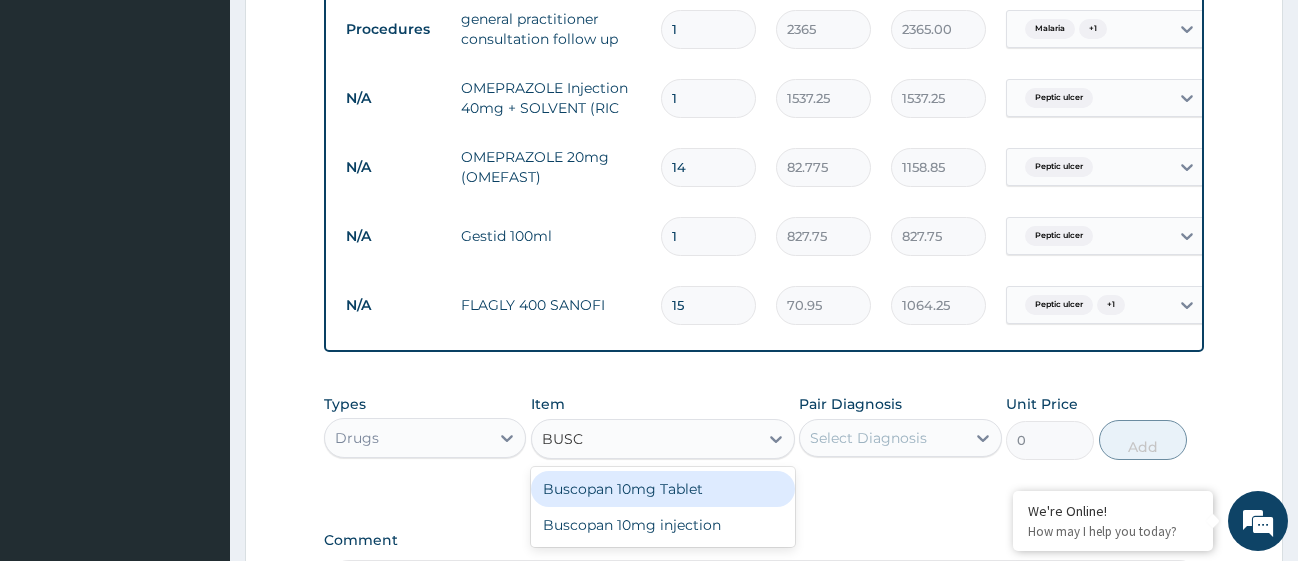 click on "Buscopan 10mg Tablet" at bounding box center [663, 489] 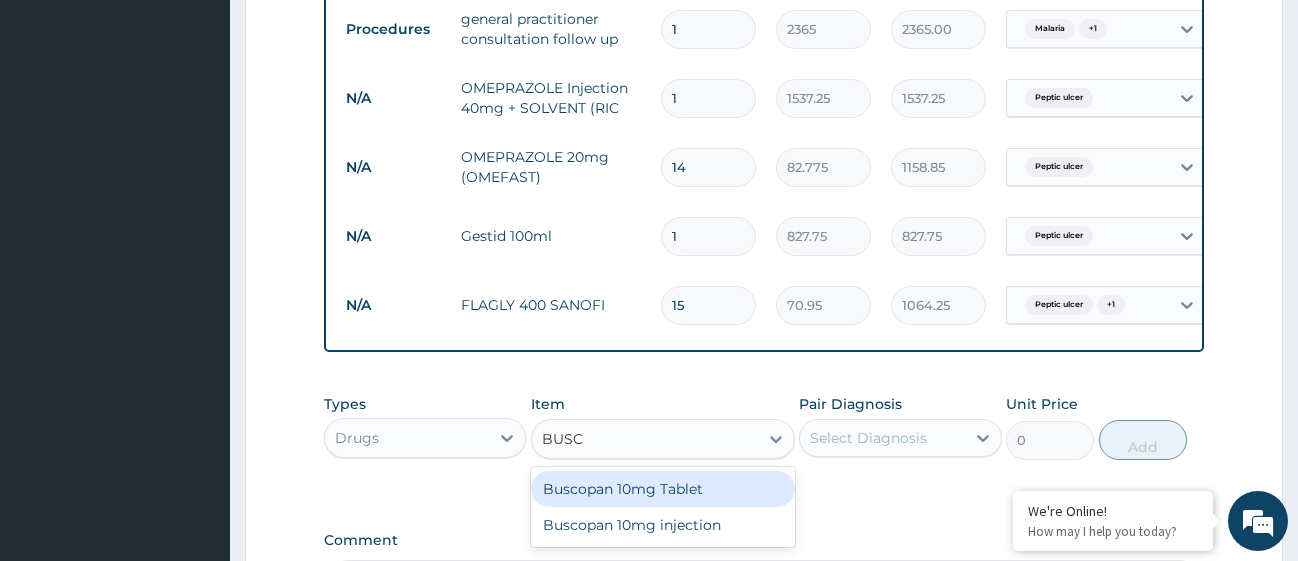 type 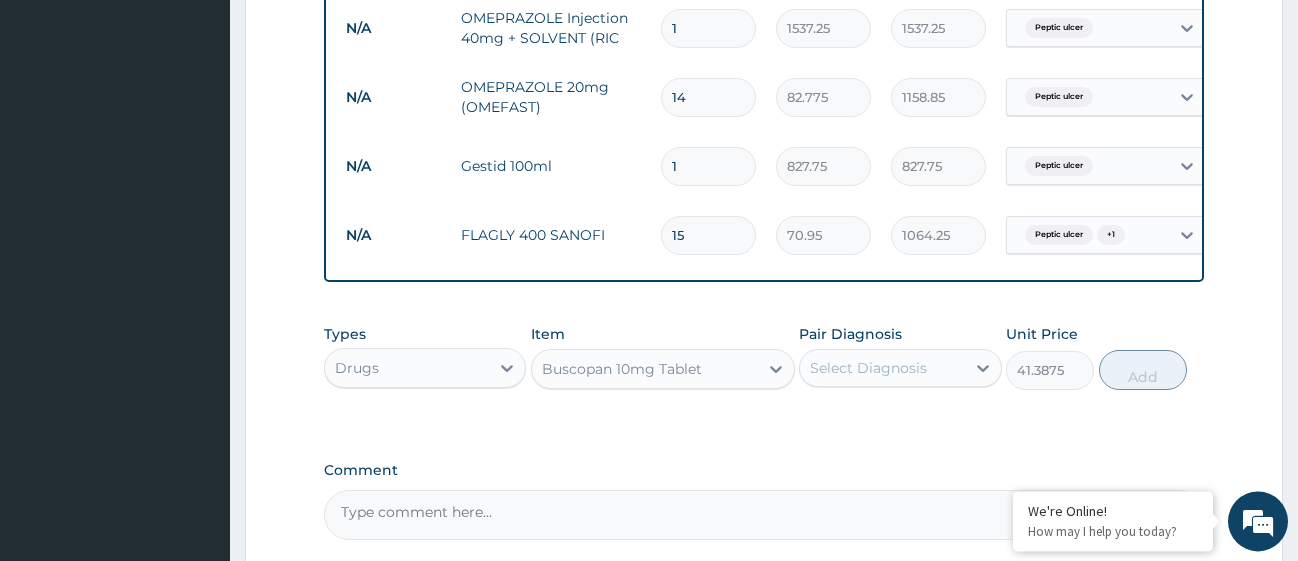 scroll, scrollTop: 1363, scrollLeft: 0, axis: vertical 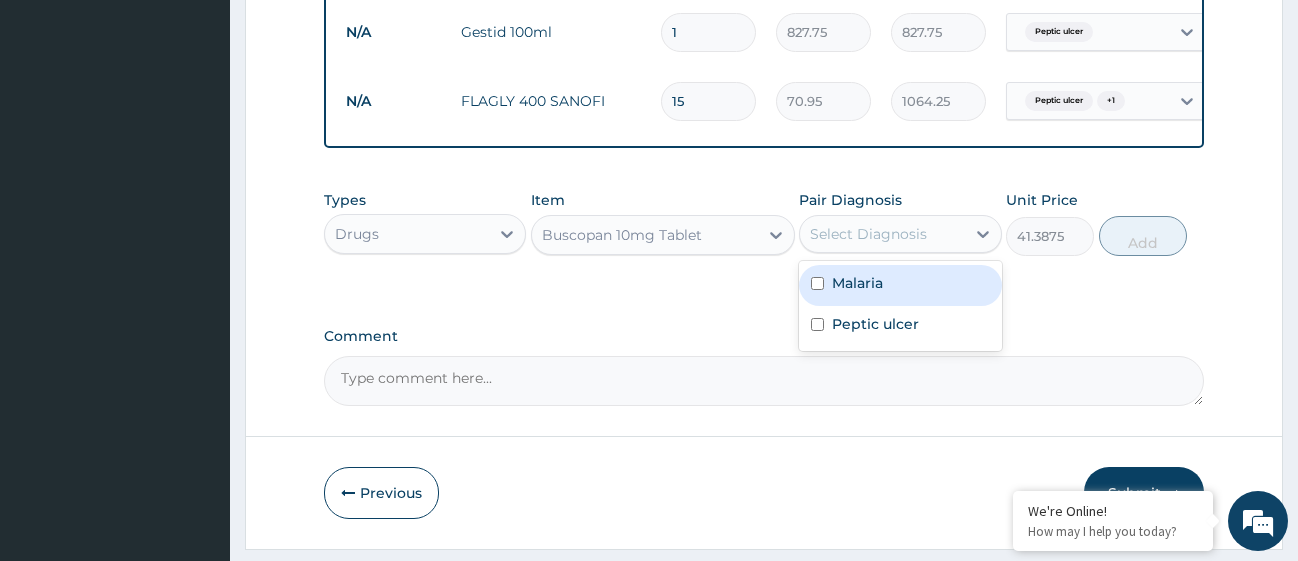 click on "Select Diagnosis" at bounding box center [882, 234] 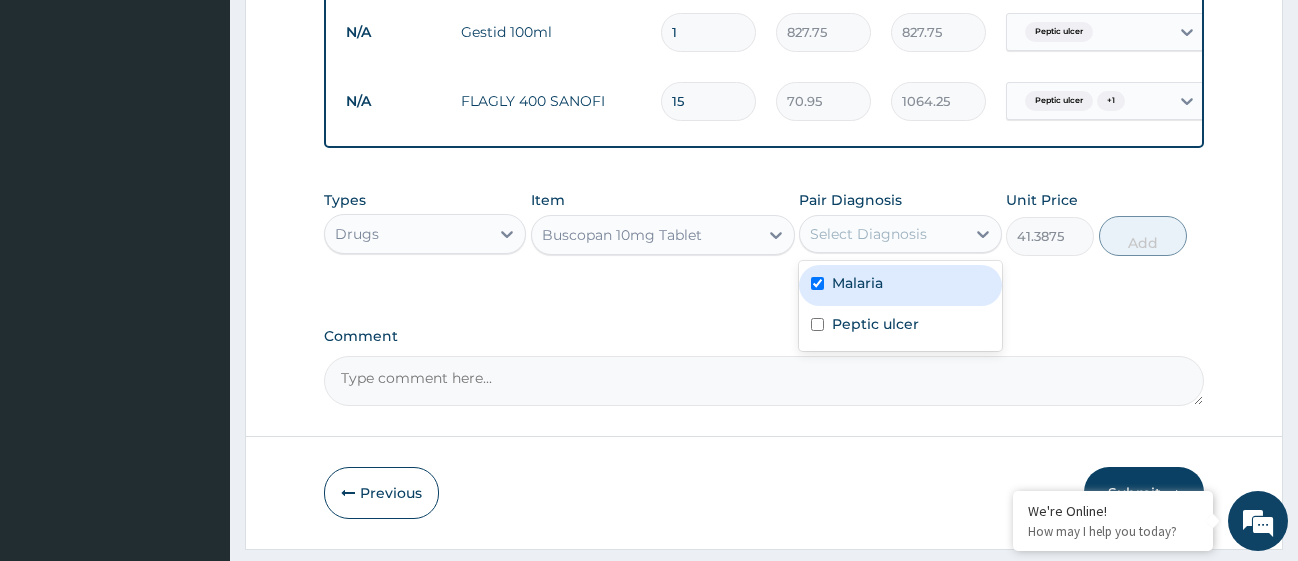 checkbox on "true" 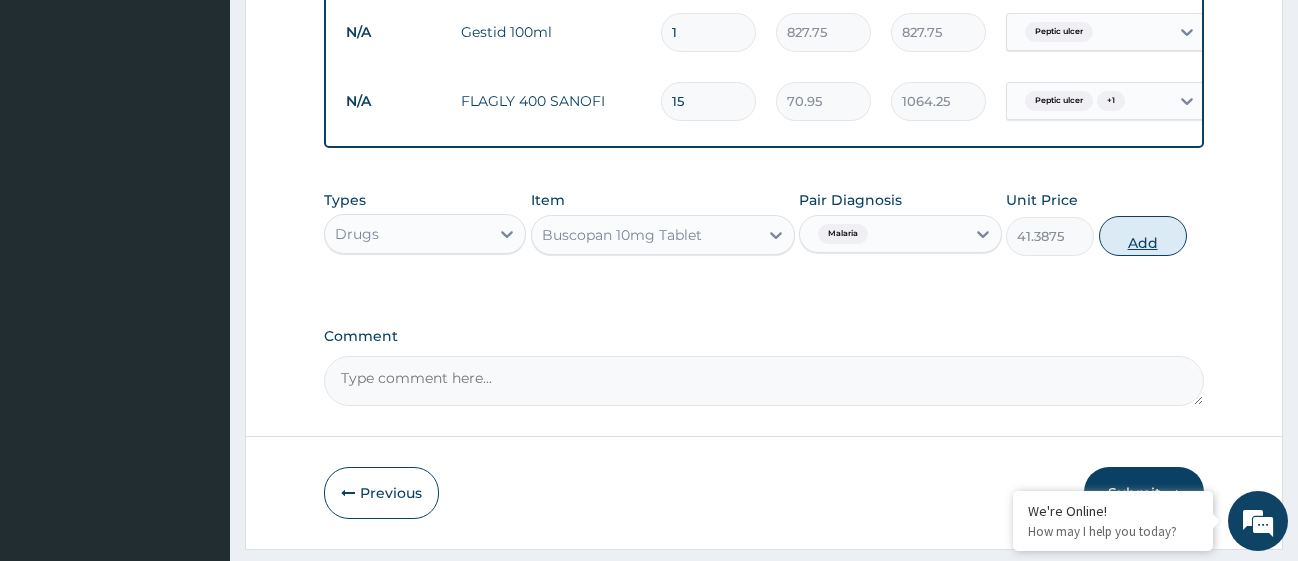 click on "Add" at bounding box center (1143, 236) 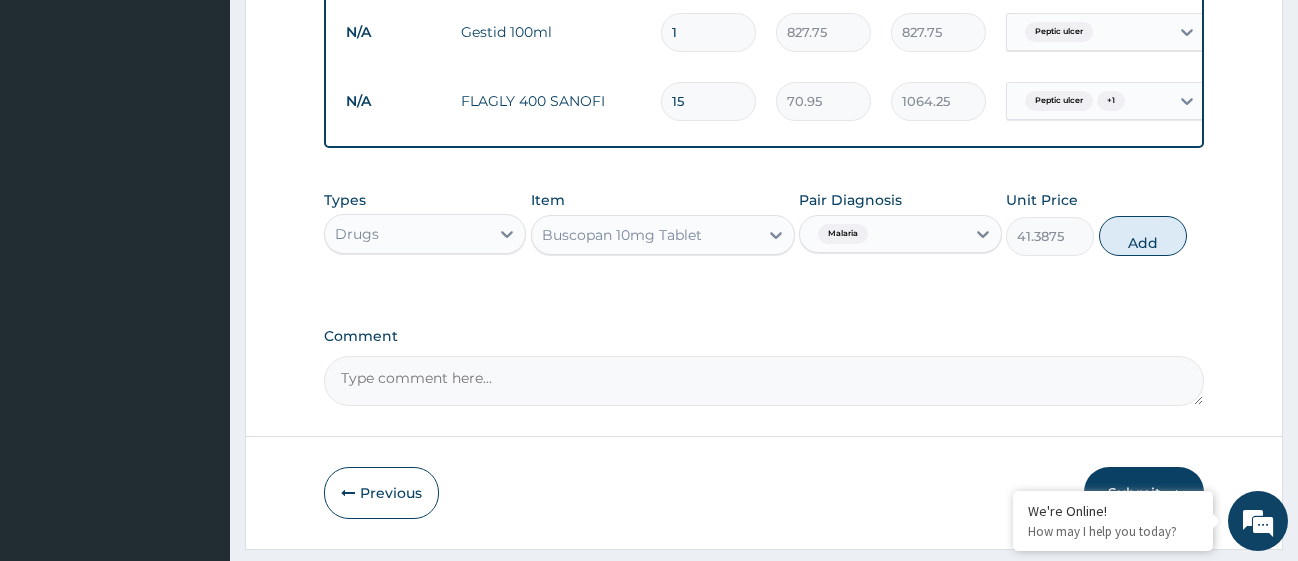 type on "0" 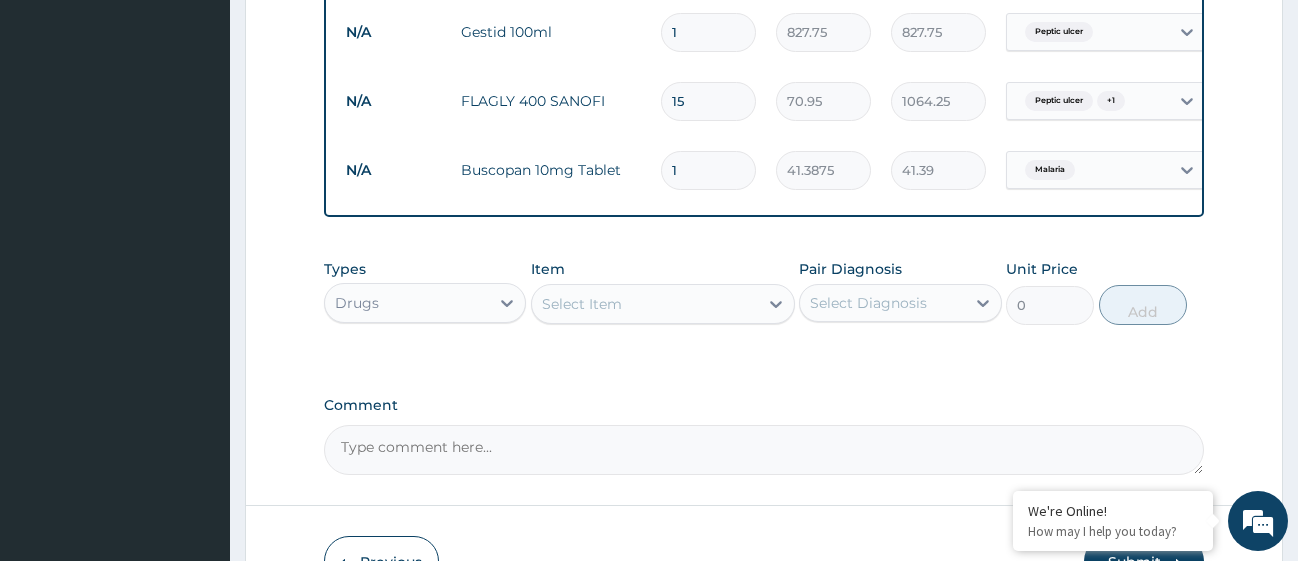 type 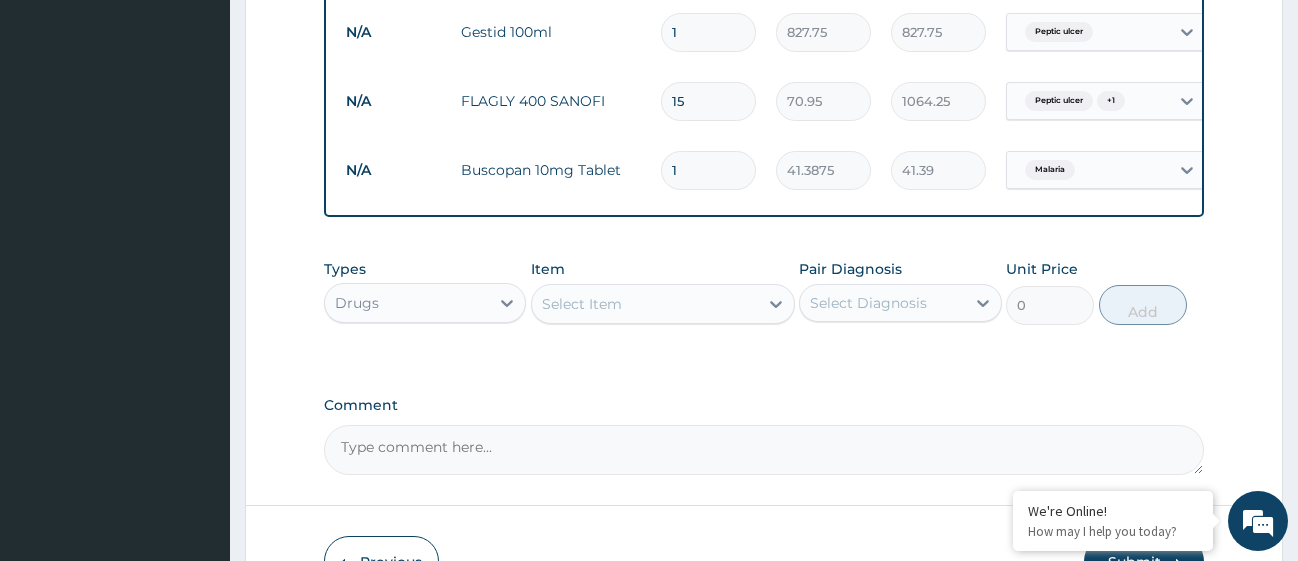 type on "0.00" 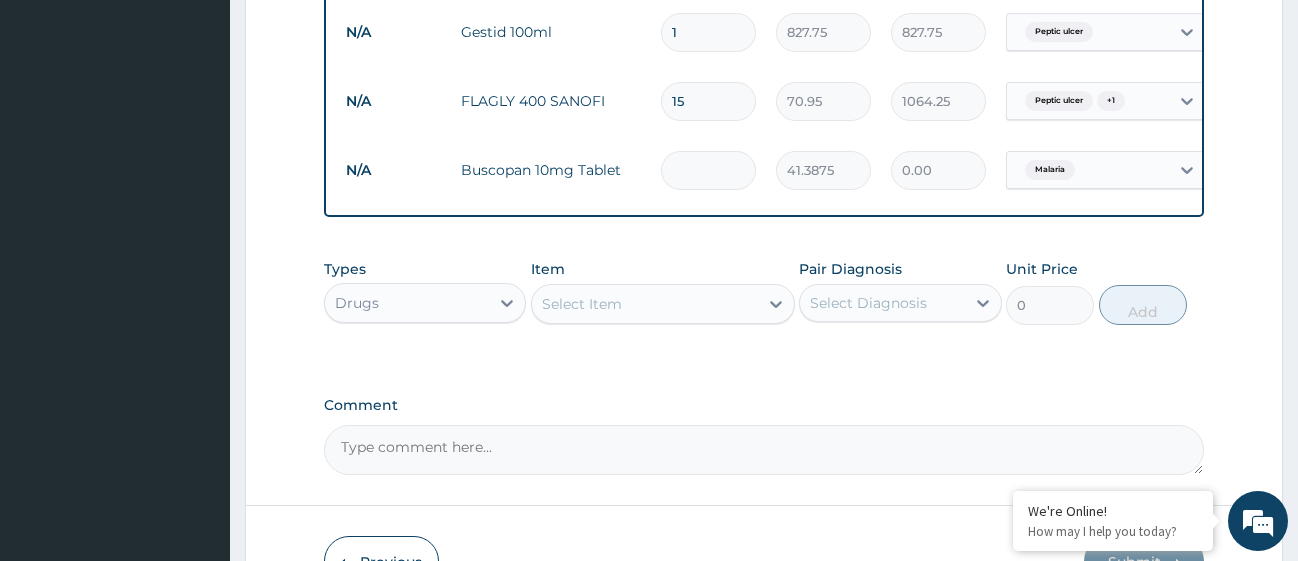 type on "2" 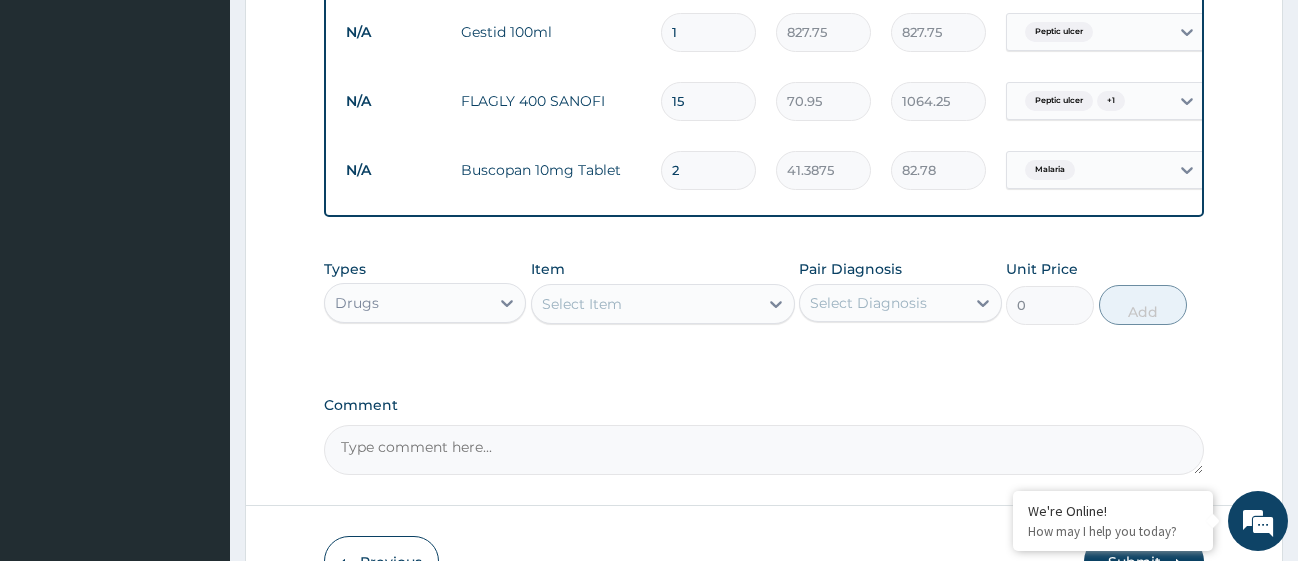 type on "24" 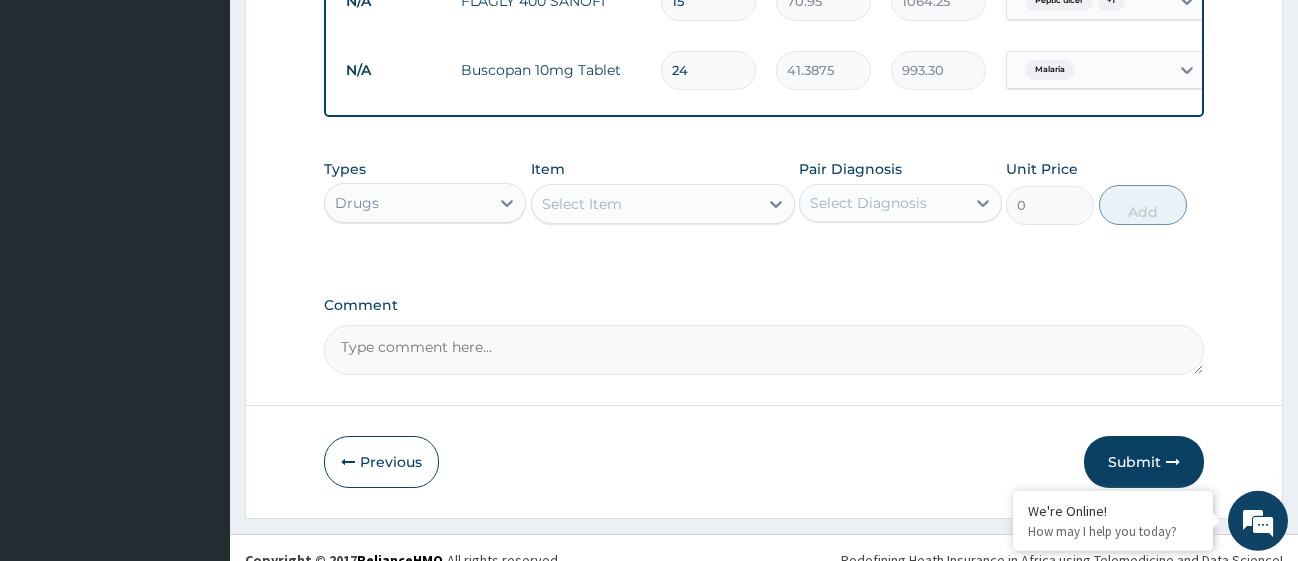 scroll, scrollTop: 1504, scrollLeft: 0, axis: vertical 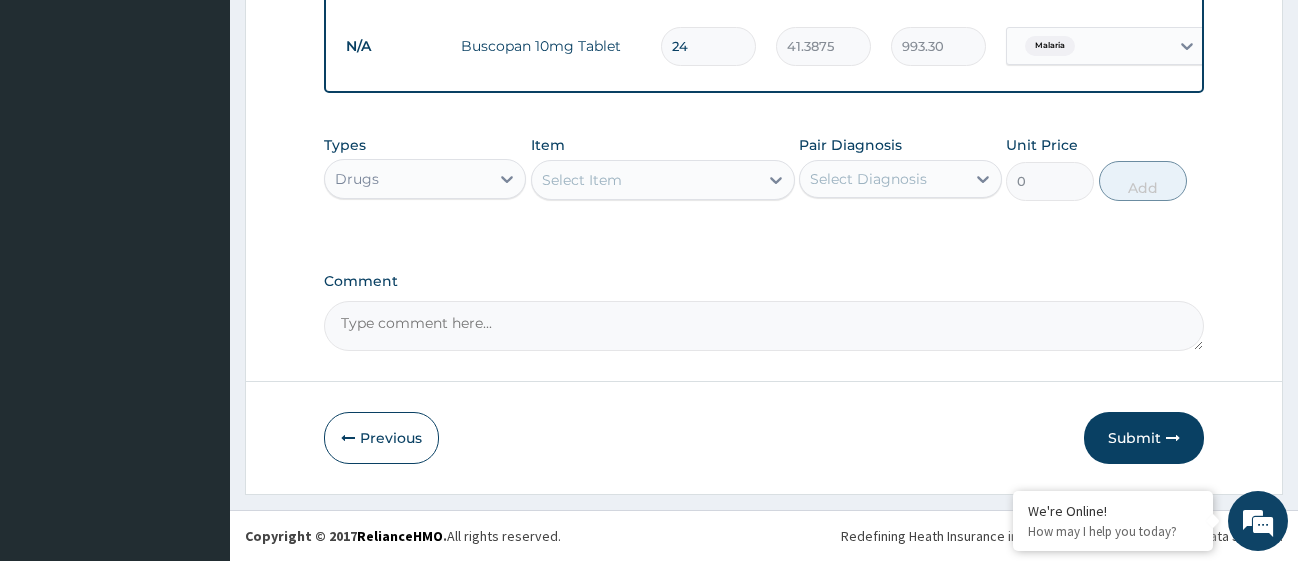 type on "24" 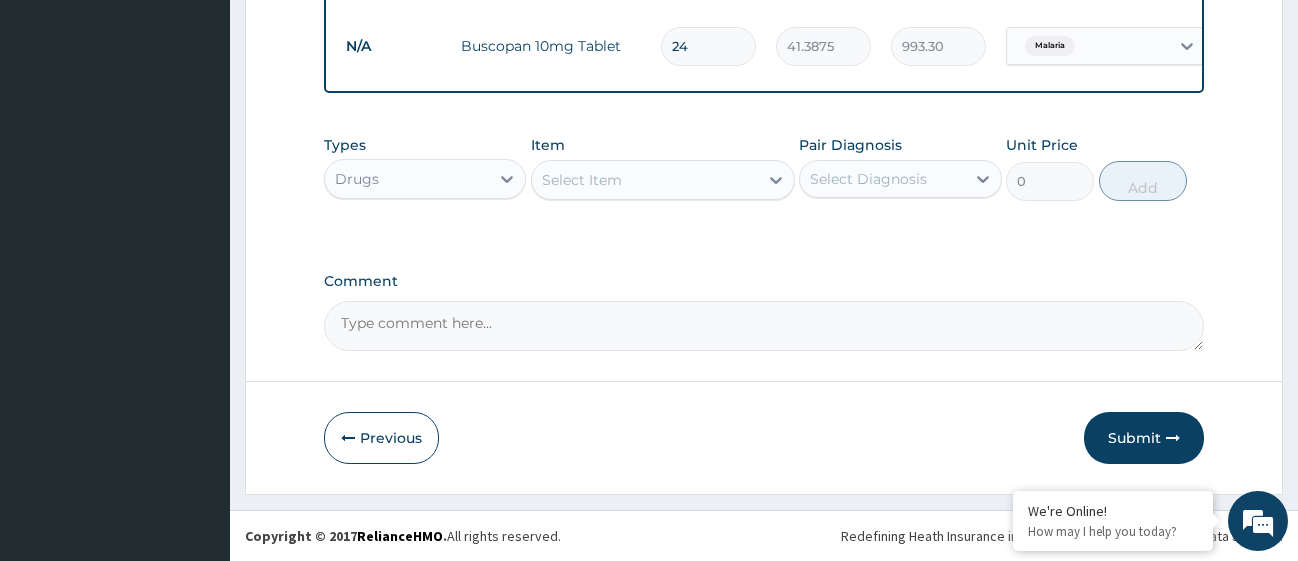 click on "Comment" at bounding box center [764, 326] 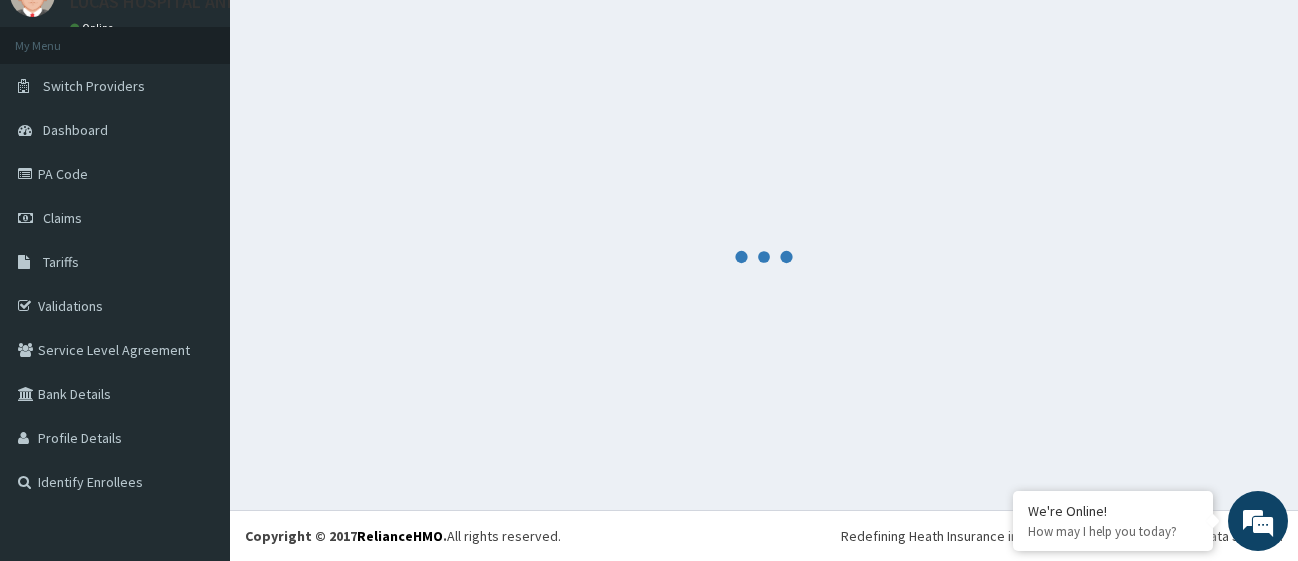 scroll, scrollTop: 88, scrollLeft: 0, axis: vertical 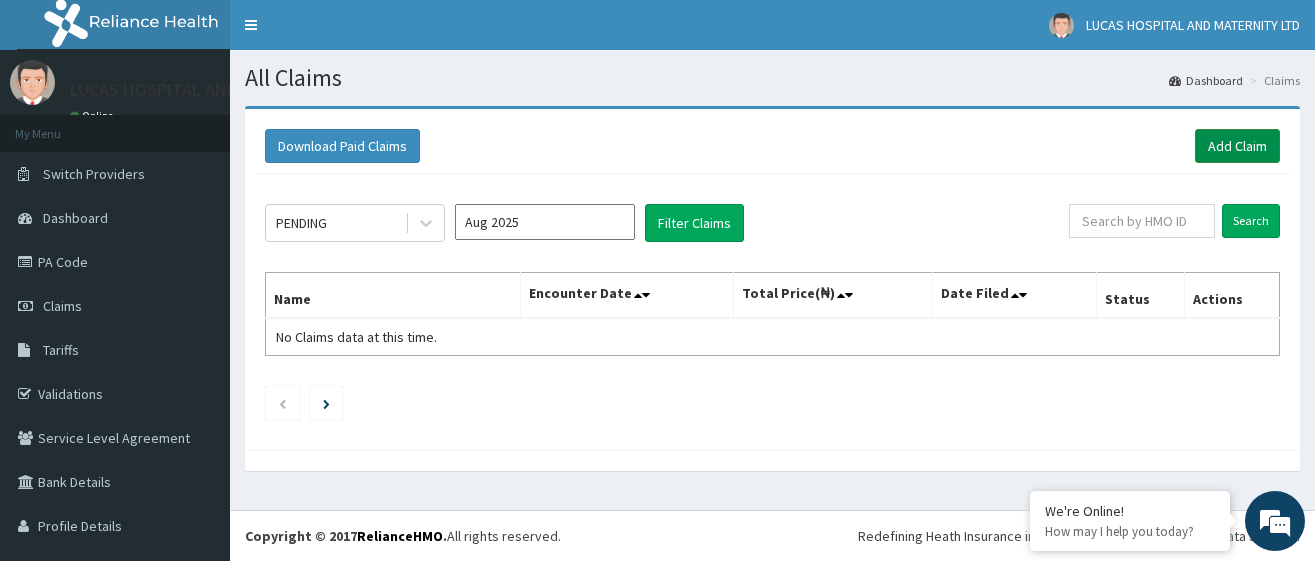 click on "Add Claim" at bounding box center (1237, 146) 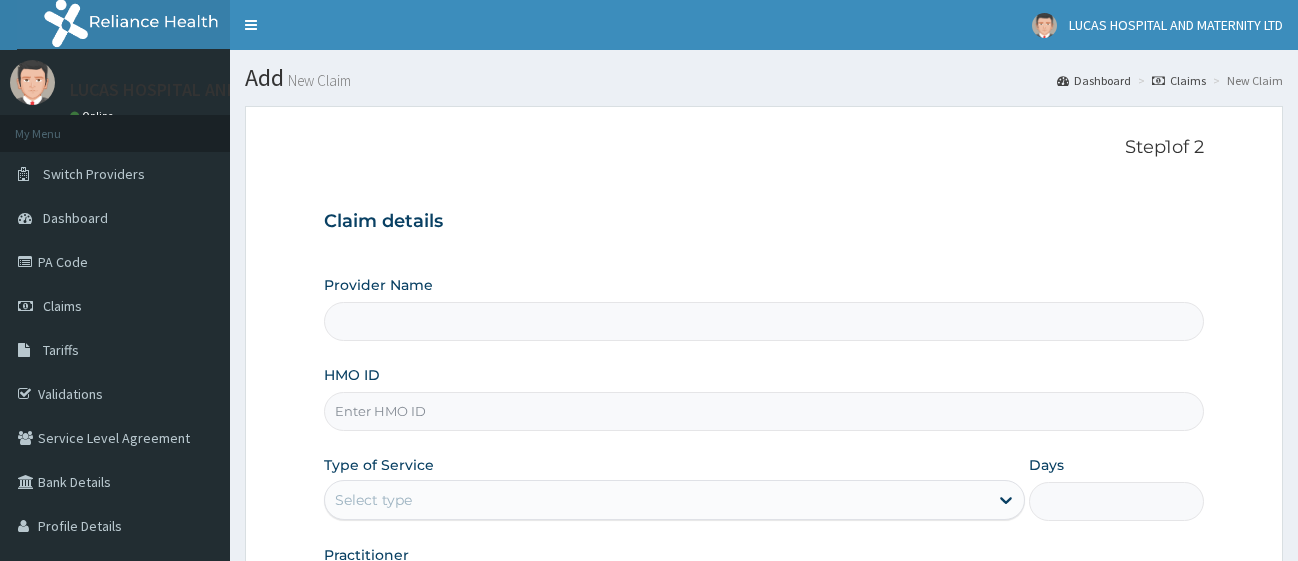 scroll, scrollTop: 0, scrollLeft: 0, axis: both 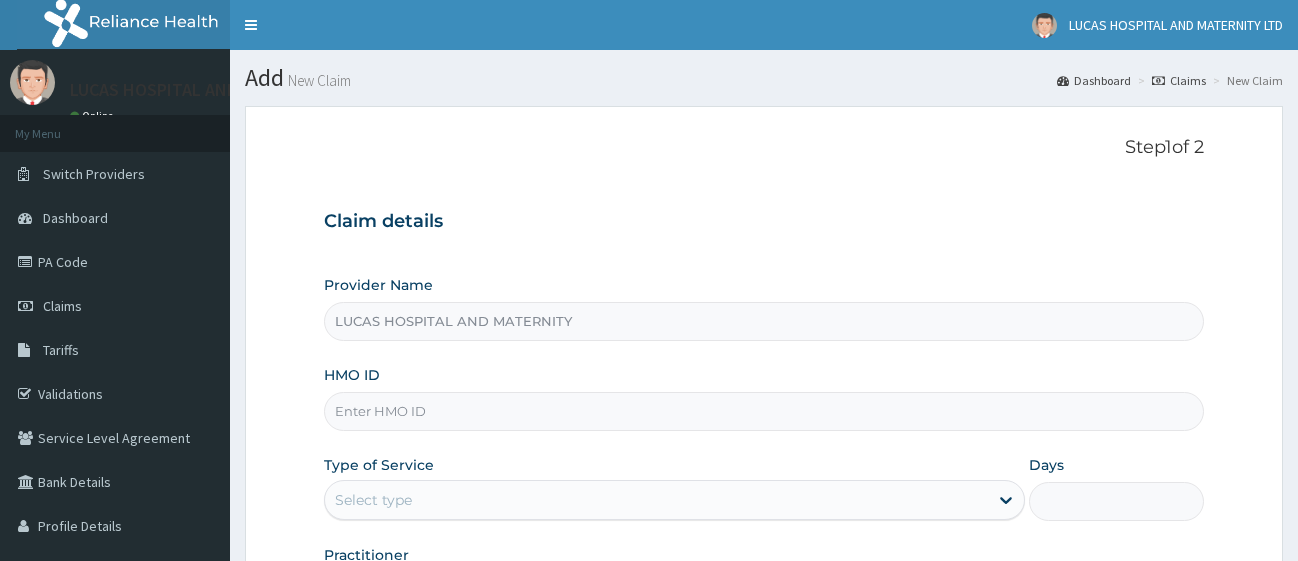 type on "LUCAS HOSPITAL AND MATERNITY" 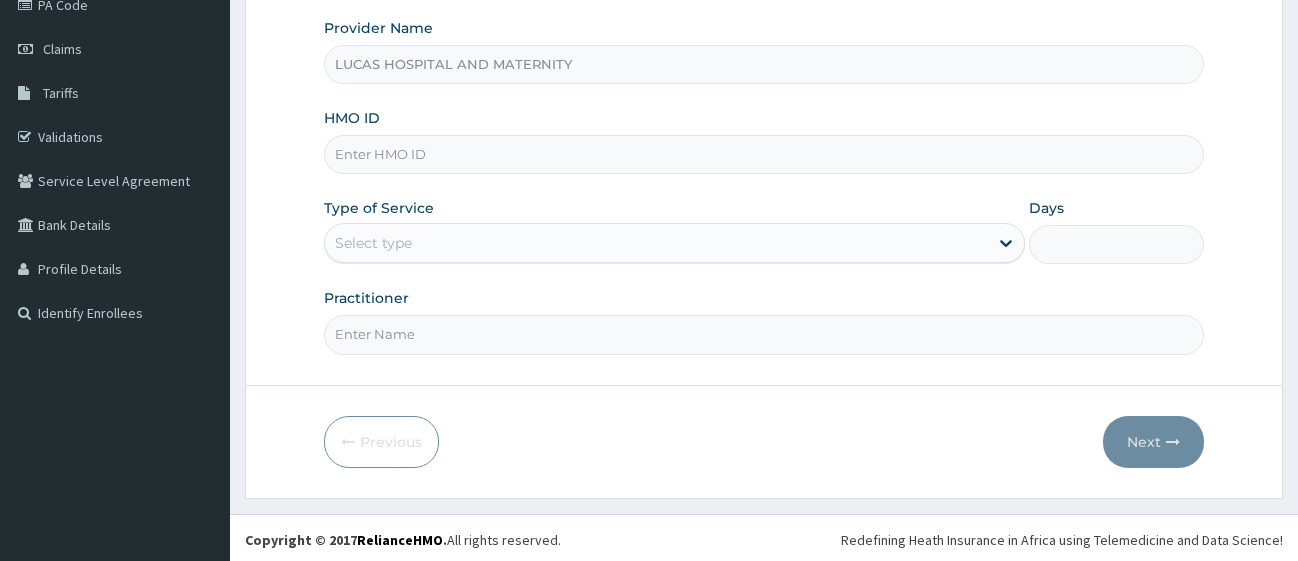 scroll, scrollTop: 261, scrollLeft: 0, axis: vertical 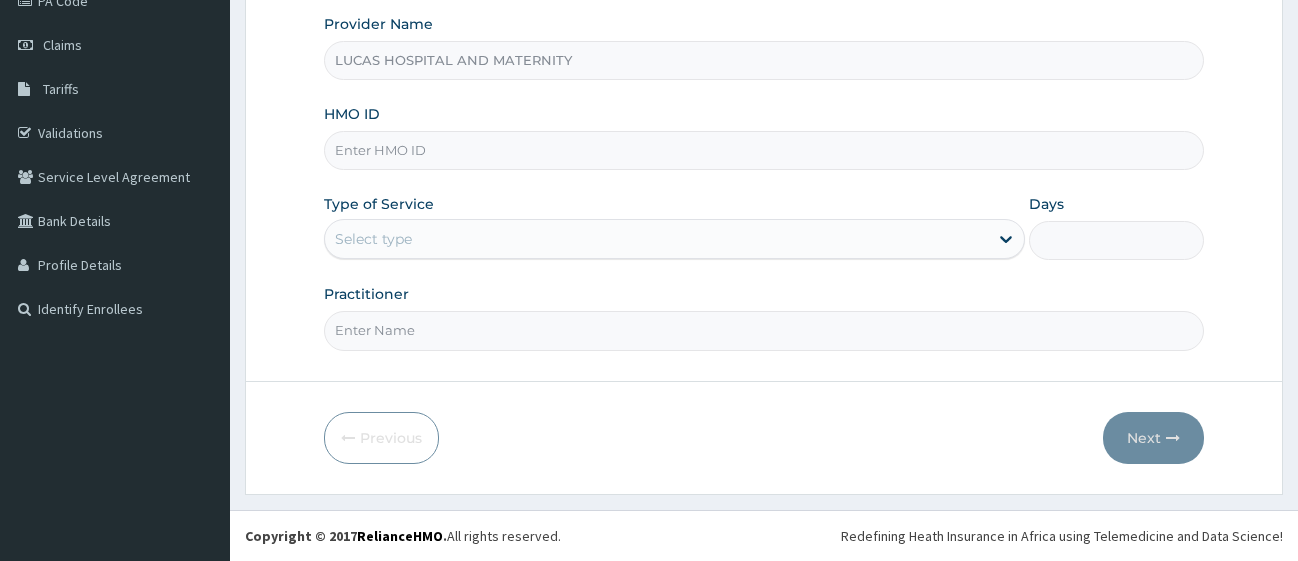 click on "HMO ID" at bounding box center [764, 150] 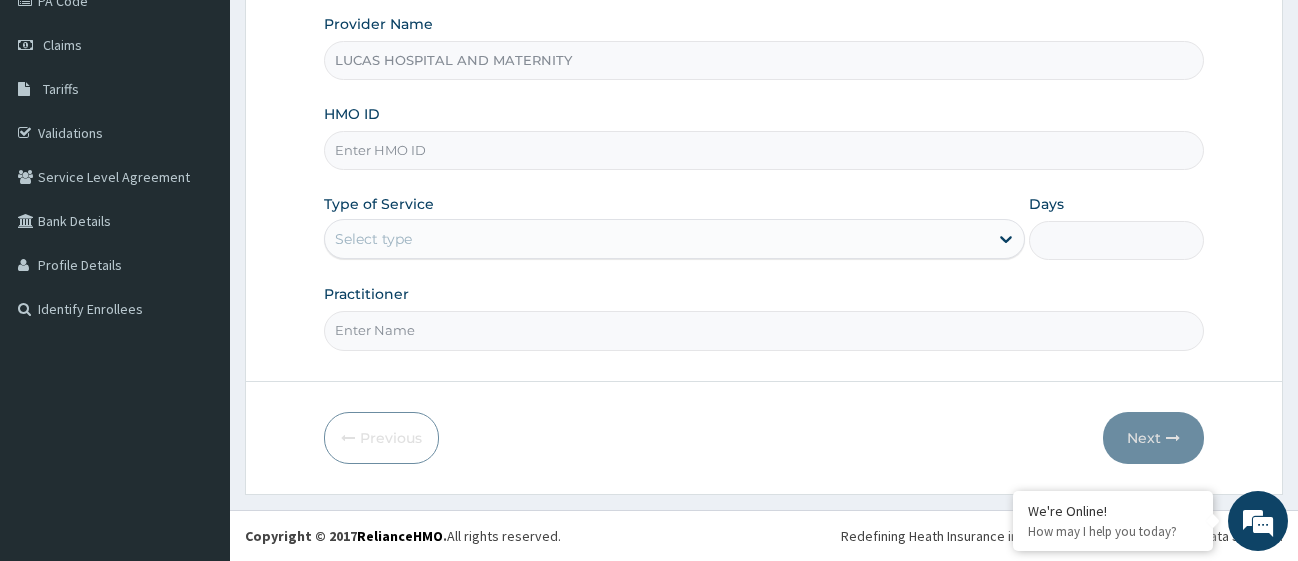 scroll, scrollTop: 0, scrollLeft: 0, axis: both 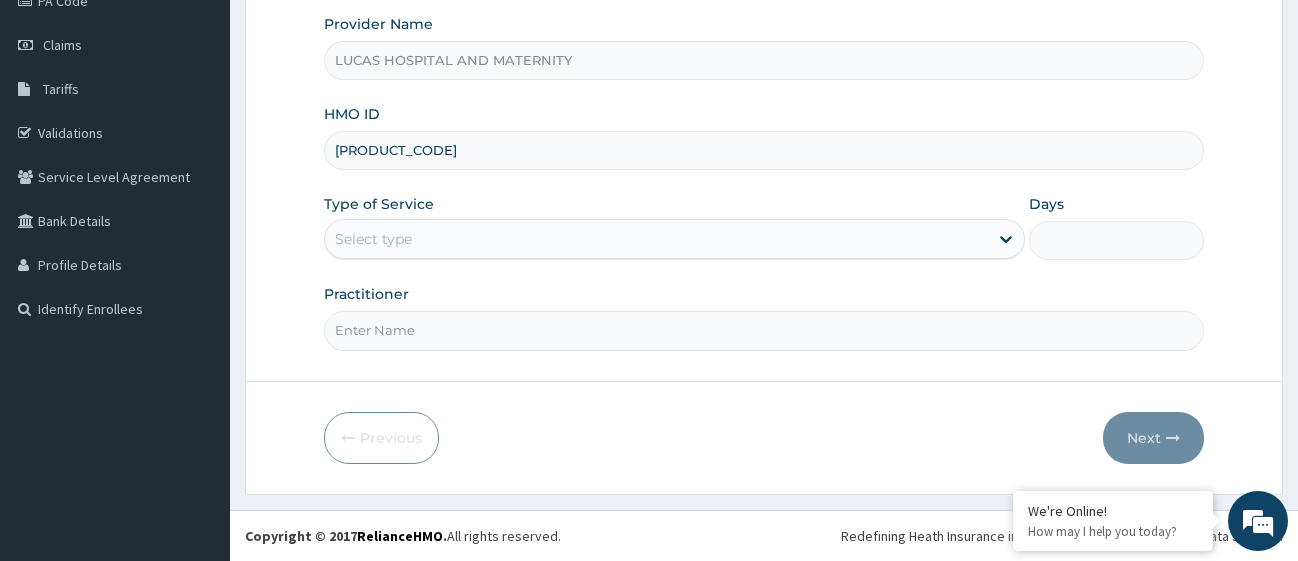 type on "[PRODUCT_CODE]" 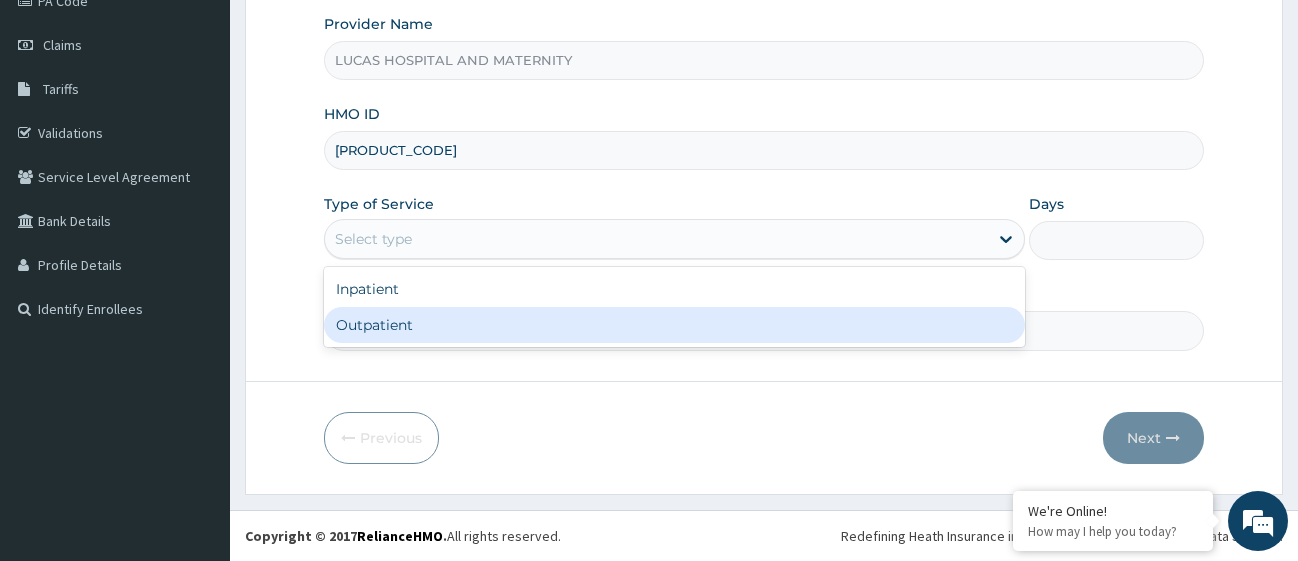 click on "Outpatient" at bounding box center (674, 325) 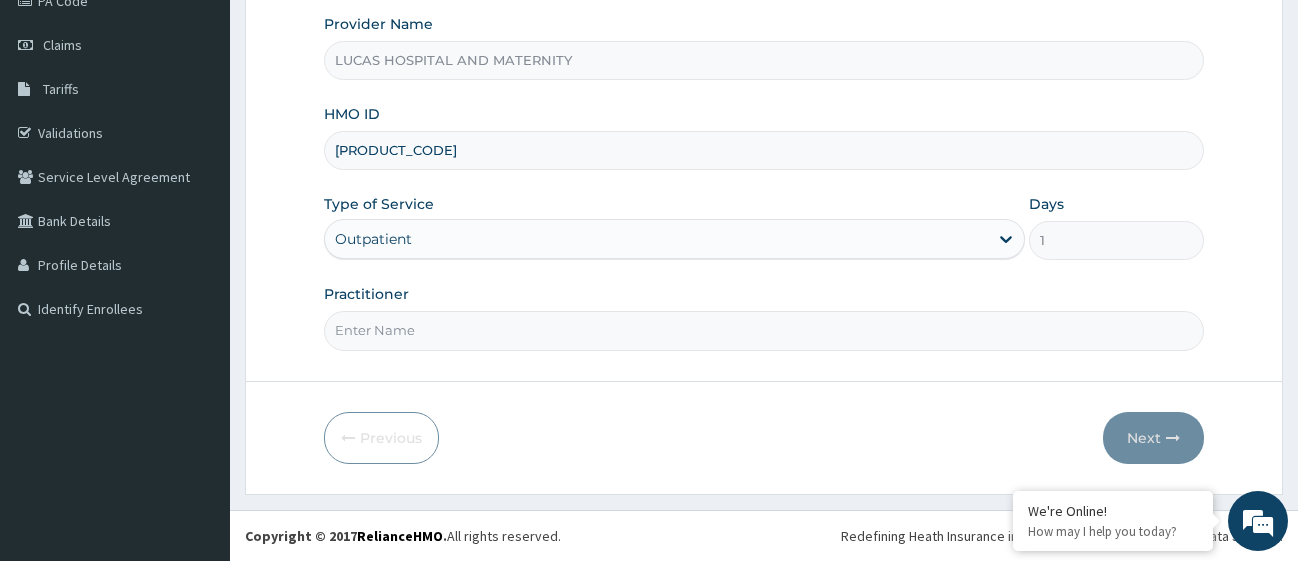 click on "Practitioner" at bounding box center [764, 330] 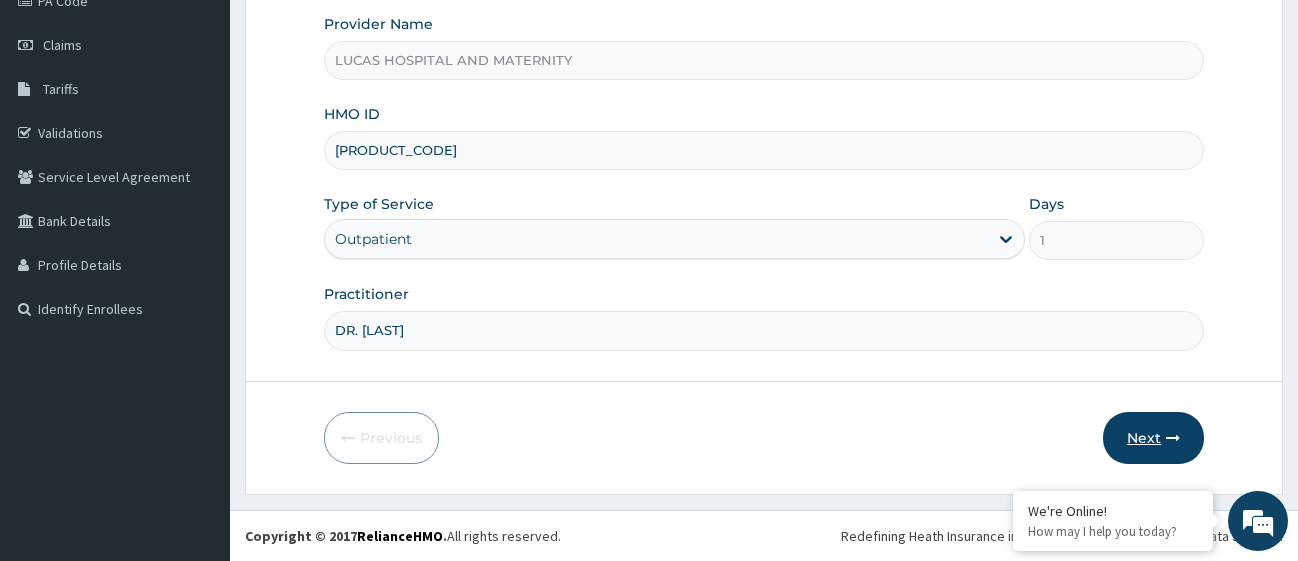 type on "DR. [LAST]" 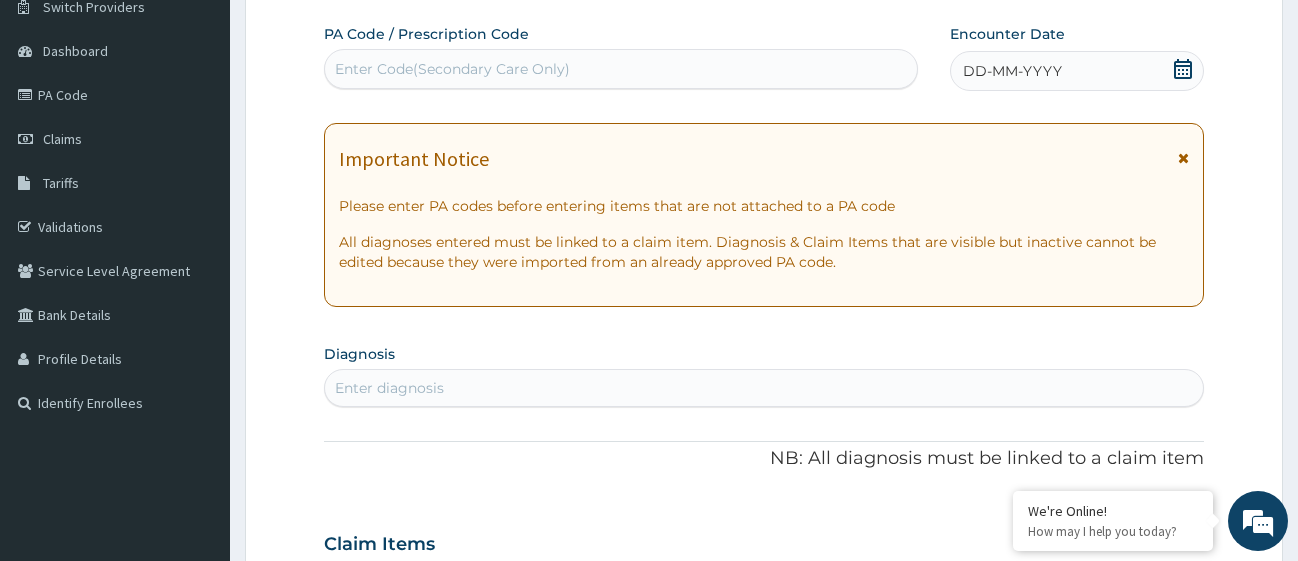 scroll, scrollTop: 57, scrollLeft: 0, axis: vertical 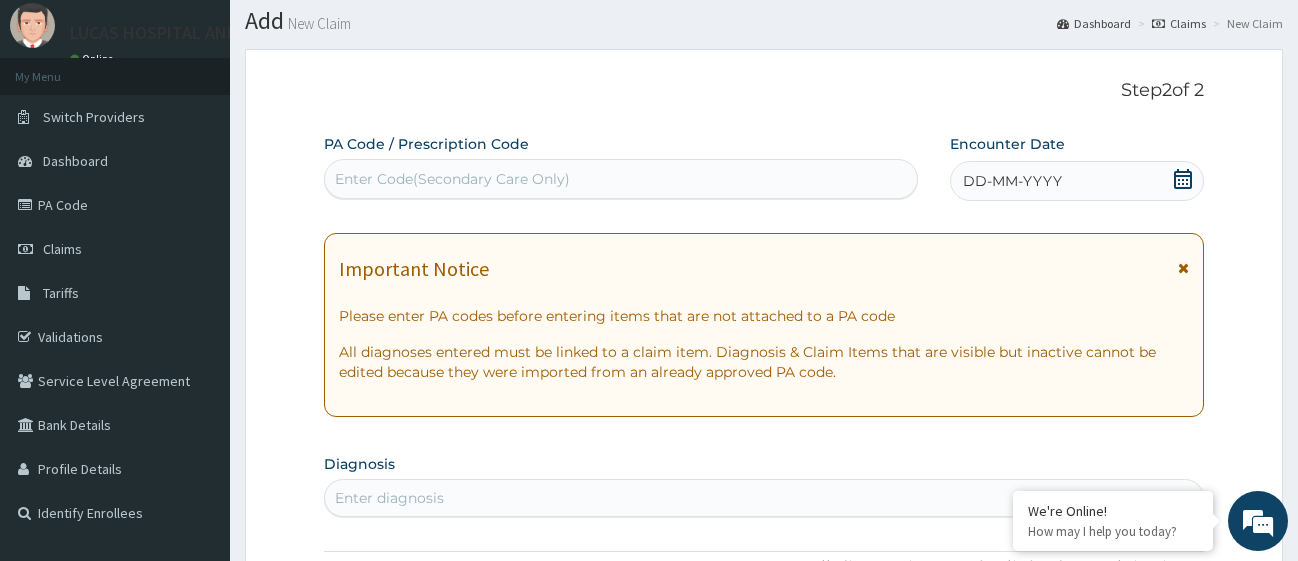 click on "Enter Code(Secondary Care Only)" at bounding box center [621, 179] 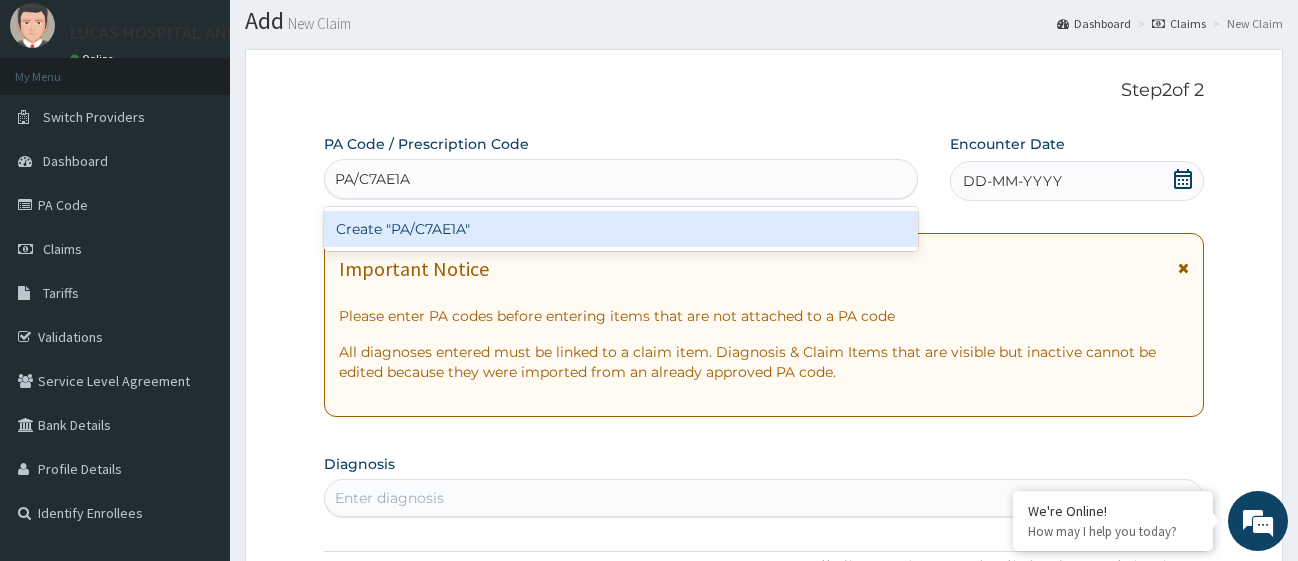 click on "Create "PA/C7AE1A"" at bounding box center (621, 229) 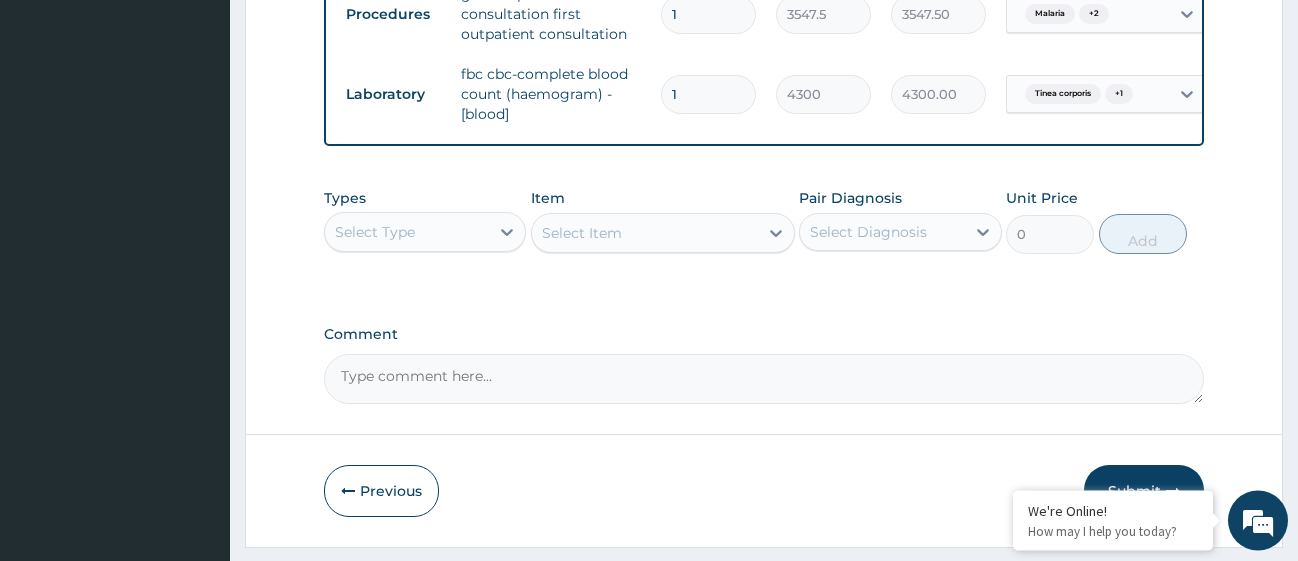 scroll, scrollTop: 1195, scrollLeft: 0, axis: vertical 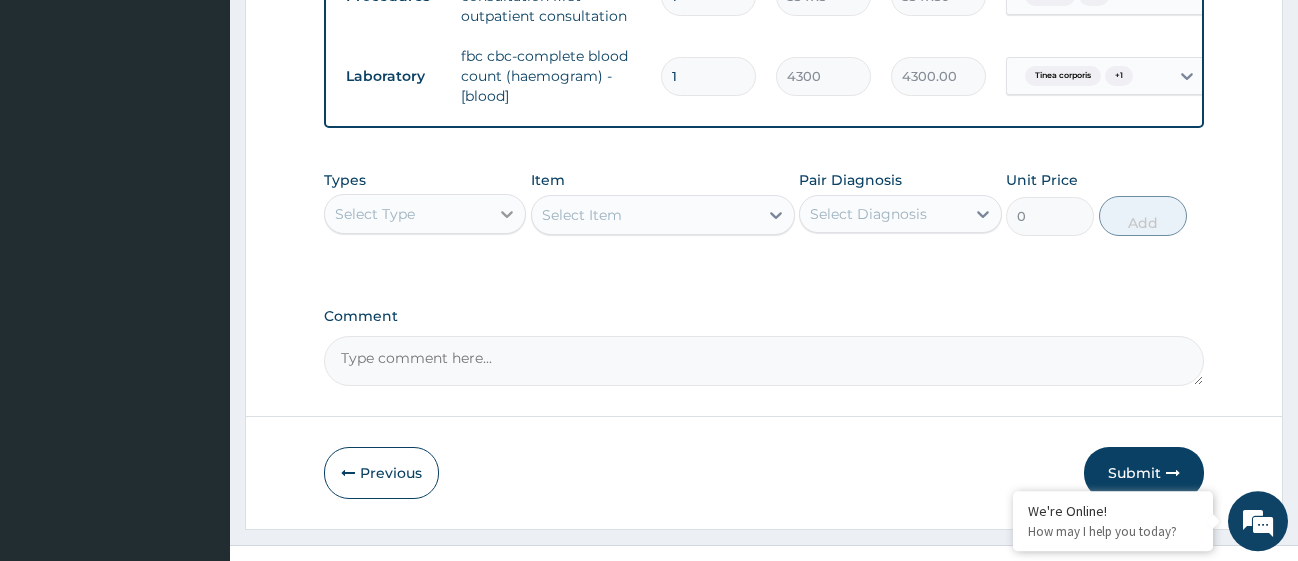 click 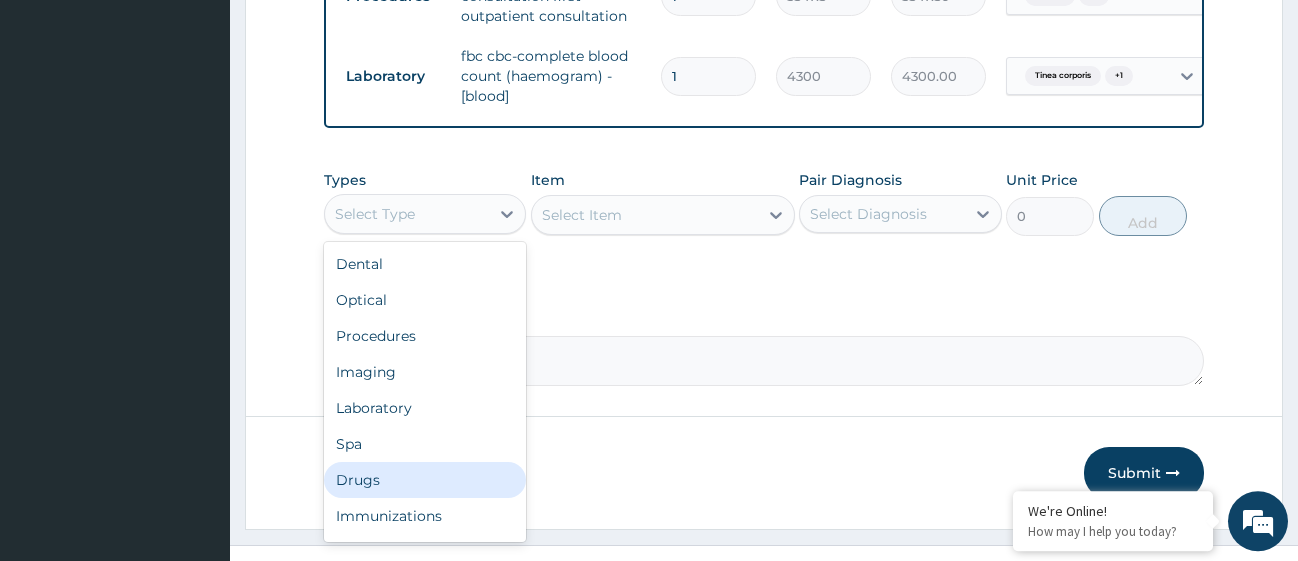 click on "Drugs" at bounding box center (425, 480) 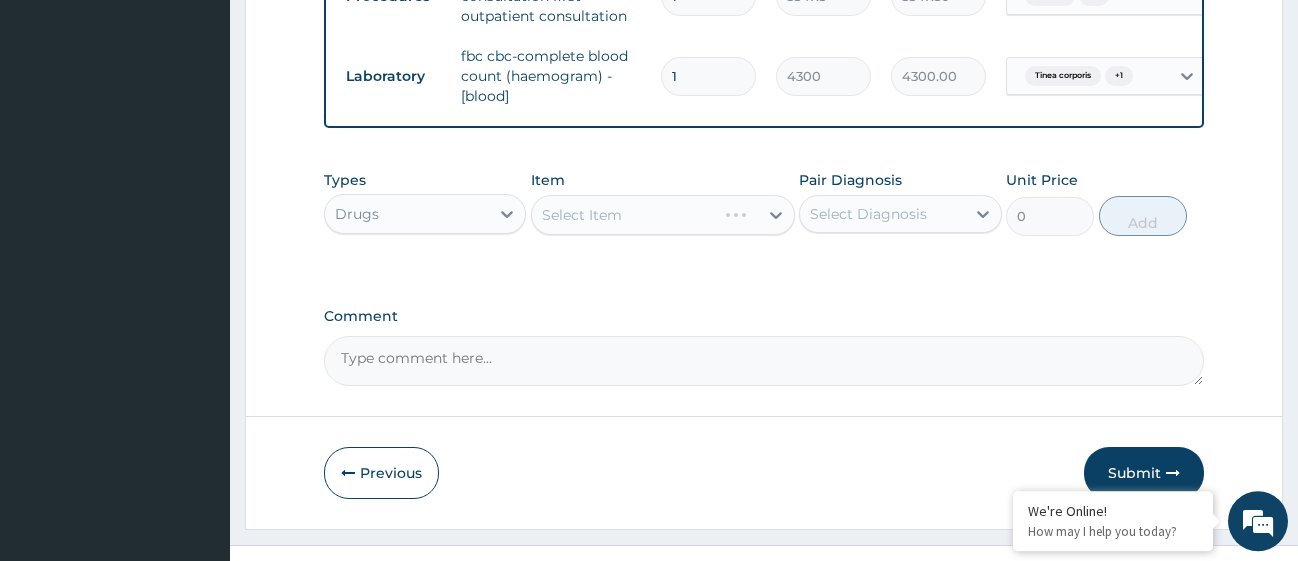 click on "Select Item" at bounding box center (663, 215) 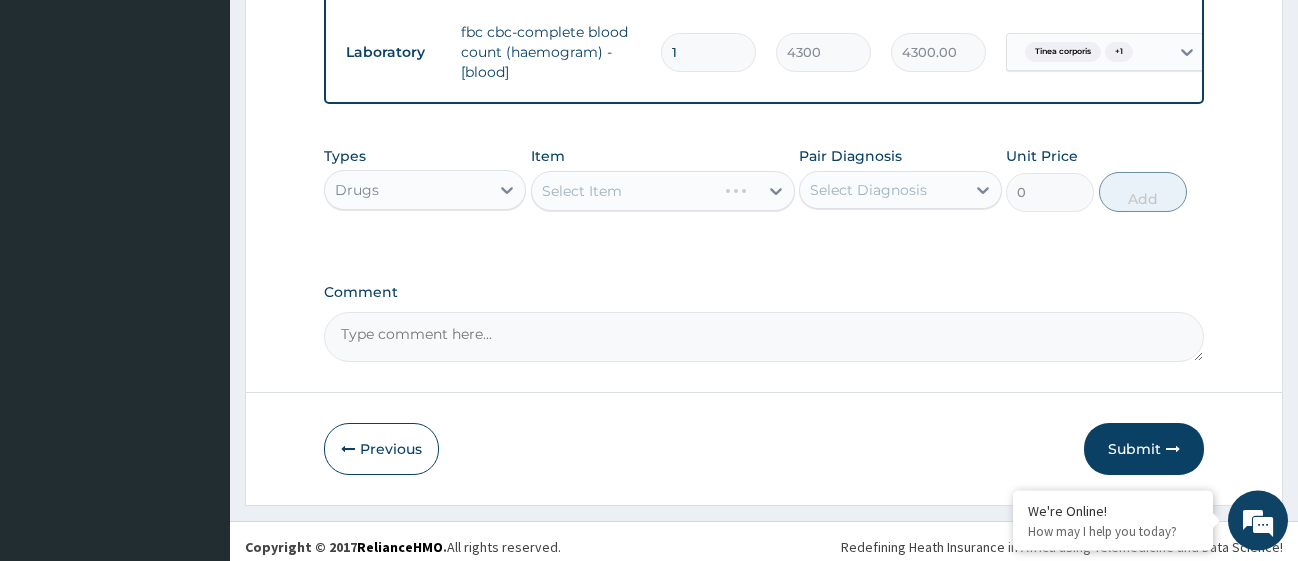 scroll, scrollTop: 1247, scrollLeft: 0, axis: vertical 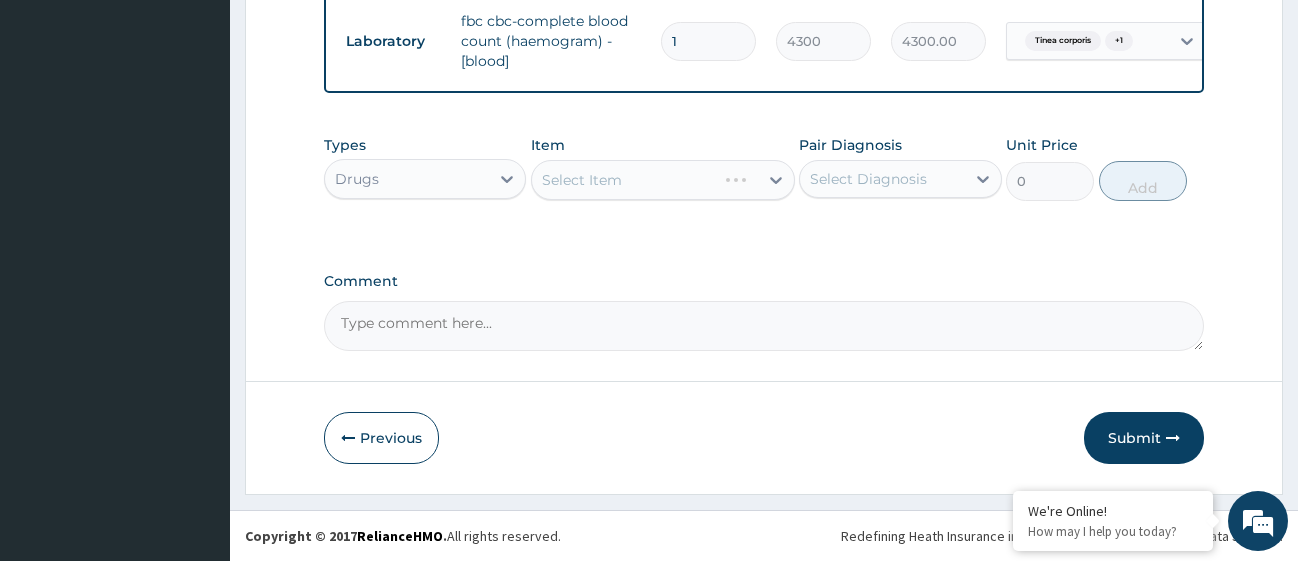 click on "Select Item" at bounding box center [663, 180] 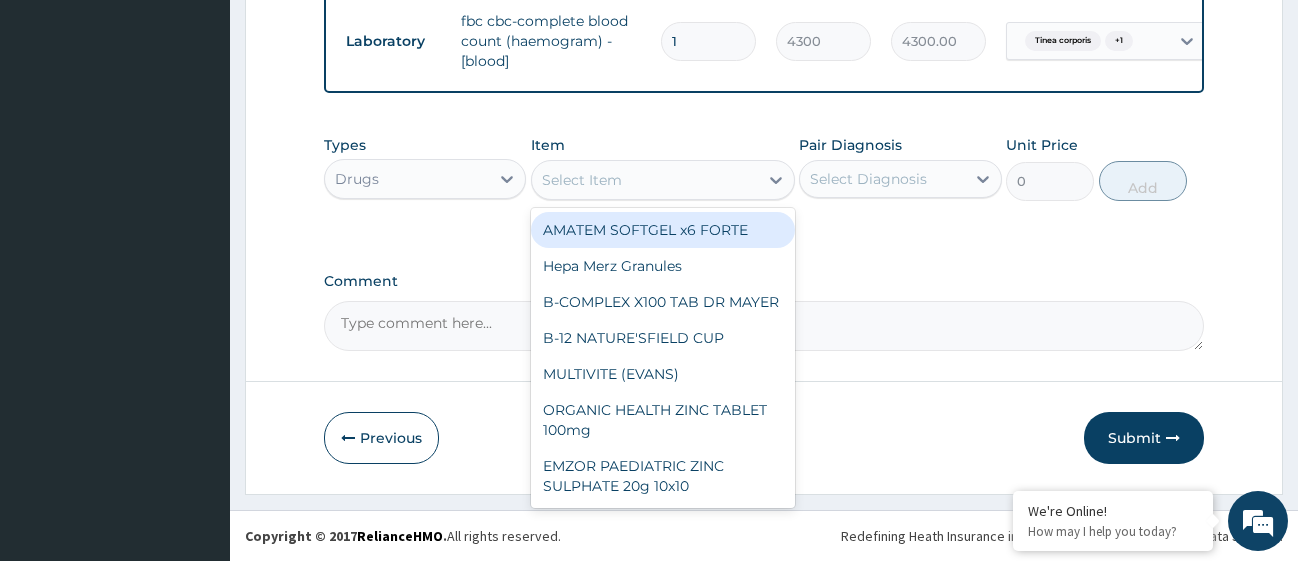 click on "Select Item" at bounding box center (582, 180) 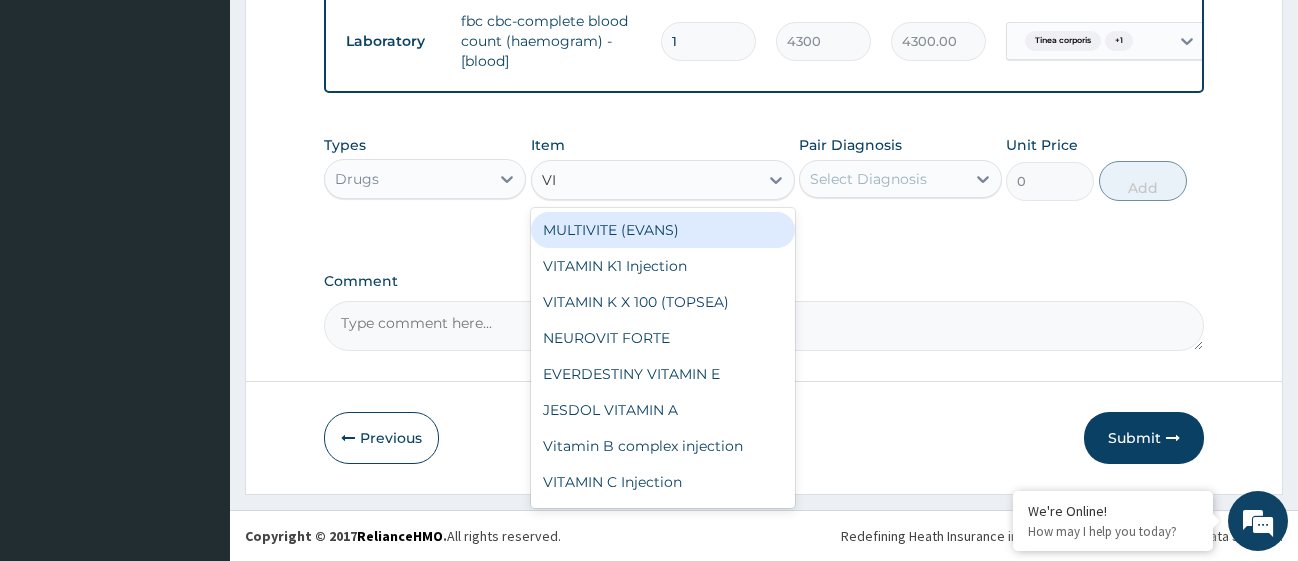 type on "VIT" 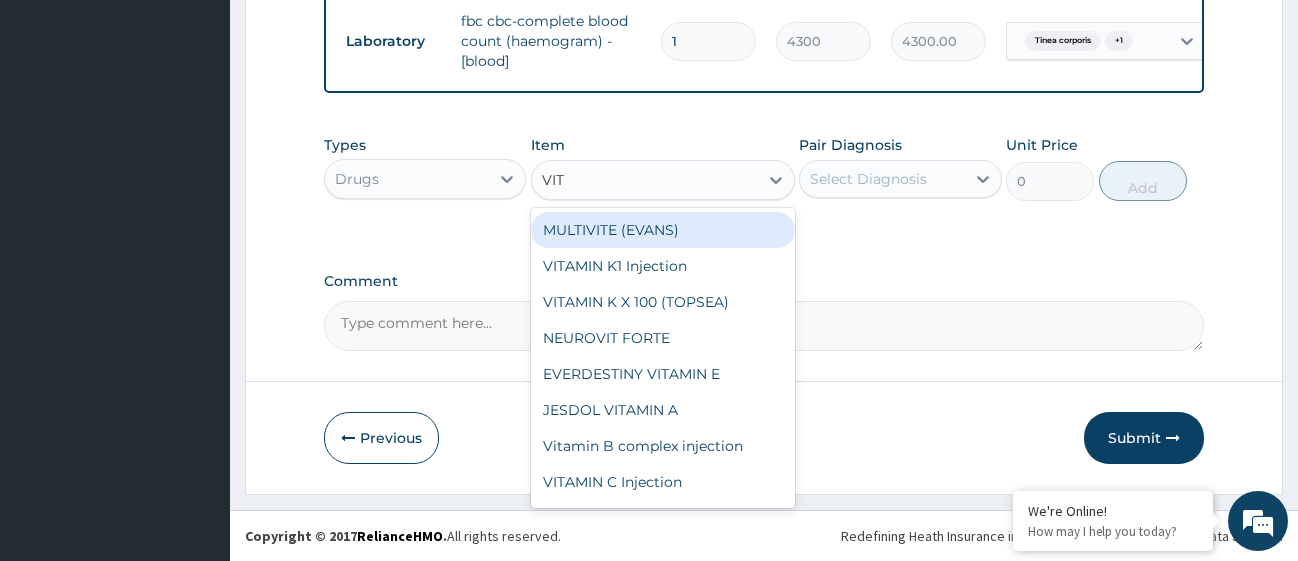 scroll, scrollTop: 108, scrollLeft: 0, axis: vertical 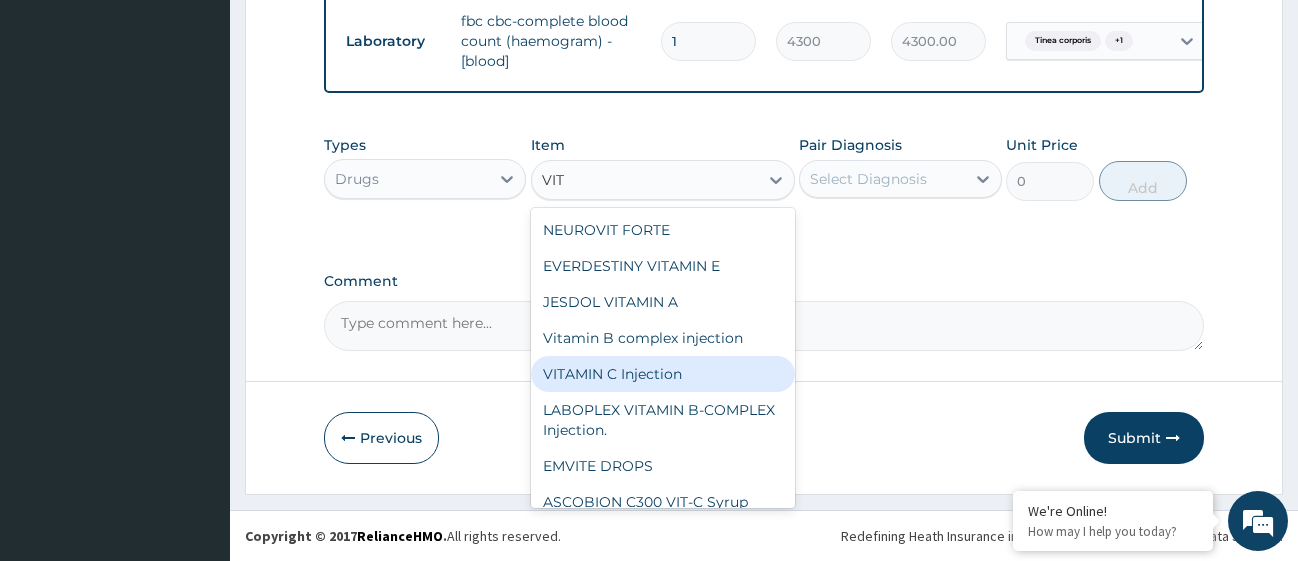 click on "VITAMIN C Injection" at bounding box center [663, 374] 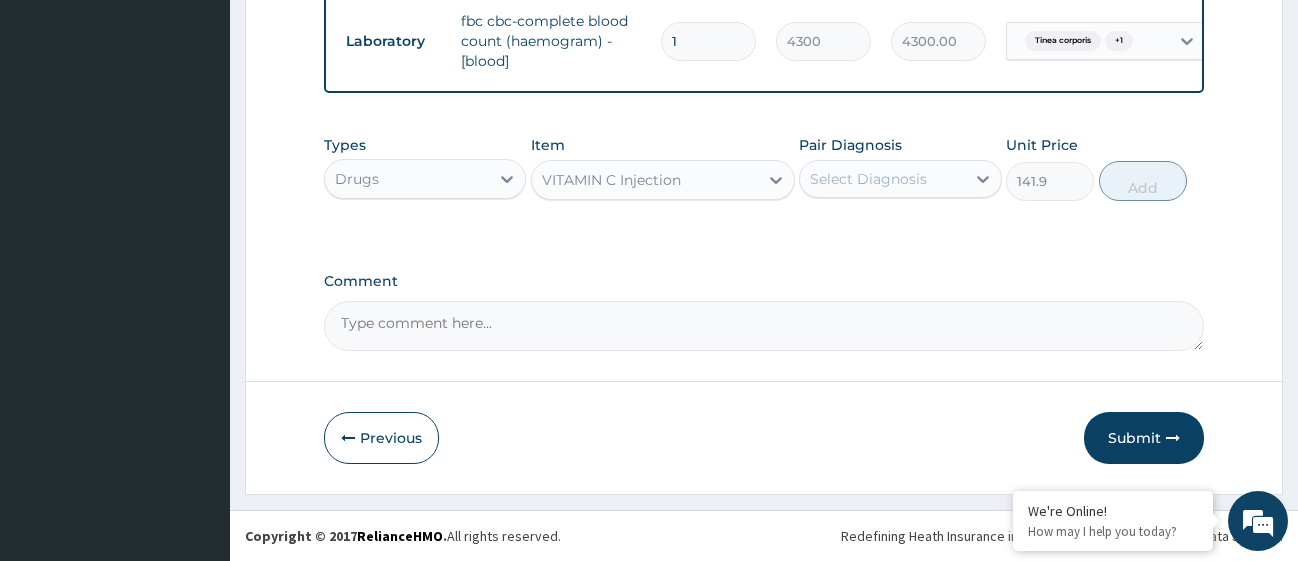 type 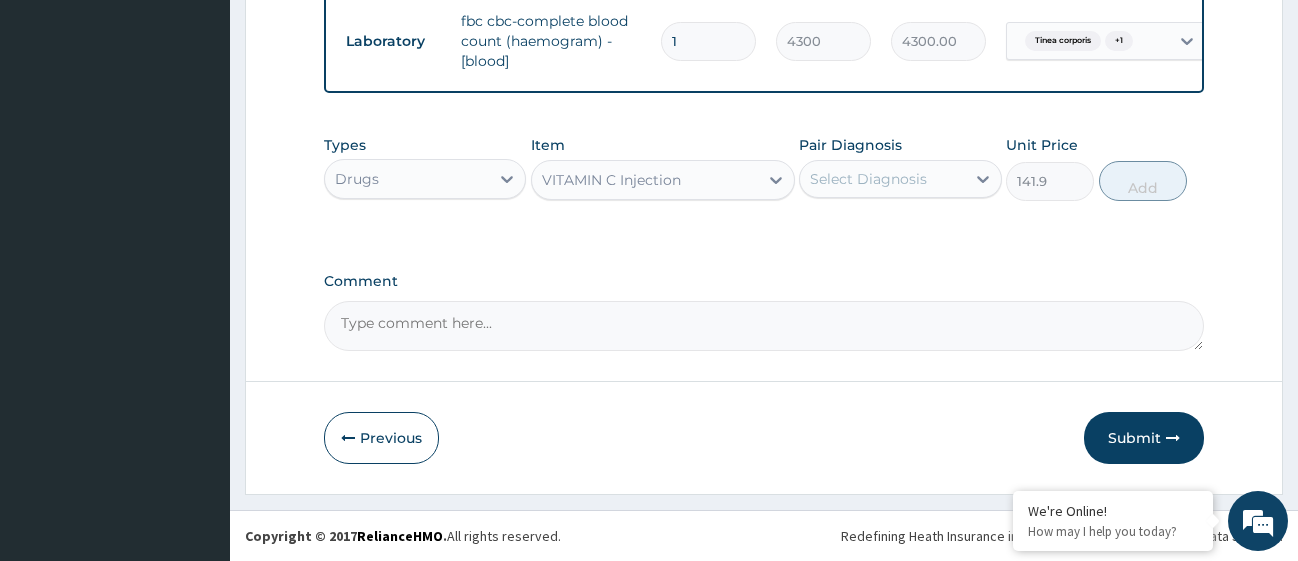 type on "141.9" 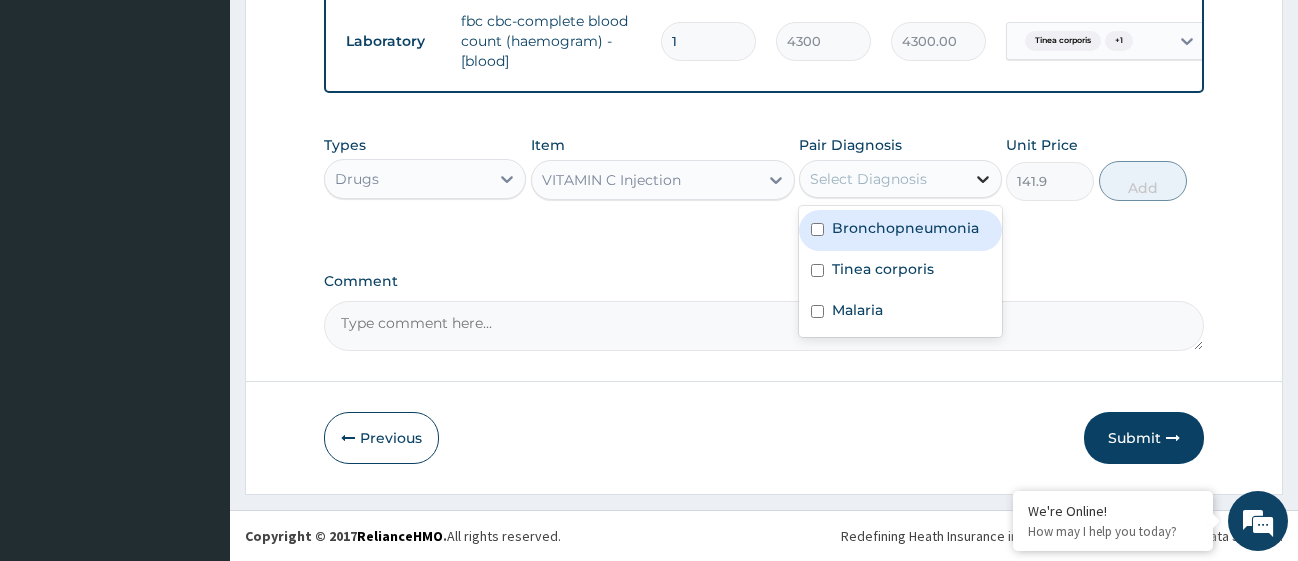 click 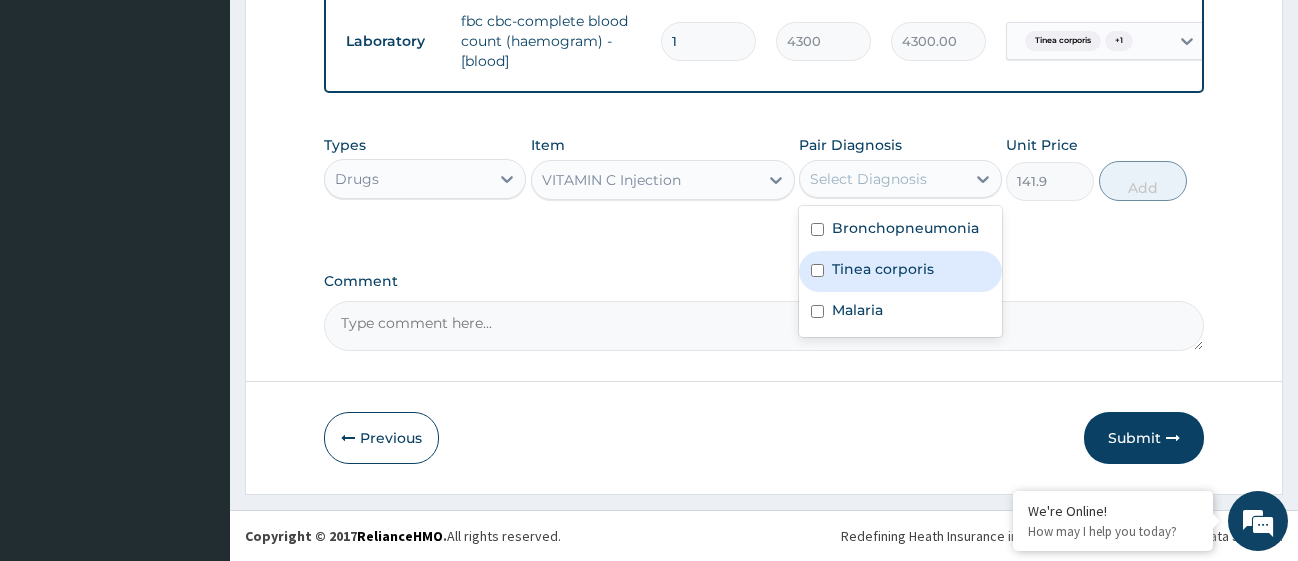 click on "Tinea corporis" at bounding box center [900, 271] 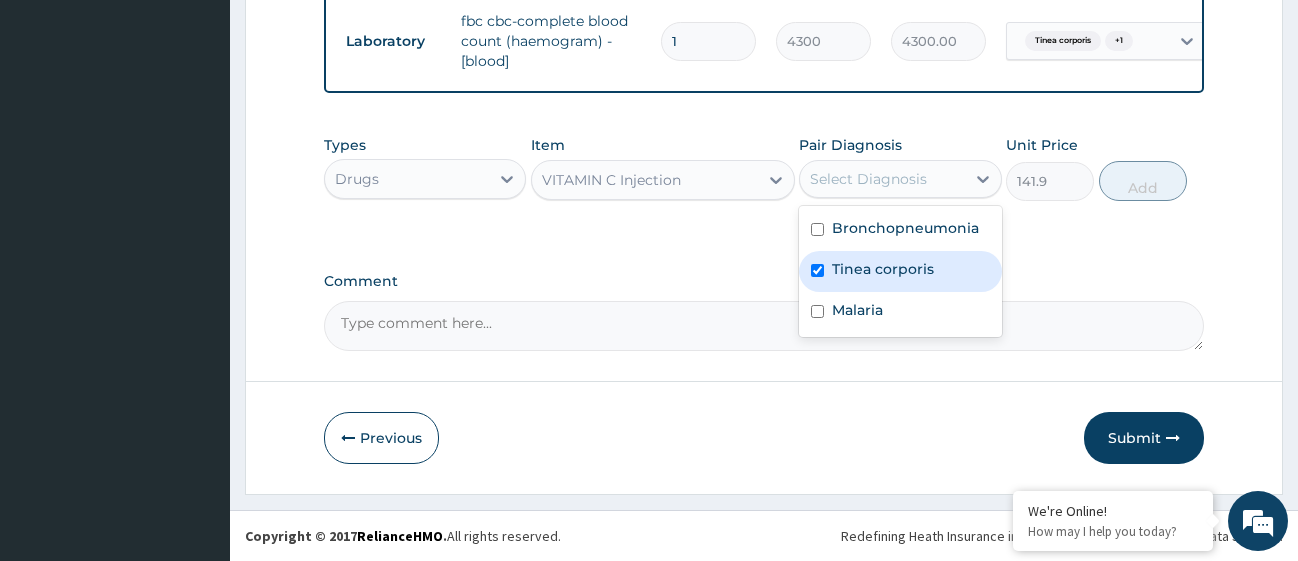 checkbox on "true" 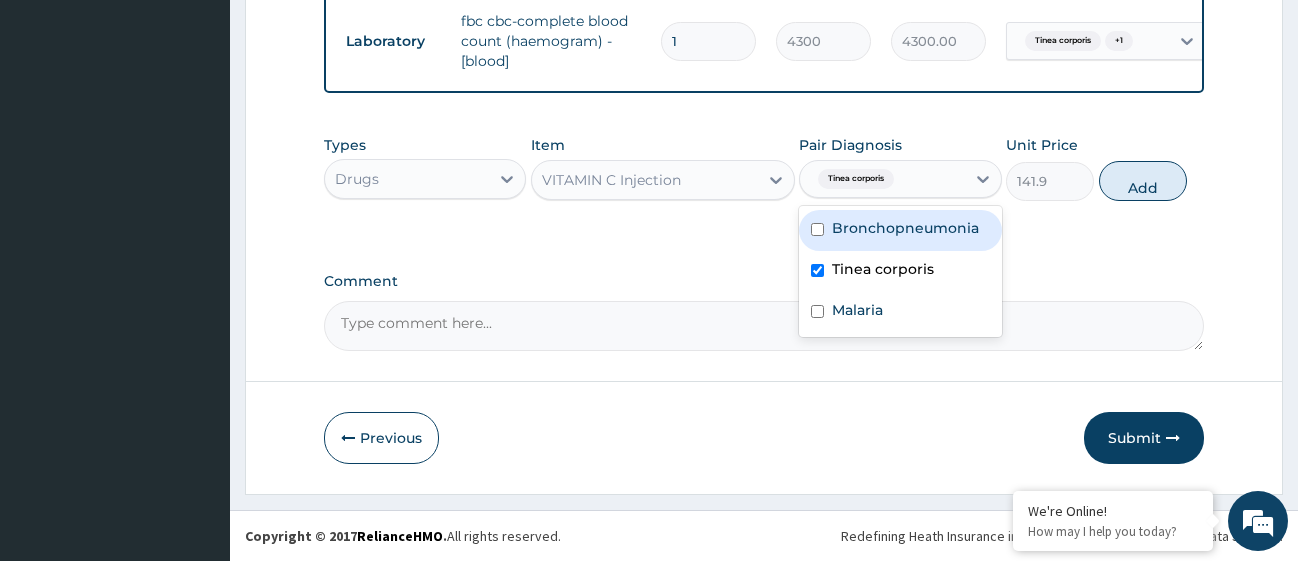 click on "Bronchopneumonia" at bounding box center (900, 230) 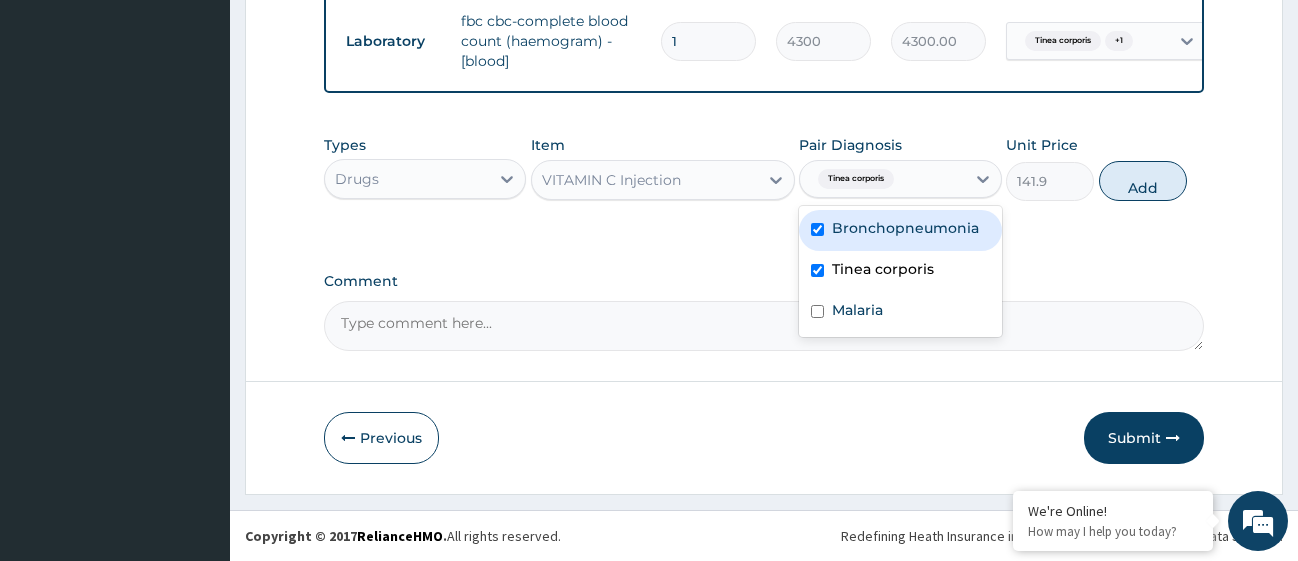 checkbox on "true" 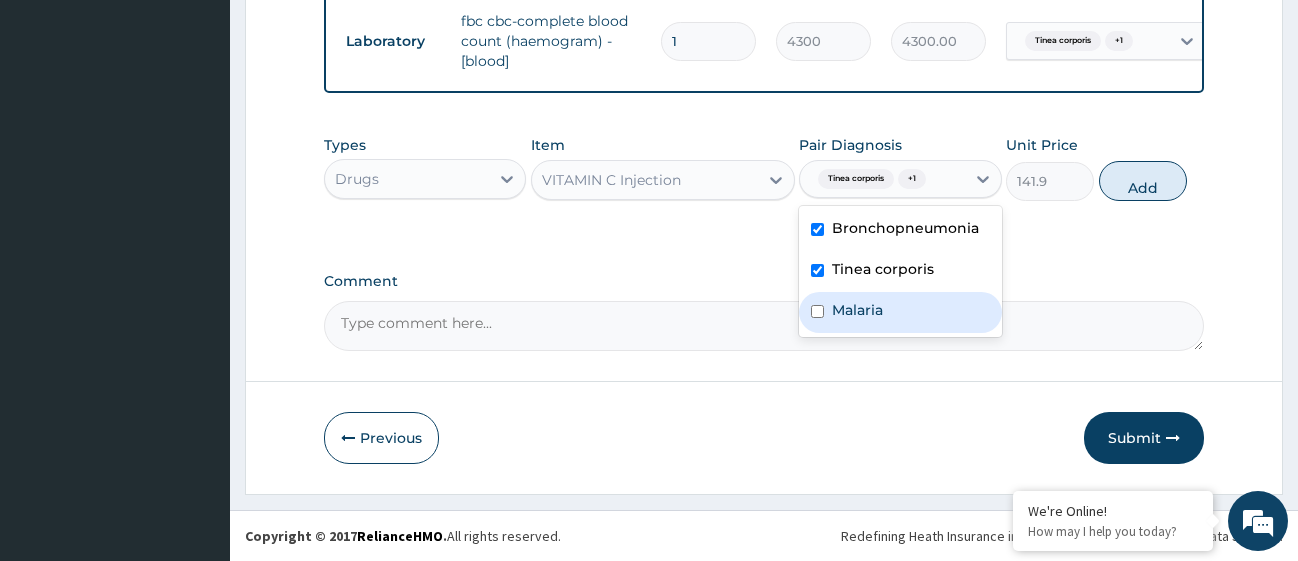 drag, startPoint x: 818, startPoint y: 308, endPoint x: 834, endPoint y: 294, distance: 21.260292 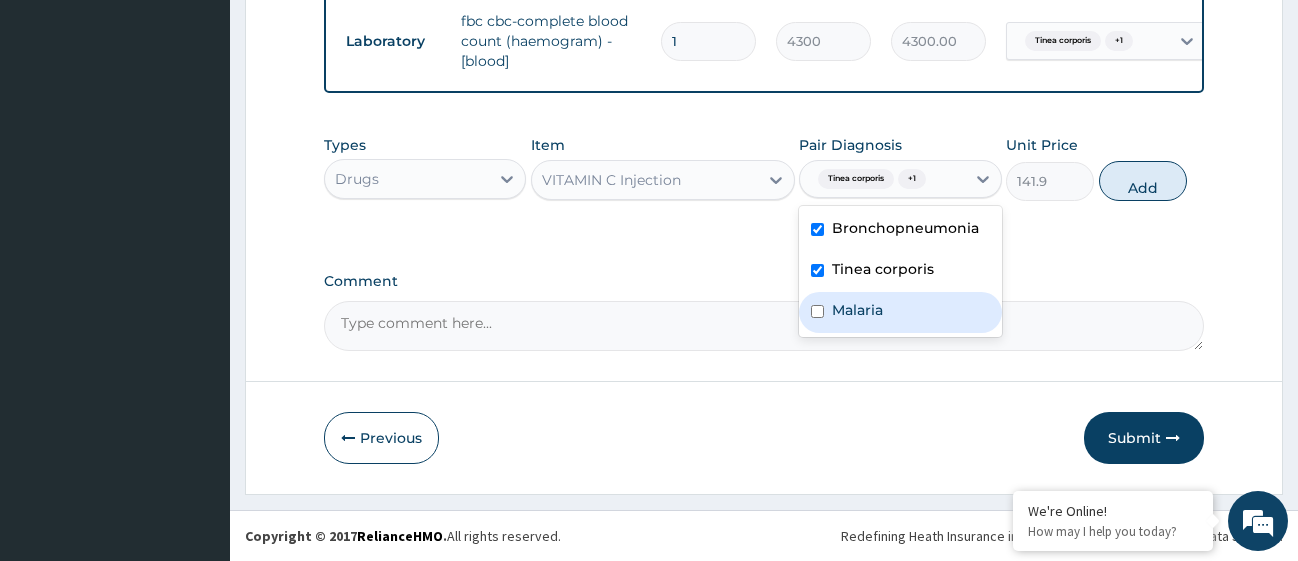 click on "Malaria" at bounding box center [900, 312] 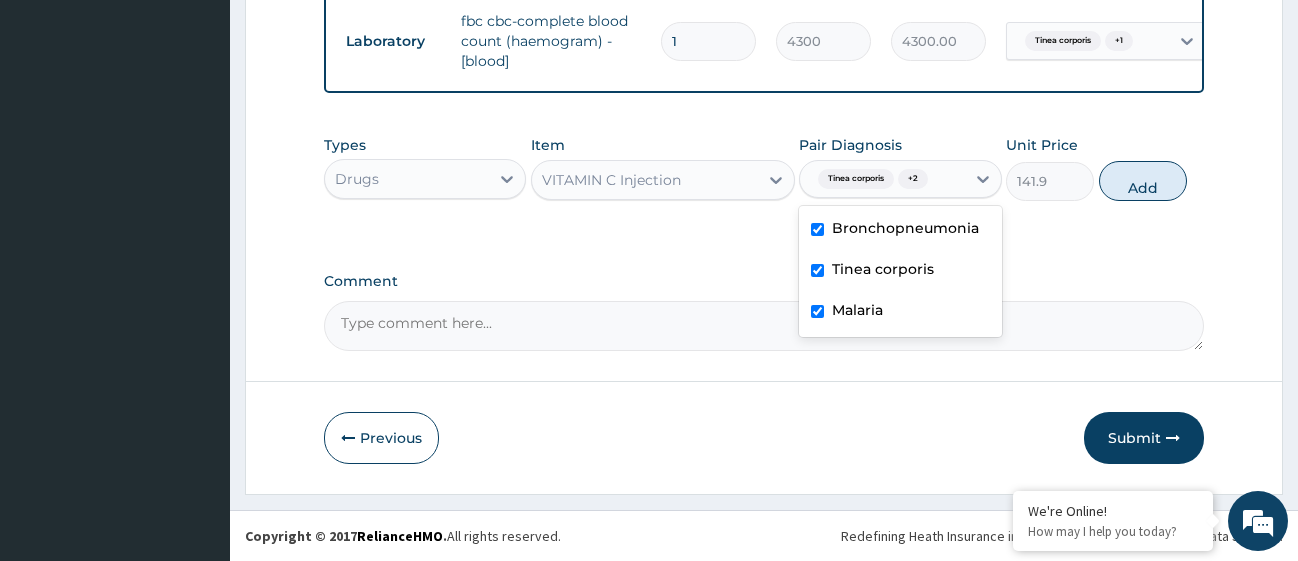 click at bounding box center [817, 311] 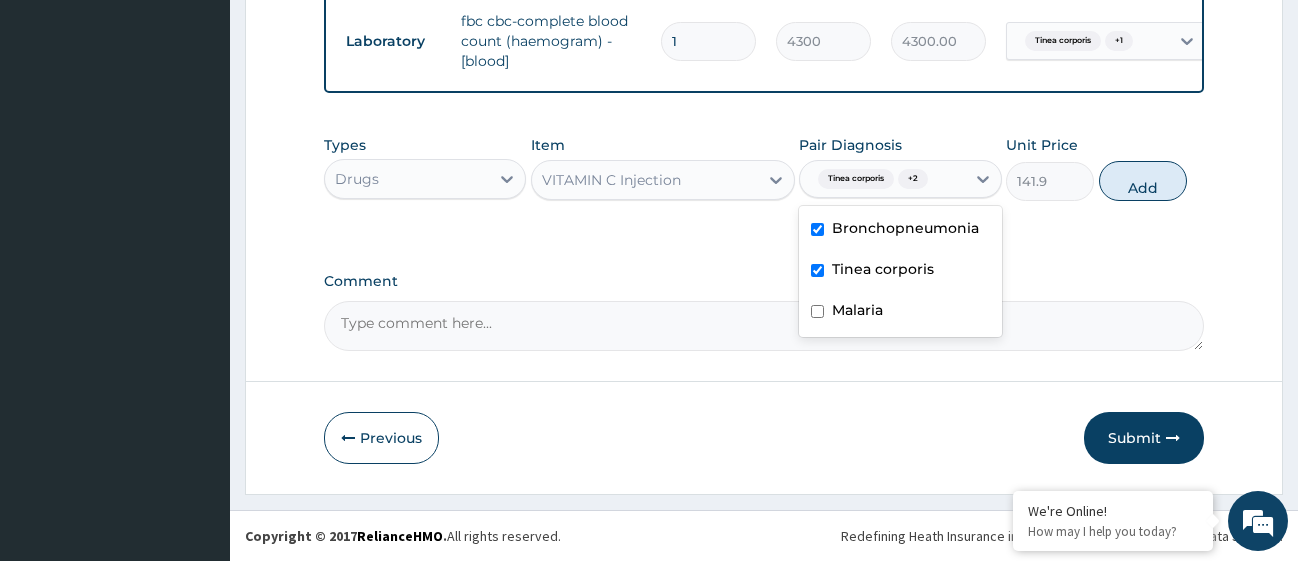 checkbox on "false" 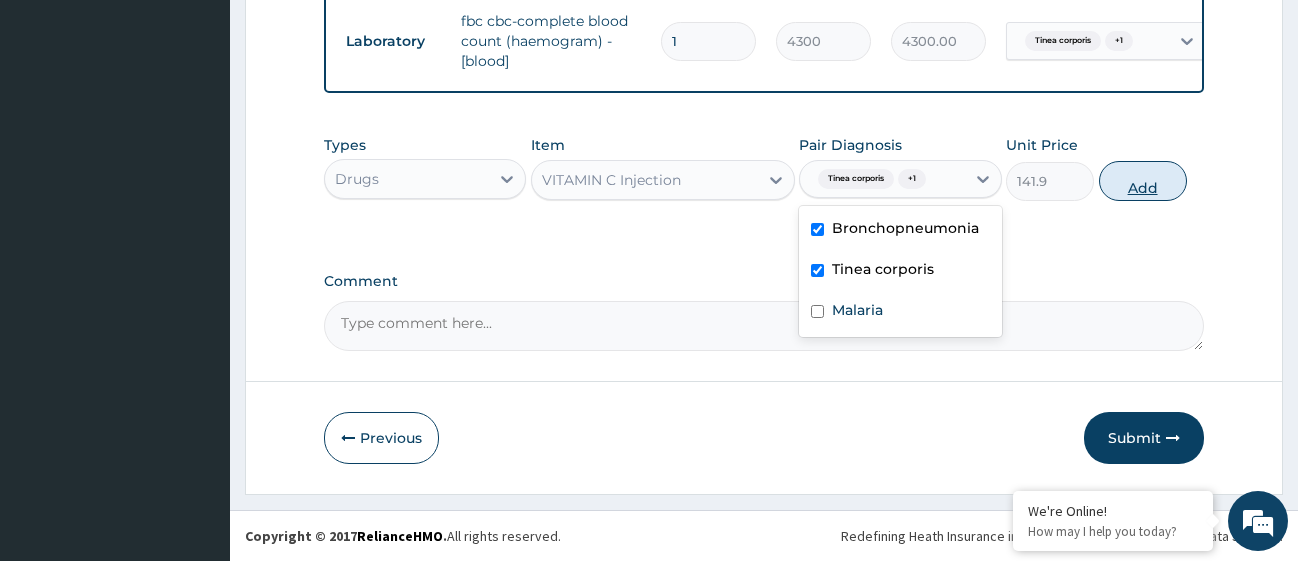 click on "Add" at bounding box center (1143, 181) 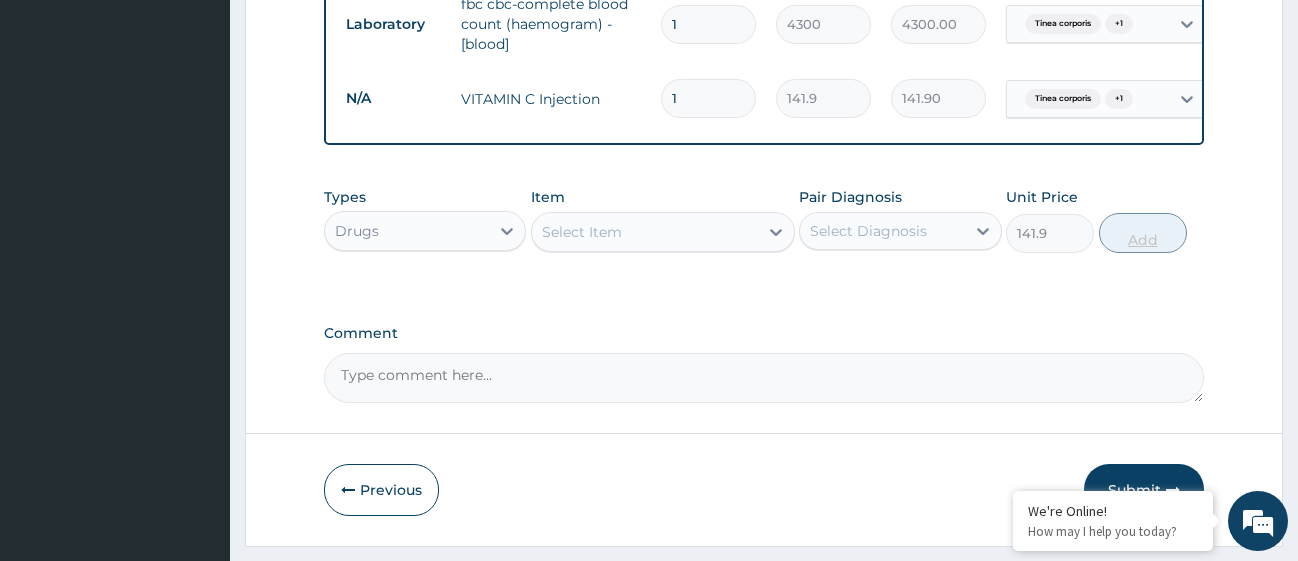 type on "0" 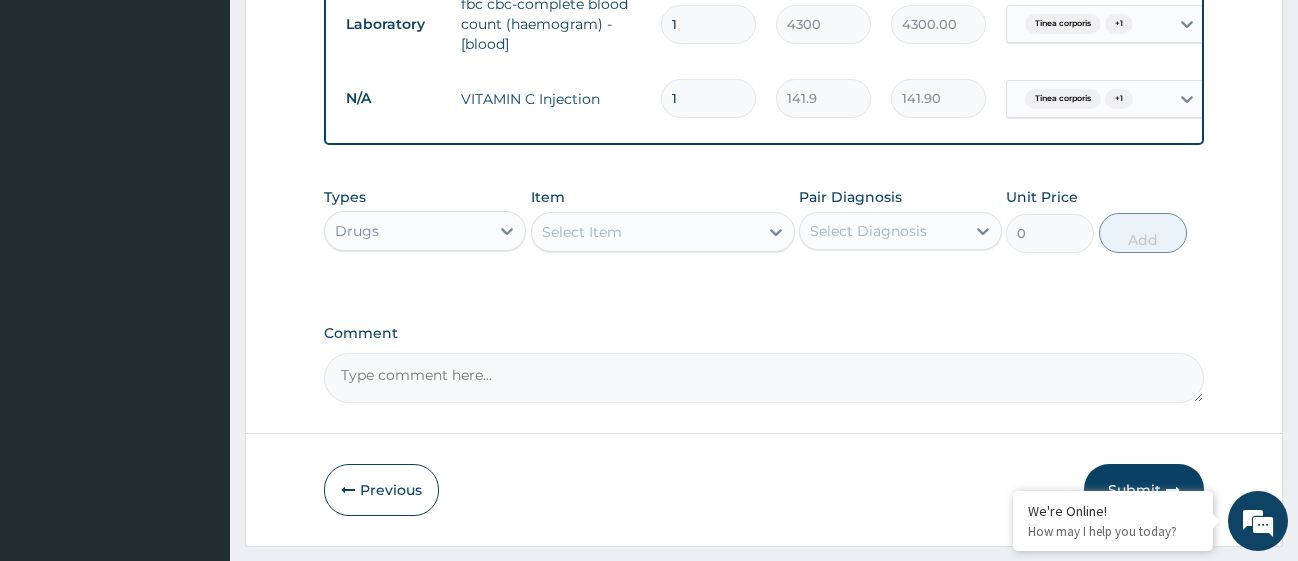 type 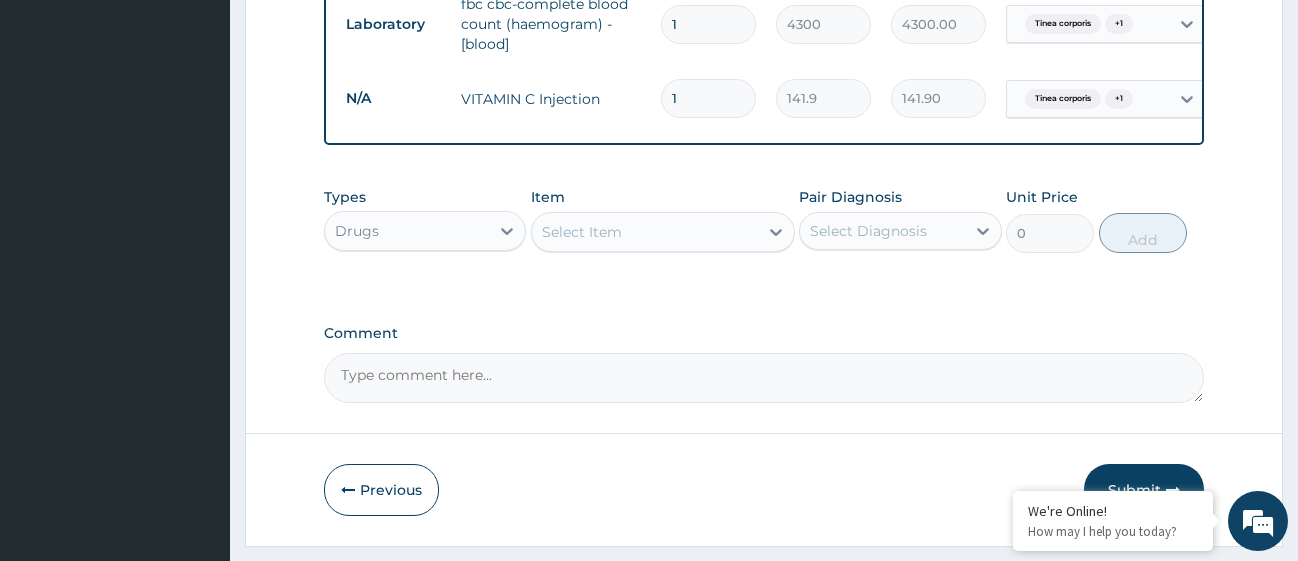 type on "0.00" 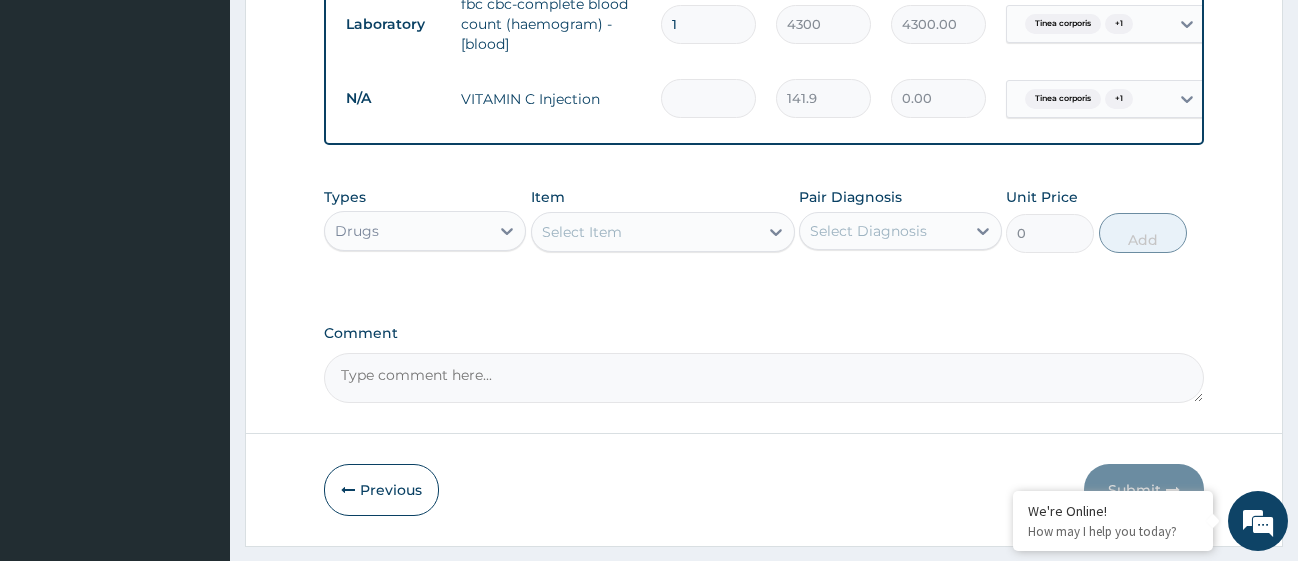 type on "2" 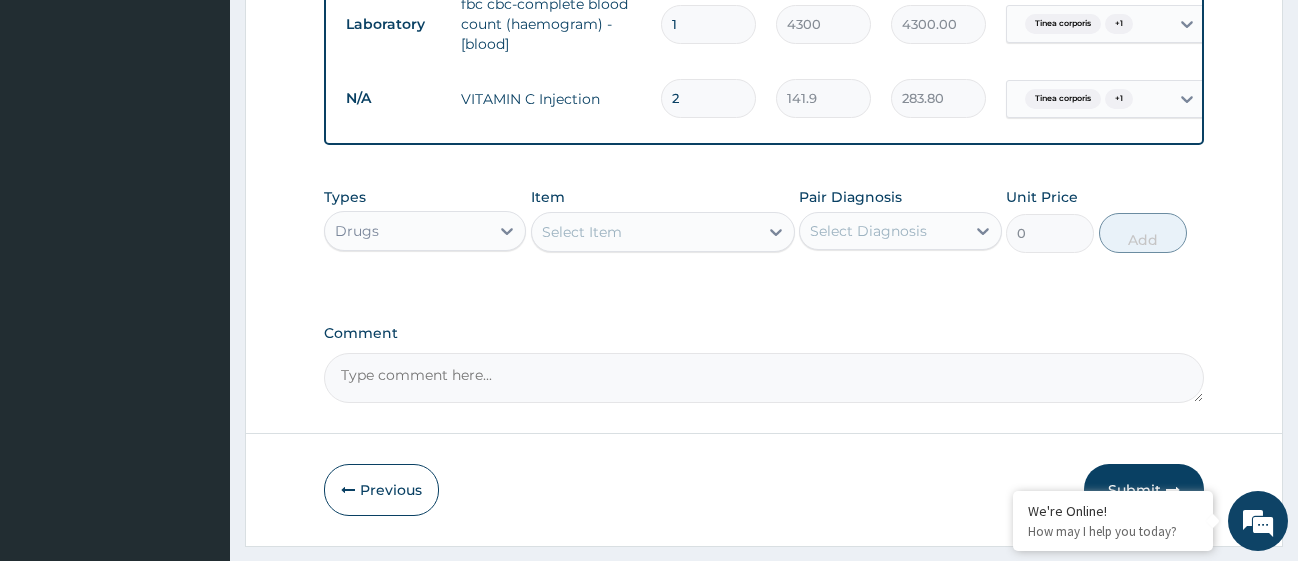 type on "2" 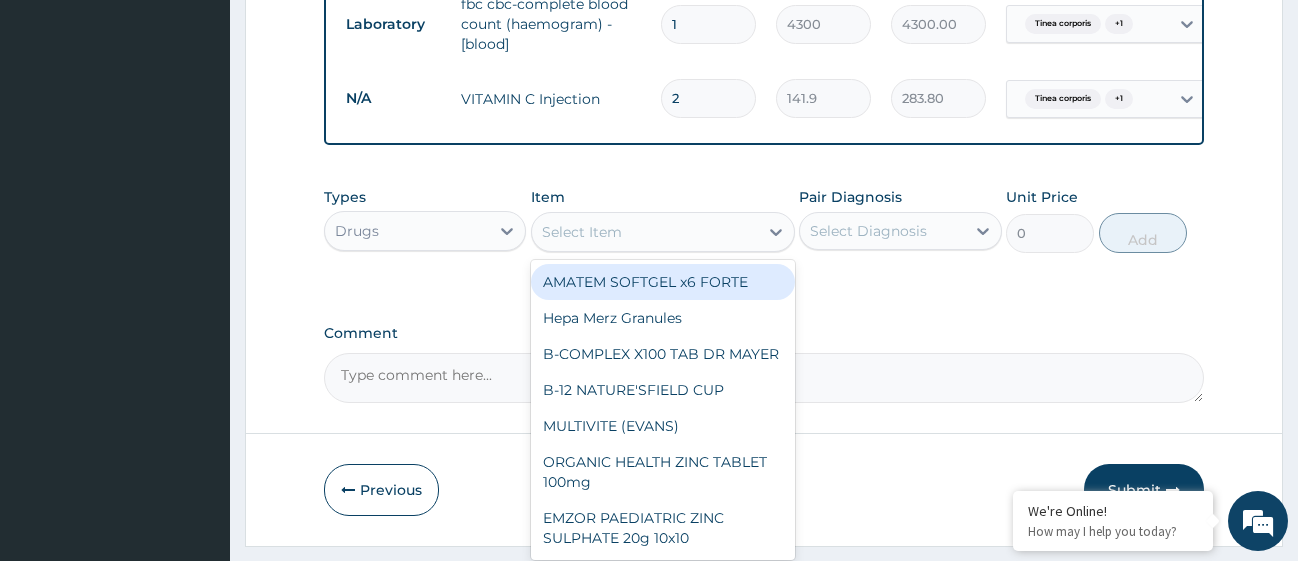 click on "Select Item" at bounding box center [582, 232] 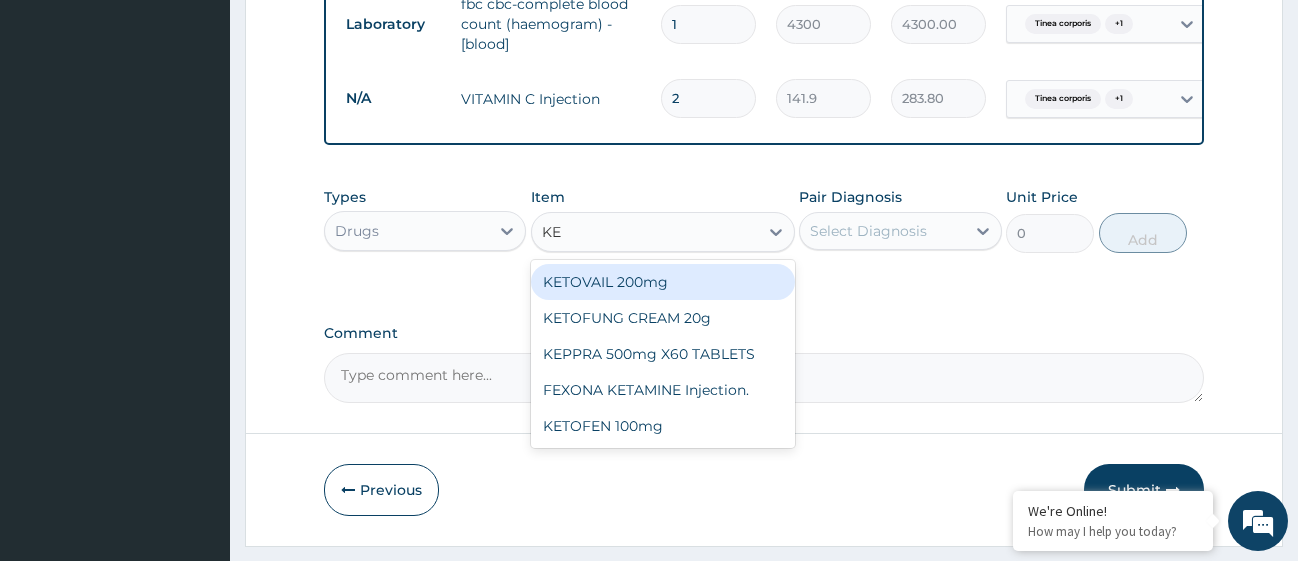 type on "K" 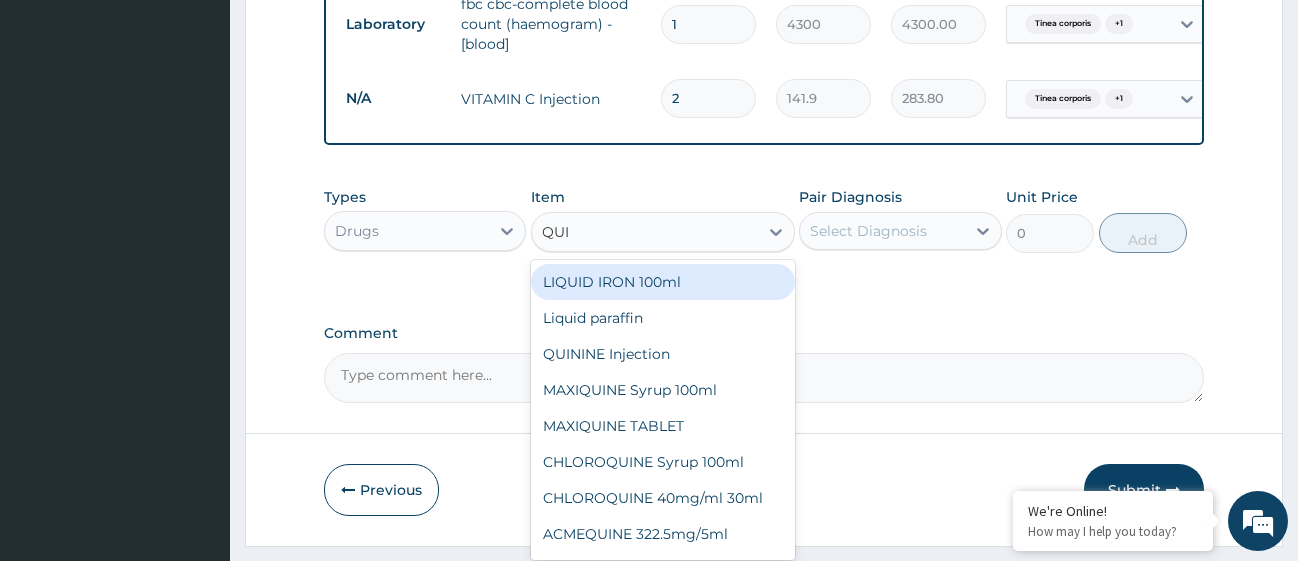 type on "QUIN" 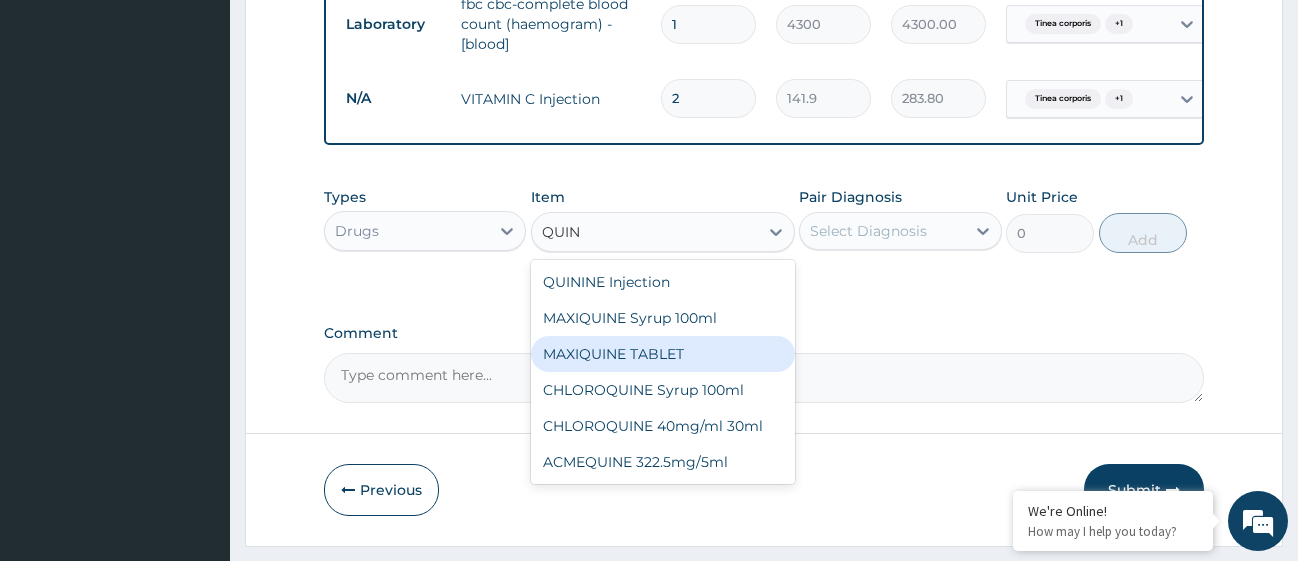 click on "MAXIQUINE TABLET" at bounding box center (663, 354) 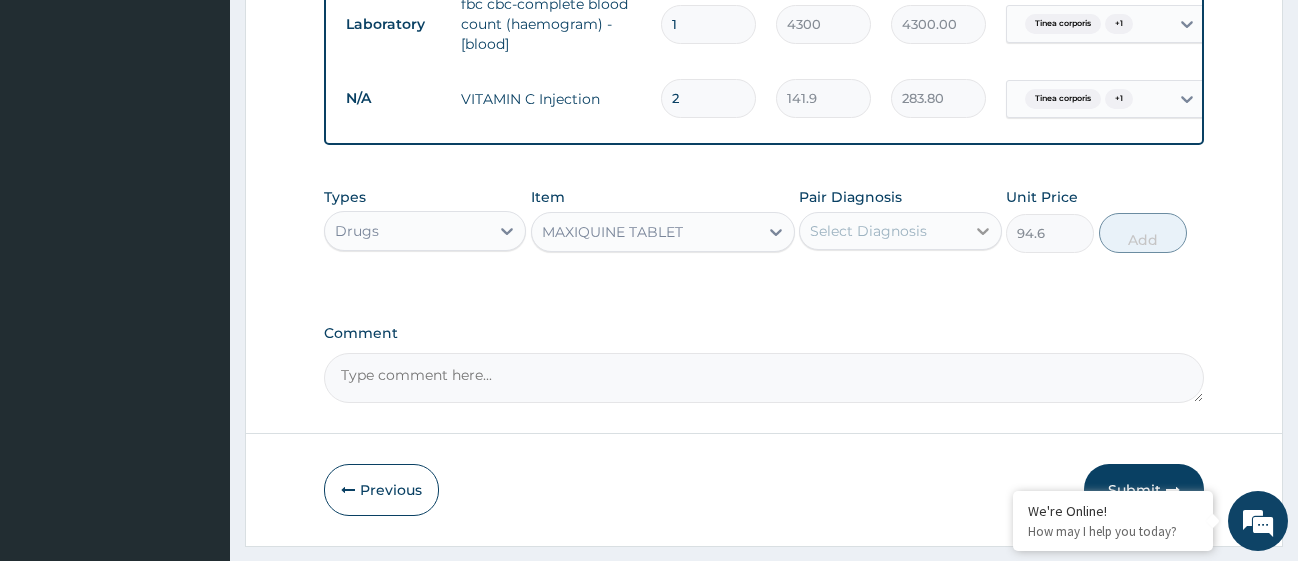 click 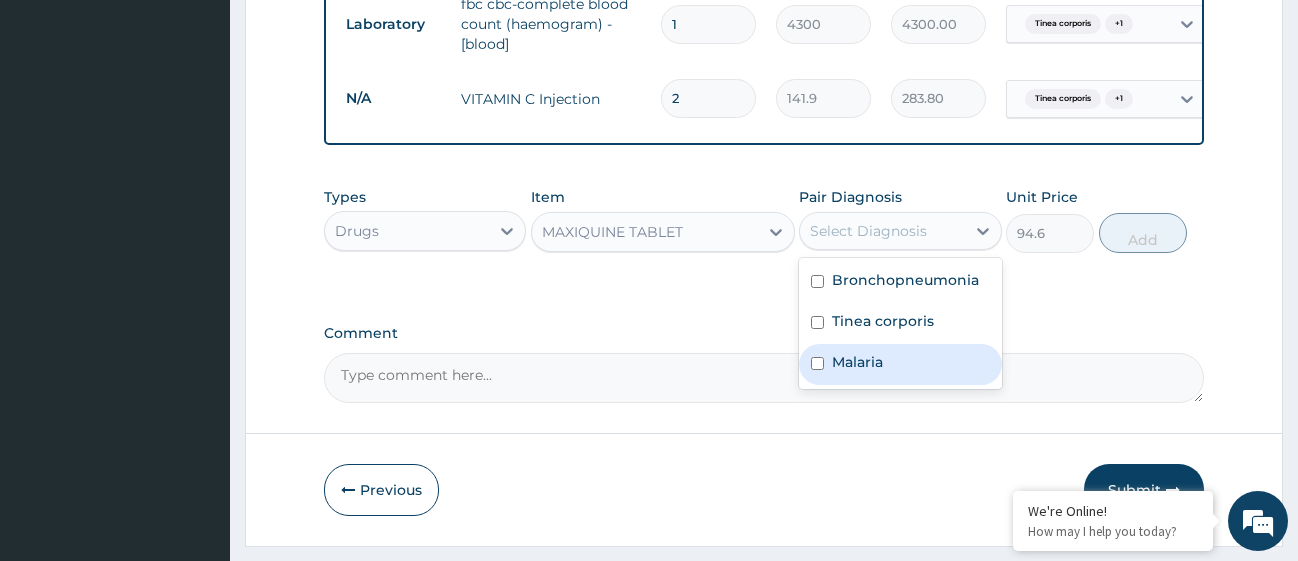 click at bounding box center [817, 363] 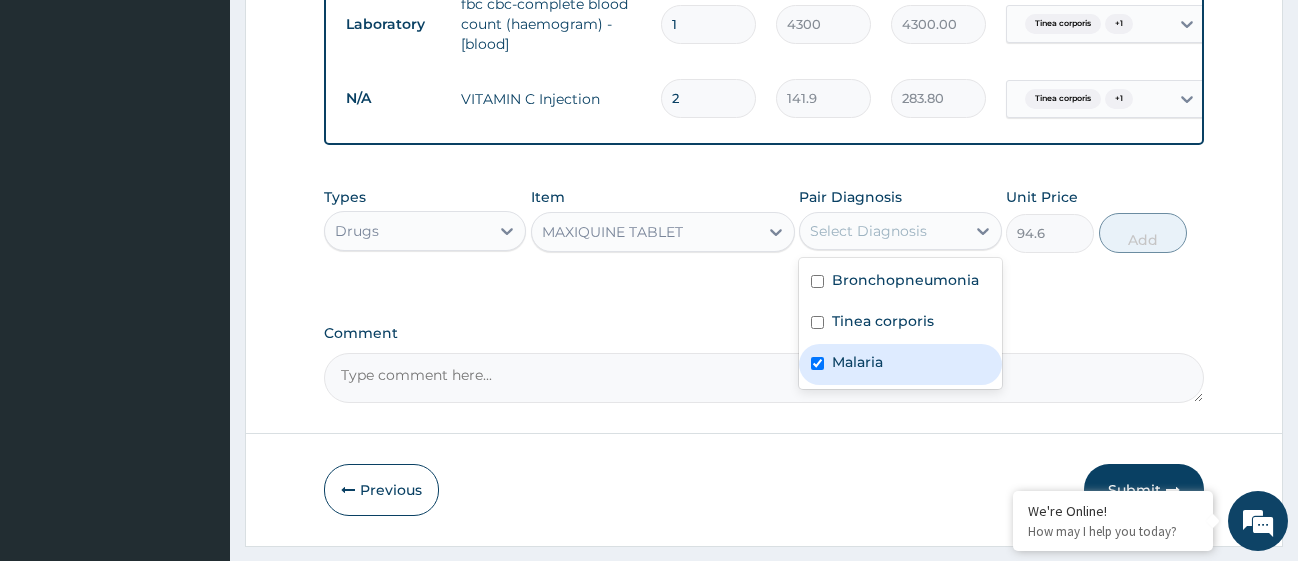 checkbox on "true" 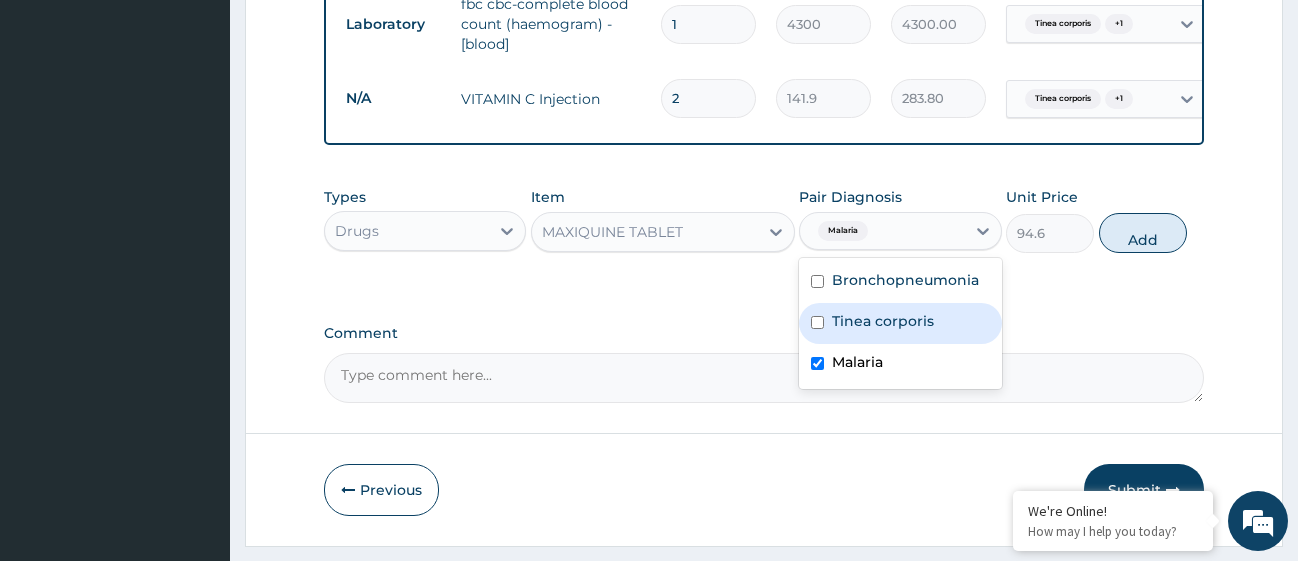 click at bounding box center [817, 322] 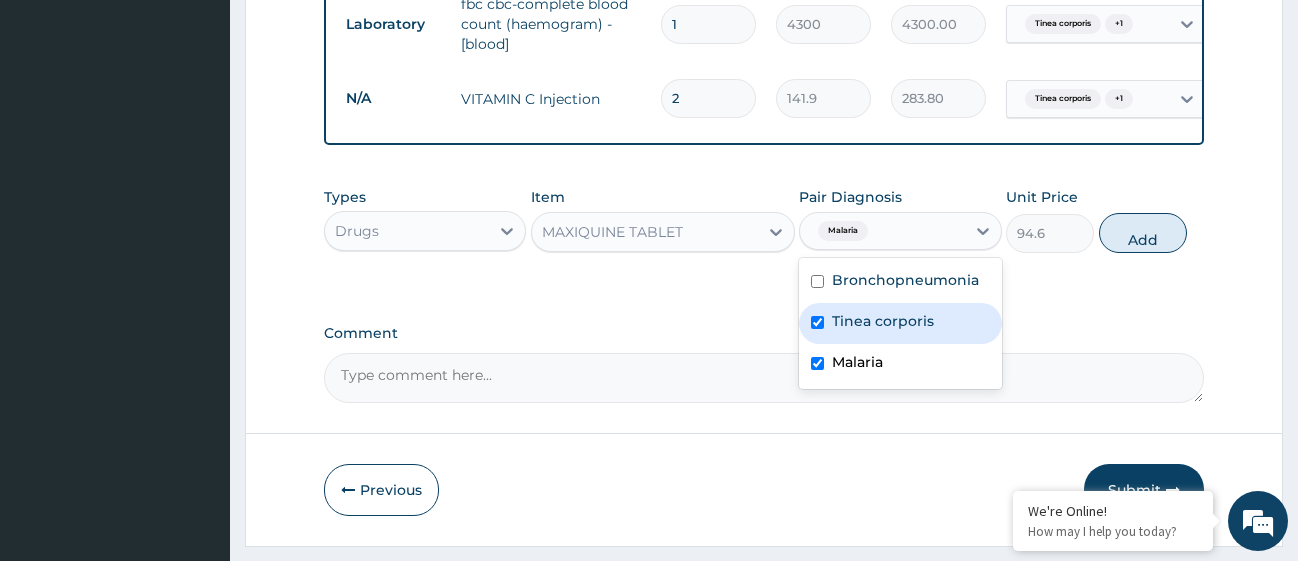 checkbox on "true" 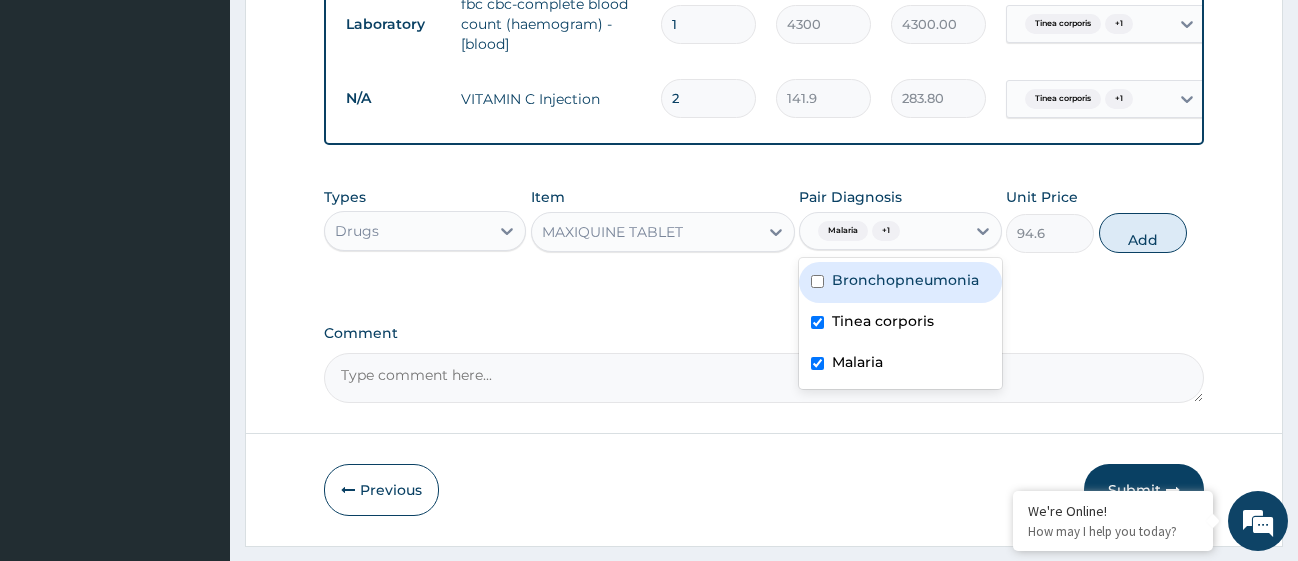 click at bounding box center [817, 281] 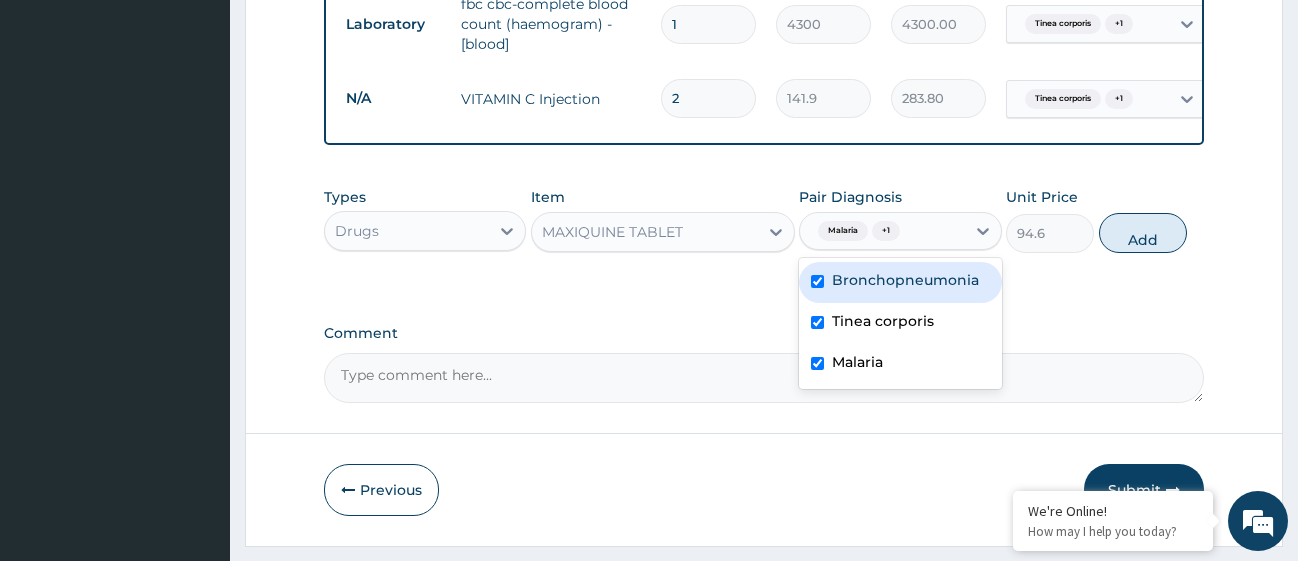 checkbox on "true" 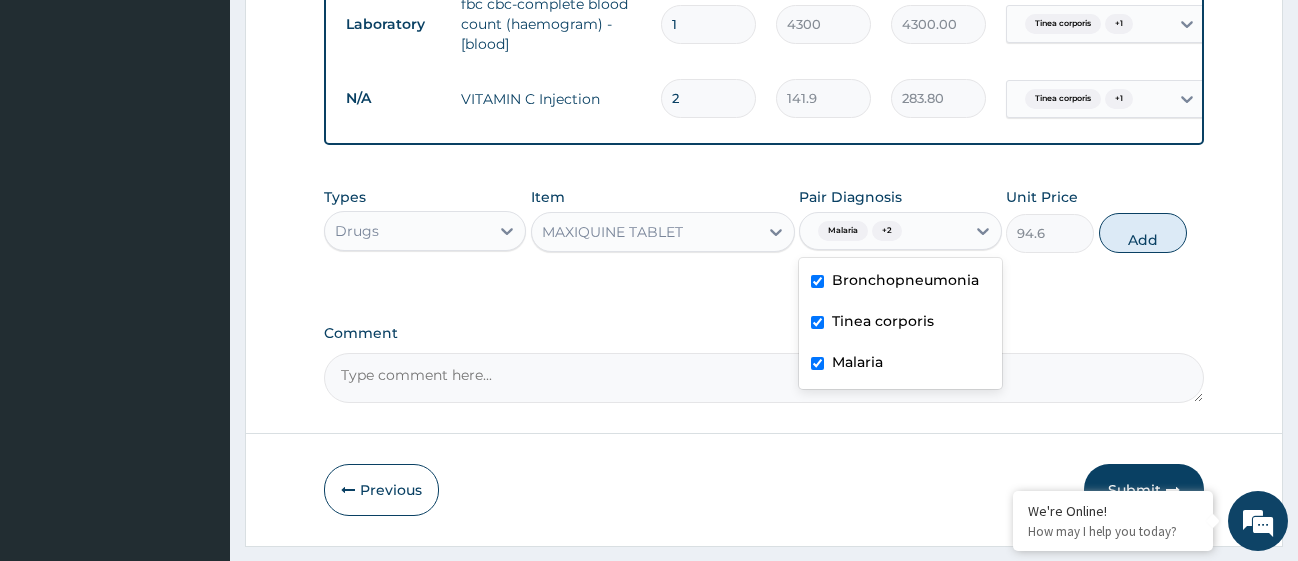 click at bounding box center [817, 322] 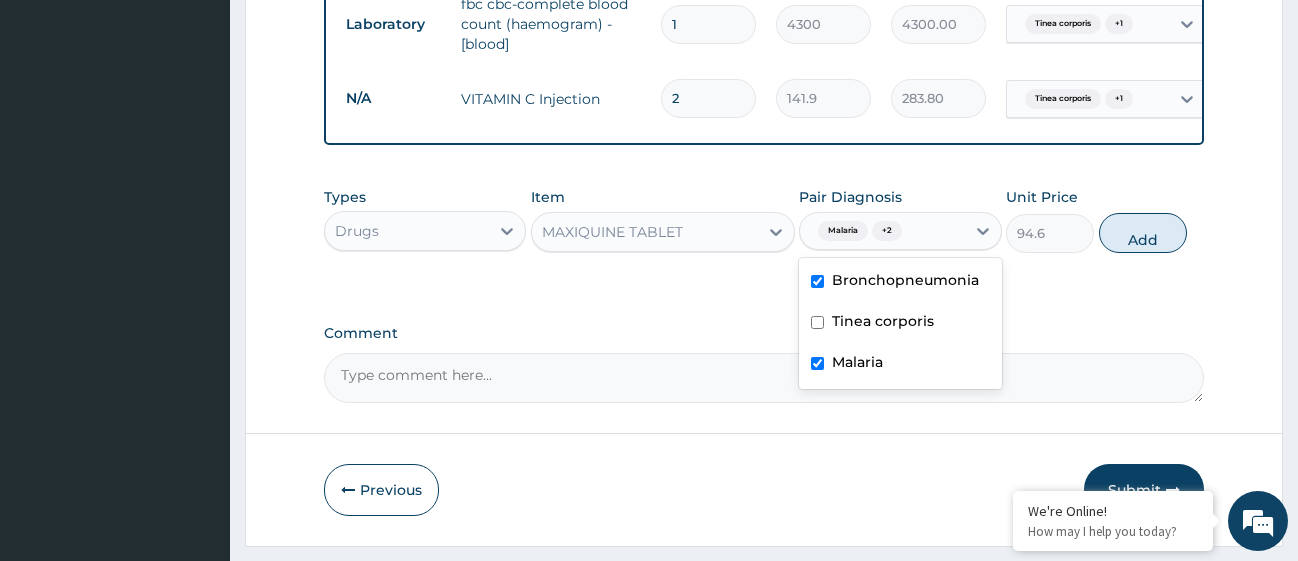 checkbox on "false" 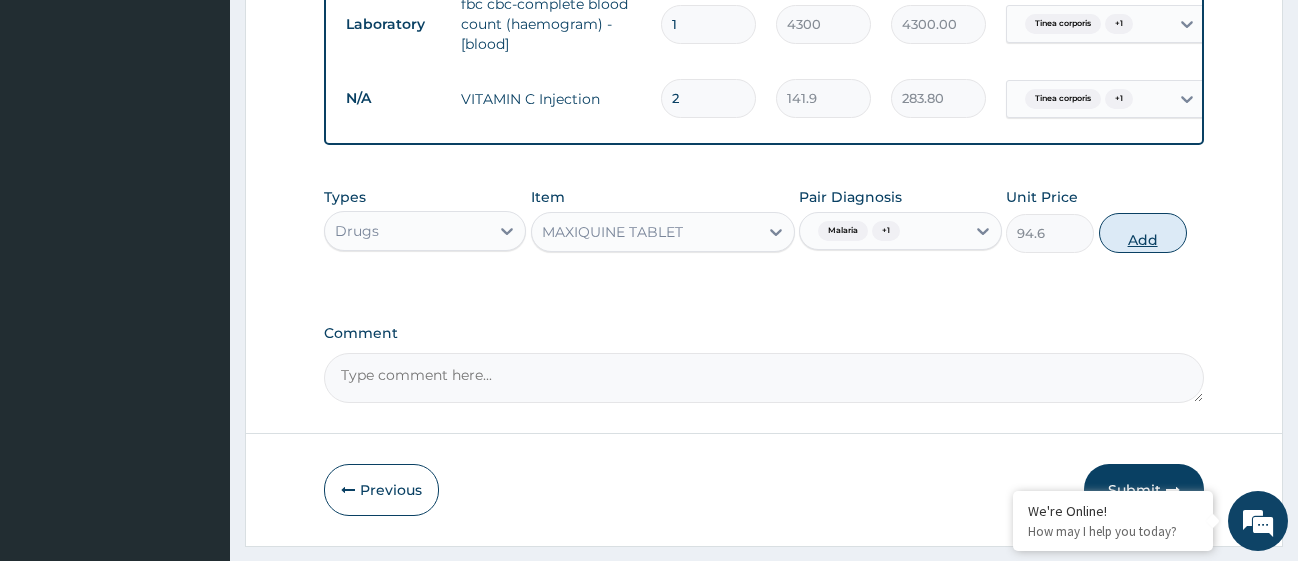 click on "Add" at bounding box center (1143, 233) 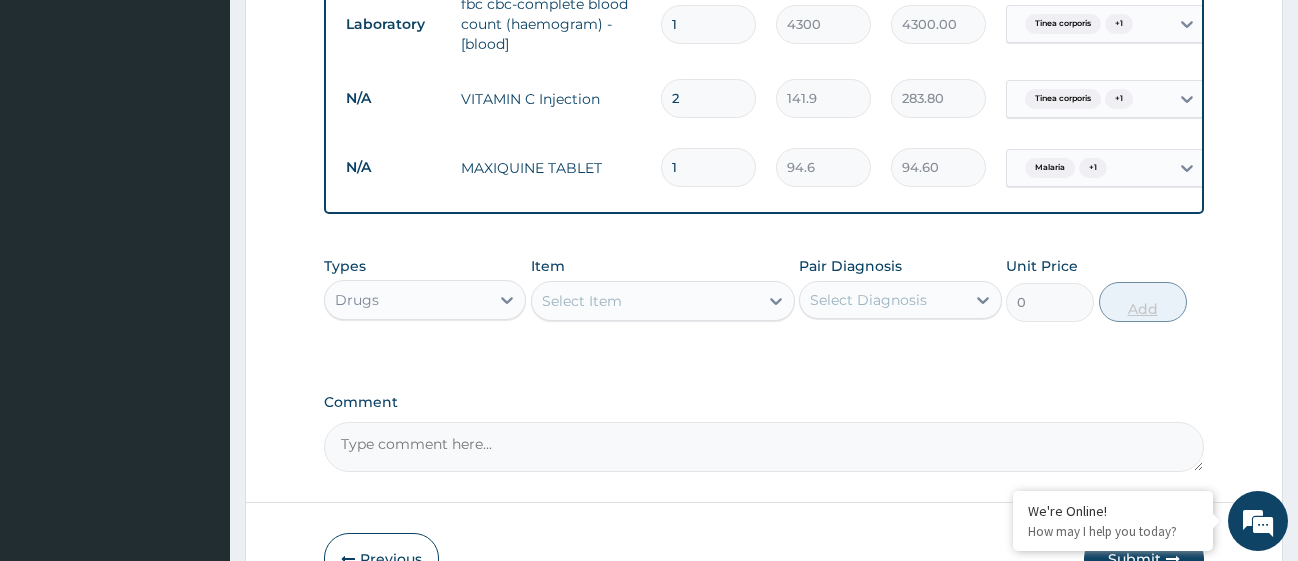 type 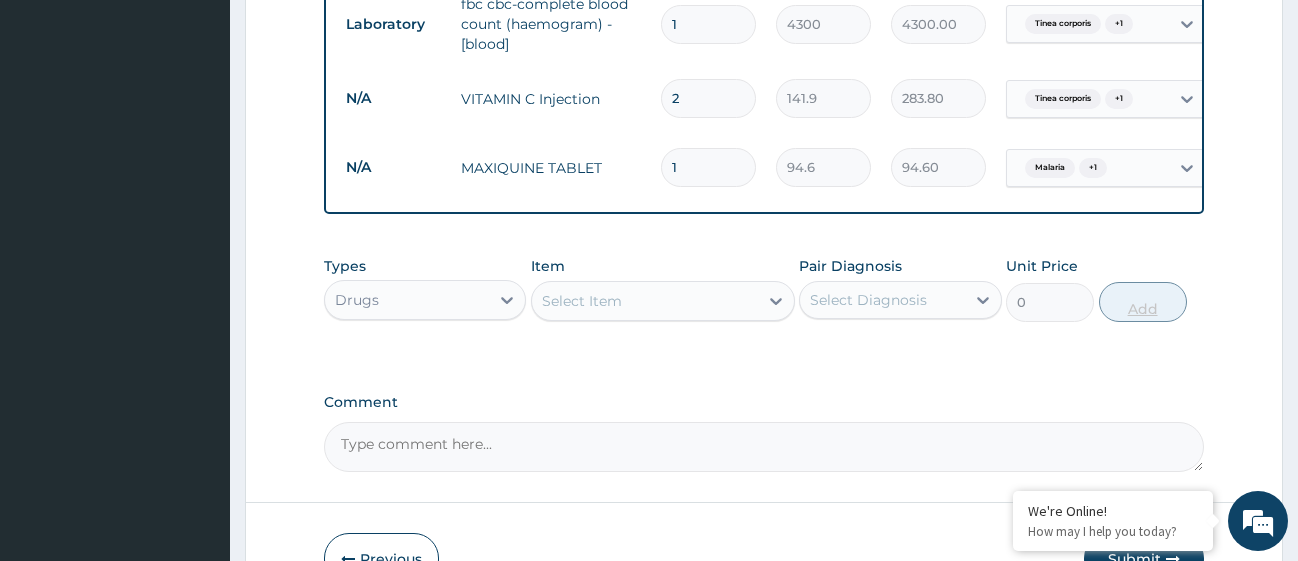 type on "0.00" 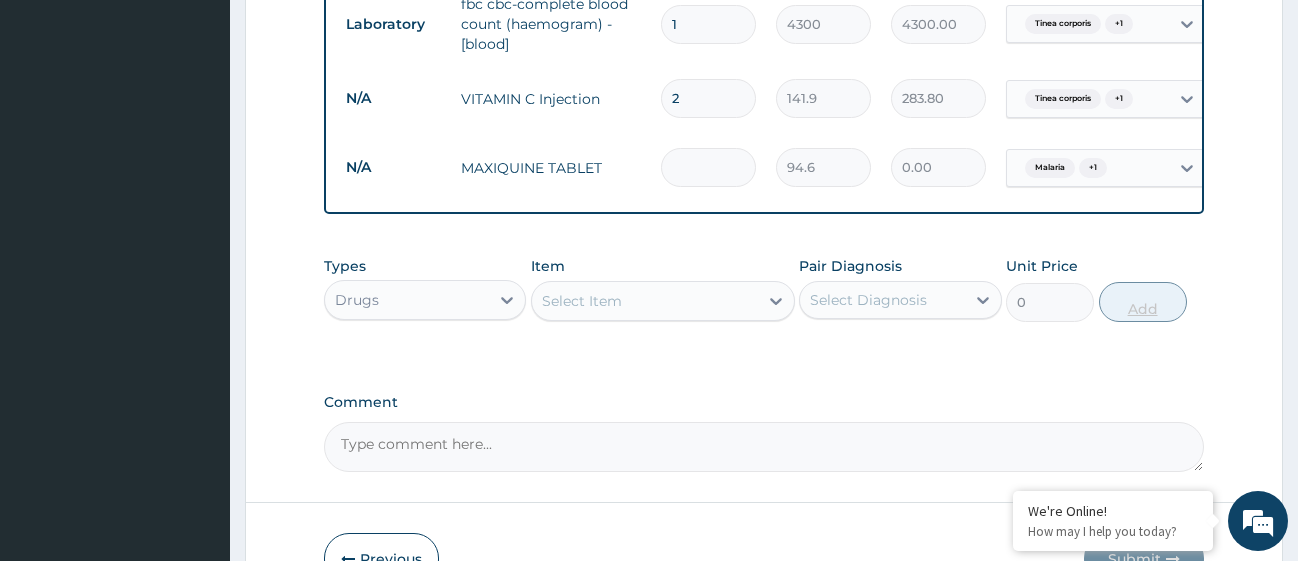 type on "1" 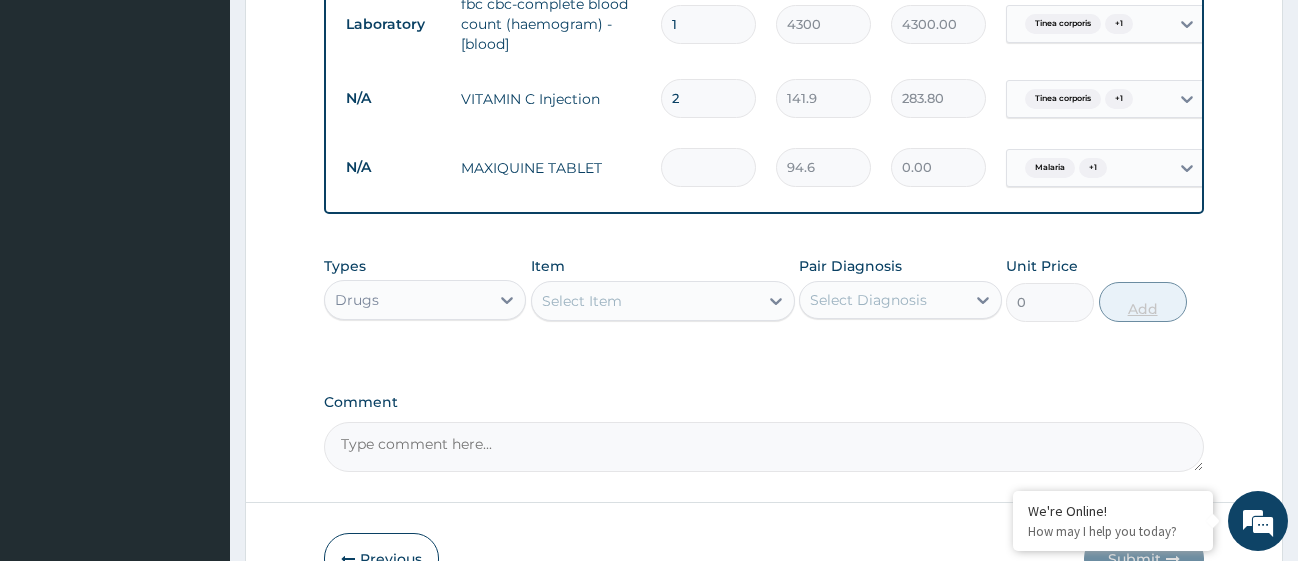 type on "94.60" 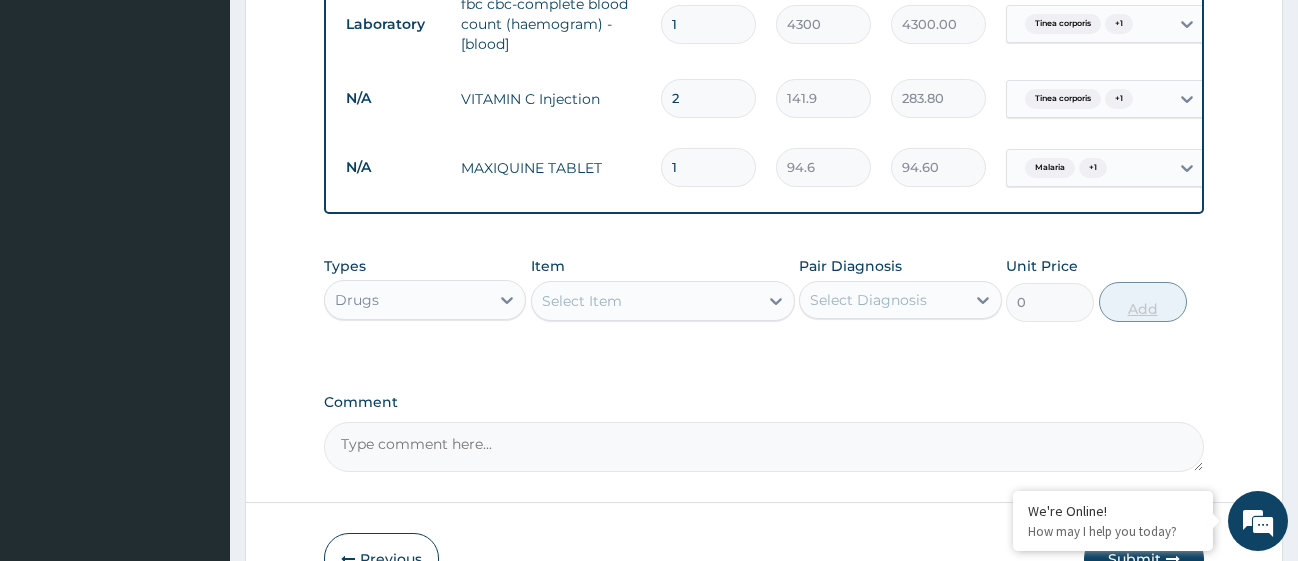 type on "12" 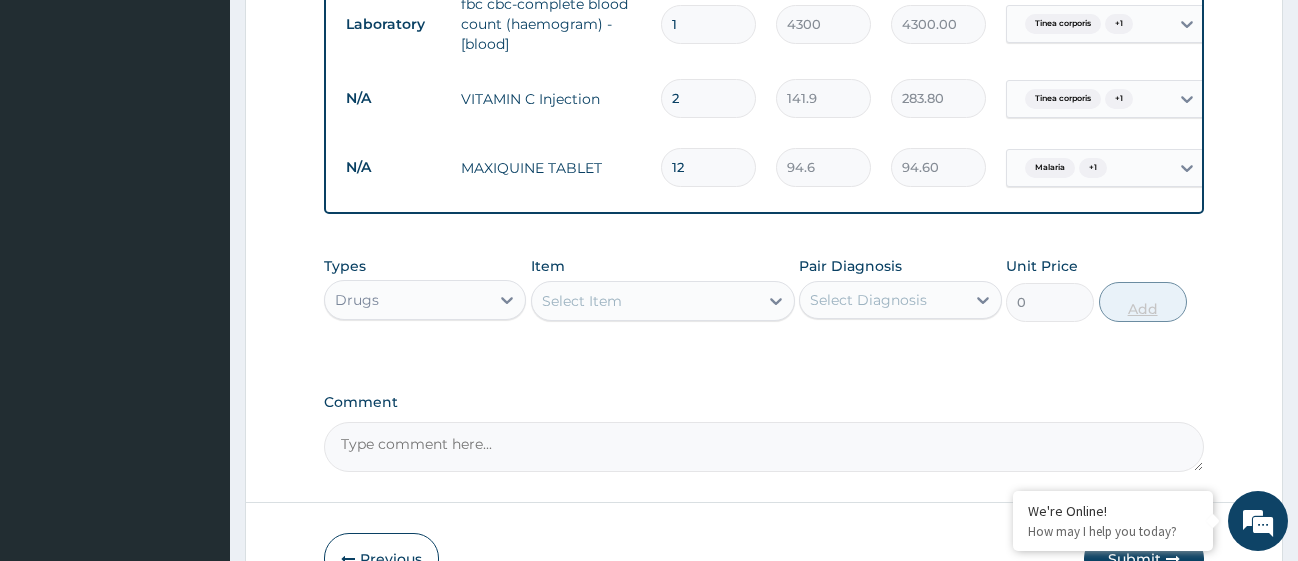 type on "1135.20" 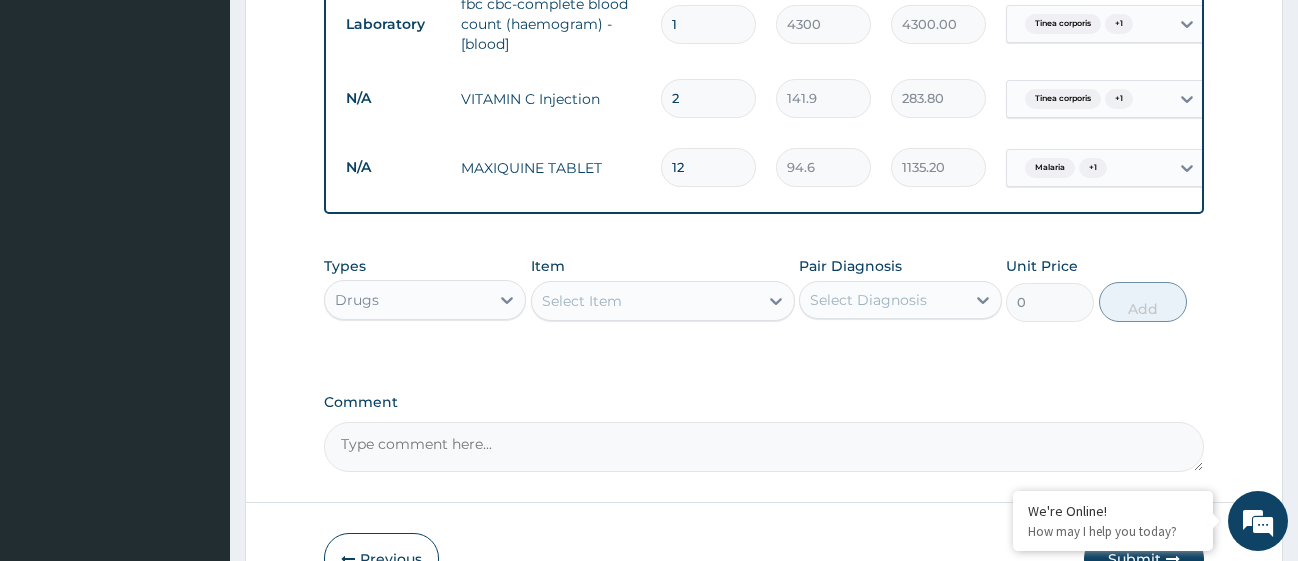 type on "12" 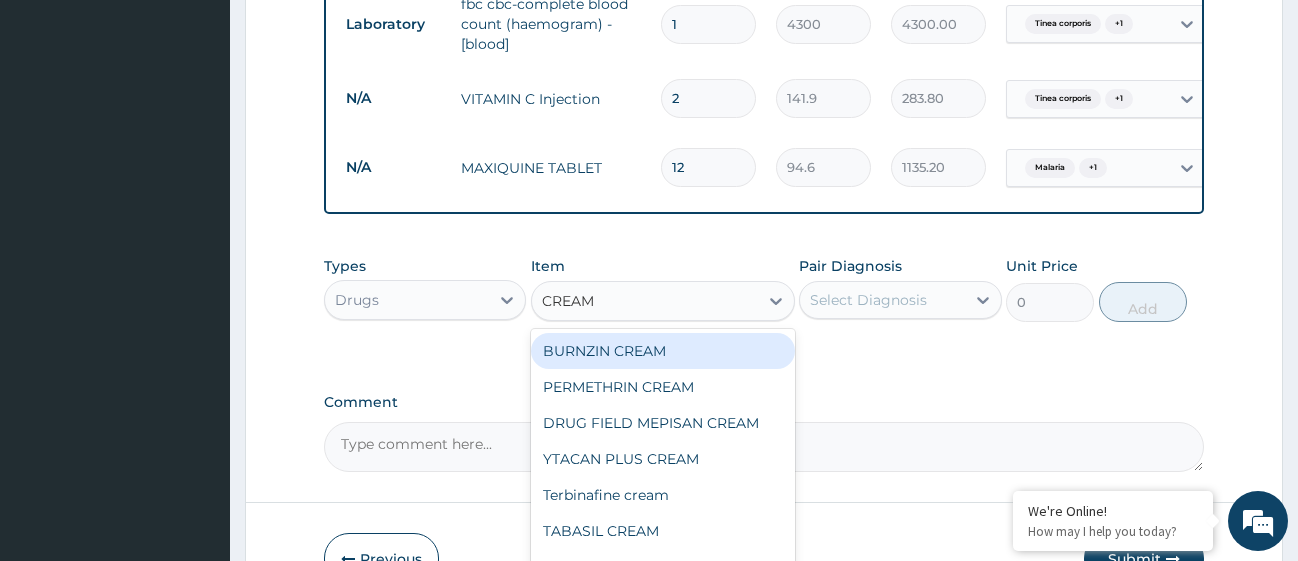 scroll, scrollTop: 108, scrollLeft: 0, axis: vertical 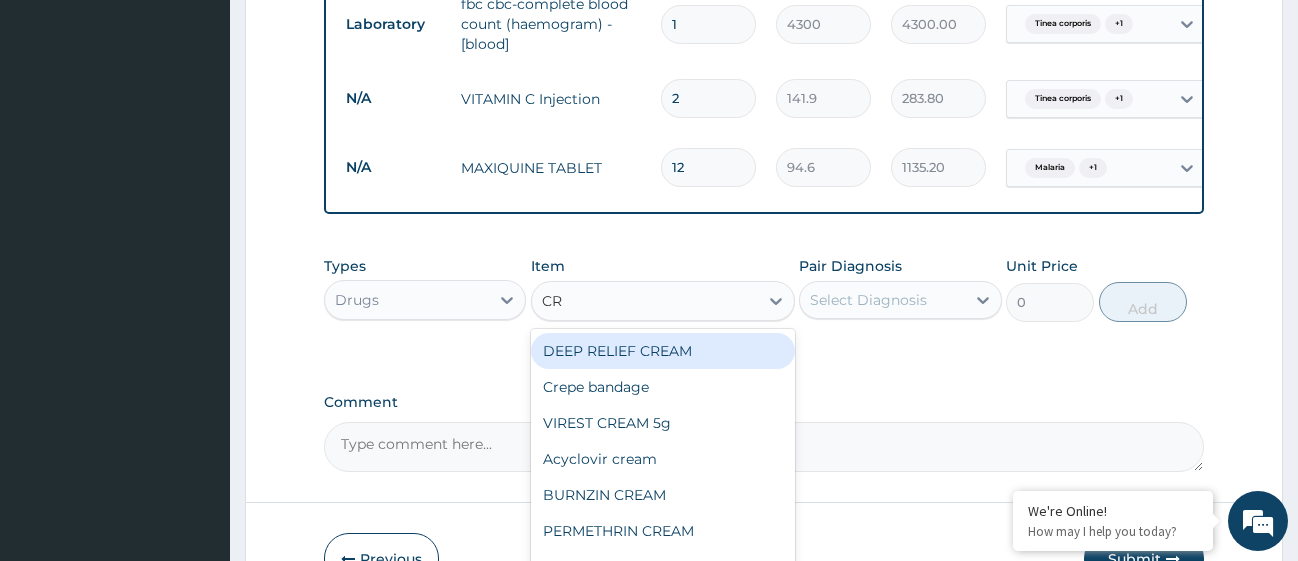 type on "C" 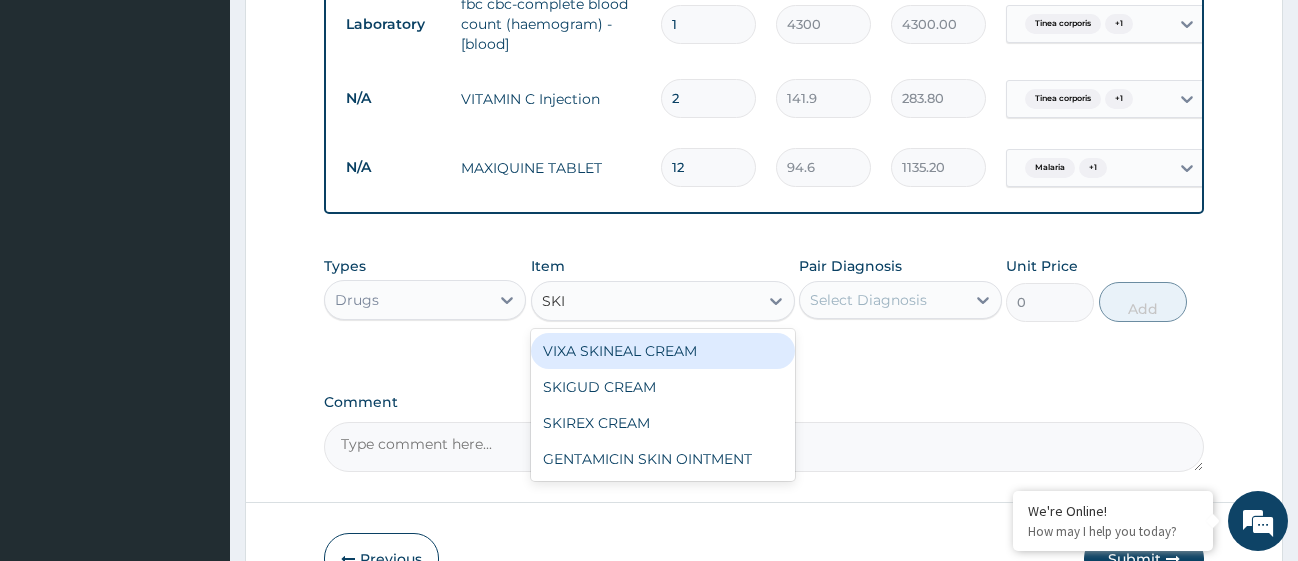 scroll, scrollTop: 0, scrollLeft: 0, axis: both 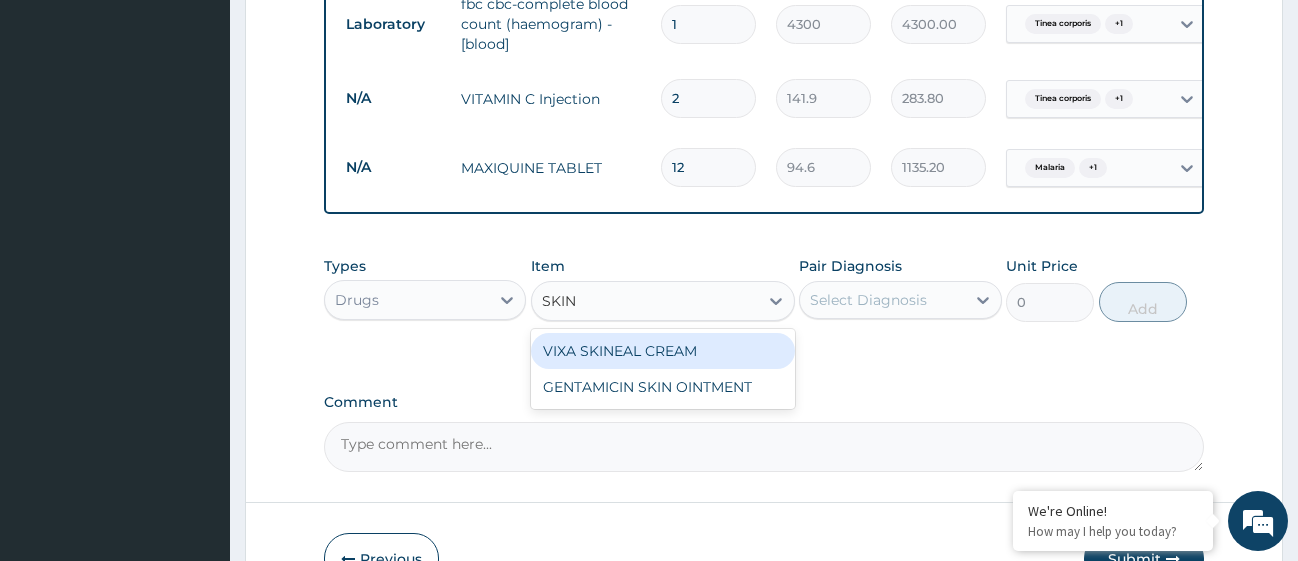 type on "SKINE" 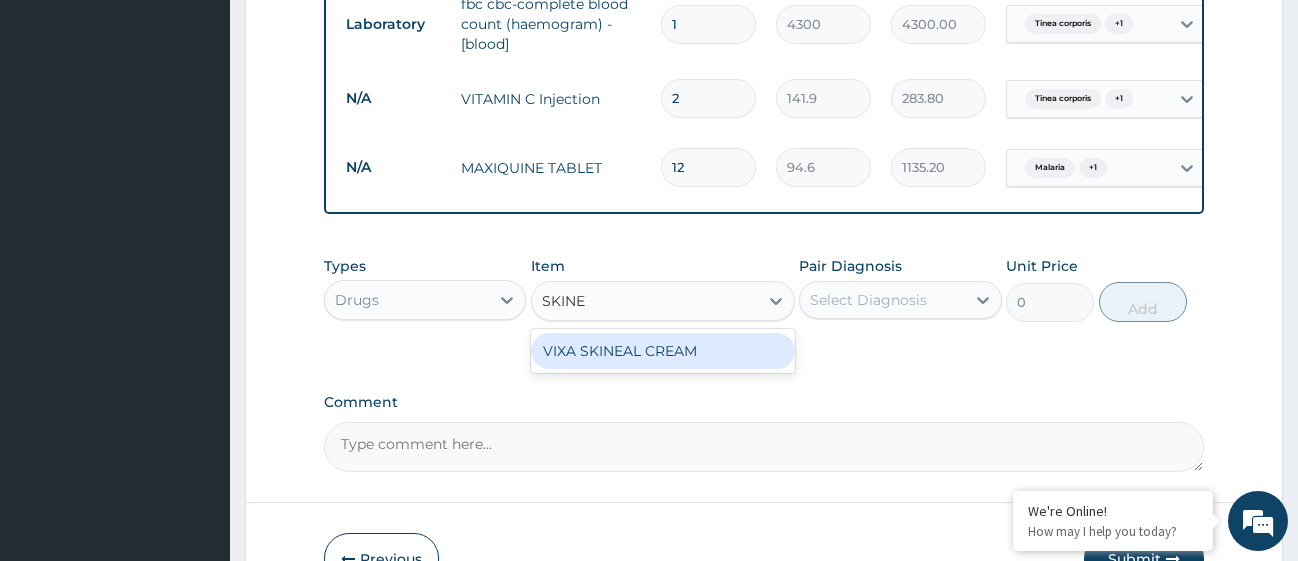click on "VIXA SKINEAL CREAM" at bounding box center [663, 351] 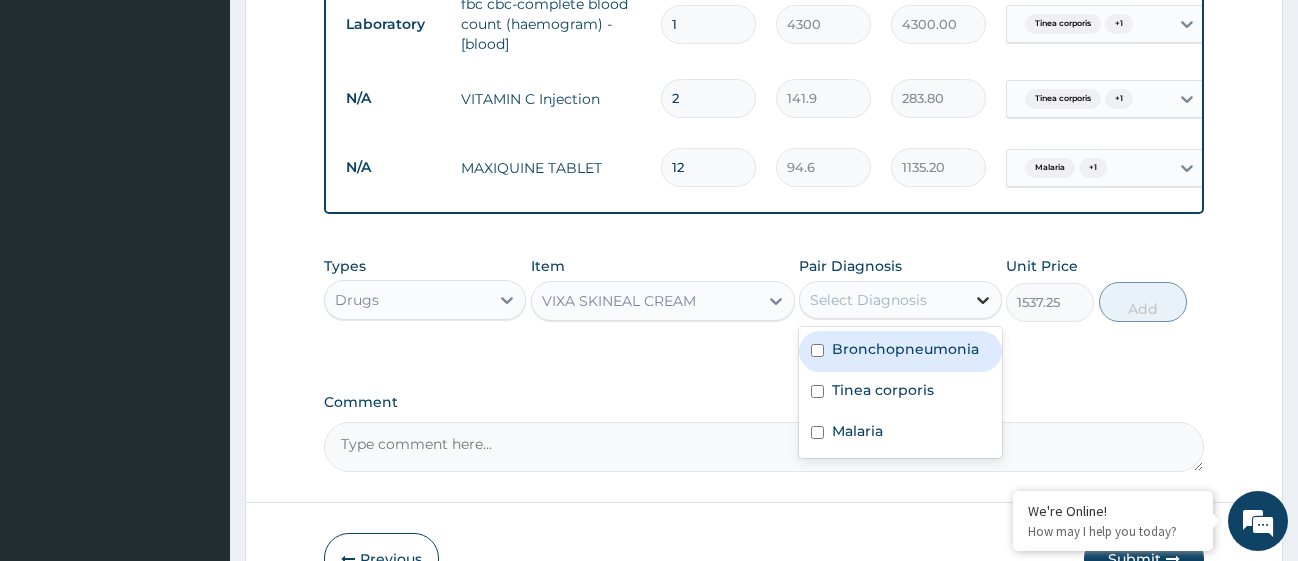 click 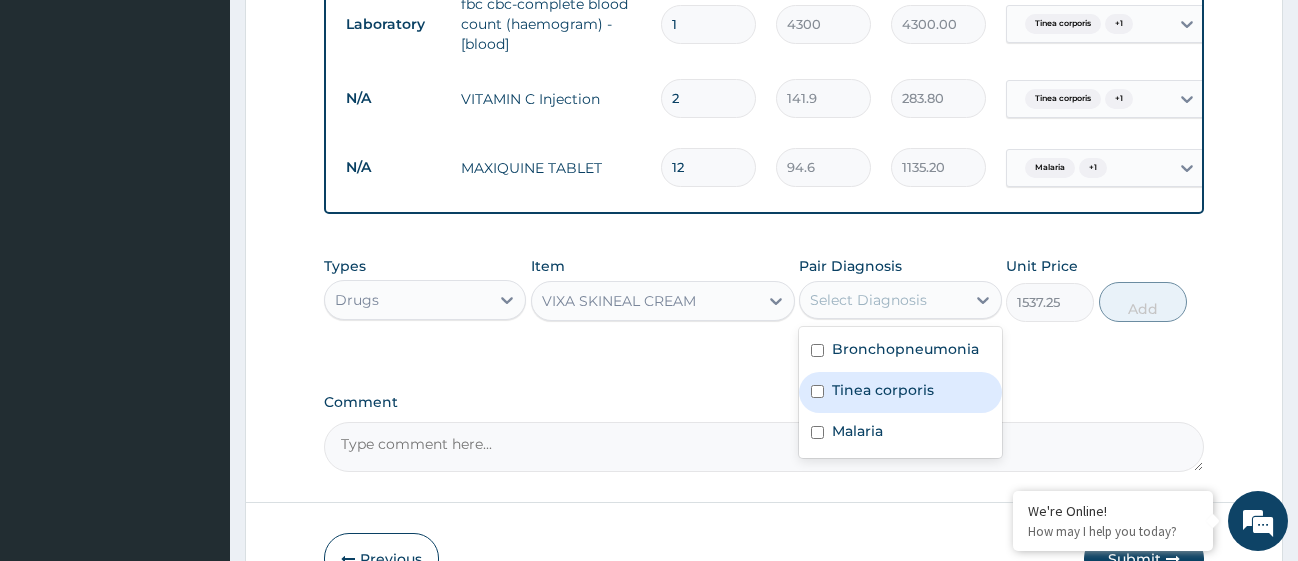 click at bounding box center [817, 391] 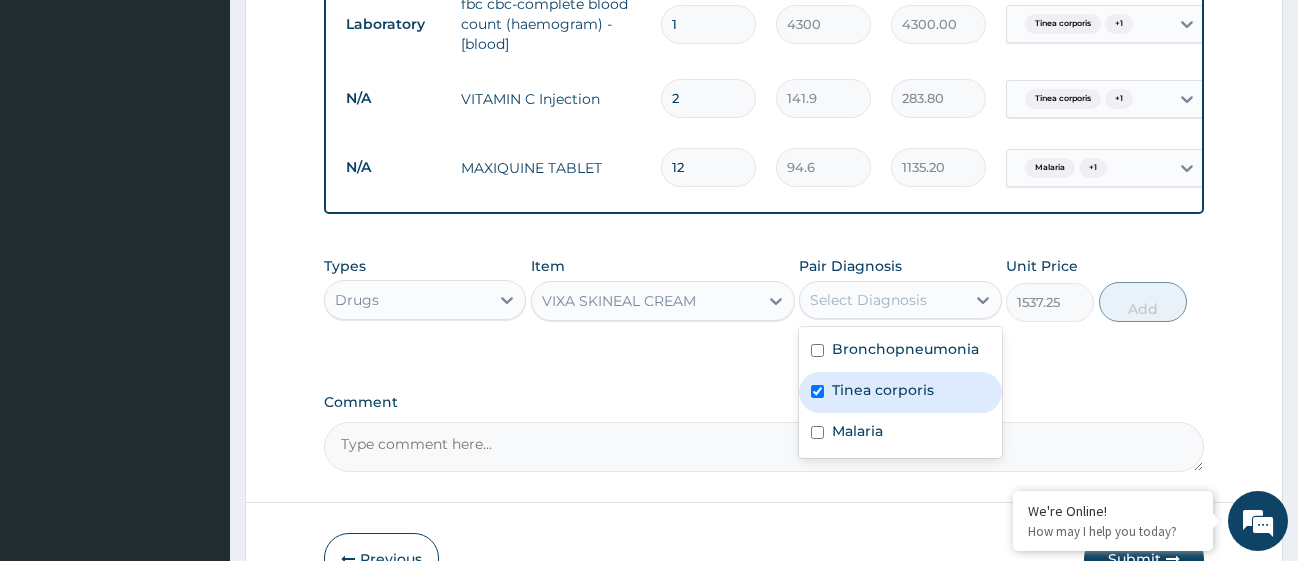 checkbox on "true" 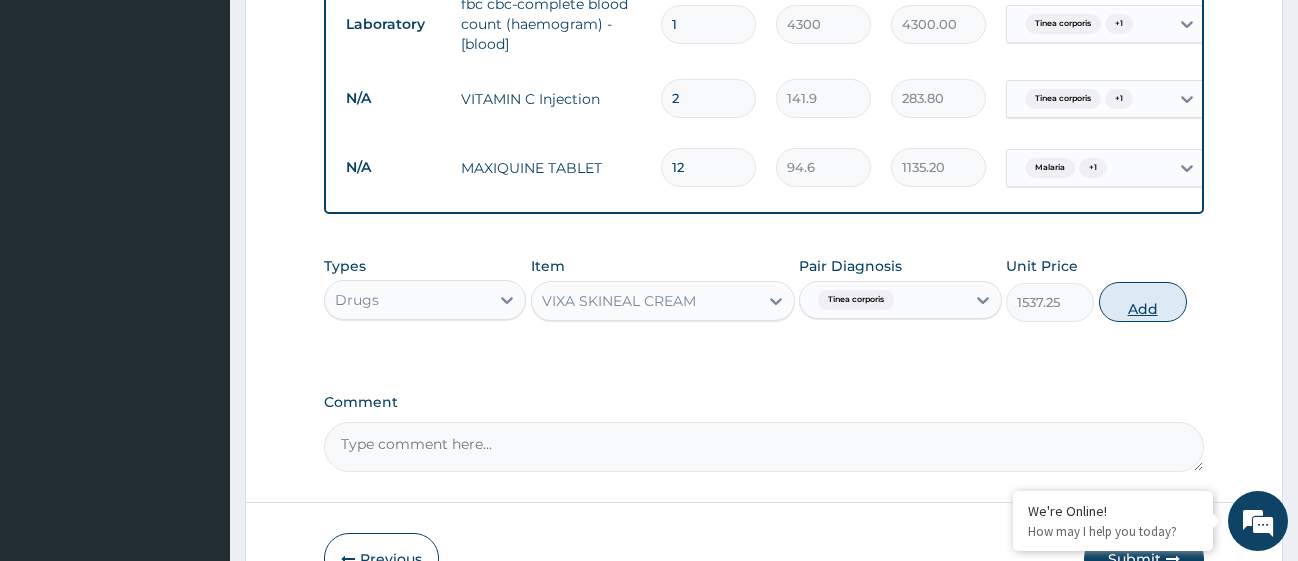 click on "Add" at bounding box center (1143, 302) 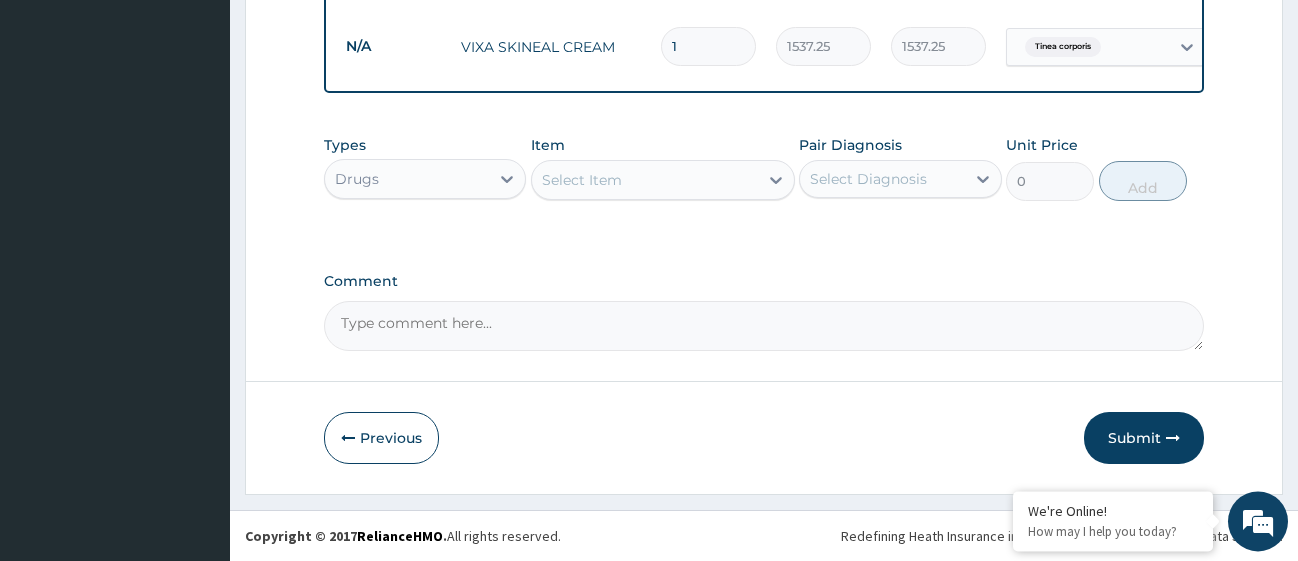 scroll, scrollTop: 1454, scrollLeft: 0, axis: vertical 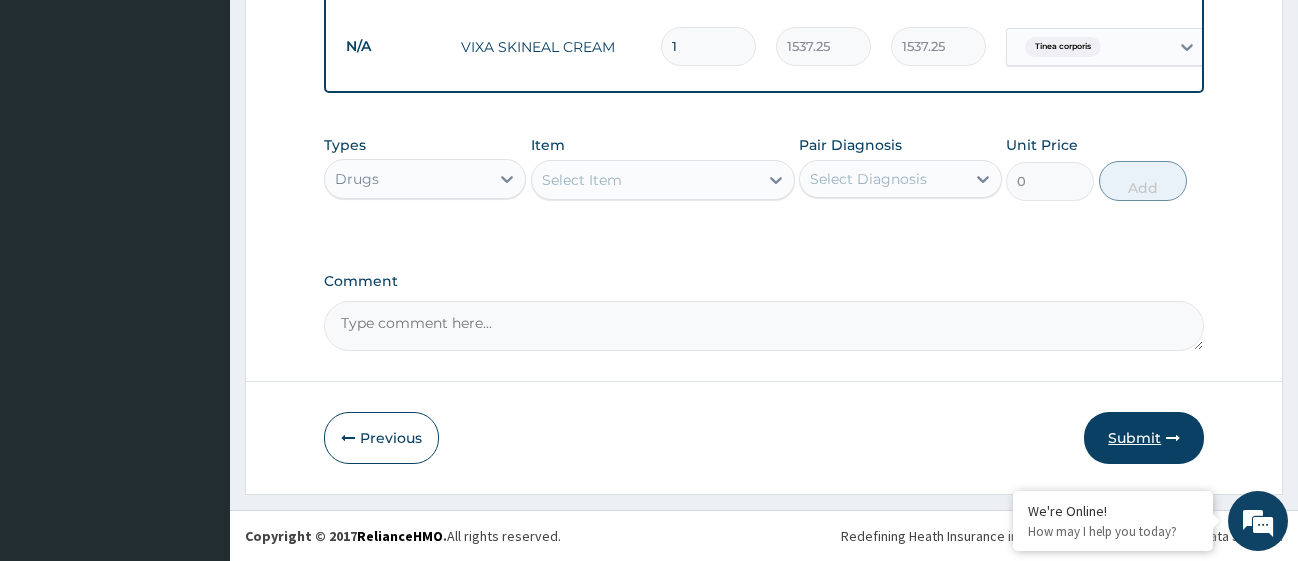 click on "Submit" at bounding box center (1144, 438) 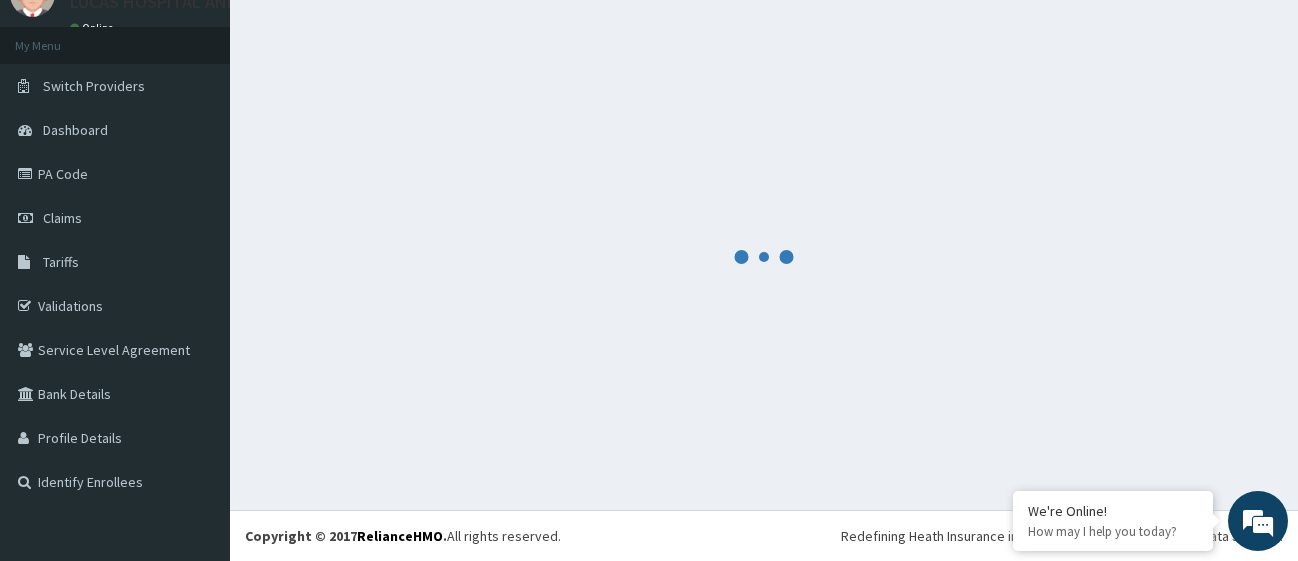 scroll, scrollTop: 88, scrollLeft: 0, axis: vertical 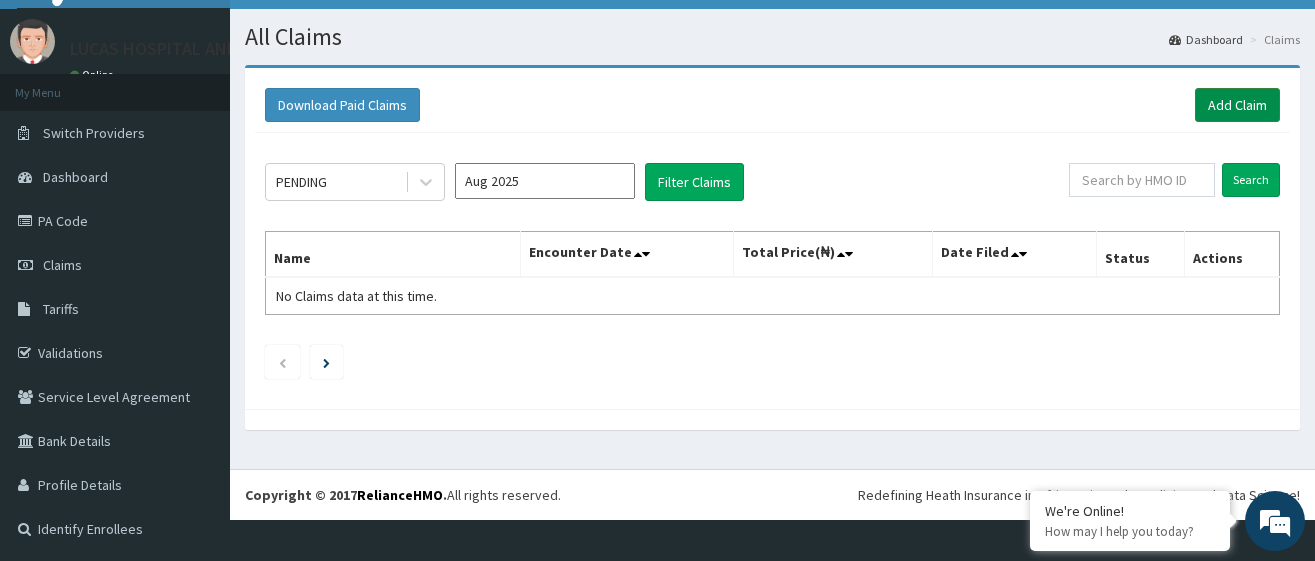 click on "Add Claim" at bounding box center (1237, 105) 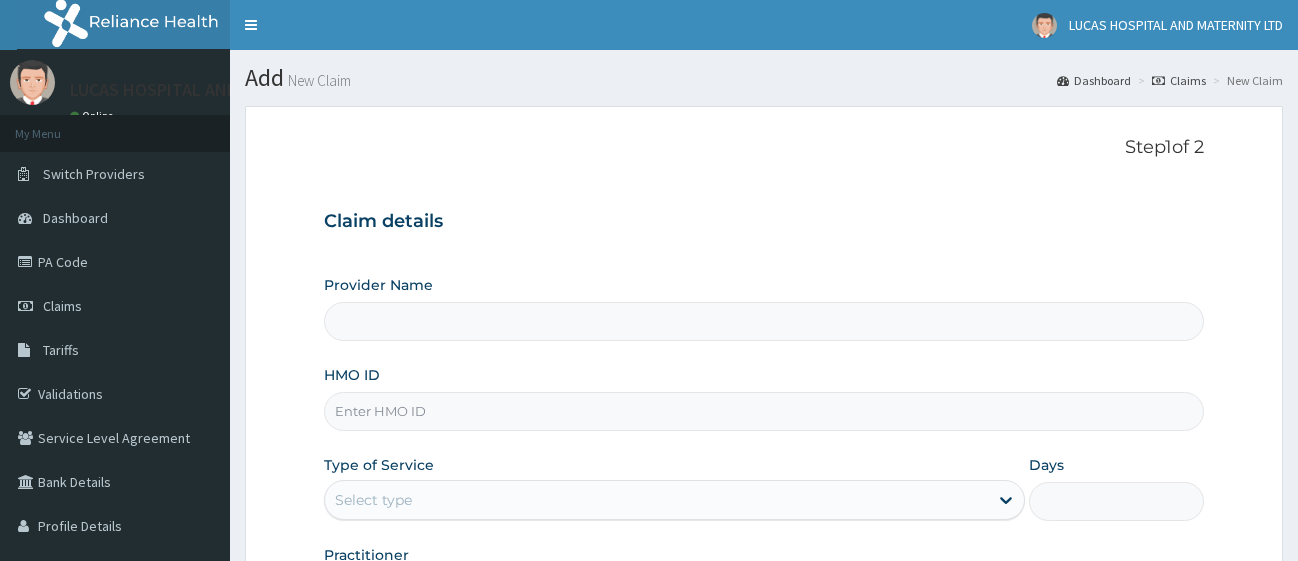 scroll, scrollTop: 0, scrollLeft: 0, axis: both 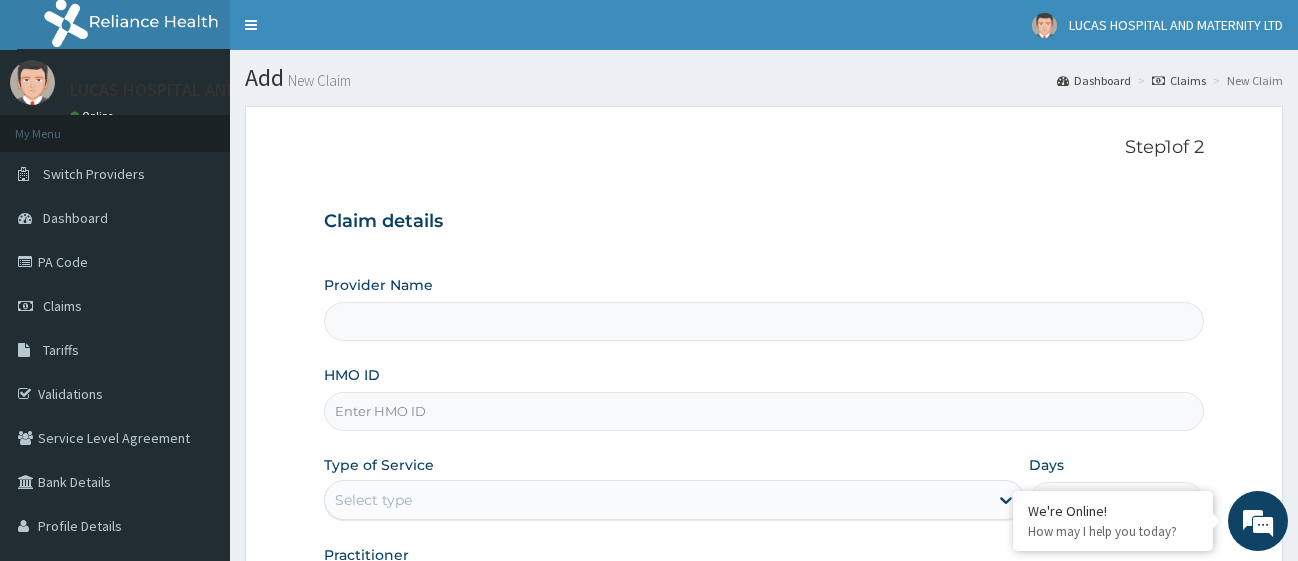 type on "LUCAS HOSPITAL AND MATERNITY" 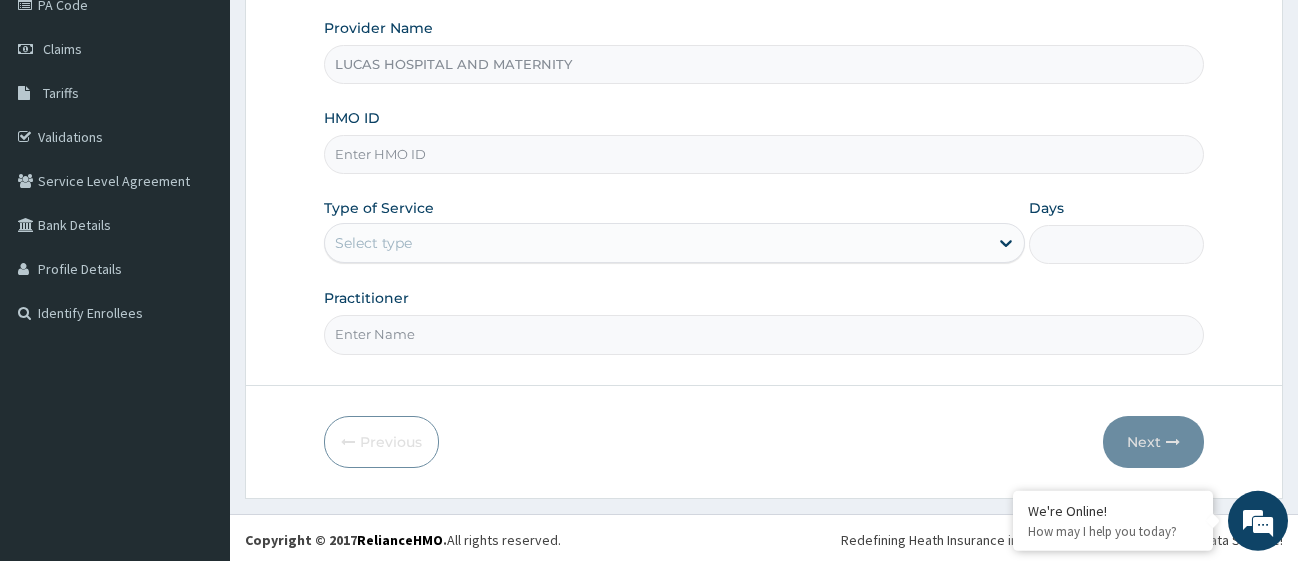 scroll, scrollTop: 261, scrollLeft: 0, axis: vertical 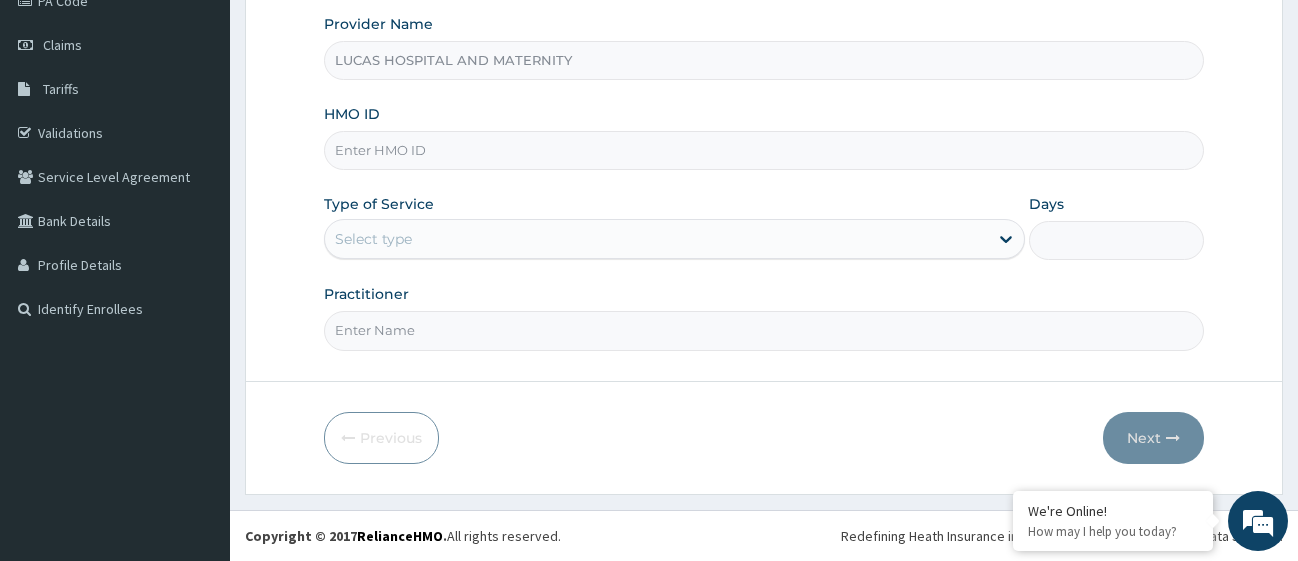 click on "HMO ID" at bounding box center [764, 150] 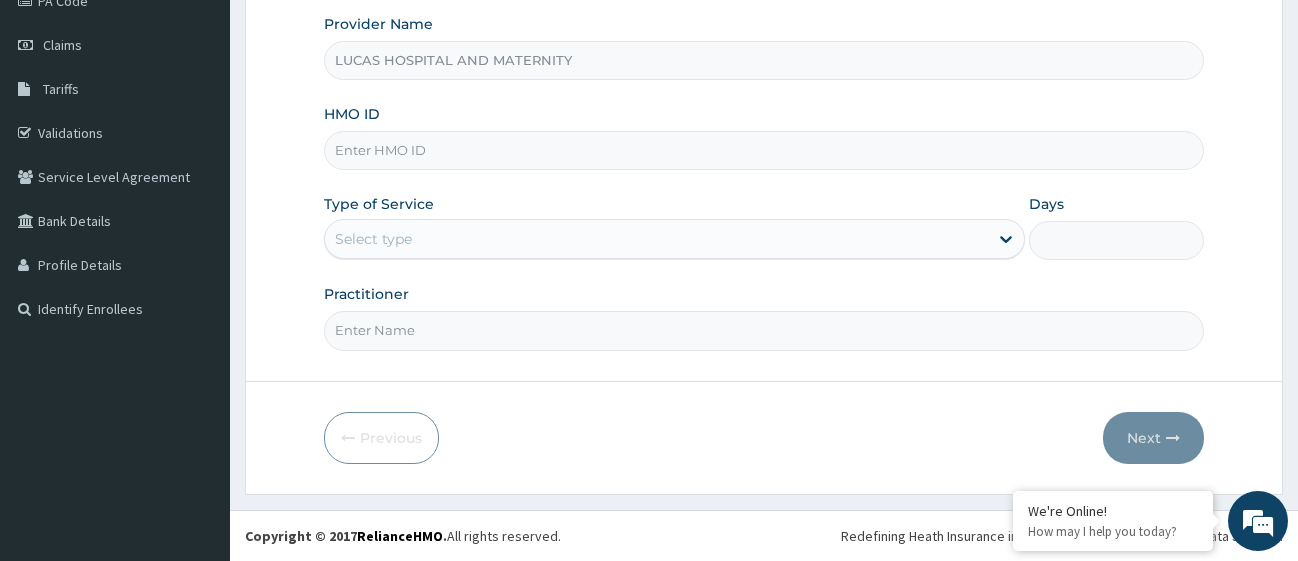 scroll, scrollTop: 0, scrollLeft: 0, axis: both 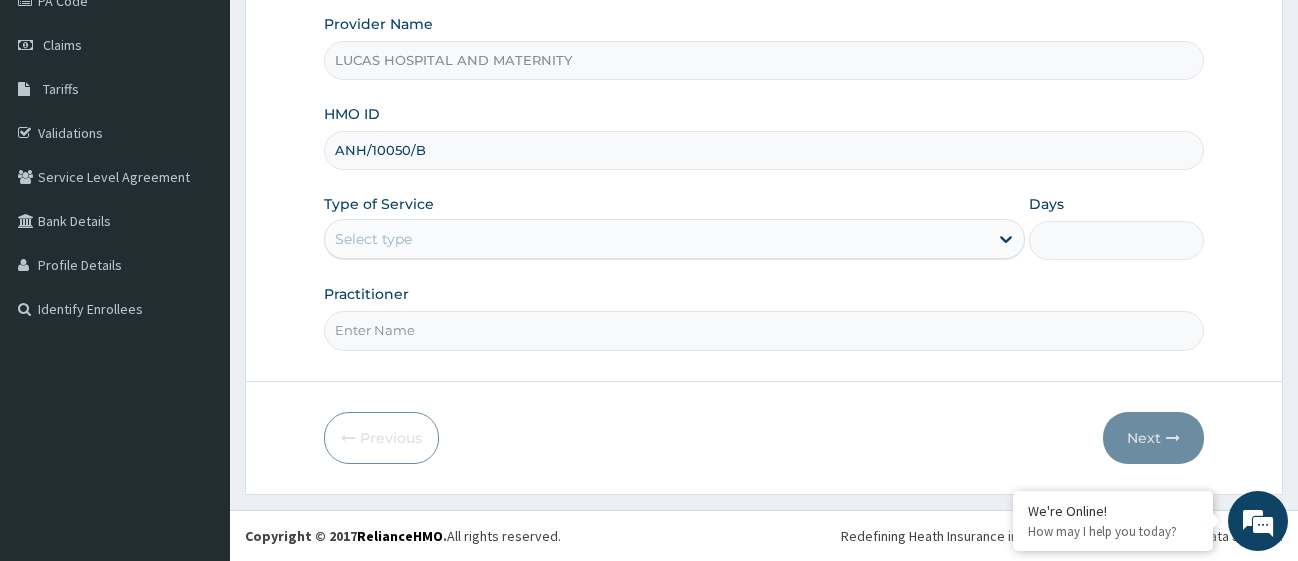 type on "ANH/10050/B" 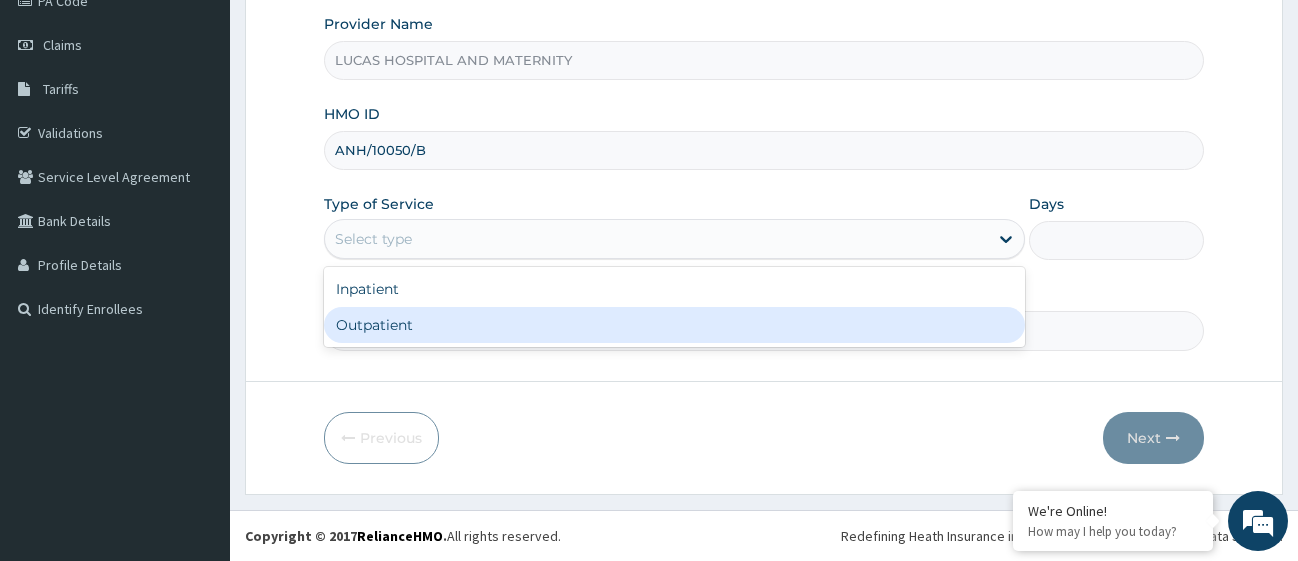 click on "Outpatient" at bounding box center [674, 325] 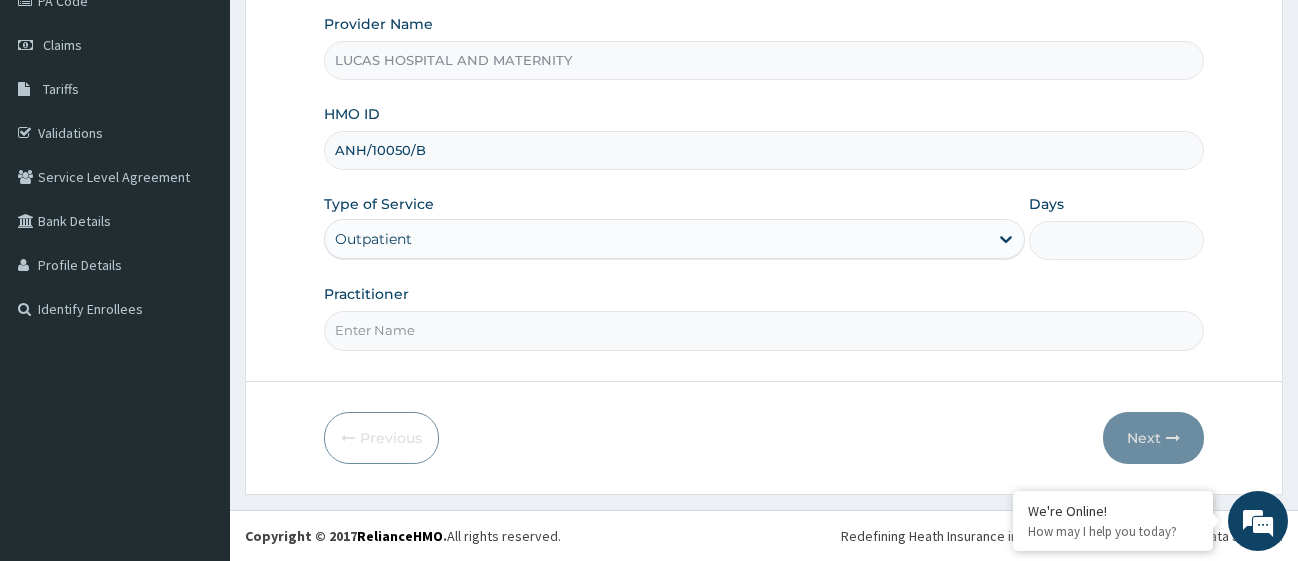 type on "1" 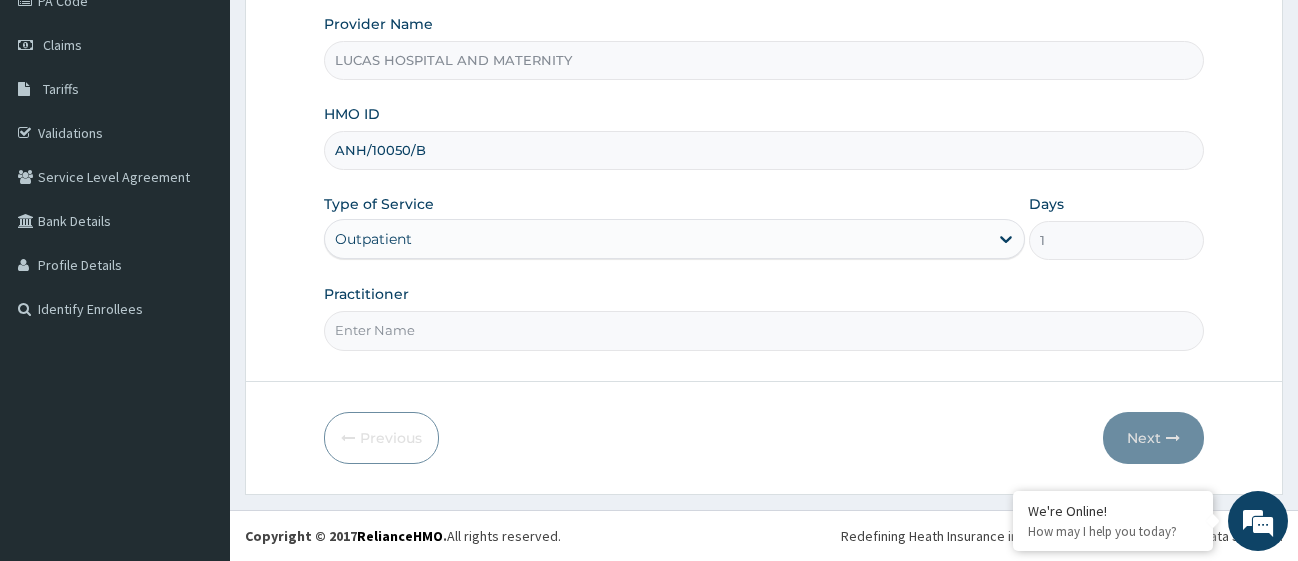 click on "Practitioner" at bounding box center [764, 330] 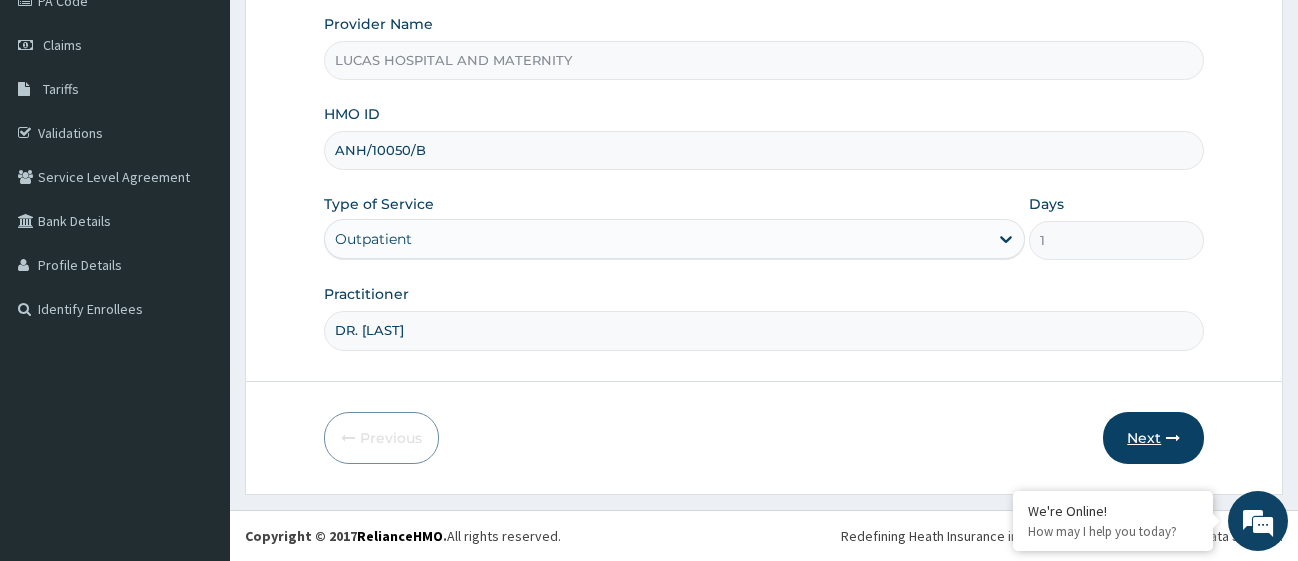 type on "DR. [LAST]" 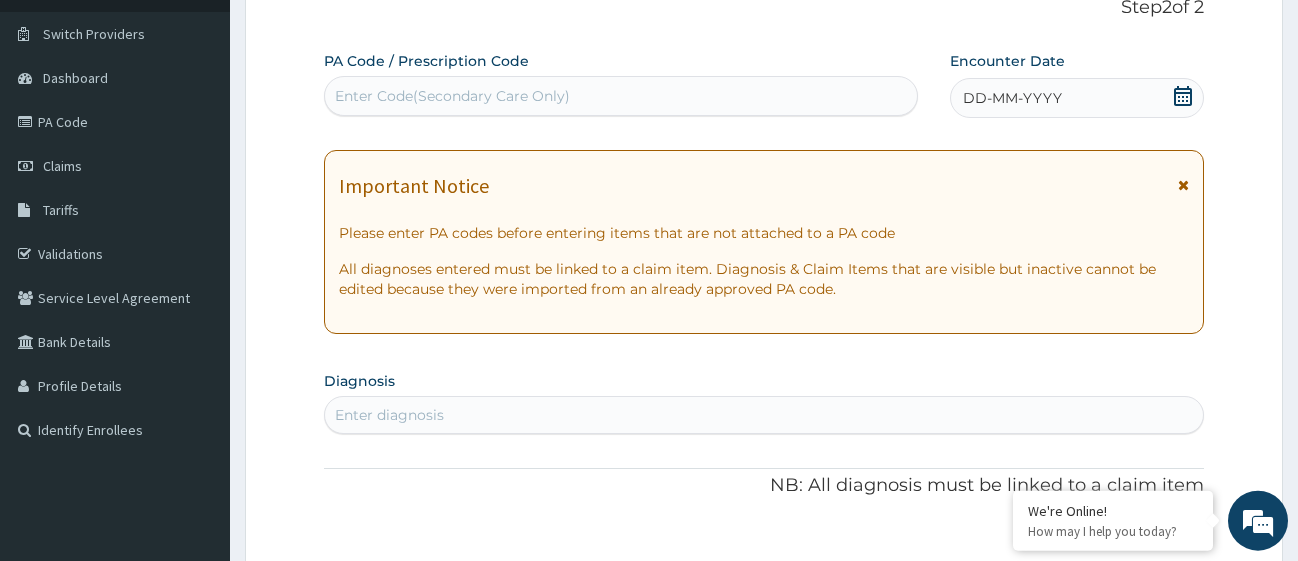 scroll, scrollTop: 57, scrollLeft: 0, axis: vertical 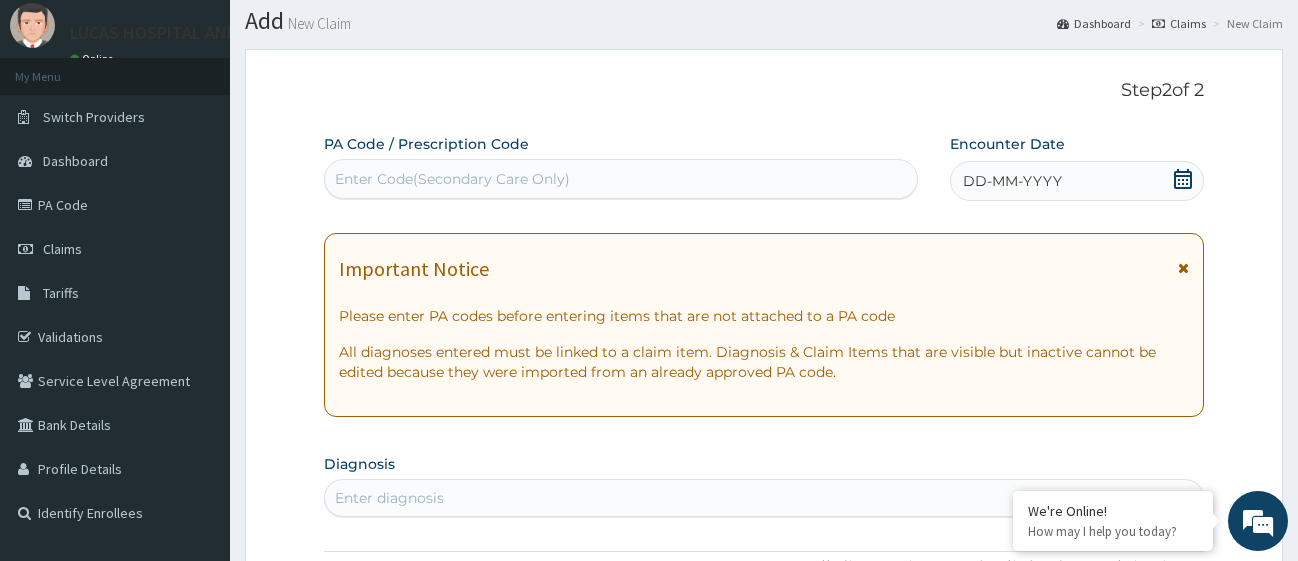 click on "Enter Code(Secondary Care Only)" at bounding box center (621, 179) 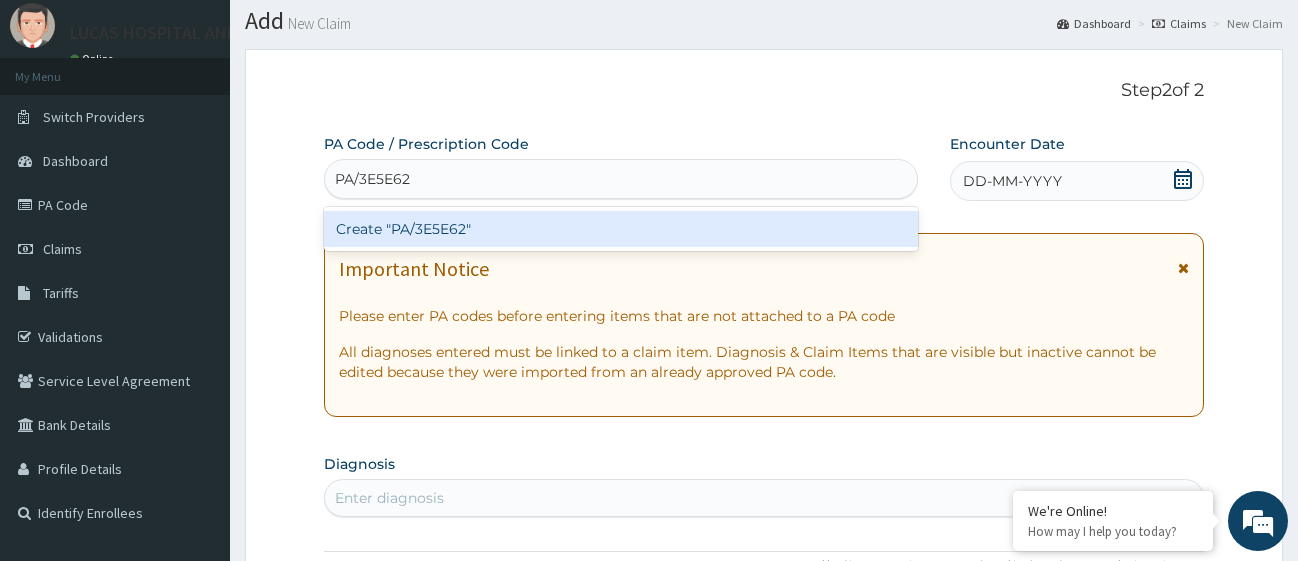 click on "Create "PA/3E5E62"" at bounding box center (621, 229) 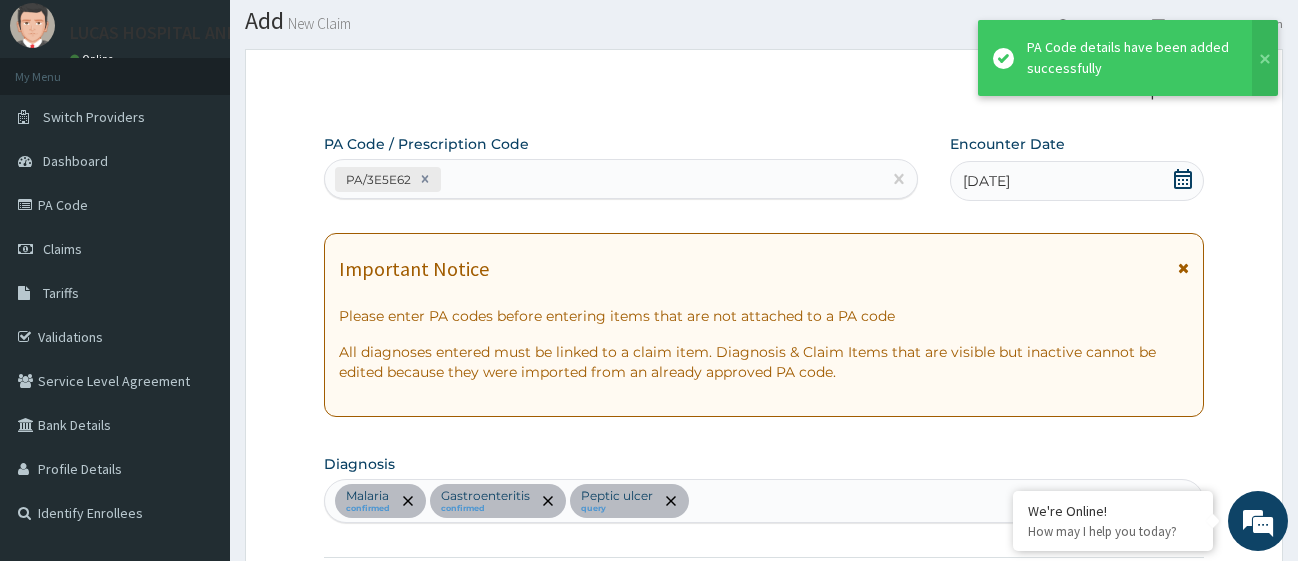 scroll, scrollTop: 1184, scrollLeft: 0, axis: vertical 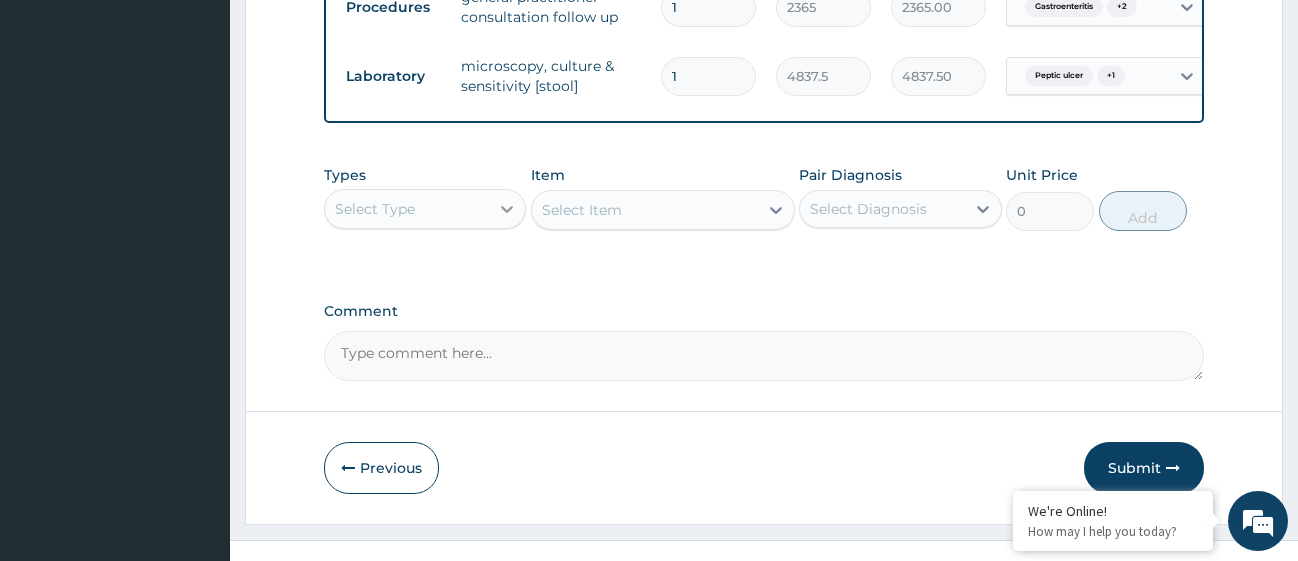 click 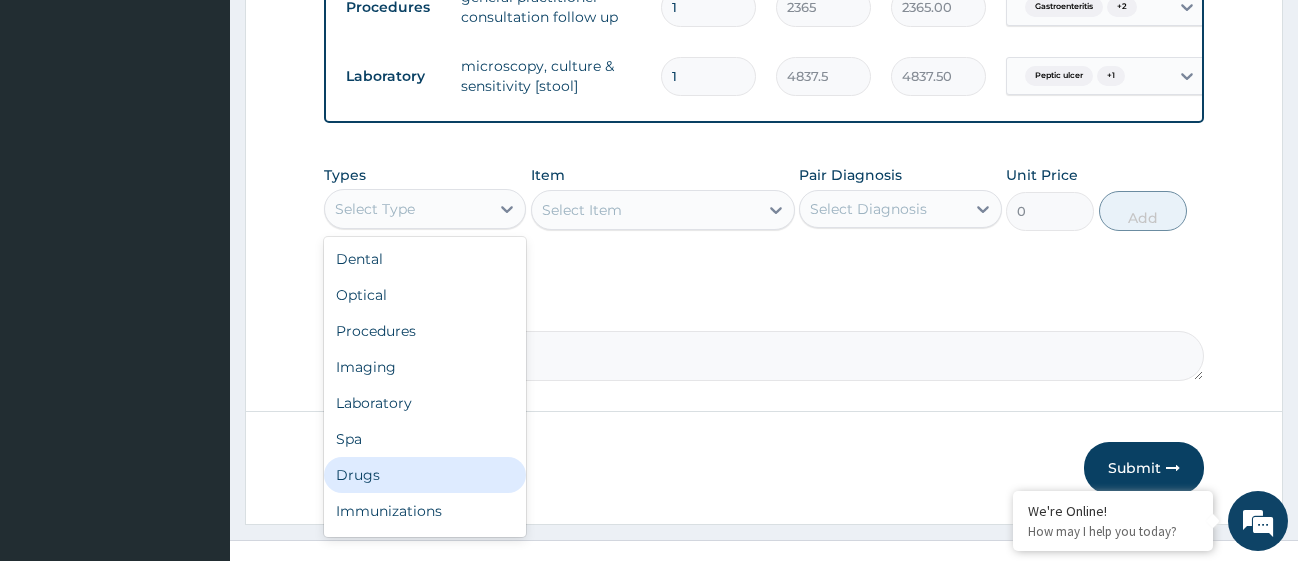 click on "Drugs" at bounding box center (425, 475) 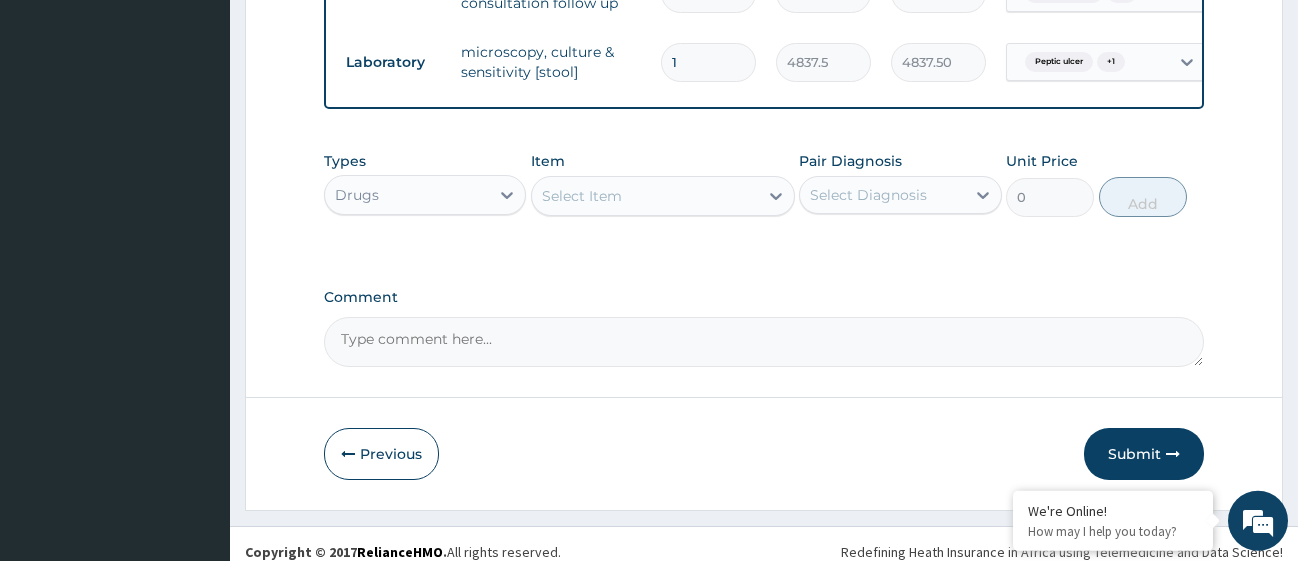 scroll, scrollTop: 1435, scrollLeft: 0, axis: vertical 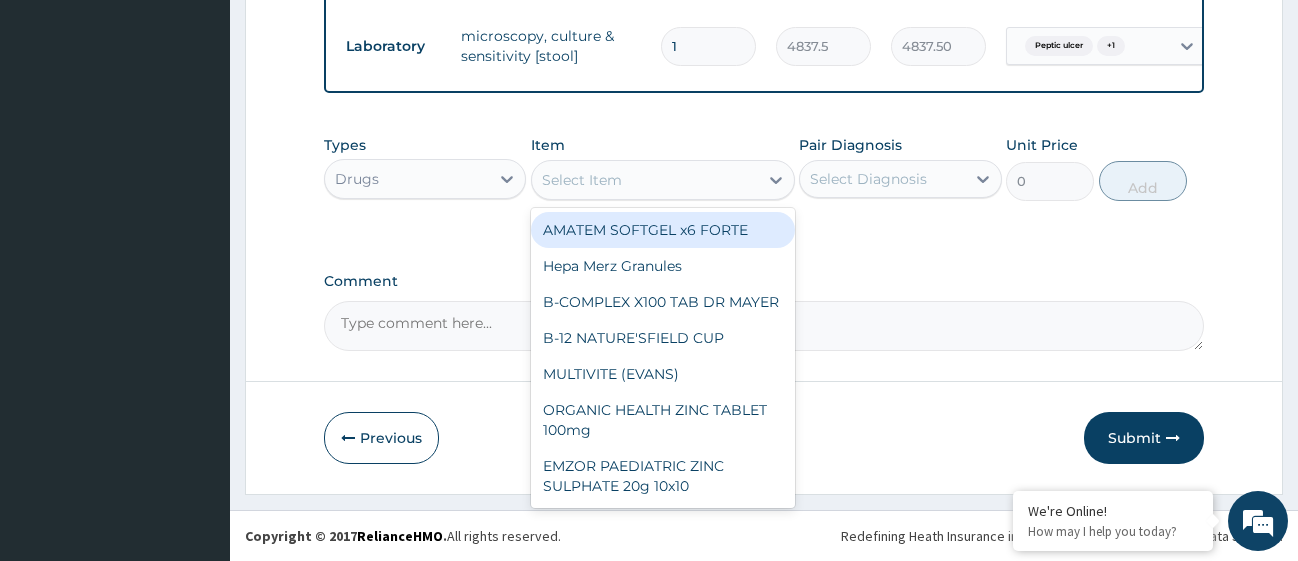 click on "Select Item" at bounding box center [645, 180] 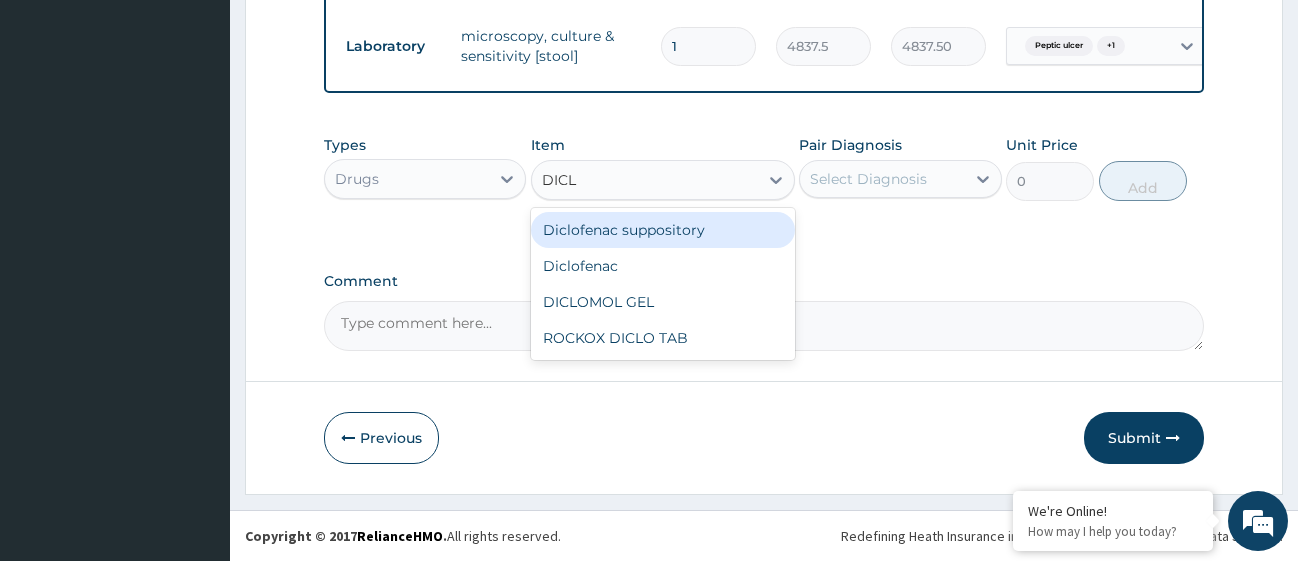 type on "DICLO" 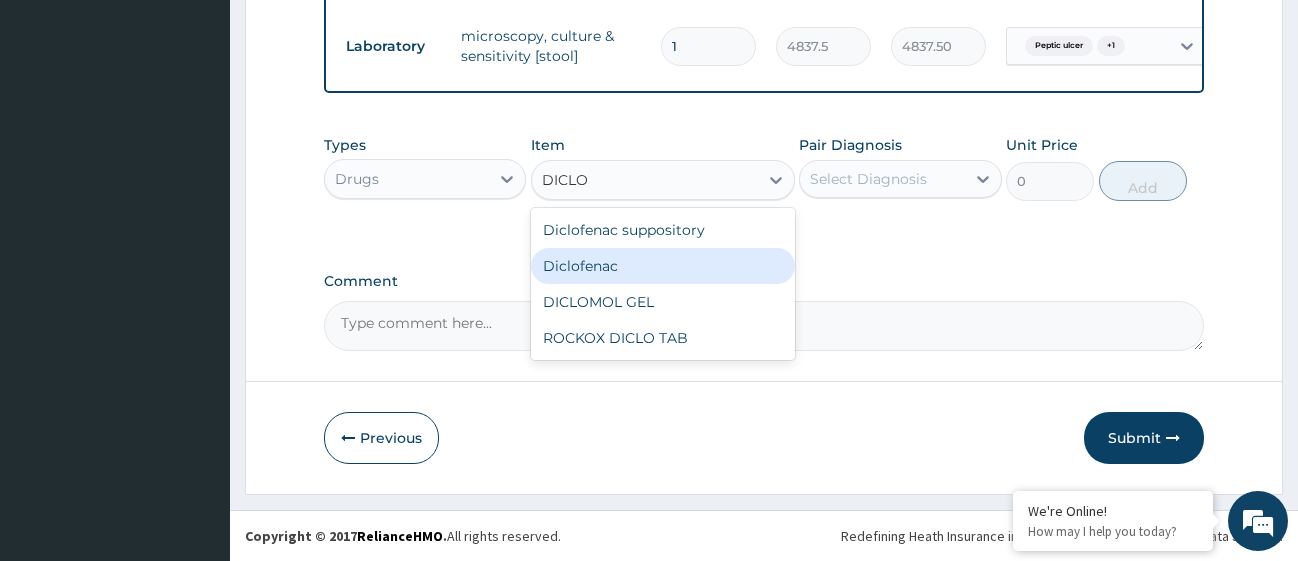 click on "Diclofenac" at bounding box center (663, 266) 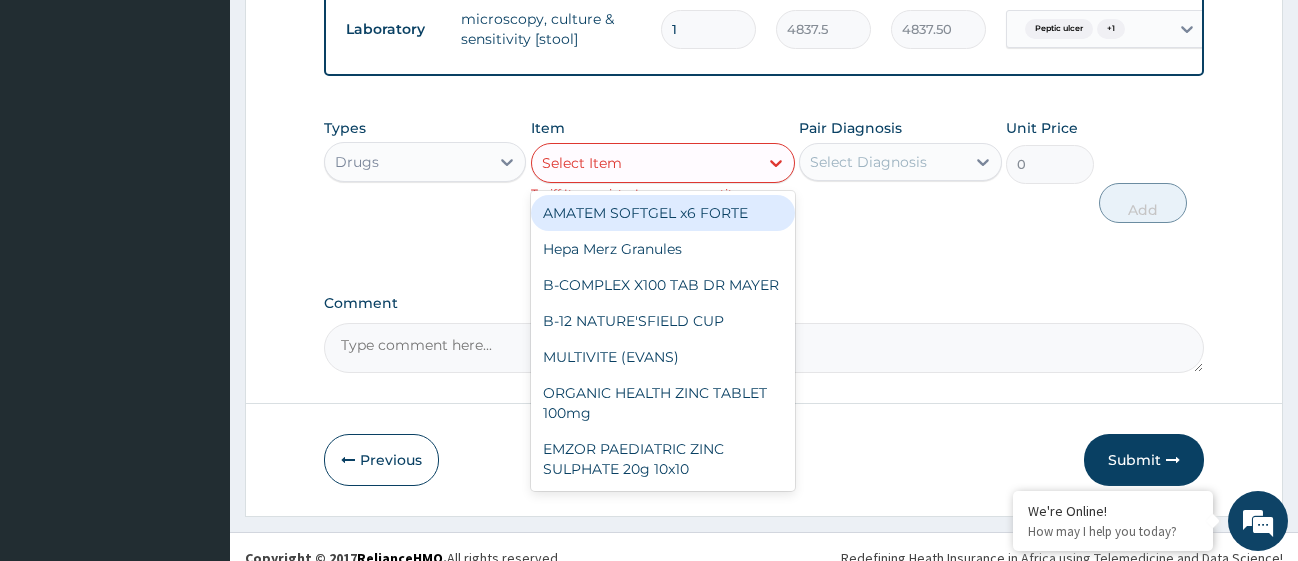 click on "Select Item" at bounding box center [645, 163] 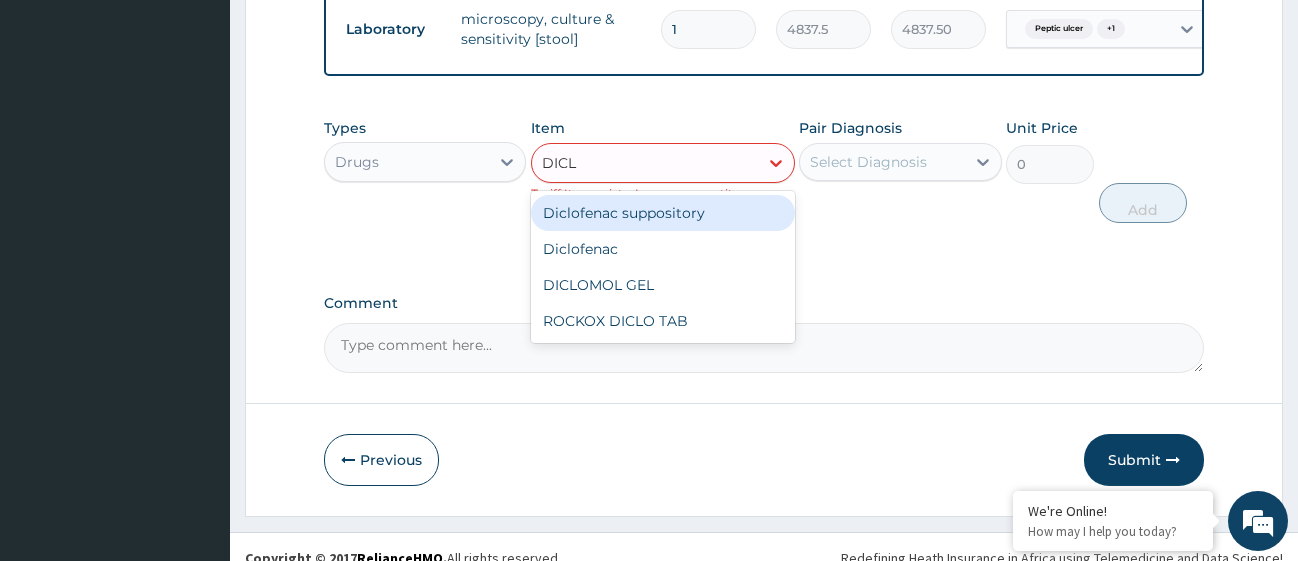 type on "DICLO" 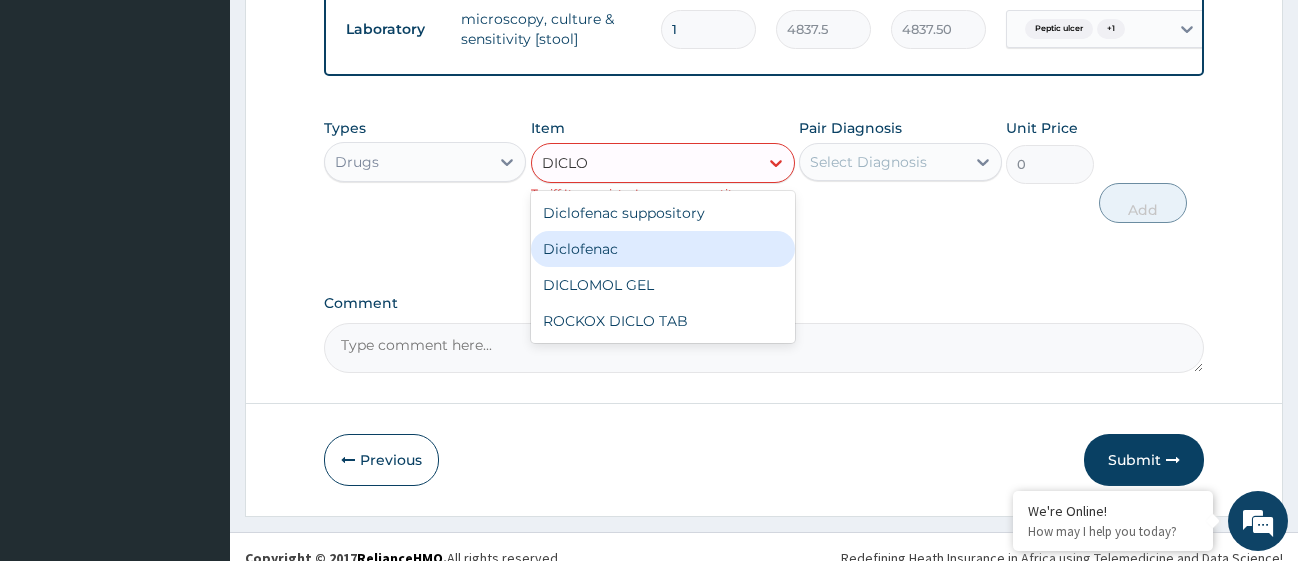 click on "Diclofenac" at bounding box center (663, 249) 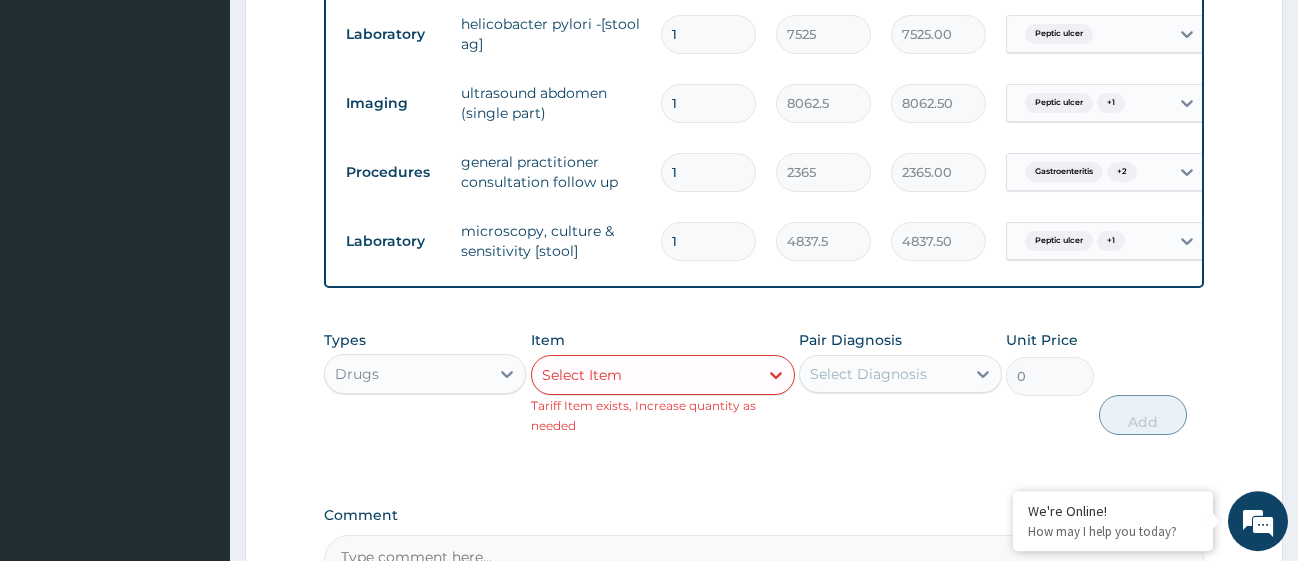 scroll, scrollTop: 1231, scrollLeft: 0, axis: vertical 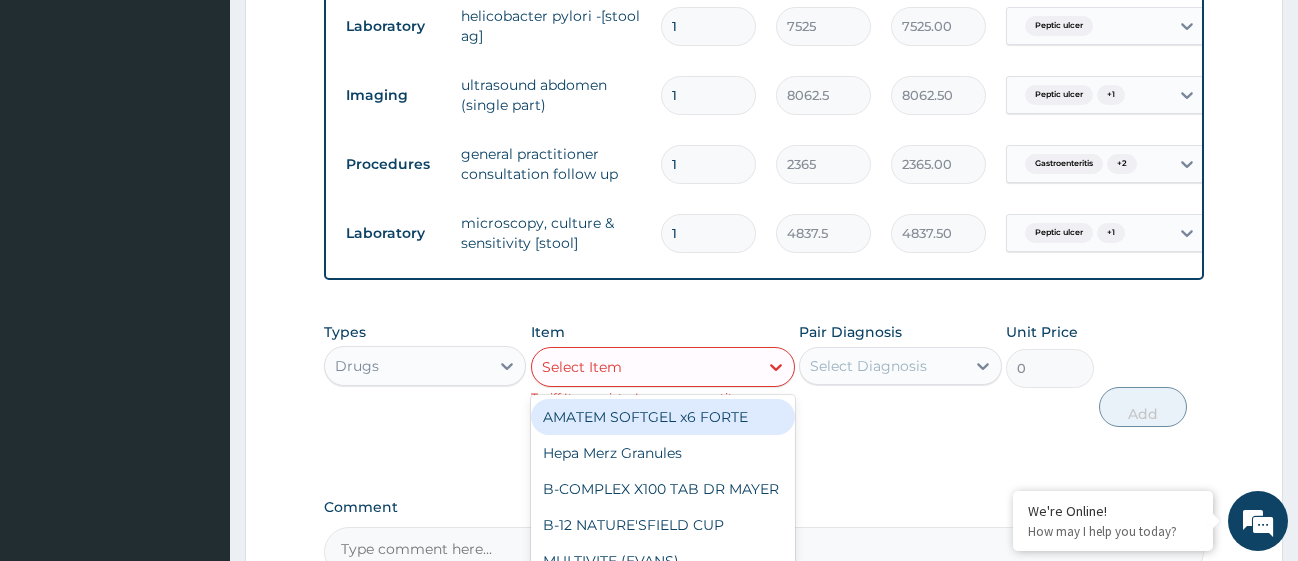 click on "Select Item" at bounding box center [582, 367] 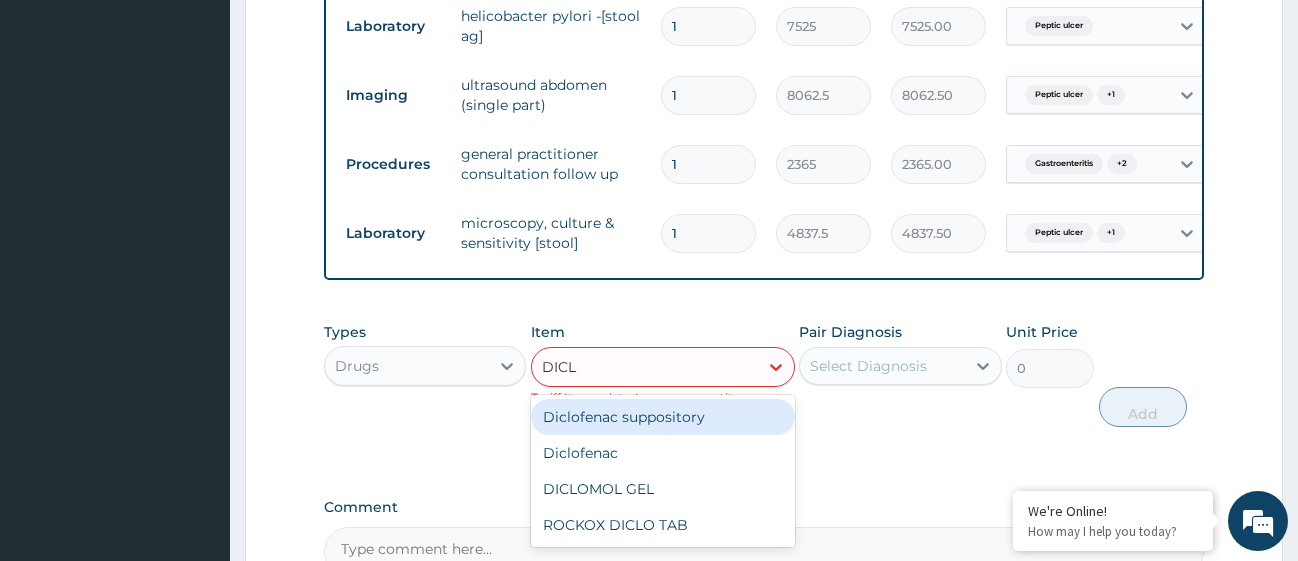 type on "DICLO" 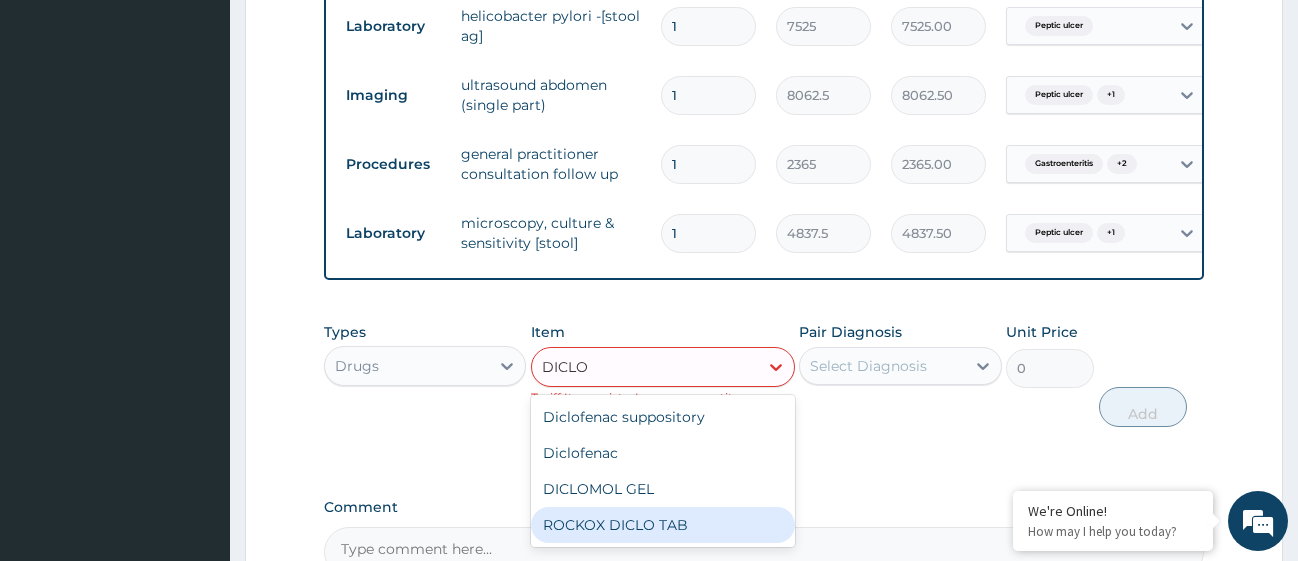 click on "ROCKOX DICLO TAB" at bounding box center (663, 525) 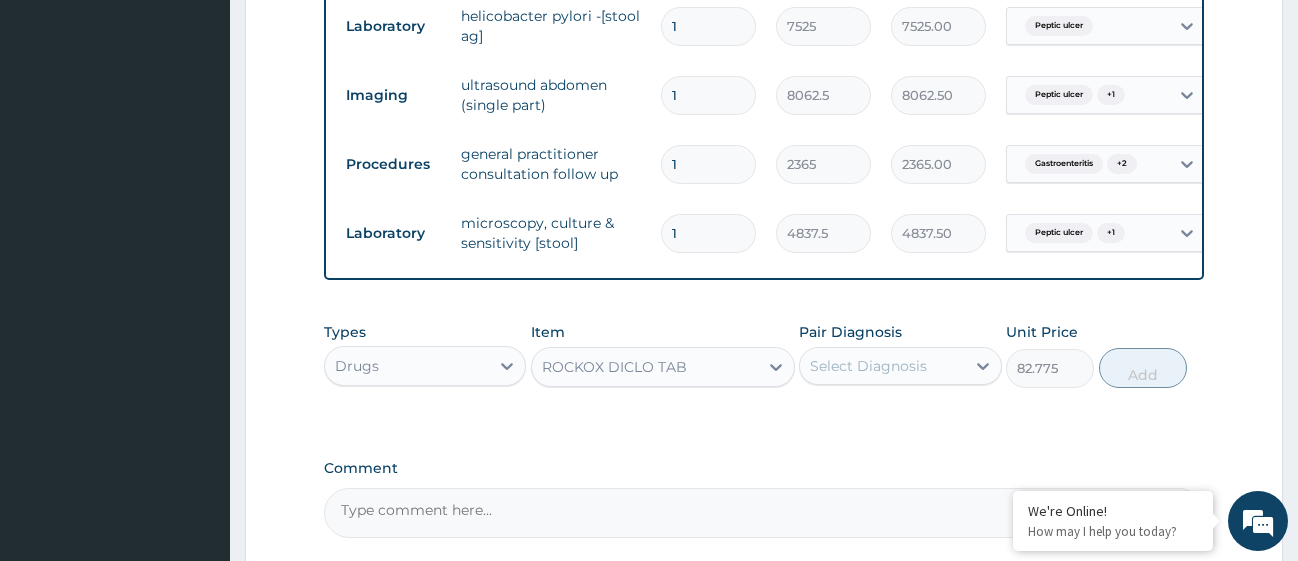 type 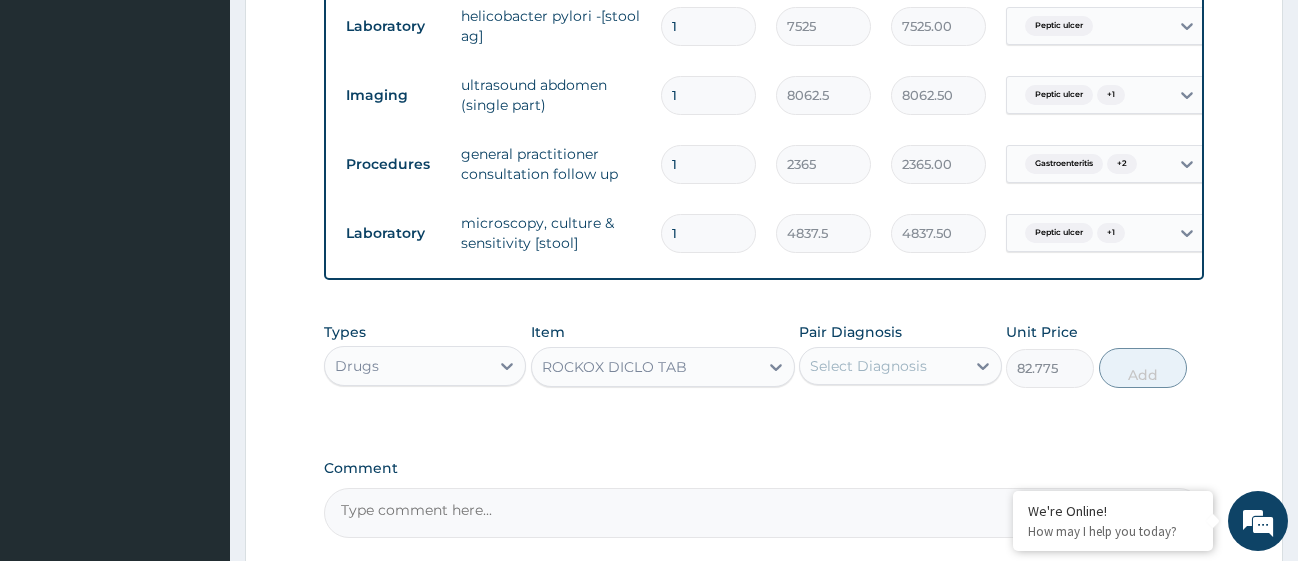 type on "82.775" 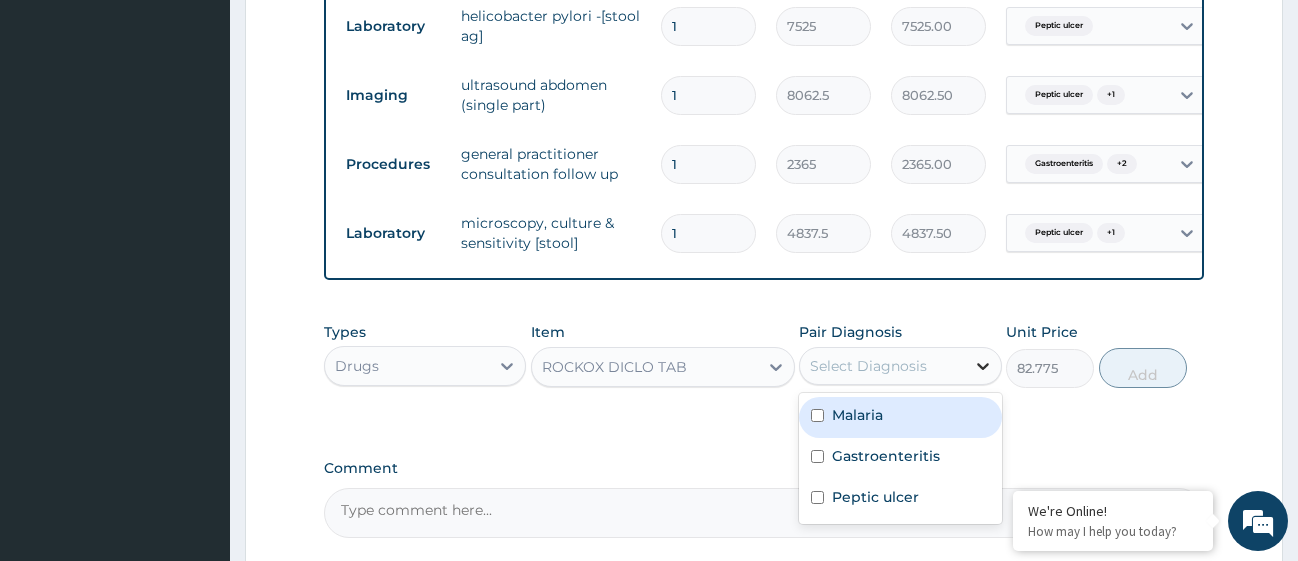 click at bounding box center (983, 366) 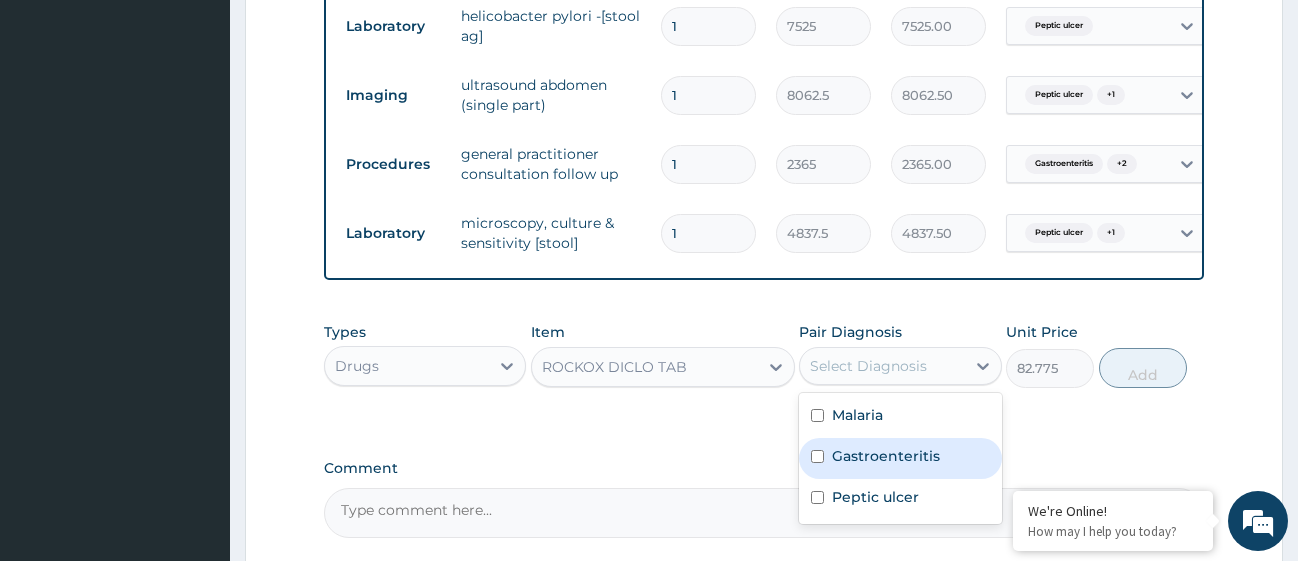 click at bounding box center [817, 456] 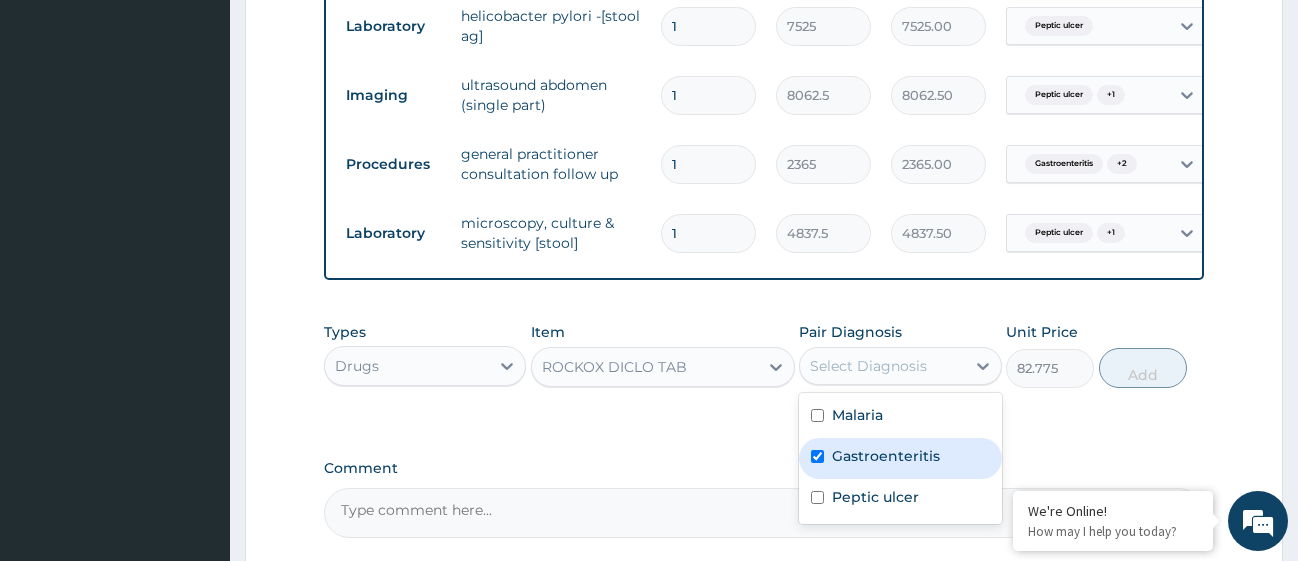checkbox on "true" 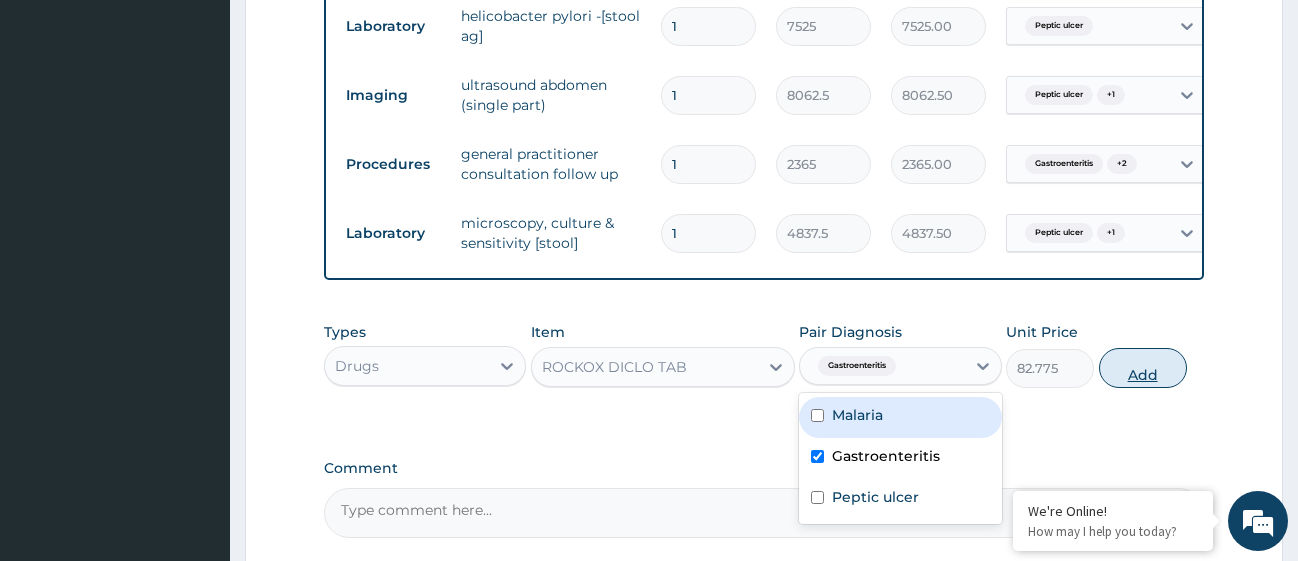 click on "Add" at bounding box center [1143, 368] 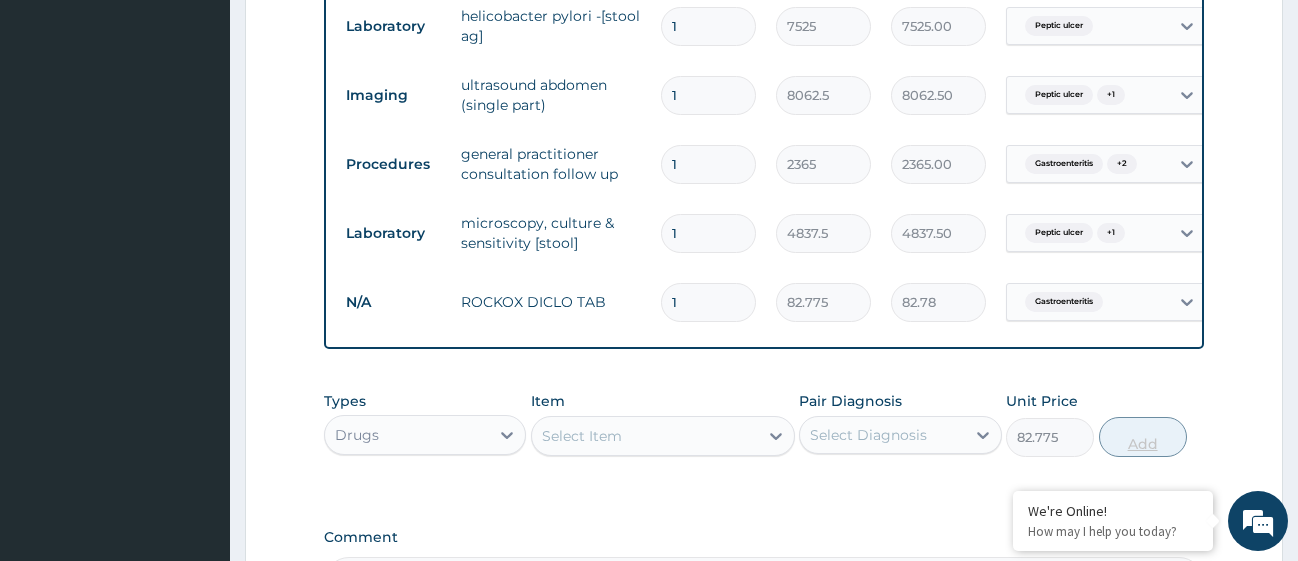 type on "0" 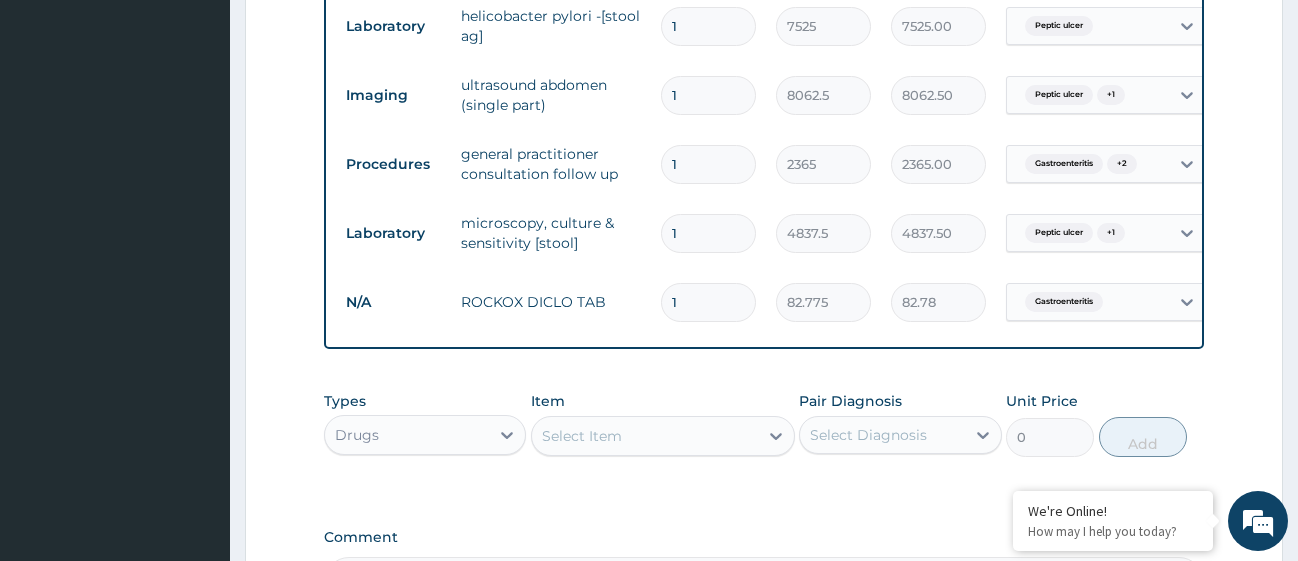 type on "15" 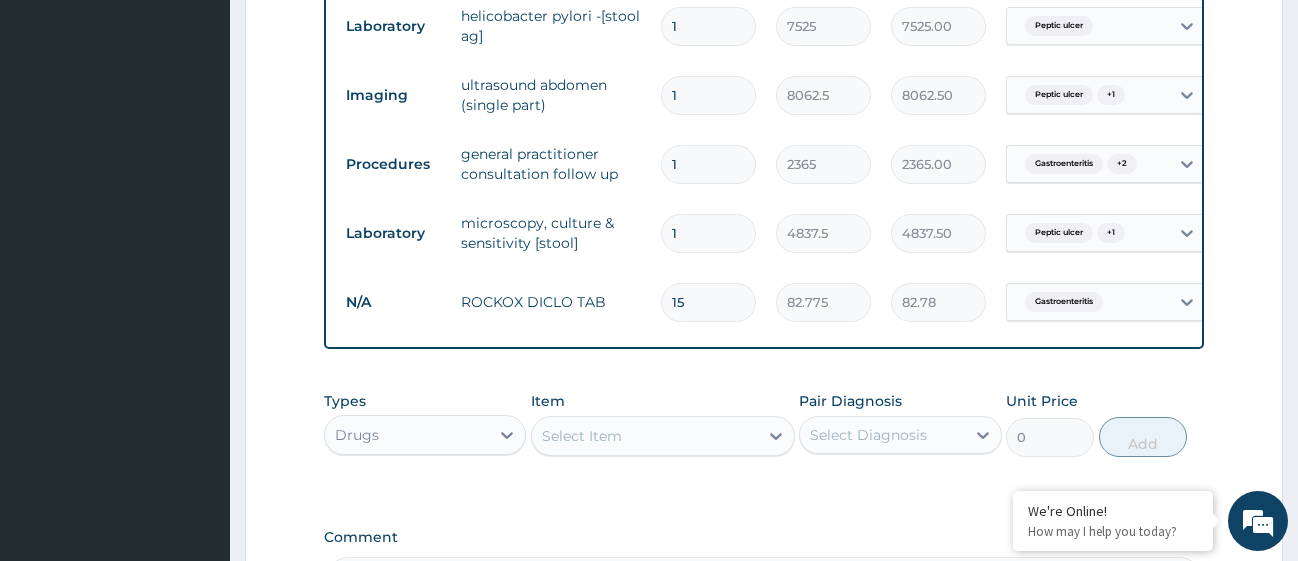 type on "1241.63" 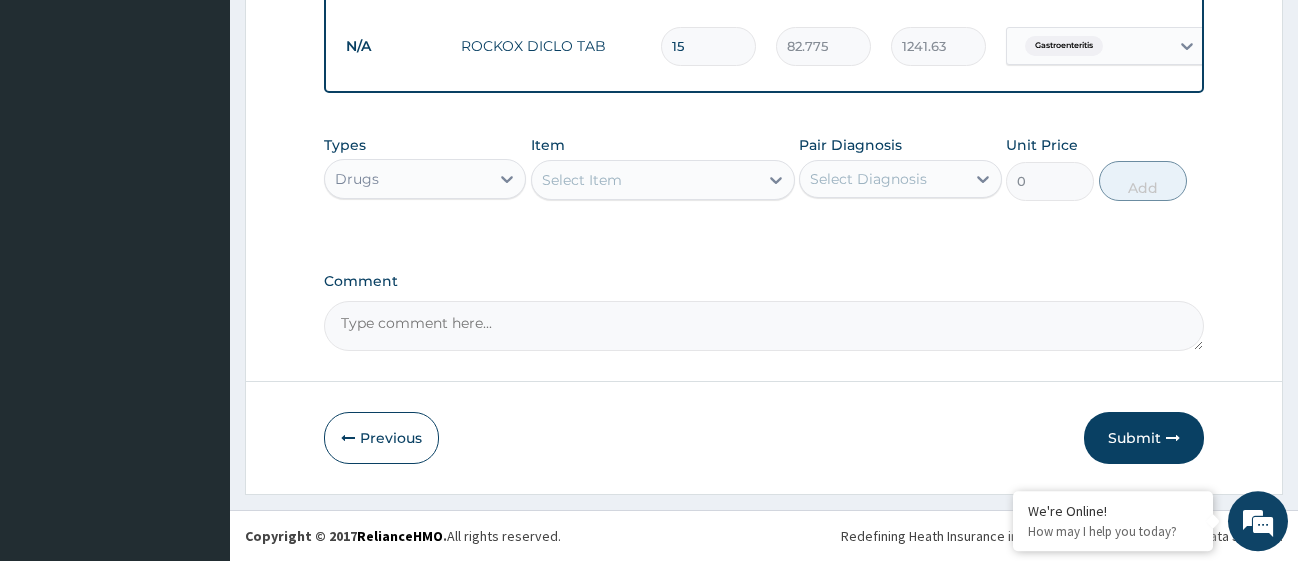 scroll, scrollTop: 1504, scrollLeft: 0, axis: vertical 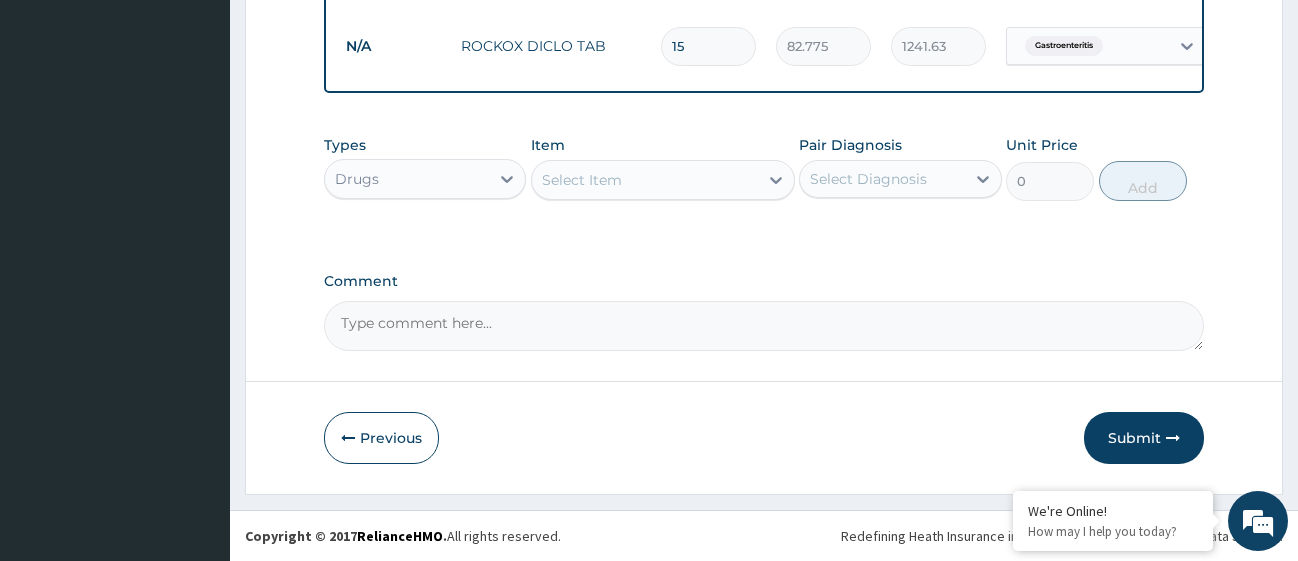 type on "15" 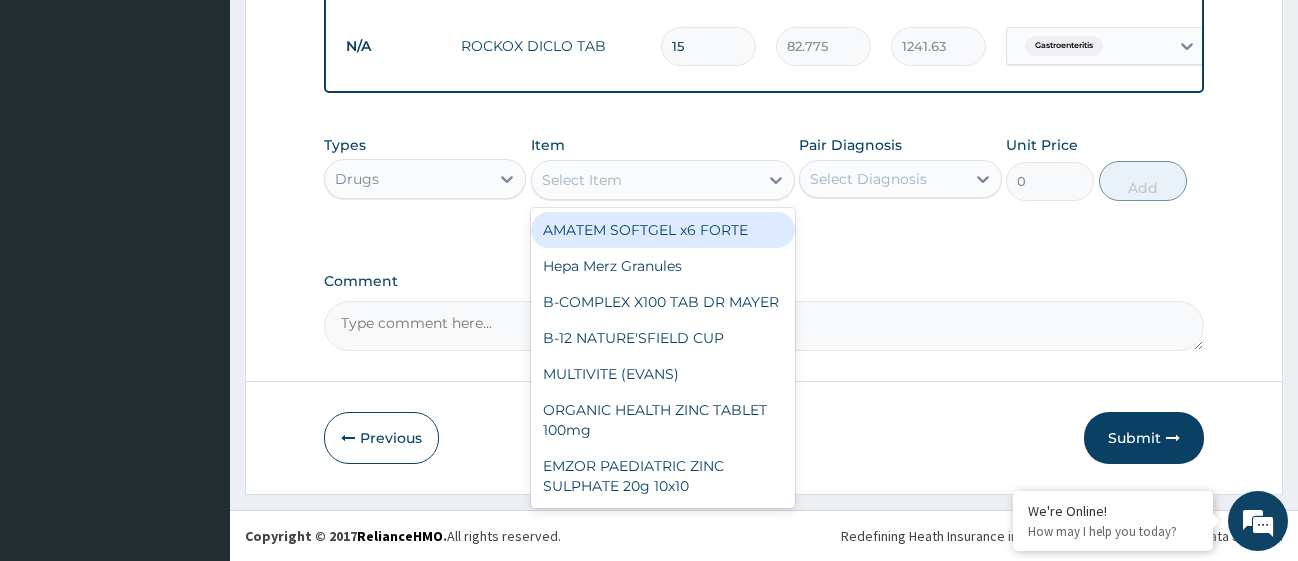 click on "Select Item" at bounding box center (645, 180) 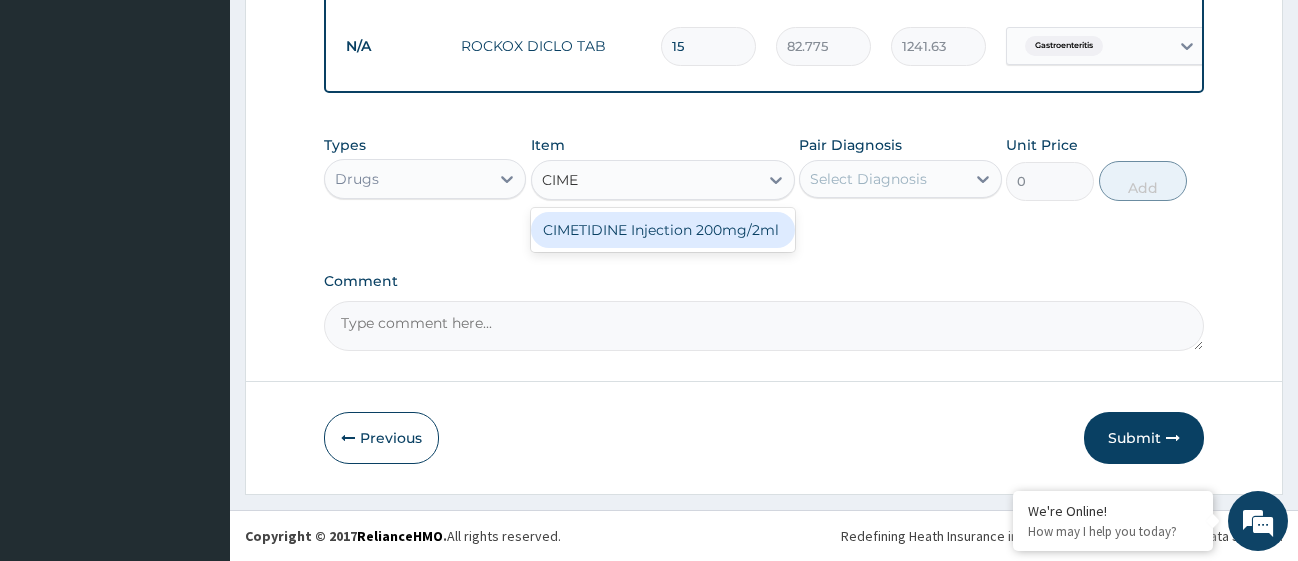 type on "CIMET" 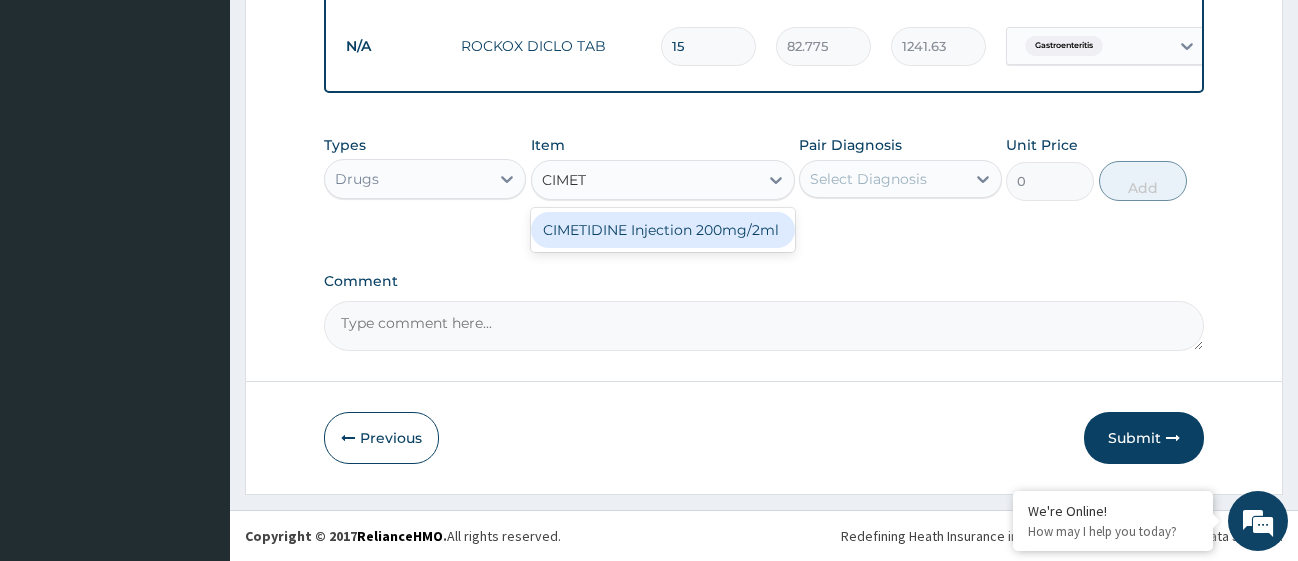 click on "CIMETIDINE Injection 200mg/2ml" at bounding box center (663, 230) 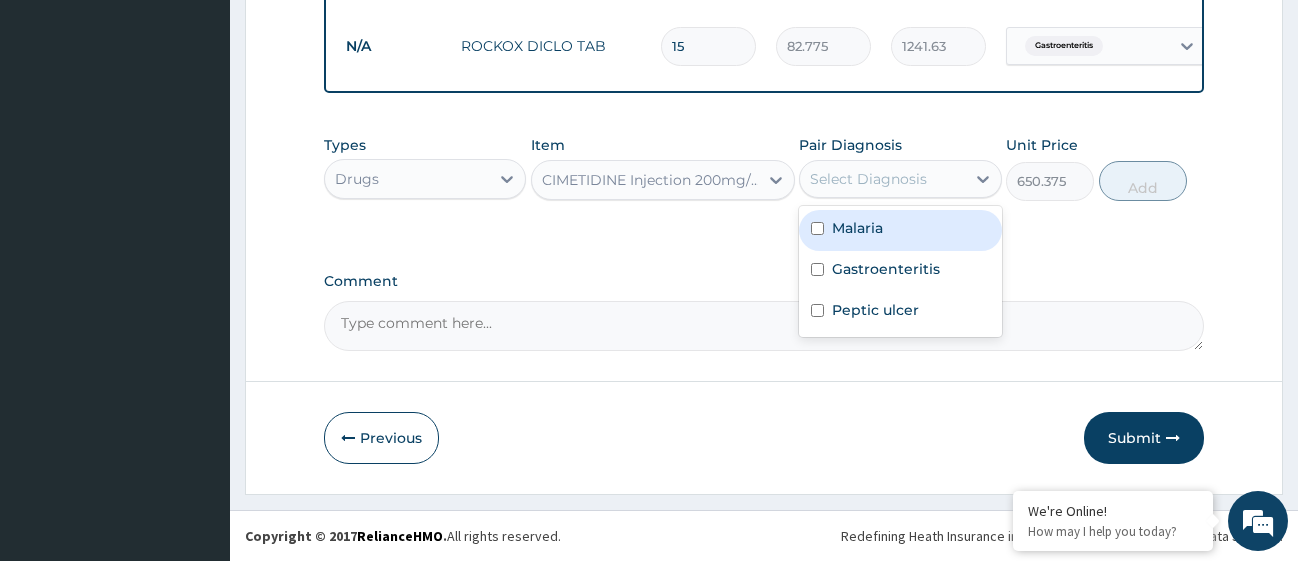 click on "Select Diagnosis" at bounding box center [882, 179] 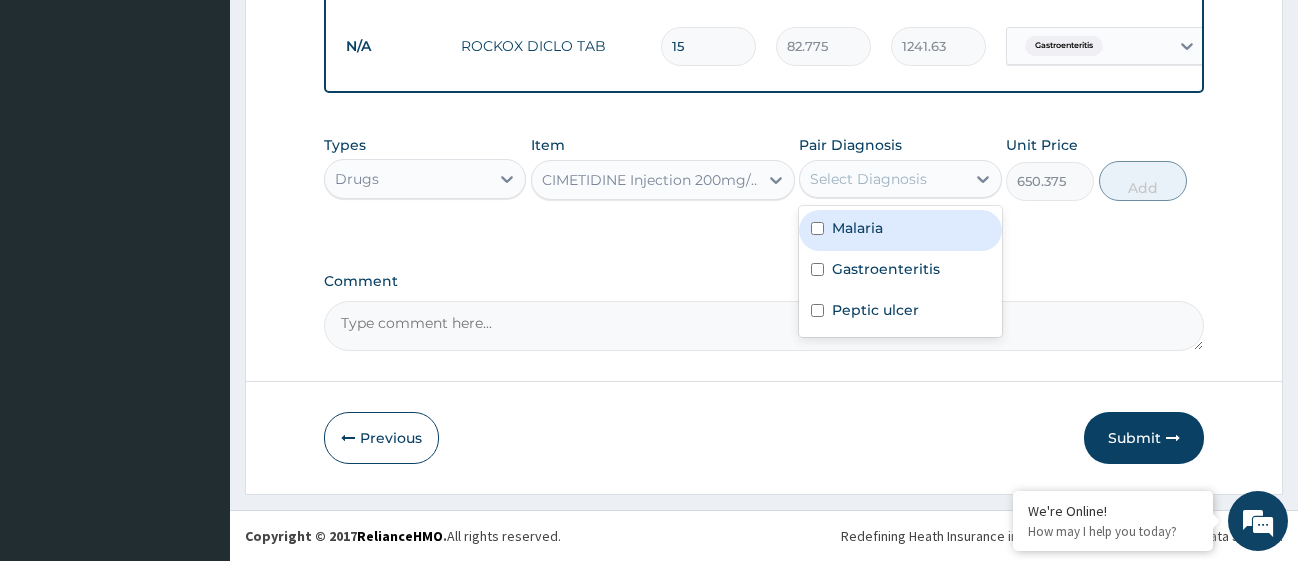 drag, startPoint x: 827, startPoint y: 226, endPoint x: 821, endPoint y: 255, distance: 29.614185 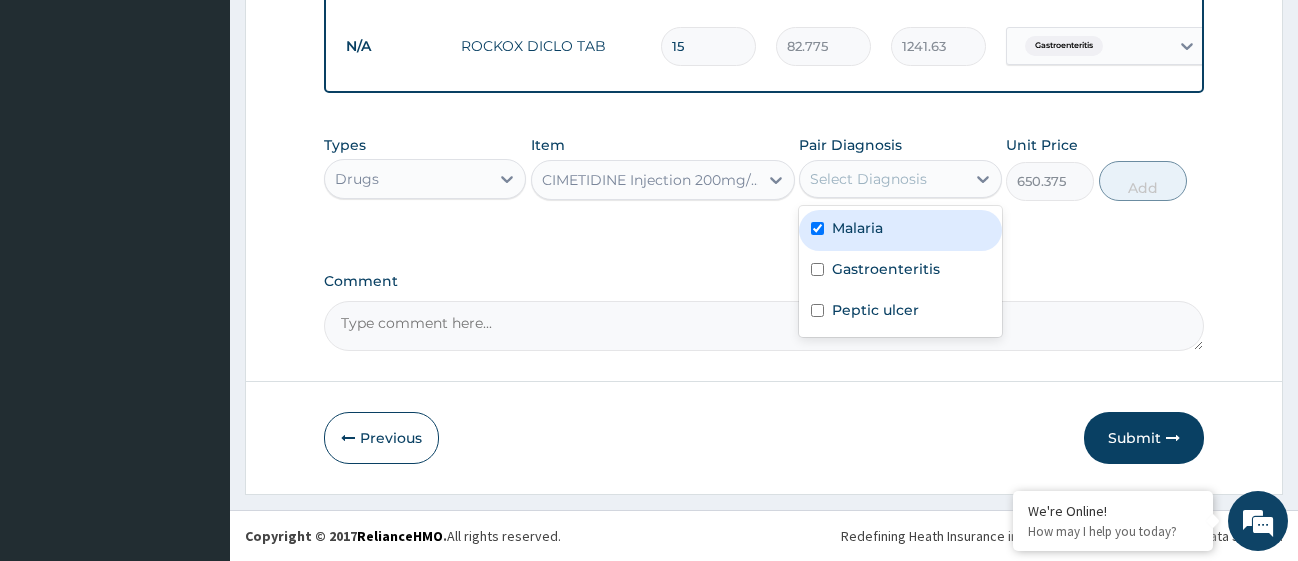 checkbox on "true" 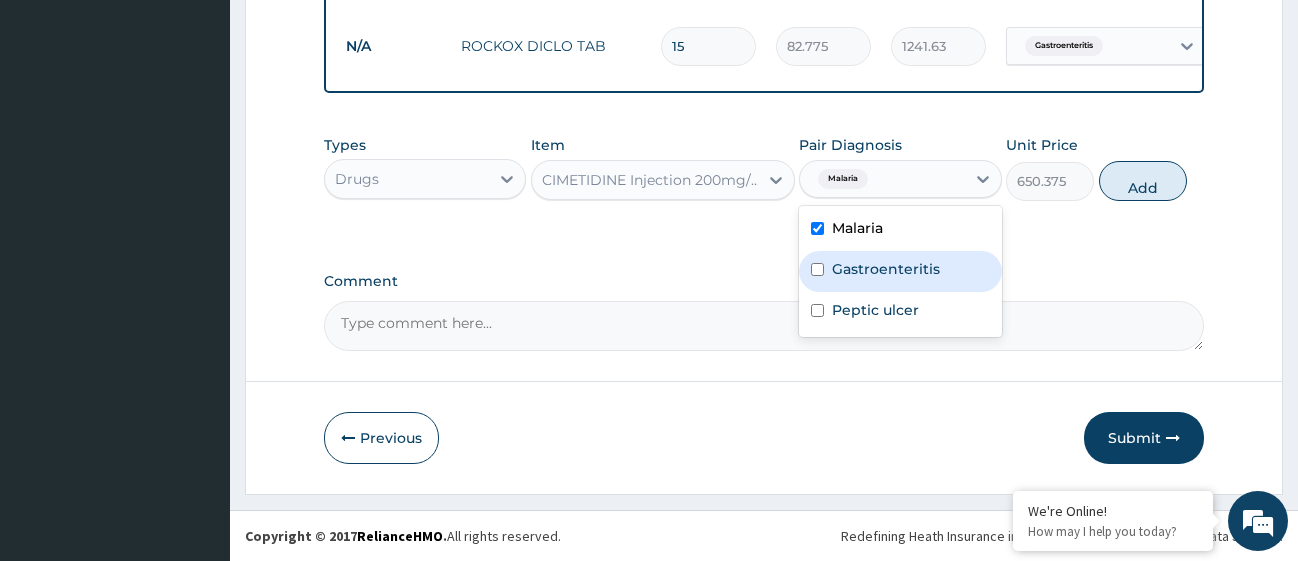 drag, startPoint x: 821, startPoint y: 256, endPoint x: 818, endPoint y: 279, distance: 23.194826 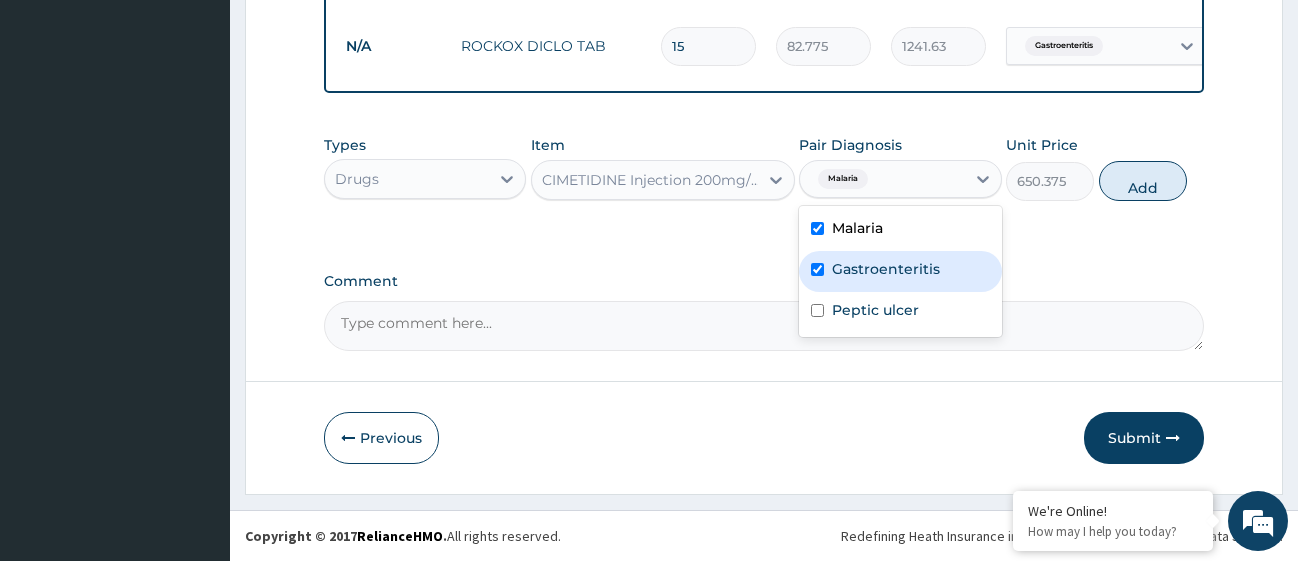 checkbox on "true" 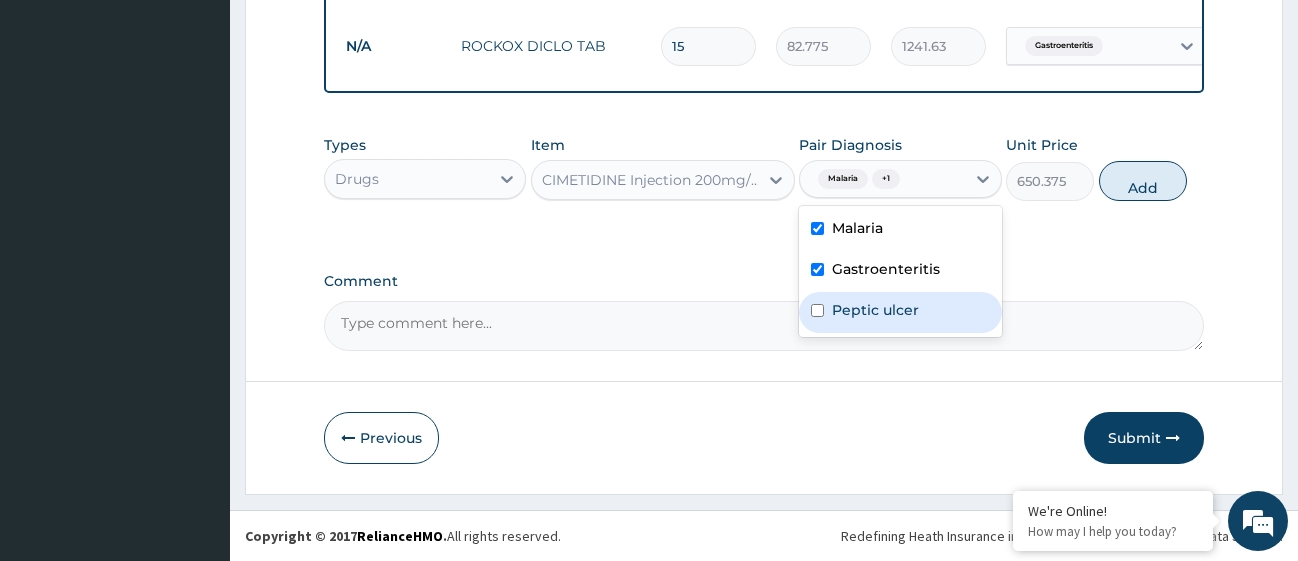 click at bounding box center (817, 310) 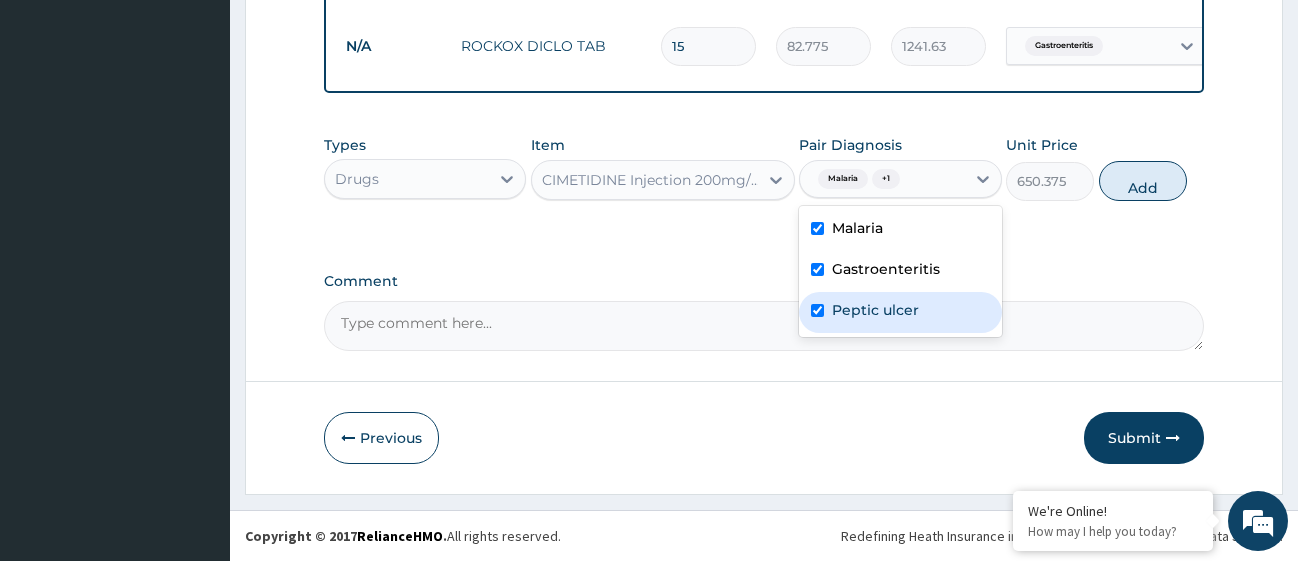 checkbox on "true" 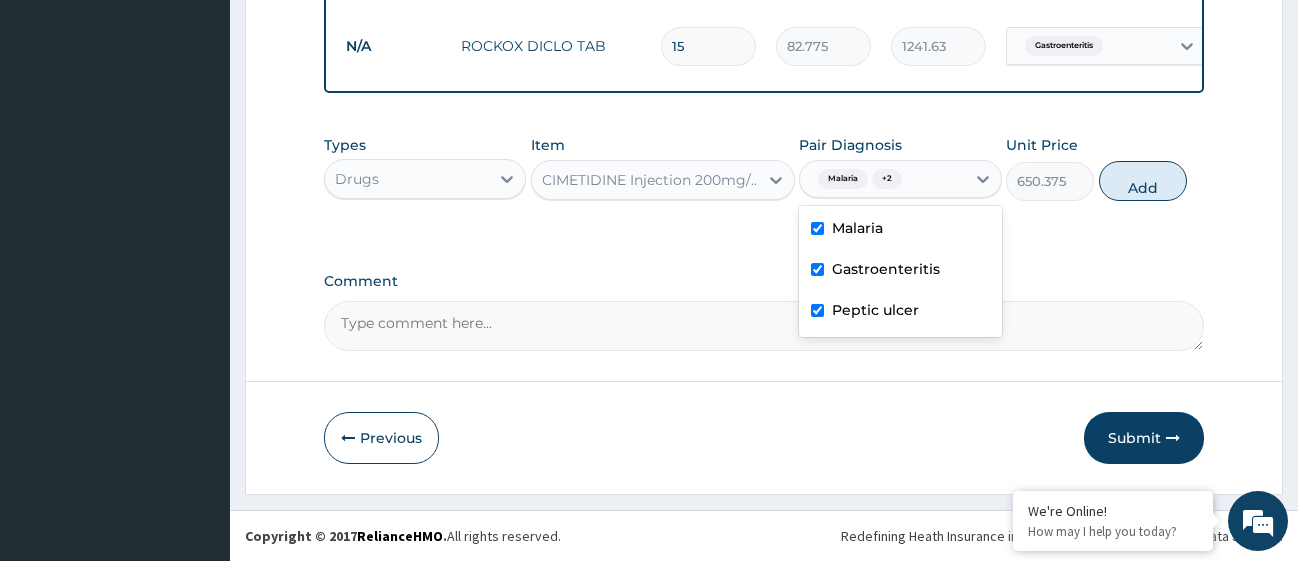 click at bounding box center [817, 228] 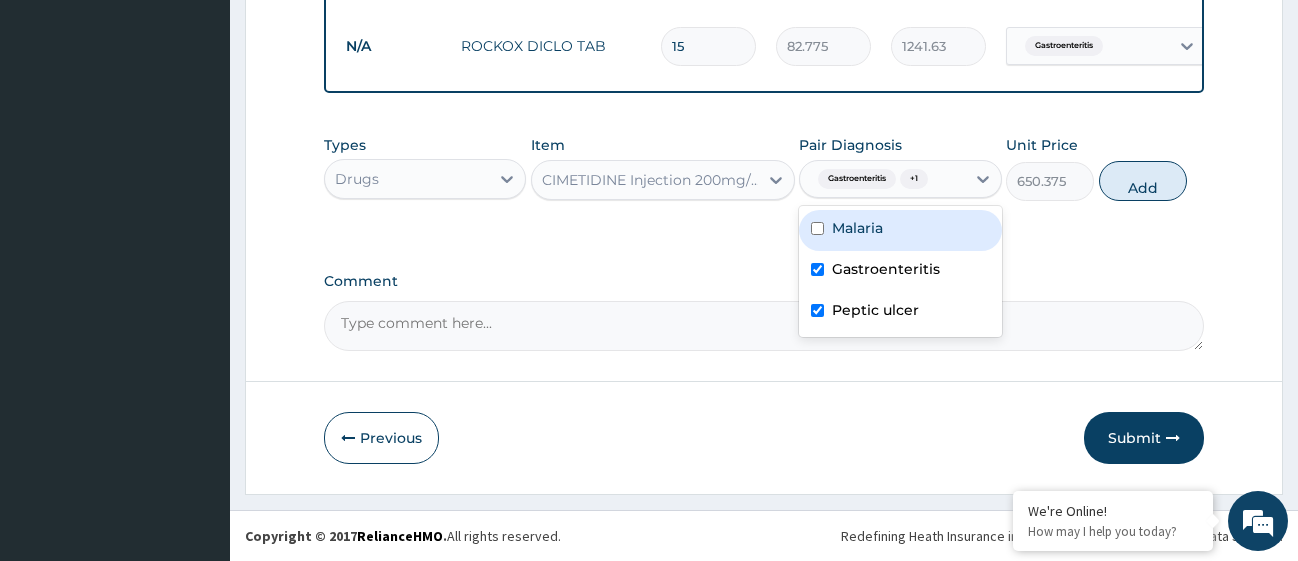 click at bounding box center [817, 228] 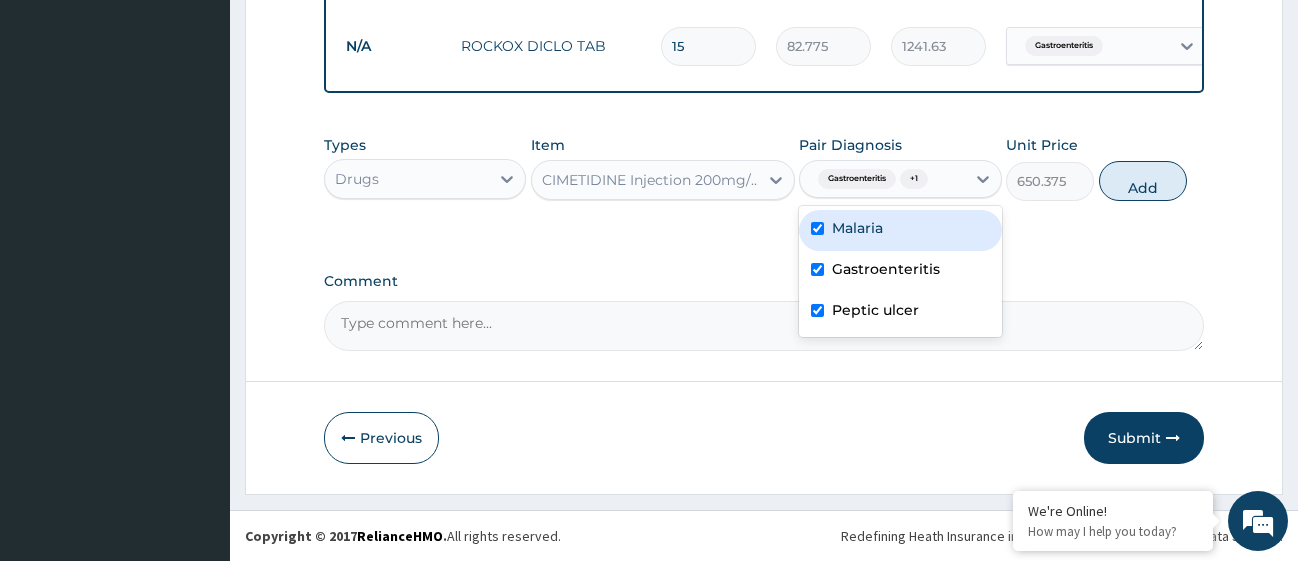 checkbox on "true" 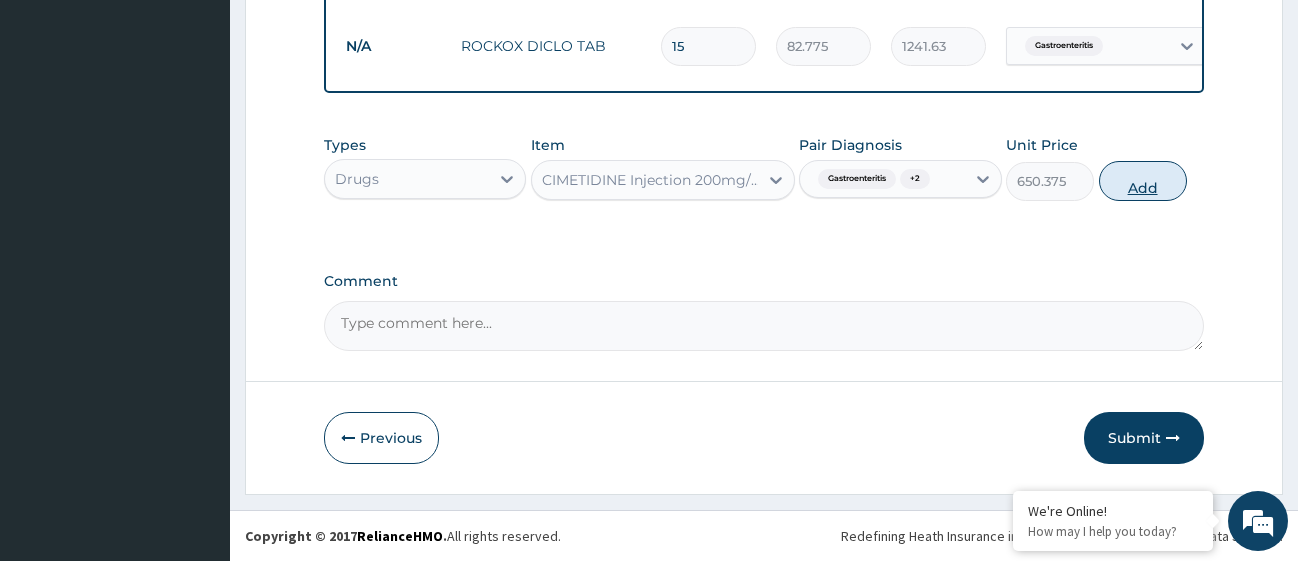 click on "Add" at bounding box center (1143, 181) 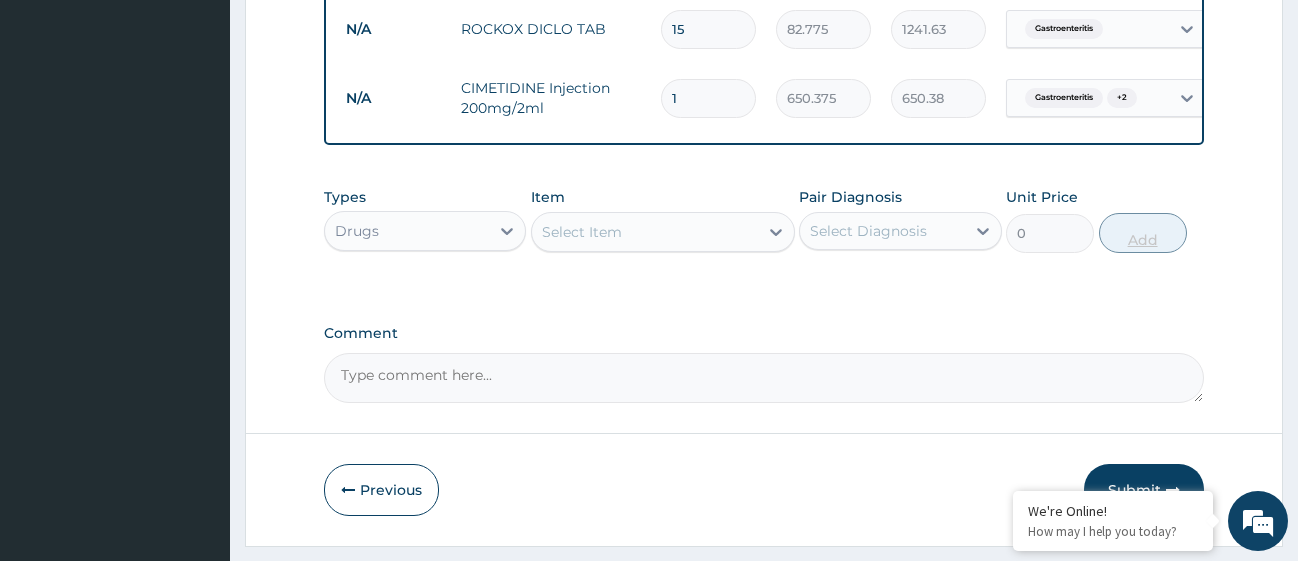 type 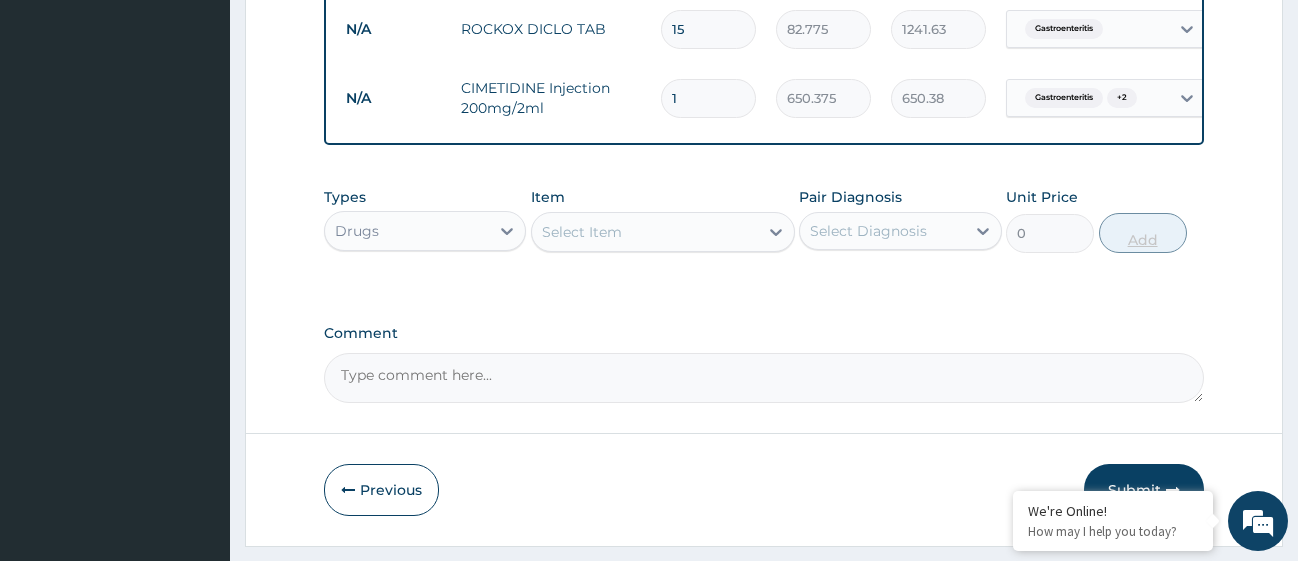type on "0.00" 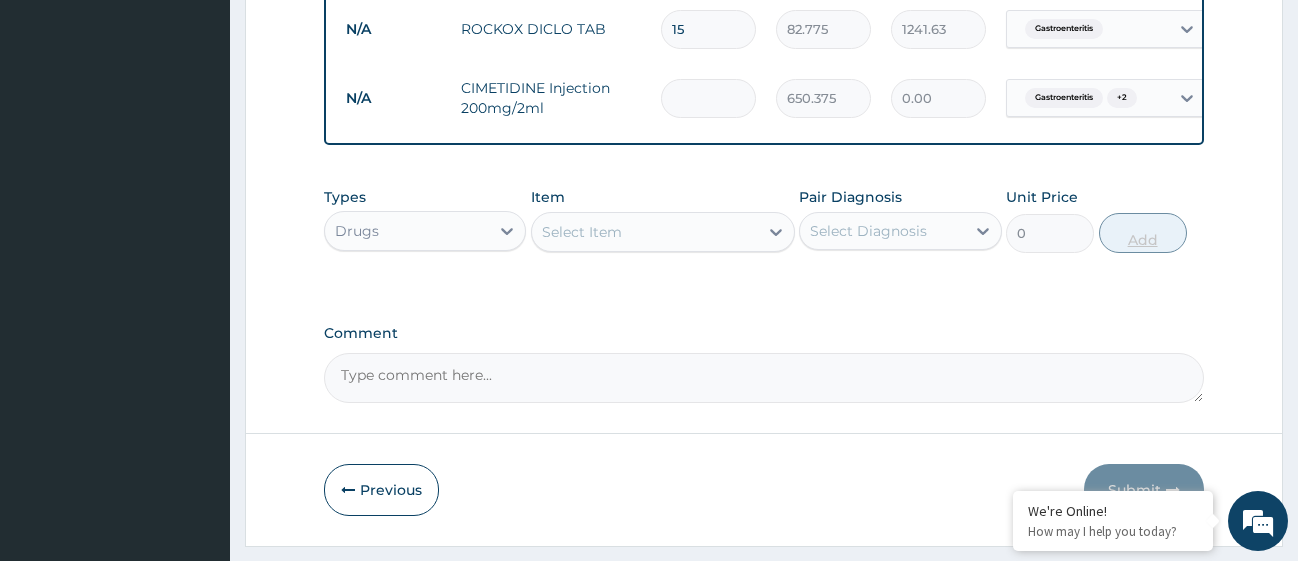 type on "2" 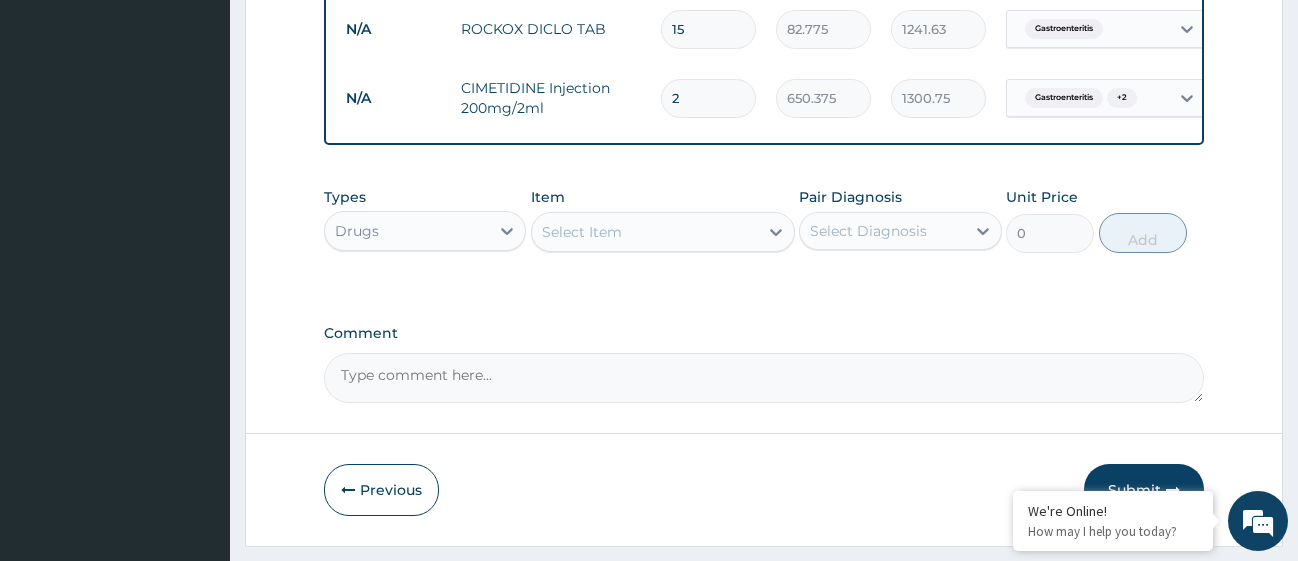 type on "2" 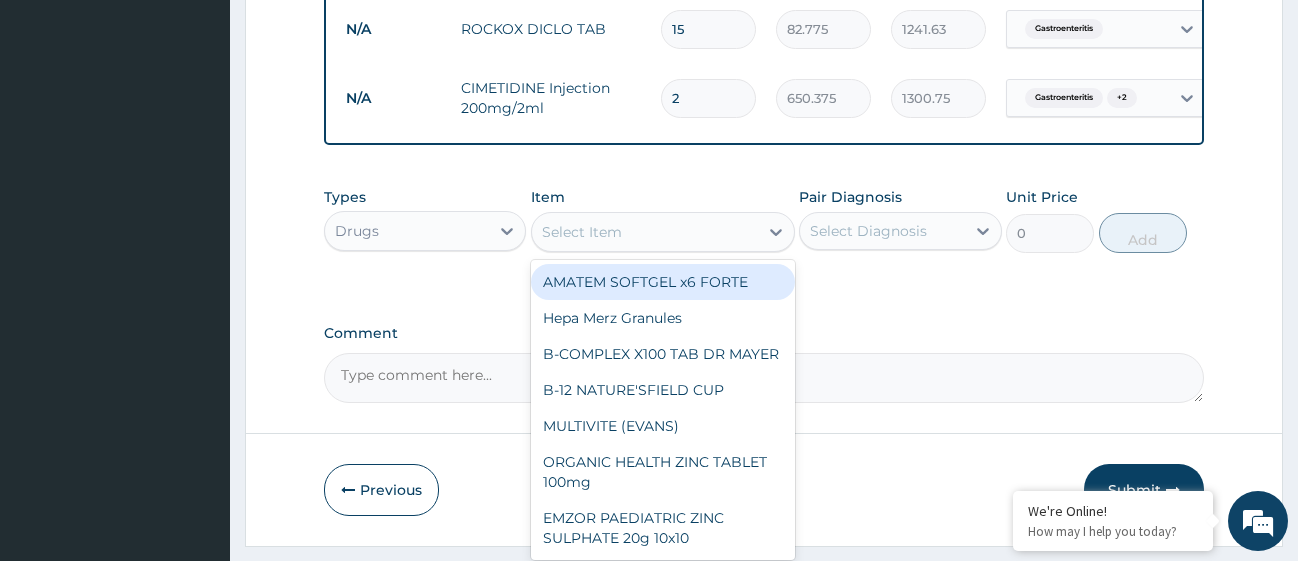 click on "Select Item" at bounding box center (645, 232) 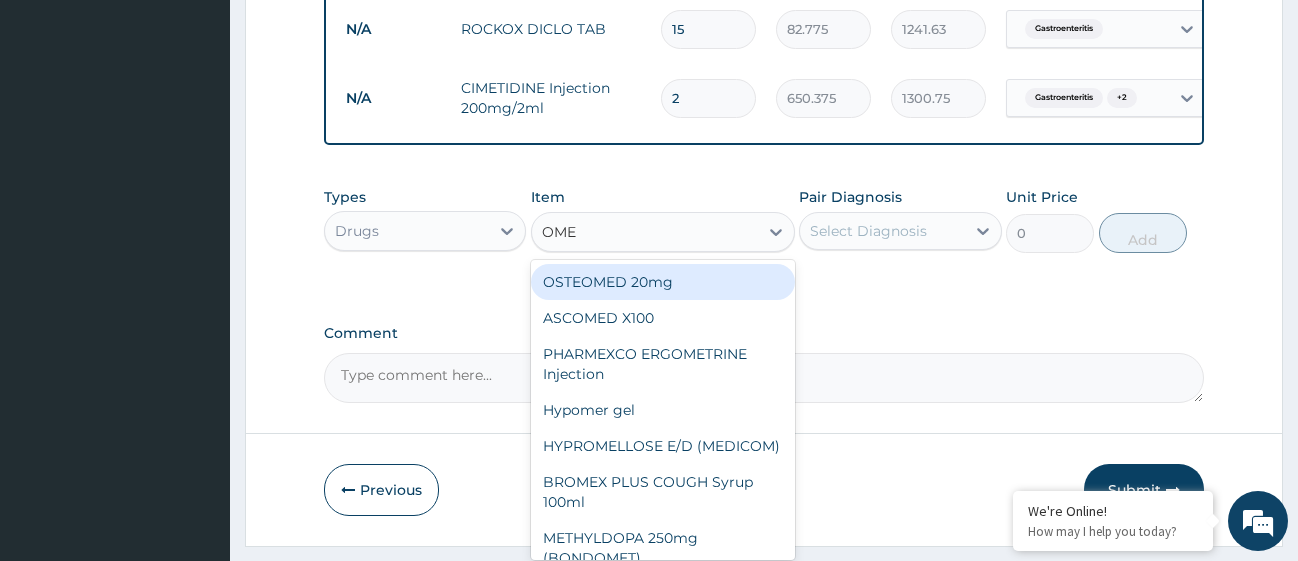 type on "OMEP" 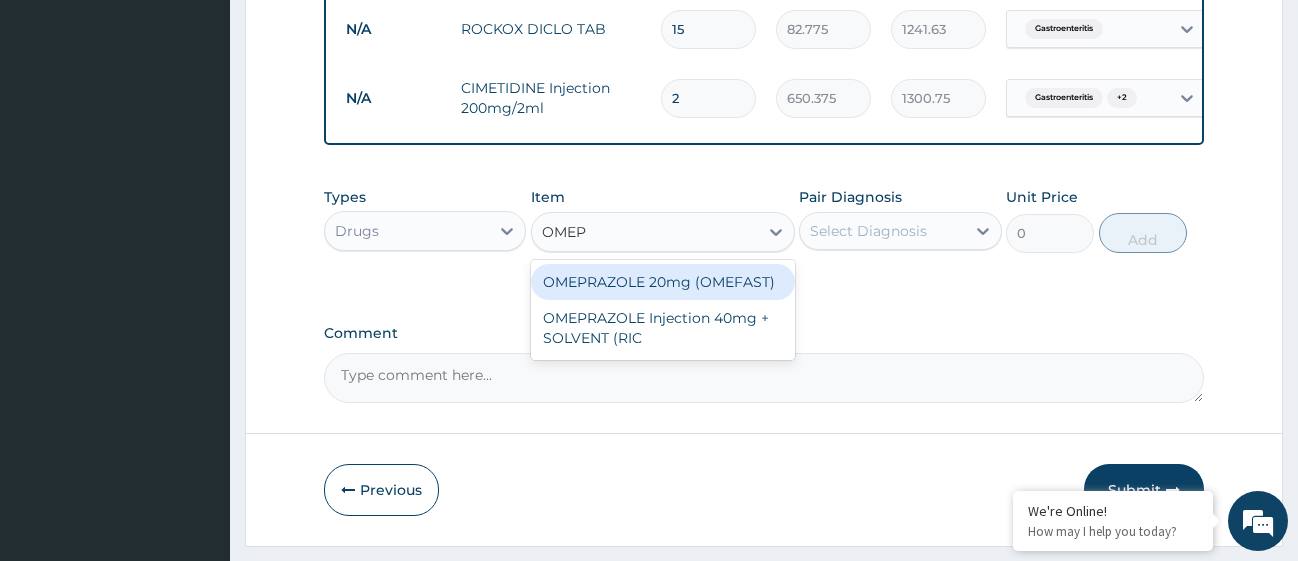 click on "OMEPRAZOLE 20mg (OMEFAST)" at bounding box center [663, 282] 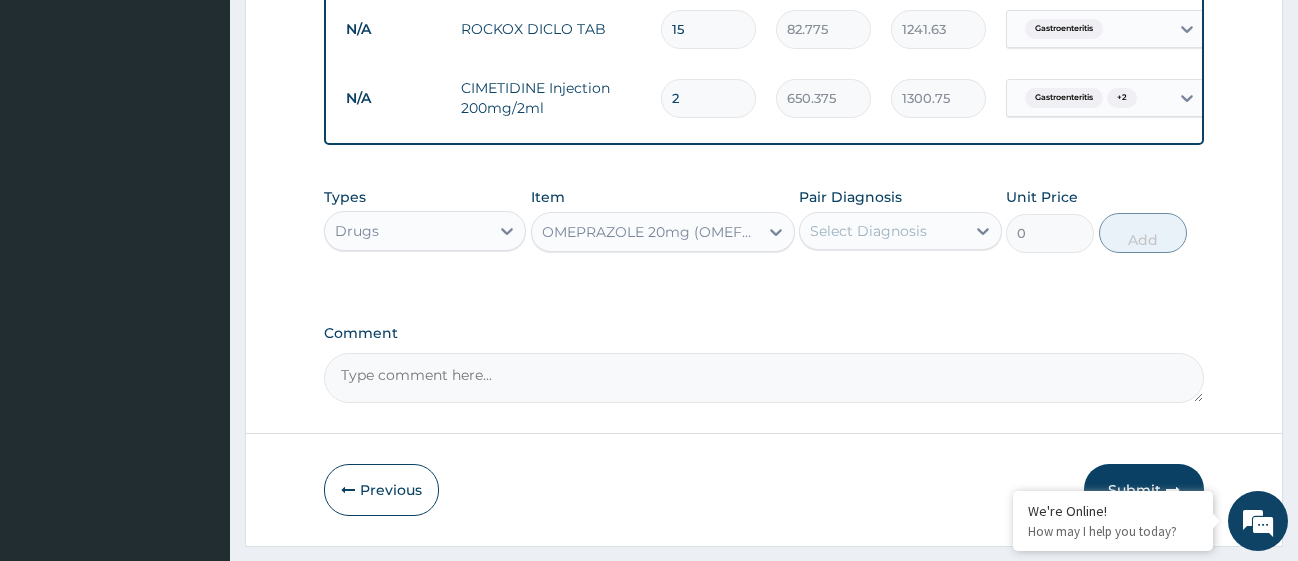type 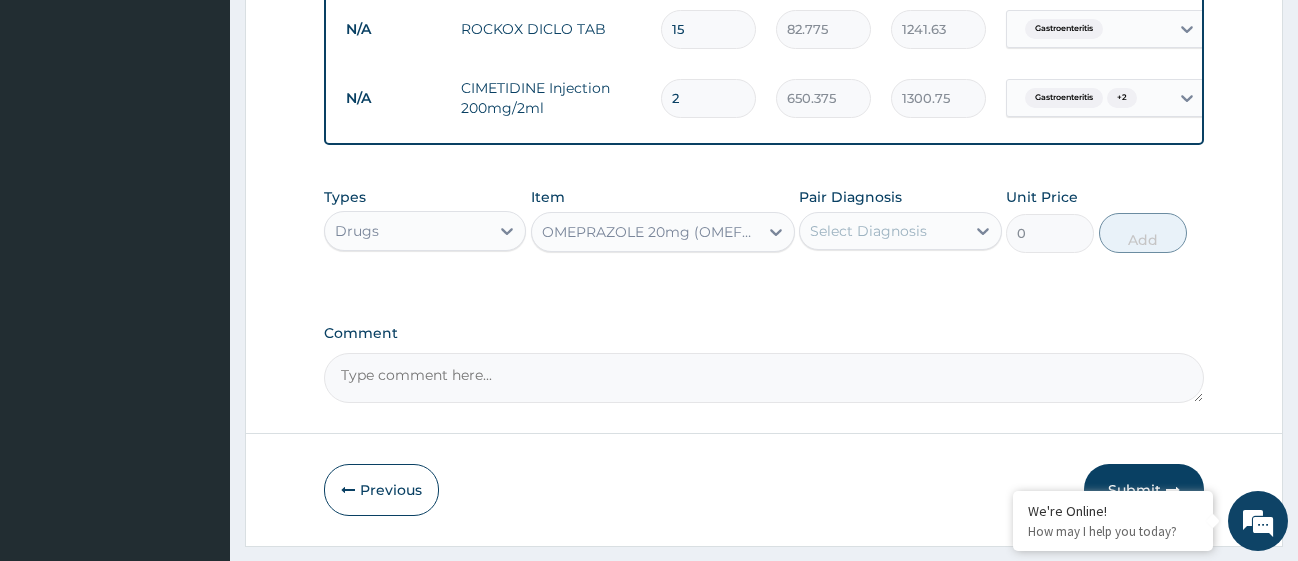 type on "82.775" 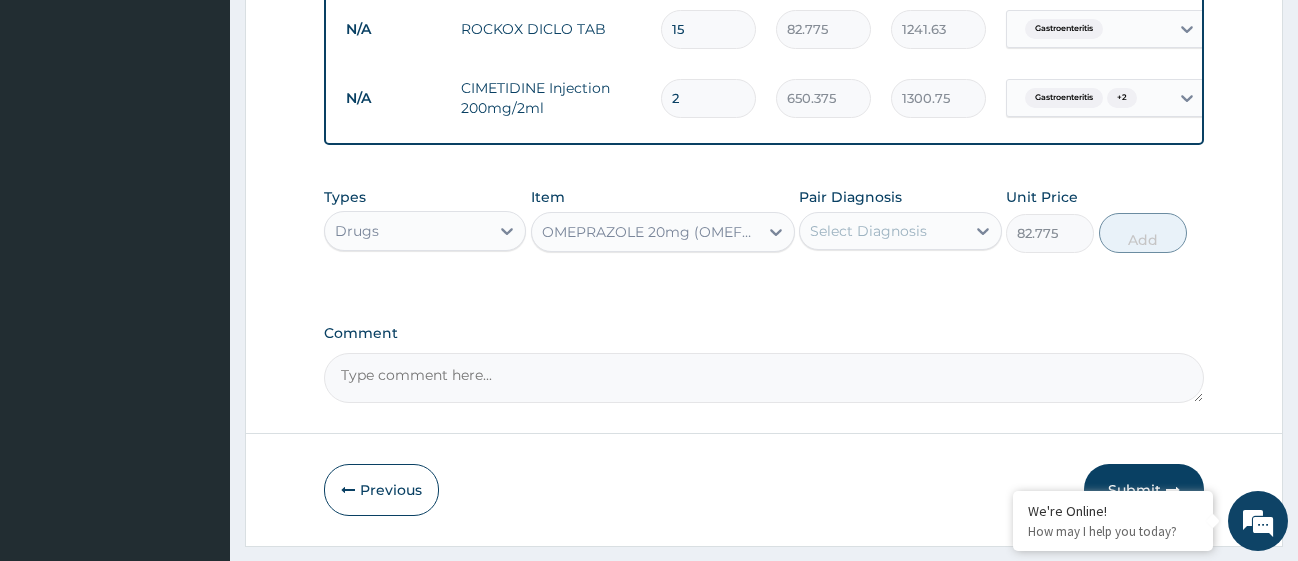 click on "Select Diagnosis" at bounding box center [882, 231] 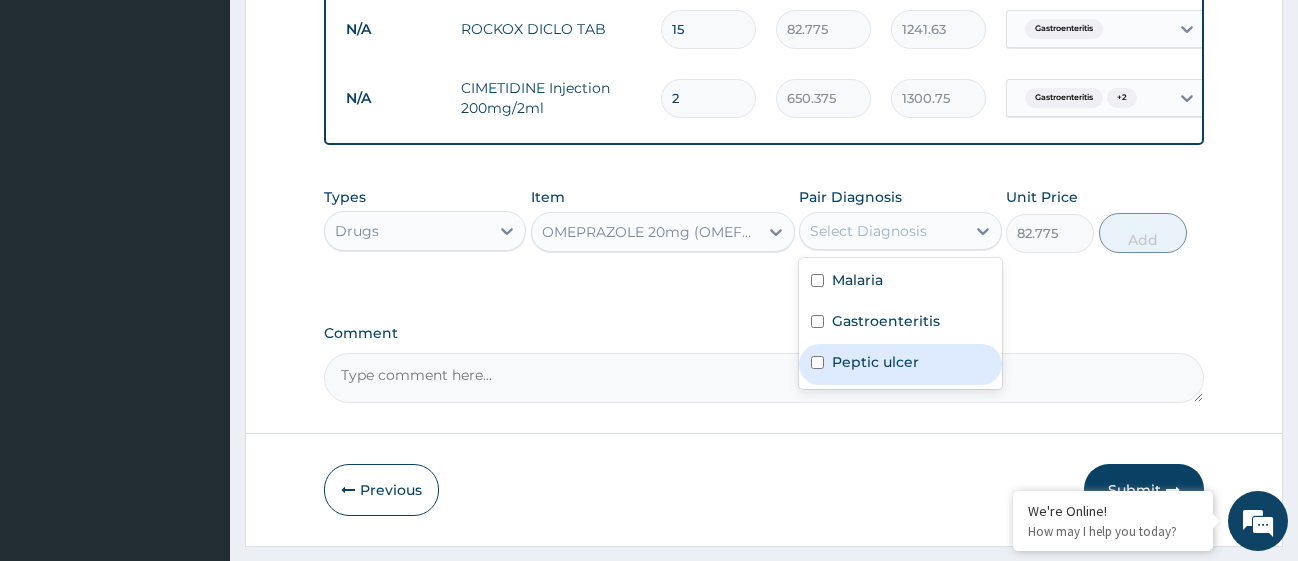 click at bounding box center (817, 362) 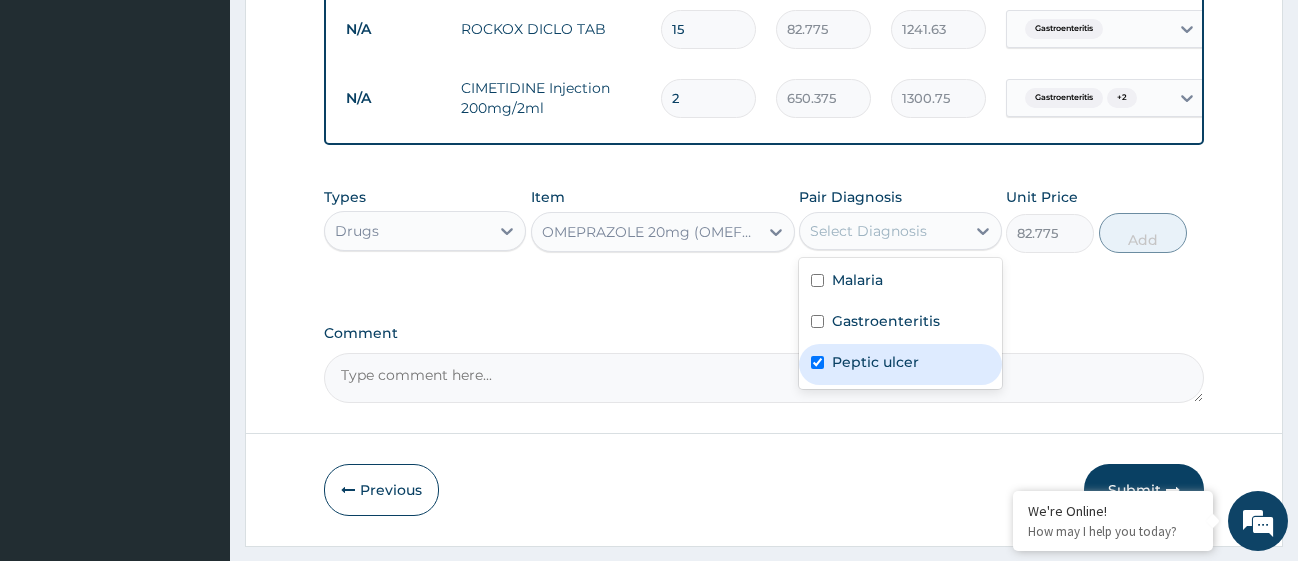 checkbox on "true" 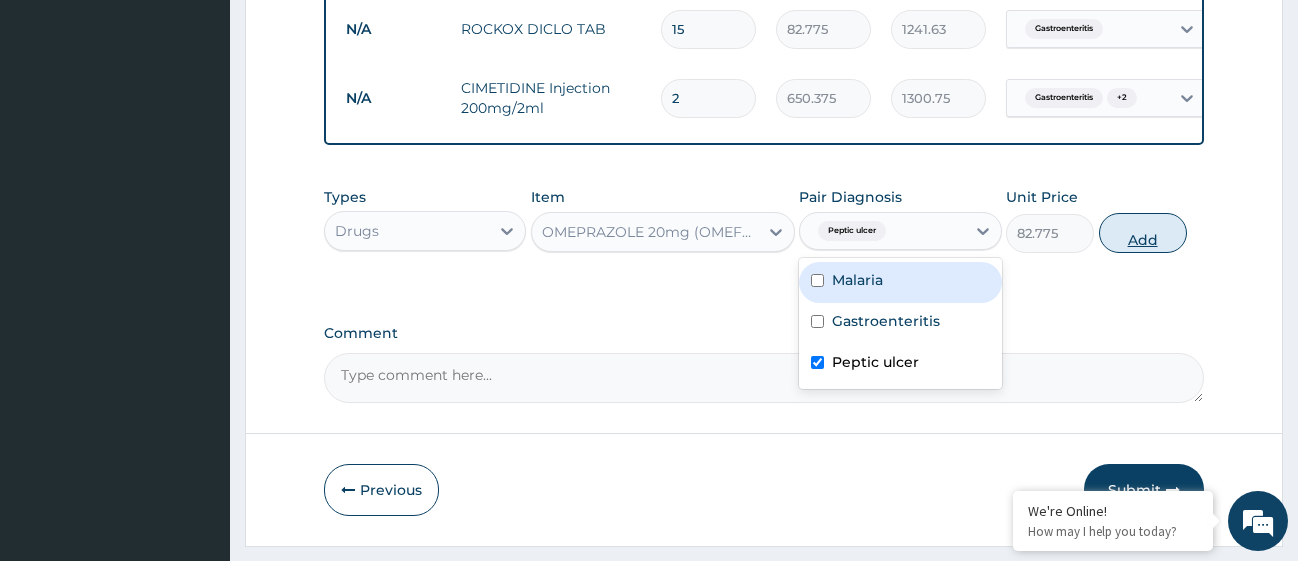 click on "Add" at bounding box center [1143, 233] 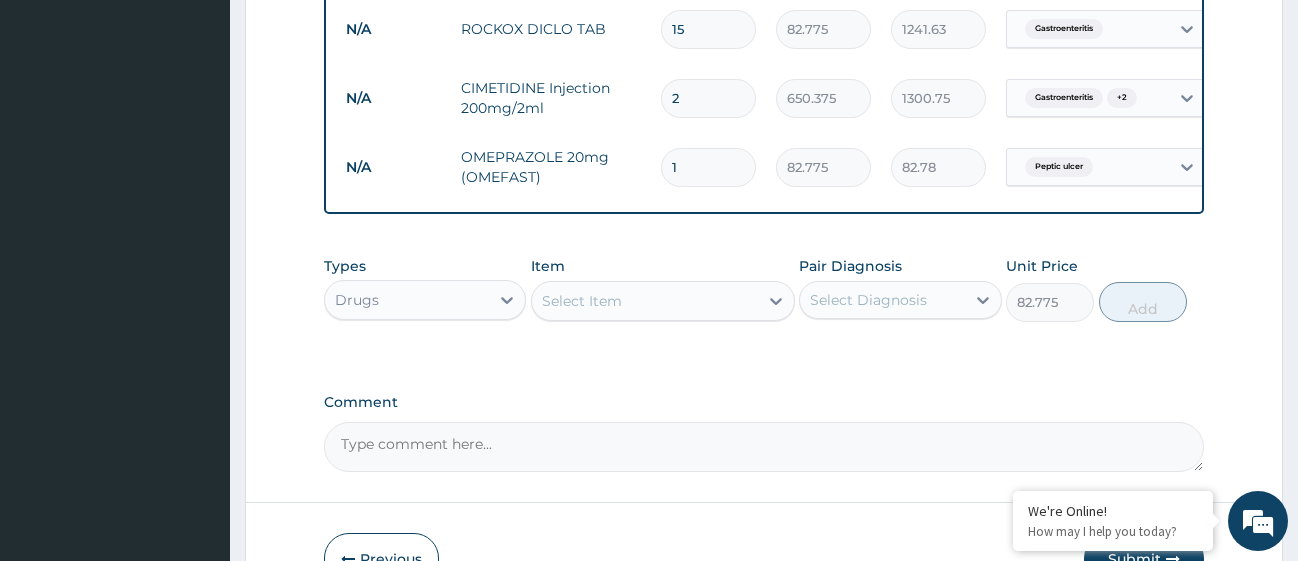 type on "0" 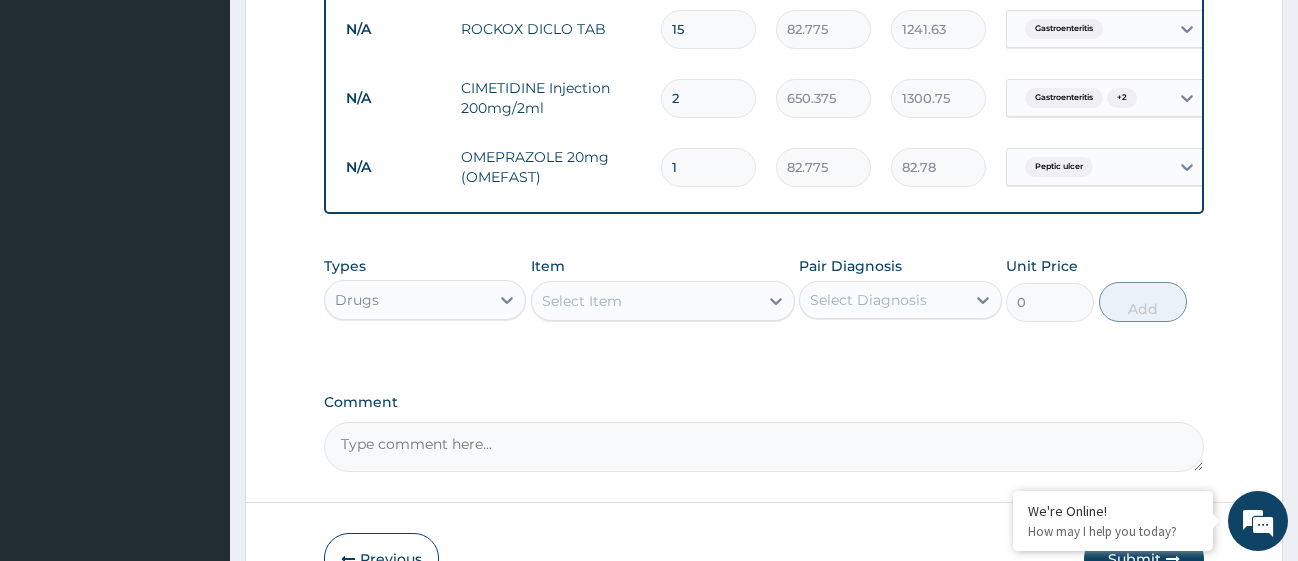 type on "14" 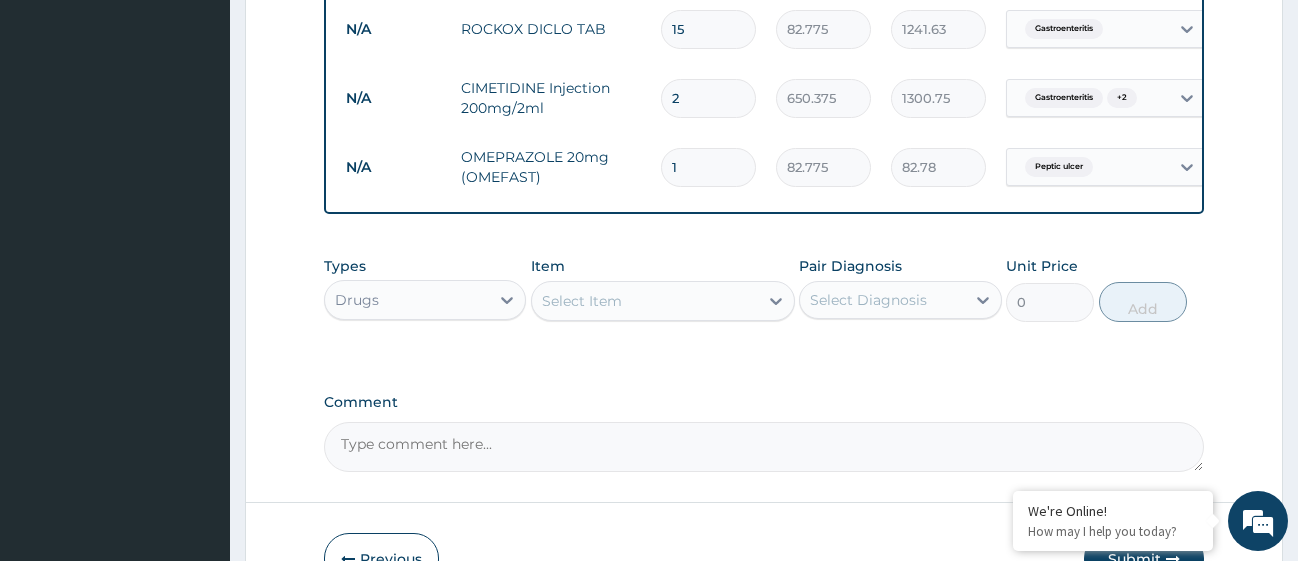 type on "1158.85" 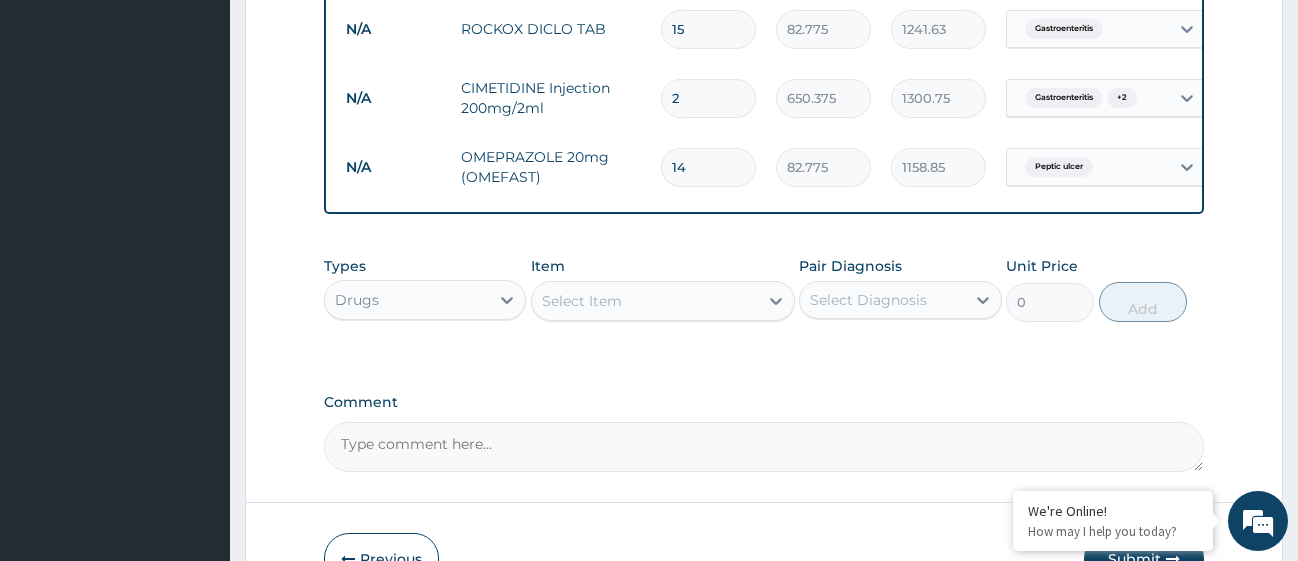 type on "14" 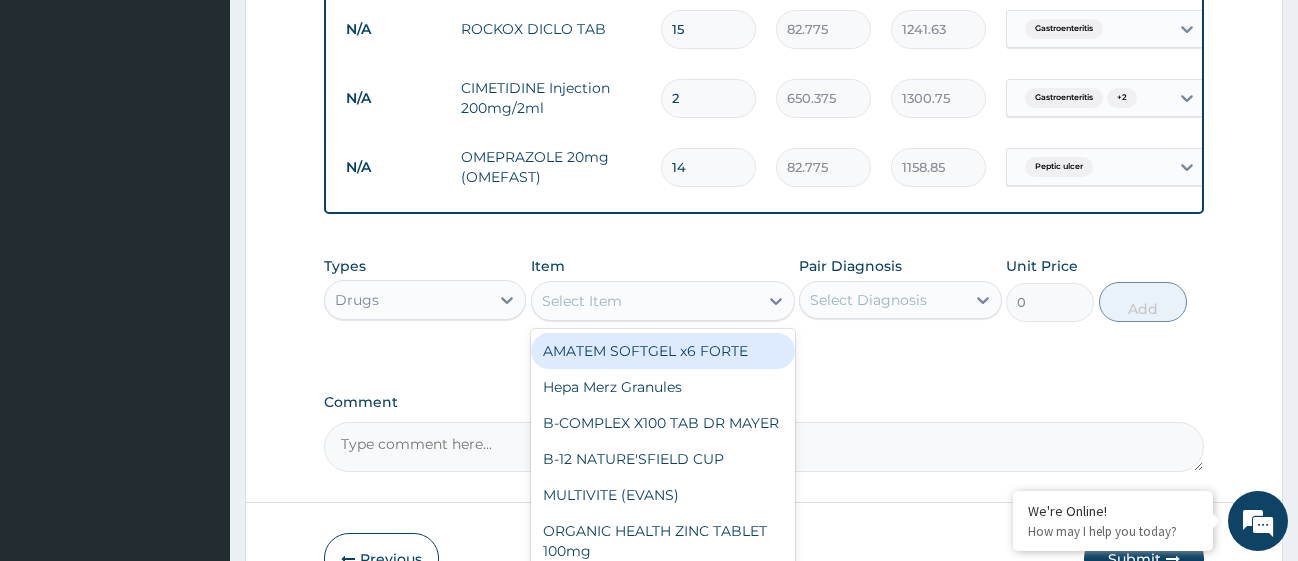 click on "Select Item" at bounding box center (645, 301) 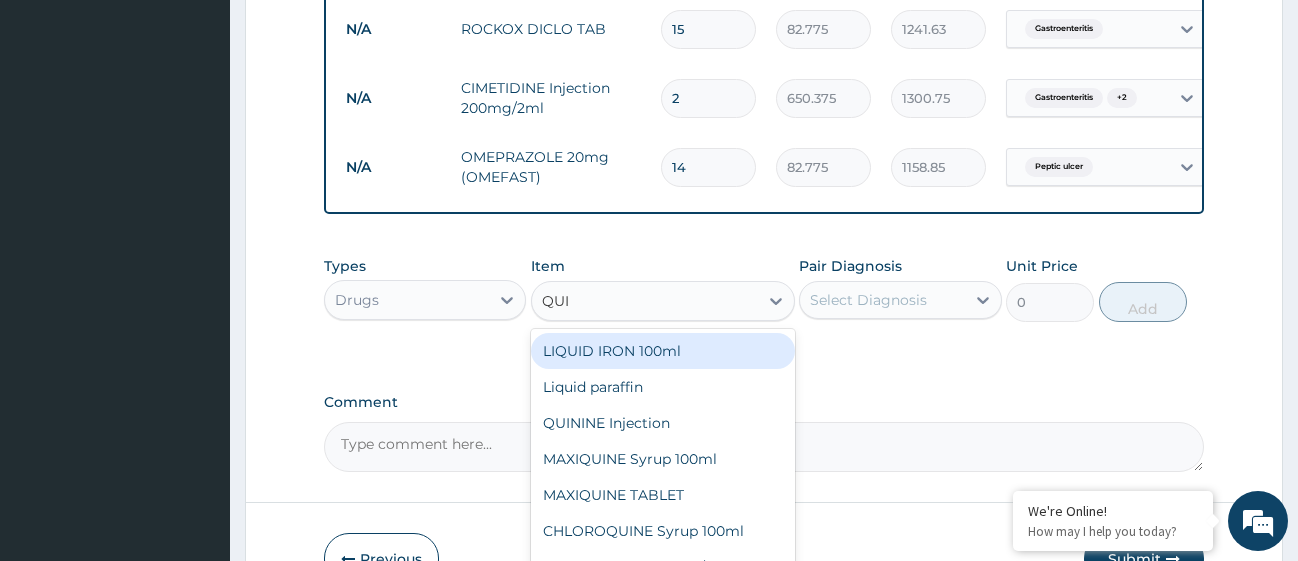 type on "QUIN" 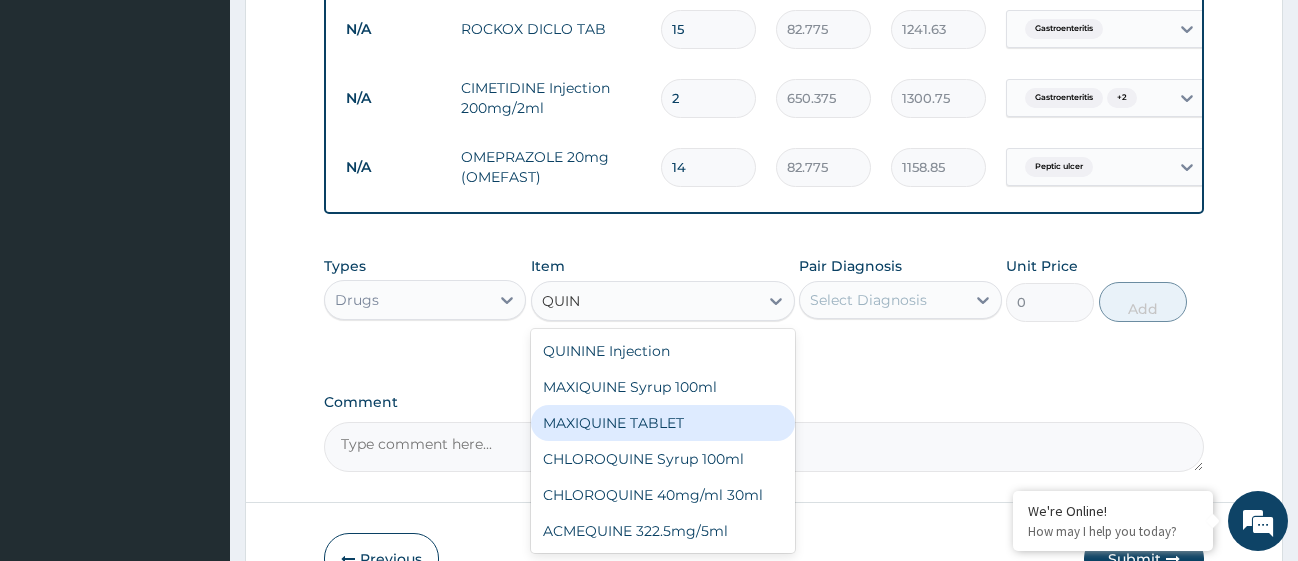 click on "MAXIQUINE TABLET" at bounding box center (663, 423) 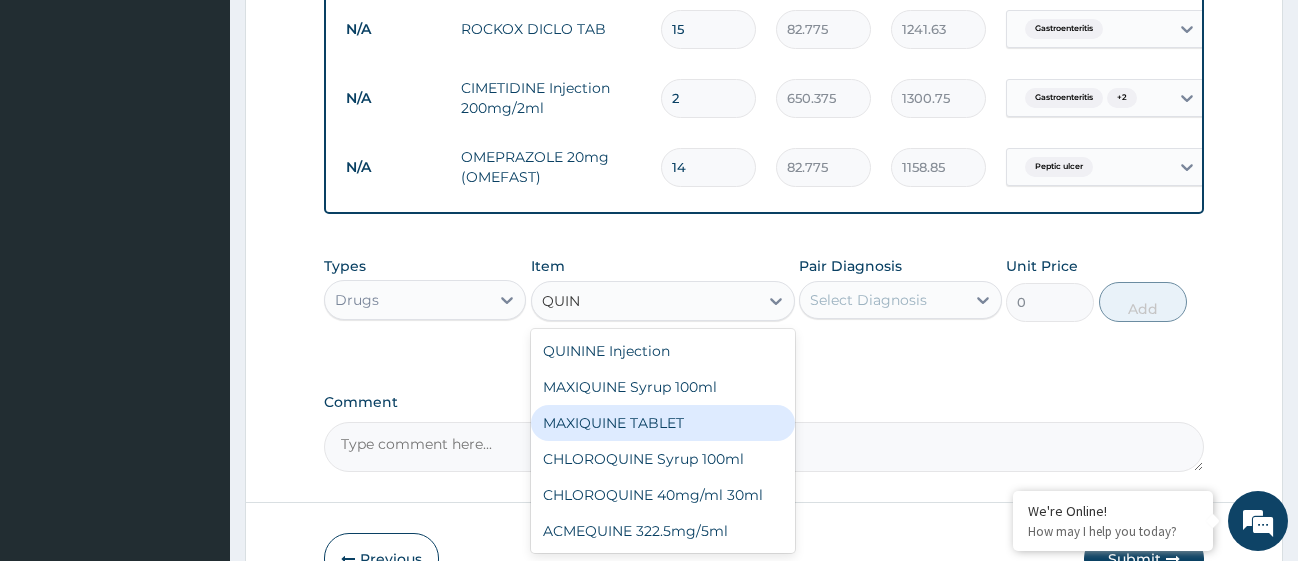 type 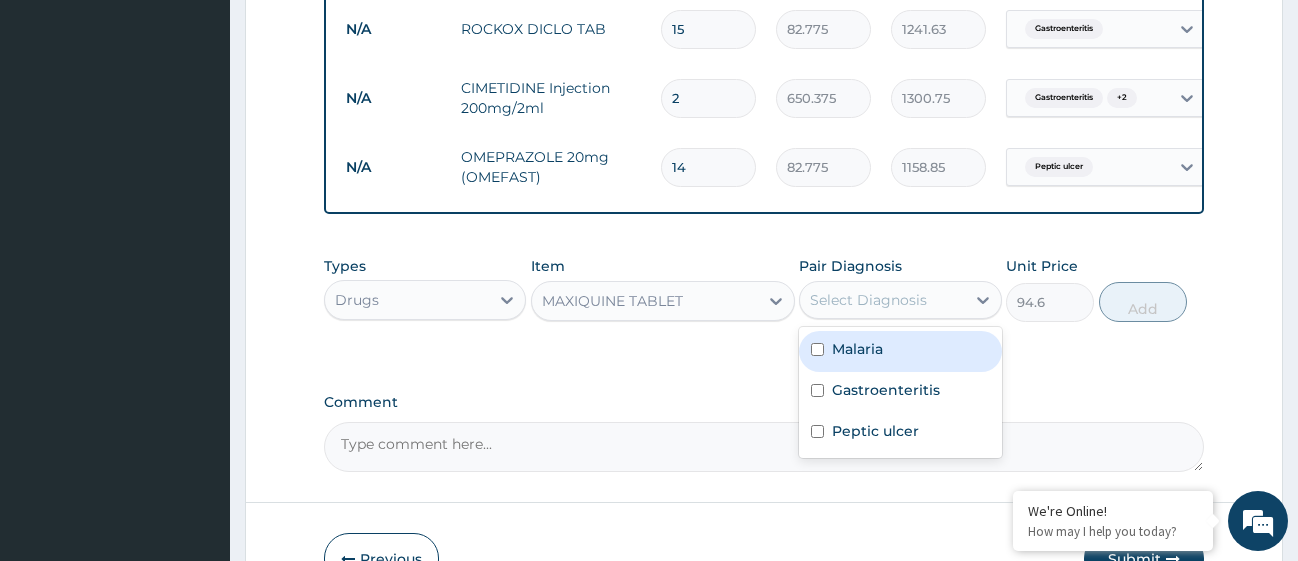 click on "Select Diagnosis" at bounding box center [882, 300] 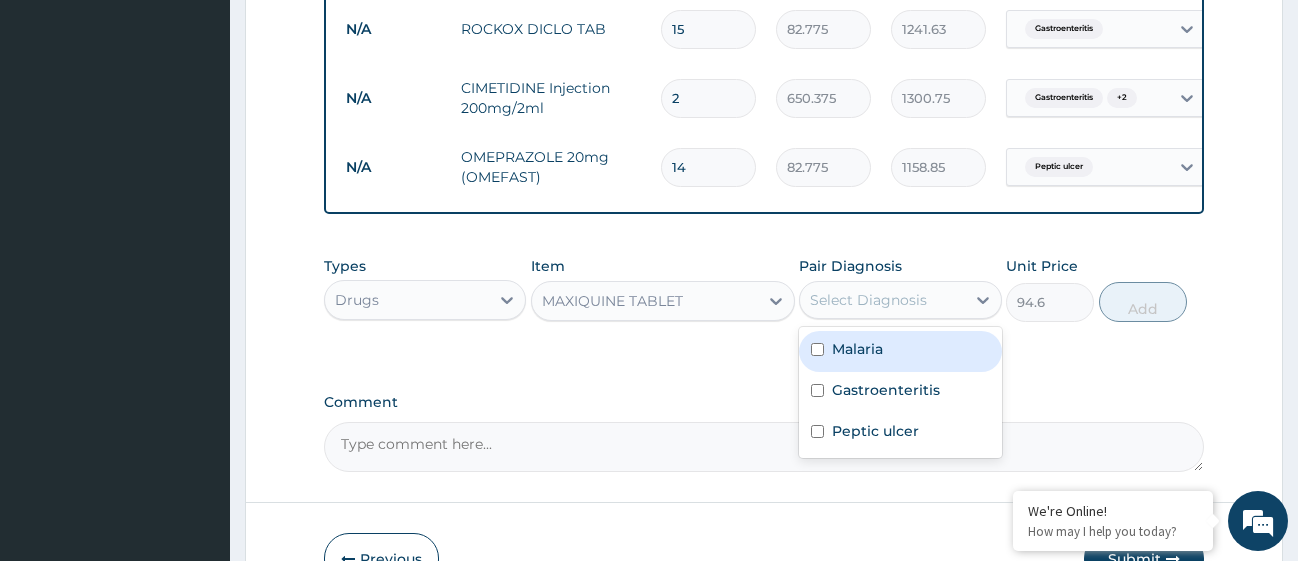 drag, startPoint x: 823, startPoint y: 368, endPoint x: 823, endPoint y: 407, distance: 39 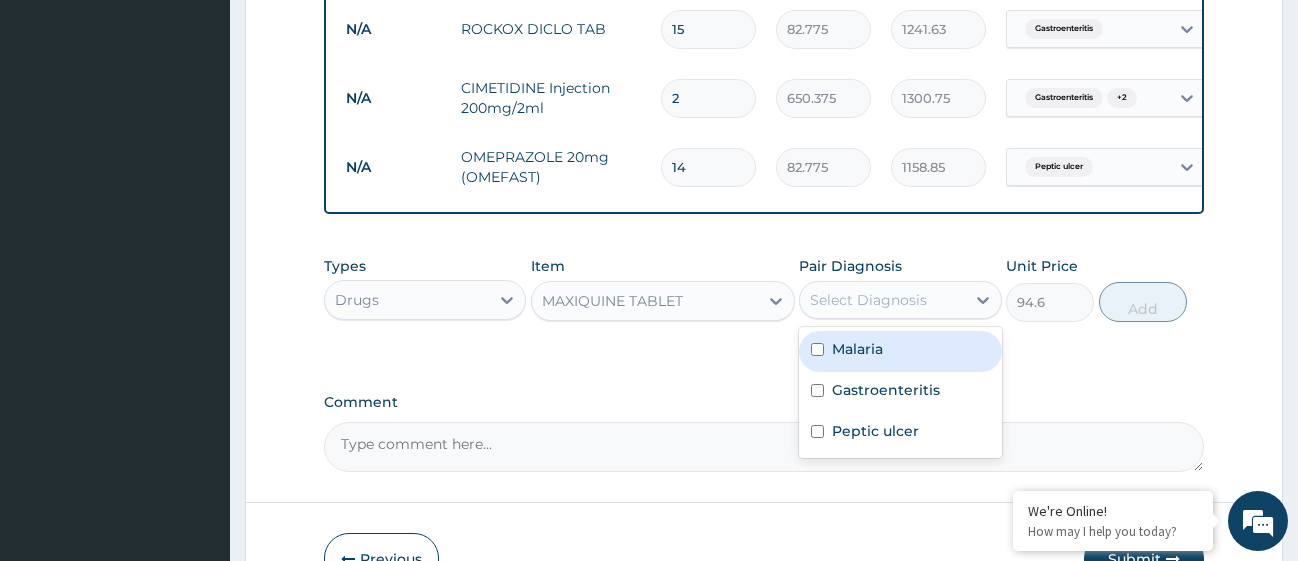 click at bounding box center (817, 349) 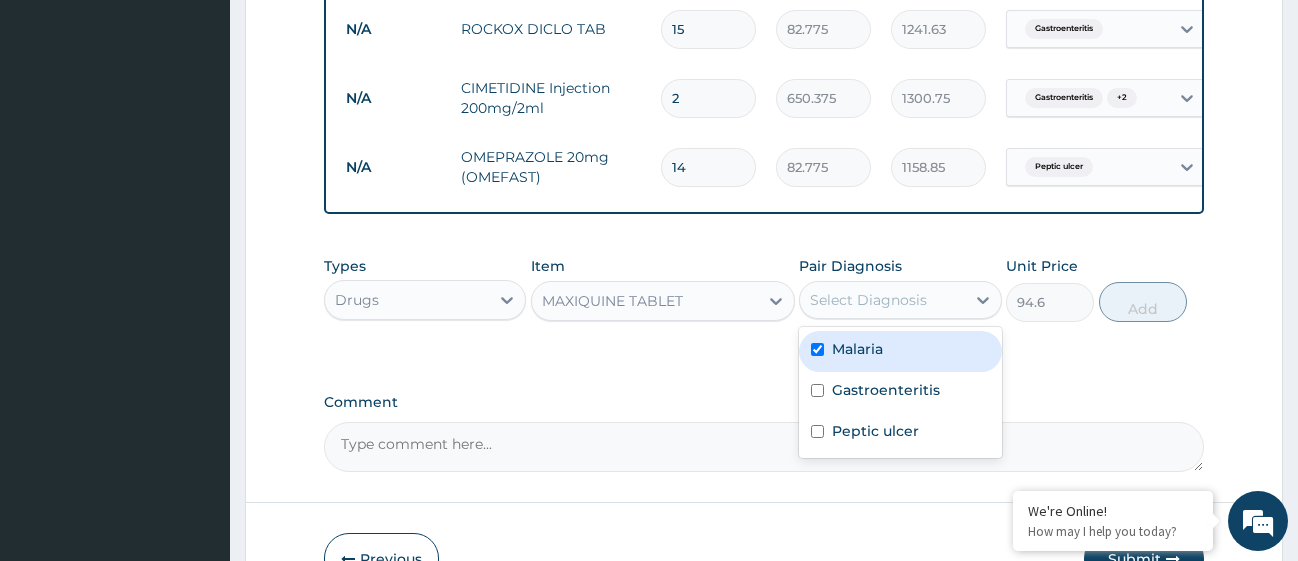 checkbox on "true" 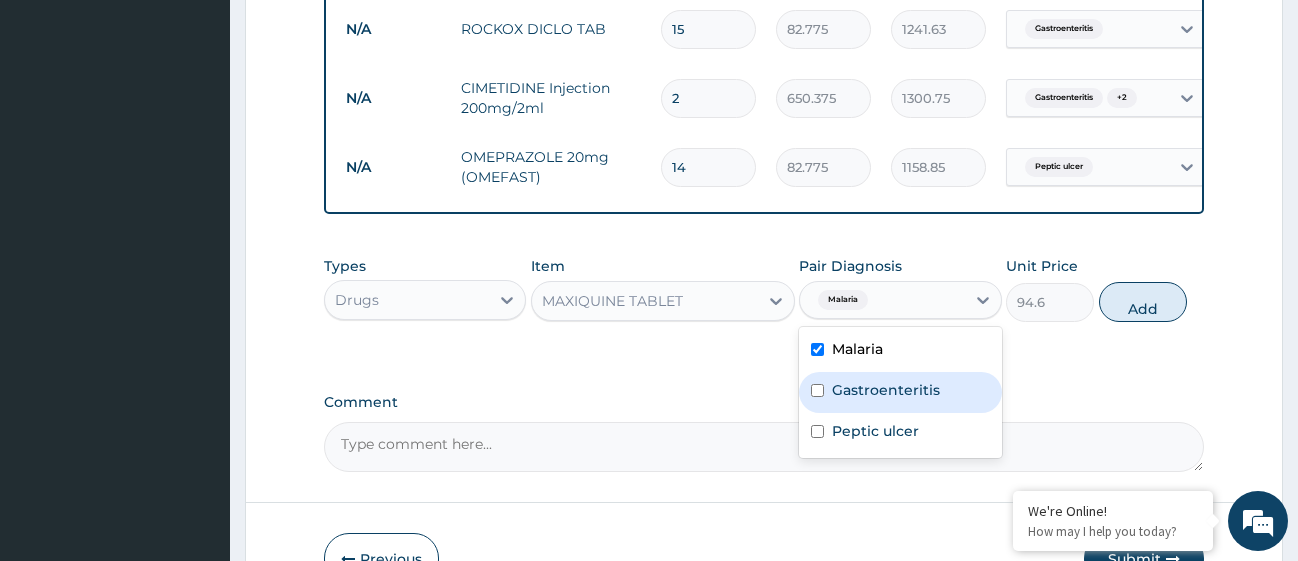click at bounding box center [817, 390] 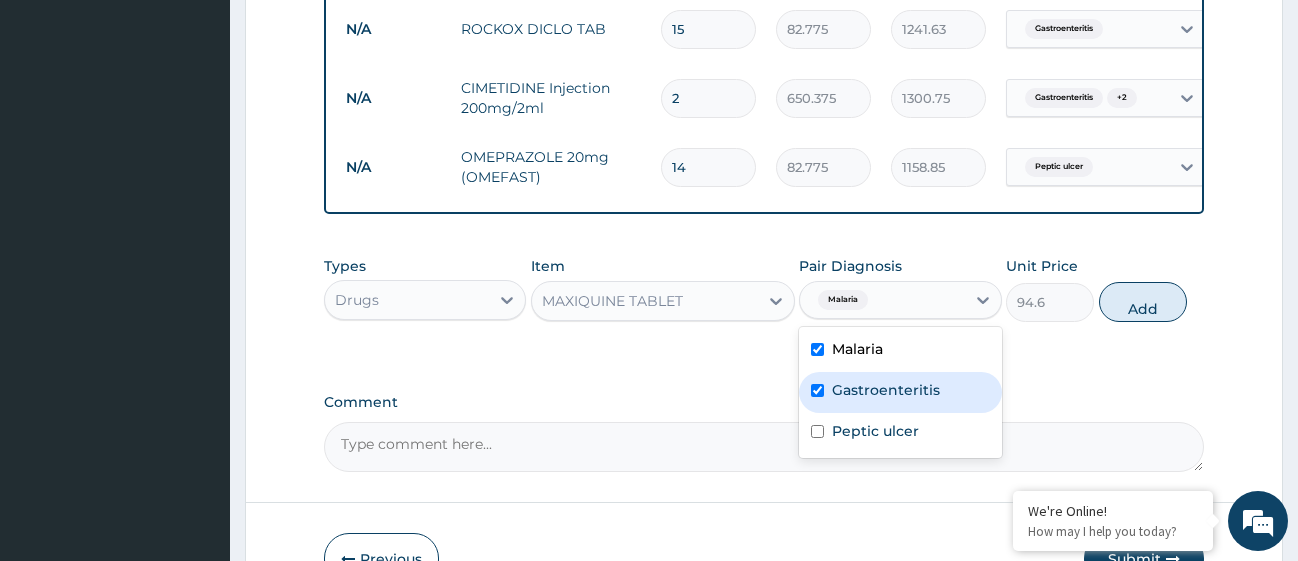 checkbox on "true" 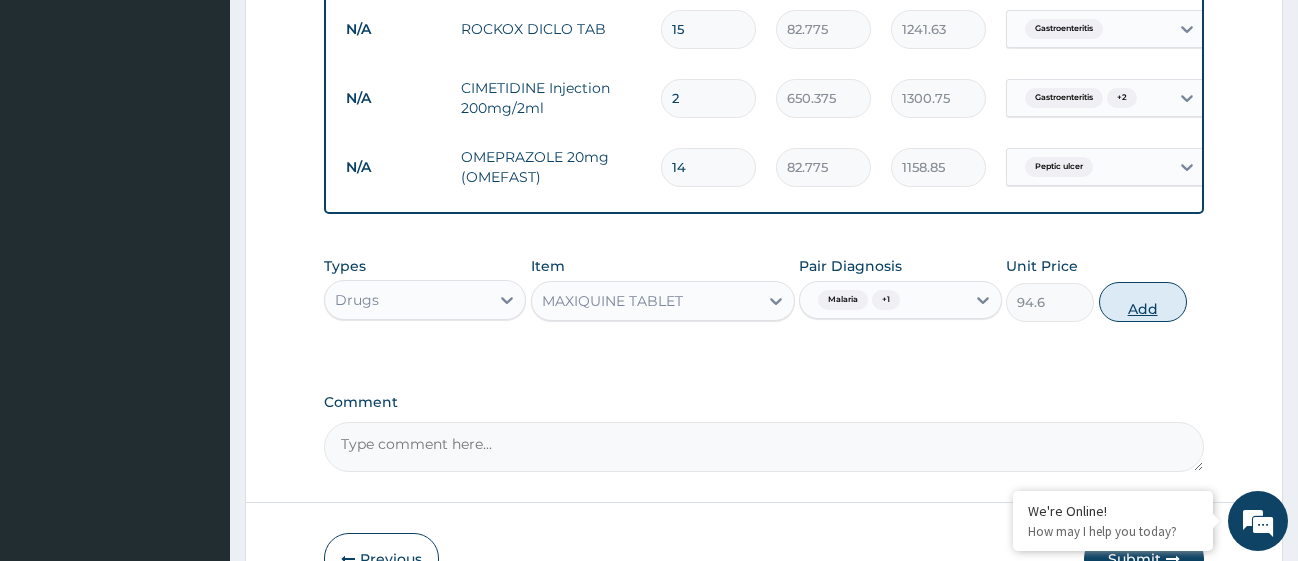 click on "Add" at bounding box center [1143, 302] 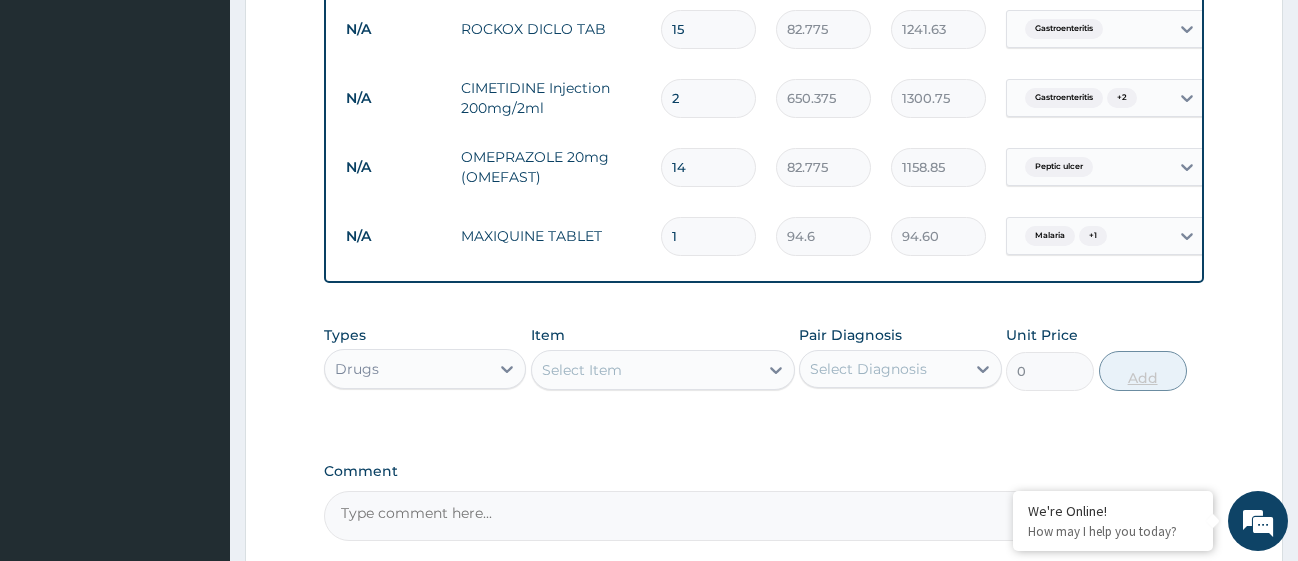 type on "10" 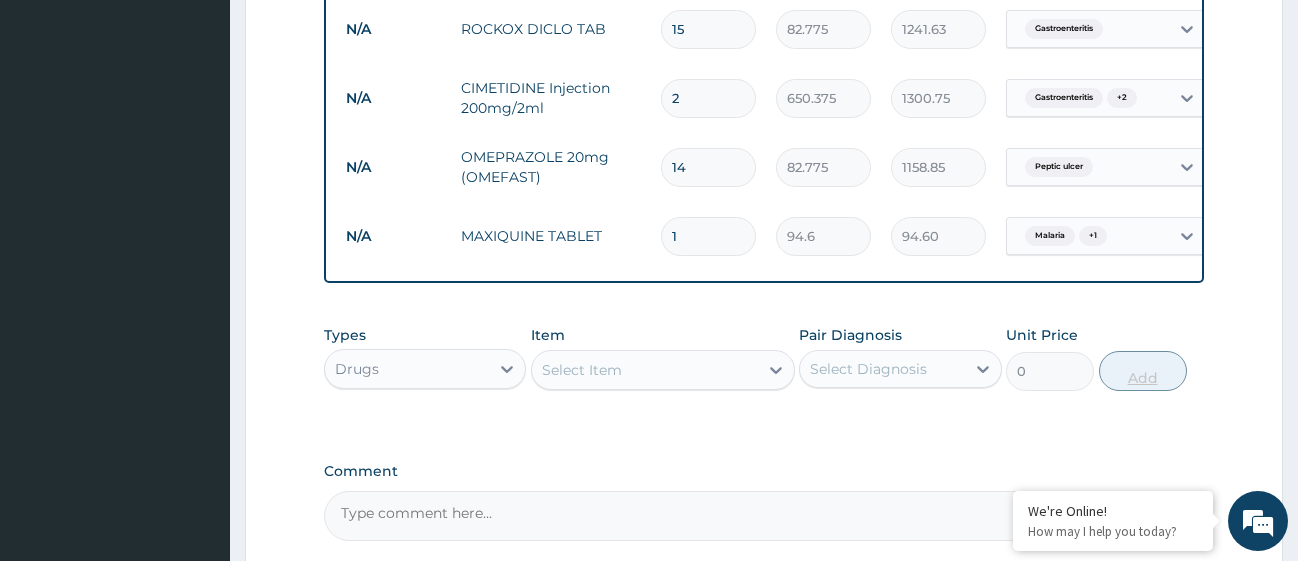 type on "946.00" 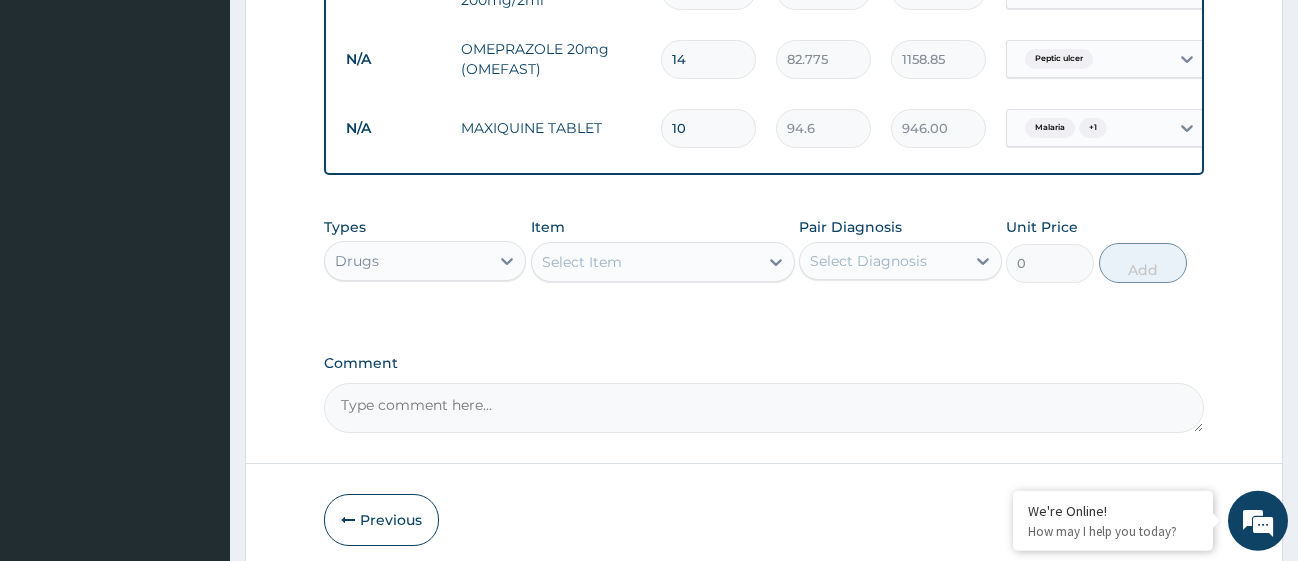 scroll, scrollTop: 1708, scrollLeft: 0, axis: vertical 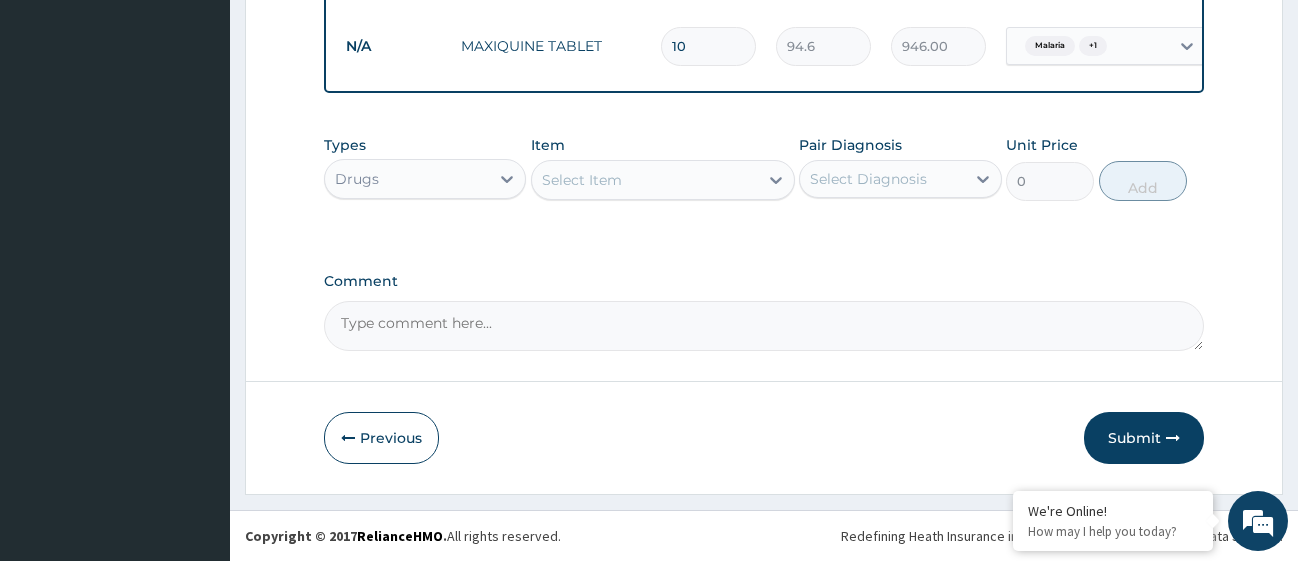 type on "10" 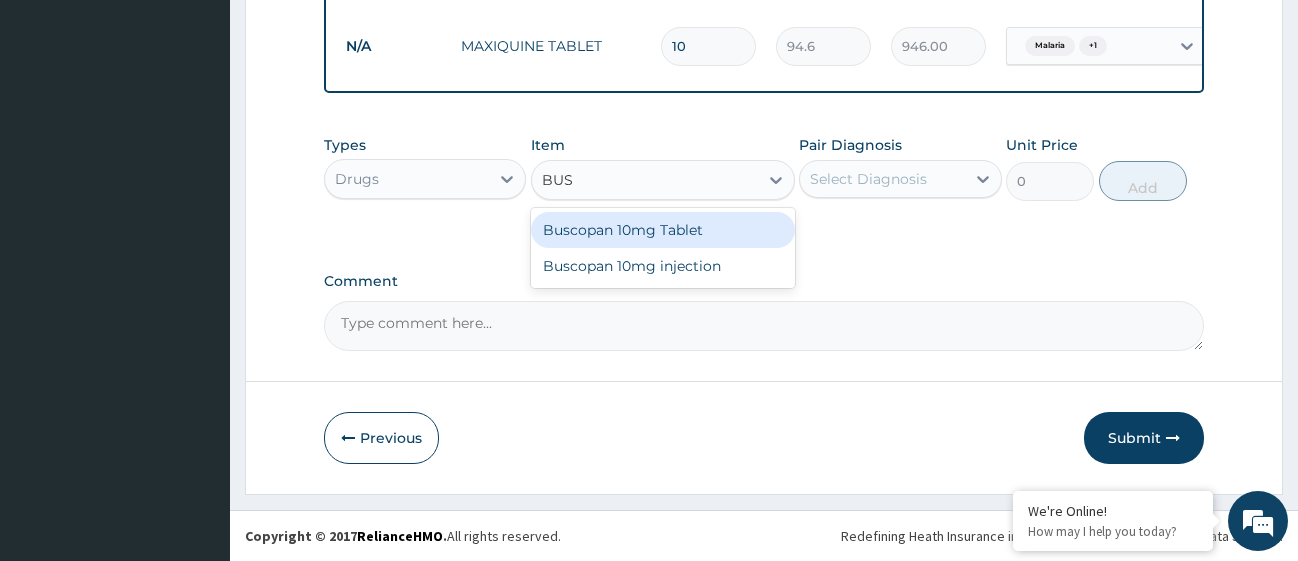 type on "BUSC" 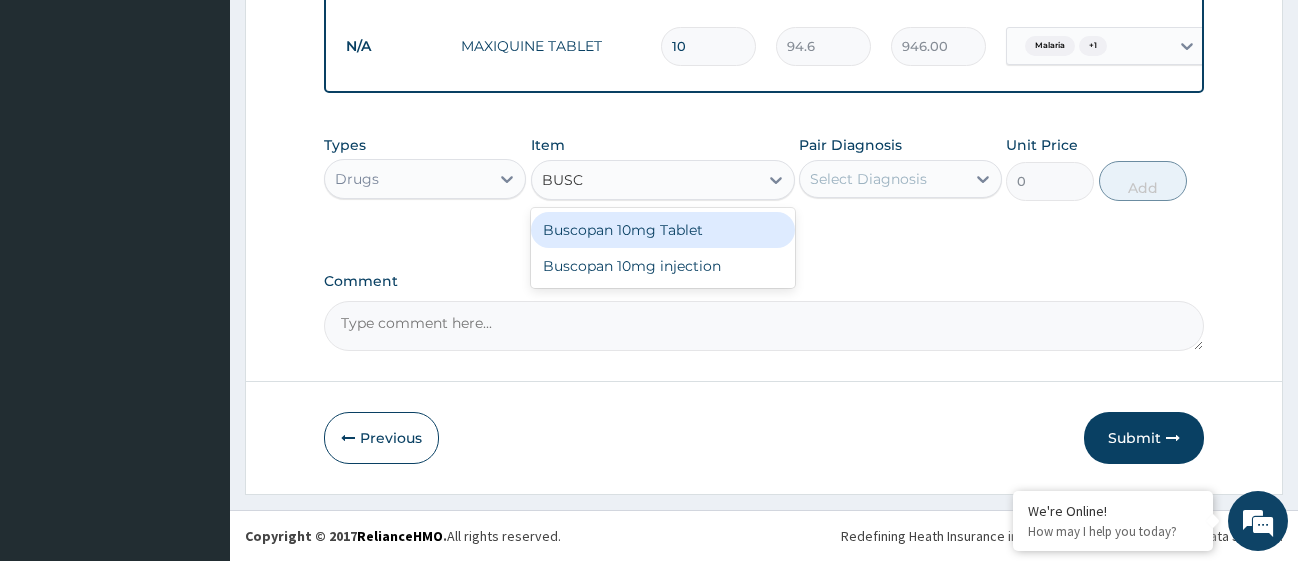 click on "Buscopan 10mg Tablet" at bounding box center [663, 230] 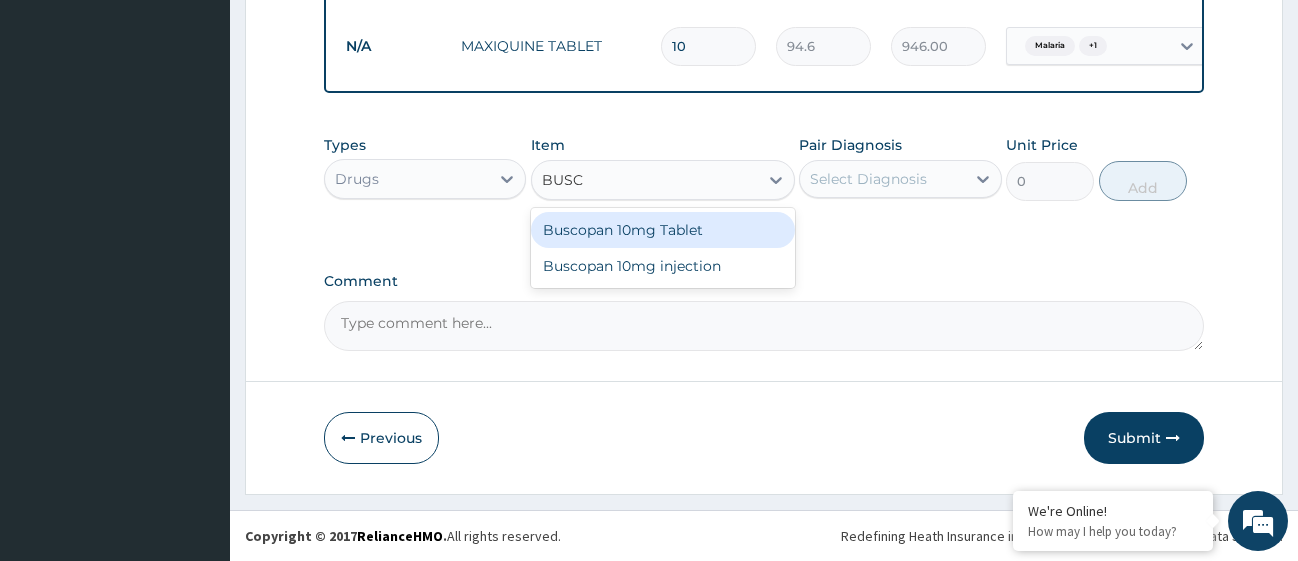 type 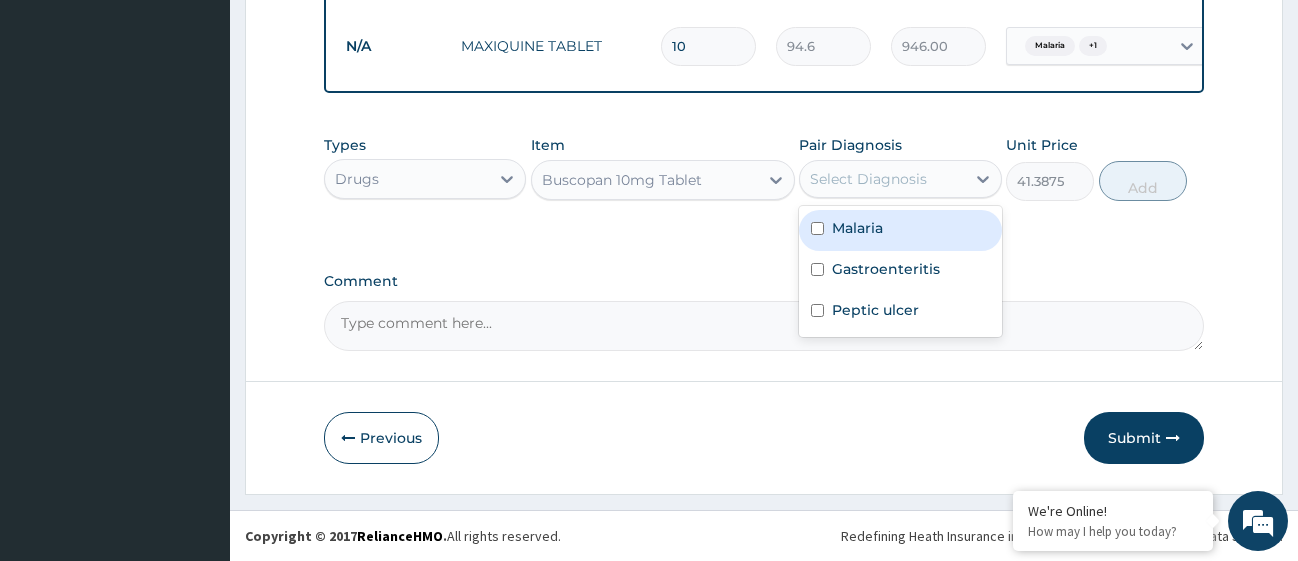 click on "Select Diagnosis" at bounding box center [882, 179] 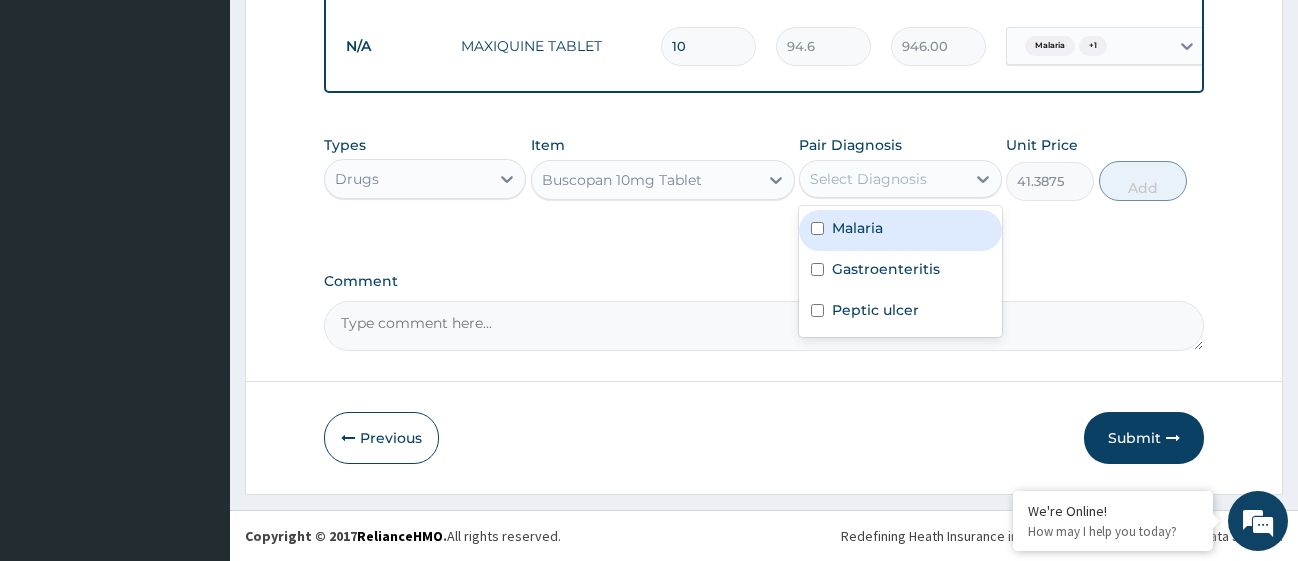 click at bounding box center (817, 228) 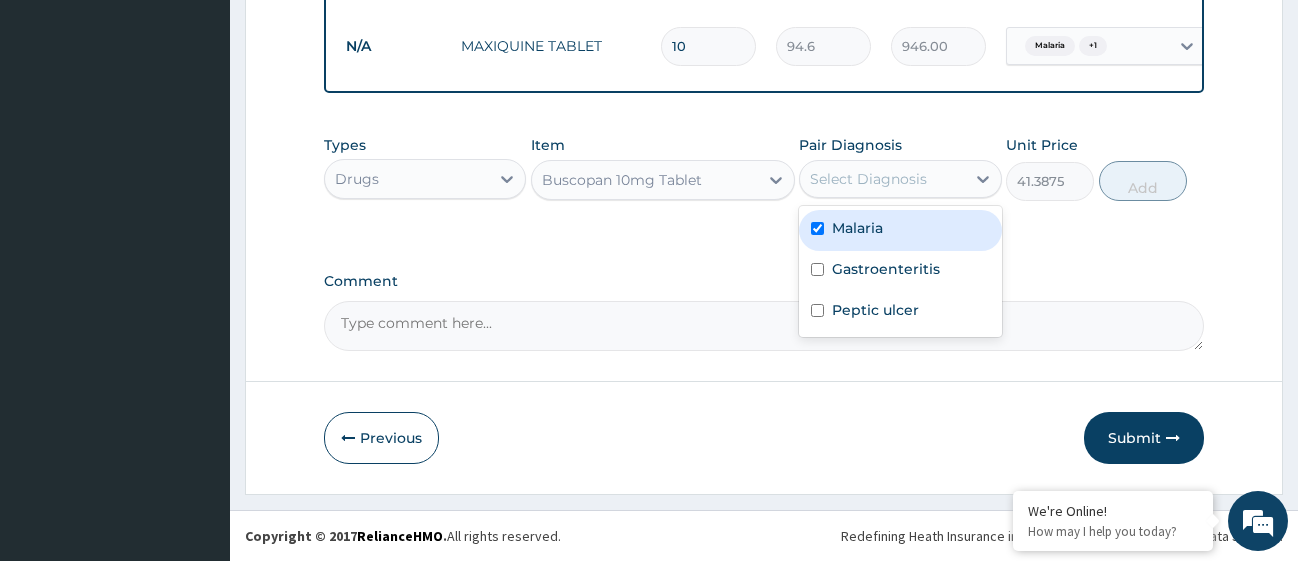 checkbox on "true" 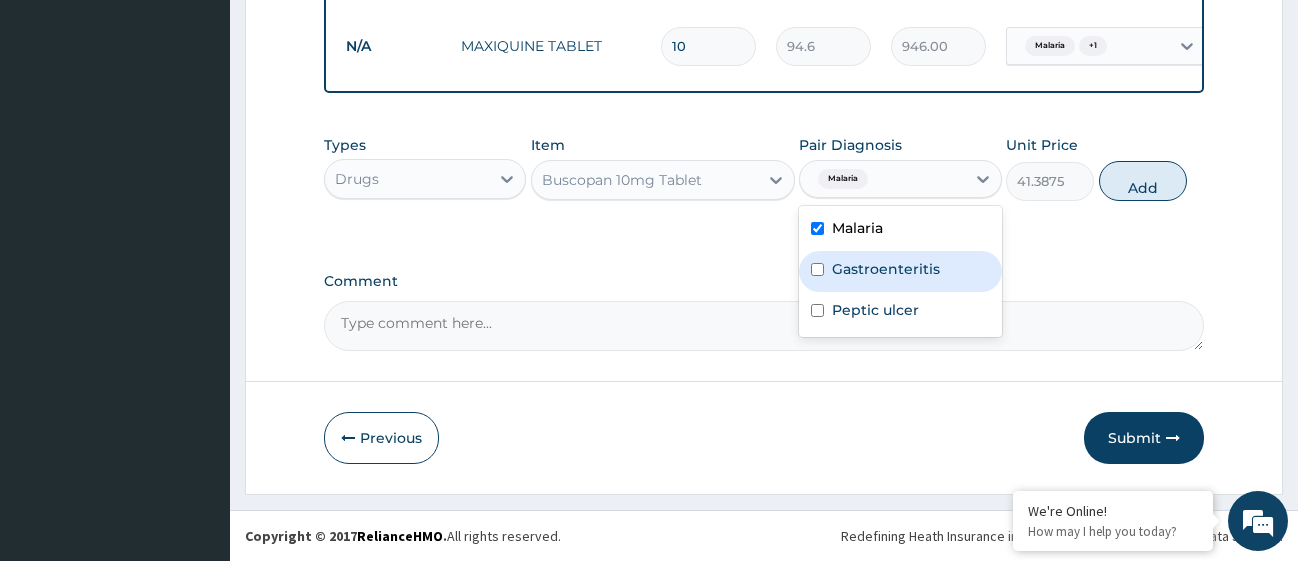 click at bounding box center (817, 269) 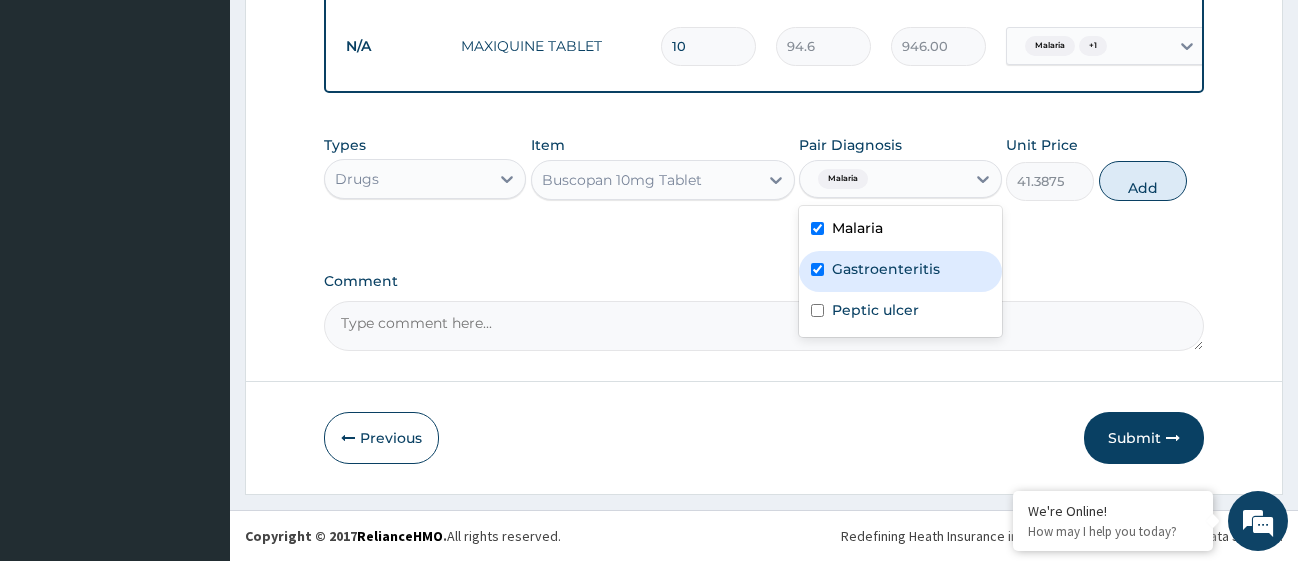 checkbox on "true" 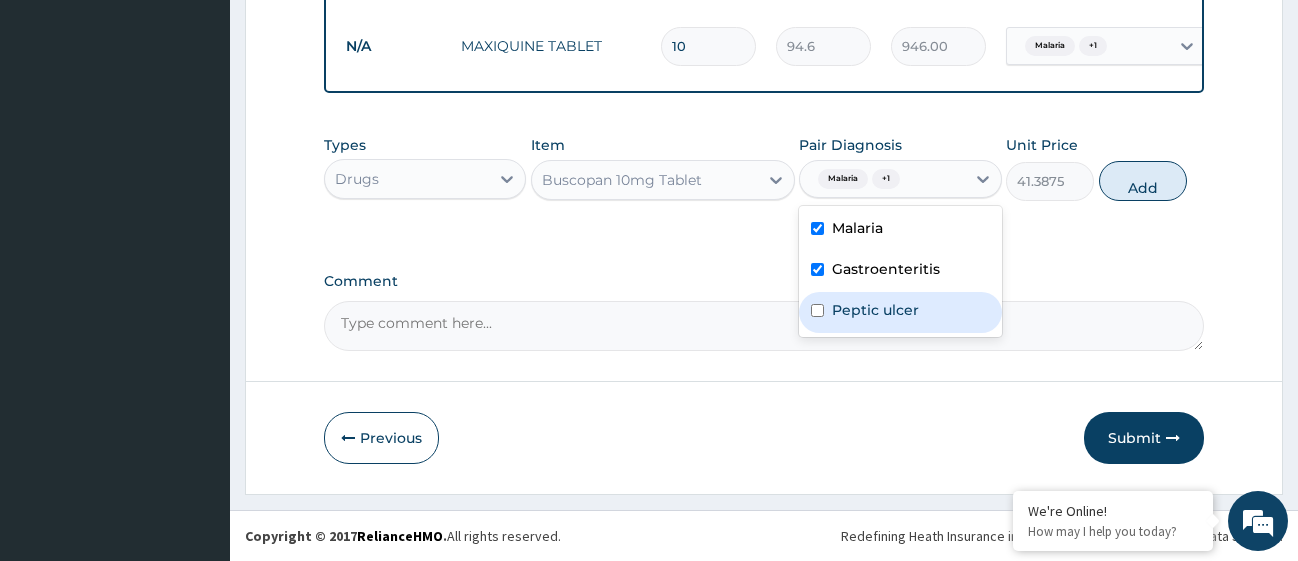 click on "Peptic ulcer" at bounding box center [900, 312] 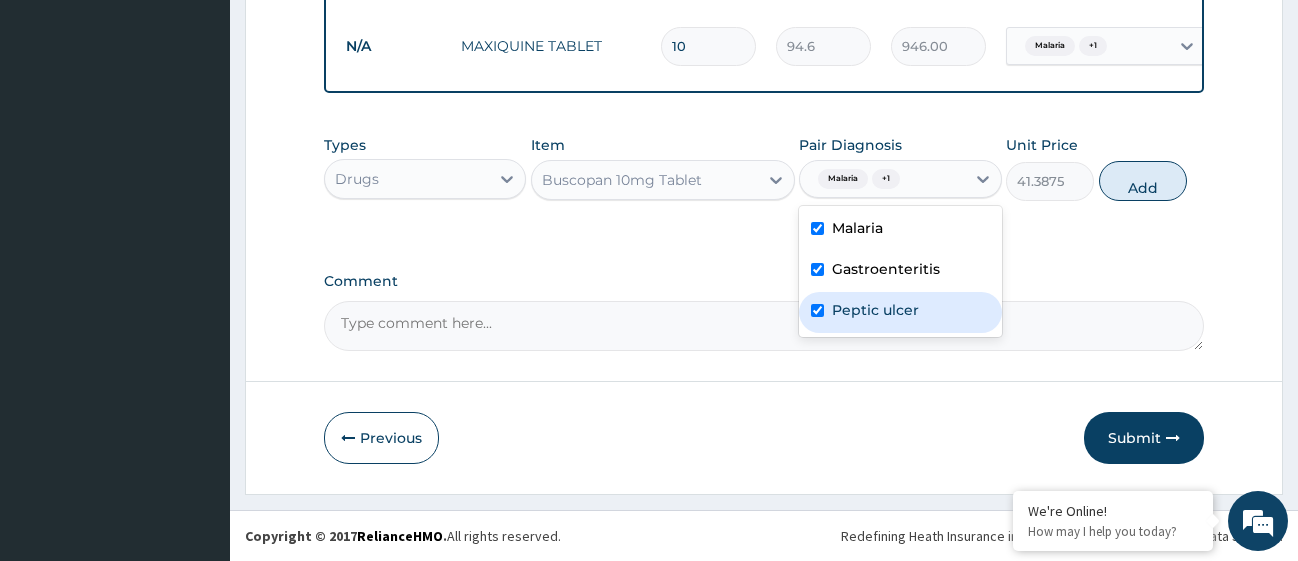 checkbox on "true" 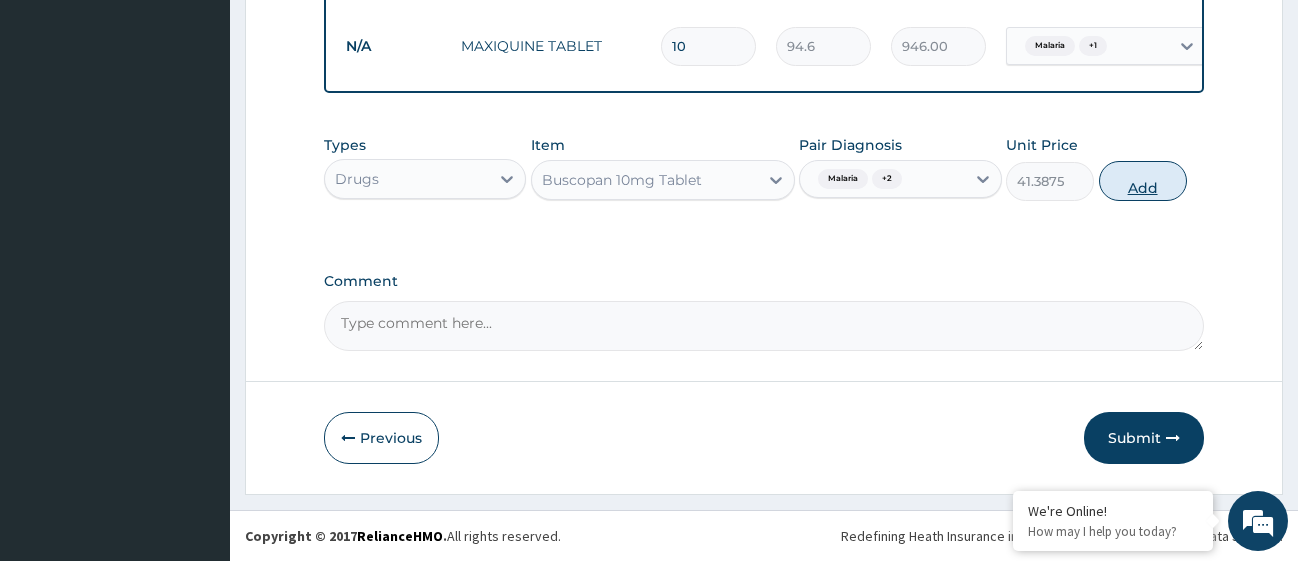 click on "Add" at bounding box center [1143, 181] 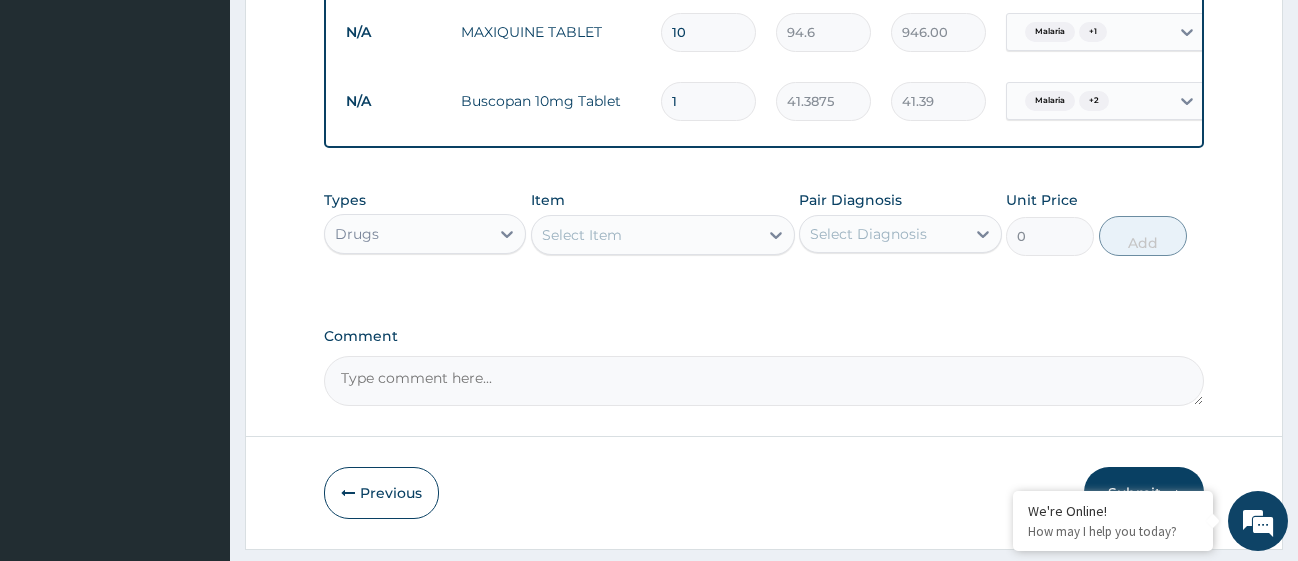 type 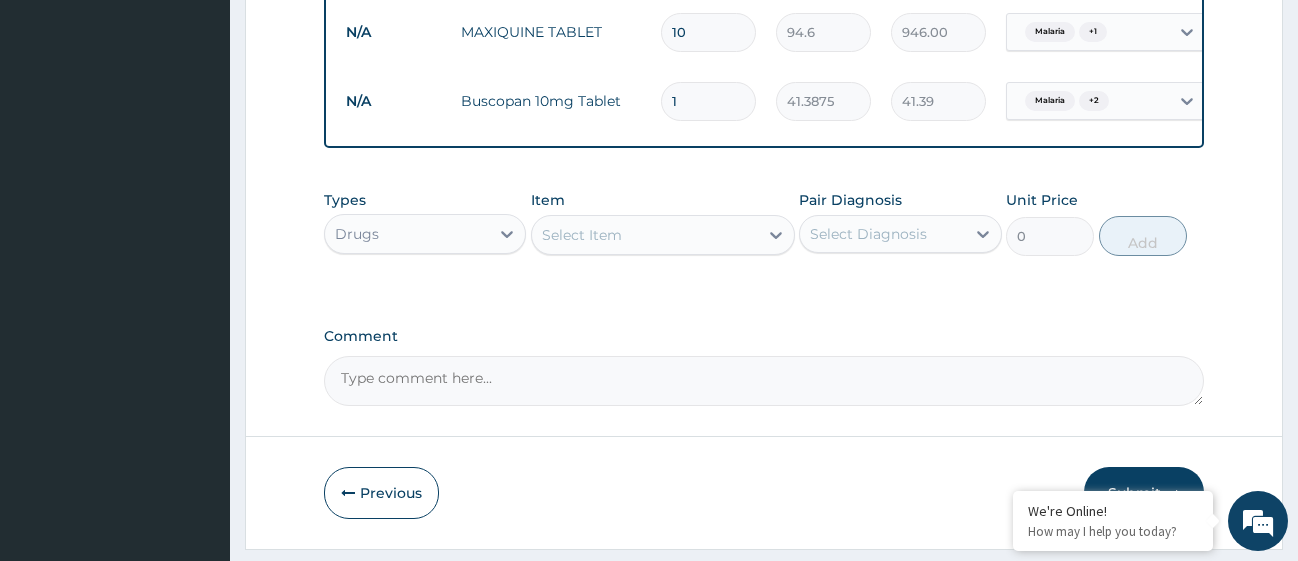 type on "0.00" 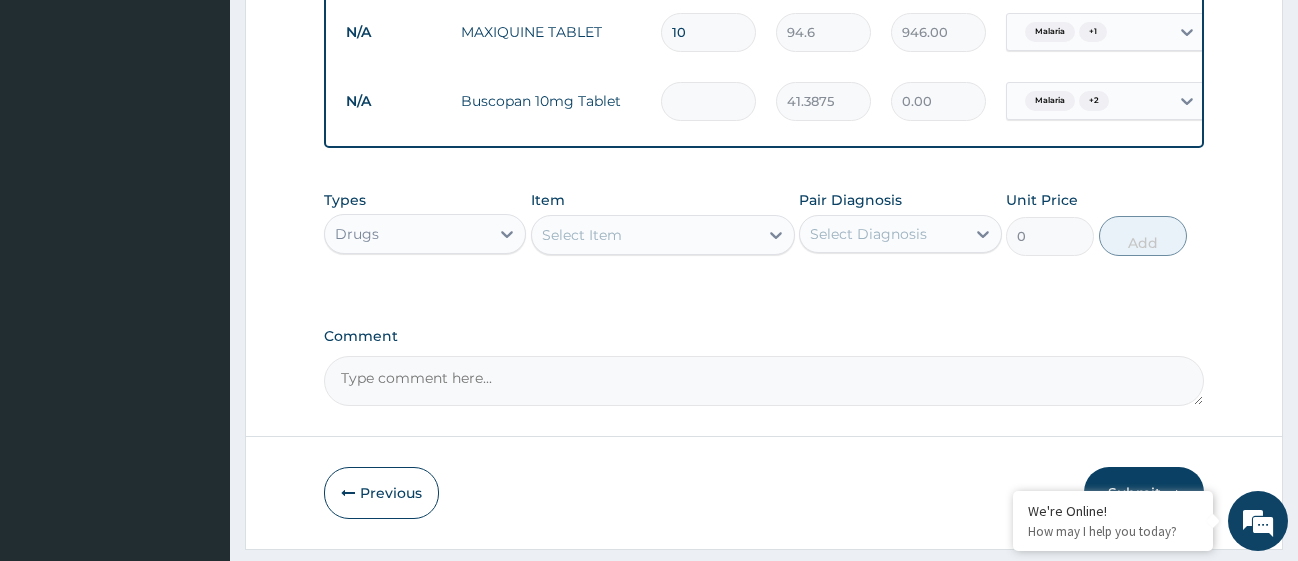 type on "3" 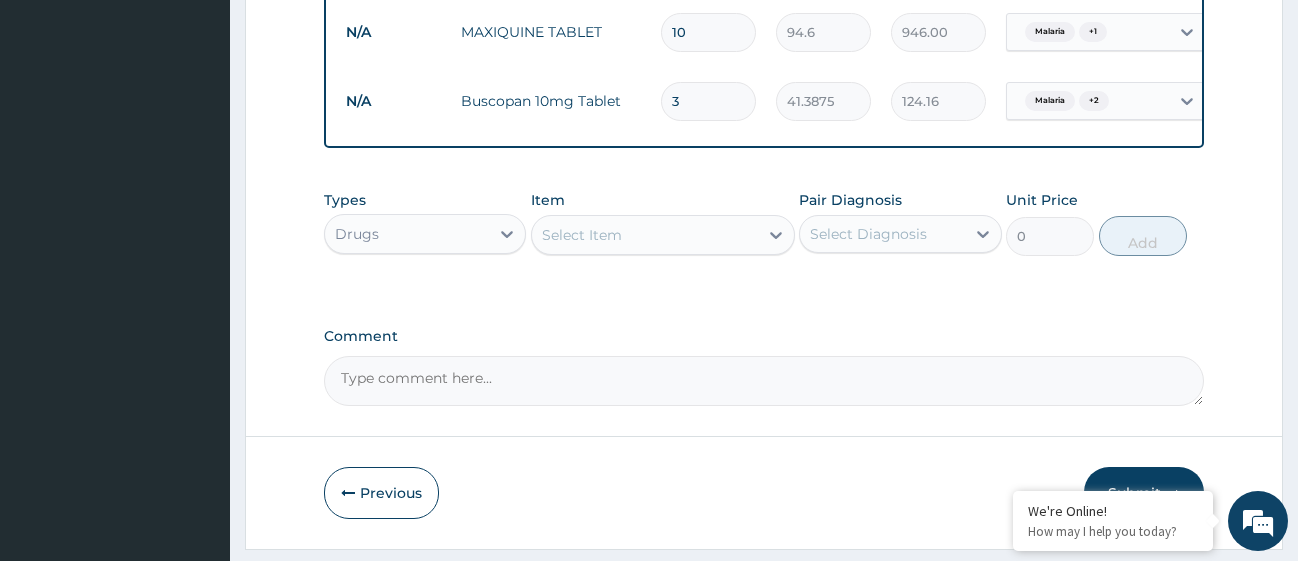type on "30" 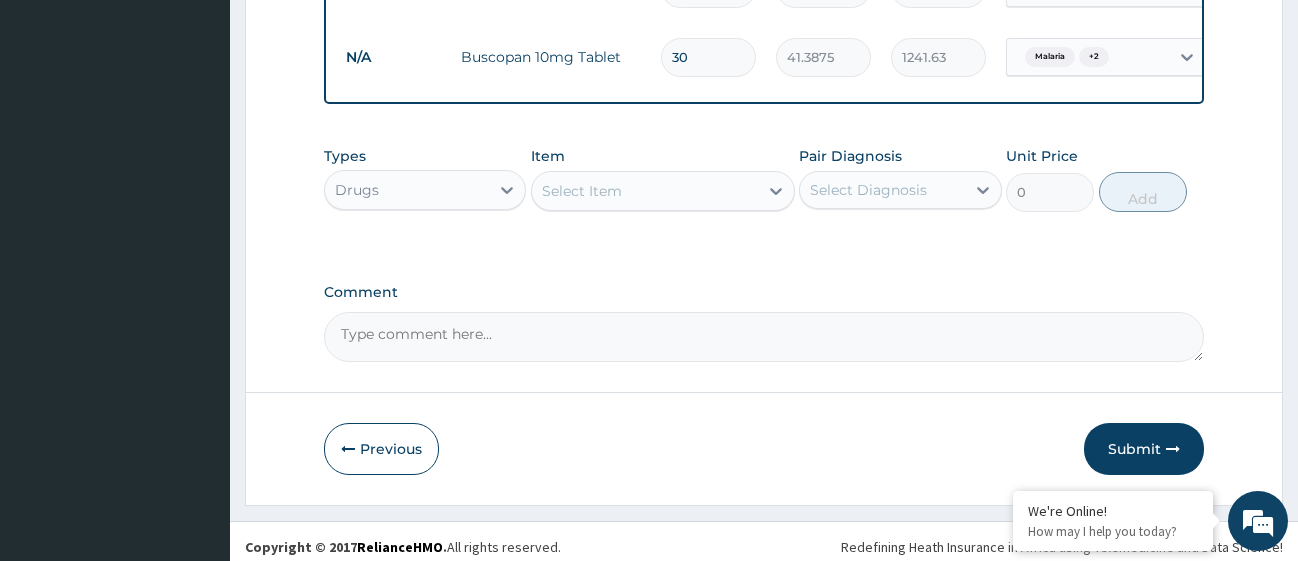scroll, scrollTop: 1780, scrollLeft: 0, axis: vertical 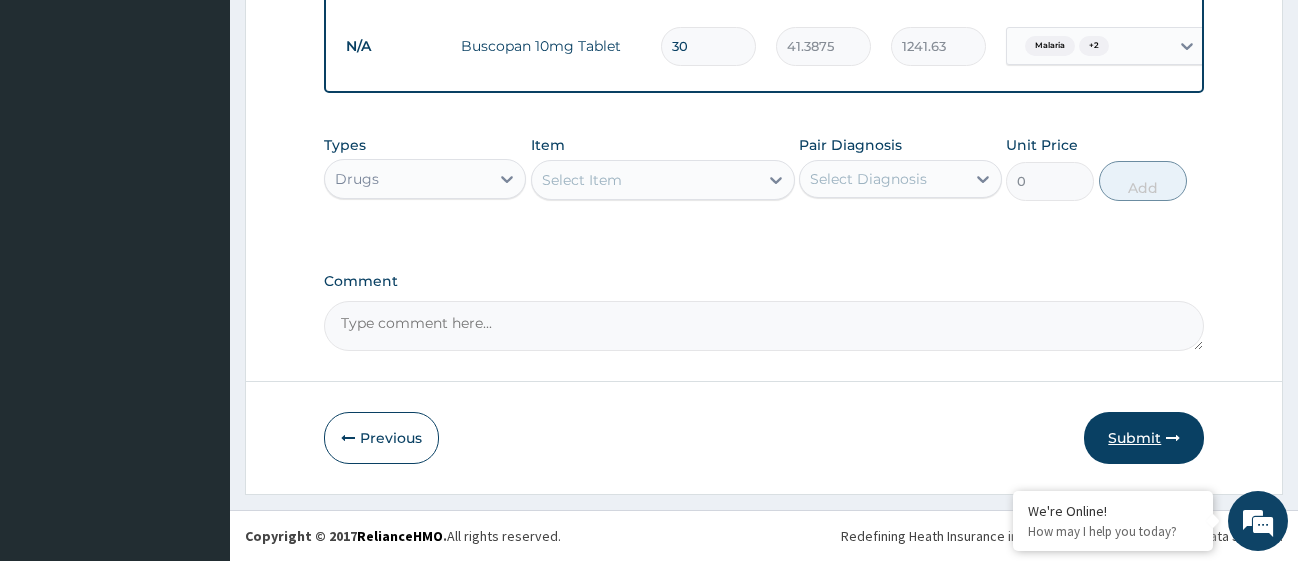 type on "30" 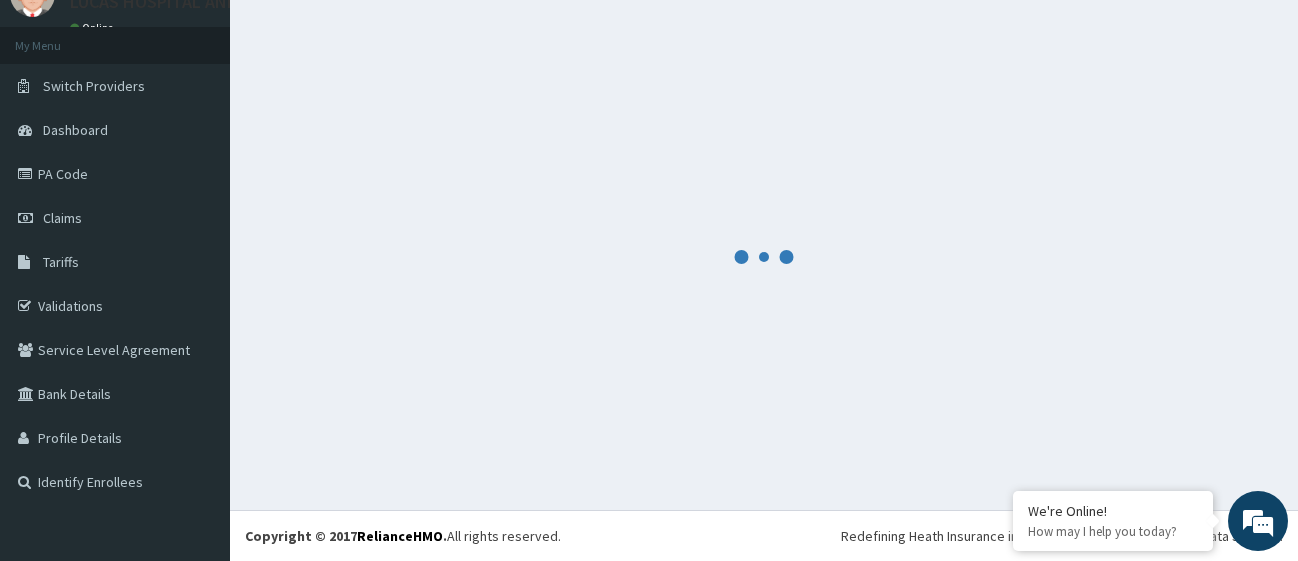 scroll, scrollTop: 88, scrollLeft: 0, axis: vertical 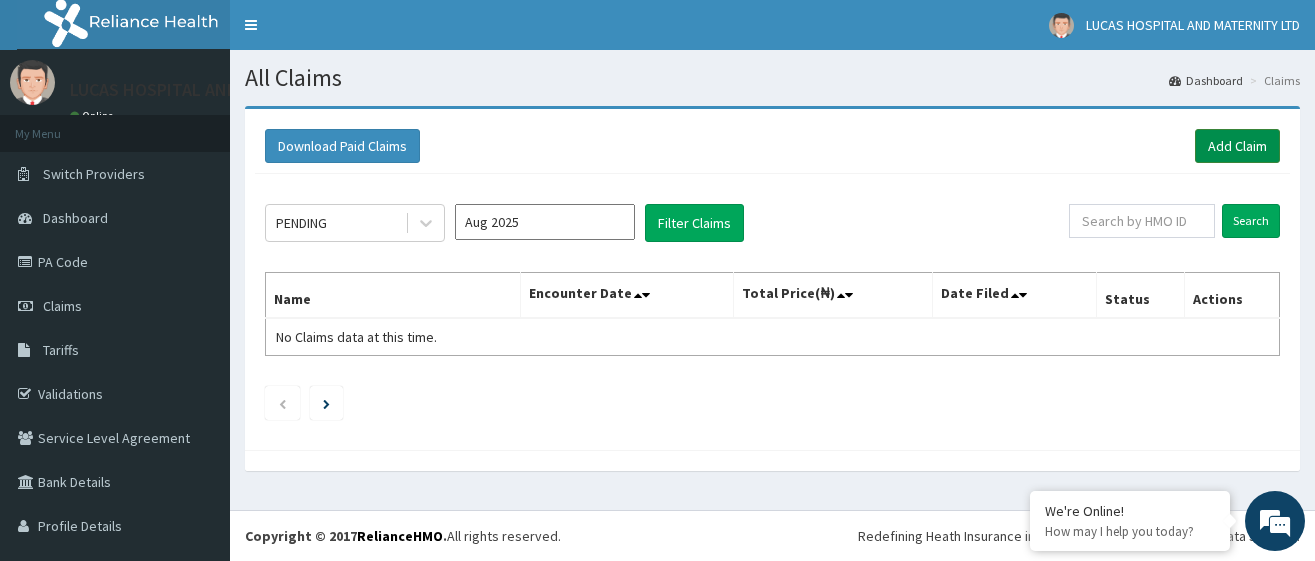 click on "Add Claim" at bounding box center [1237, 146] 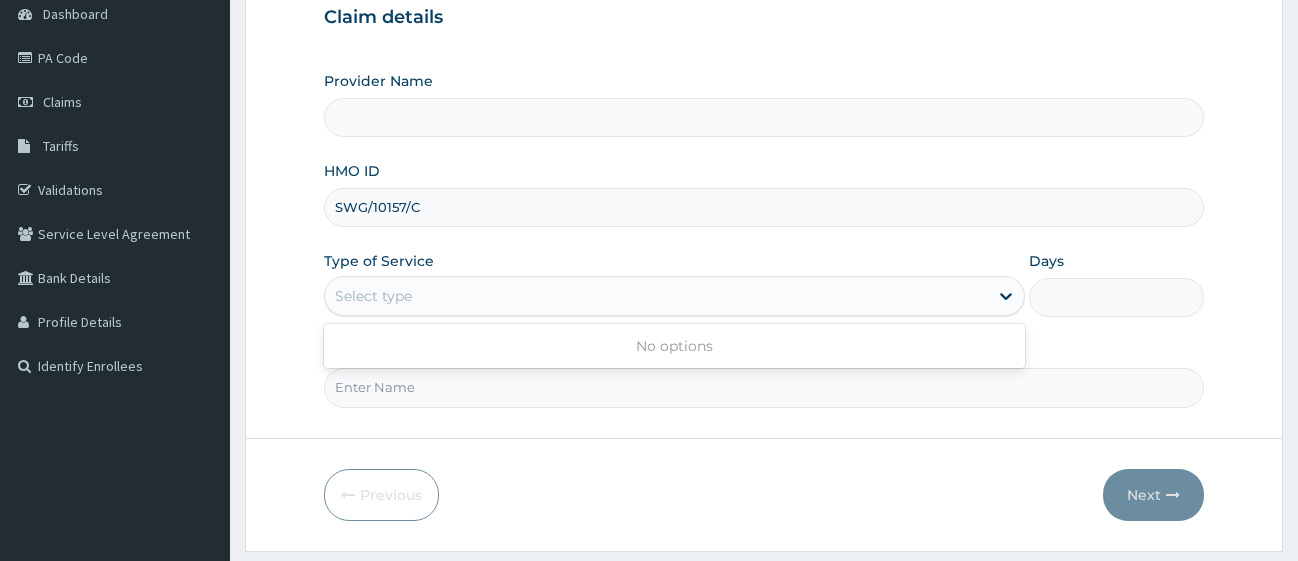 scroll, scrollTop: 204, scrollLeft: 0, axis: vertical 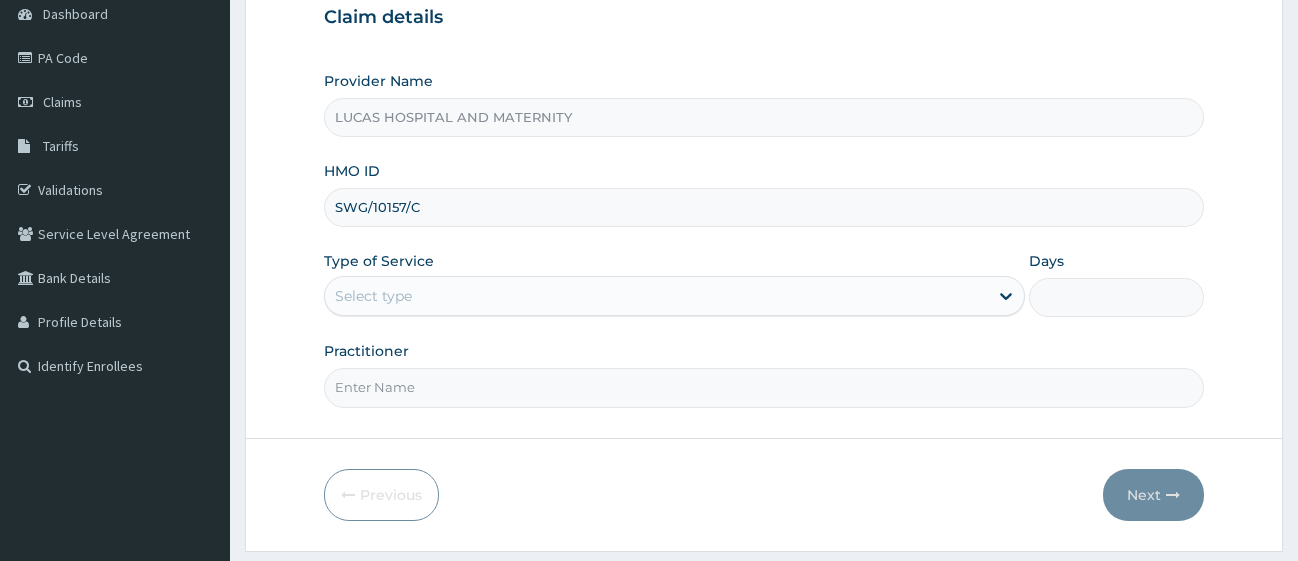 click on "Select type" at bounding box center (656, 296) 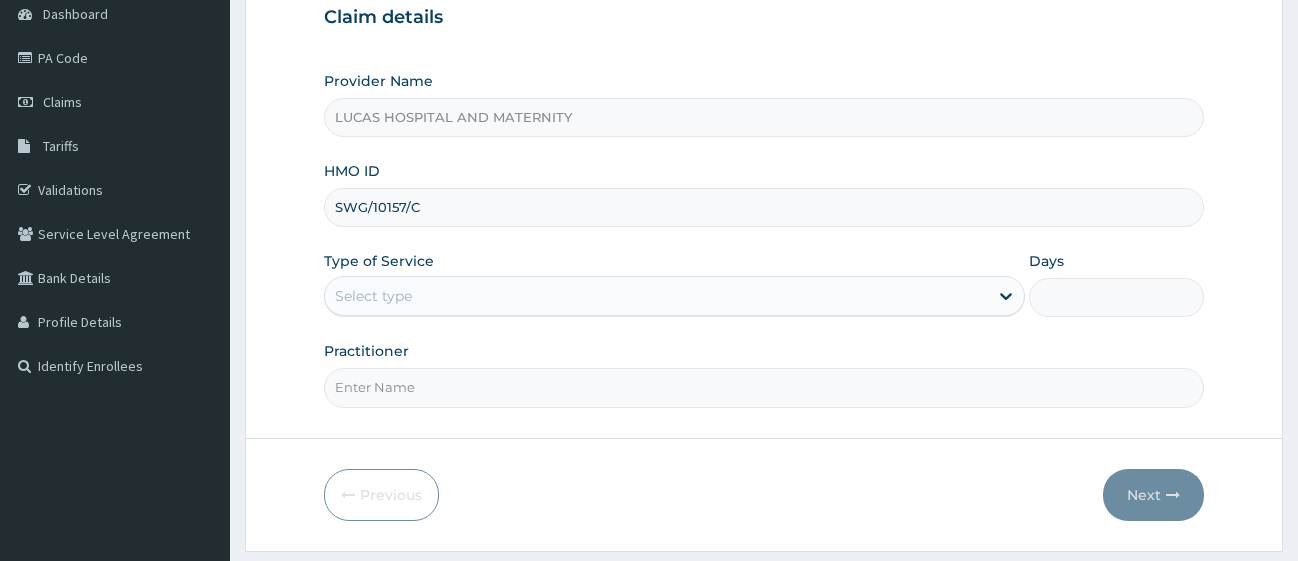 click on "Practitioner" at bounding box center (366, 351) 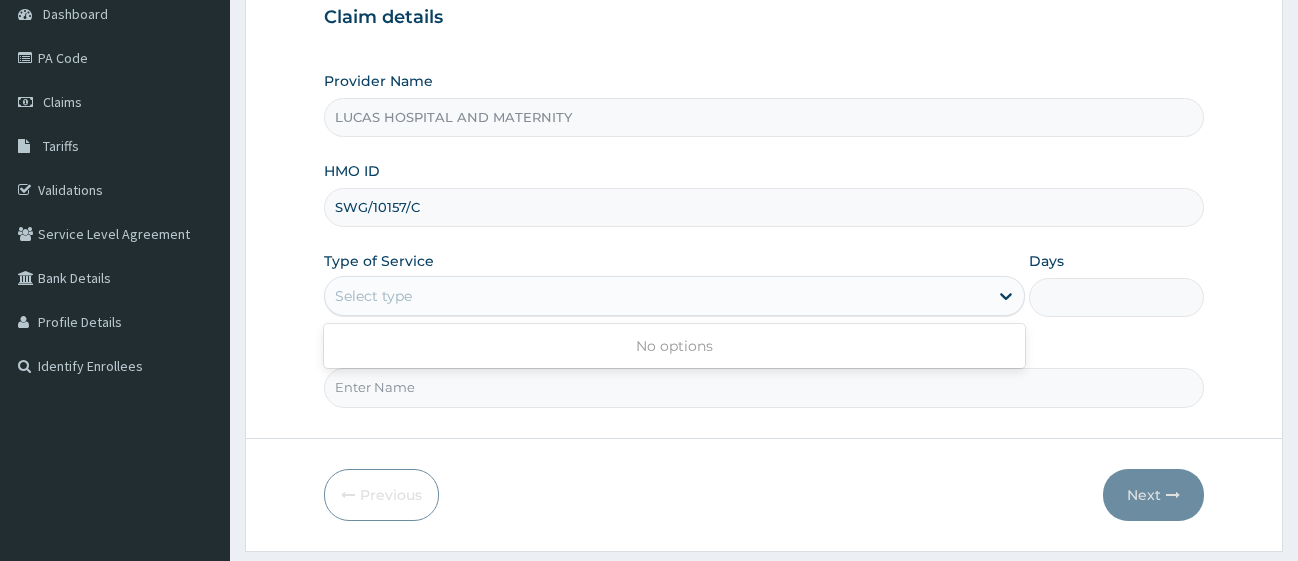 click on "Type of Service   Use Up and Down to choose options, press Enter to select the currently focused option, press Escape to exit the menu, press Tab to select the option and exit the menu. Select type No options" at bounding box center [674, 284] 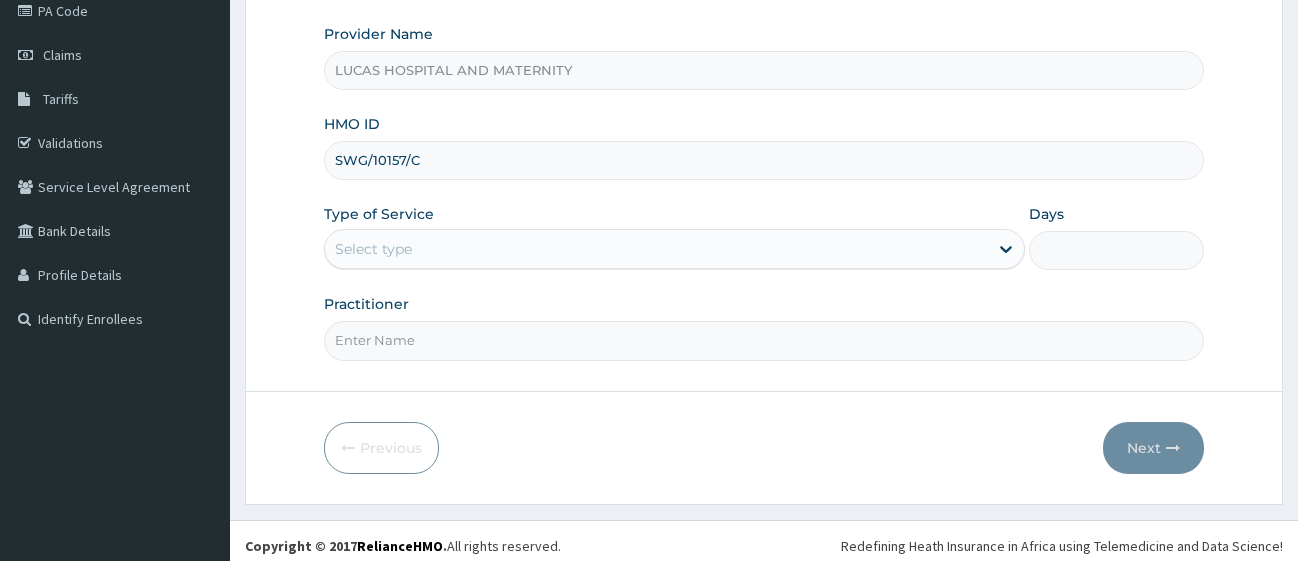 scroll, scrollTop: 261, scrollLeft: 0, axis: vertical 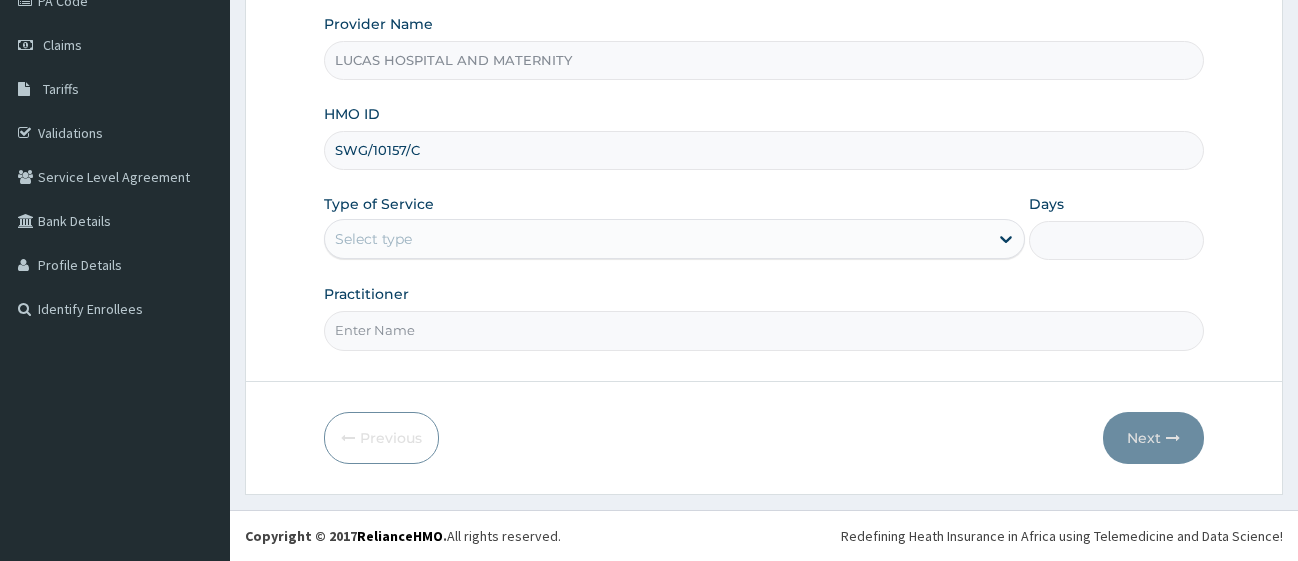 click on "Practitioner" at bounding box center (764, 330) 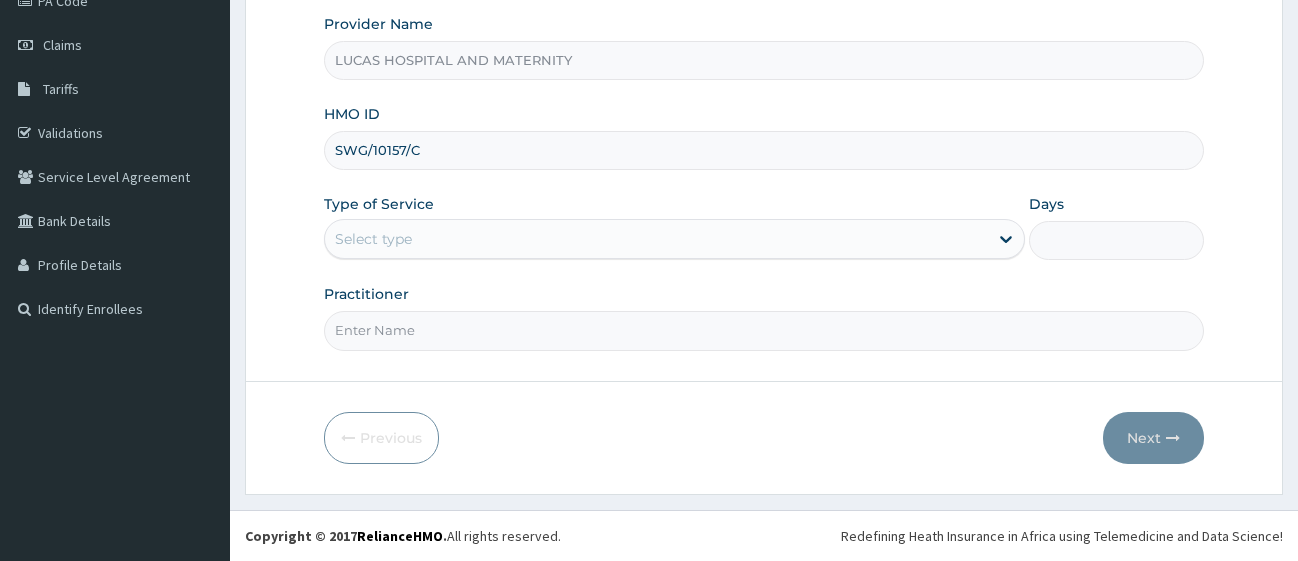 click on "Select type" at bounding box center (656, 239) 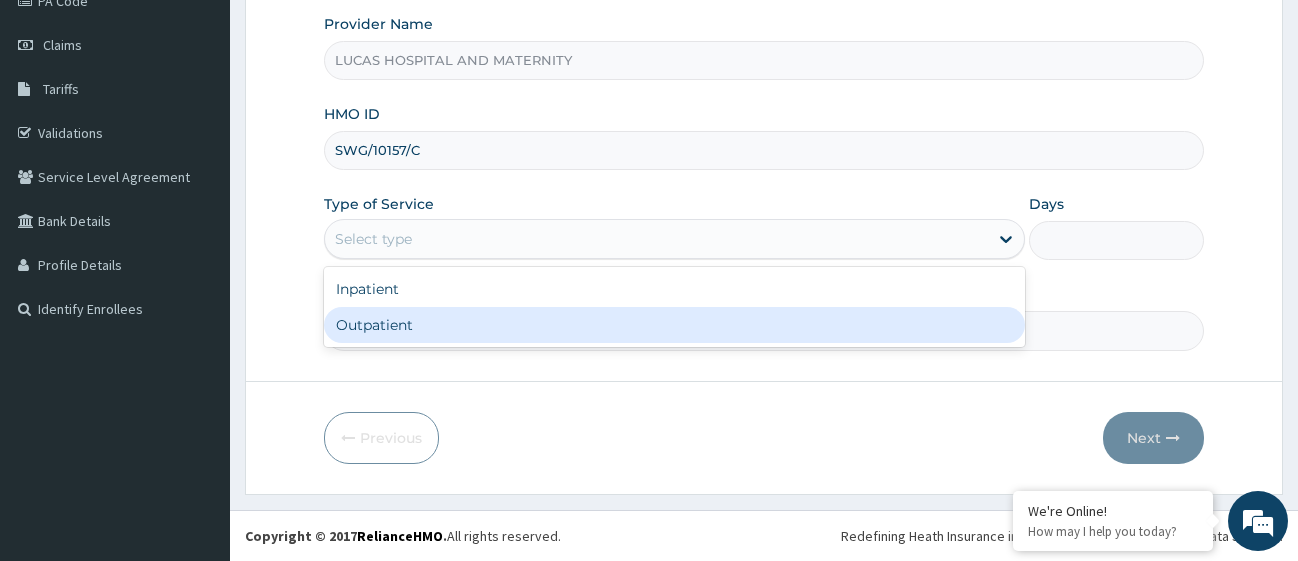 click on "Outpatient" at bounding box center [674, 325] 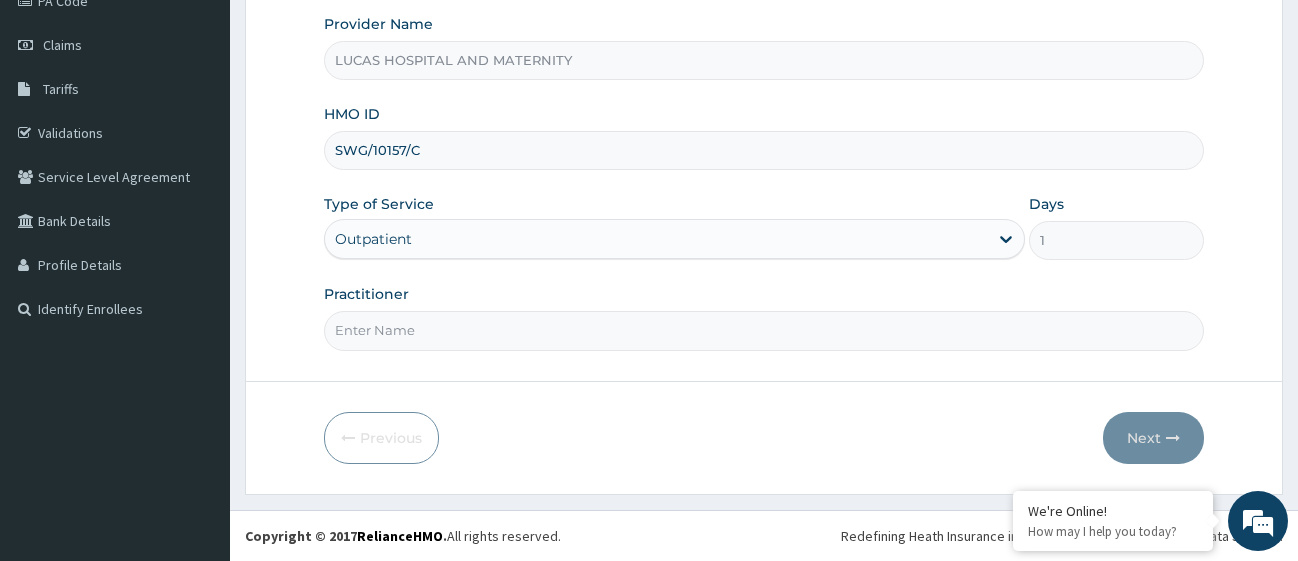 click on "Practitioner" at bounding box center (764, 330) 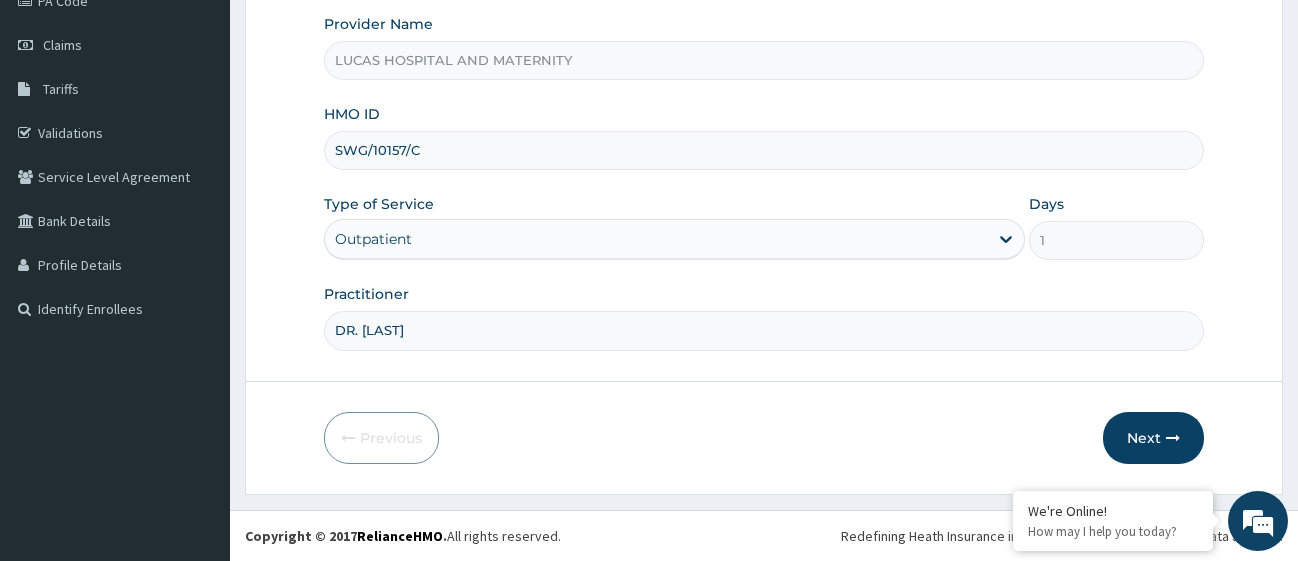 scroll, scrollTop: 0, scrollLeft: 0, axis: both 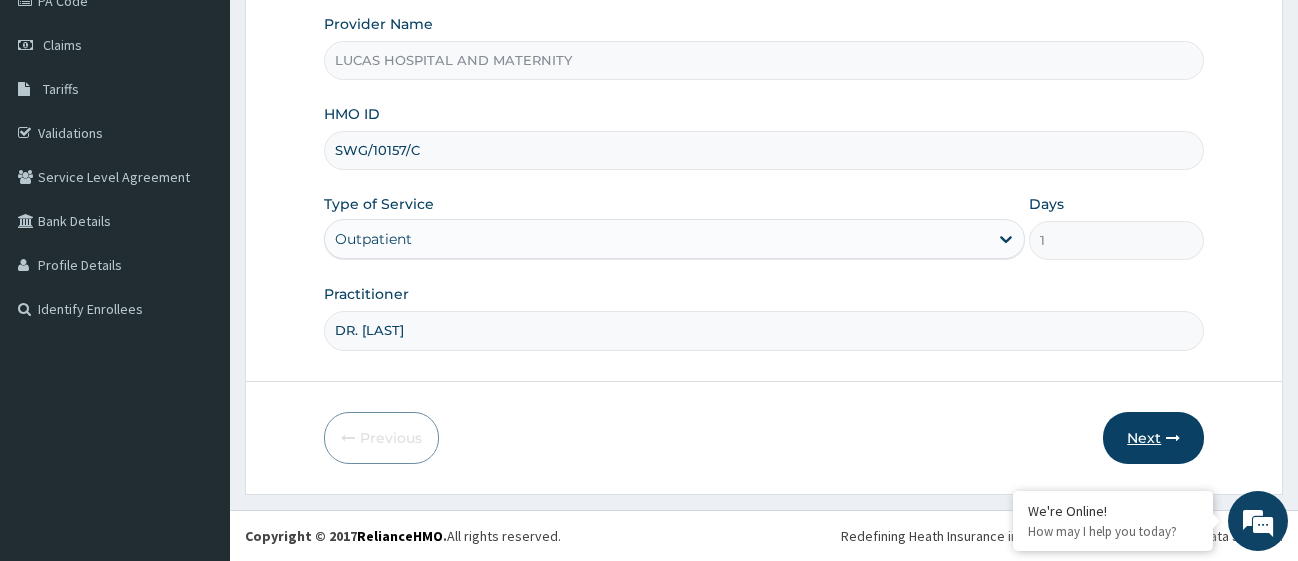 type on "DR. [LAST]" 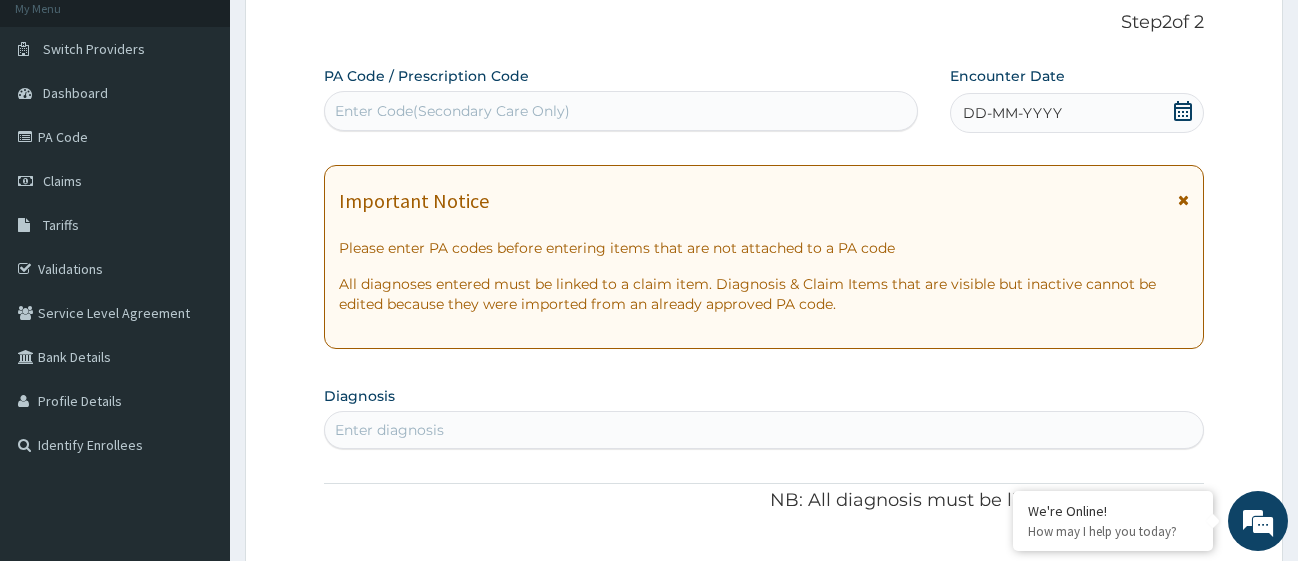 scroll, scrollTop: 0, scrollLeft: 0, axis: both 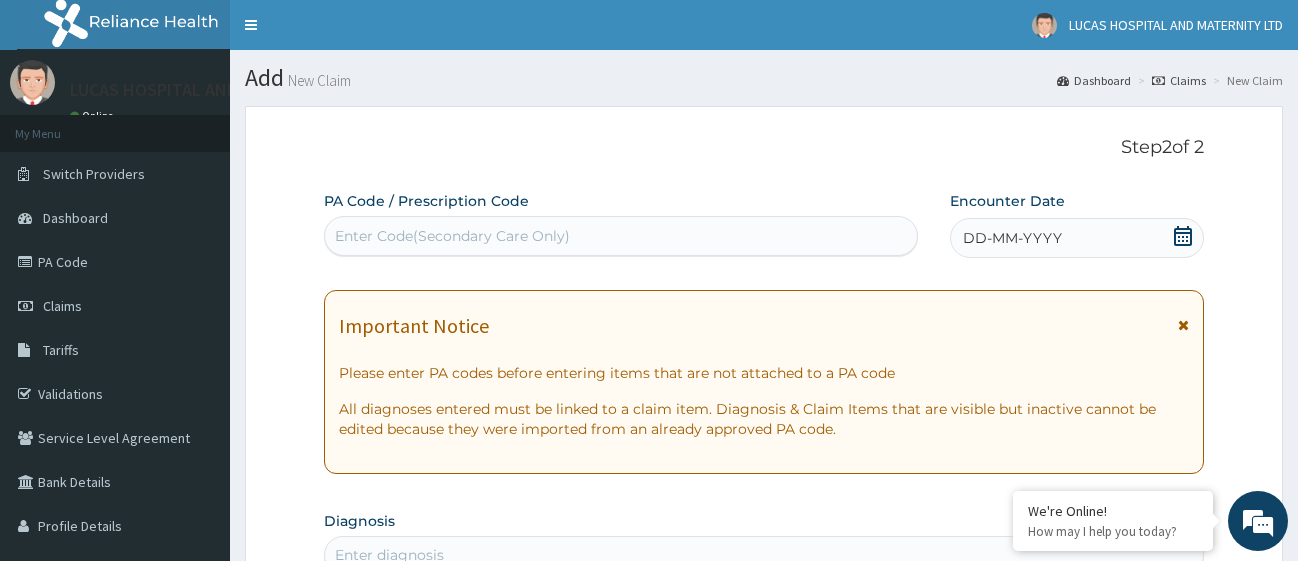 click on "Enter Code(Secondary Care Only)" at bounding box center [621, 236] 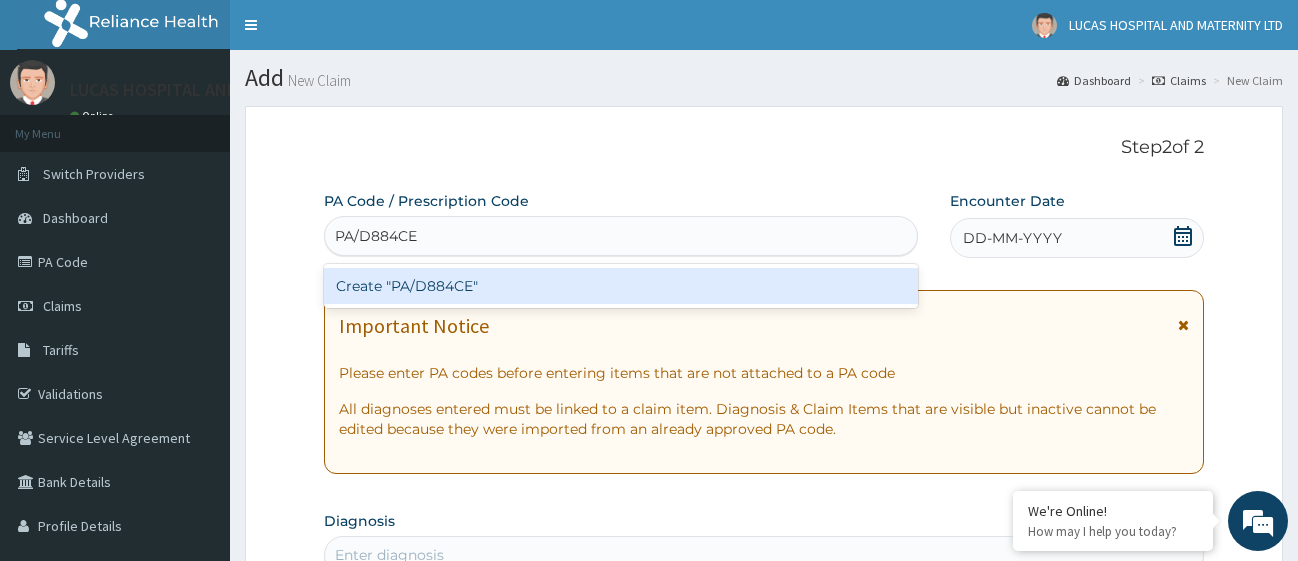 click on "Create "PA/D884CE"" at bounding box center [621, 286] 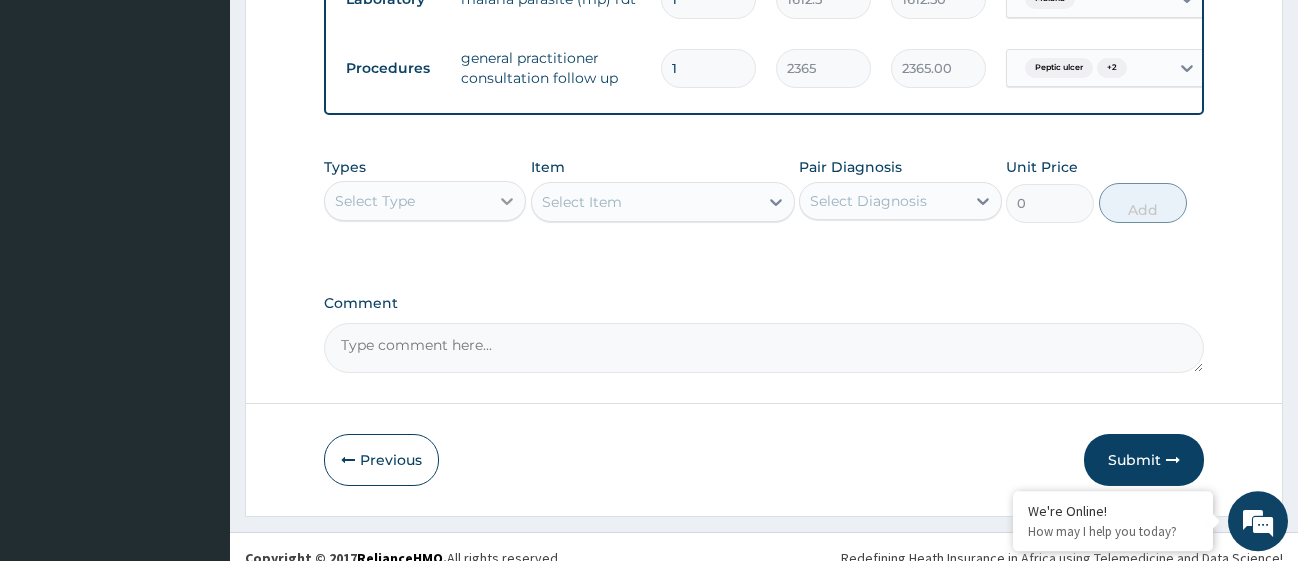 scroll, scrollTop: 1267, scrollLeft: 0, axis: vertical 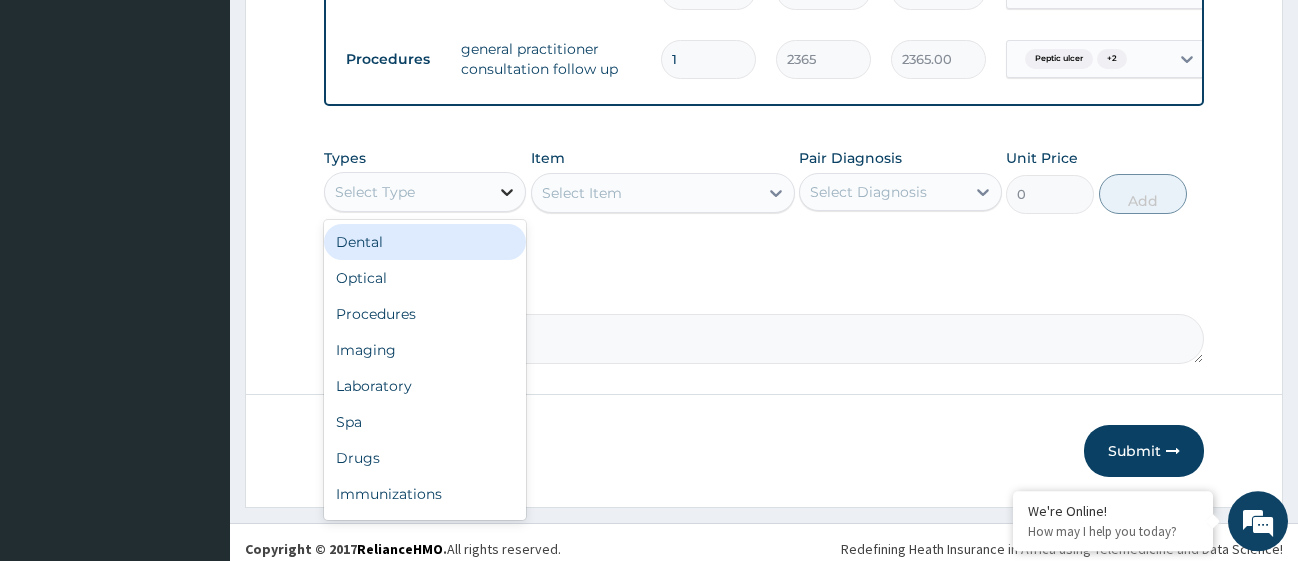 click at bounding box center [507, 192] 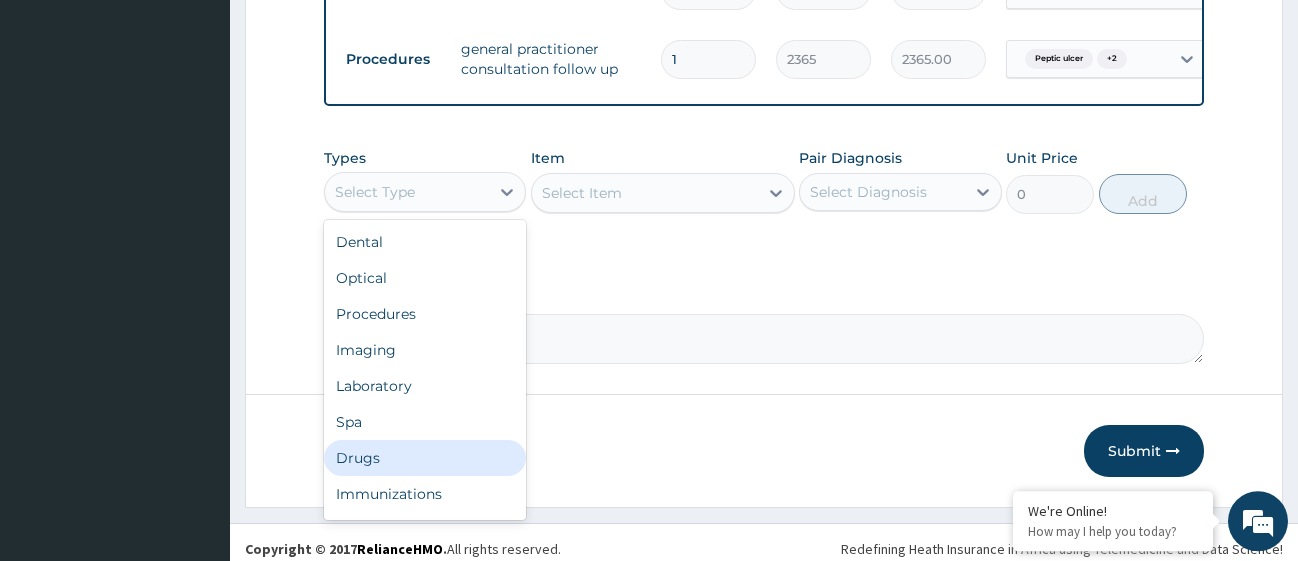 click on "Drugs" at bounding box center [425, 458] 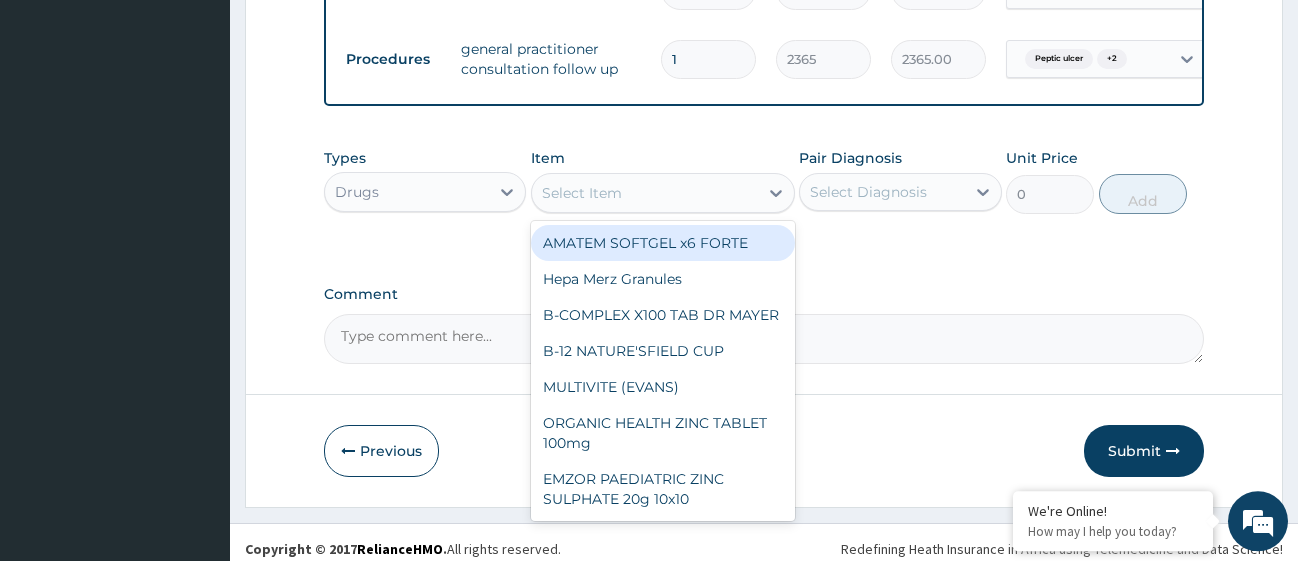 click on "Select Item" at bounding box center (645, 193) 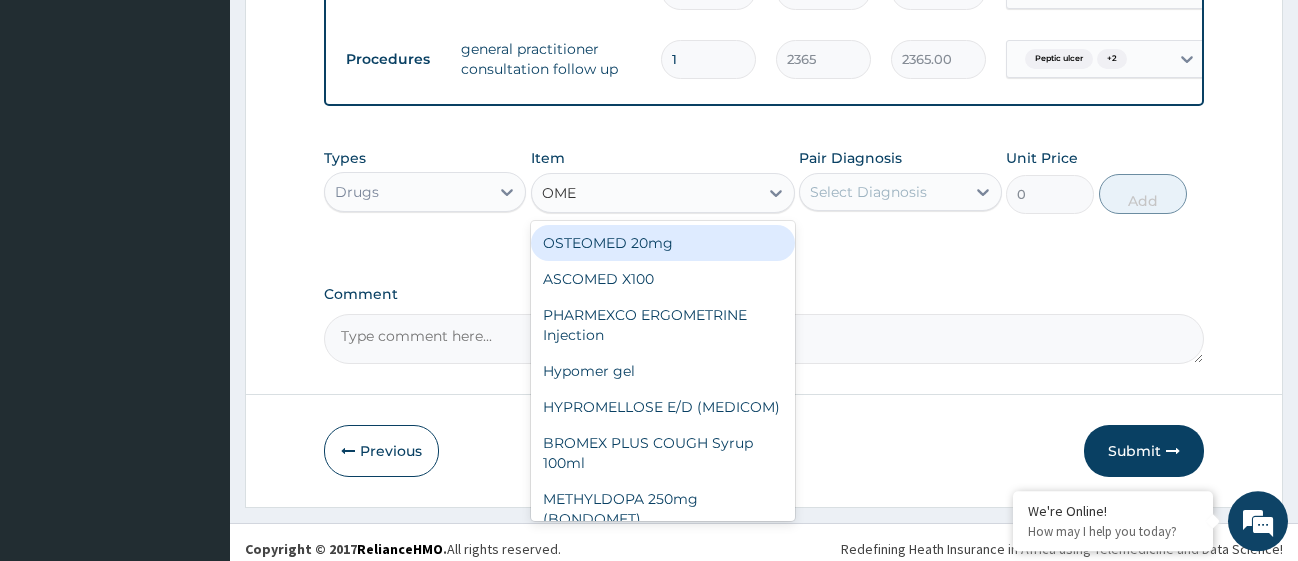 type on "OMEP" 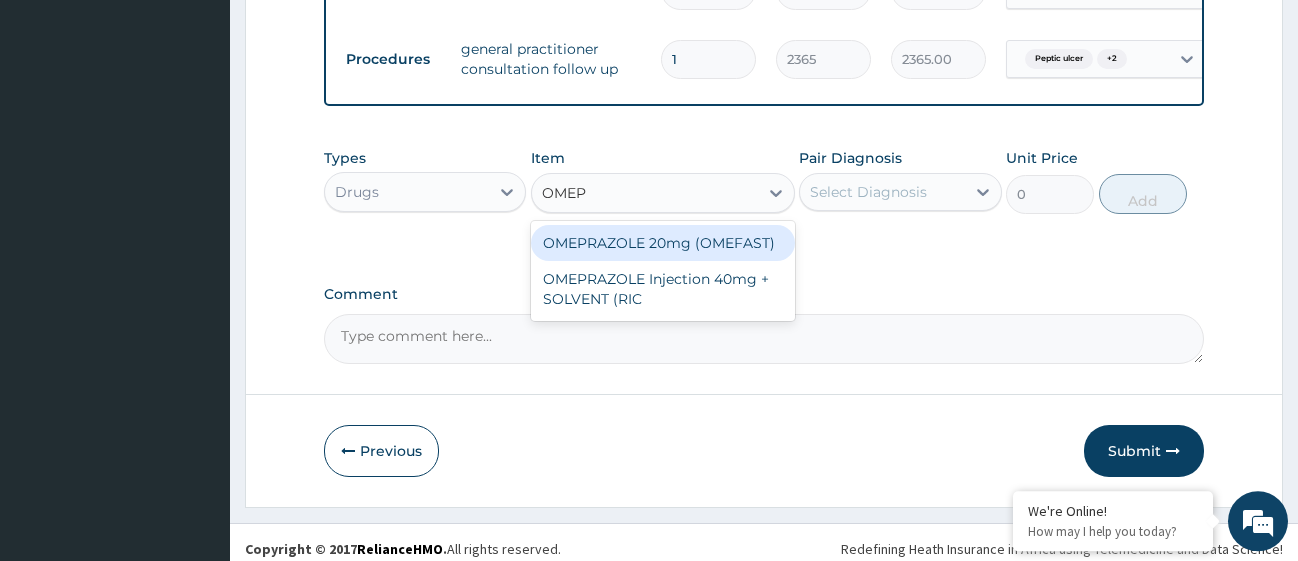 click on "OMEPRAZOLE 20mg (OMEFAST)" at bounding box center (663, 243) 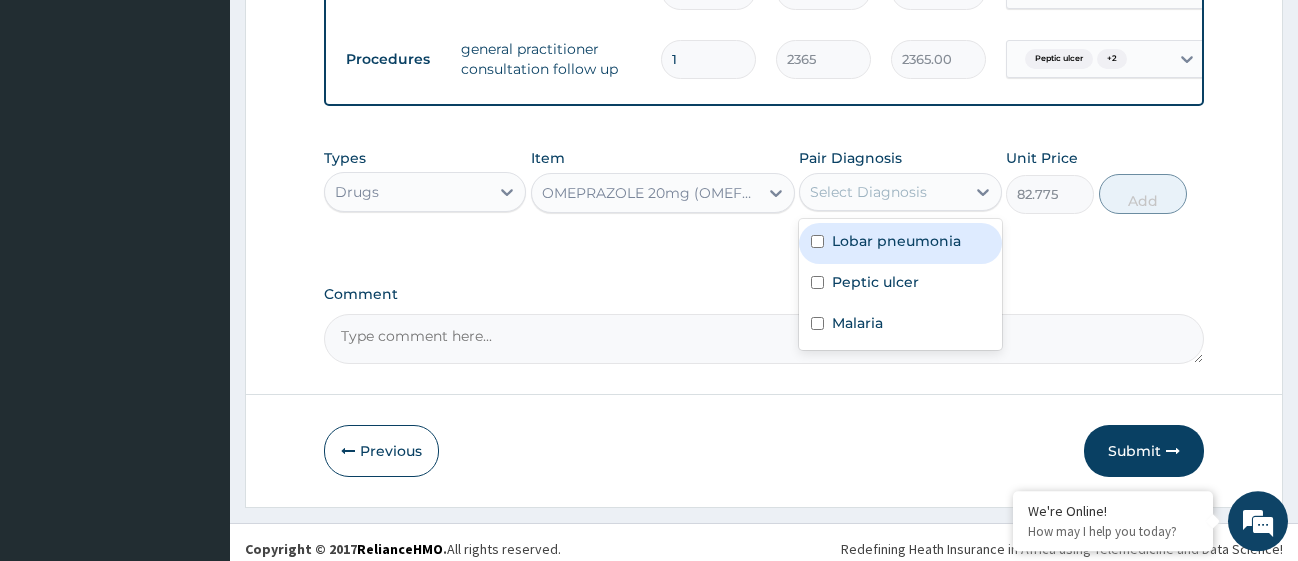 click on "Select Diagnosis" at bounding box center [882, 192] 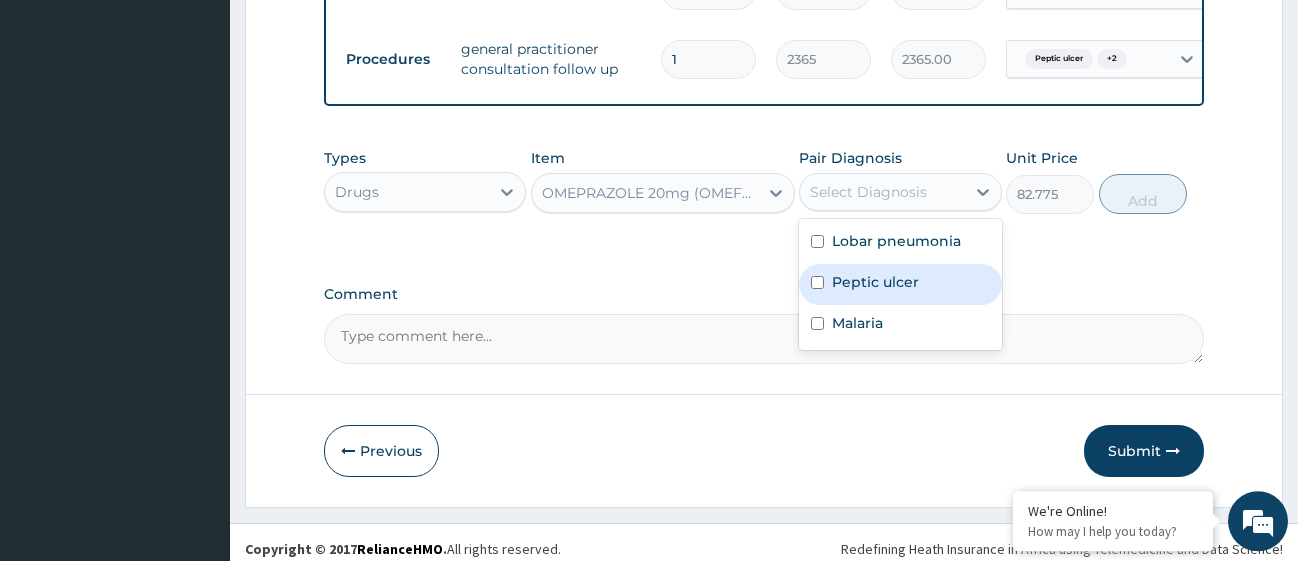 click at bounding box center (817, 282) 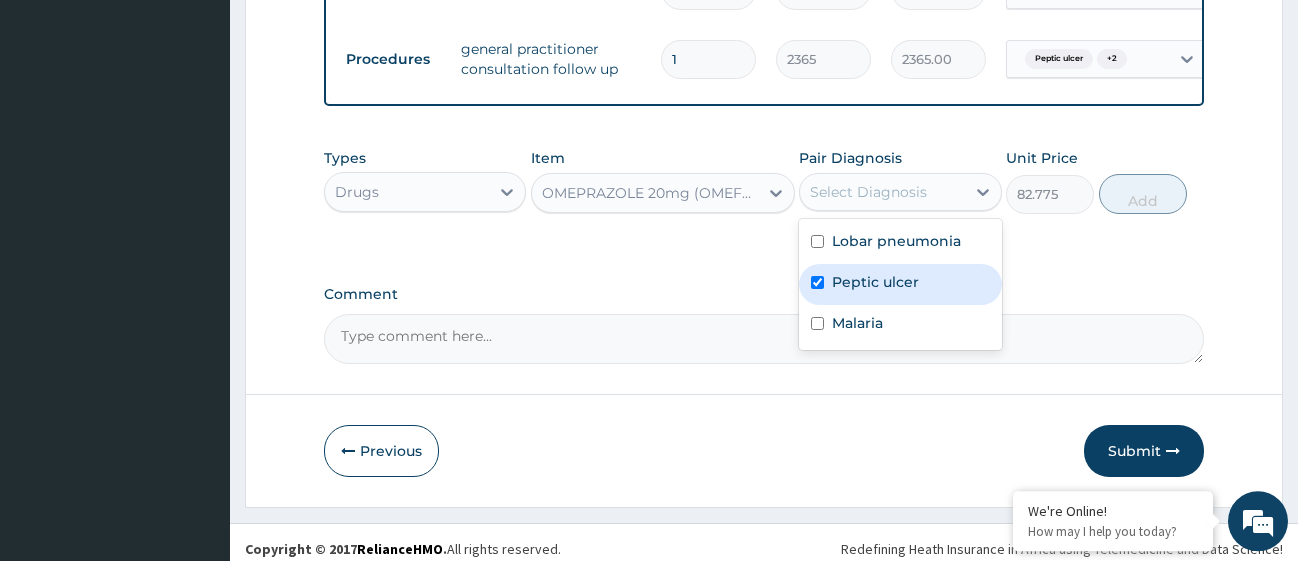 checkbox on "true" 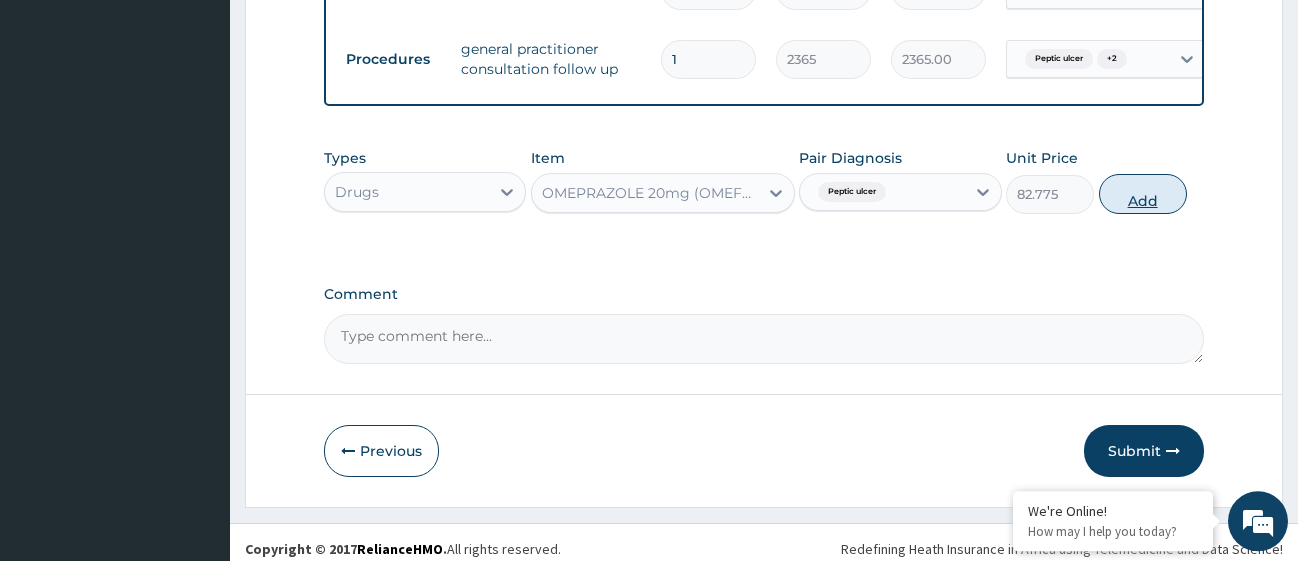 click on "Add" at bounding box center [1143, 194] 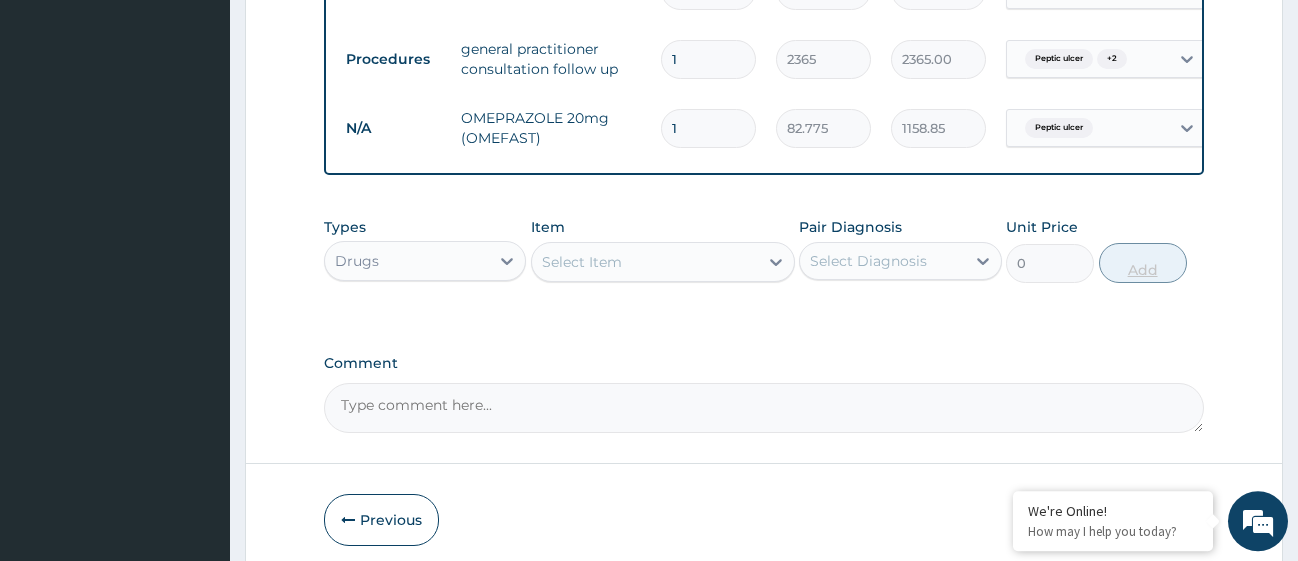 type on "14" 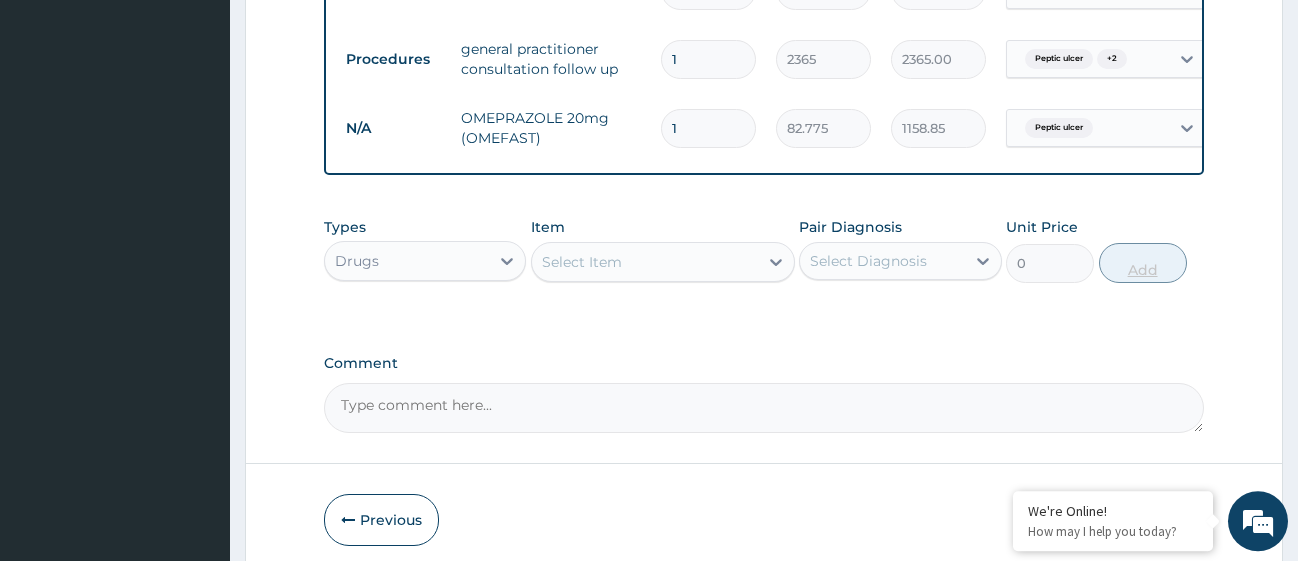 type on "1158.85" 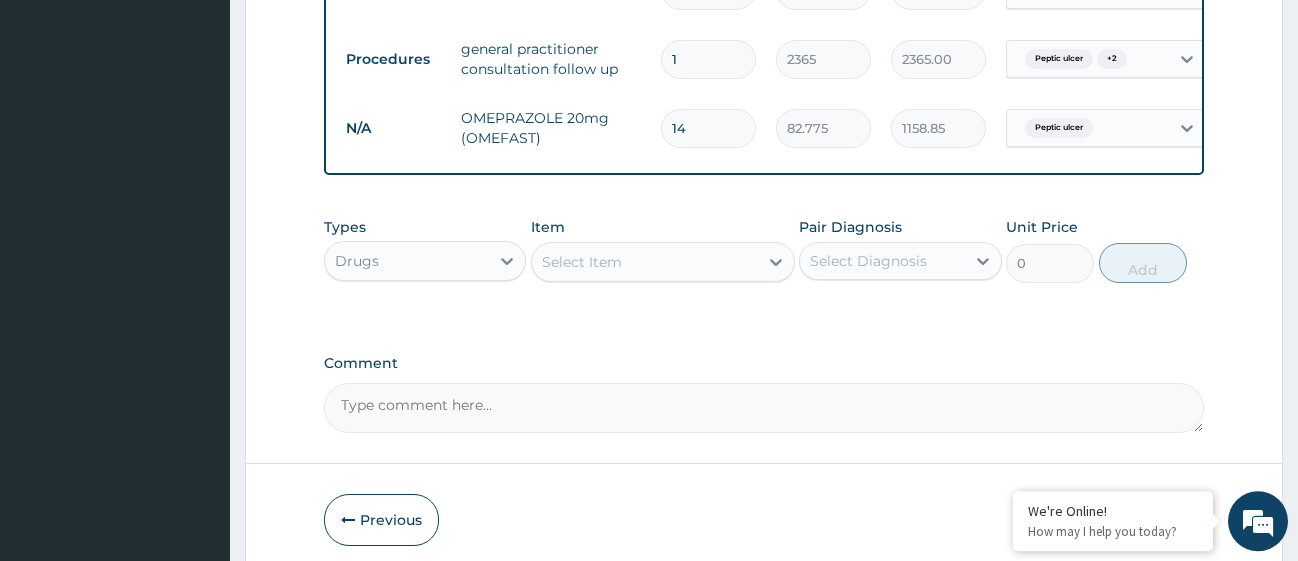 type on "14" 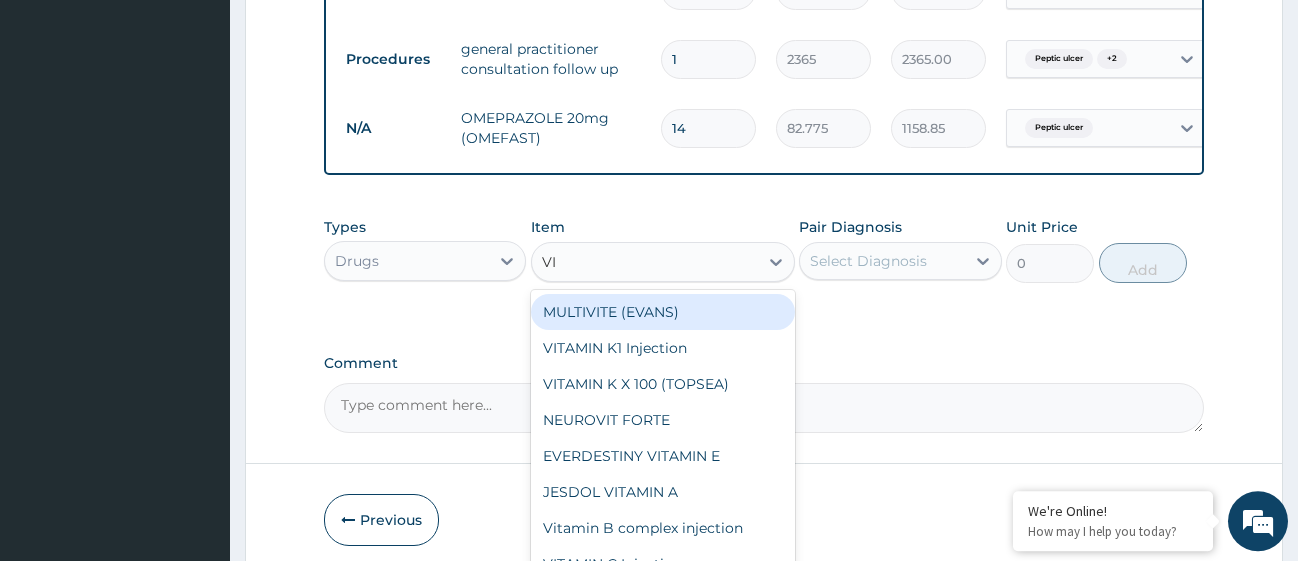 type on "VIT" 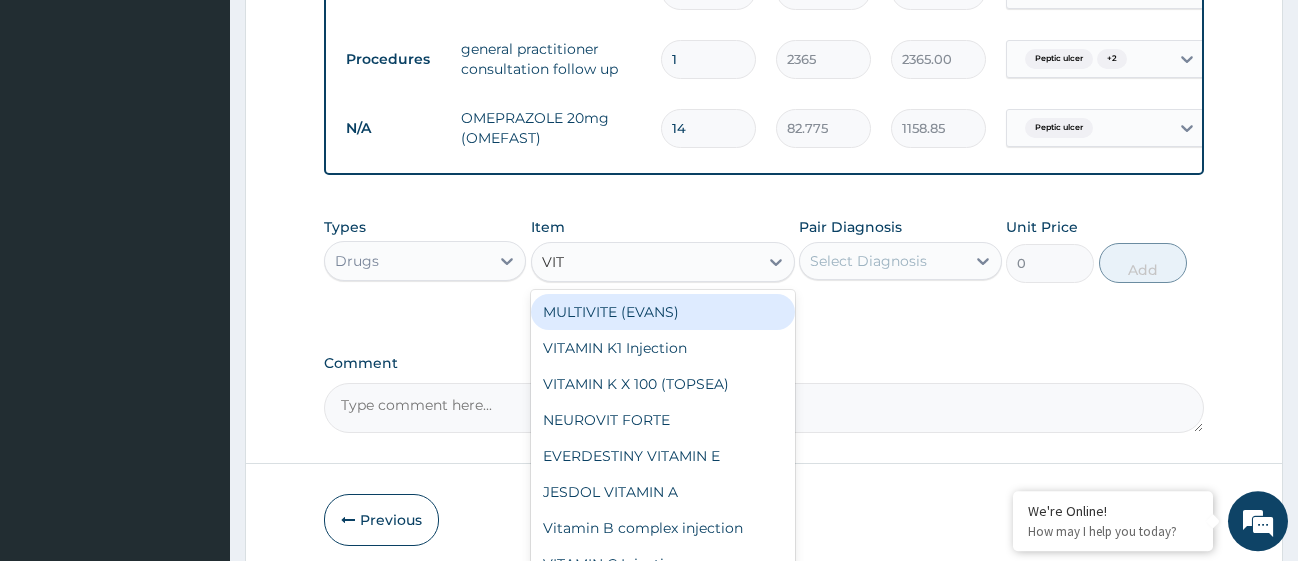 click on "MULTIVITE (EVANS)" at bounding box center [663, 312] 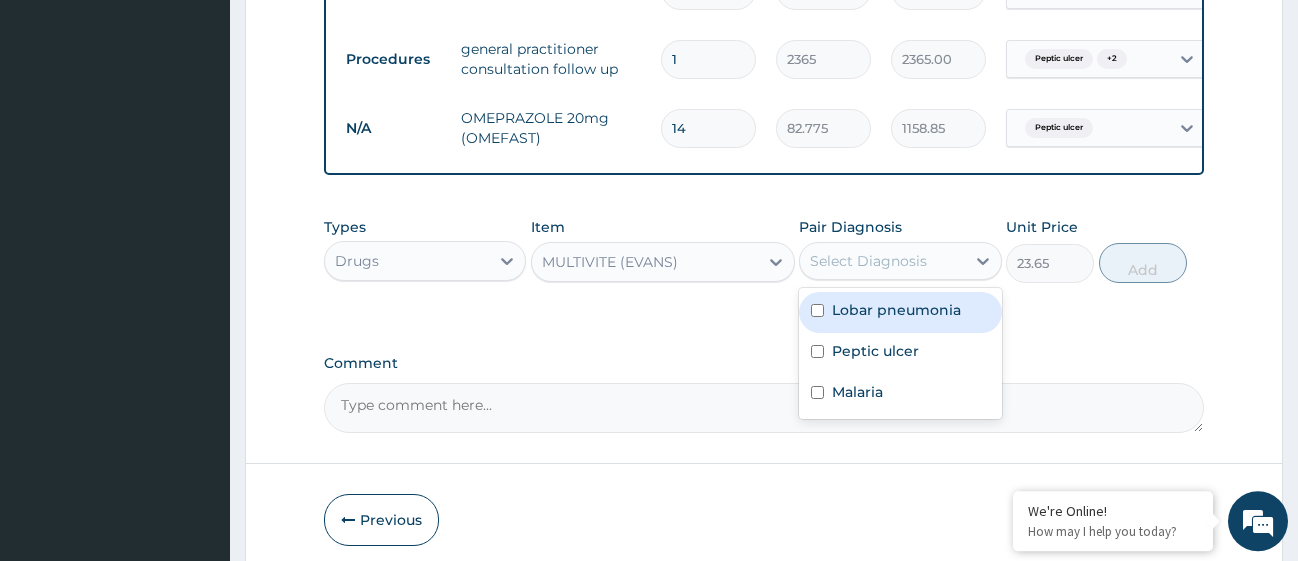 click on "Select Diagnosis" at bounding box center [882, 261] 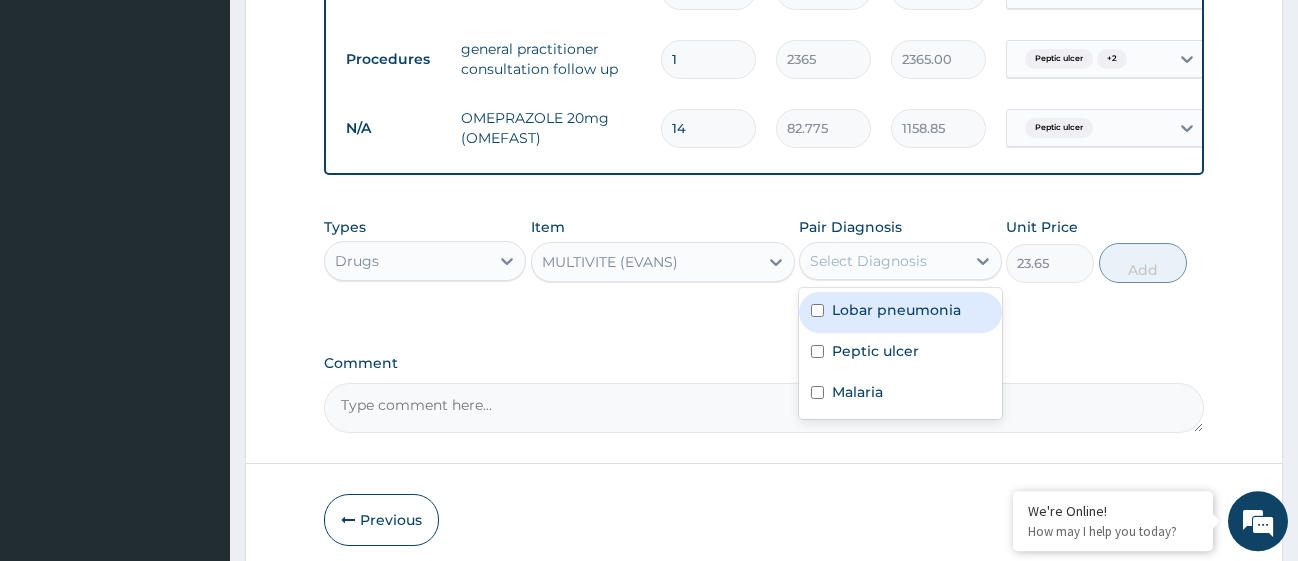 click at bounding box center (817, 310) 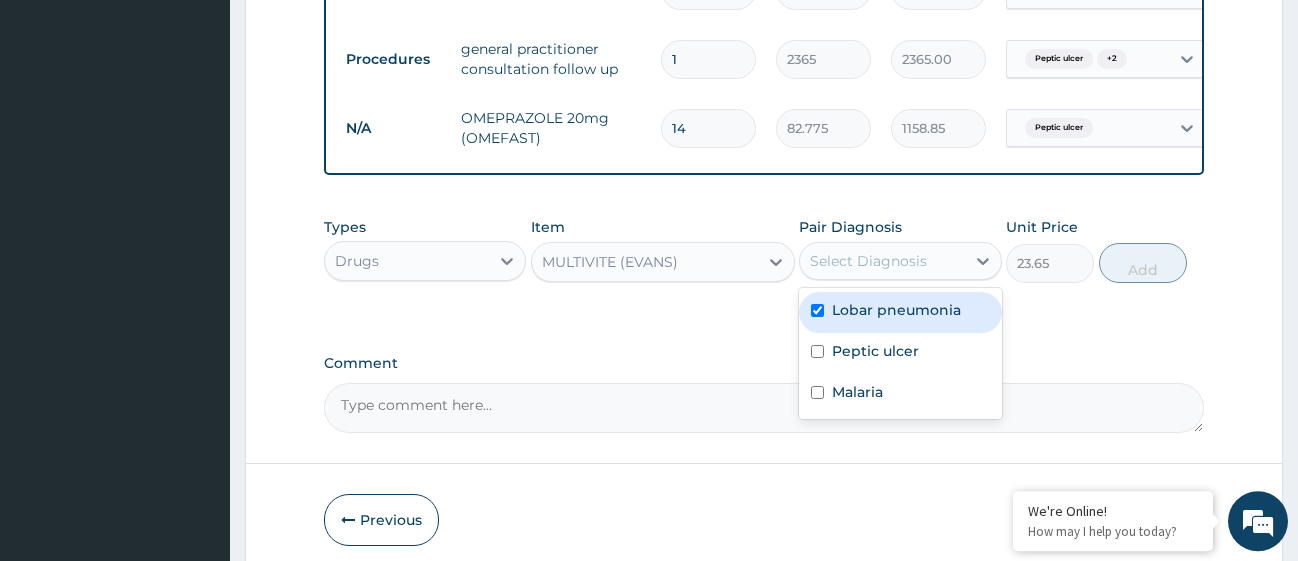 checkbox on "true" 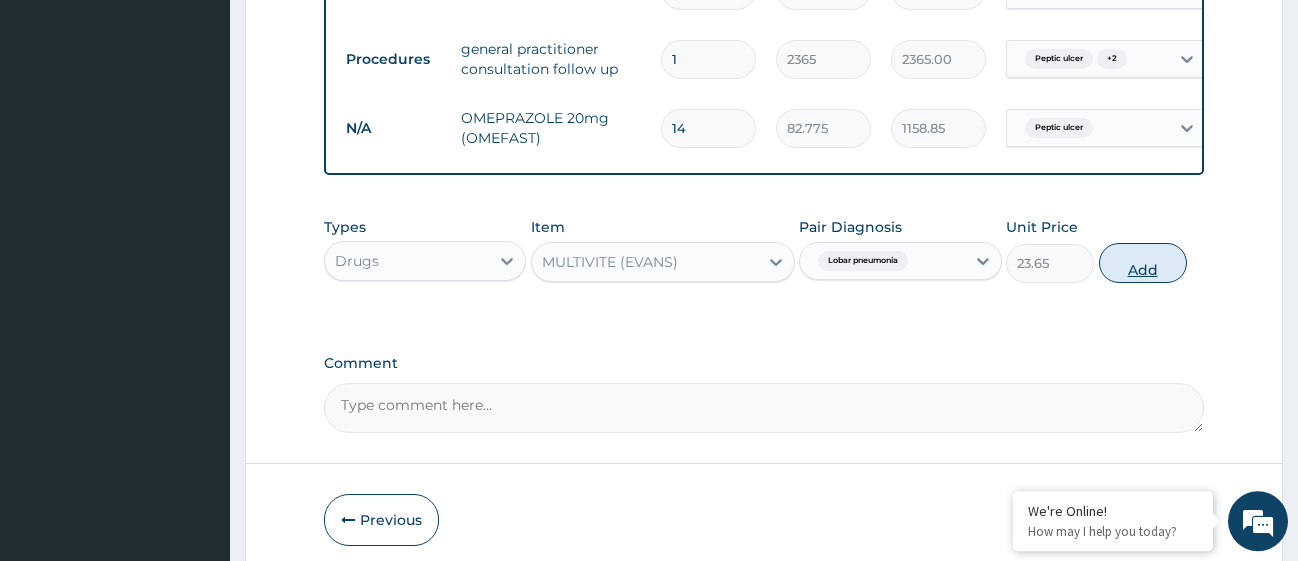 click on "Add" at bounding box center [1143, 263] 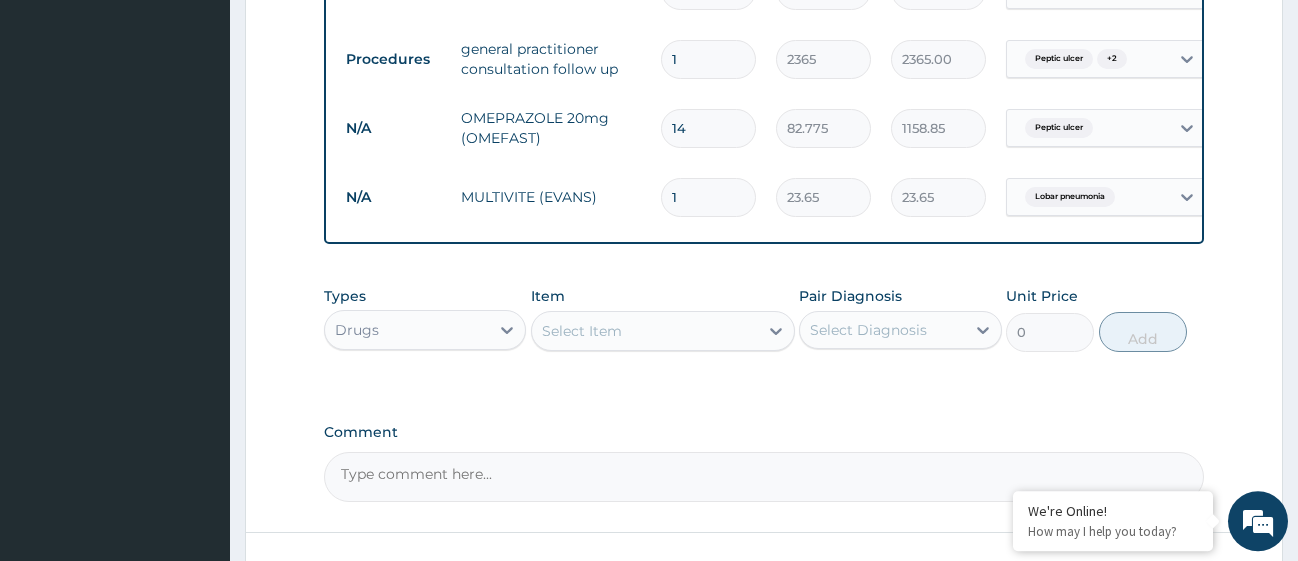 type on "15" 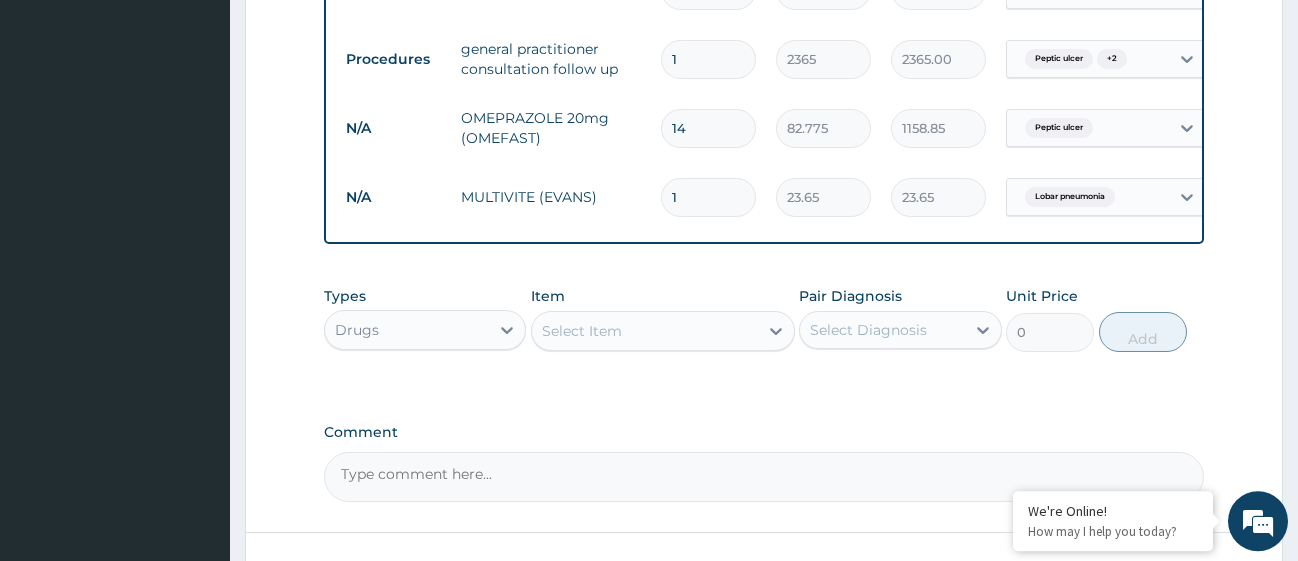 type on "354.75" 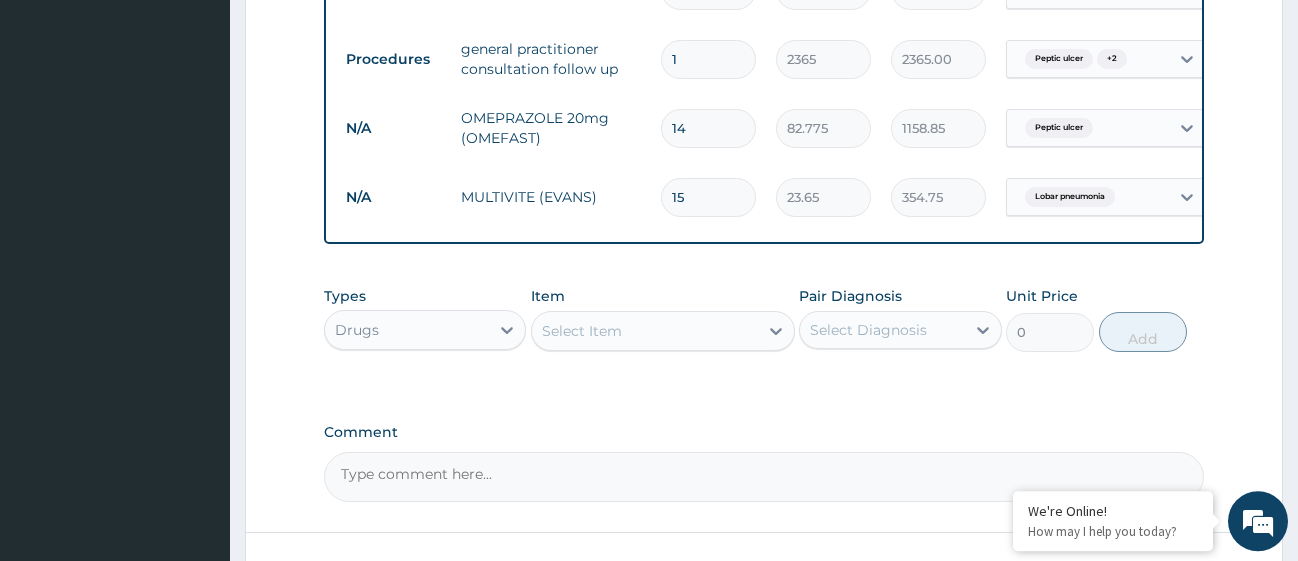 type on "15" 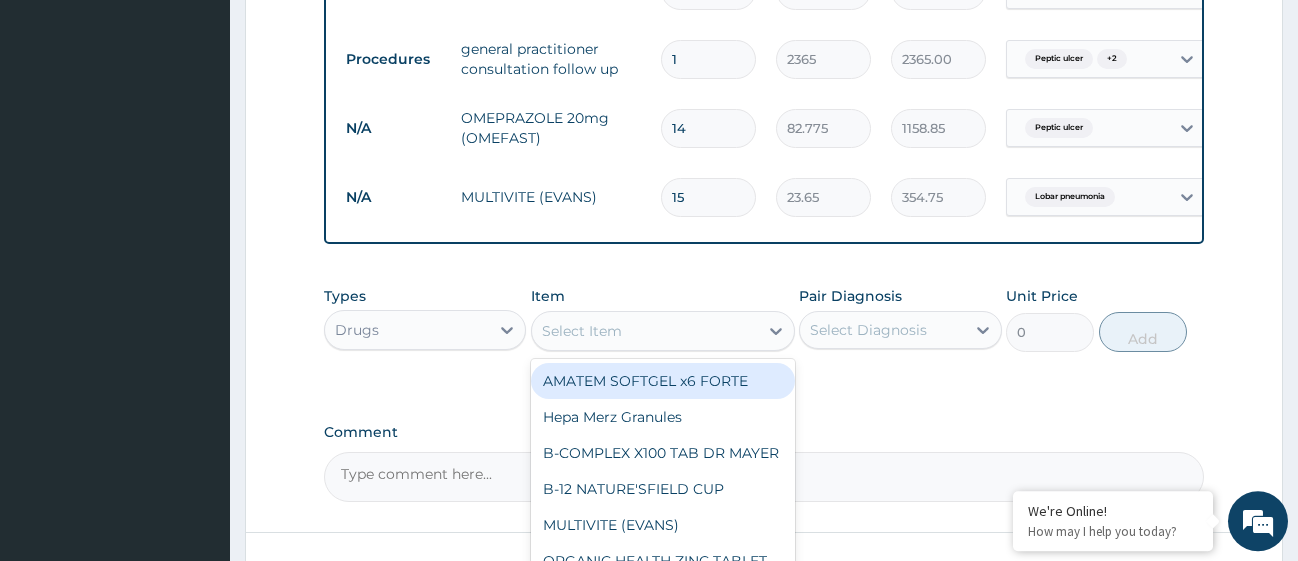 click on "Select Item" at bounding box center [645, 331] 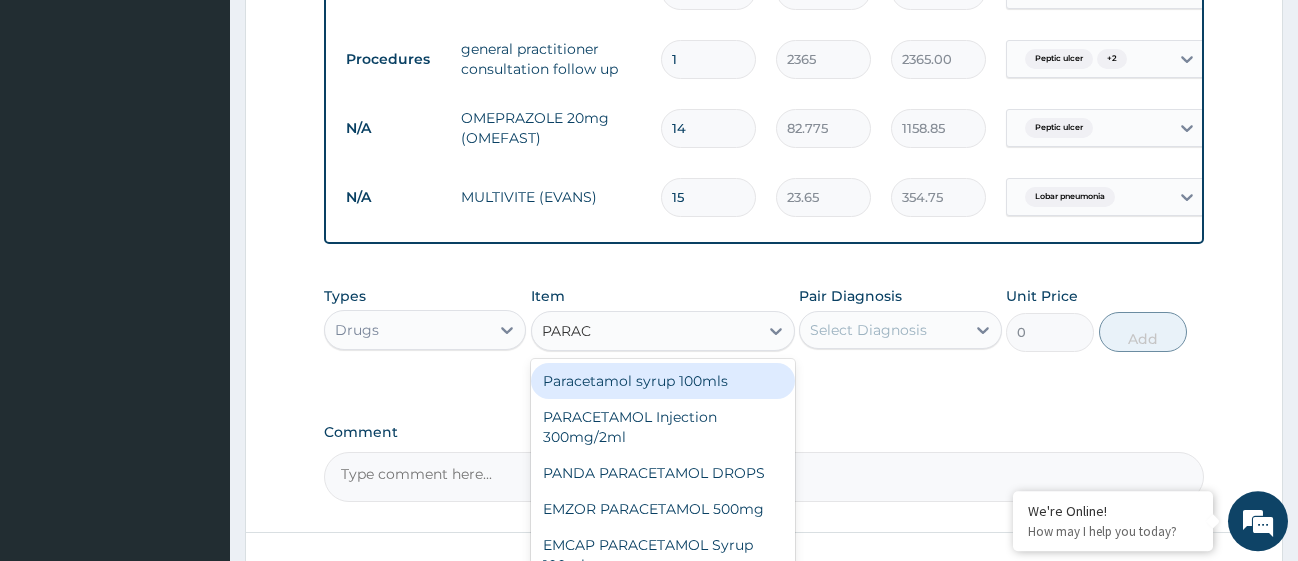 type on "PARACE" 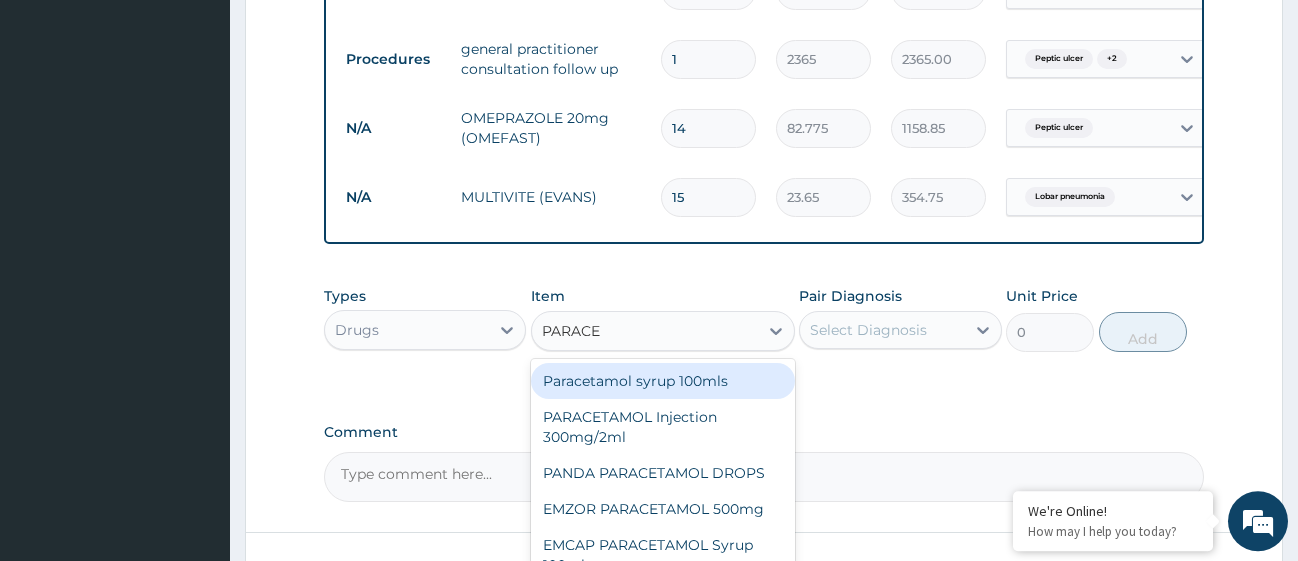scroll, scrollTop: 1369, scrollLeft: 0, axis: vertical 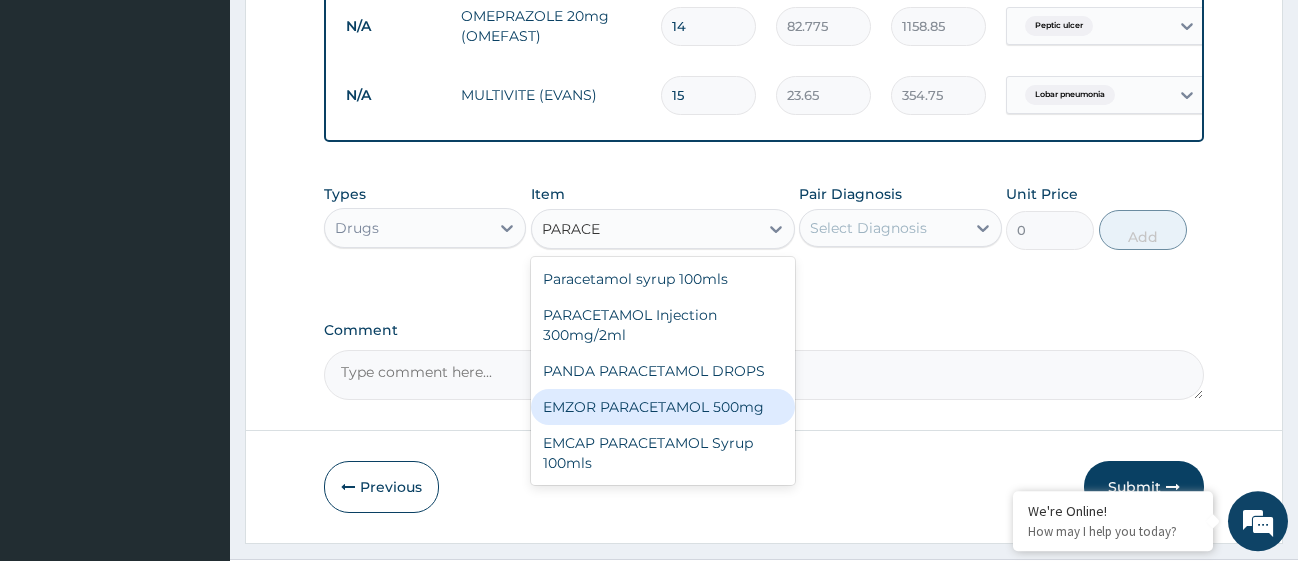 click on "EMZOR PARACETAMOL 500mg" at bounding box center [663, 407] 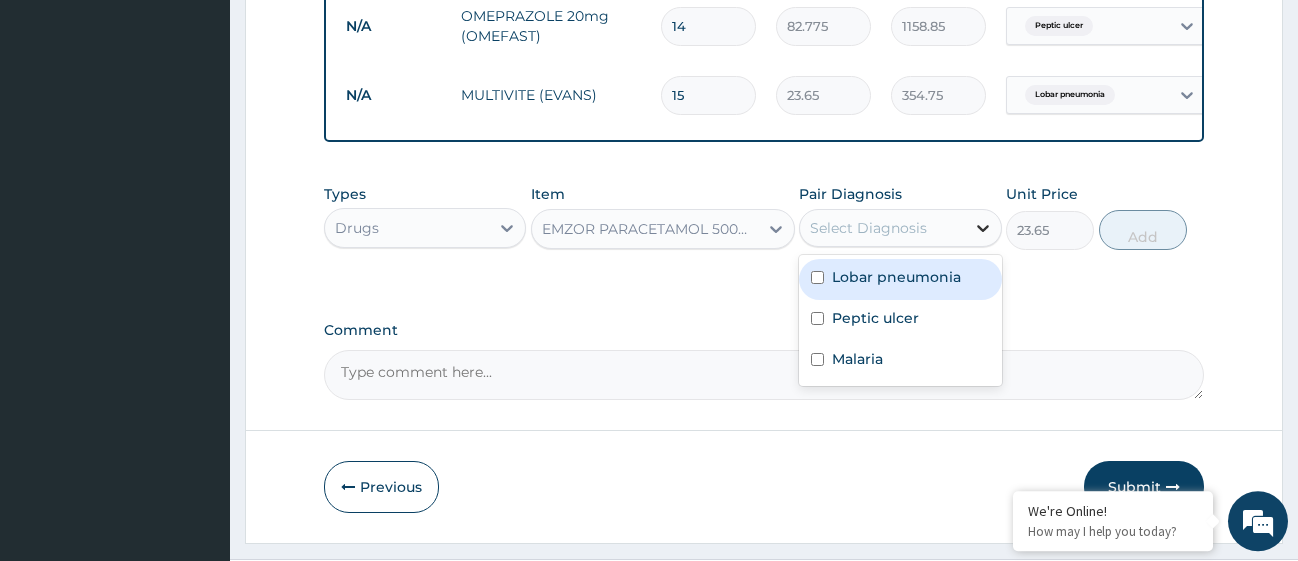 click 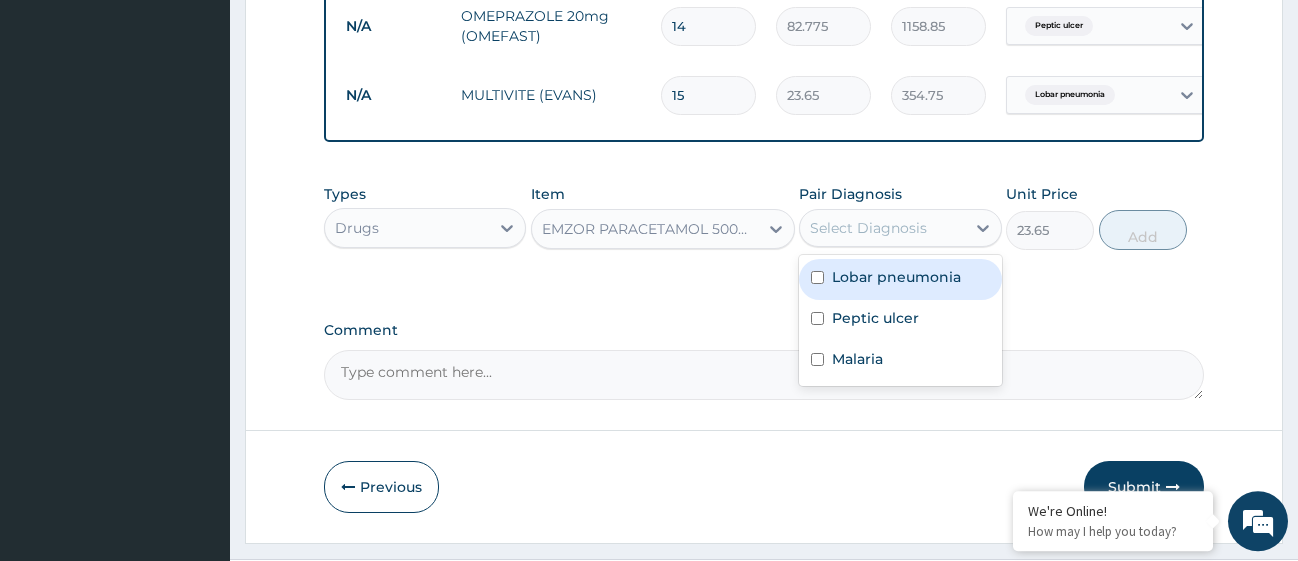 click at bounding box center (817, 277) 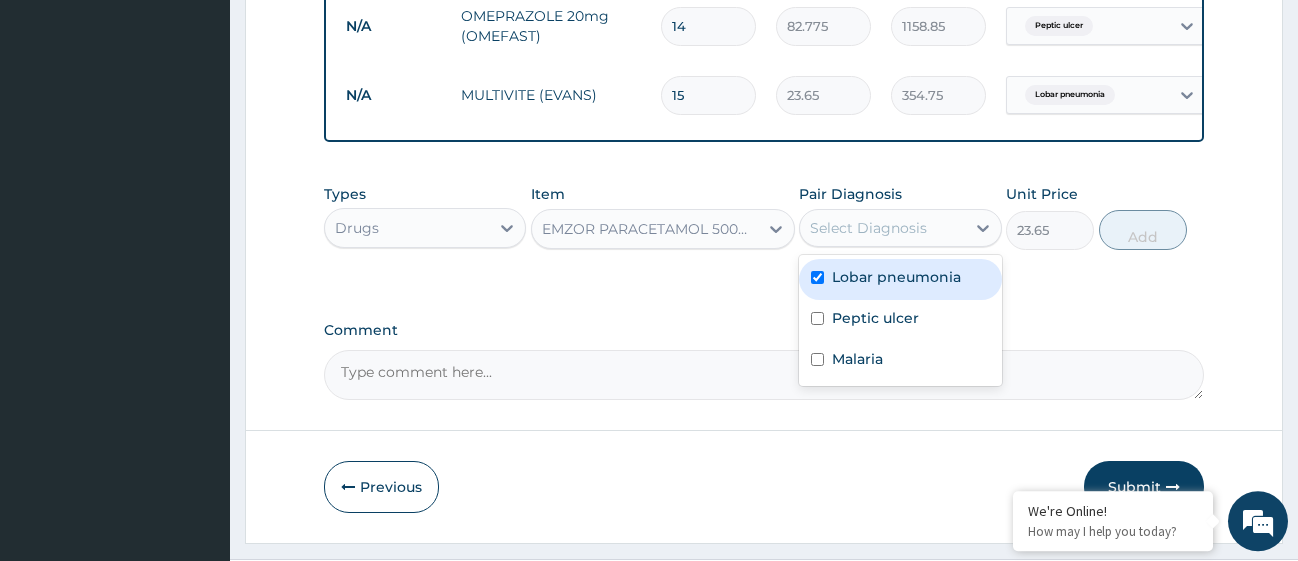 checkbox on "true" 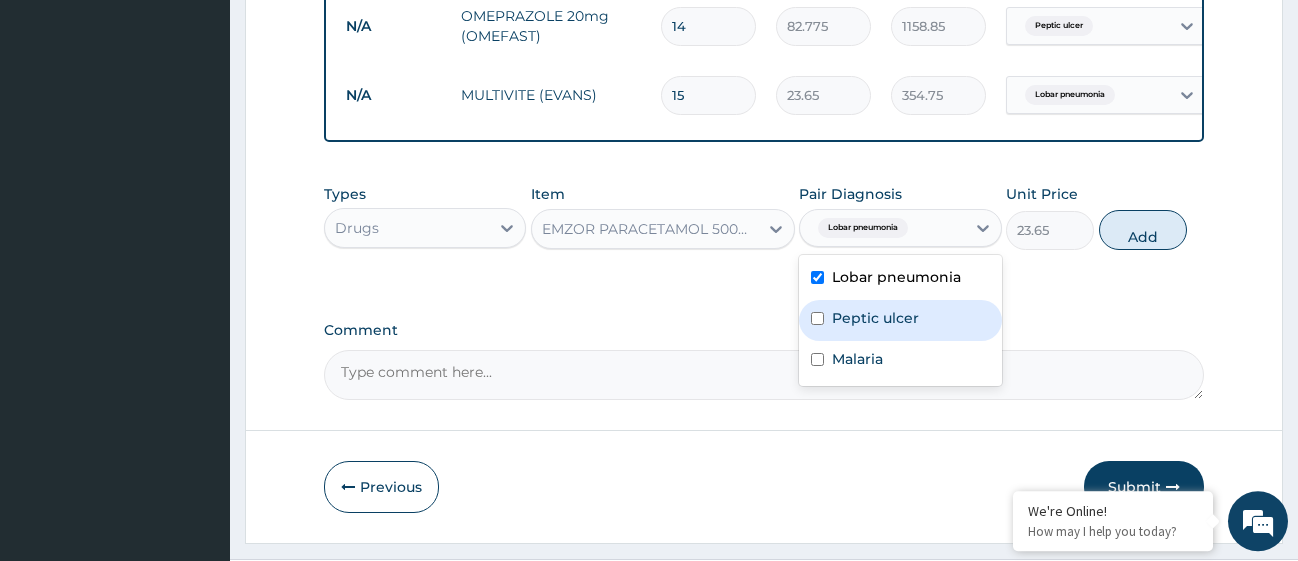 click at bounding box center (817, 318) 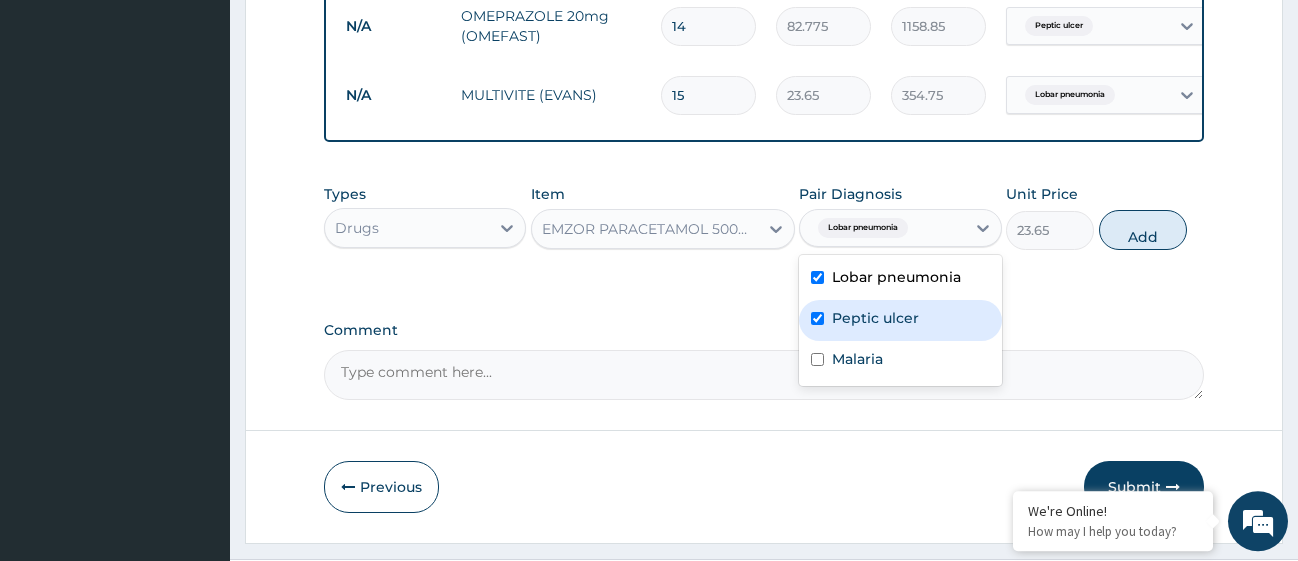 checkbox on "true" 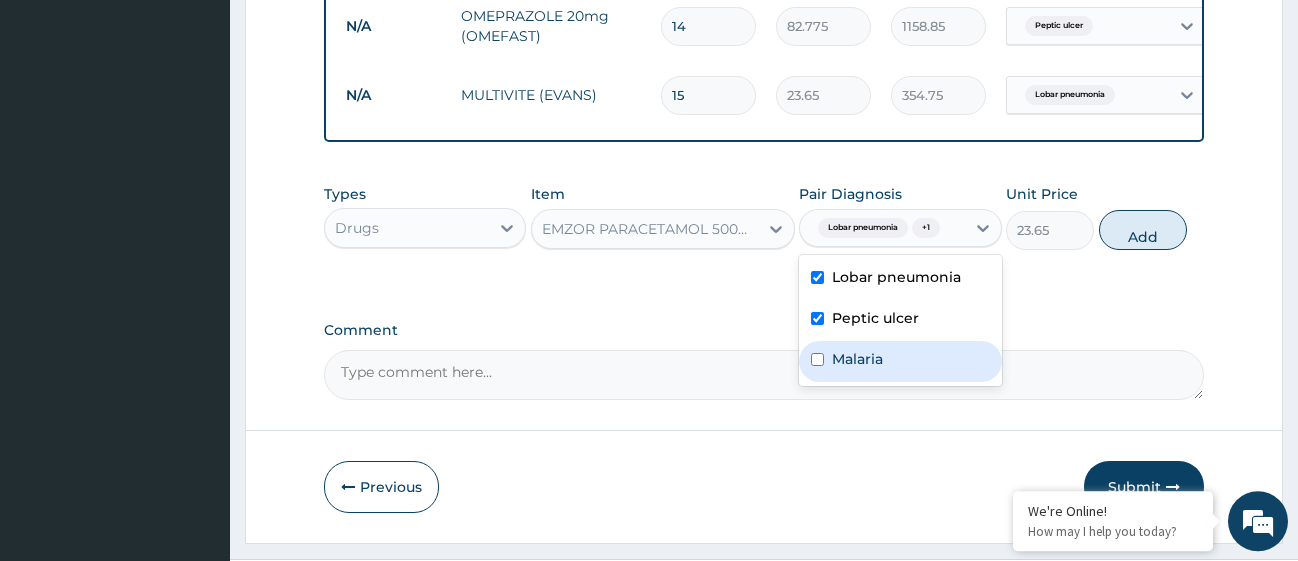 click at bounding box center (817, 359) 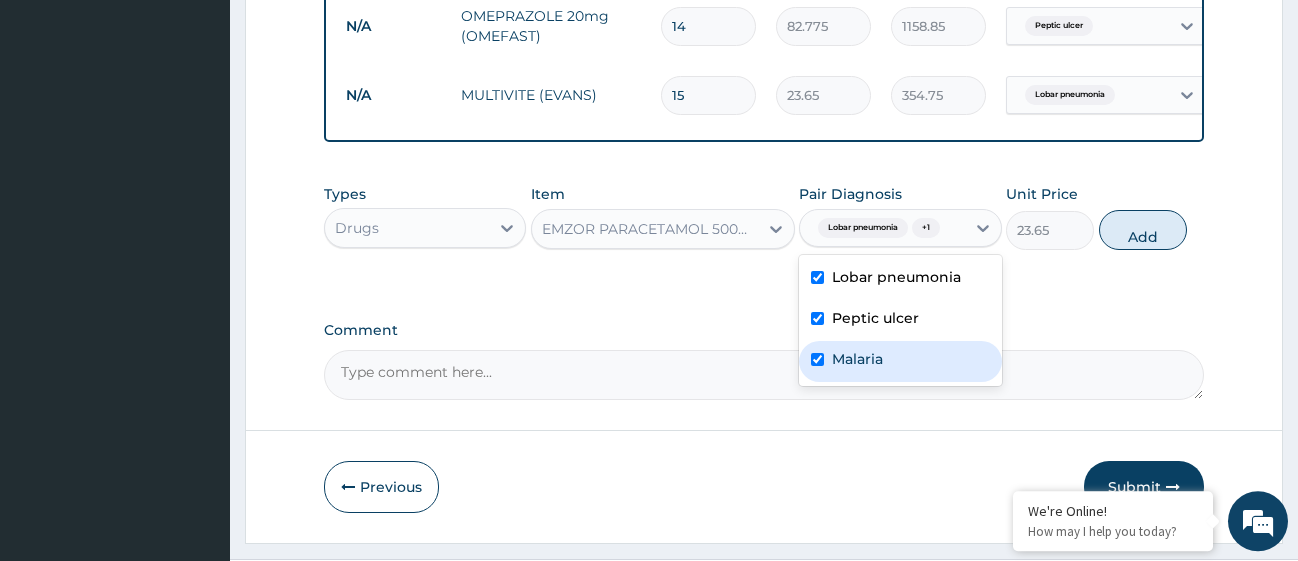 checkbox on "true" 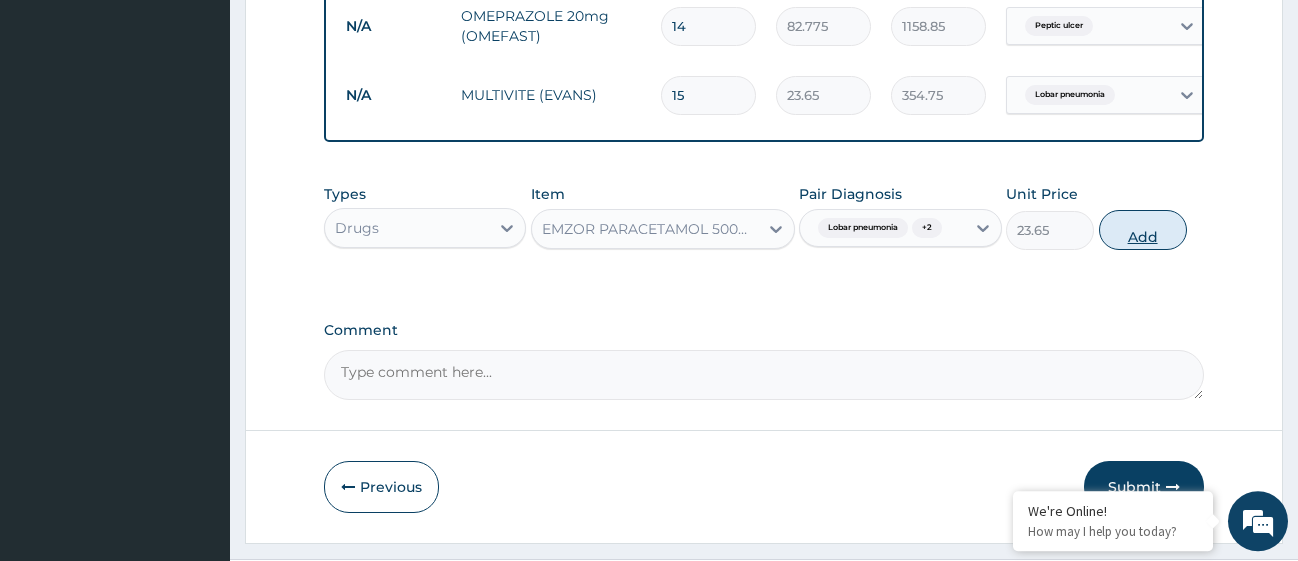click on "Add" at bounding box center (1143, 230) 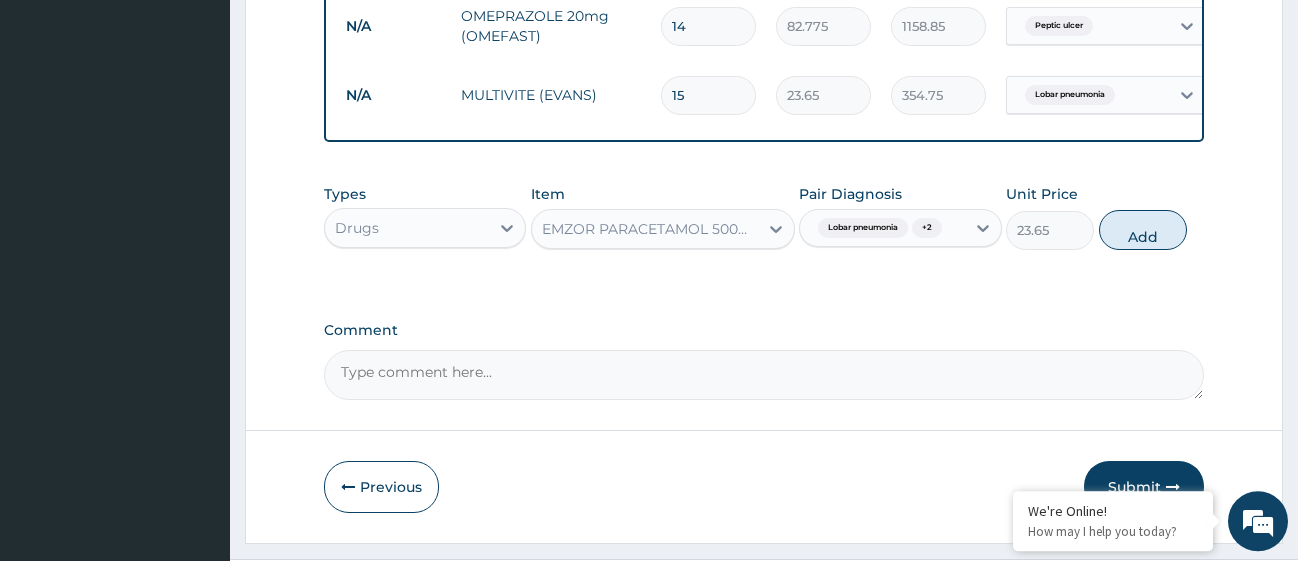 type on "0" 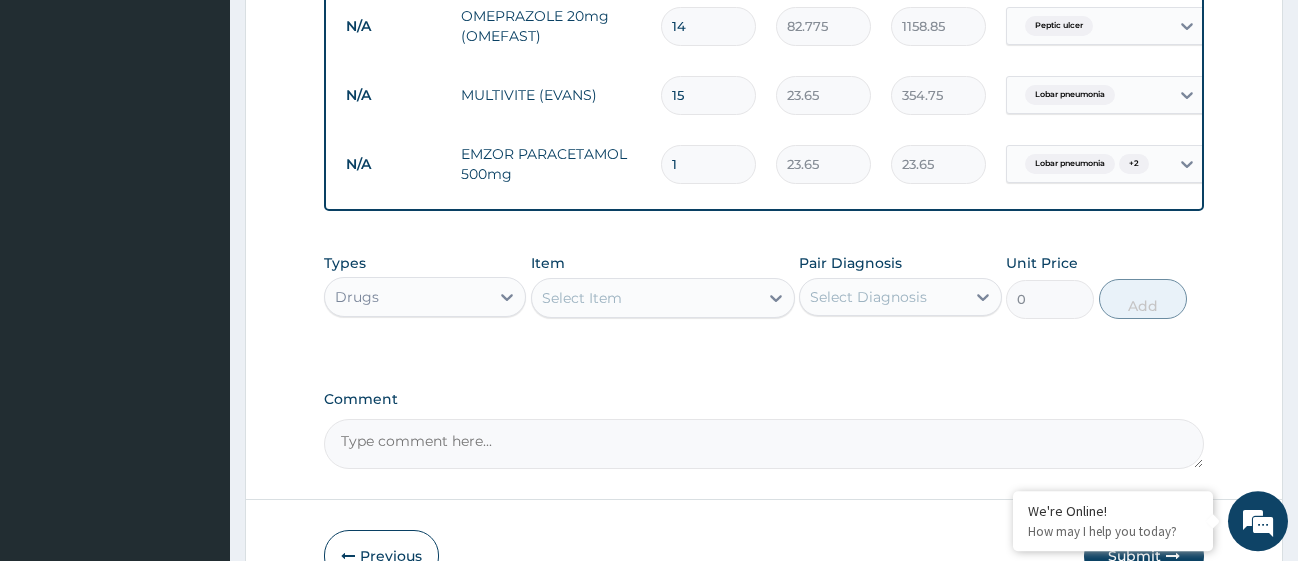 type on "18" 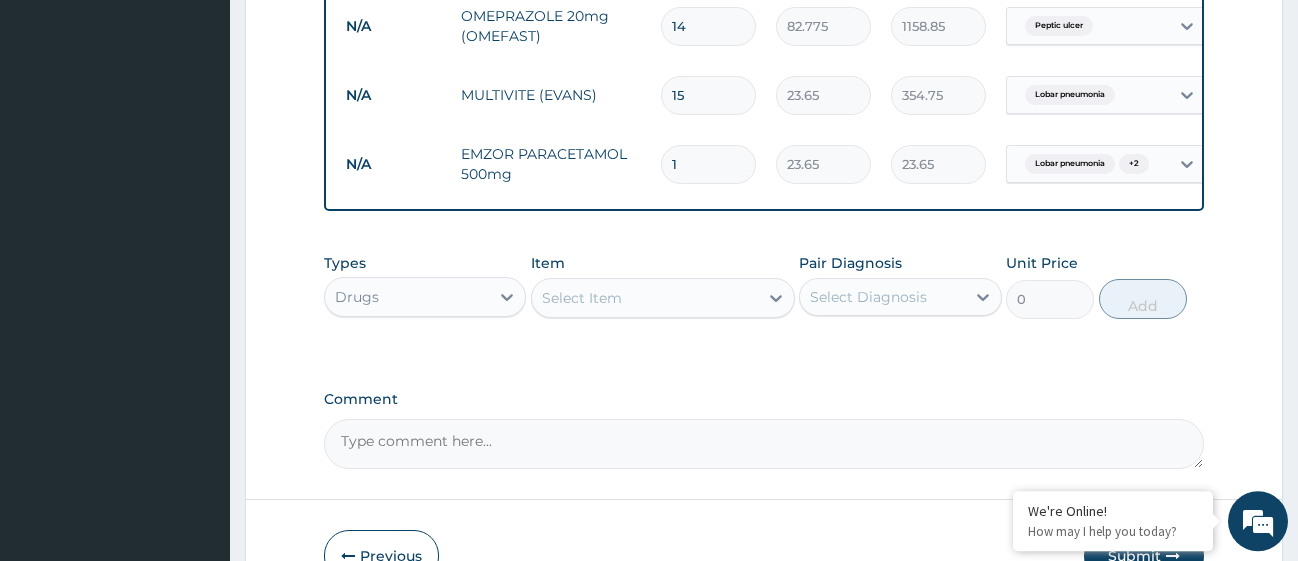 type on "425.70" 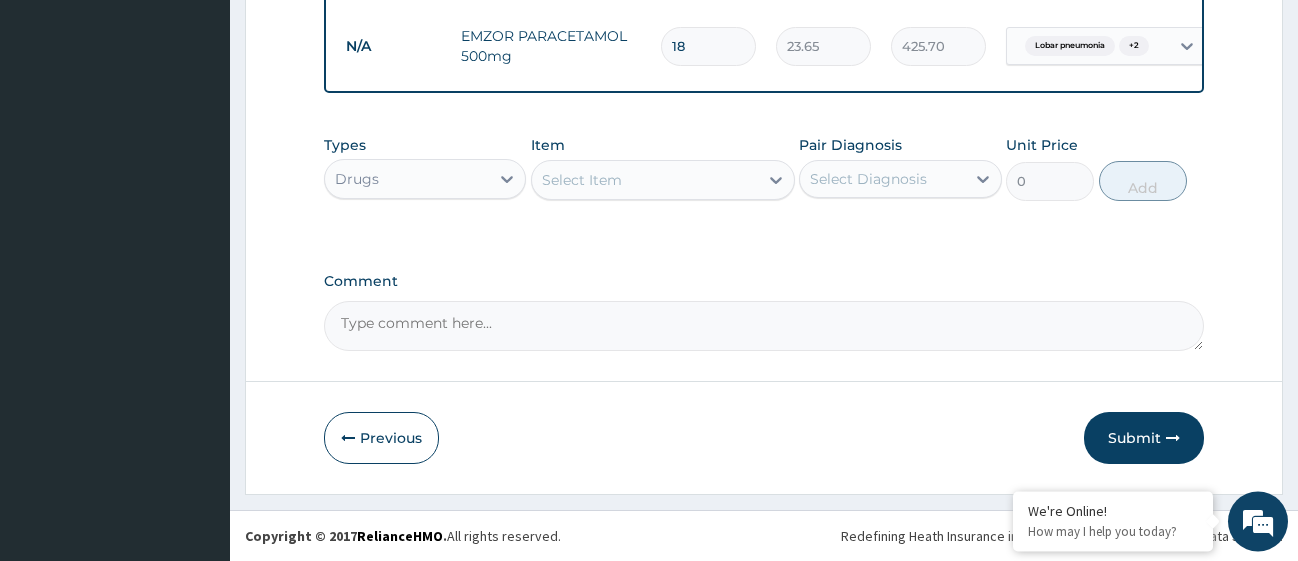 scroll, scrollTop: 1529, scrollLeft: 0, axis: vertical 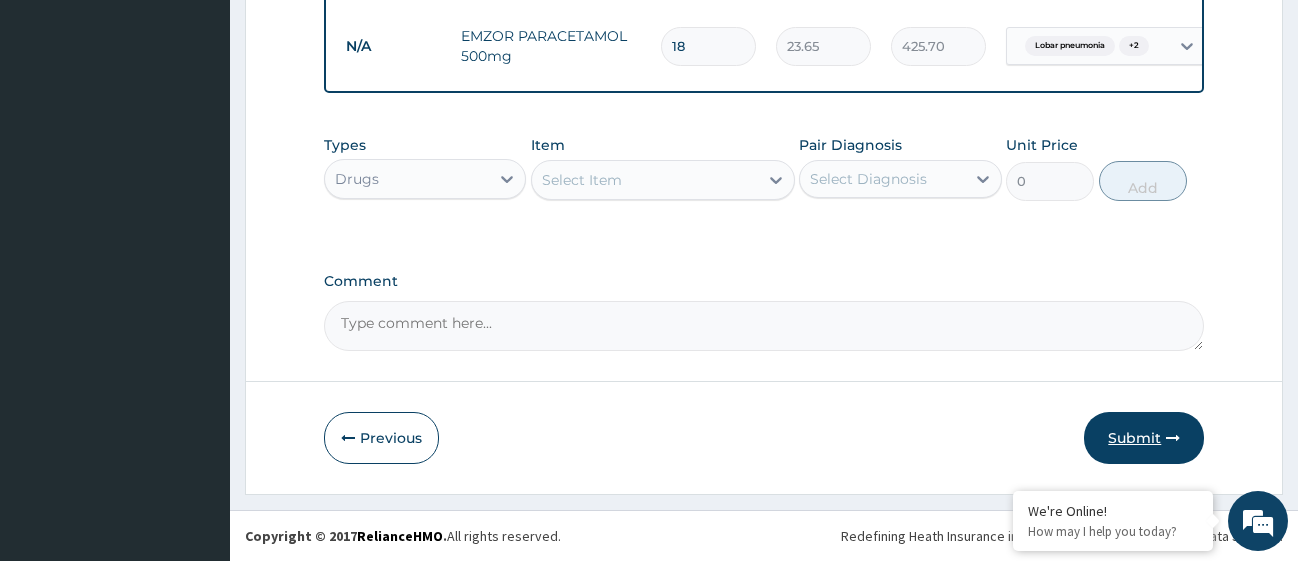 type on "18" 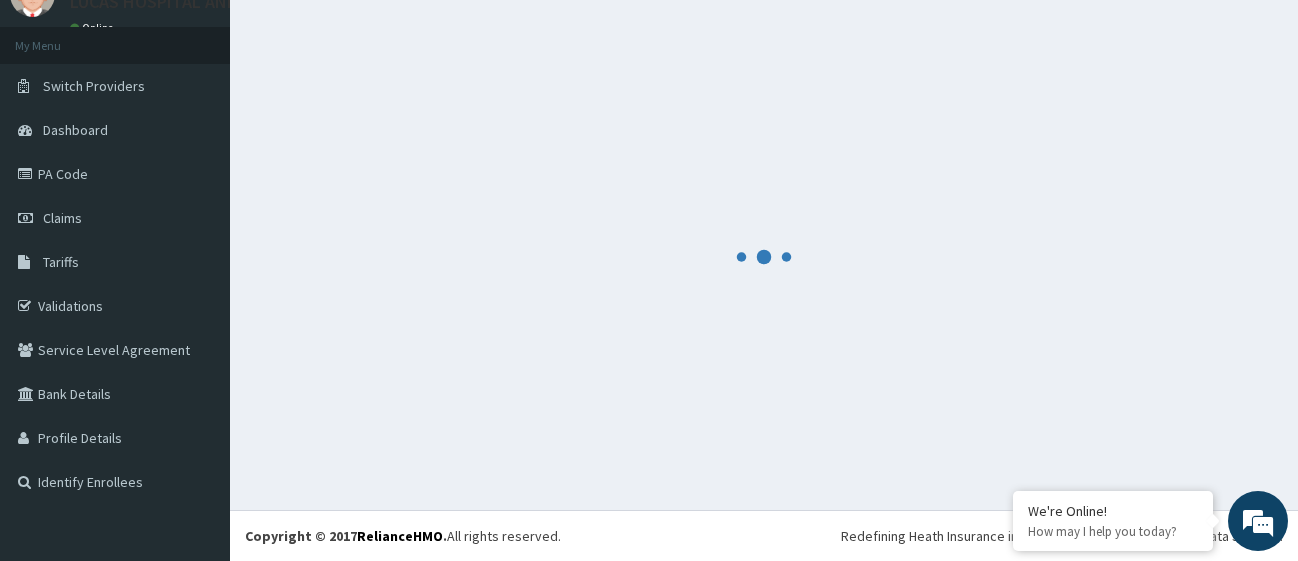 scroll, scrollTop: 88, scrollLeft: 0, axis: vertical 